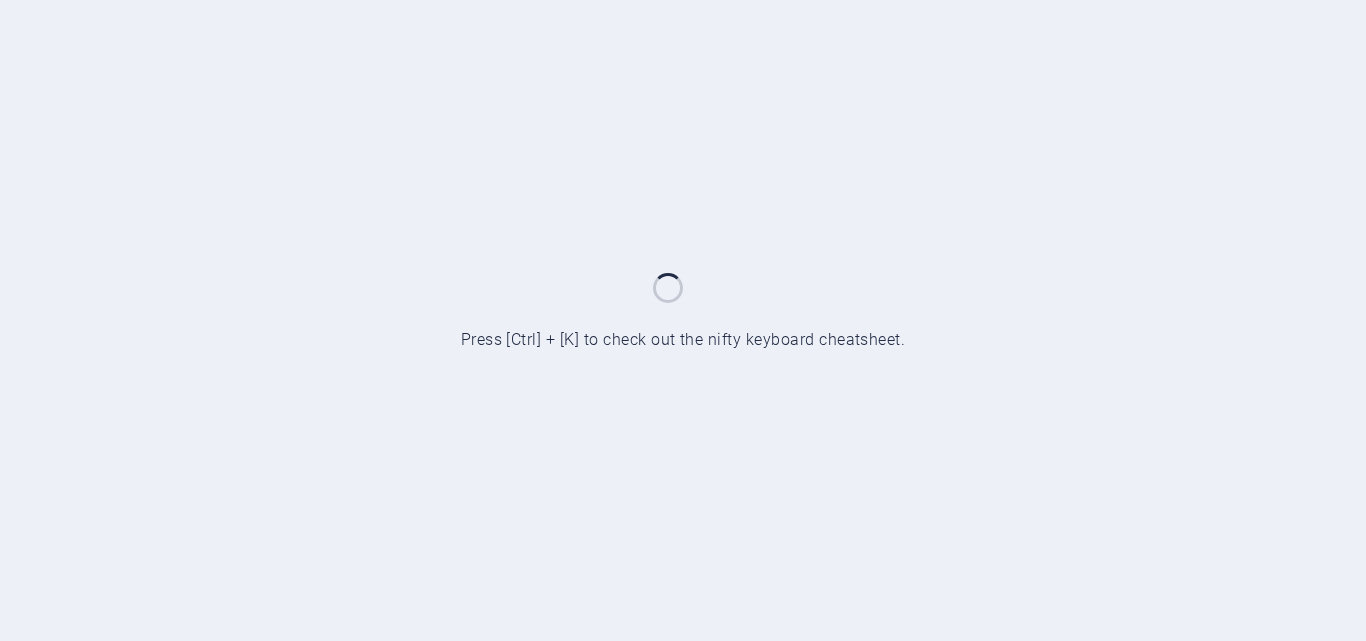 scroll, scrollTop: 0, scrollLeft: 0, axis: both 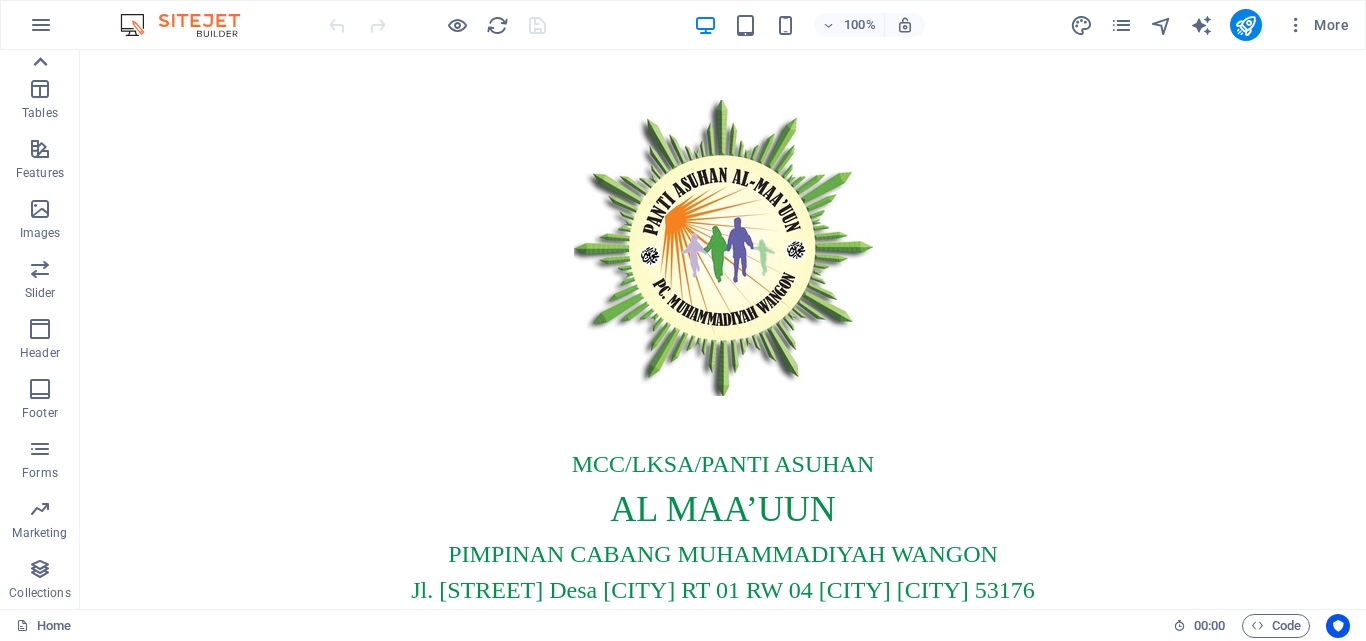 click 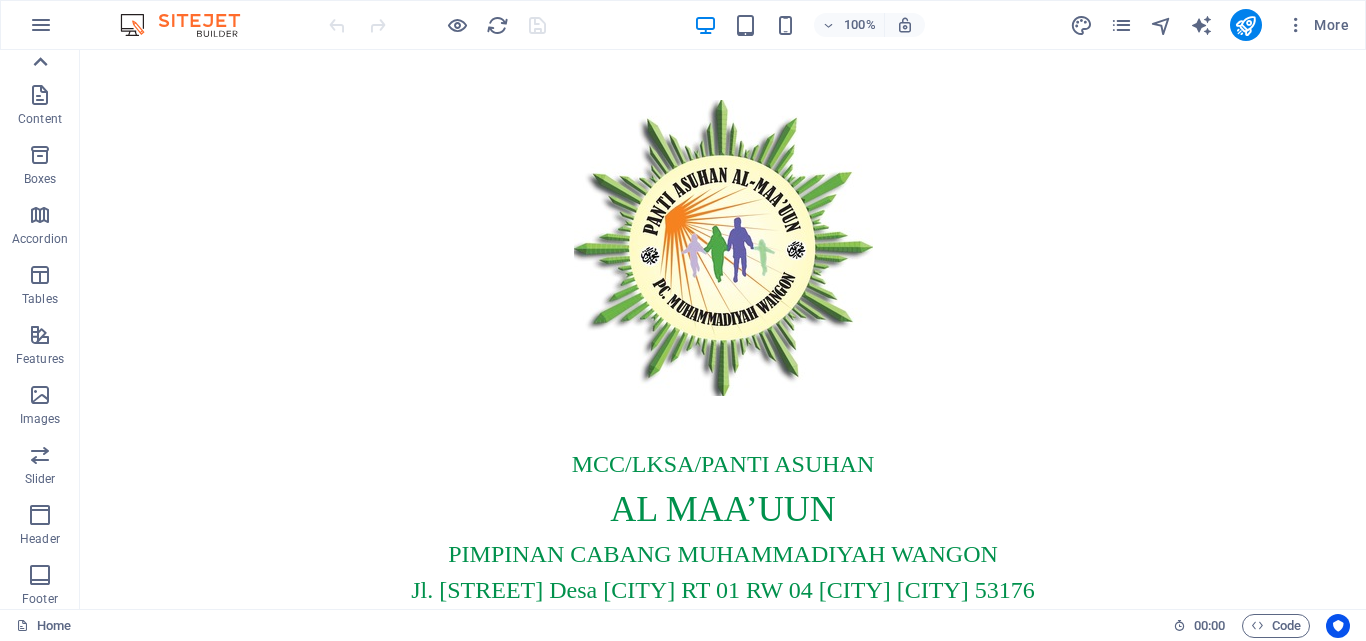scroll, scrollTop: 0, scrollLeft: 0, axis: both 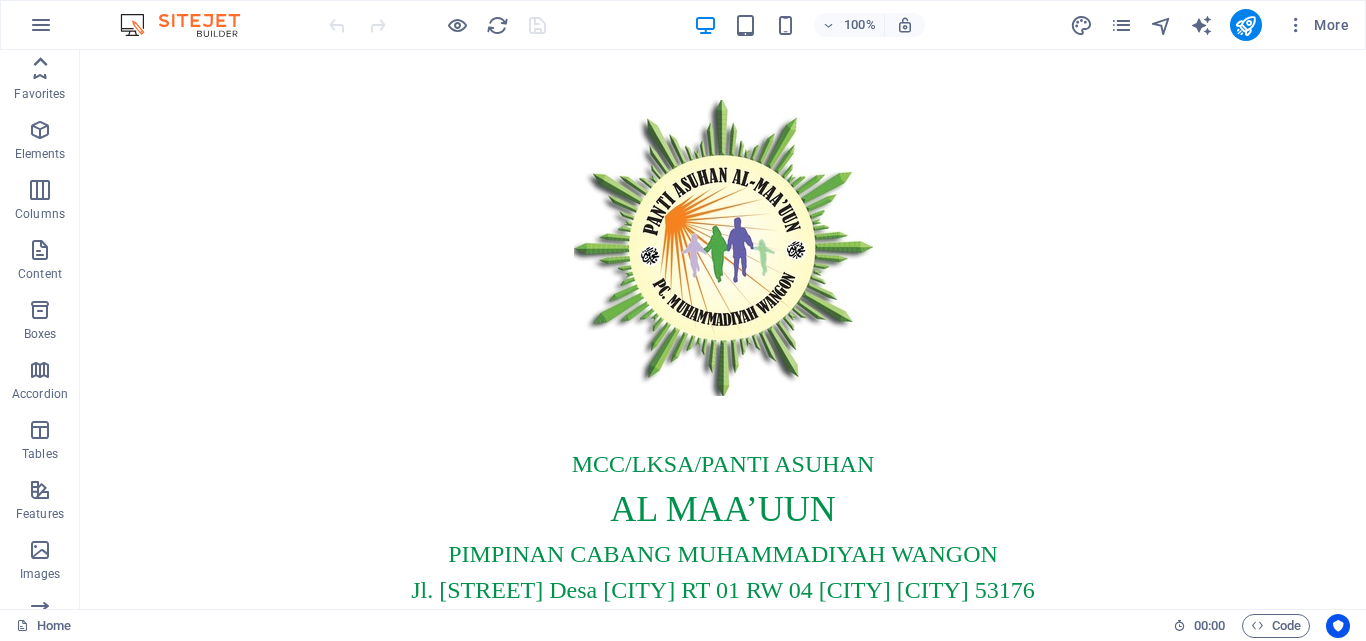 click 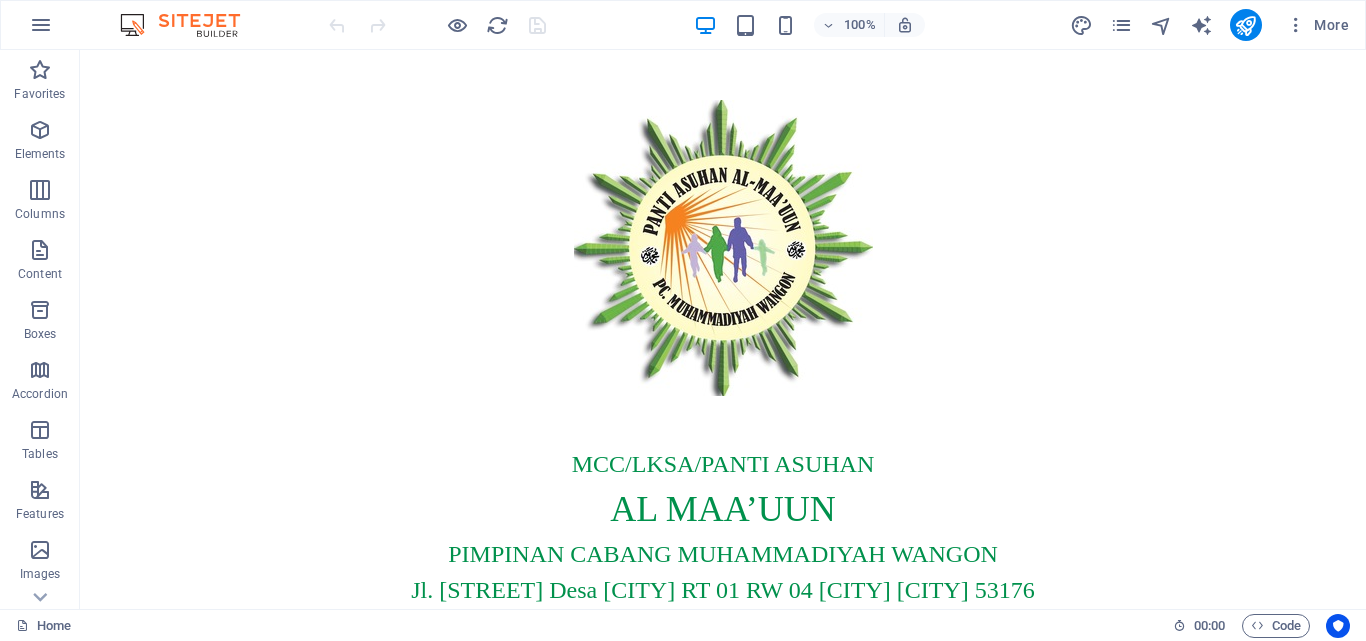 click on "Favorites" at bounding box center (40, 80) 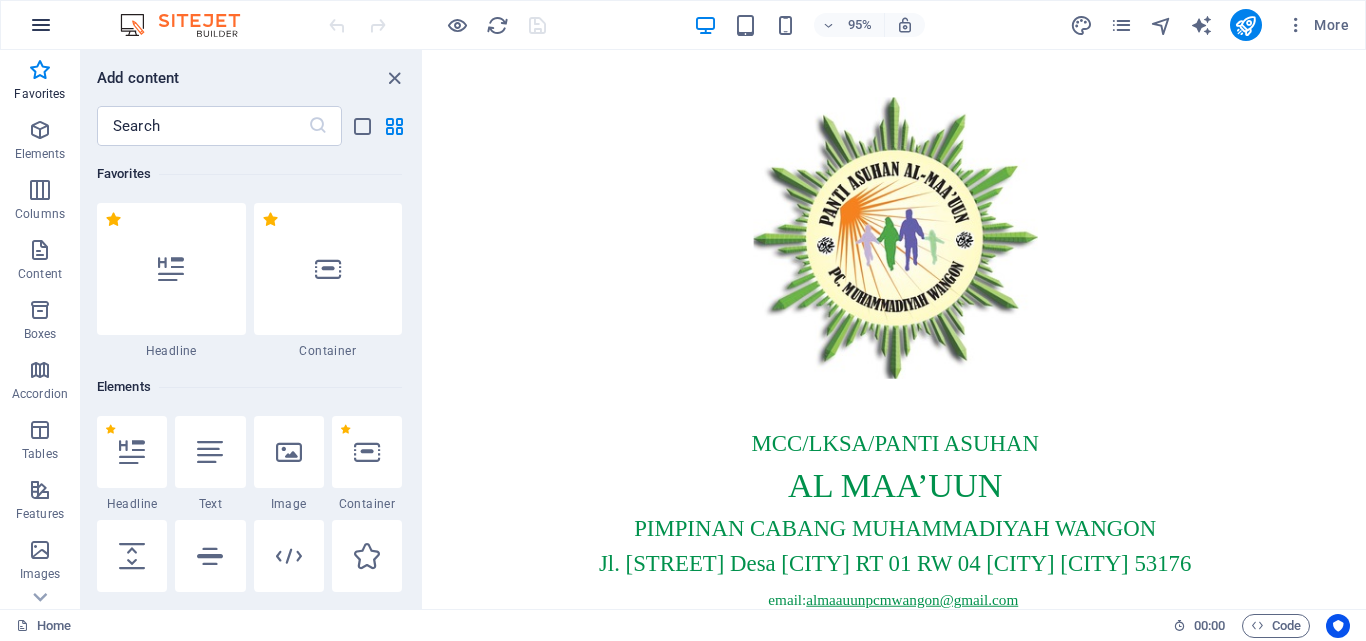 click at bounding box center (41, 25) 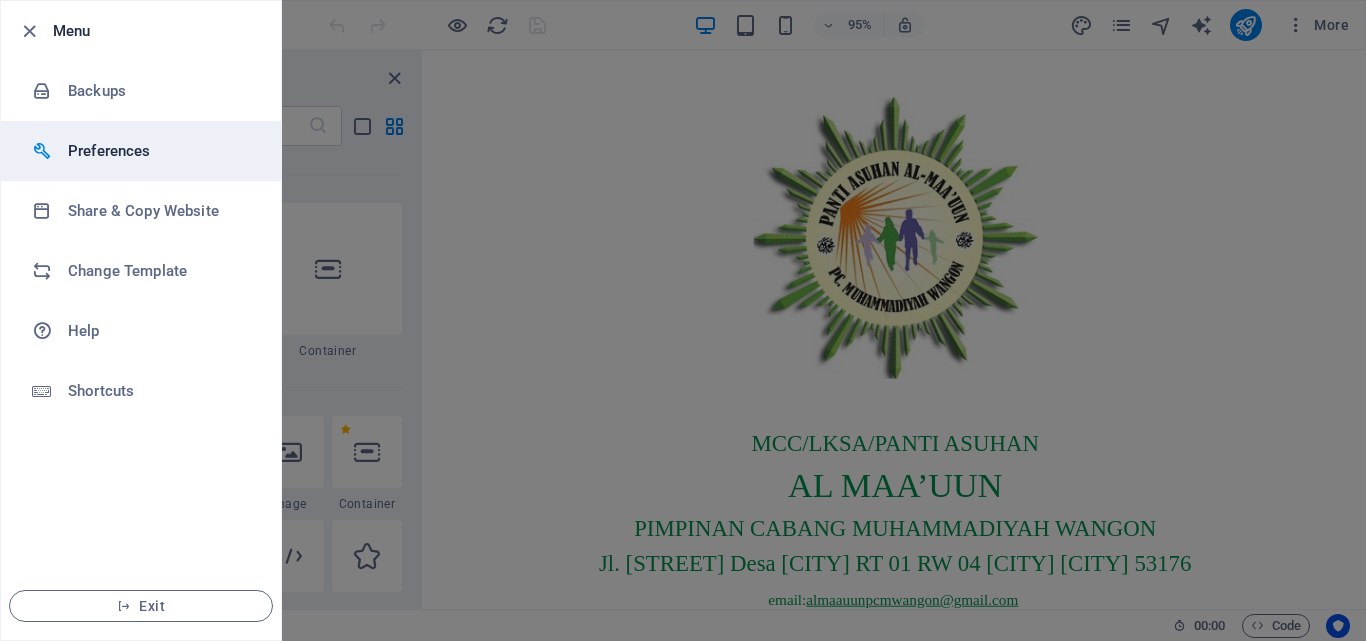 click on "Preferences" at bounding box center [160, 151] 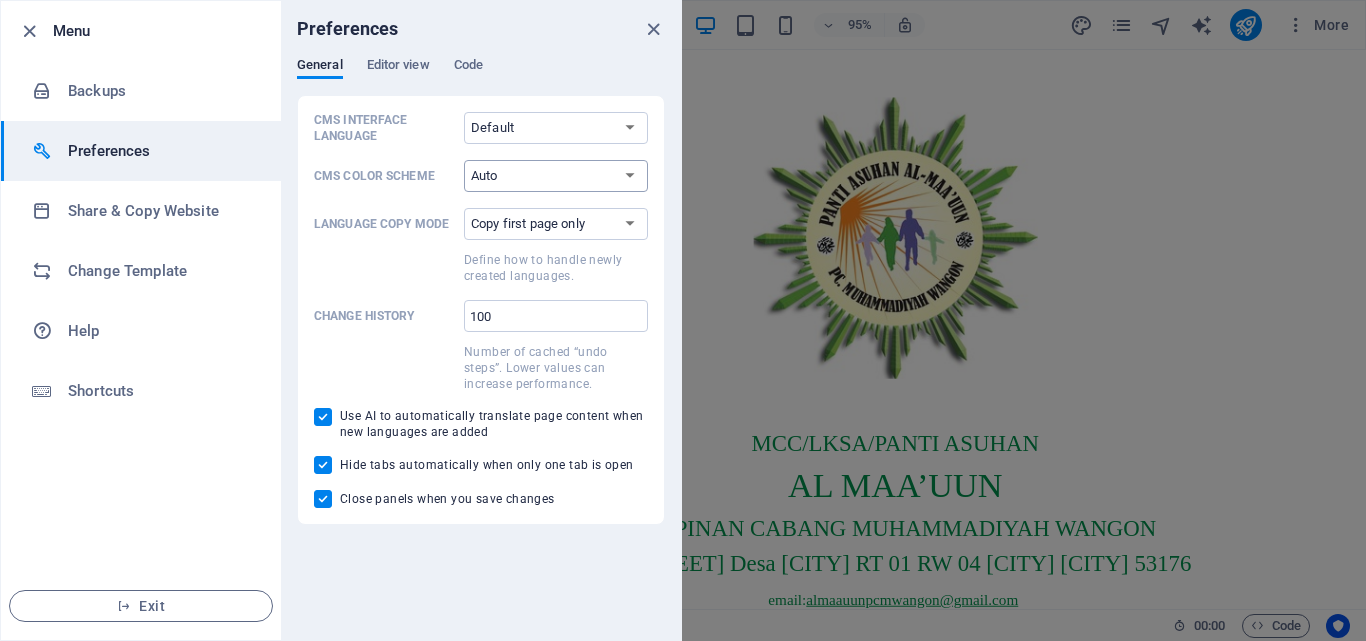 click on "Auto Dark Light" at bounding box center (556, 176) 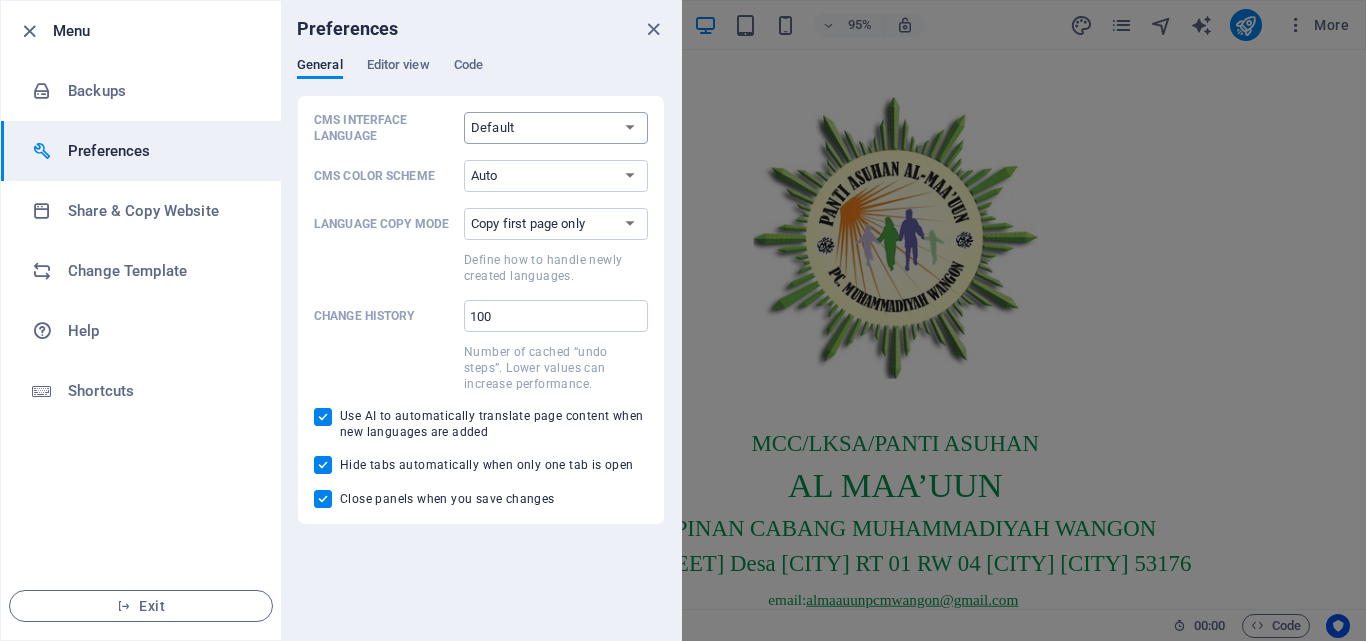 click on "Default Deutsch English Español Français Magyar Italiano Nederlands Polski Português русский язык Svenska Türkçe 日本語" at bounding box center (556, 128) 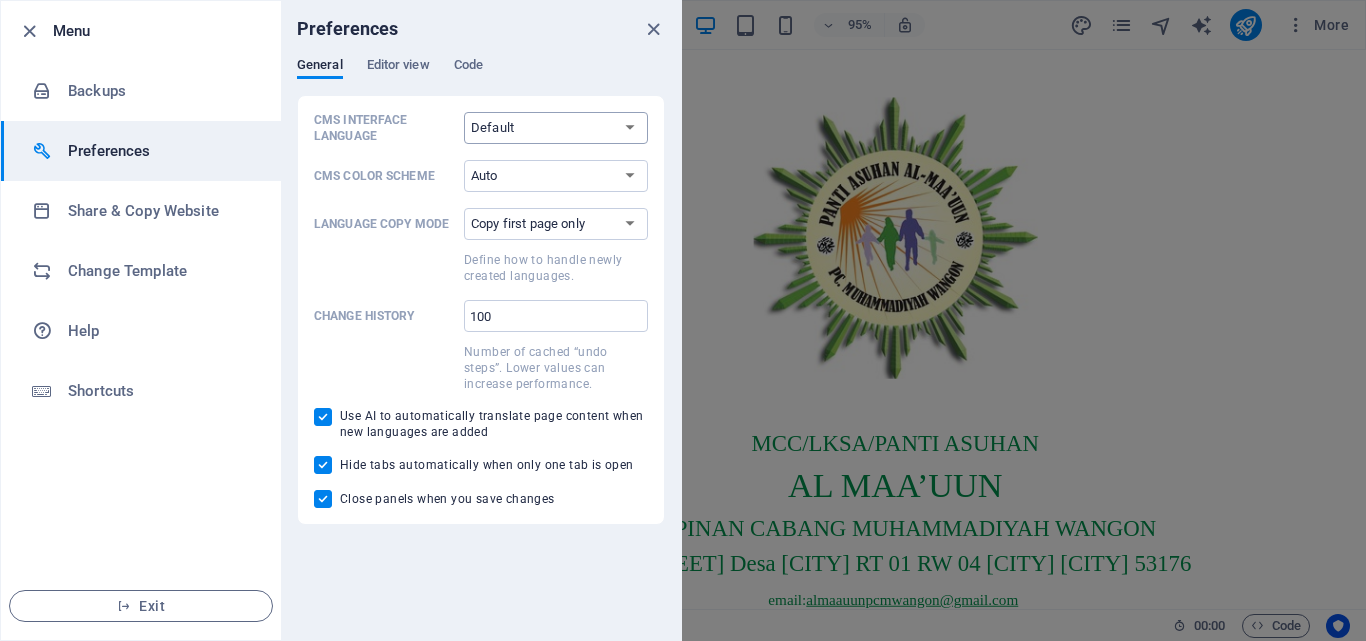 click on "Default Deutsch English Español Français Magyar Italiano Nederlands Polski Português русский язык Svenska Türkçe 日本語" at bounding box center (556, 128) 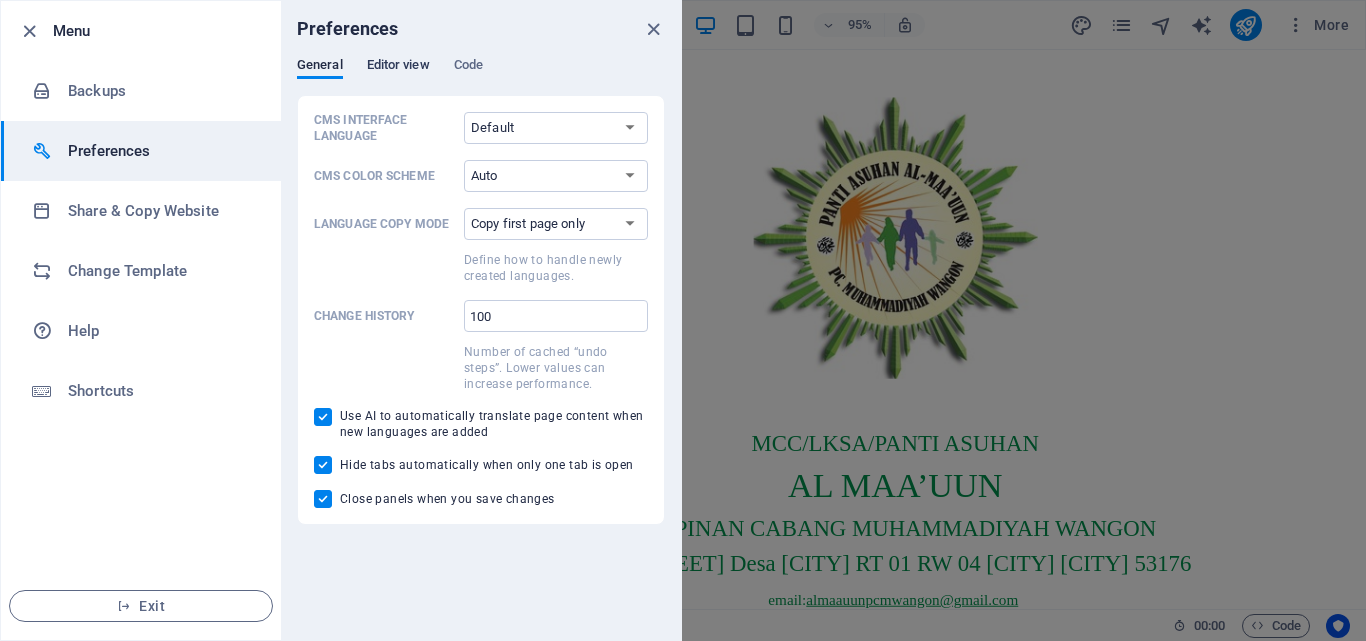 click on "Editor view" at bounding box center (398, 67) 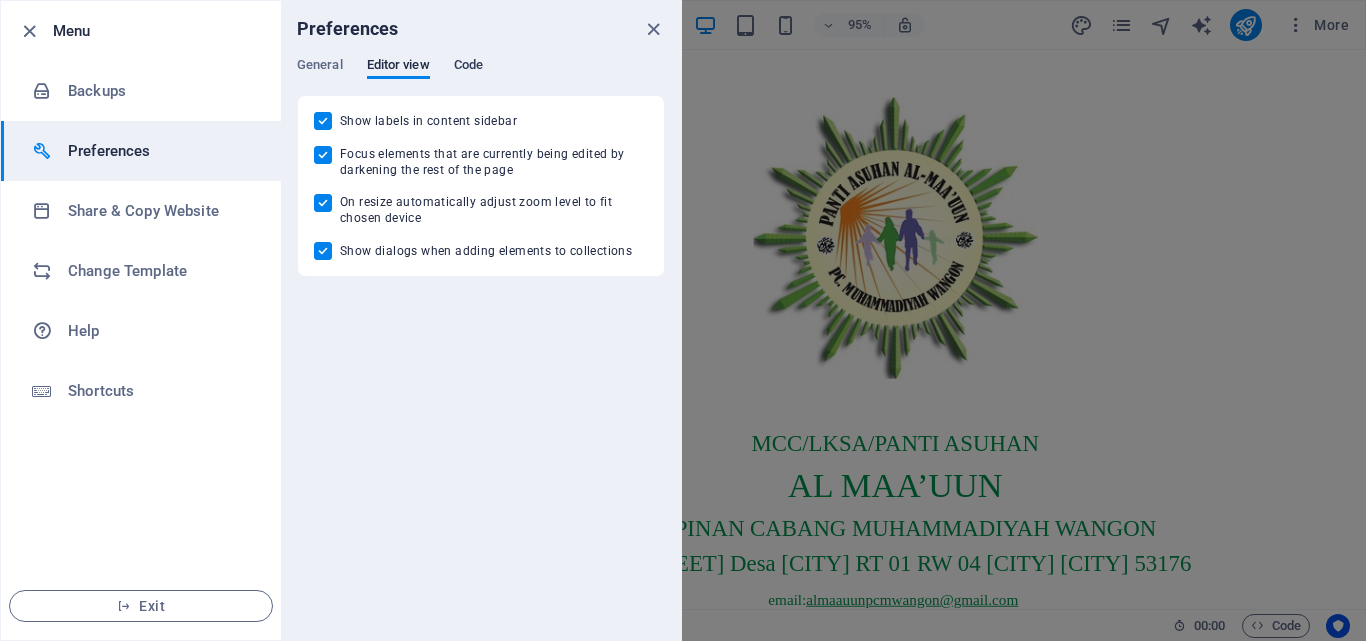 click on "Code" at bounding box center [468, 67] 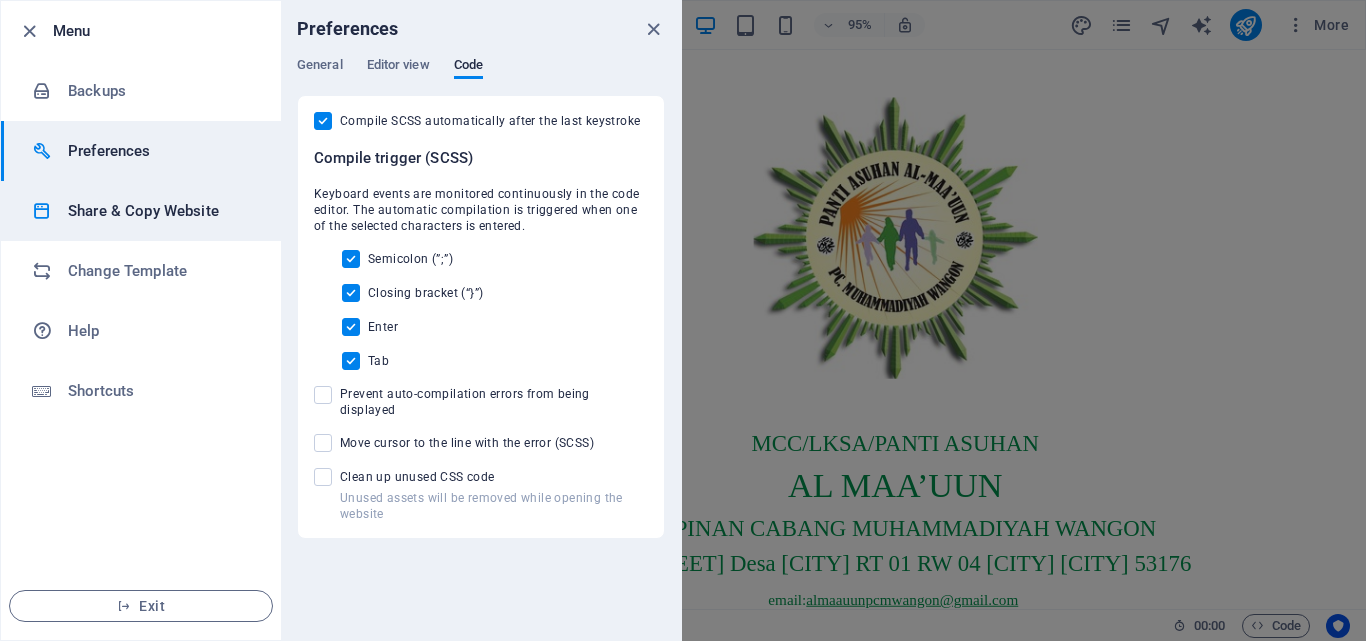 click on "Share & Copy Website" at bounding box center [160, 211] 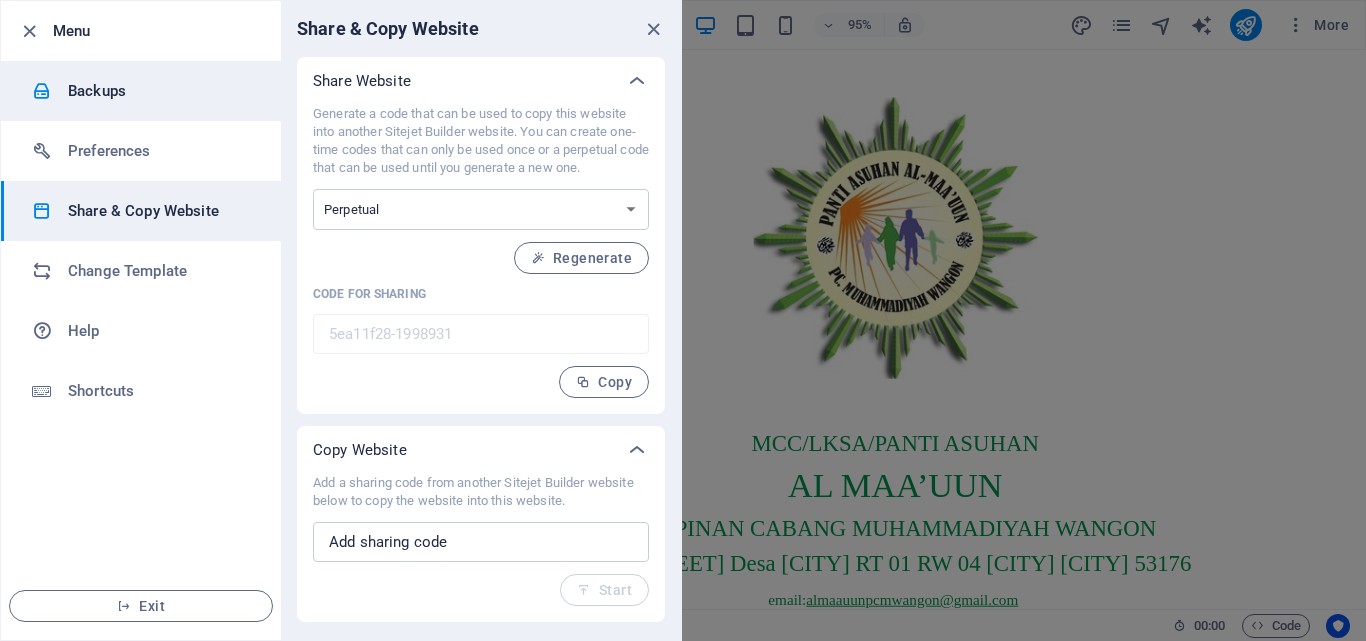 click on "Backups" at bounding box center (160, 91) 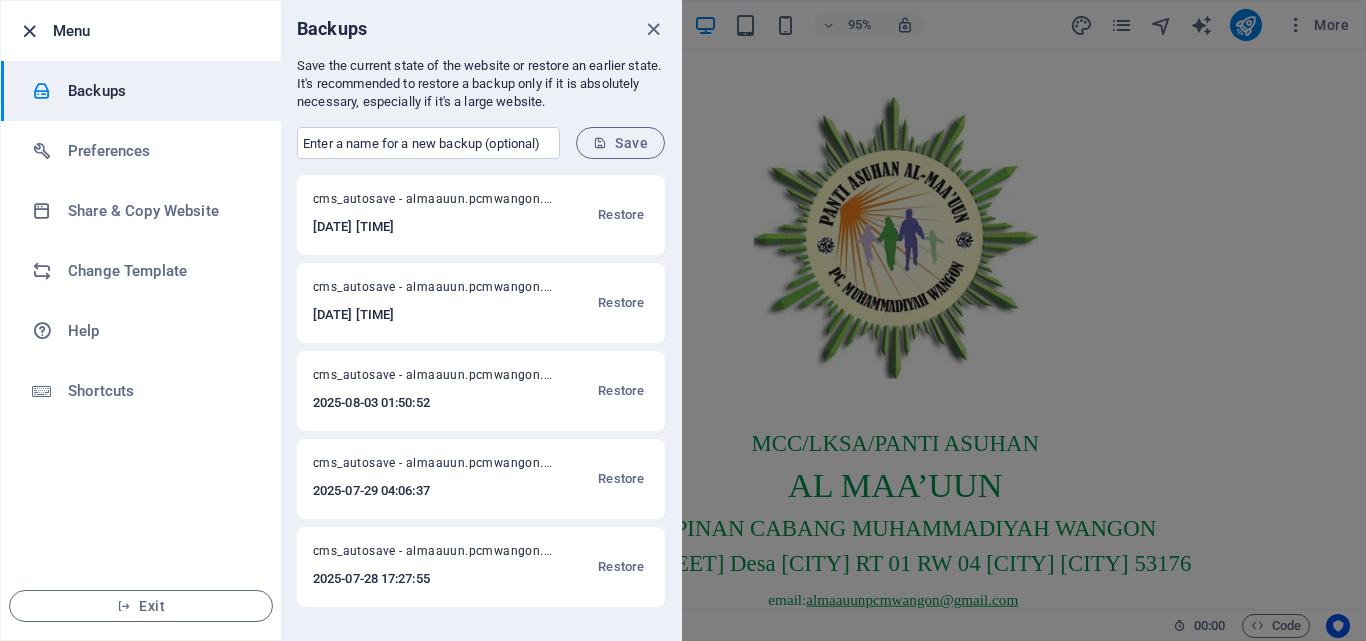 click at bounding box center [29, 31] 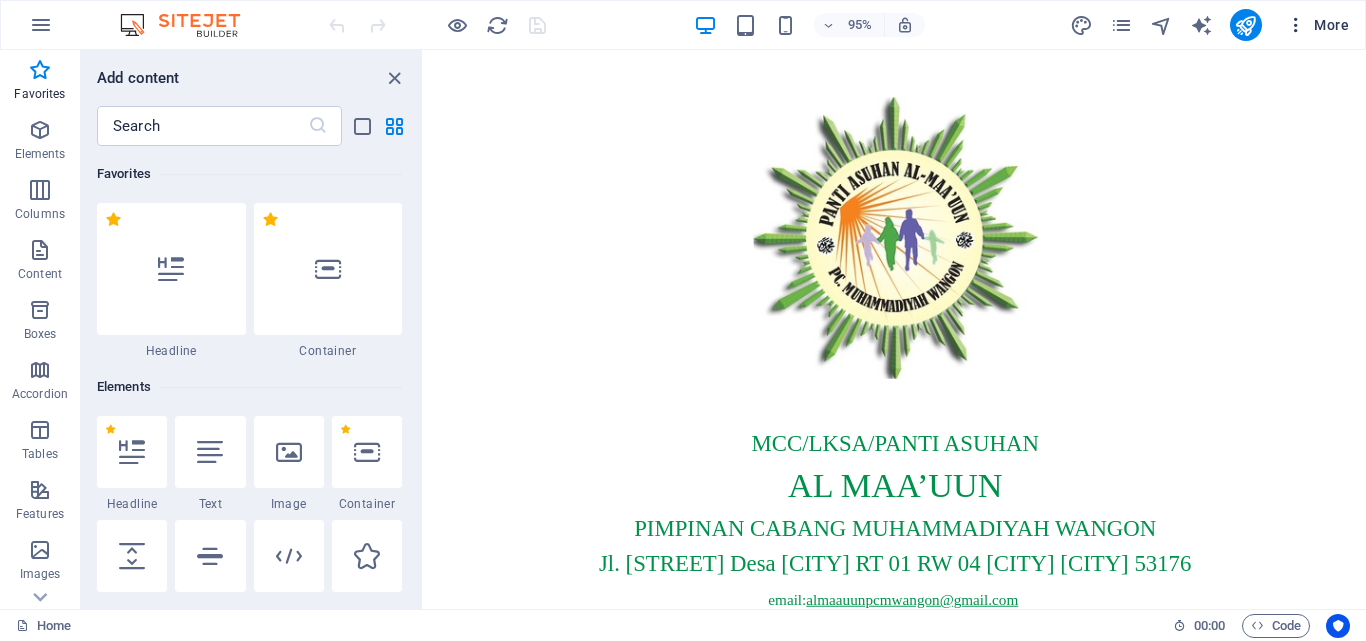 click at bounding box center (1296, 25) 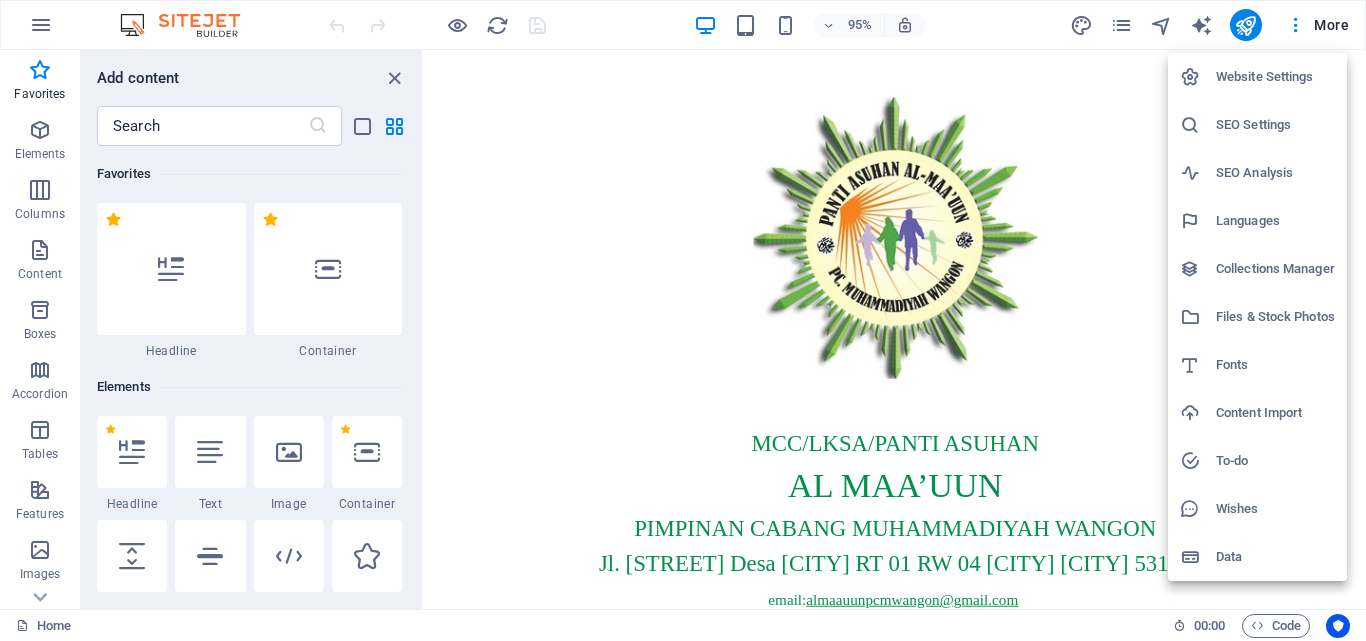 click on "Fonts" at bounding box center [1275, 365] 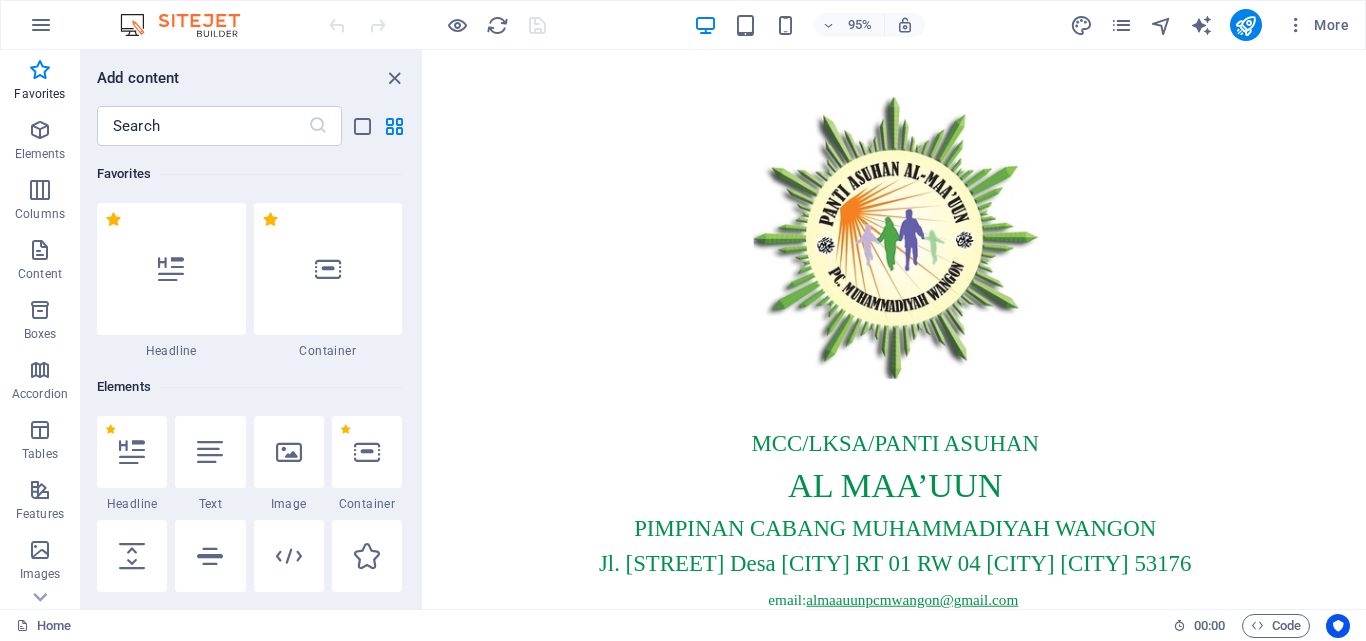 select on "popularity" 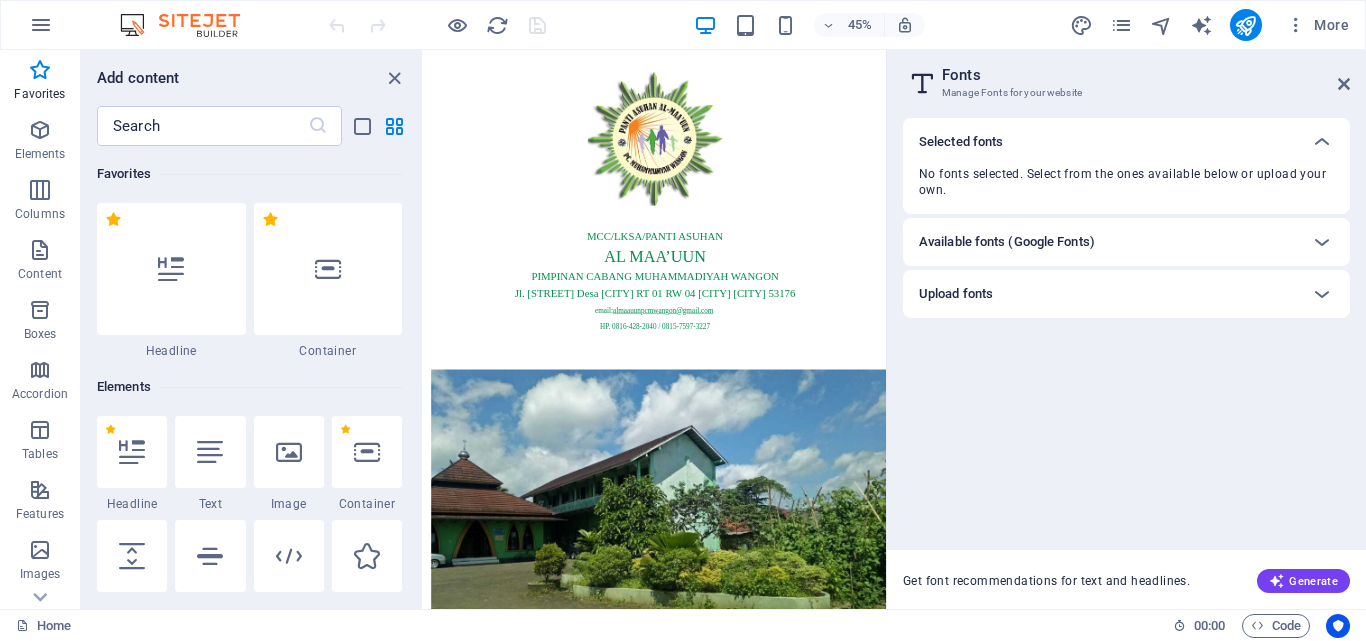 click on "Available fonts (Google Fonts)" at bounding box center (1108, 242) 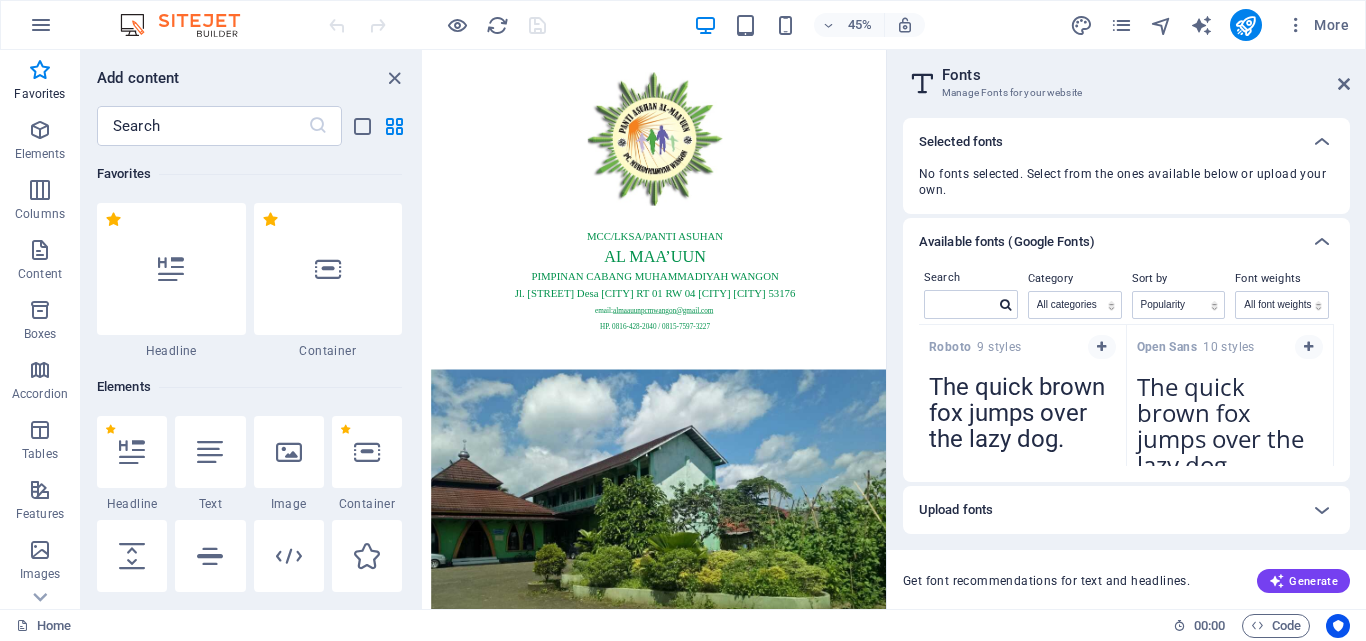 click on "Available fonts (Google Fonts)" at bounding box center [1108, 242] 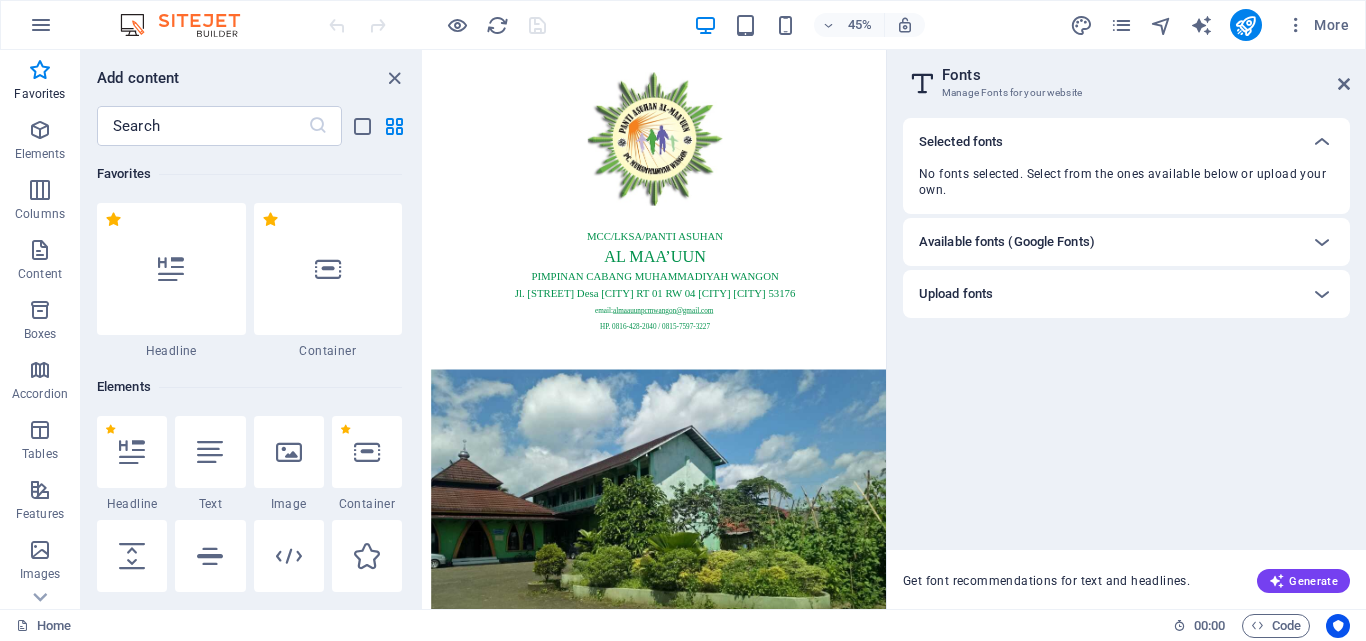 click on "Available fonts (Google Fonts)" at bounding box center (1108, 242) 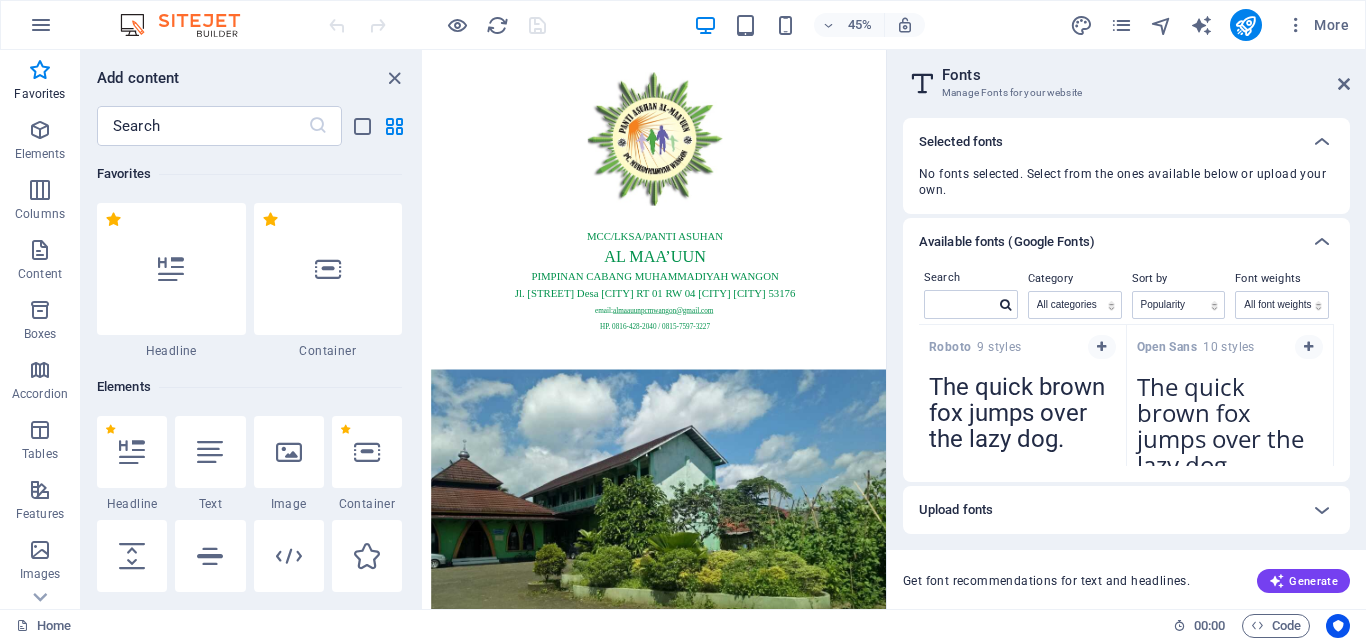 click on "Available fonts (Google Fonts)" at bounding box center [1108, 242] 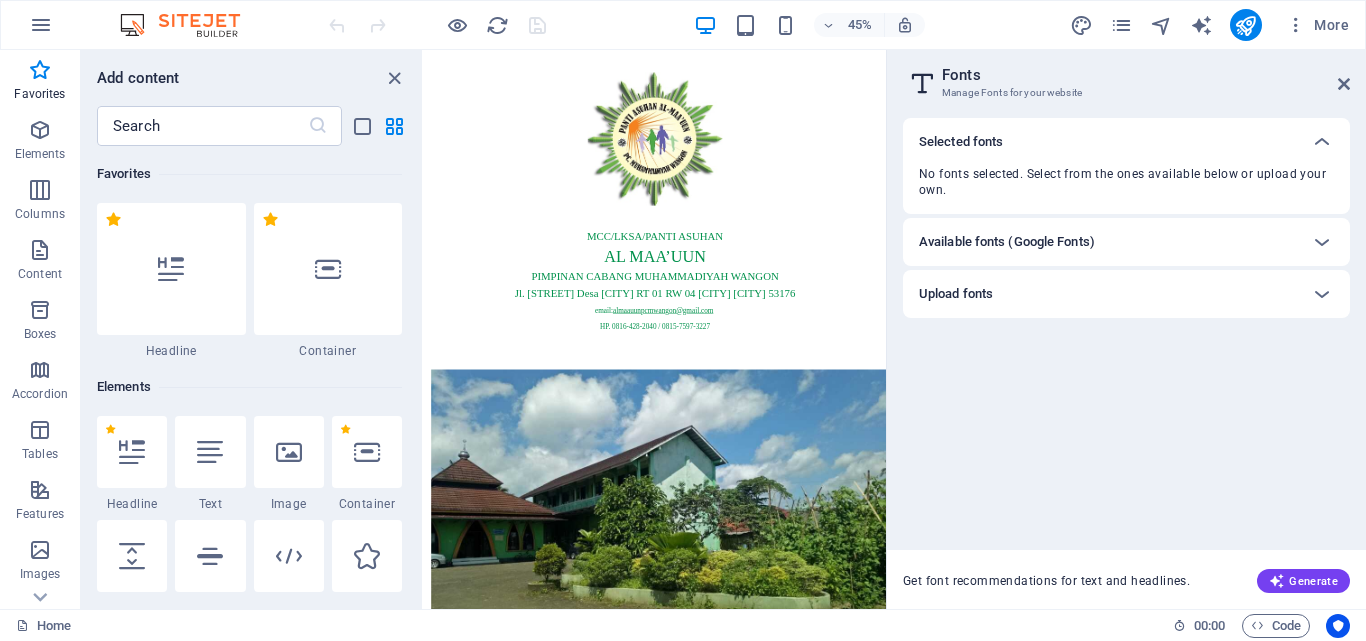 click on "Available fonts (Google Fonts)" at bounding box center [1108, 242] 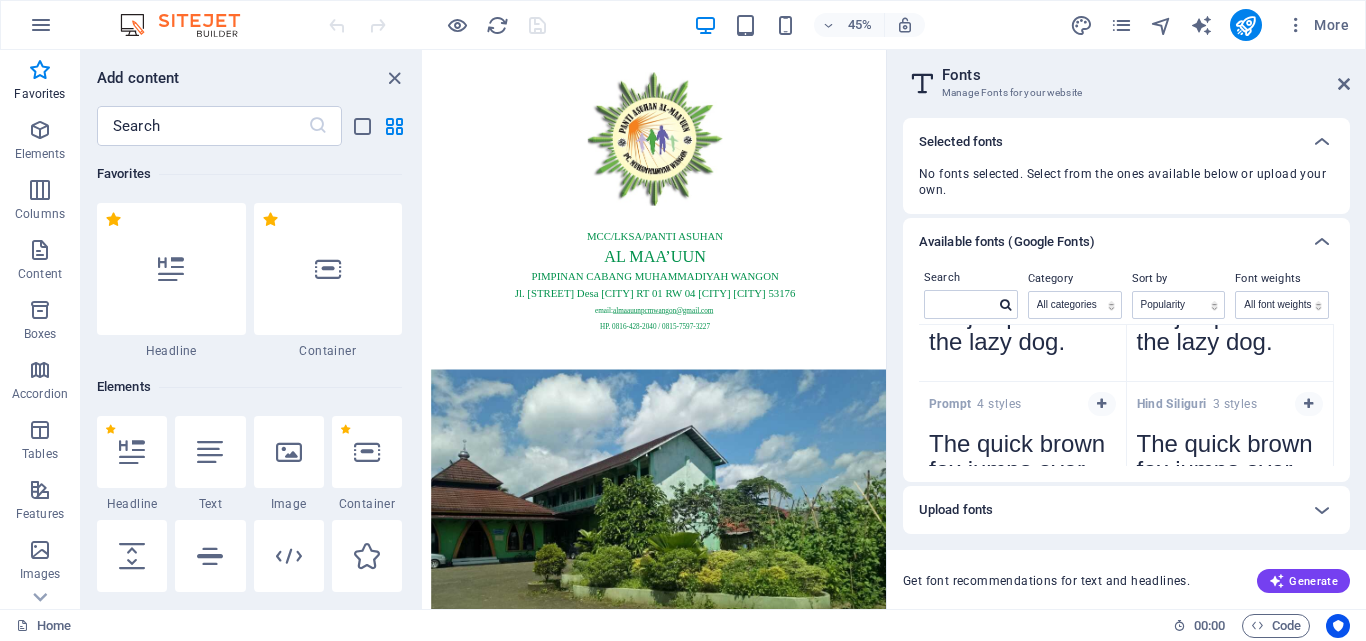 scroll, scrollTop: 4479, scrollLeft: 0, axis: vertical 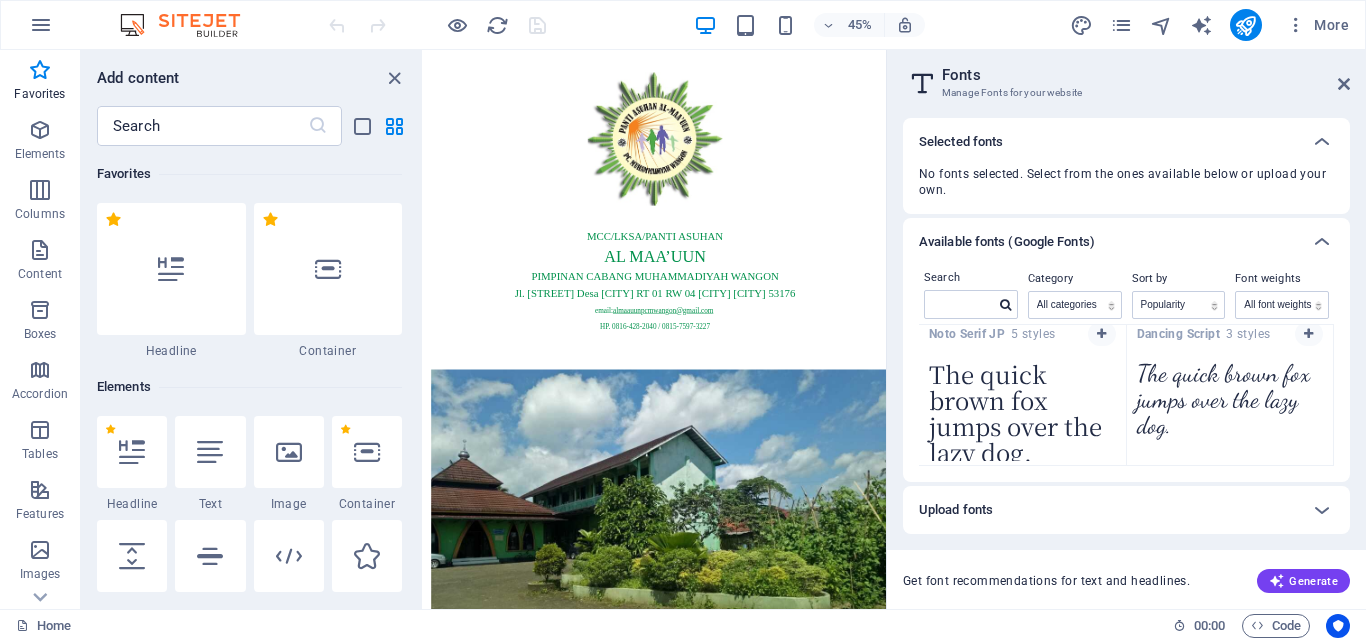 click on "Fonts" at bounding box center (1146, 75) 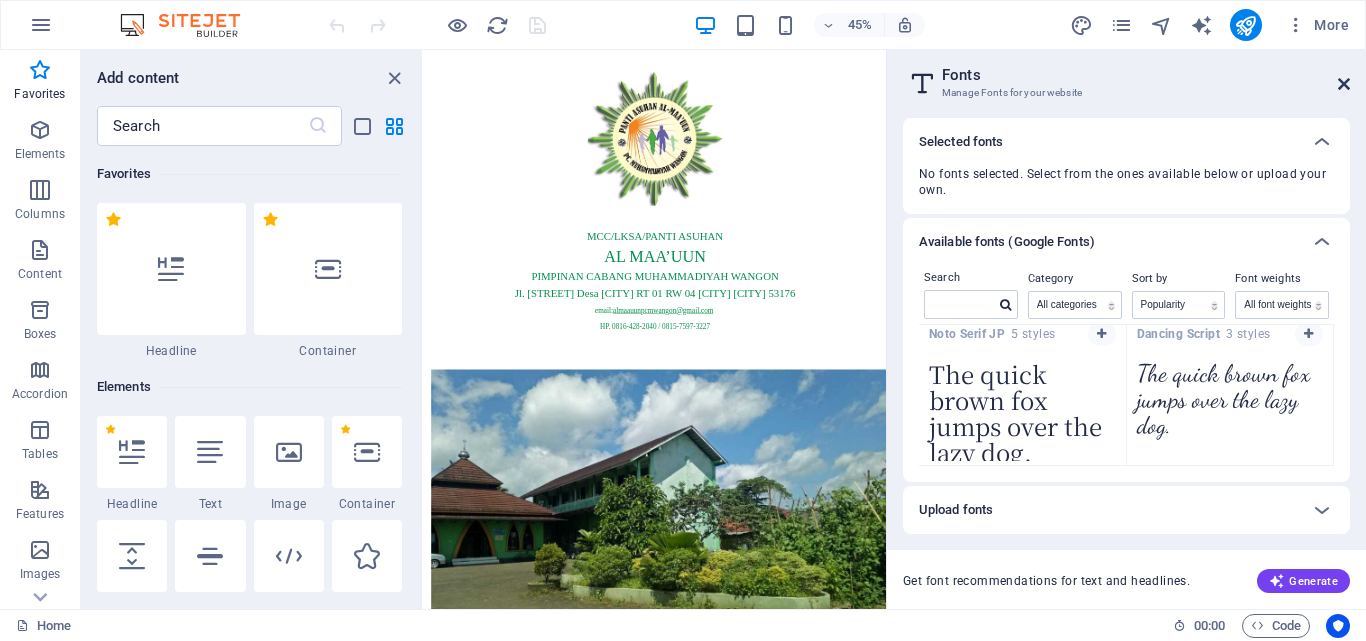 click at bounding box center (1344, 84) 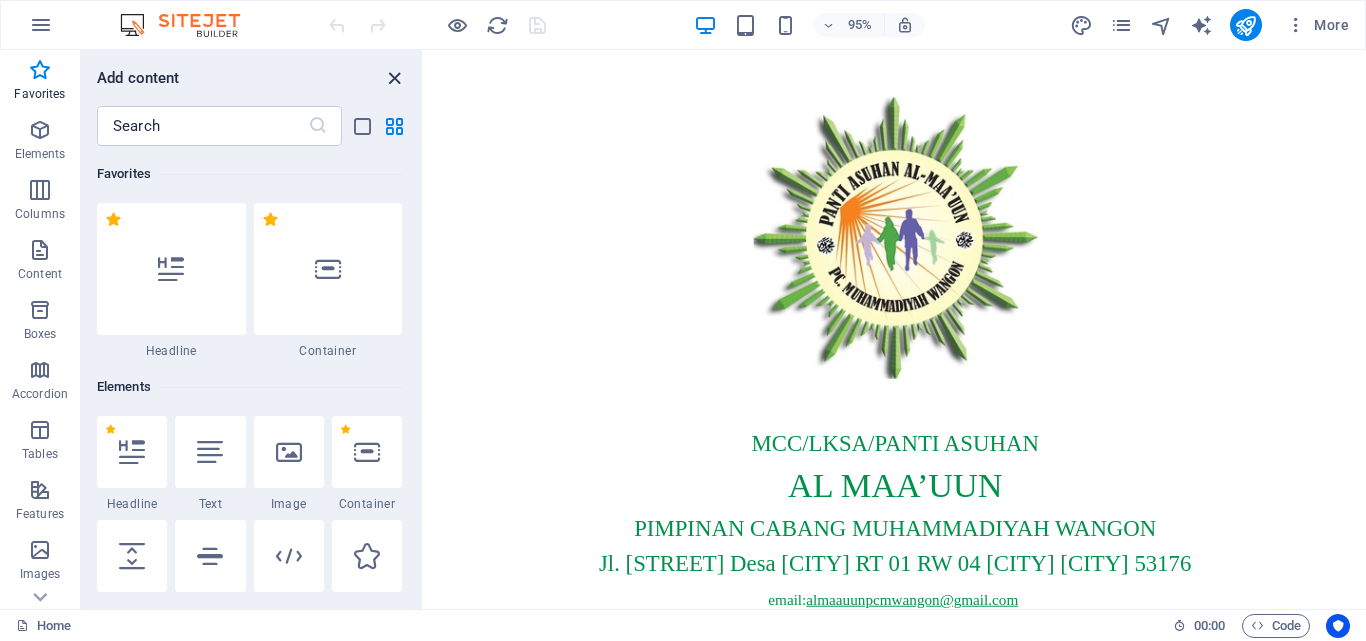 click at bounding box center [394, 78] 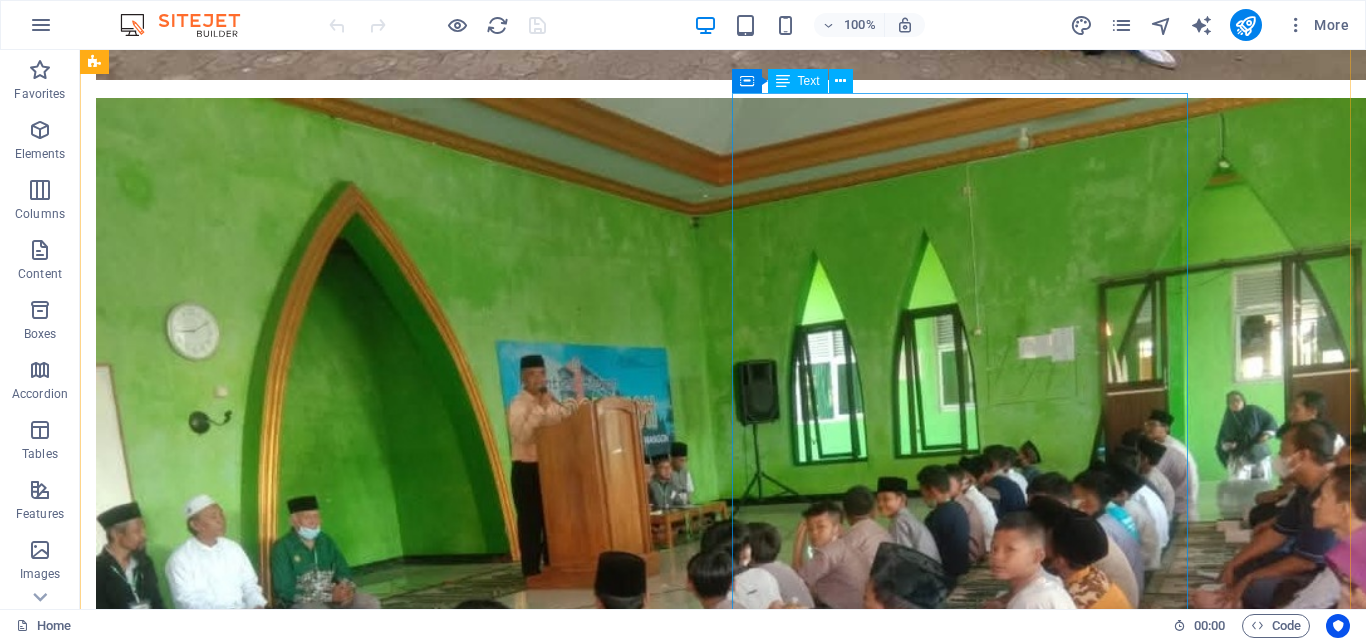 scroll, scrollTop: 2500, scrollLeft: 0, axis: vertical 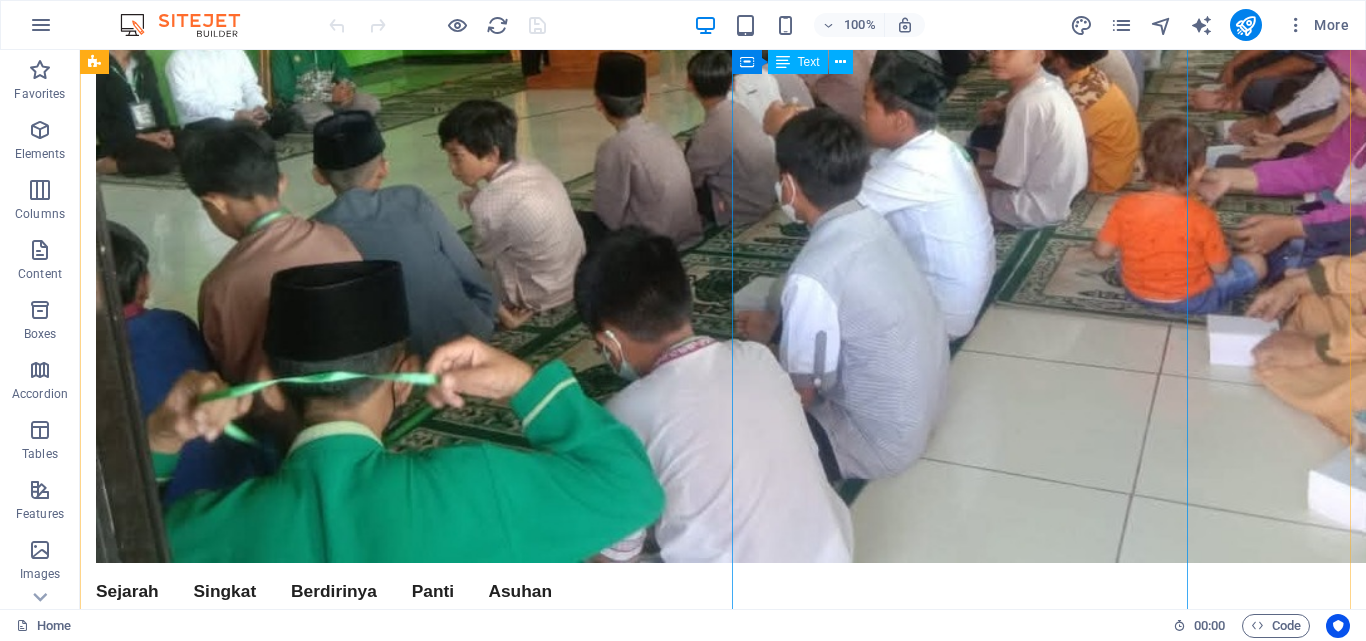 click on "SEKSI-SEKSI Hubungan Masyarakat: Suyitno M. Zaky, S.H. Teguh Widarto, S.E., S.Kom. Usaha: H. Sungeb (alm) Maskur Yayan Agus Herbal Abna Rumah Tangga: Ibu Suyitno Bu Asih H. Sunaryo (alm)  Pembangunan: H. Waris Drs. Suryowinarto H. Asro  Ekonomi Produktif: Sukisno, S.Pd. H.M. Thoyib, S.E.  Kesehatan: Ahmad Sahlan, S.Kep. Hermawan S, S.Kep. Ns. Pendidikan: Mamun Santoso, S.Pd.SD. Bambang Sutabri, S.Pd. Riono, S.Pd.I. Iwan Ari Sumanto Humas dan Publikasi: Masykur Iwan Pengasuh: Saryono (Putra) Asih (Putri)" at bounding box center (324, 3227) 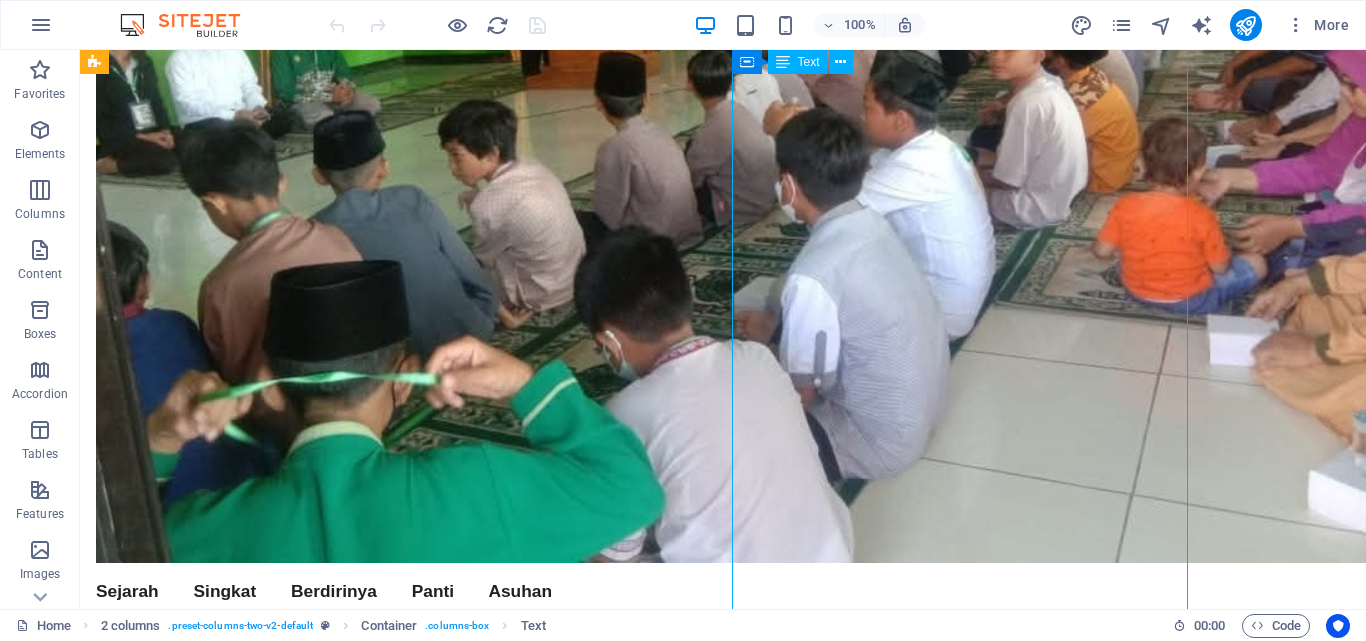 click on "SEKSI-SEKSI Hubungan Masyarakat: Suyitno M. Zaky, S.H. Teguh Widarto, S.E., S.Kom. Usaha: H. Sungeb (alm) Maskur Yayan Agus Herbal Abna Rumah Tangga: Ibu Suyitno Bu Asih H. Sunaryo (alm)  Pembangunan: H. Waris Drs. Suryowinarto H. Asro  Ekonomi Produktif: Sukisno, S.Pd. H.M. Thoyib, S.E.  Kesehatan: Ahmad Sahlan, S.Kep. Hermawan S, S.Kep. Ns. Pendidikan: Mamun Santoso, S.Pd.SD. Bambang Sutabri, S.Pd. Riono, S.Pd.I. Iwan Ari Sumanto Humas dan Publikasi: Masykur Iwan Pengasuh: Saryono (Putra) Asih (Putri)" at bounding box center [324, 3227] 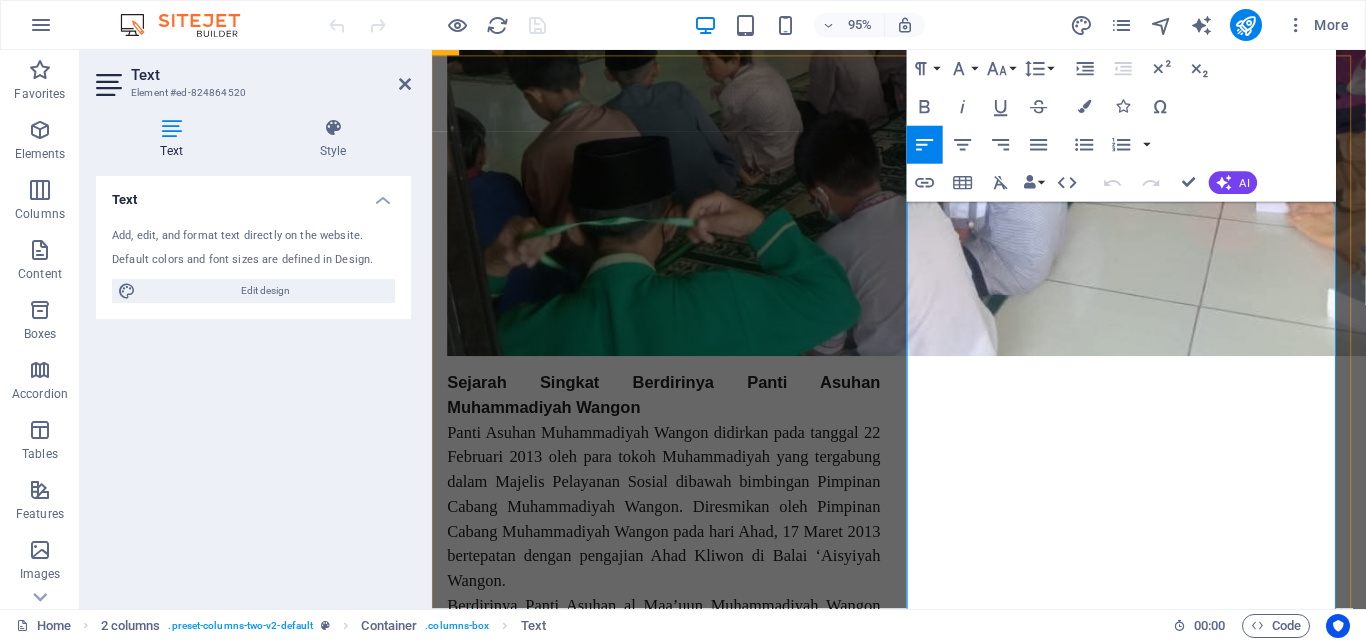 scroll, scrollTop: 2257, scrollLeft: 0, axis: vertical 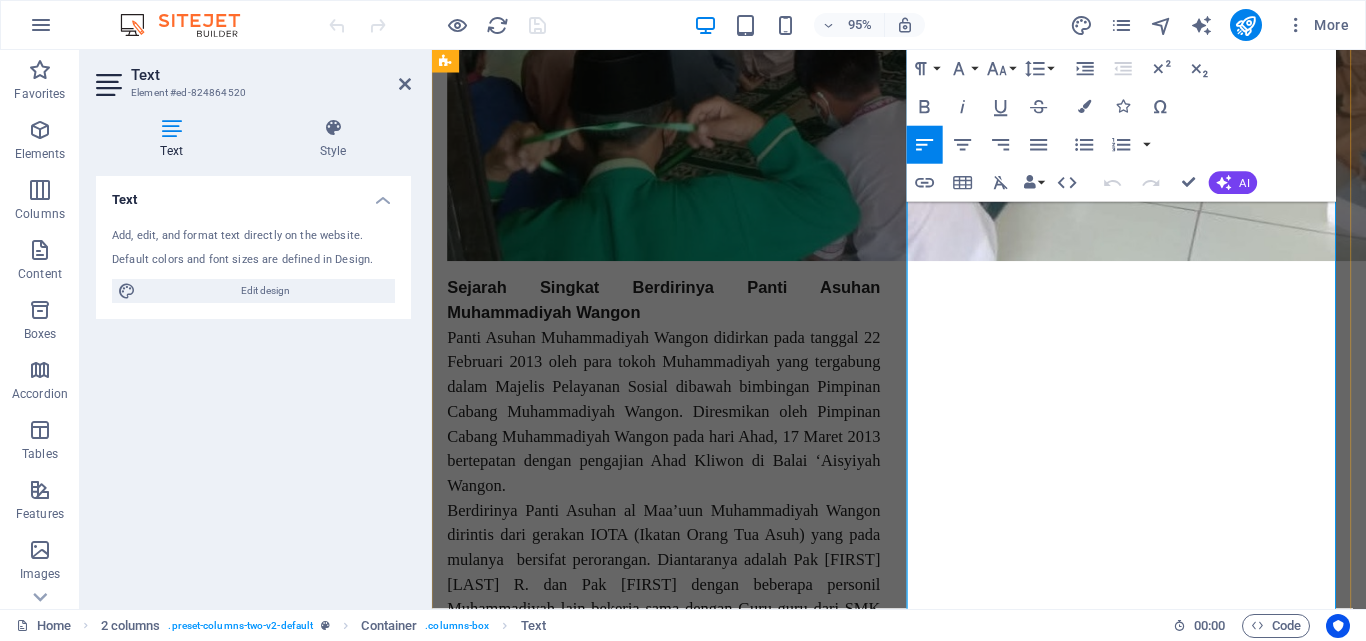click on "Pembangunan:" at bounding box center (499, 2835) 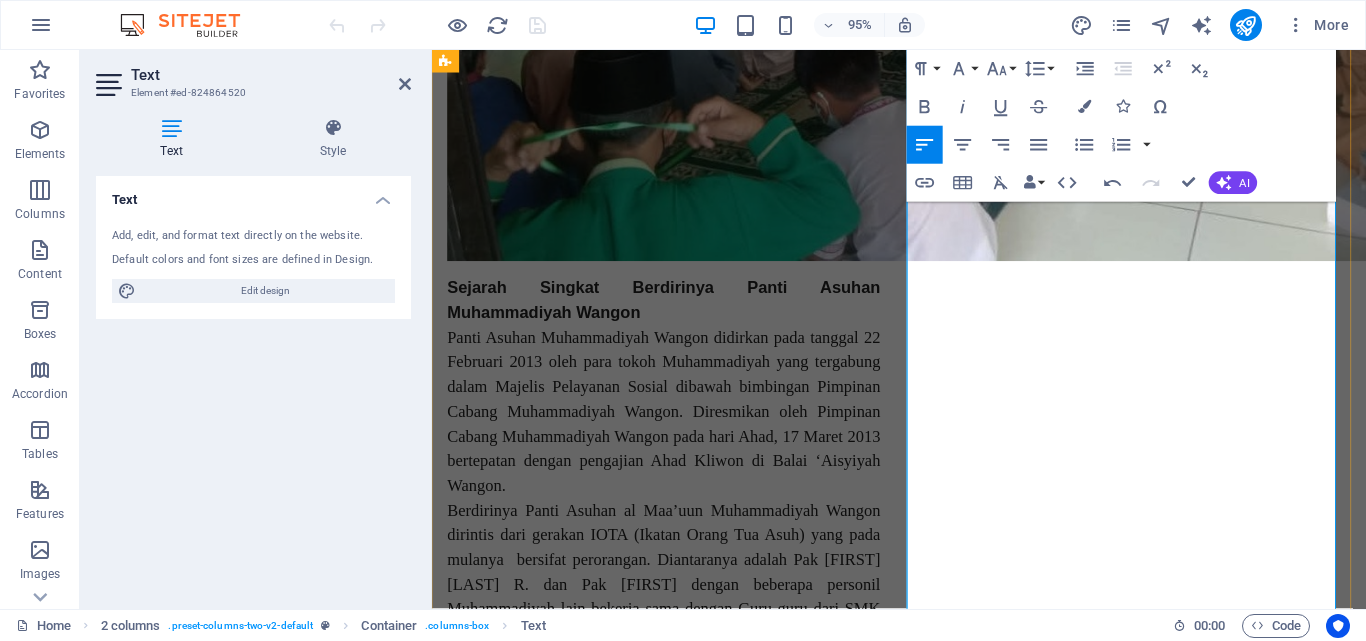click on "Ekonomi Produktif:" at bounding box center [517, 2936] 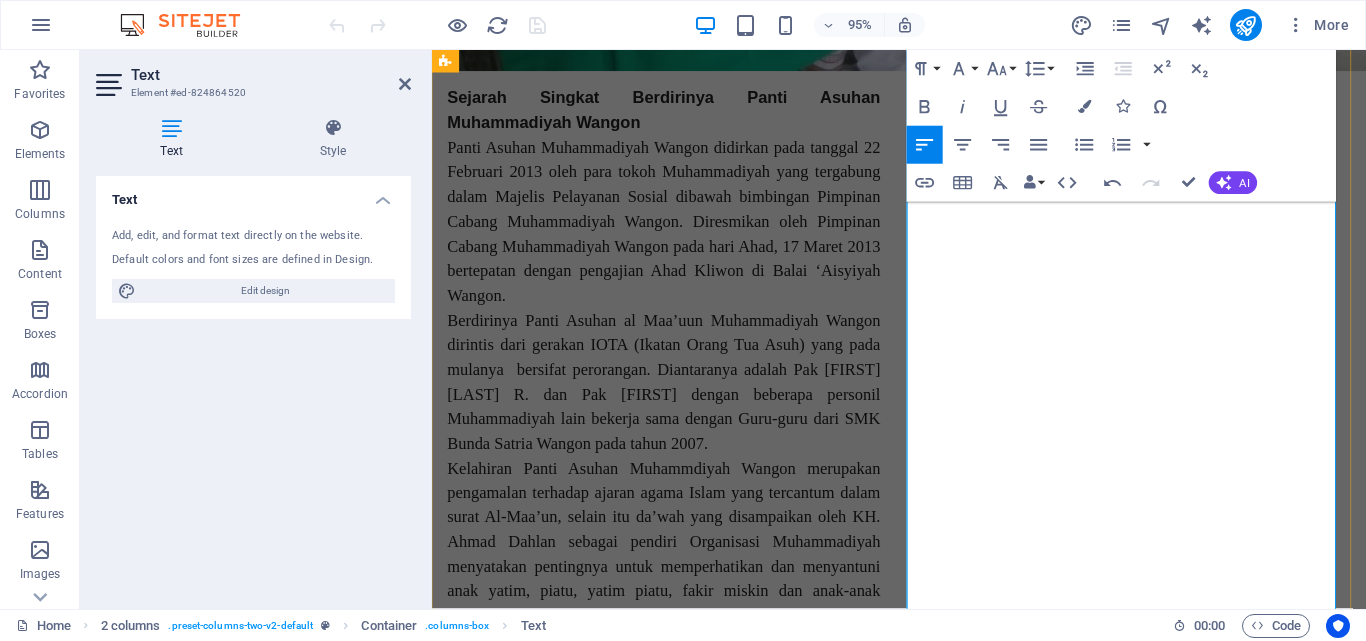 scroll, scrollTop: 2557, scrollLeft: 0, axis: vertical 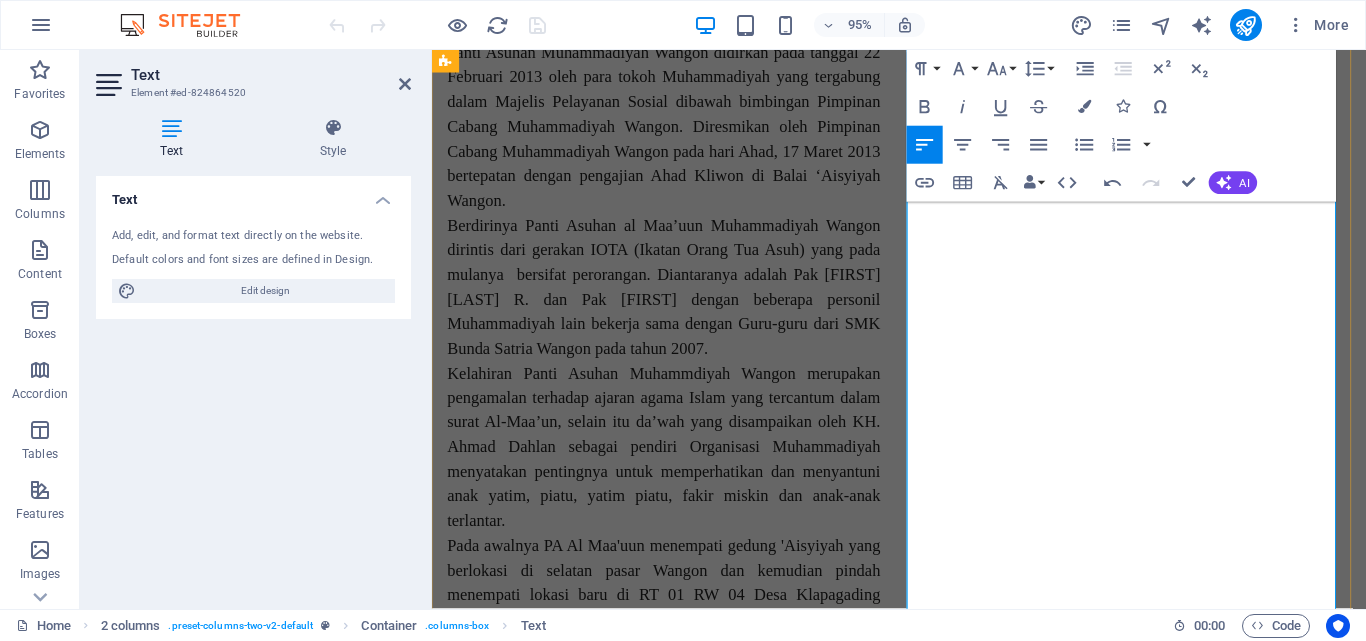 click on "Kesehatan:" at bounding box center (486, 2715) 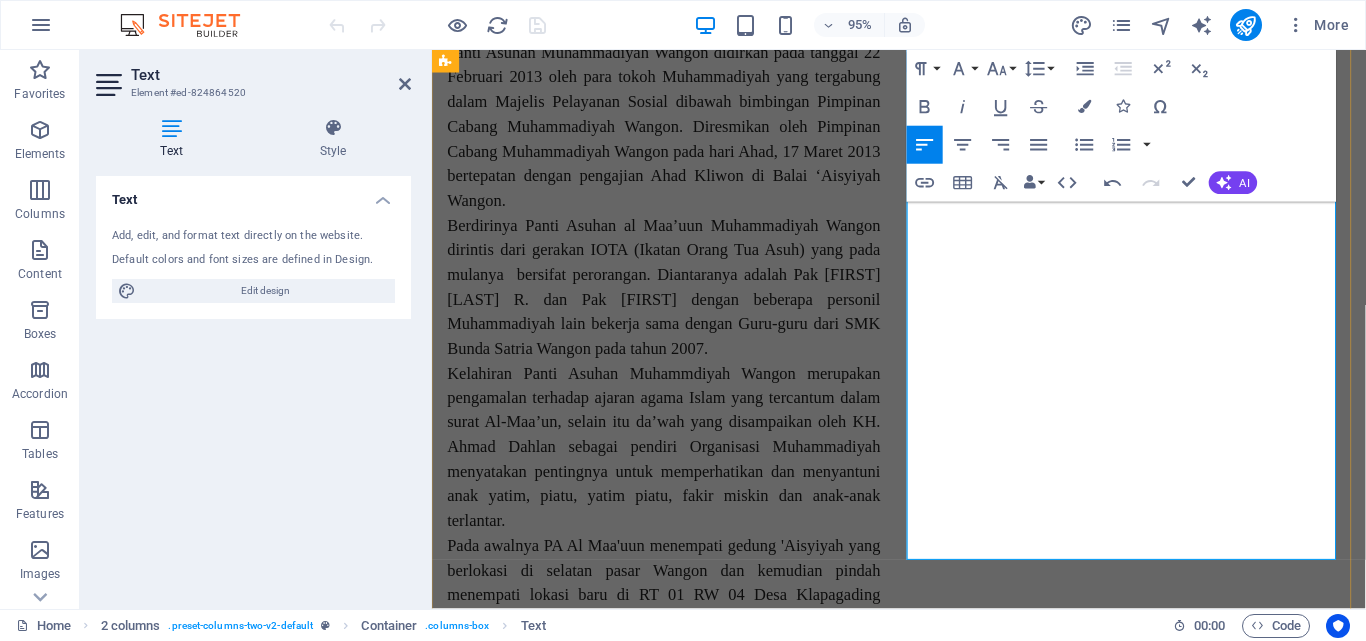 scroll, scrollTop: 2857, scrollLeft: 0, axis: vertical 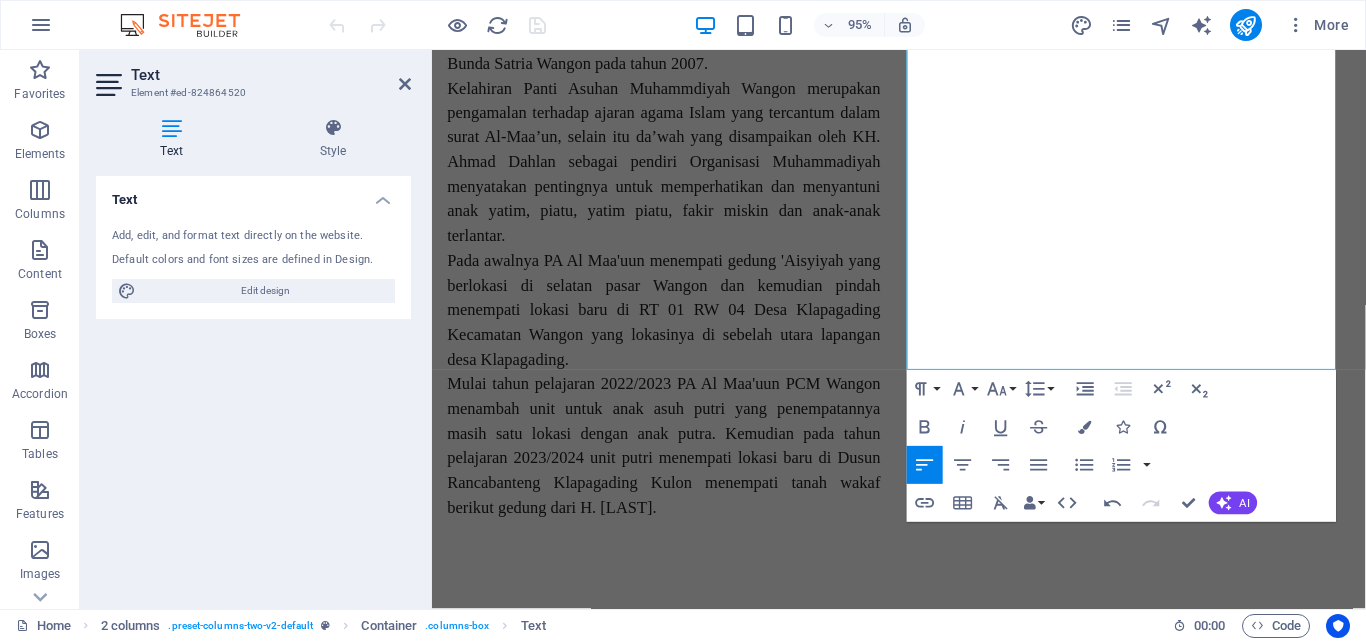 click on "Text Add, edit, and format text directly on the website. Default colors and font sizes are defined in Design. Edit design Alignment Left aligned Centered Right aligned" at bounding box center [253, 384] 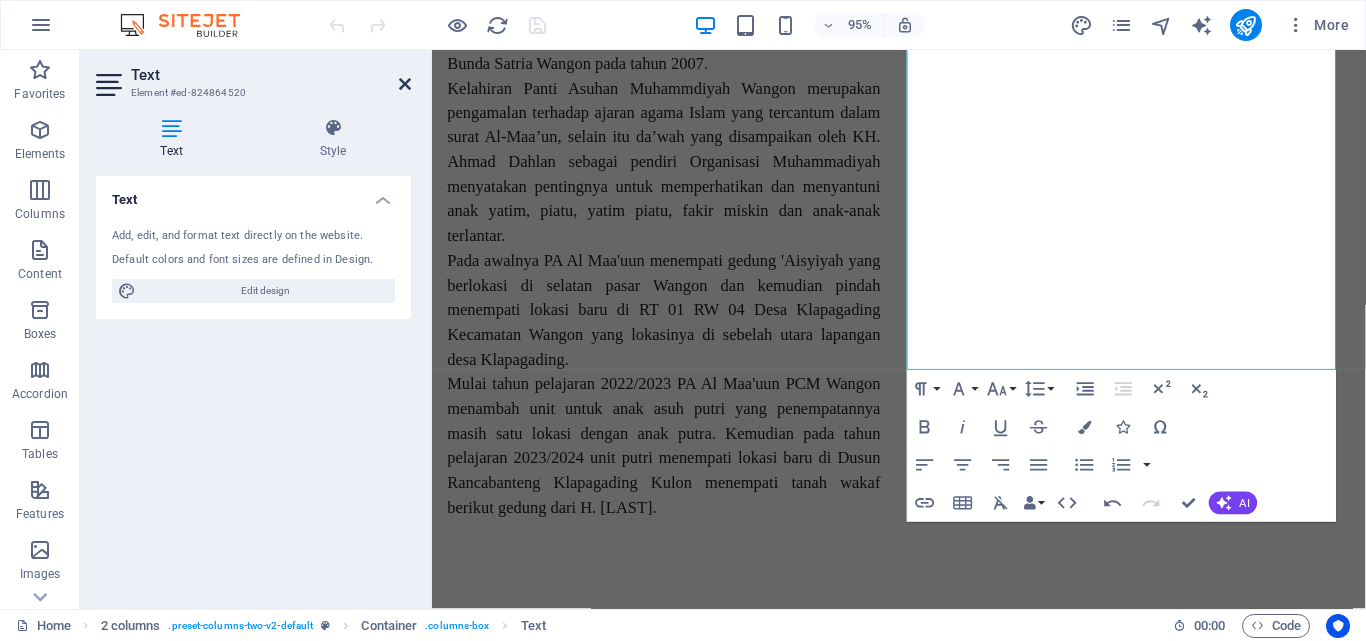 click at bounding box center [405, 84] 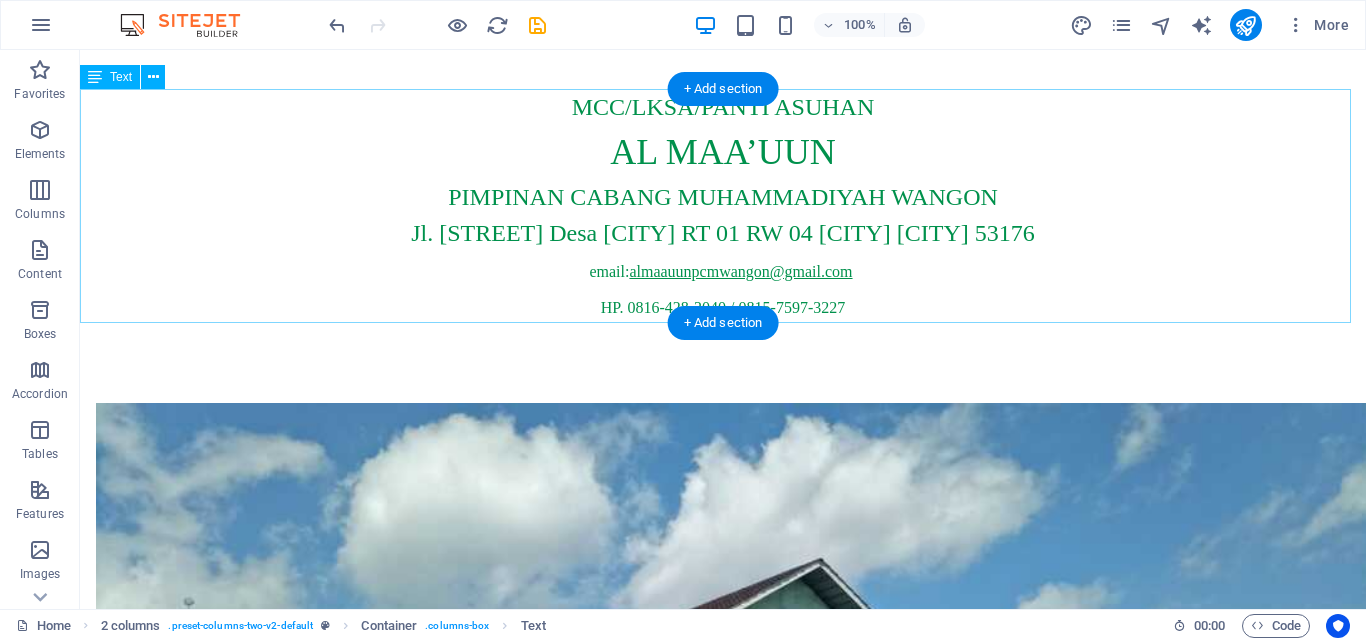 scroll, scrollTop: 0, scrollLeft: 0, axis: both 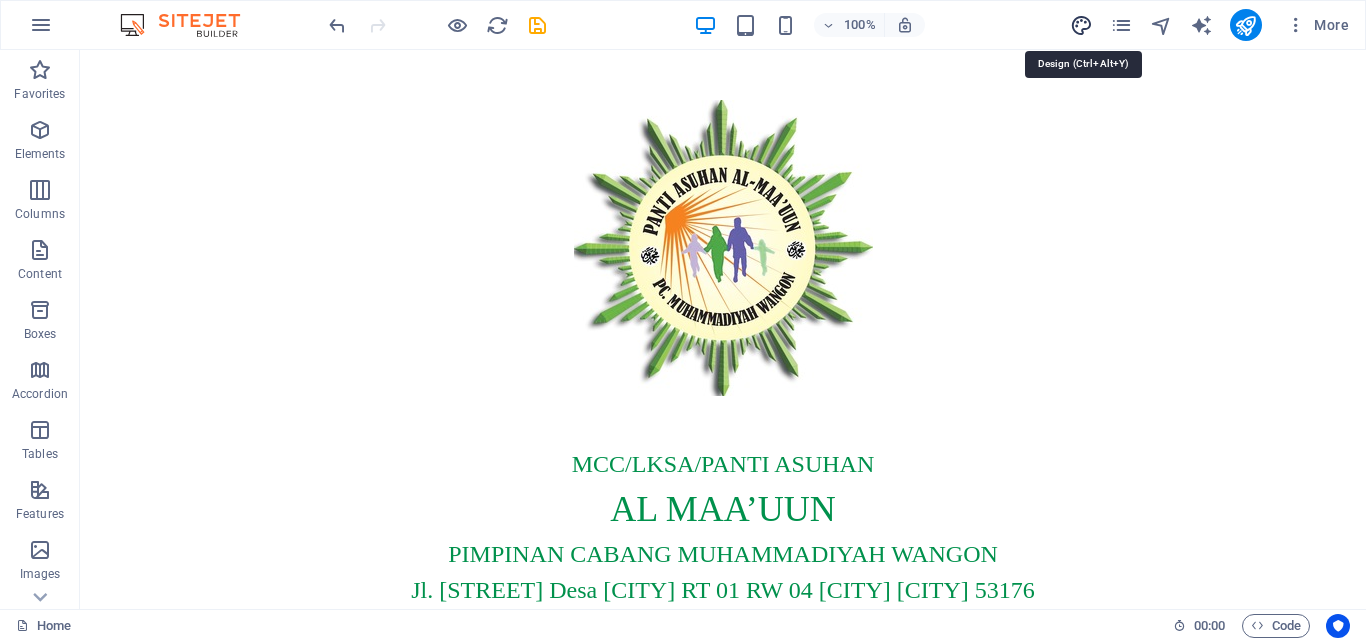 click at bounding box center (1081, 25) 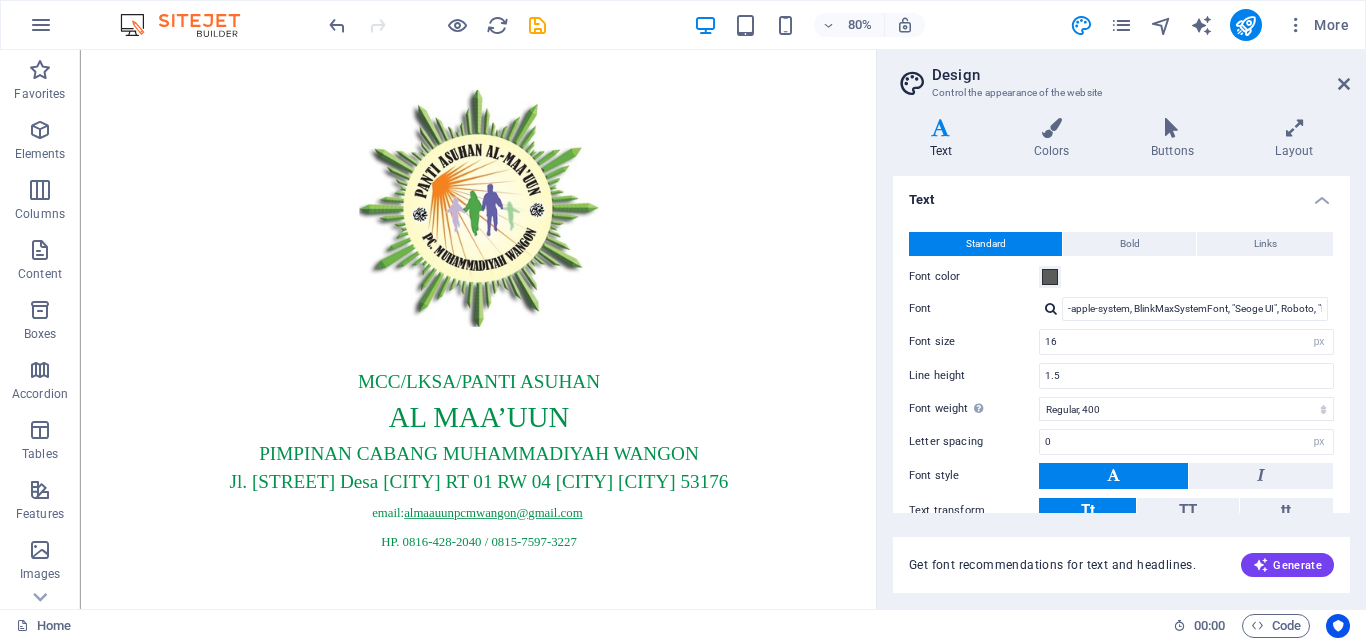 scroll, scrollTop: 119, scrollLeft: 0, axis: vertical 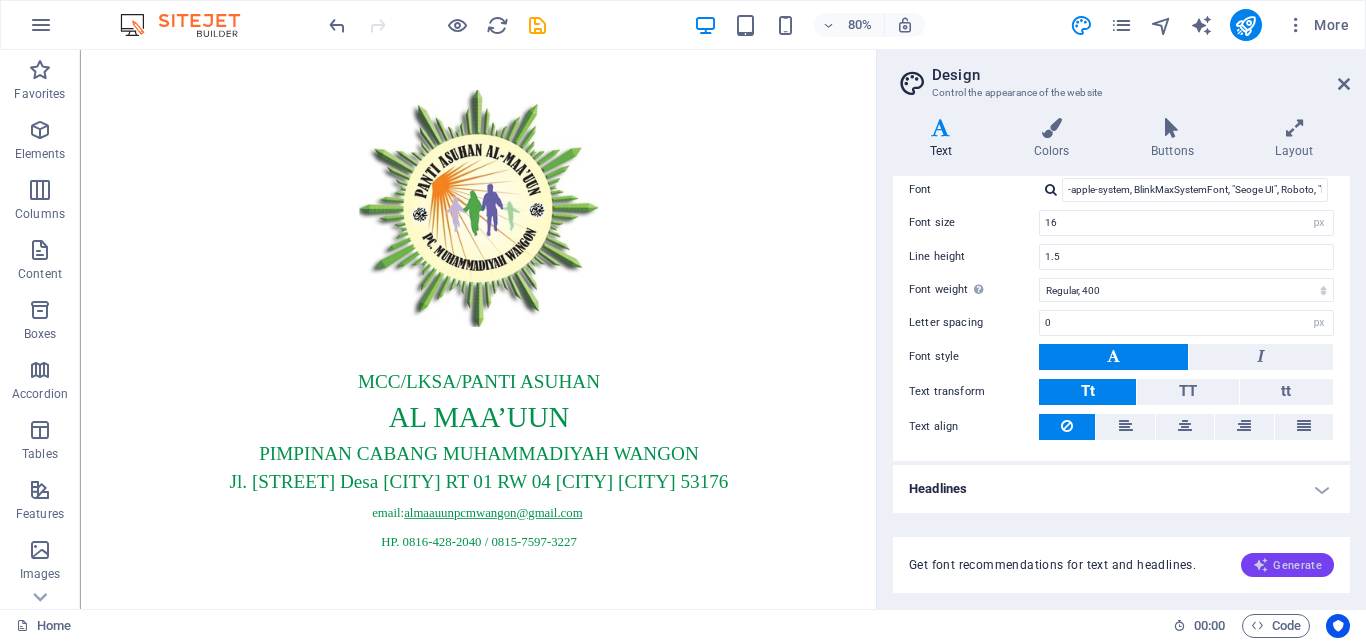 click at bounding box center (1261, 565) 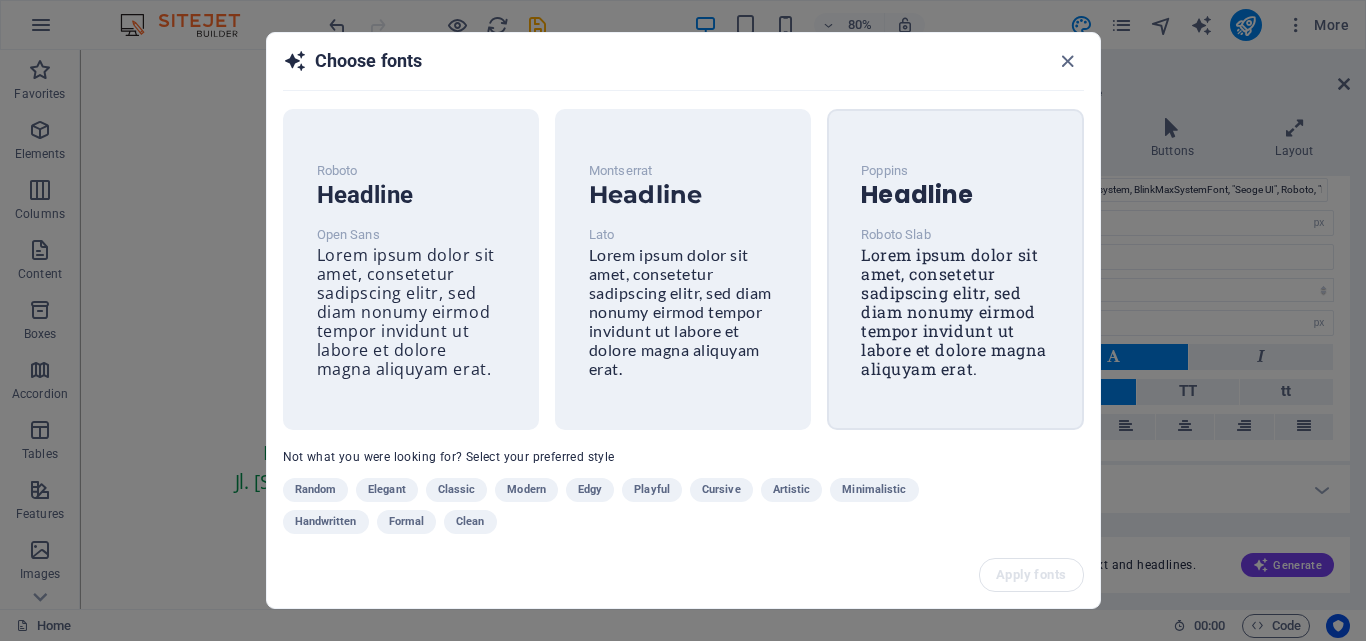 click on "Lorem ipsum dolor sit amet, consetetur sadipscing elitr, sed diam nonumy eirmod tempor invidunt ut labore et dolore magna aliquyam erat." at bounding box center [954, 311] 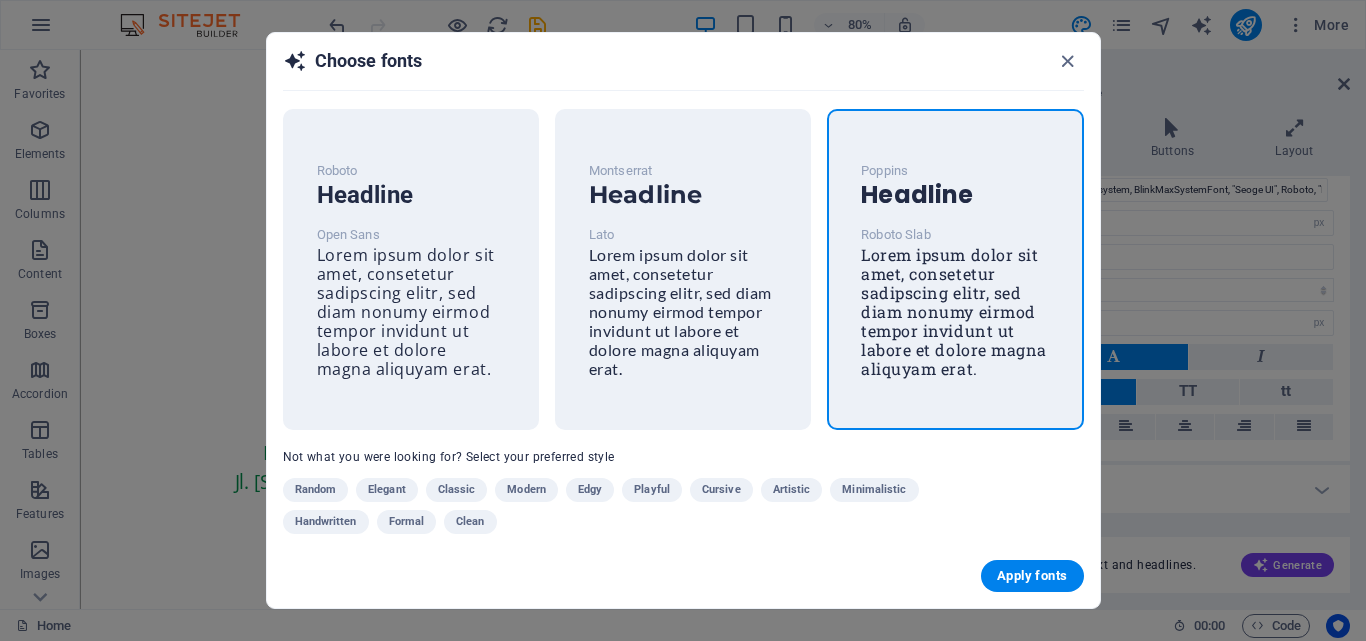 drag, startPoint x: 695, startPoint y: 112, endPoint x: 568, endPoint y: -76, distance: 226.87662 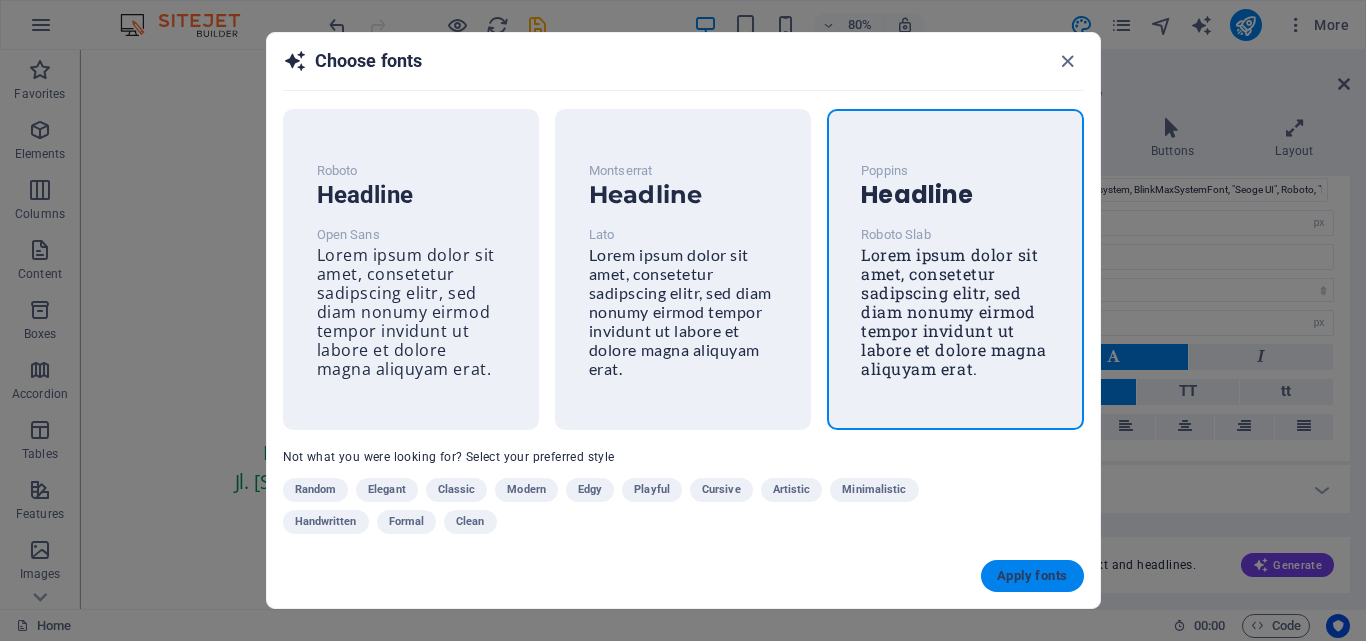 click on "Apply fonts" at bounding box center (1032, 576) 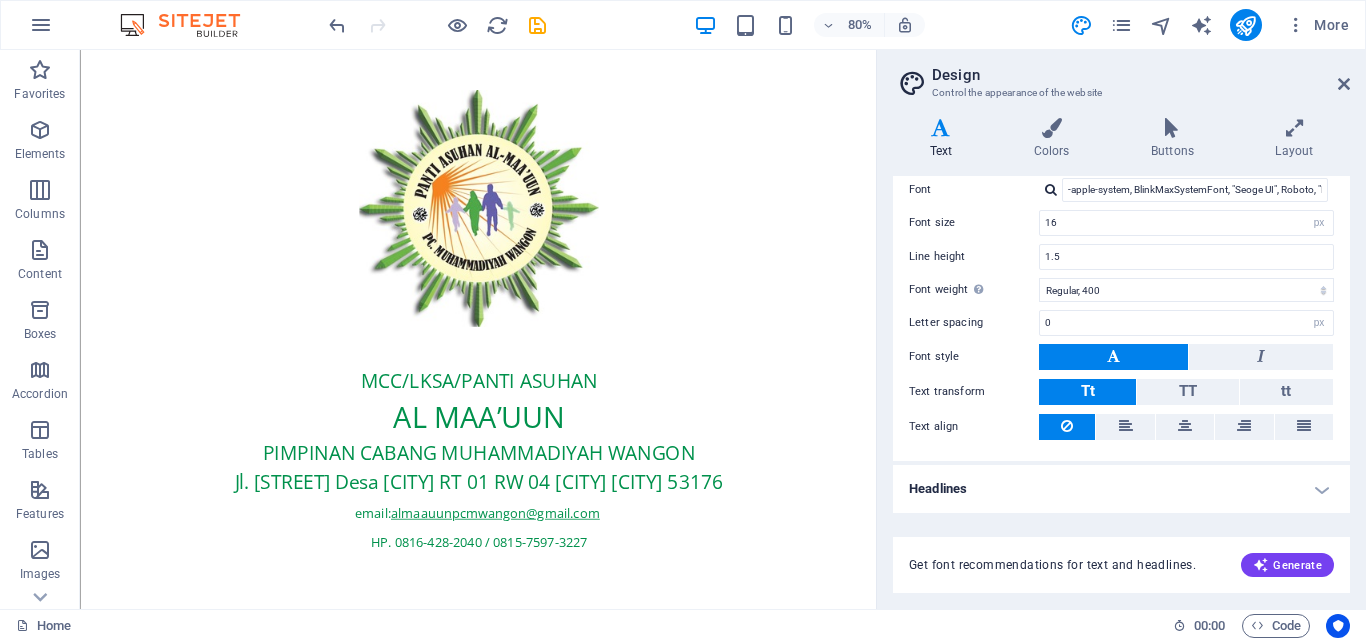 type on "Roboto Slab" 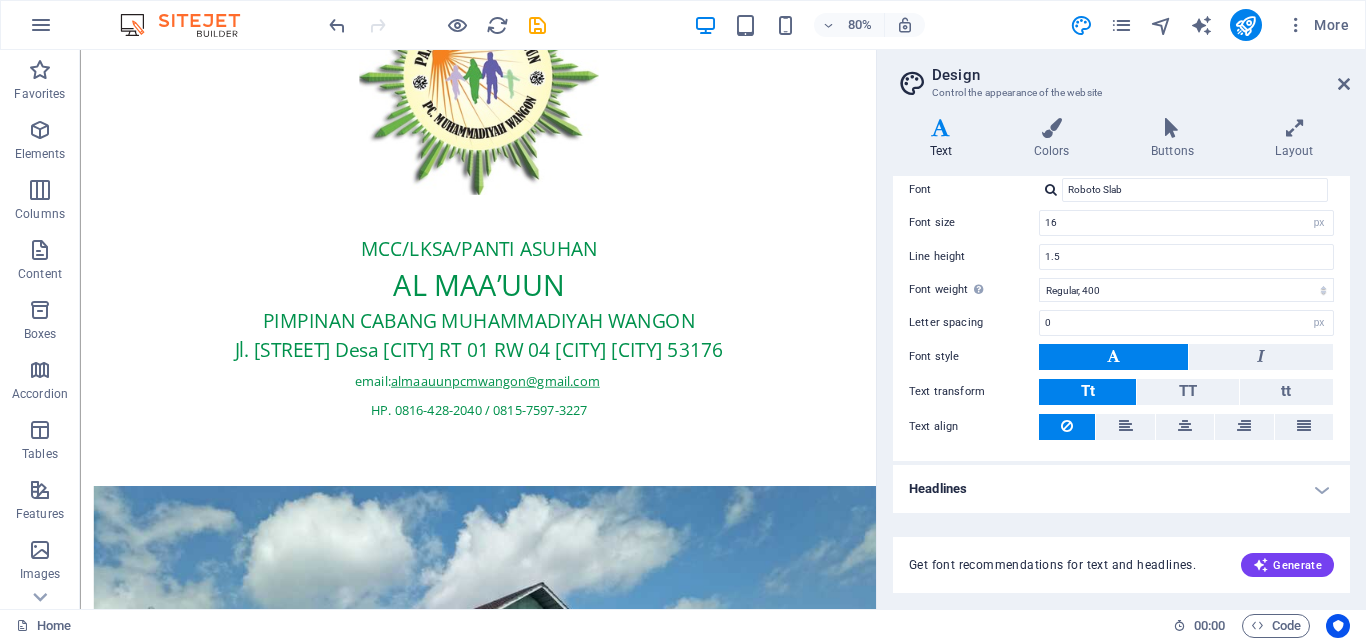 scroll, scrollTop: 73, scrollLeft: 0, axis: vertical 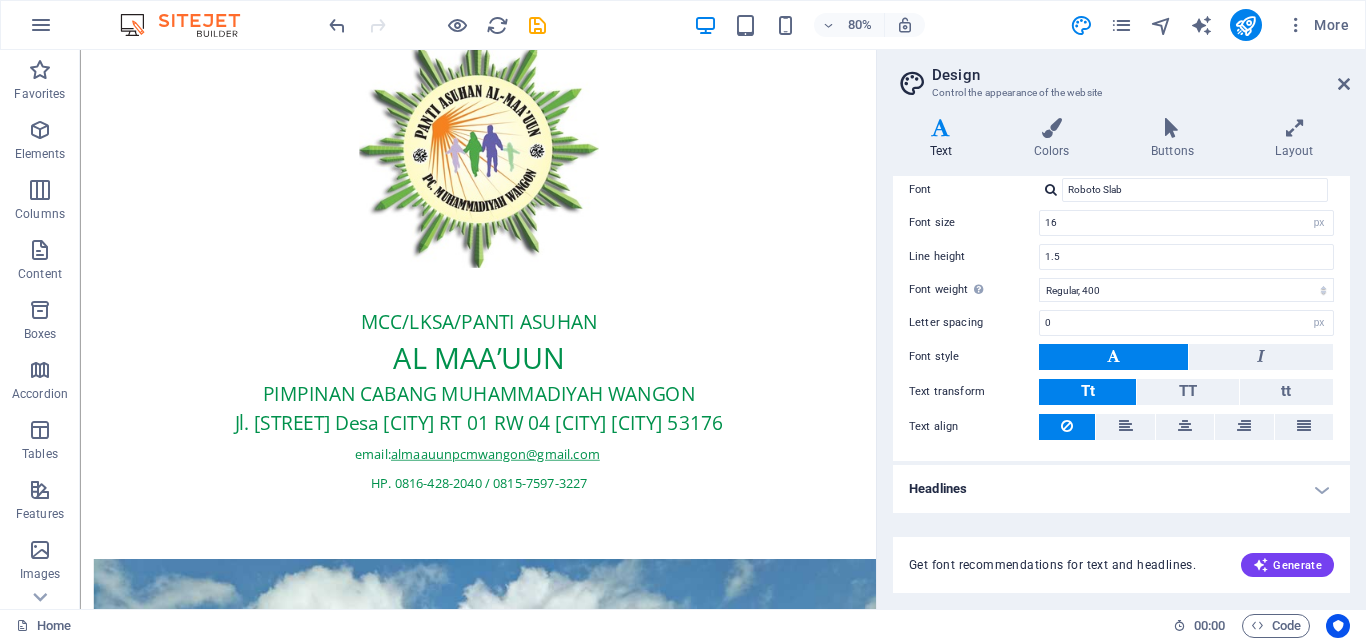 click on "Variants  Text  Colors  Buttons  Layout Text Standard Bold Links Font color Font Roboto Slab Font size 16 rem px Line height 1.5 Font weight To display the font weight correctly, it may need to be enabled.  Manage Fonts Thin, 100 Extra-light, 200 Light, 300 Regular, 400 Medium, 500 Semi-bold, 600 Bold, 700 Extra-bold, 800 Black, 900 Letter spacing 0 rem px Font style Text transform Tt TT tt Text align Font weight To display the font weight correctly, it may need to be enabled.  Manage Fonts Thin, 100 Extra-light, 200 Light, 300 Regular, 400 Medium, 500 Semi-bold, 600 Bold, 700 Extra-bold, 800 Black, 900 Default Hover / Active Font color Font color Decoration None Decoration None Transition duration 0.3 s Transition function Ease Ease In Ease Out Ease In/Ease Out Linear Headlines All H1 / Textlogo H2 H3 H4 H5 H6 Font color Font Poppins Line height 1.5 Font weight To display the font weight correctly, it may need to be enabled.  Manage Fonts Thin, 100 Extra-light, 200 Light, 300 Regular, 400 Medium, 500 0 rem 0" at bounding box center [1121, 355] 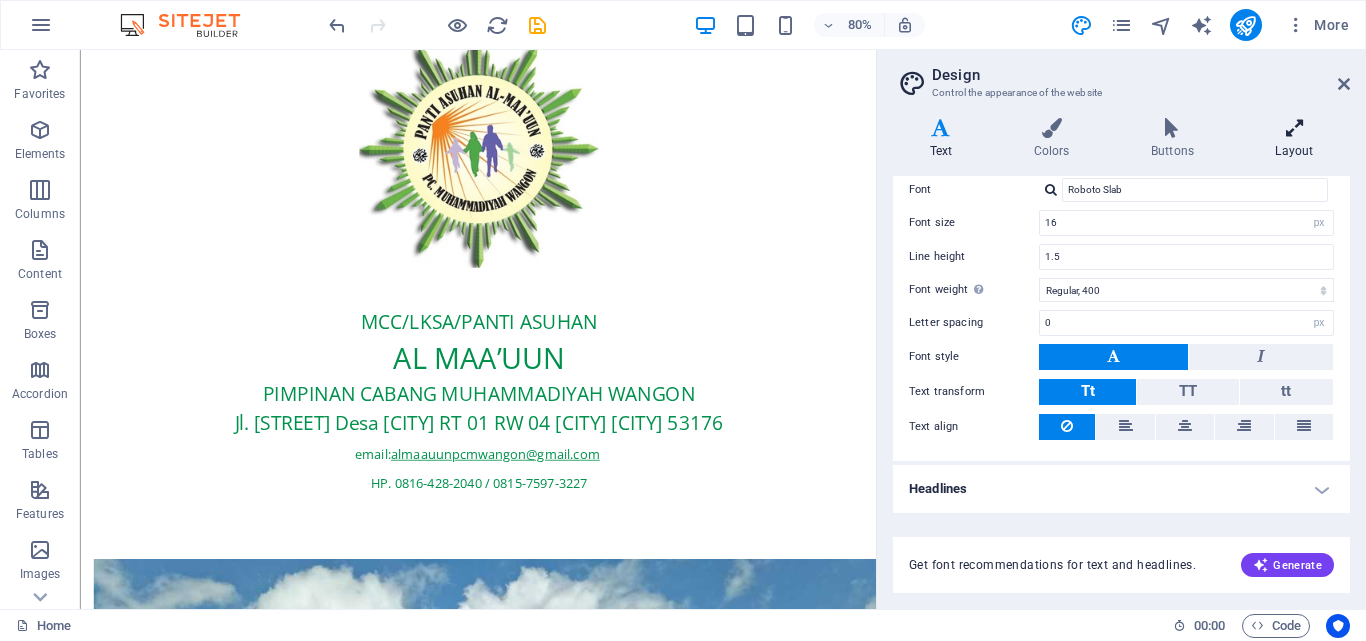 click on "Layout" at bounding box center [1294, 139] 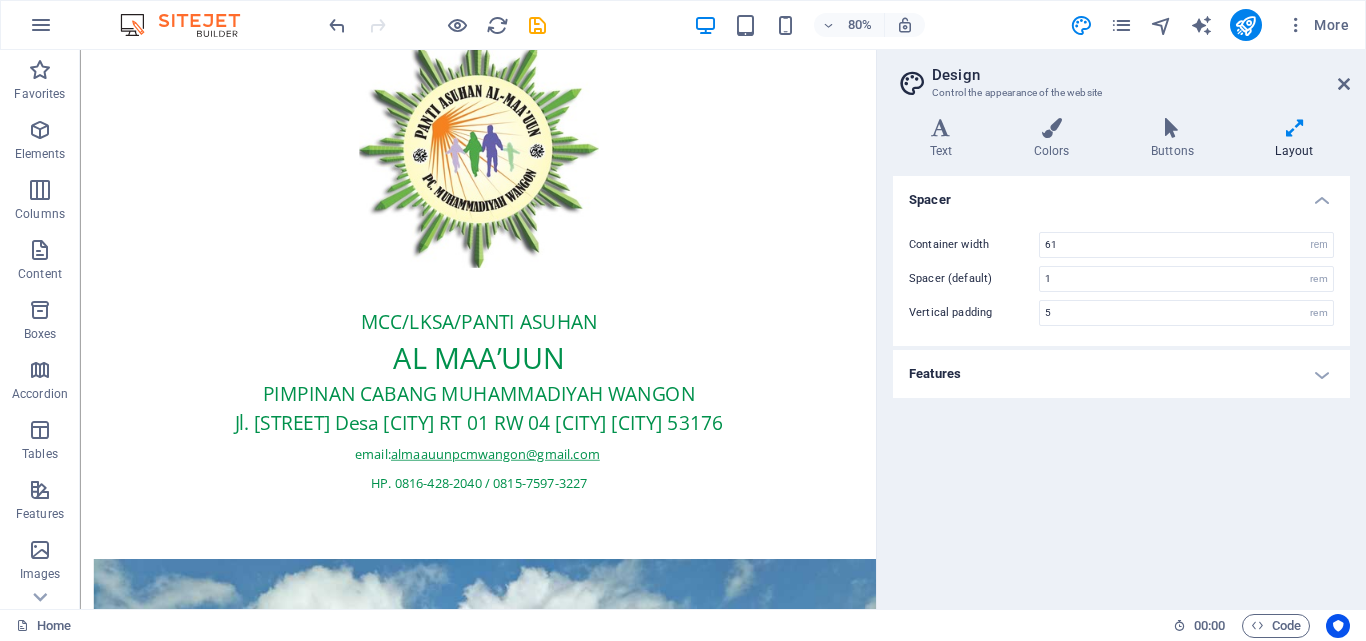 click on "Features" at bounding box center [1121, 374] 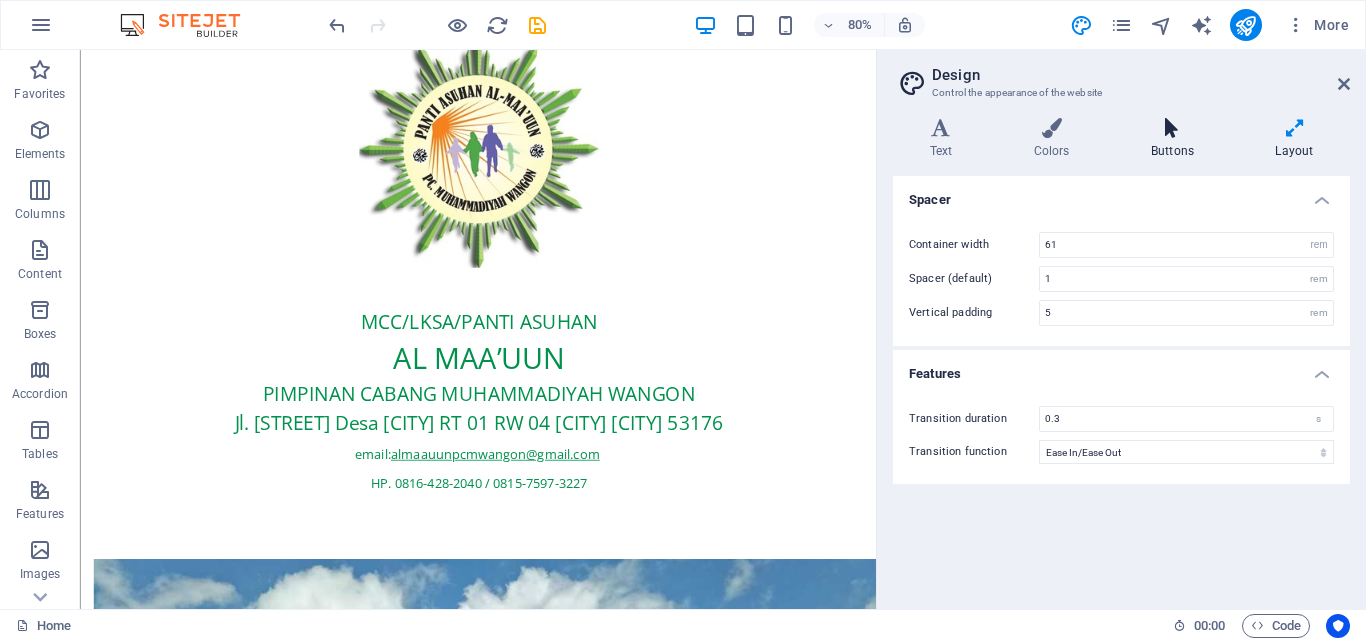 click at bounding box center (1172, 128) 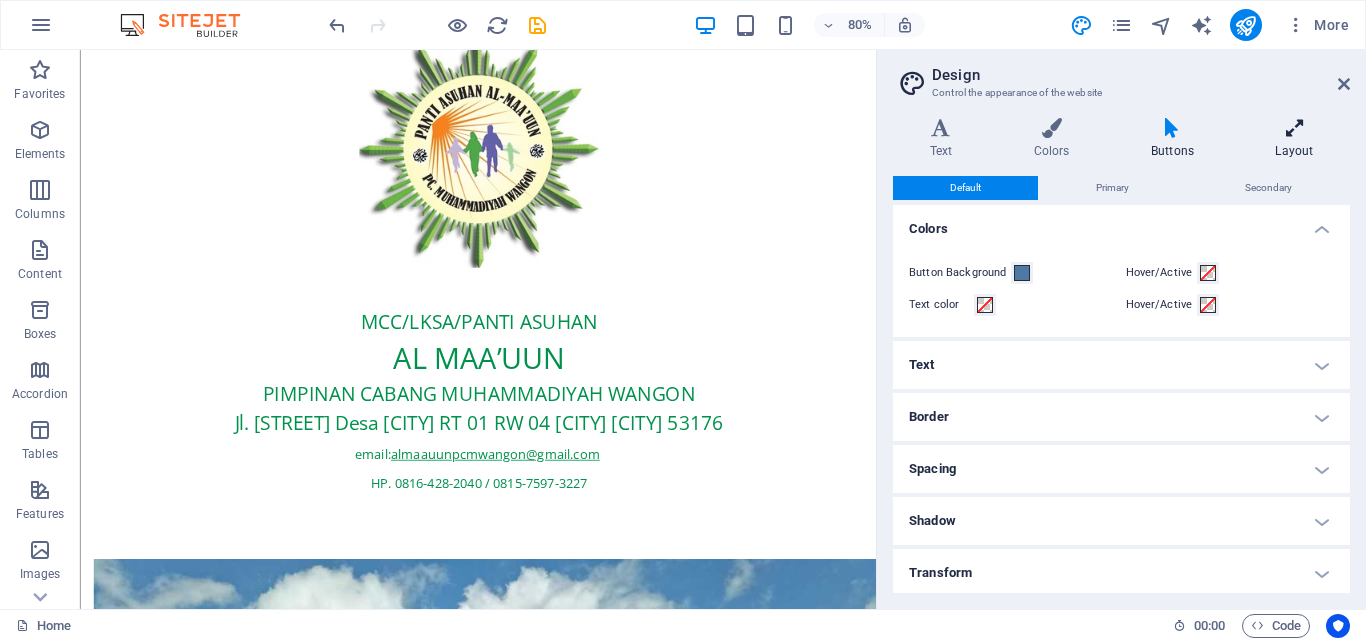 click at bounding box center [1294, 128] 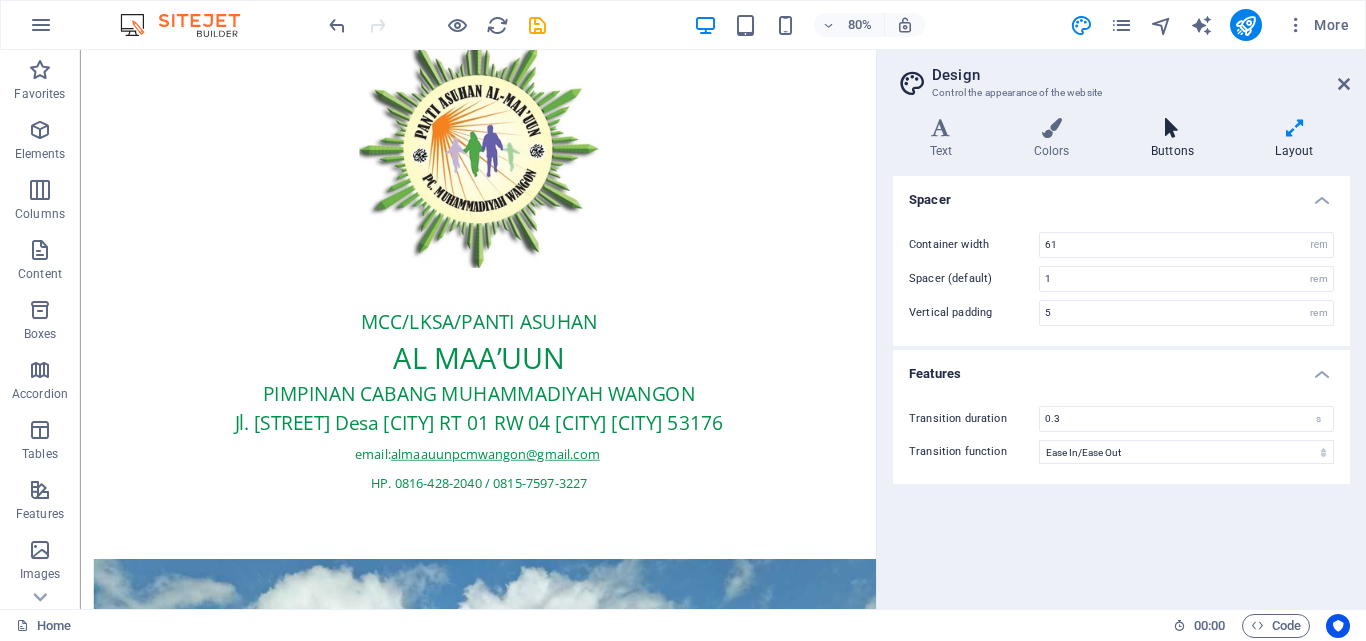 click at bounding box center (1172, 128) 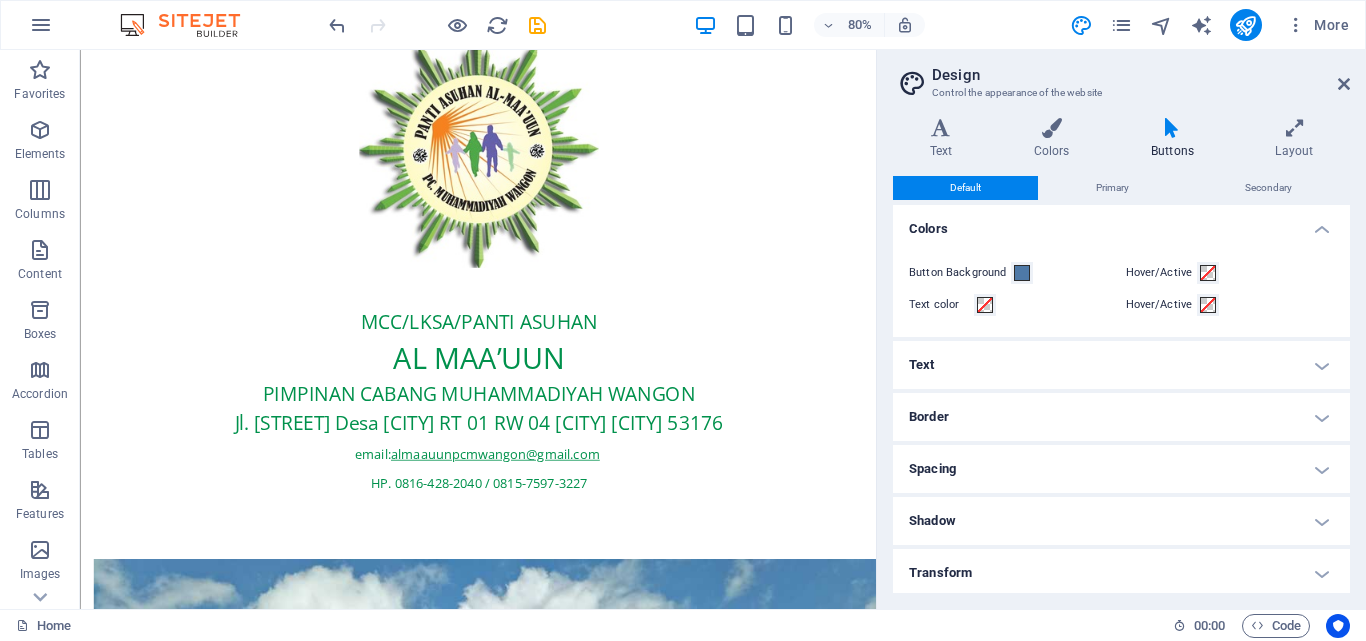 click on "Variants  Text  Colors  Buttons  Layout Text Standard Bold Links Font color Font Roboto Slab Font size 16 rem px Line height 1.5 Font weight To display the font weight correctly, it may need to be enabled.  Manage Fonts Thin, 100 Extra-light, 200 Light, 300 Regular, 400 Medium, 500 Semi-bold, 600 Bold, 700 Extra-bold, 800 Black, 900 Letter spacing 0 rem px Font style Text transform Tt TT tt Text align Font weight To display the font weight correctly, it may need to be enabled.  Manage Fonts Thin, 100 Extra-light, 200 Light, 300 Regular, 400 Medium, 500 Semi-bold, 600 Bold, 700 Extra-bold, 800 Black, 900 Default Hover / Active Font color Font color Decoration None Decoration None Transition duration 0.3 s Transition function Ease Ease In Ease Out Ease In/Ease Out Linear Headlines All H1 / Textlogo H2 H3 H4 H5 H6 Font color Font Poppins Line height 1.5 Font weight To display the font weight correctly, it may need to be enabled.  Manage Fonts Thin, 100 Extra-light, 200 Light, 300 Regular, 400 Medium, 500 0 rem 0" at bounding box center [1121, 355] 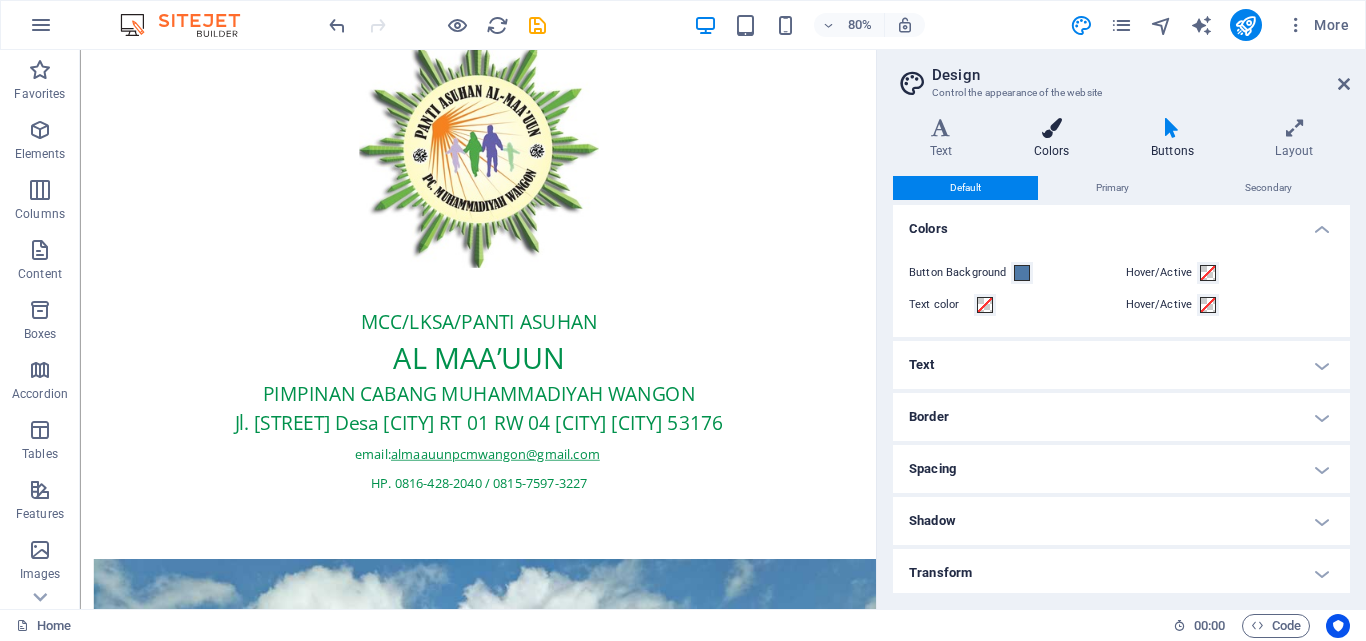 click at bounding box center [1051, 128] 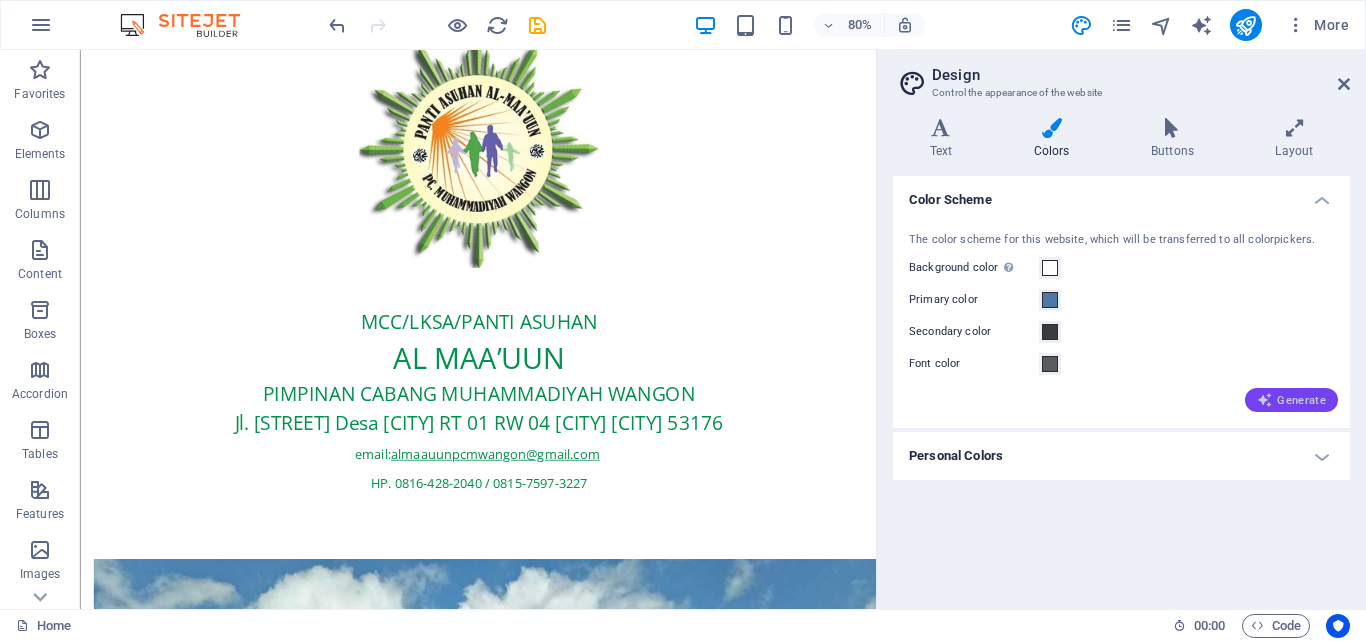 click on "Generate" at bounding box center [1291, 400] 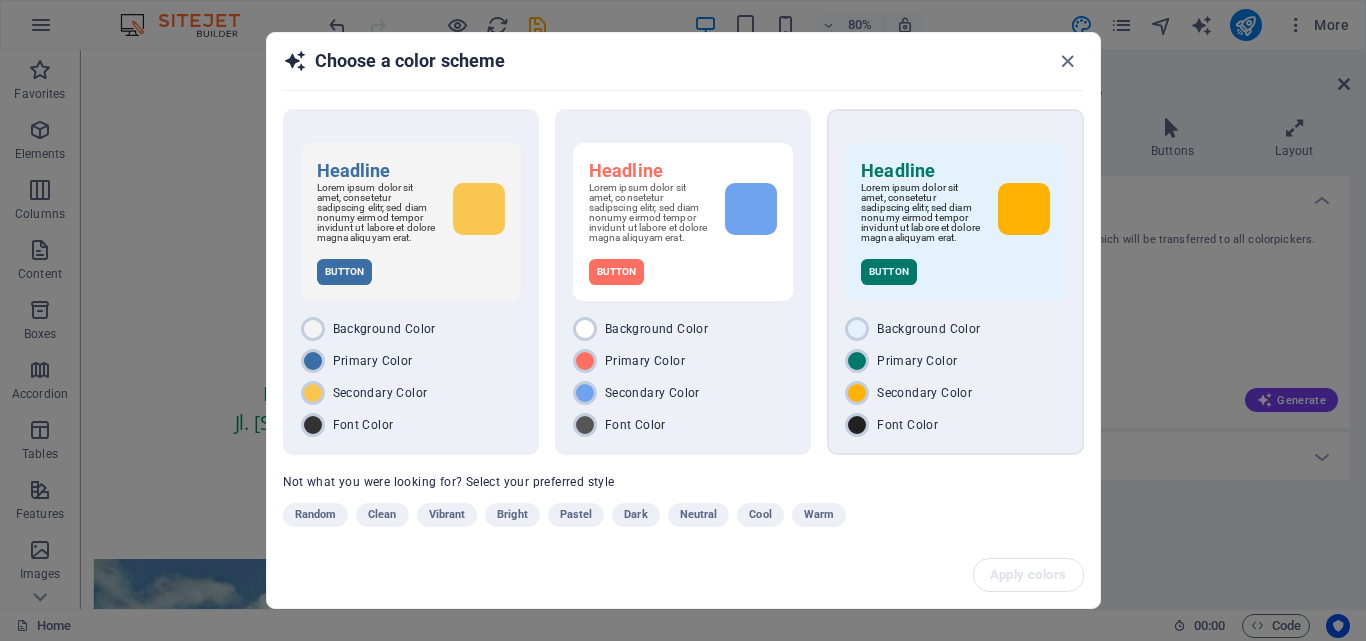 click on "Button" at bounding box center [955, 272] 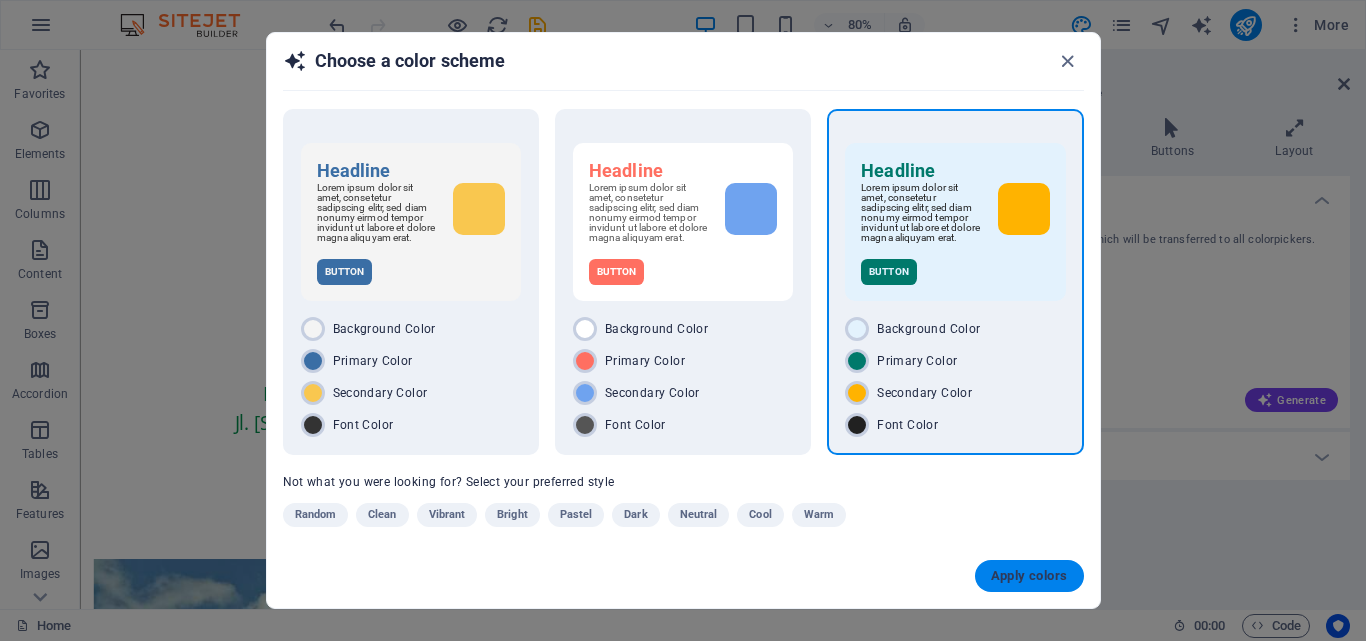 click on "Apply colors" at bounding box center (1029, 576) 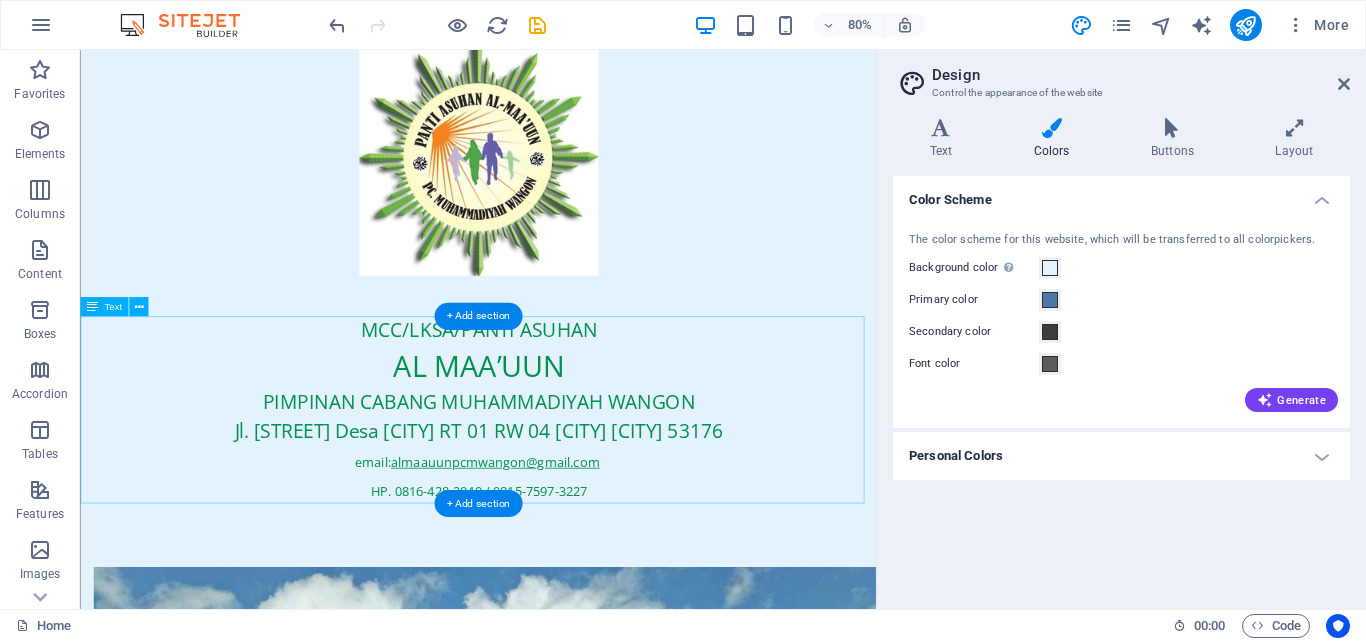 scroll, scrollTop: 0, scrollLeft: 0, axis: both 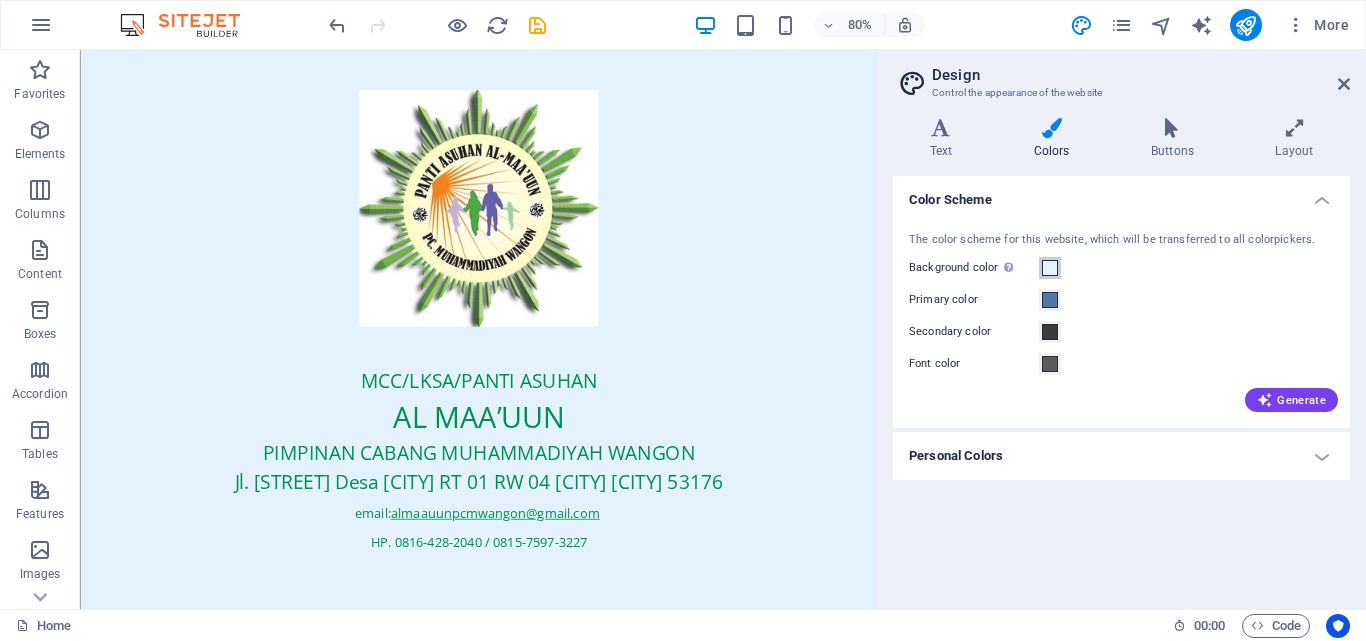 click at bounding box center (1050, 268) 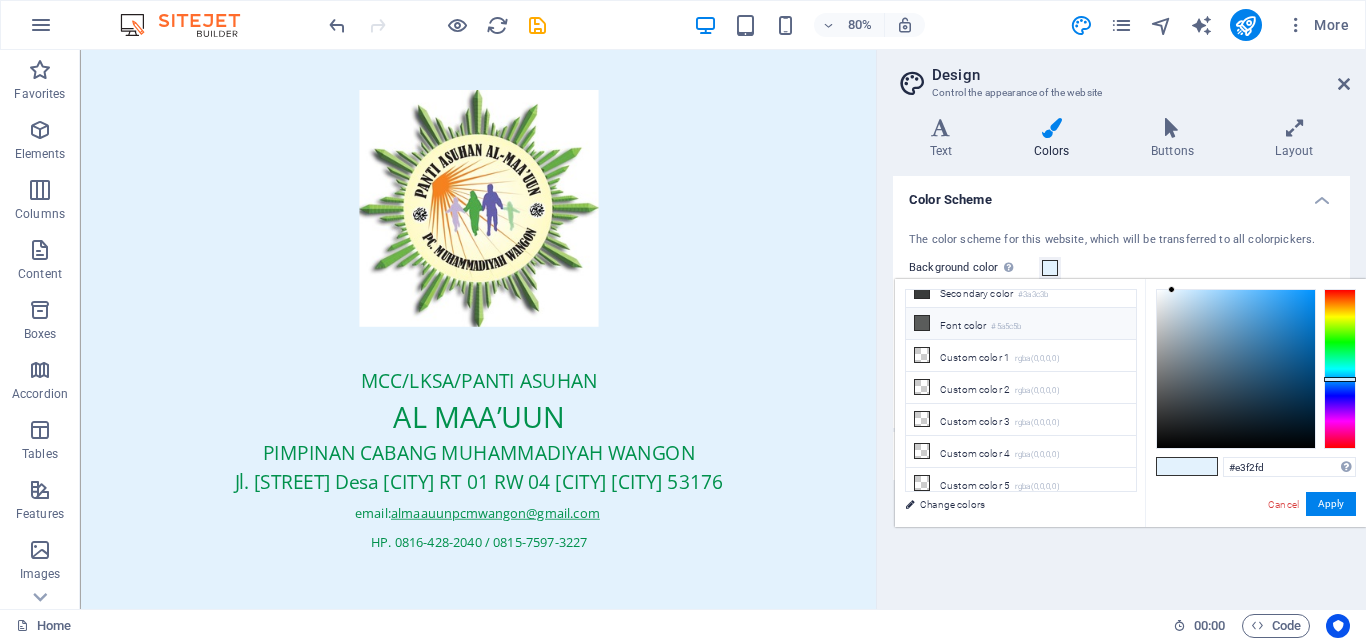 scroll, scrollTop: 0, scrollLeft: 0, axis: both 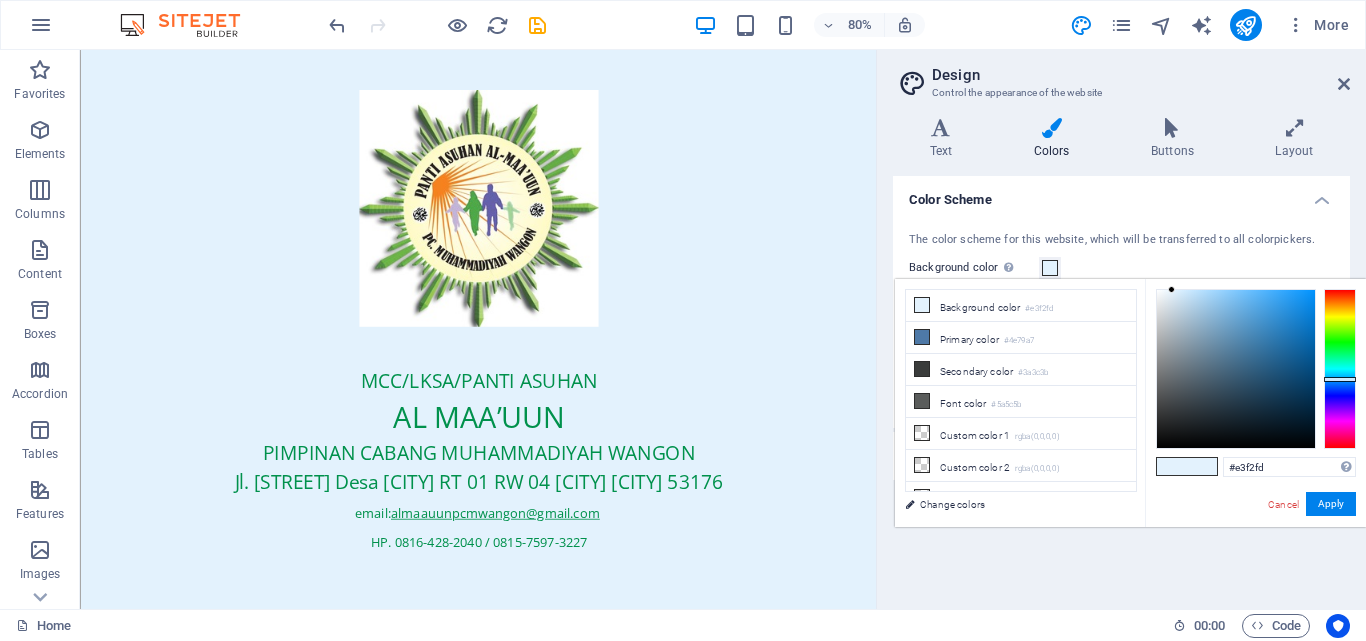 click at bounding box center (1202, 466) 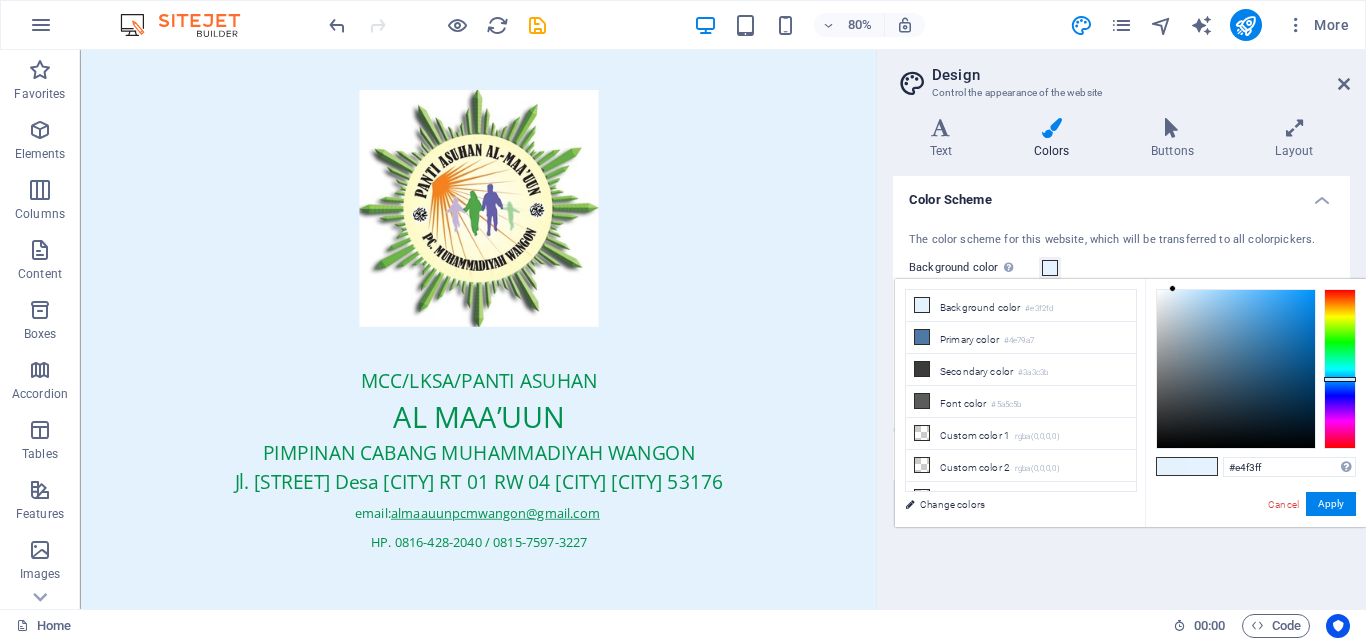 type on "#ffffff" 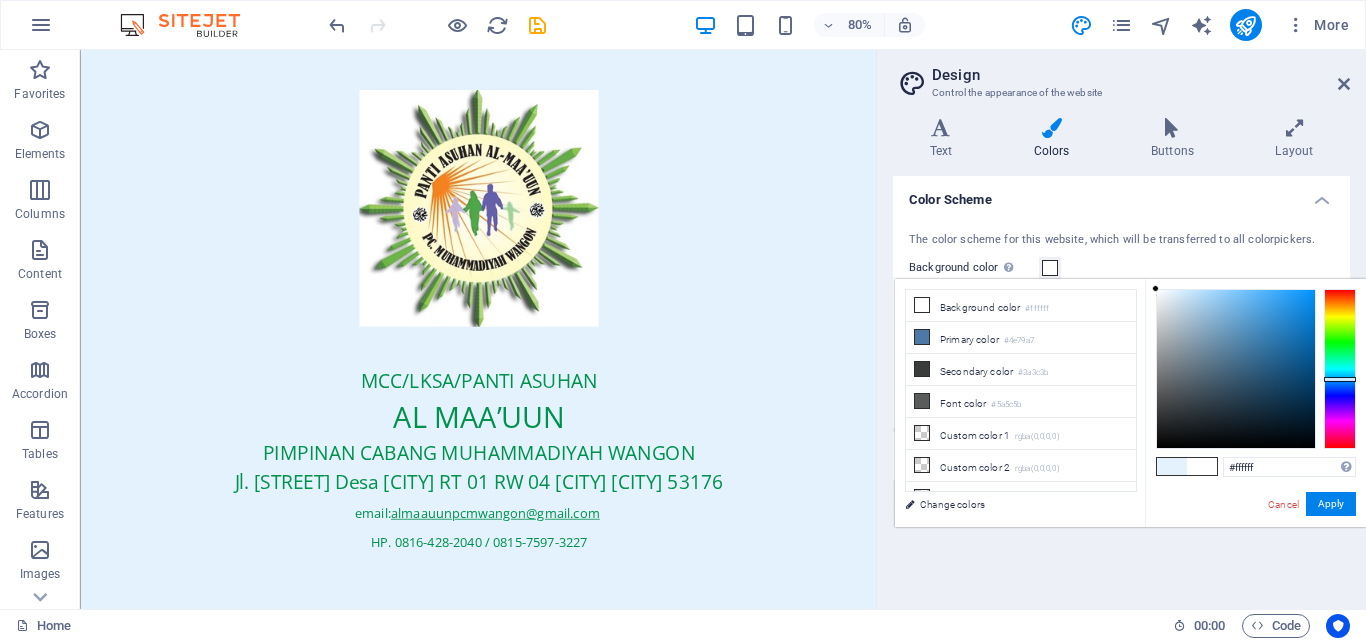 drag, startPoint x: 1173, startPoint y: 289, endPoint x: 1121, endPoint y: 288, distance: 52.009613 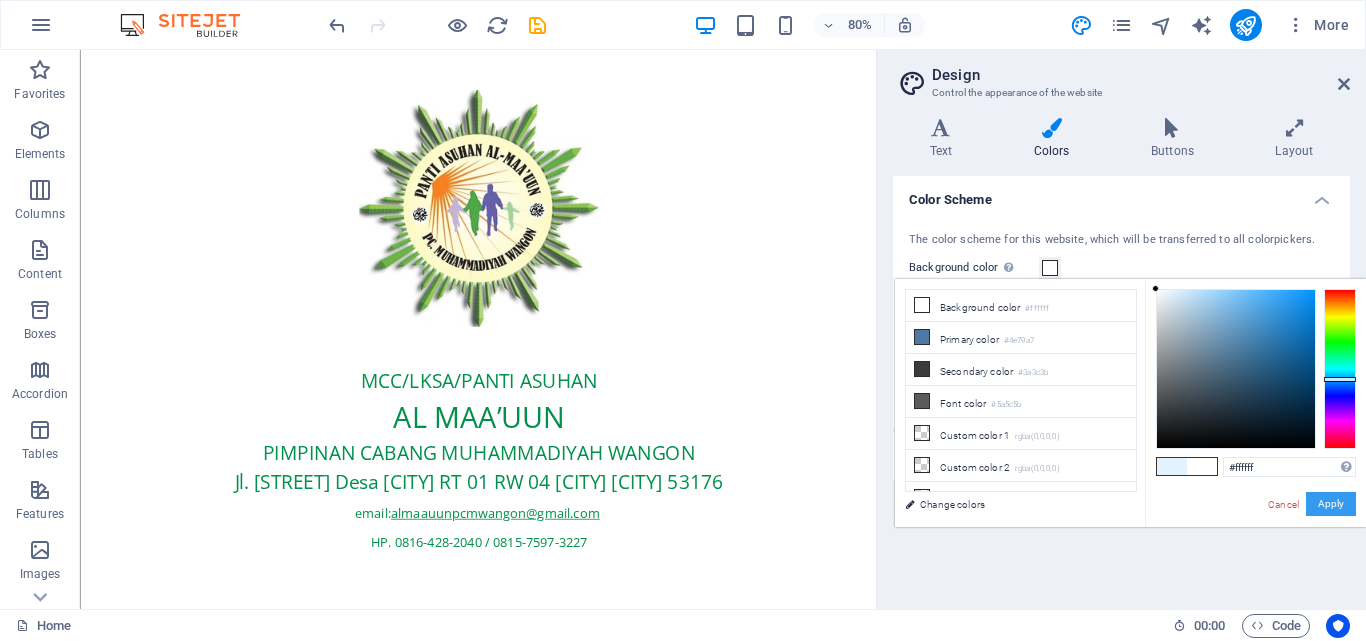 click on "Apply" at bounding box center (1331, 504) 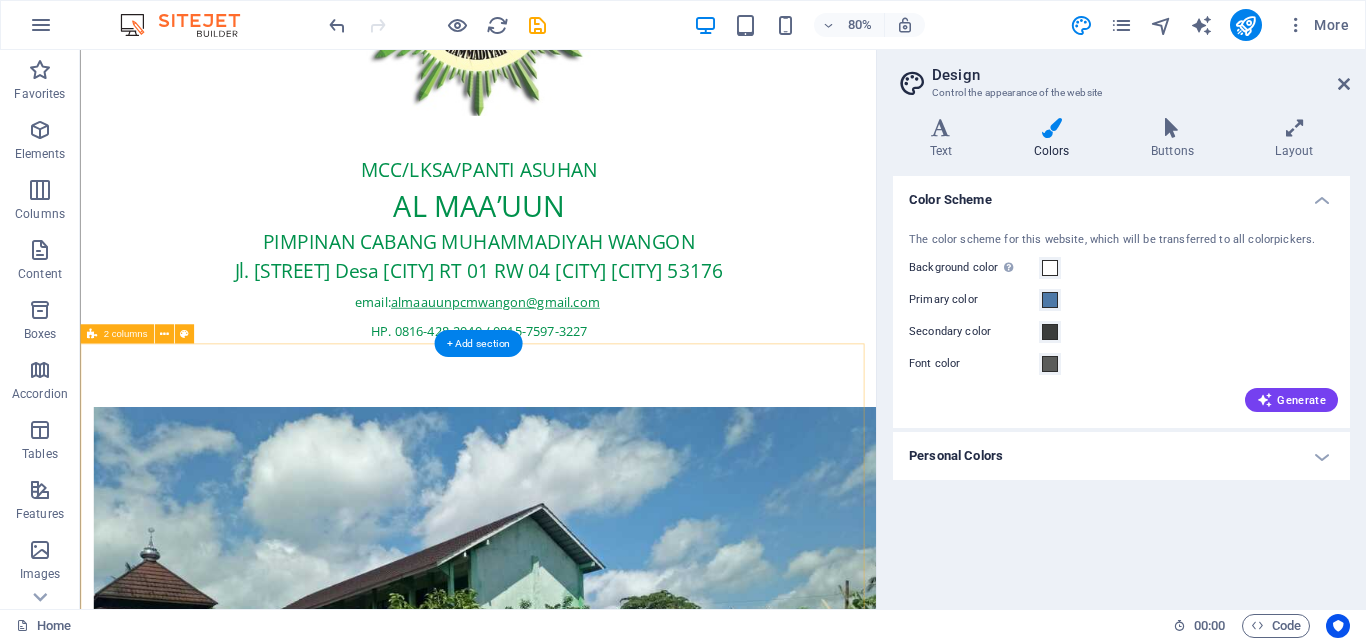scroll, scrollTop: 0, scrollLeft: 0, axis: both 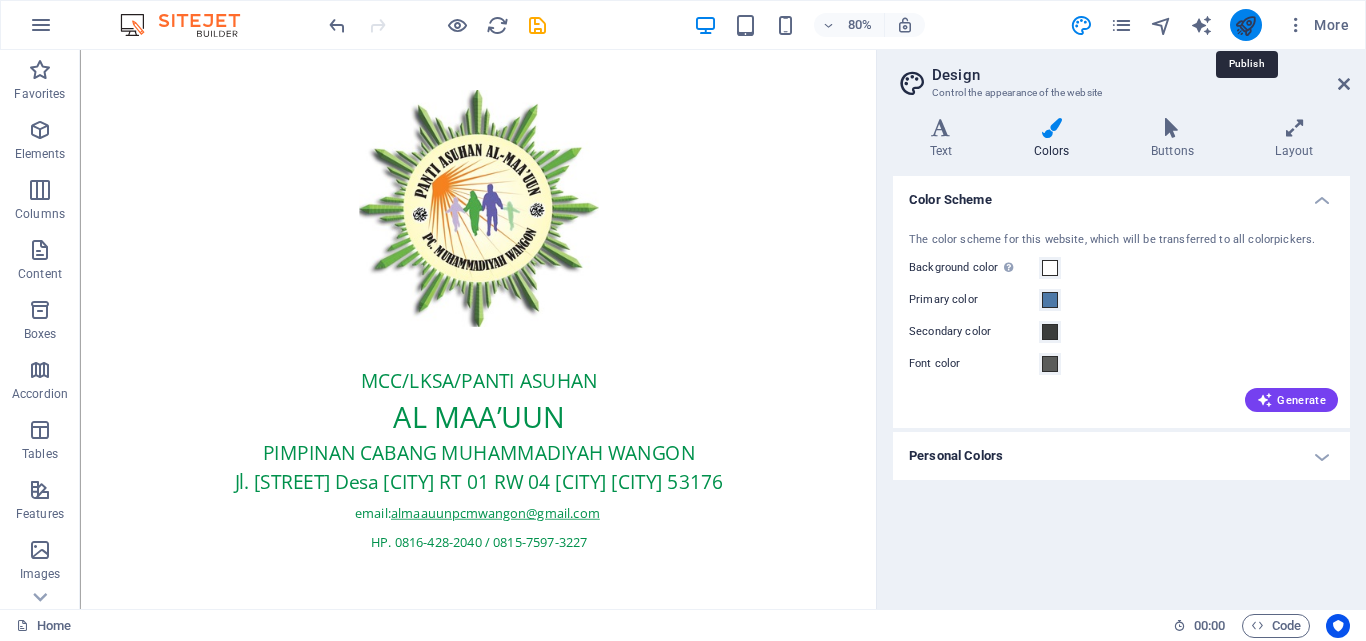 click at bounding box center (1245, 25) 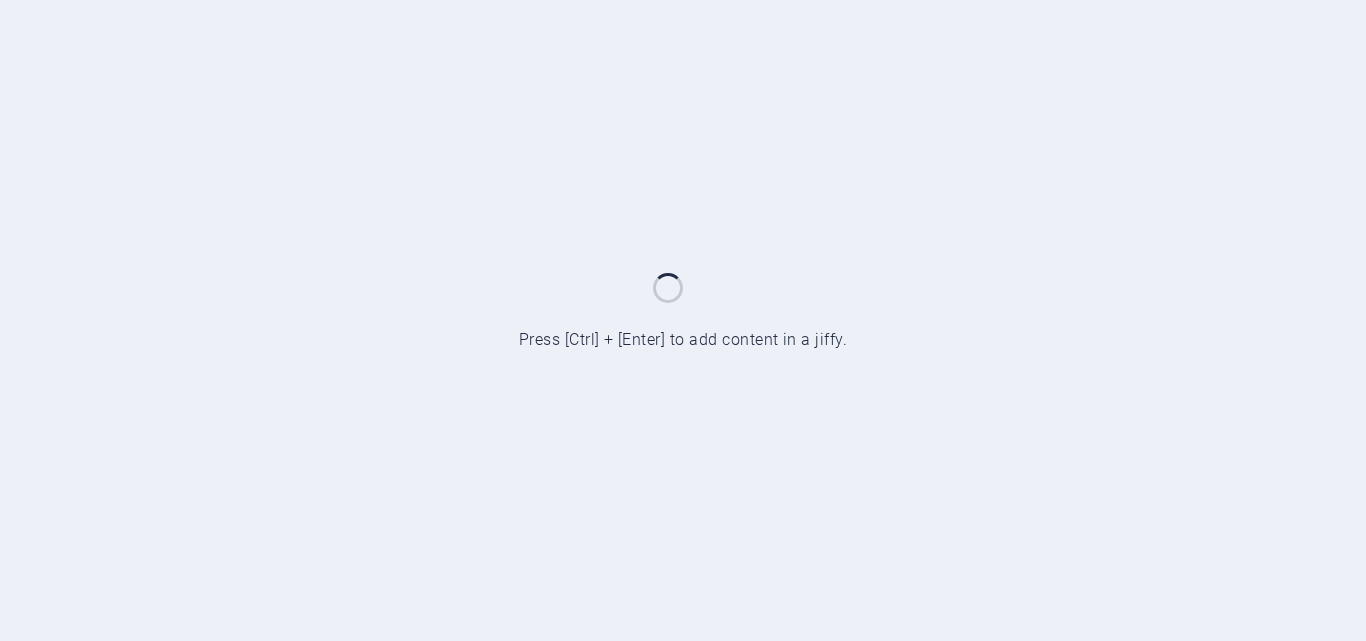 scroll, scrollTop: 0, scrollLeft: 0, axis: both 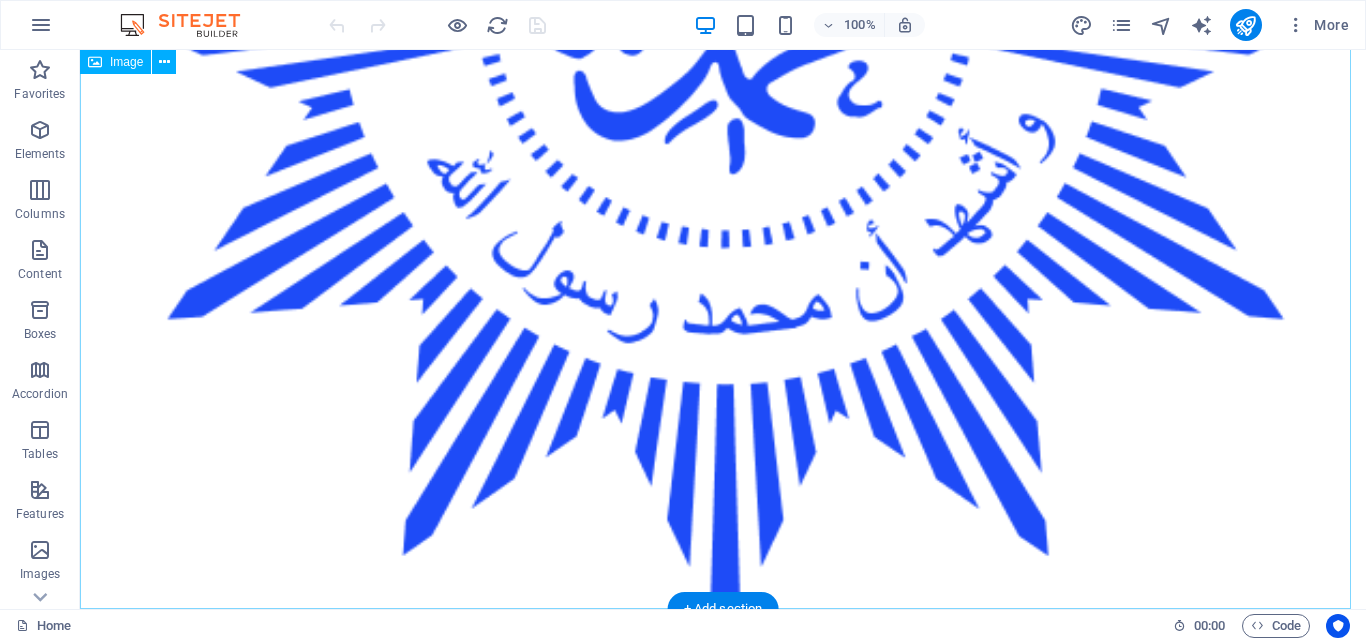 click at bounding box center [723, -4] 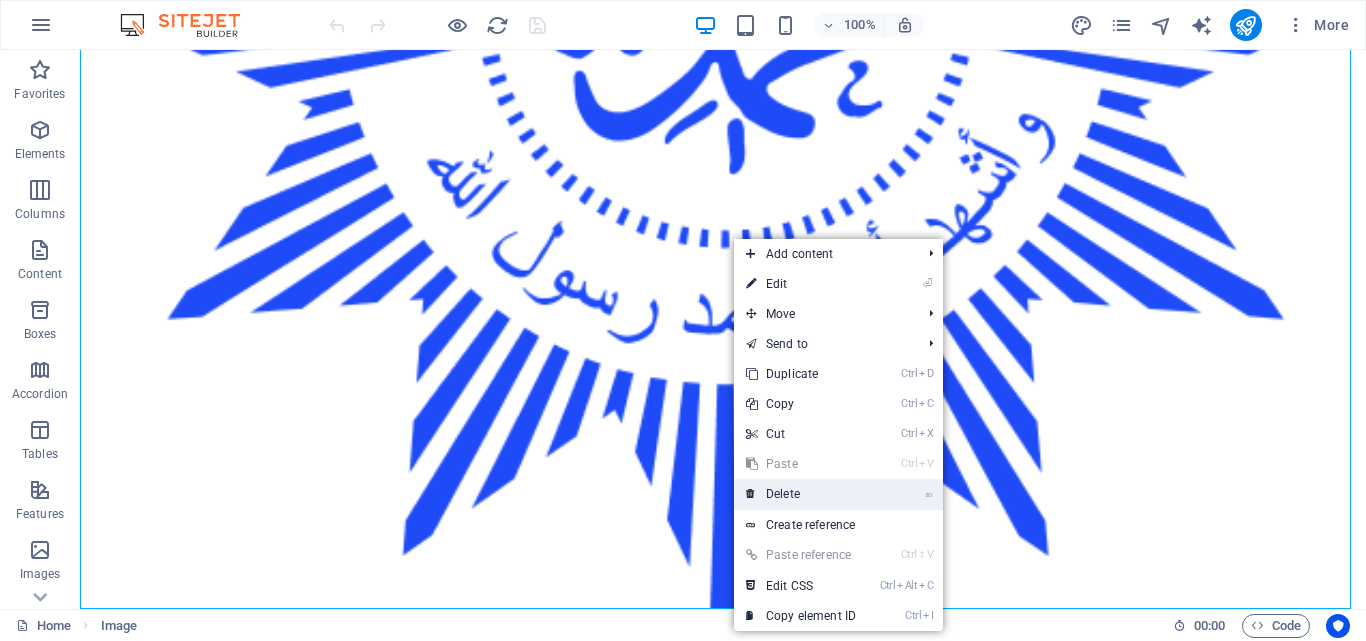 click on "⌦  Delete" at bounding box center (801, 494) 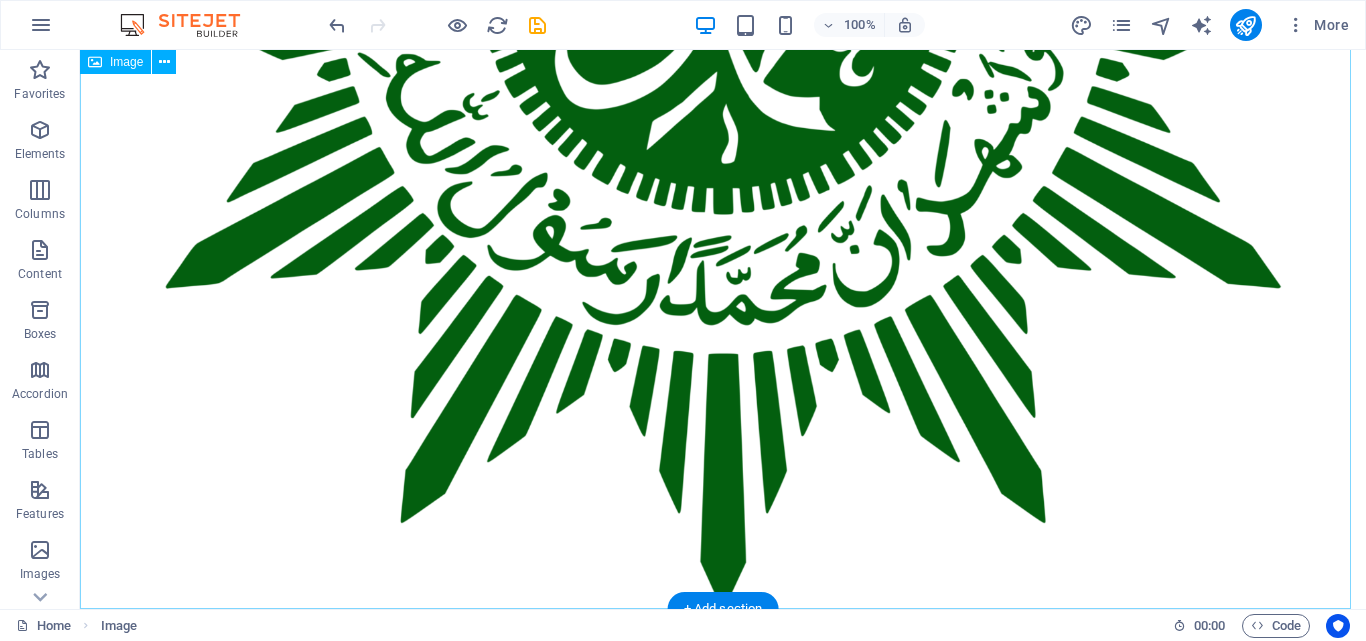 scroll, scrollTop: 762, scrollLeft: 0, axis: vertical 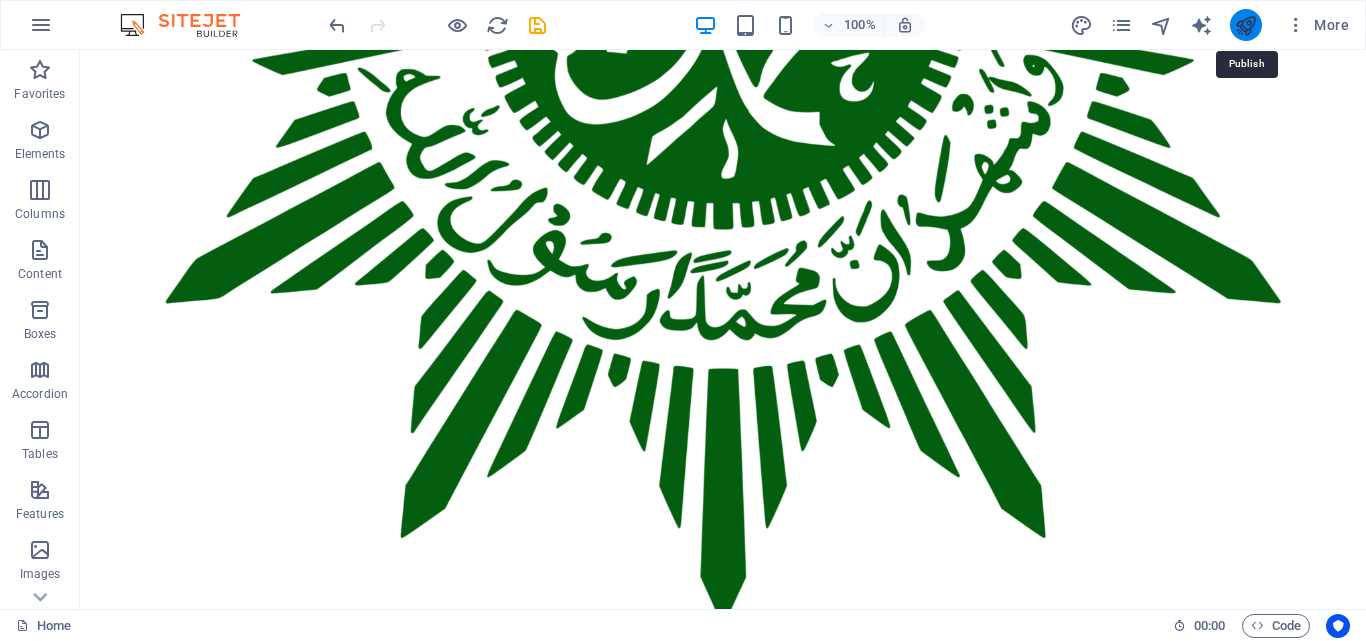 click at bounding box center [1245, 25] 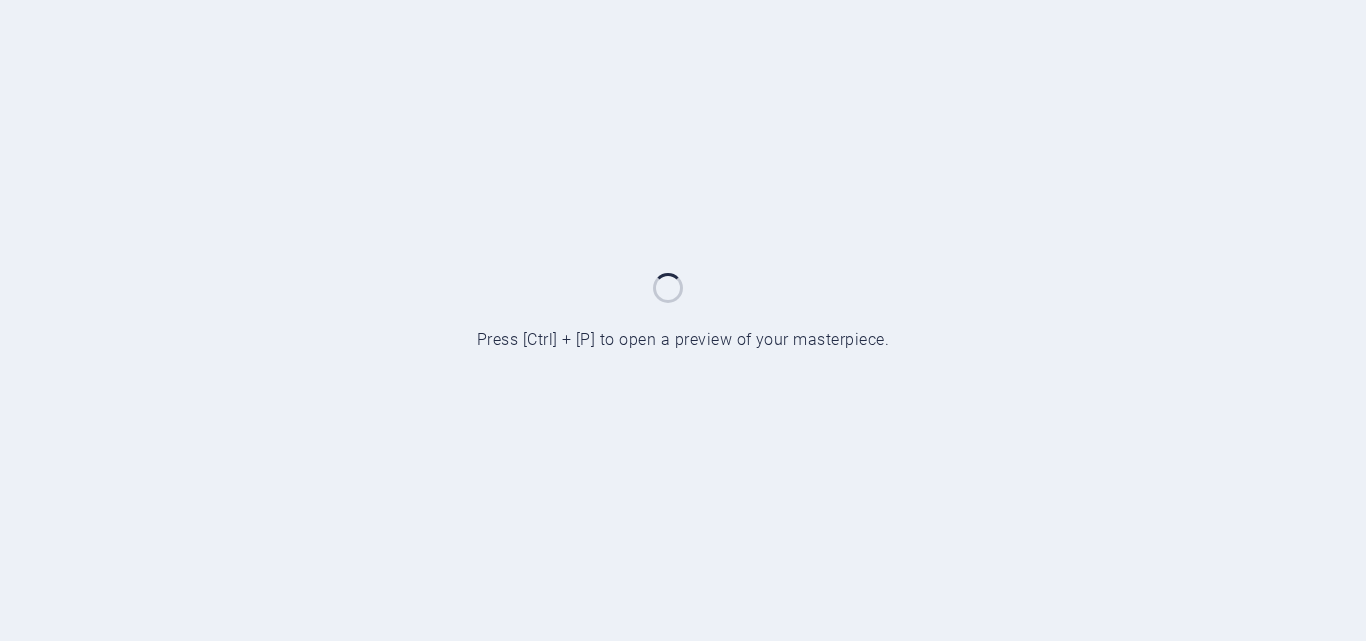 scroll, scrollTop: 0, scrollLeft: 0, axis: both 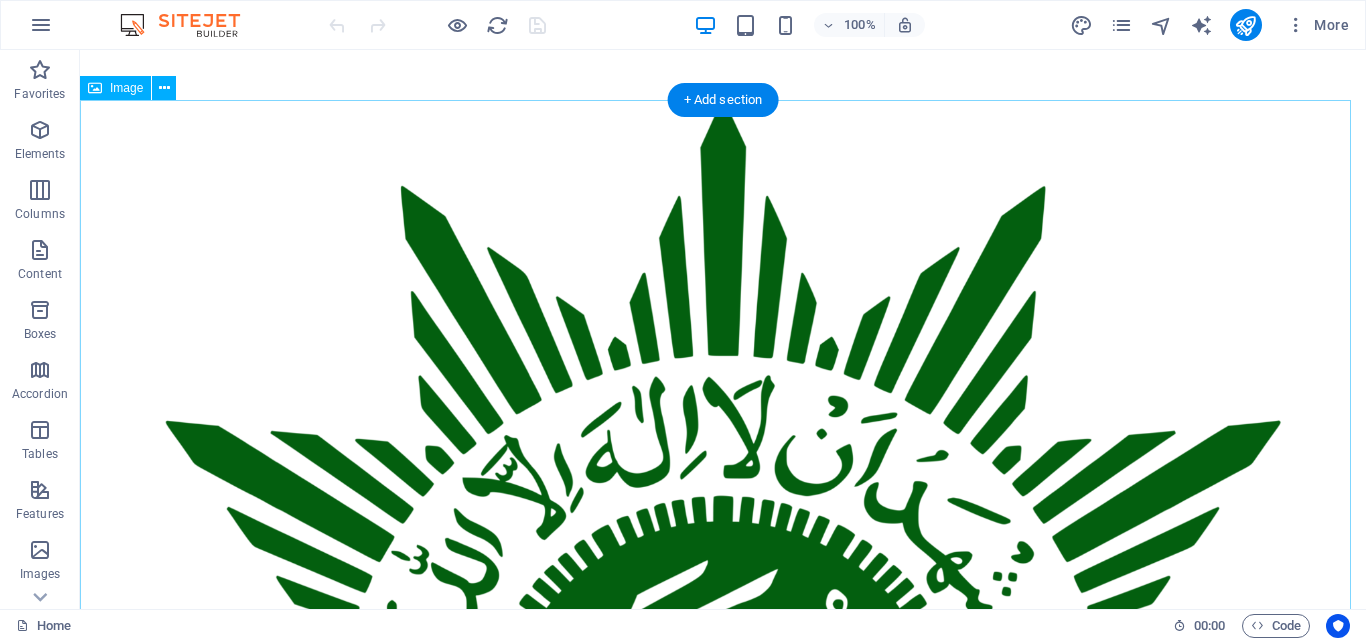 click at bounding box center [723, 743] 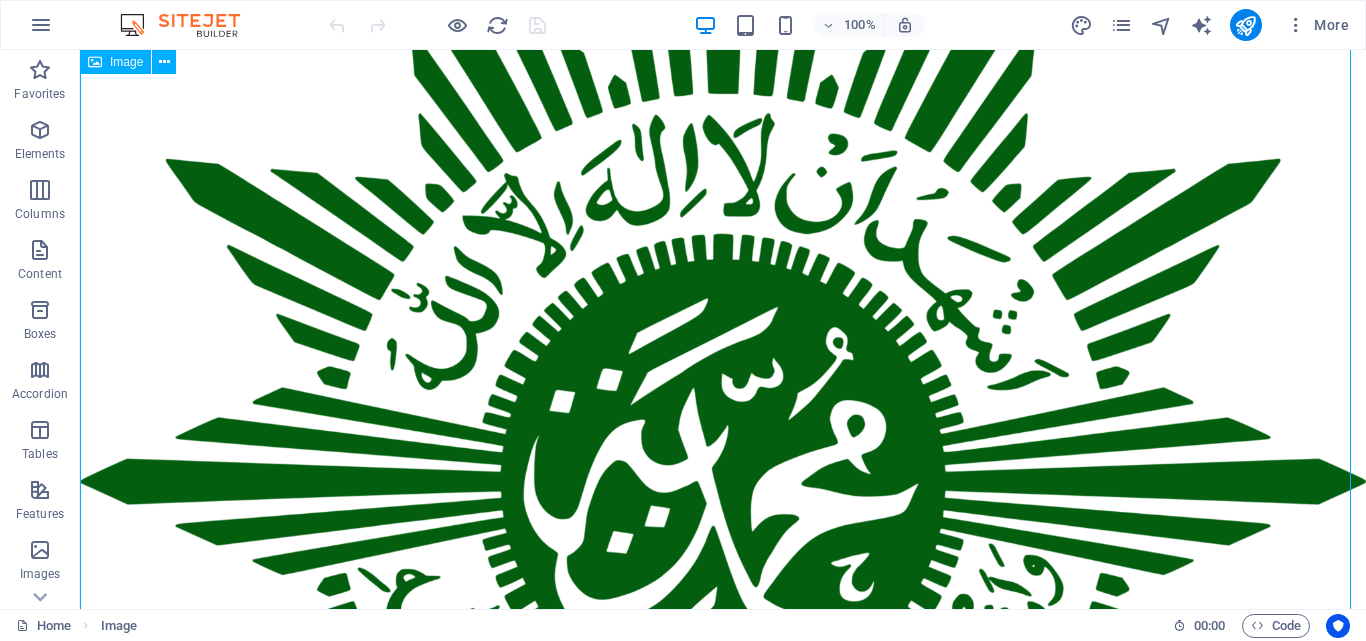 scroll, scrollTop: 0, scrollLeft: 0, axis: both 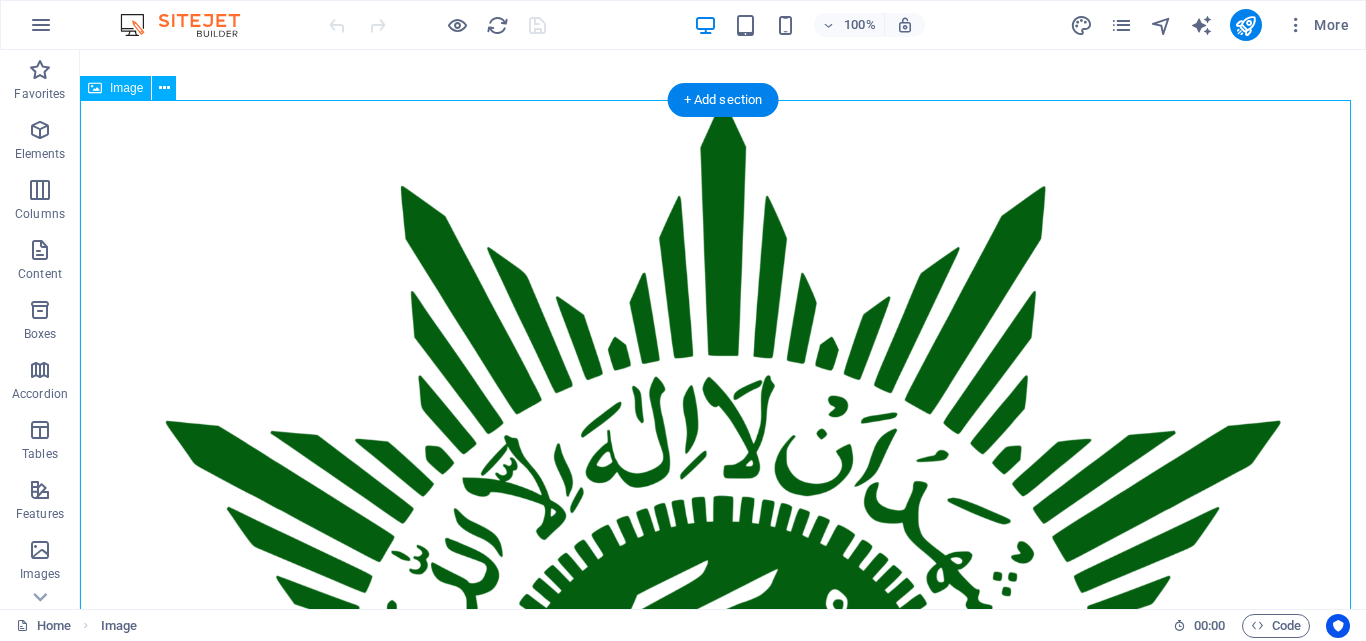 click at bounding box center [723, 743] 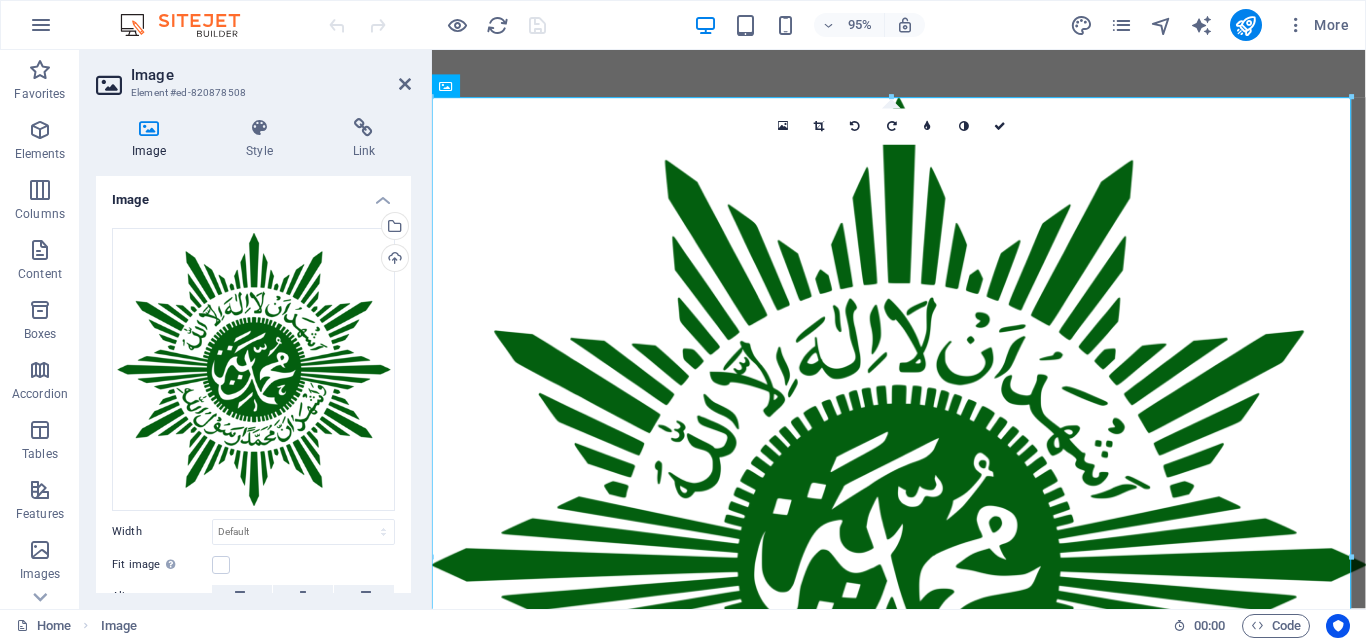 drag, startPoint x: 411, startPoint y: 436, endPoint x: 408, endPoint y: 486, distance: 50.08992 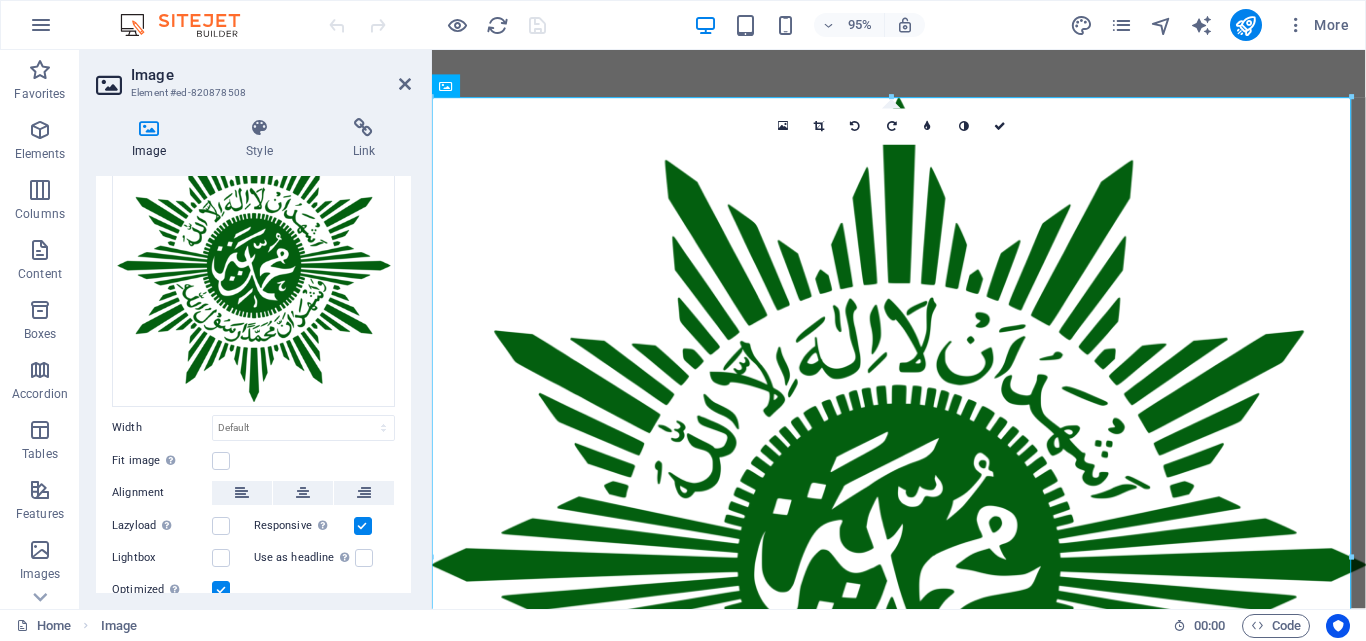 scroll, scrollTop: 118, scrollLeft: 0, axis: vertical 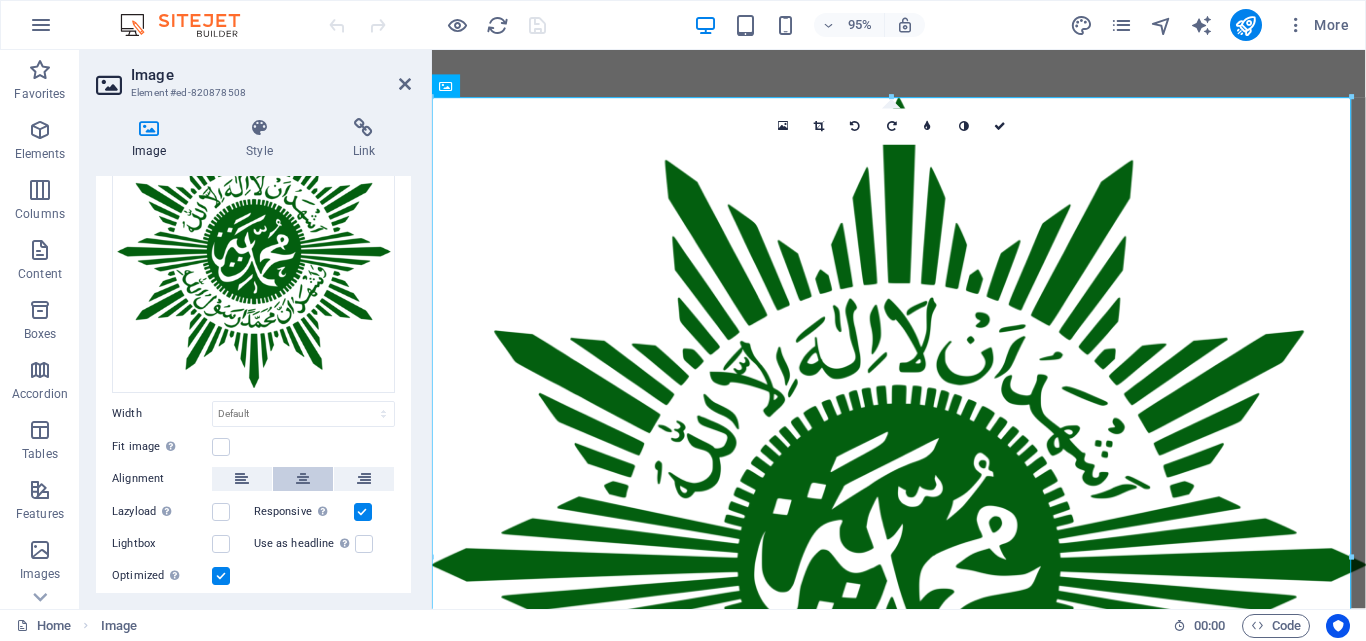 click at bounding box center [303, 479] 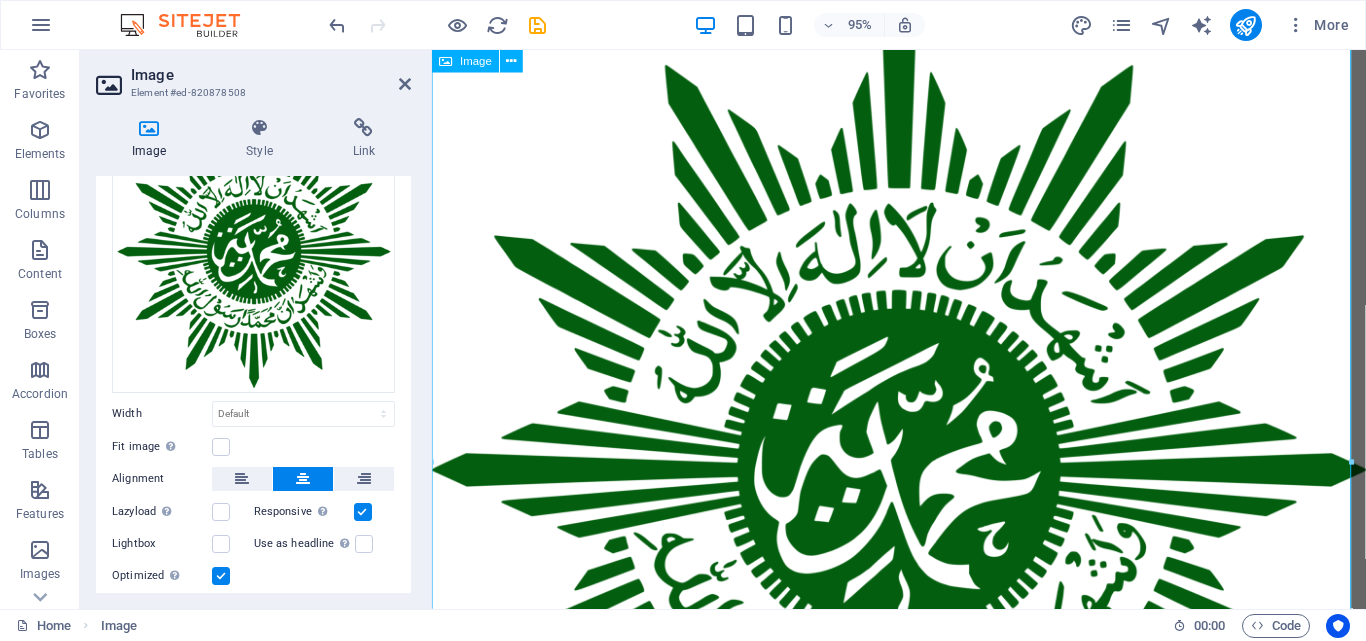 scroll, scrollTop: 200, scrollLeft: 0, axis: vertical 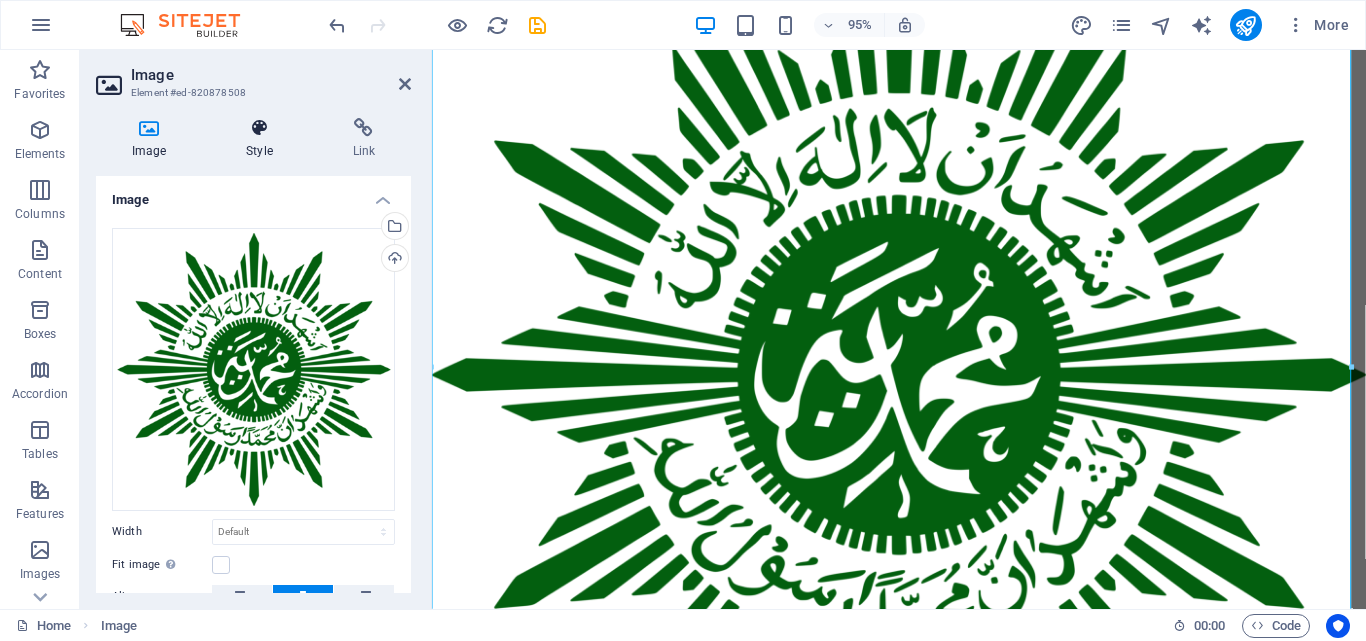 click on "Style" at bounding box center [263, 139] 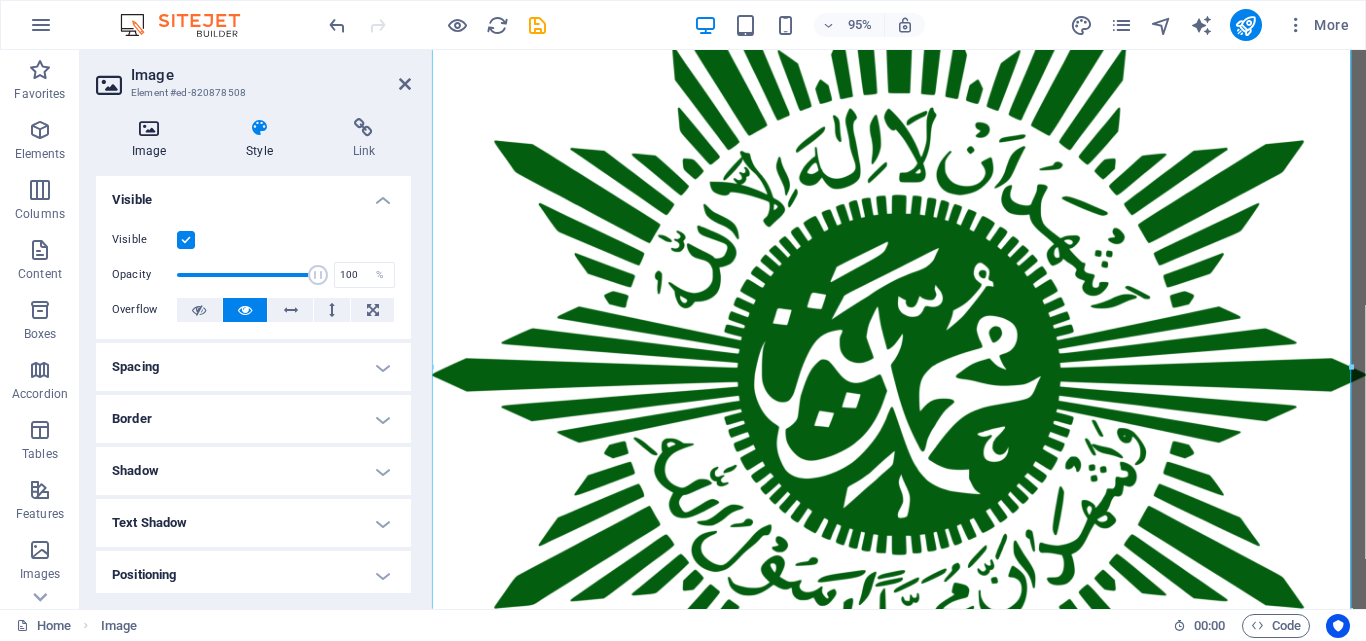 click at bounding box center [149, 128] 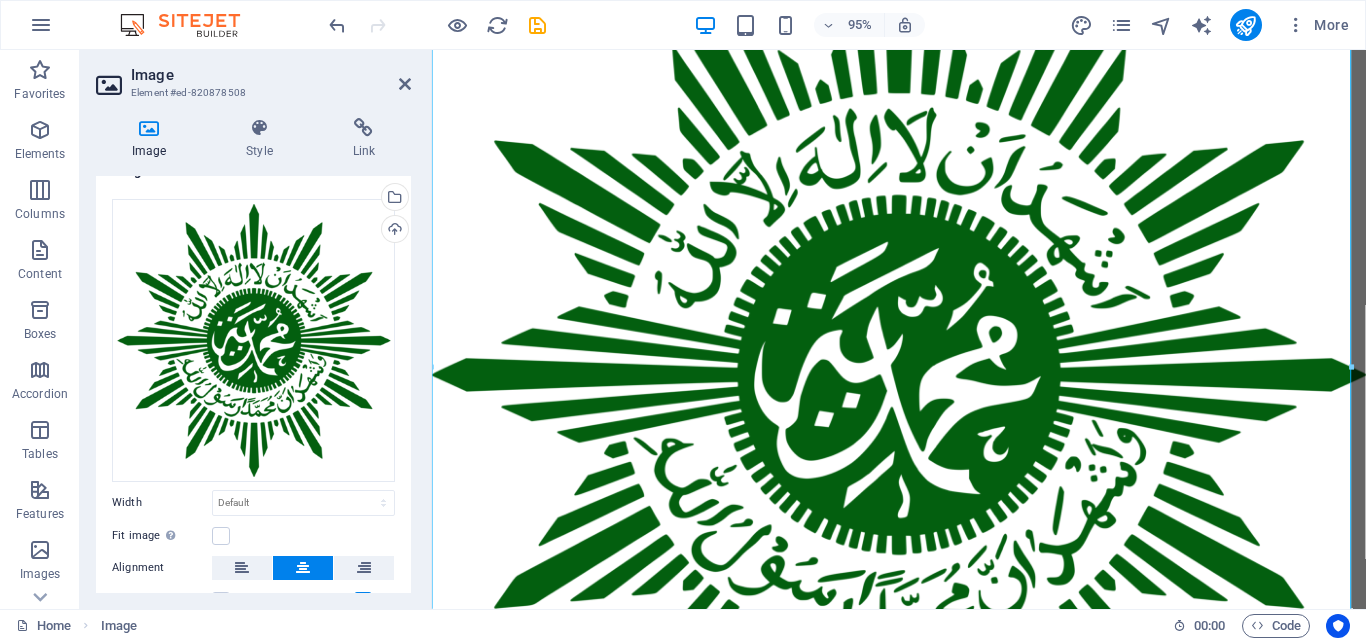 scroll, scrollTop: 0, scrollLeft: 0, axis: both 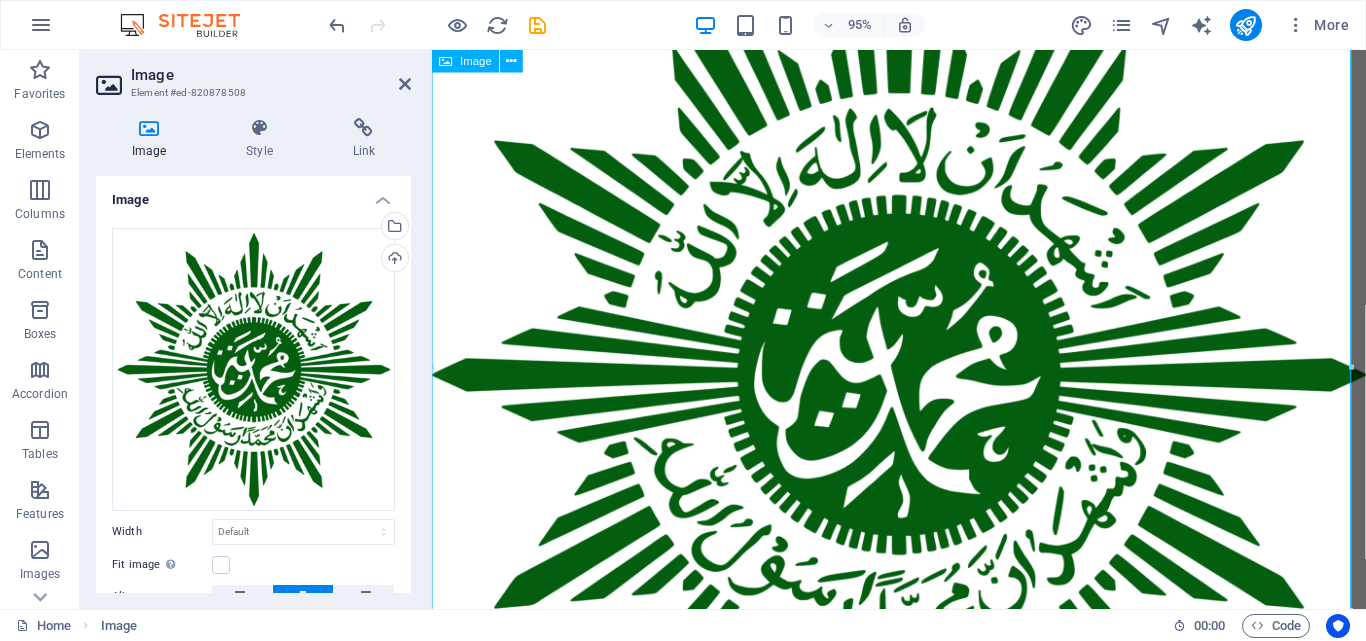 click at bounding box center (923, 391) 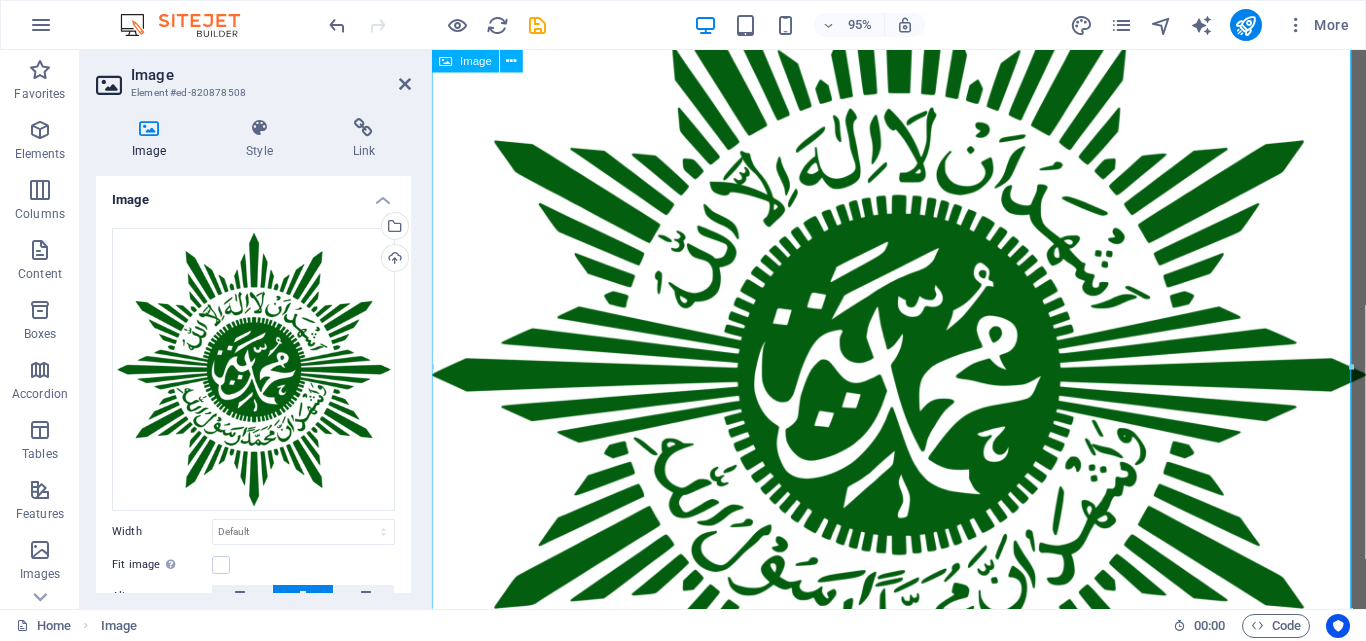 scroll, scrollTop: 0, scrollLeft: 0, axis: both 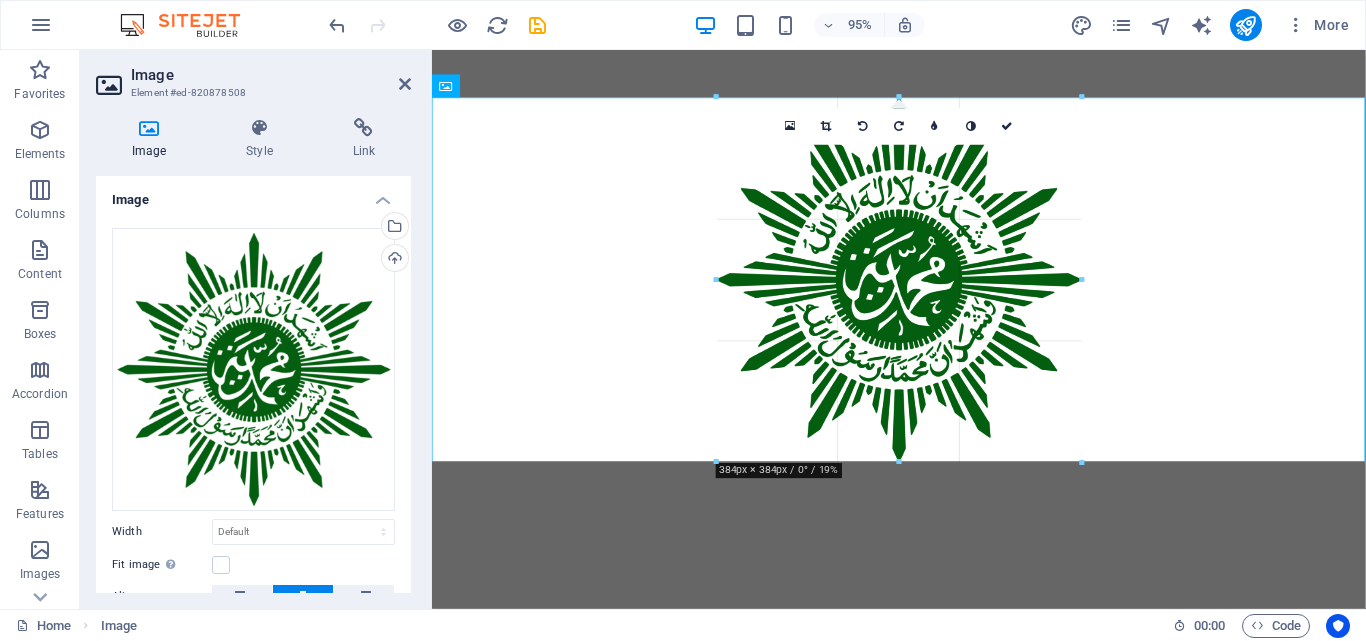 drag, startPoint x: 1349, startPoint y: 96, endPoint x: 424, endPoint y: 680, distance: 1093.9292 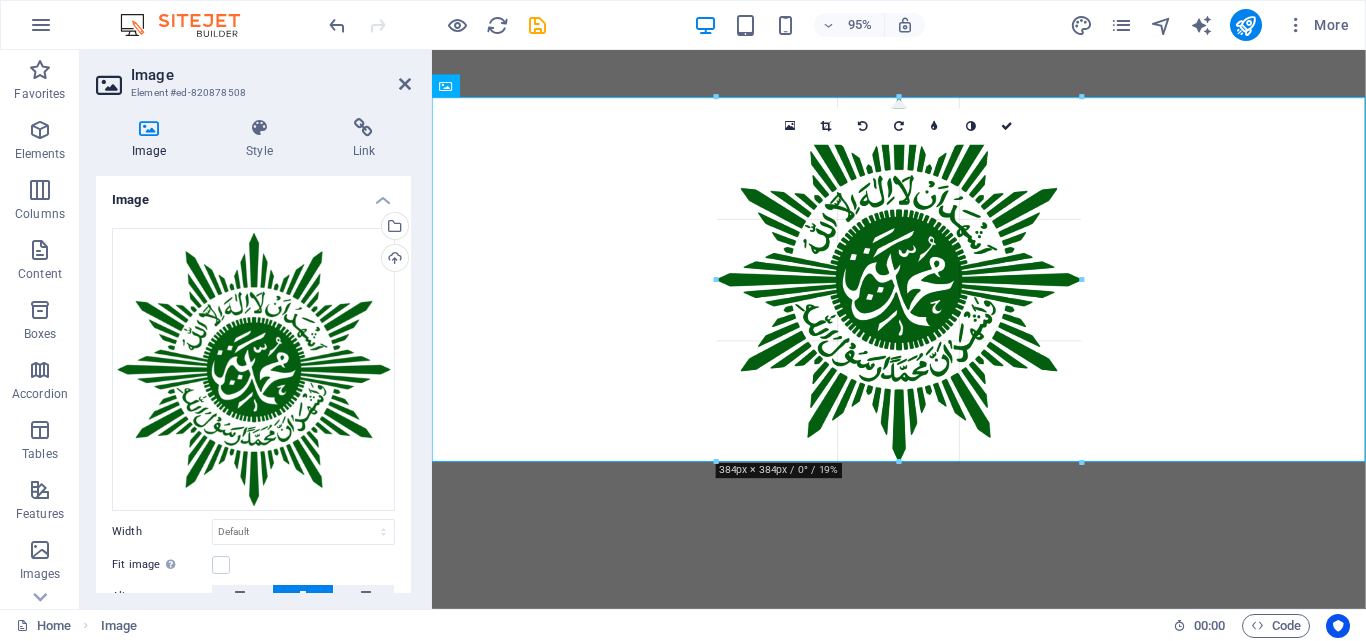 type on "384" 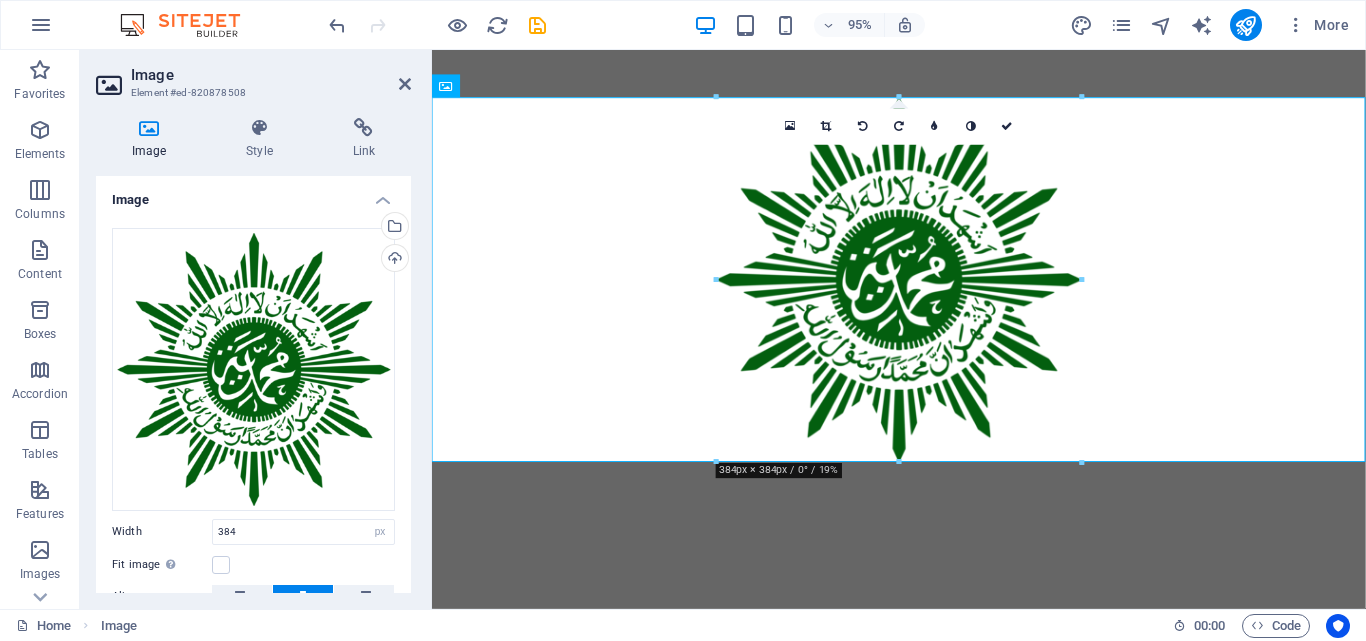 click on "Skip to main content" at bounding box center [923, 267] 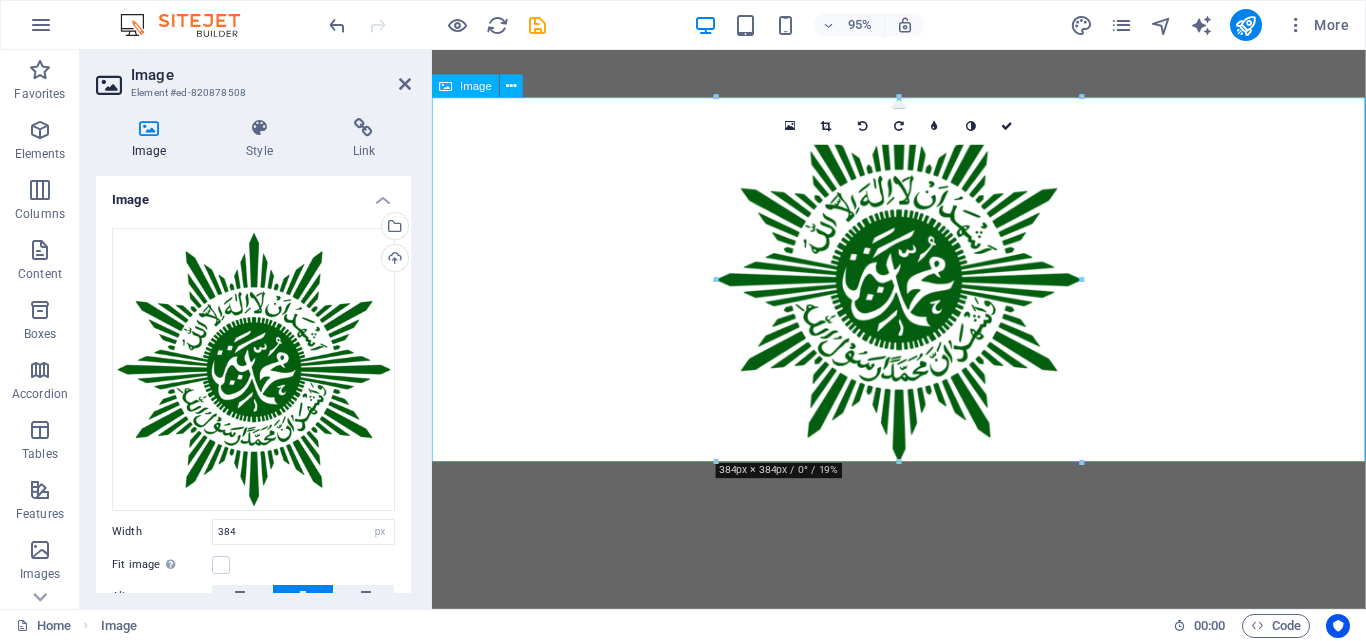 click at bounding box center (923, 292) 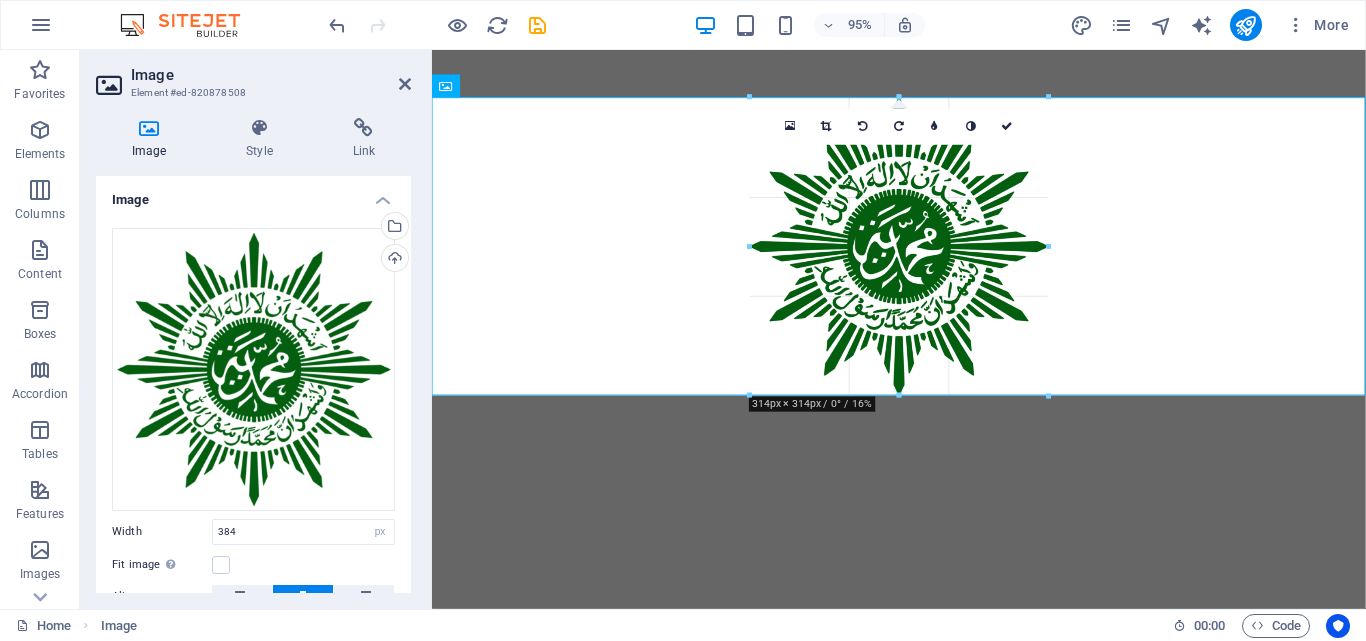 drag, startPoint x: 899, startPoint y: 462, endPoint x: 943, endPoint y: 386, distance: 87.81799 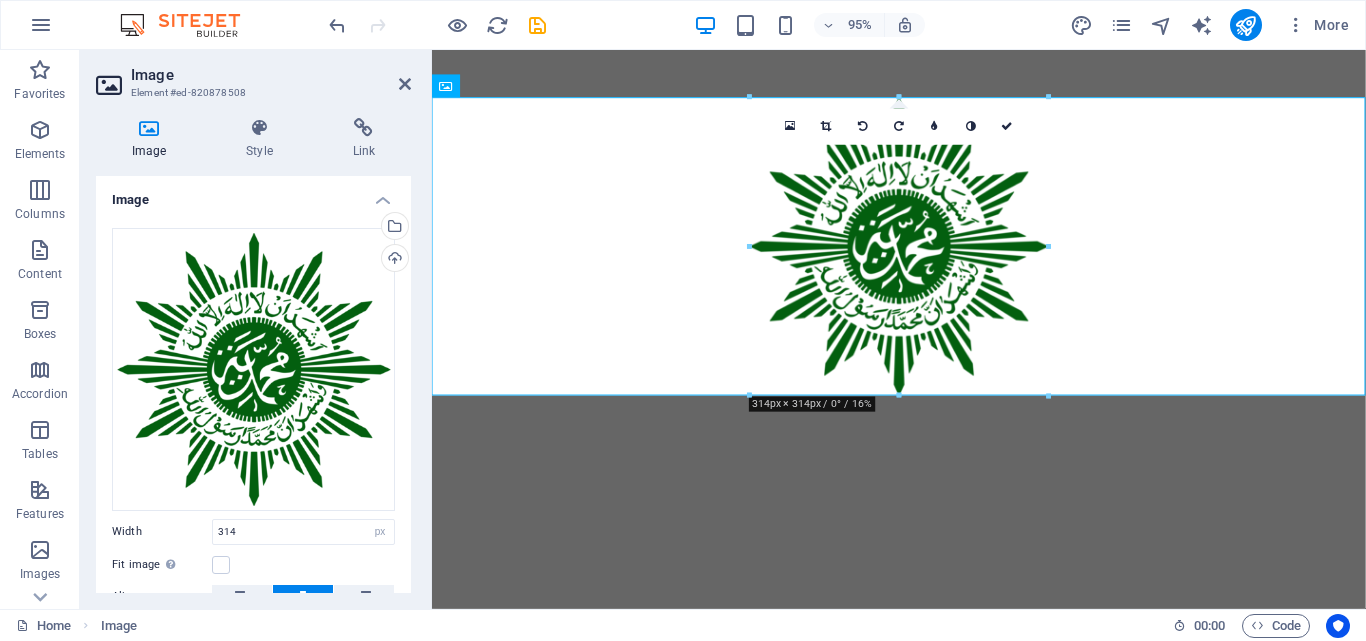 click on "Skip to main content" at bounding box center [923, 232] 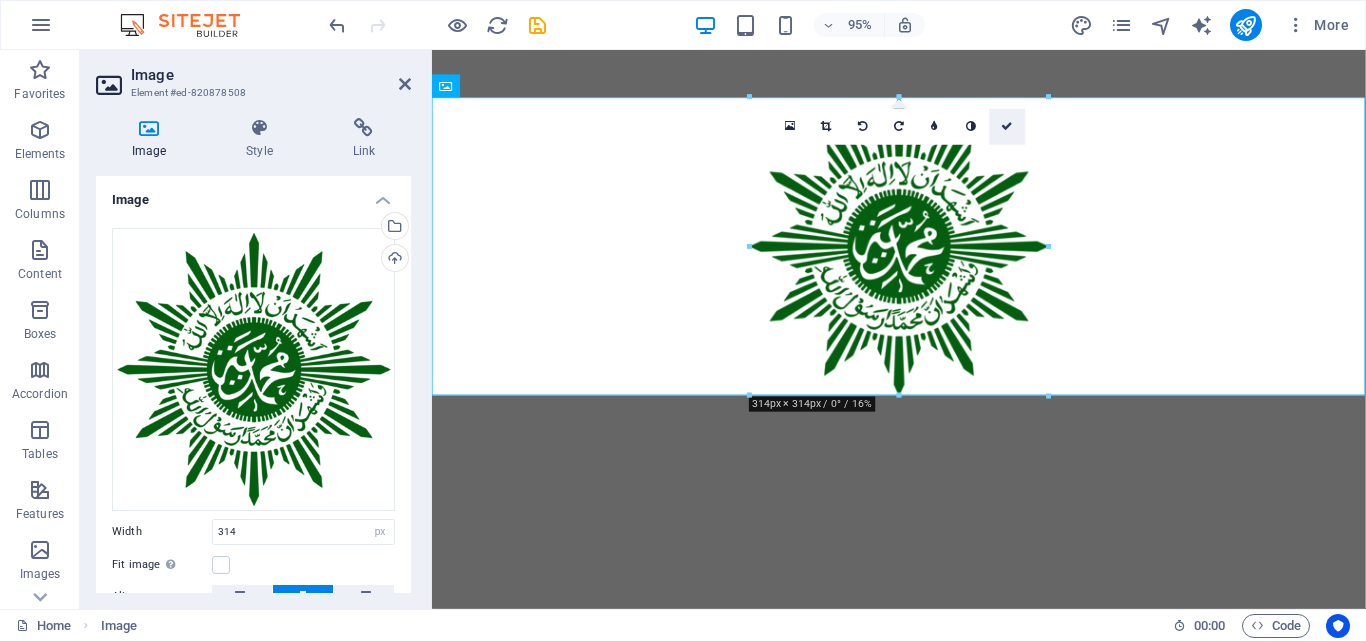 click at bounding box center [1007, 126] 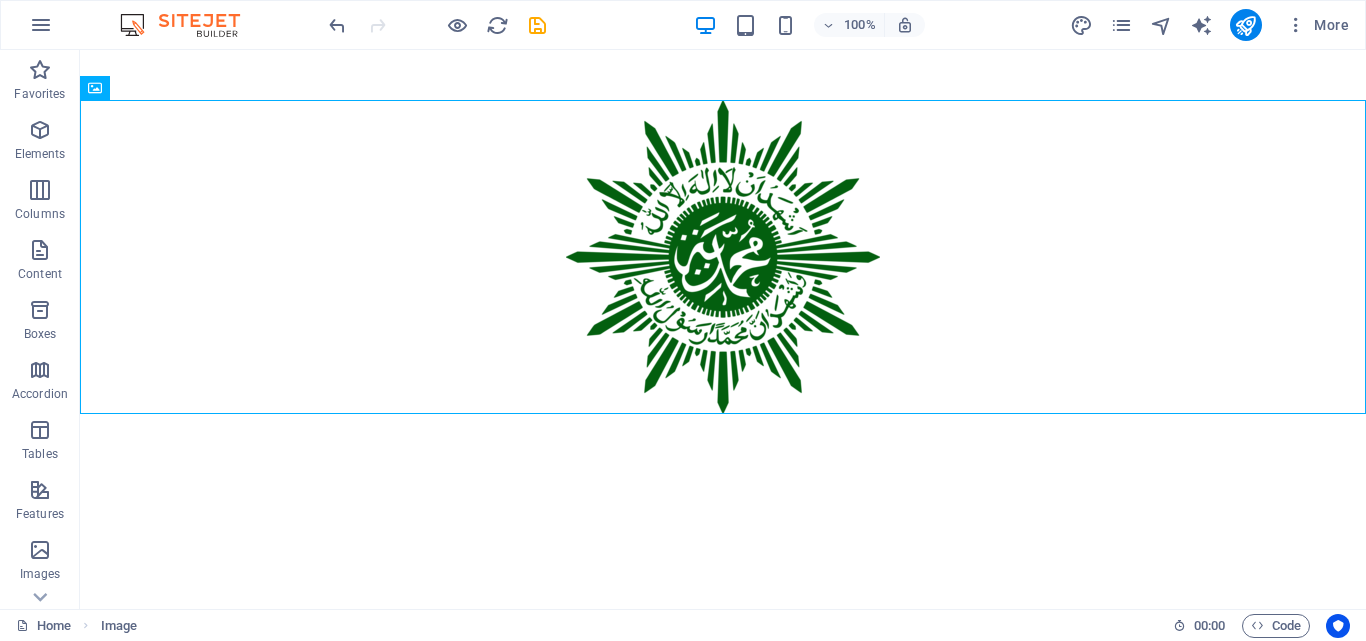 click on "Skip to main content" at bounding box center [723, 232] 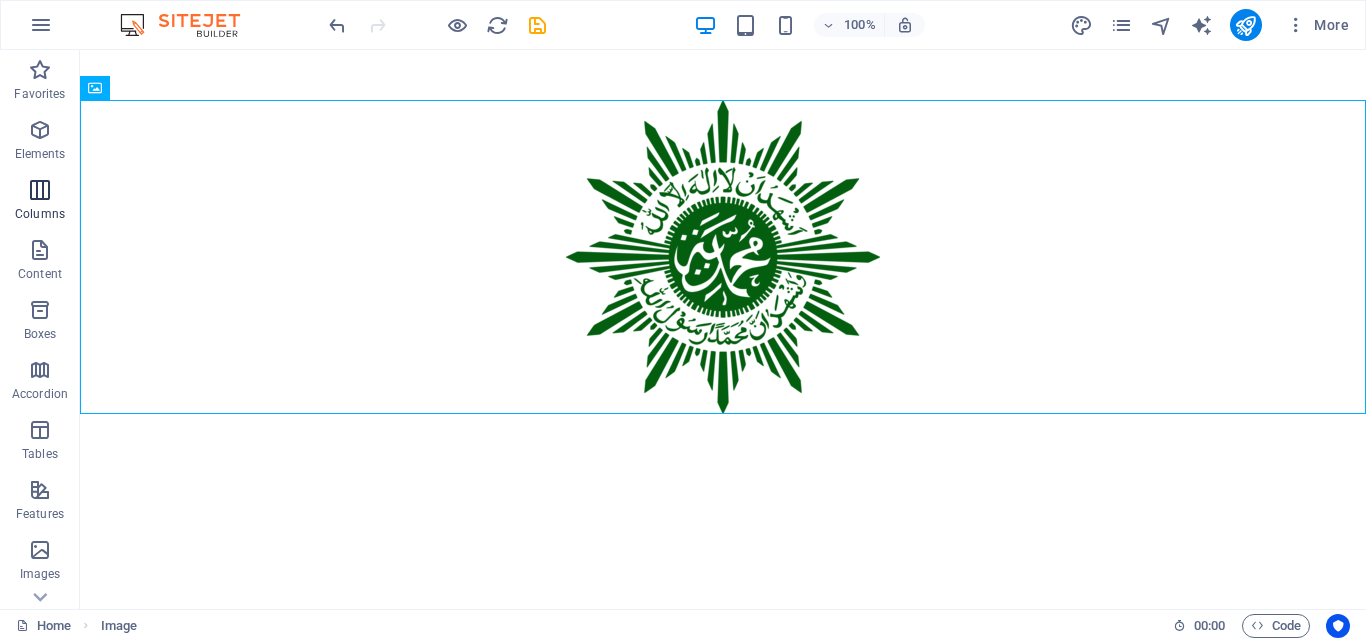 click at bounding box center (40, 190) 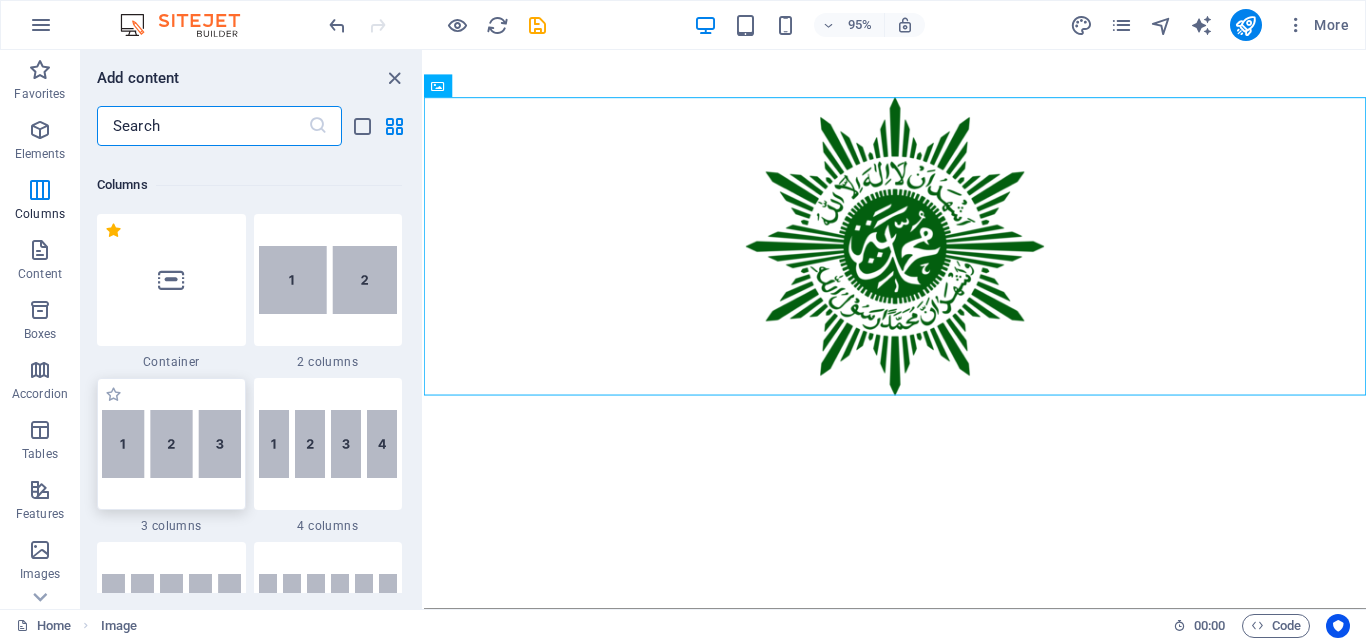 scroll, scrollTop: 990, scrollLeft: 0, axis: vertical 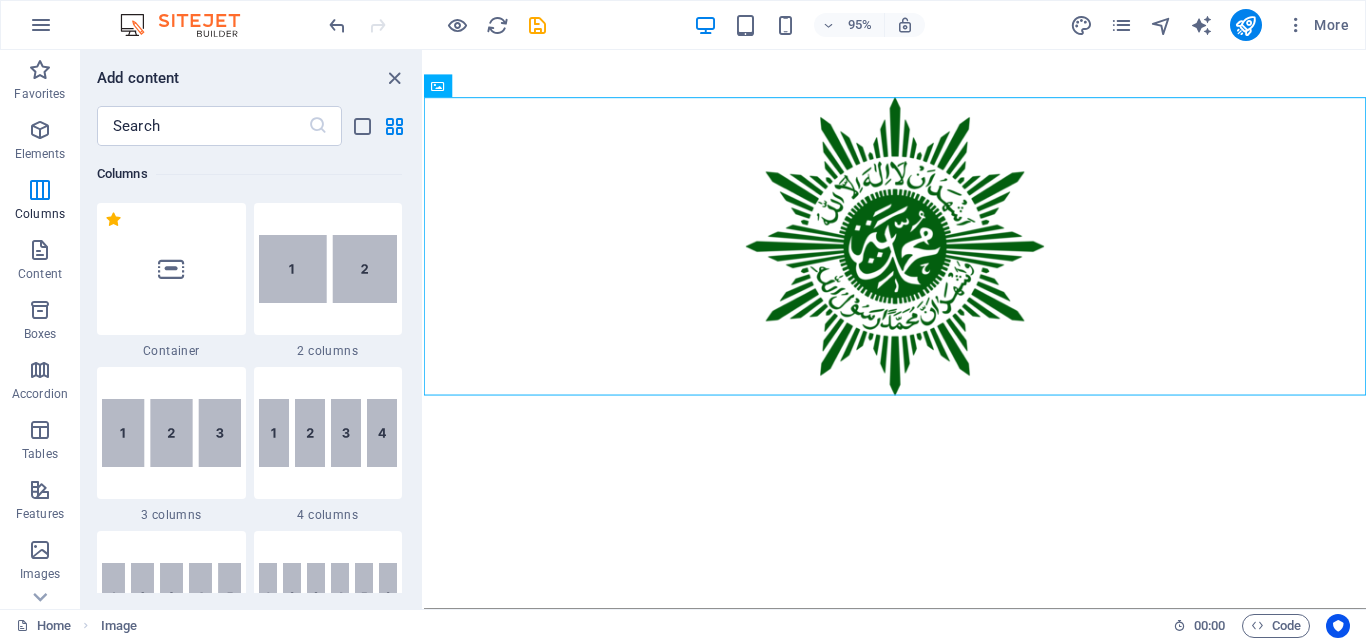 click on "Skip to main content" at bounding box center (920, 232) 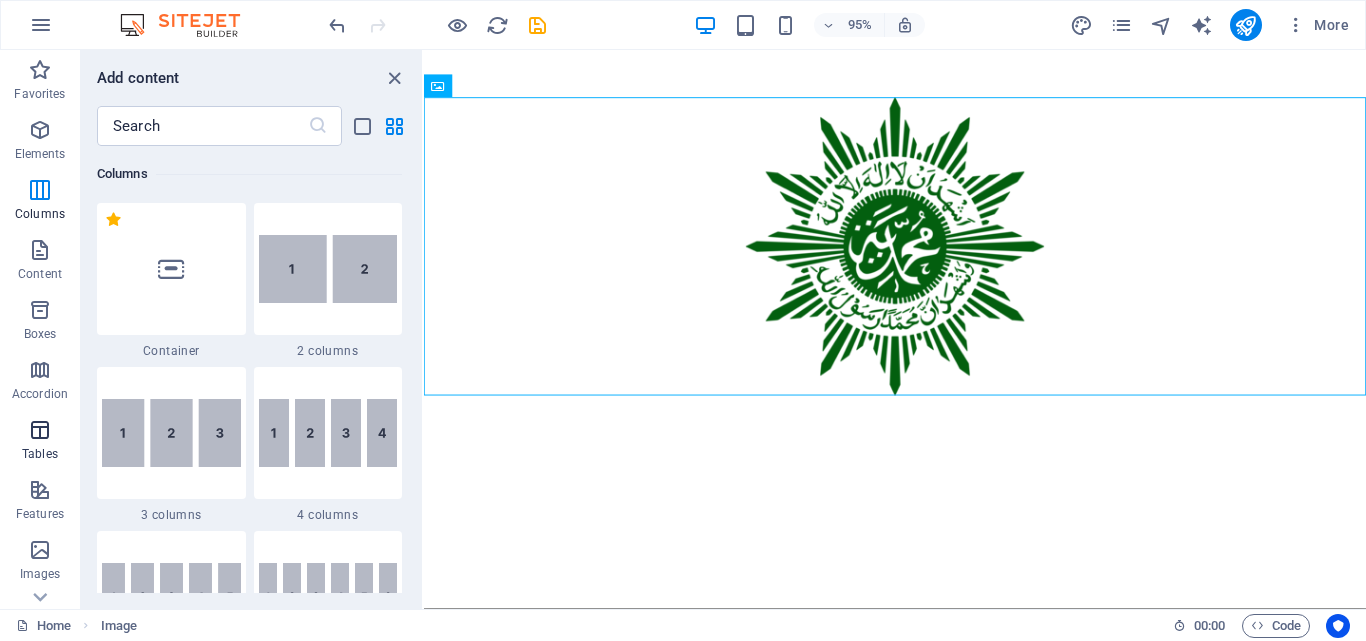 click at bounding box center [40, 430] 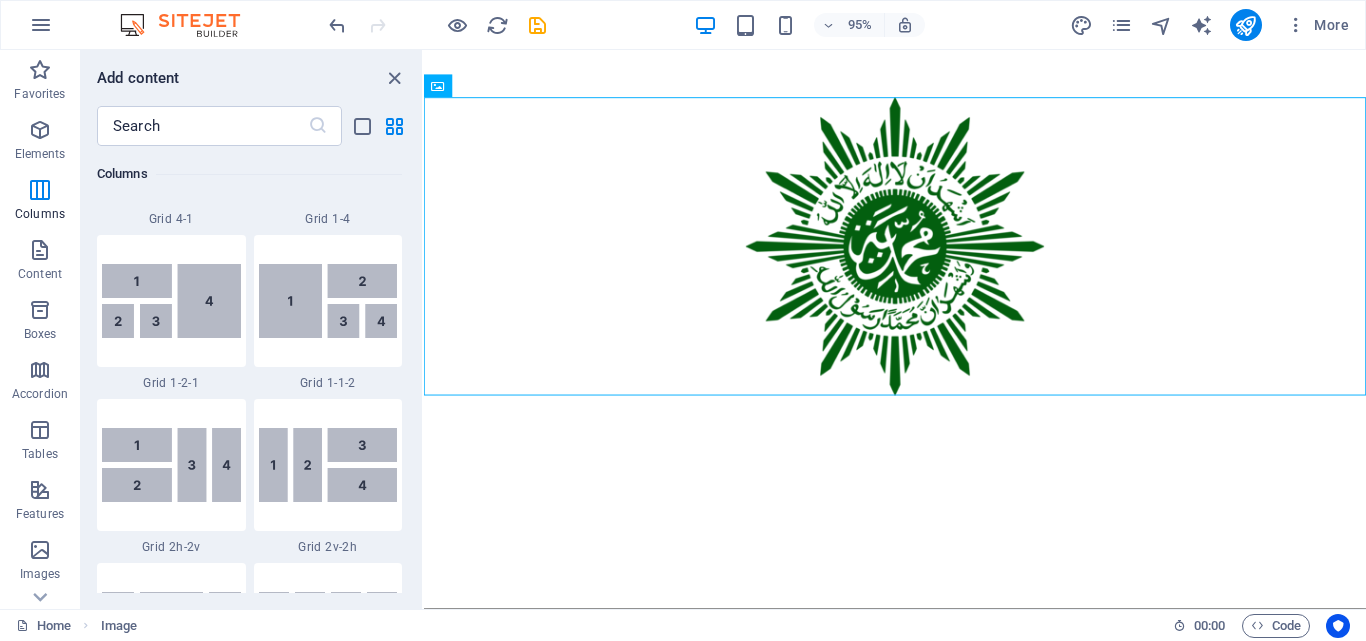 scroll, scrollTop: 2826, scrollLeft: 0, axis: vertical 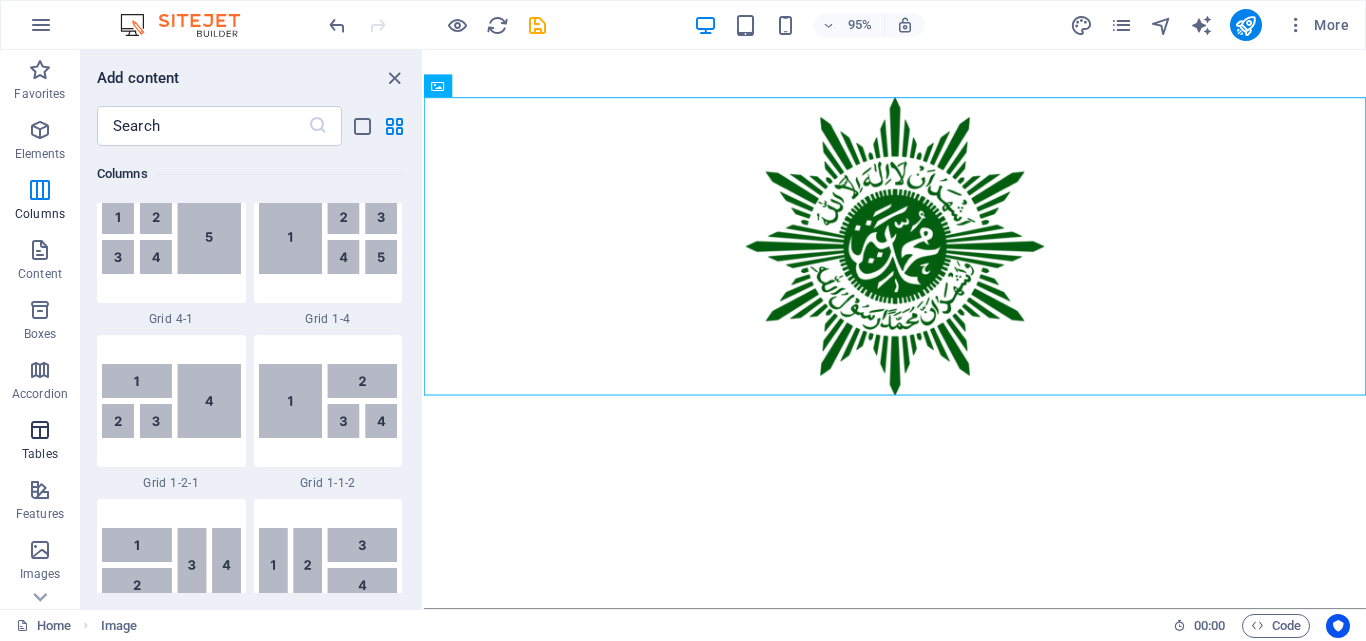click at bounding box center [40, 430] 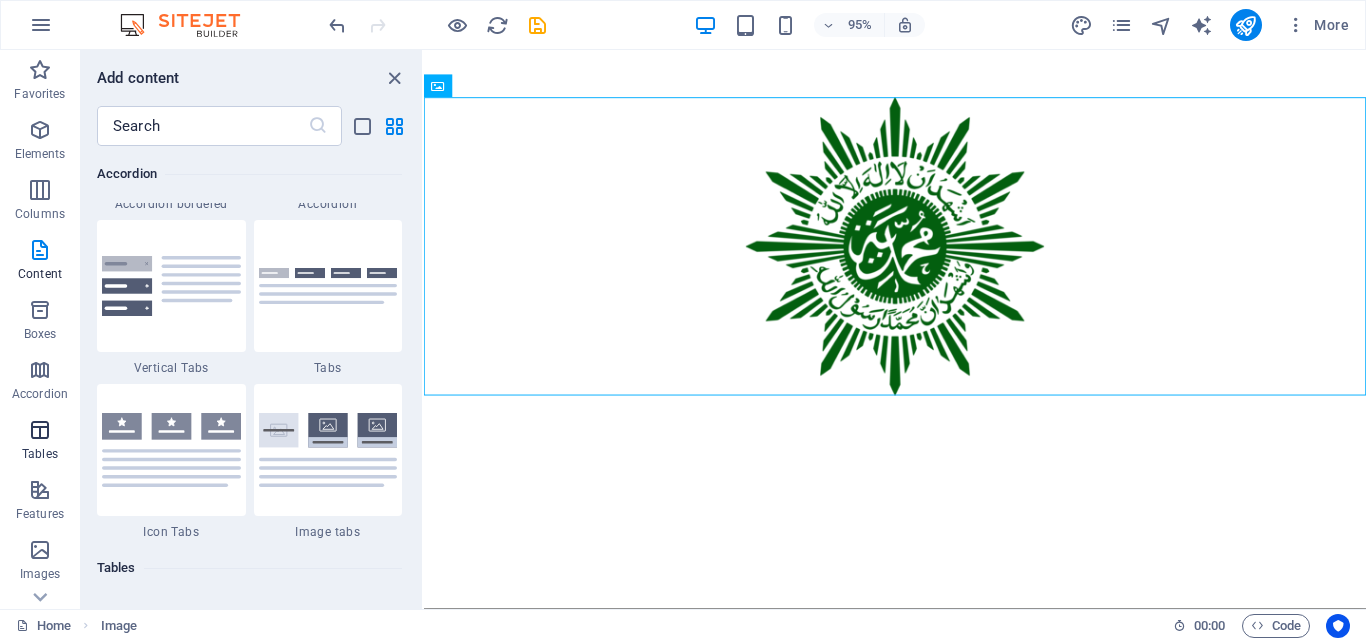 scroll, scrollTop: 6926, scrollLeft: 0, axis: vertical 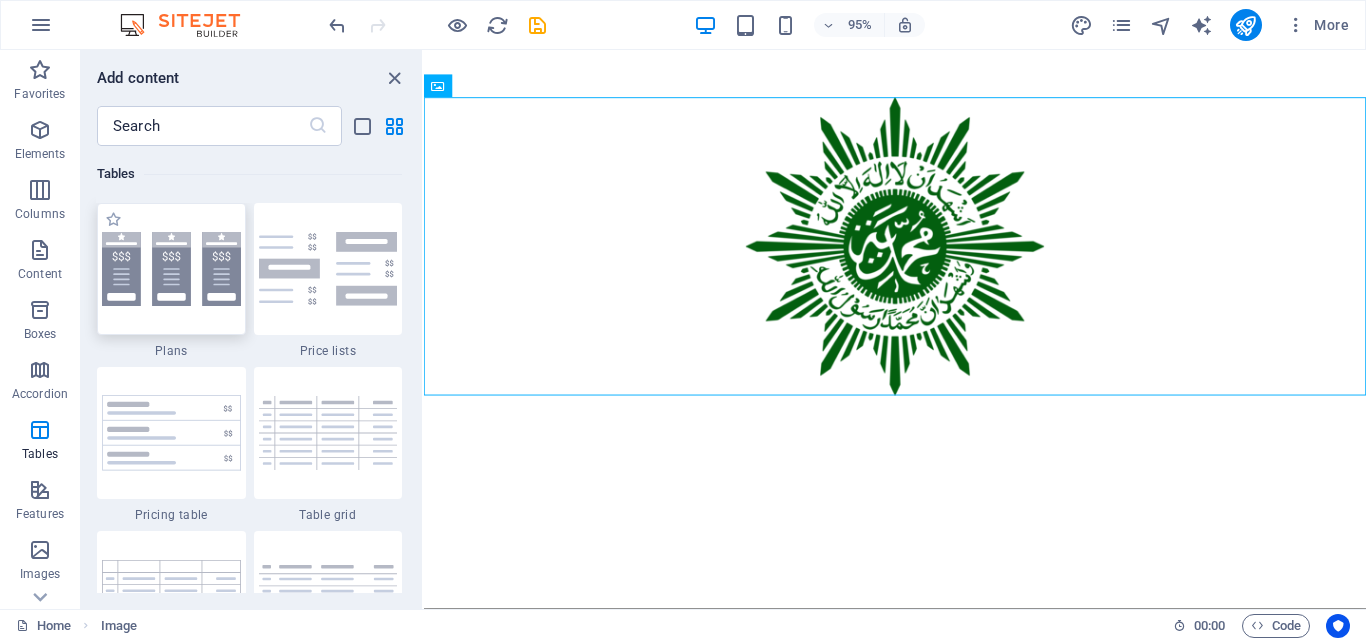 click at bounding box center [171, 269] 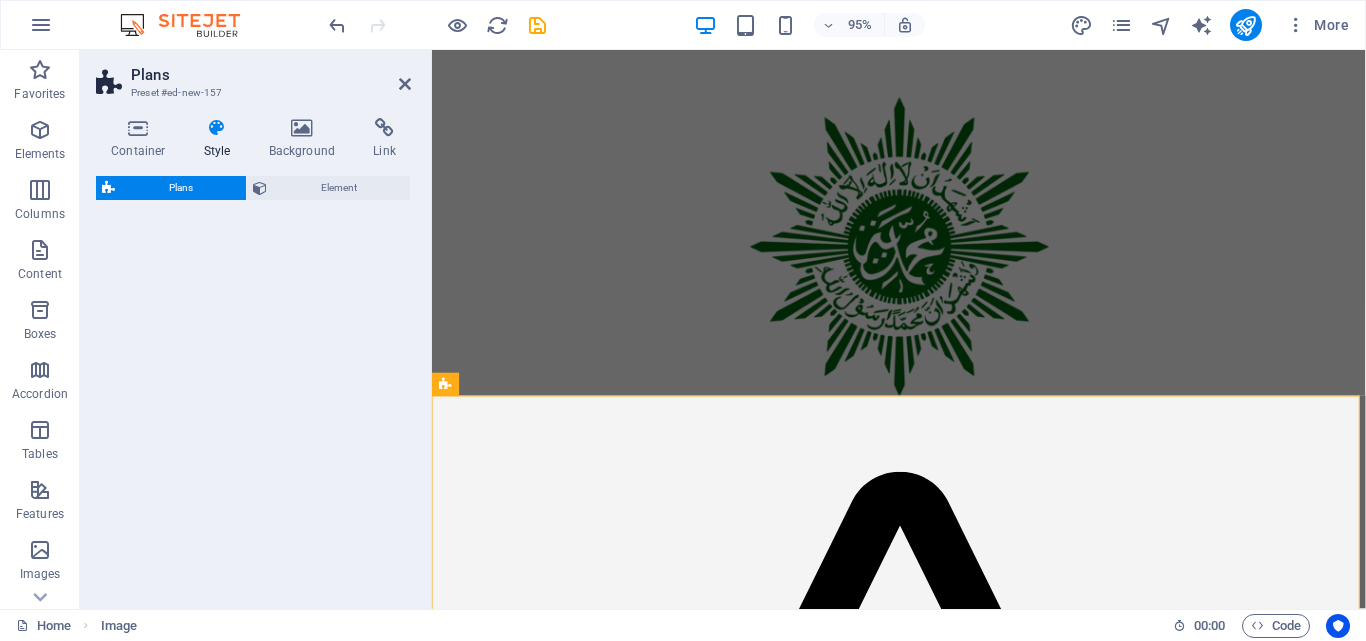 select on "rem" 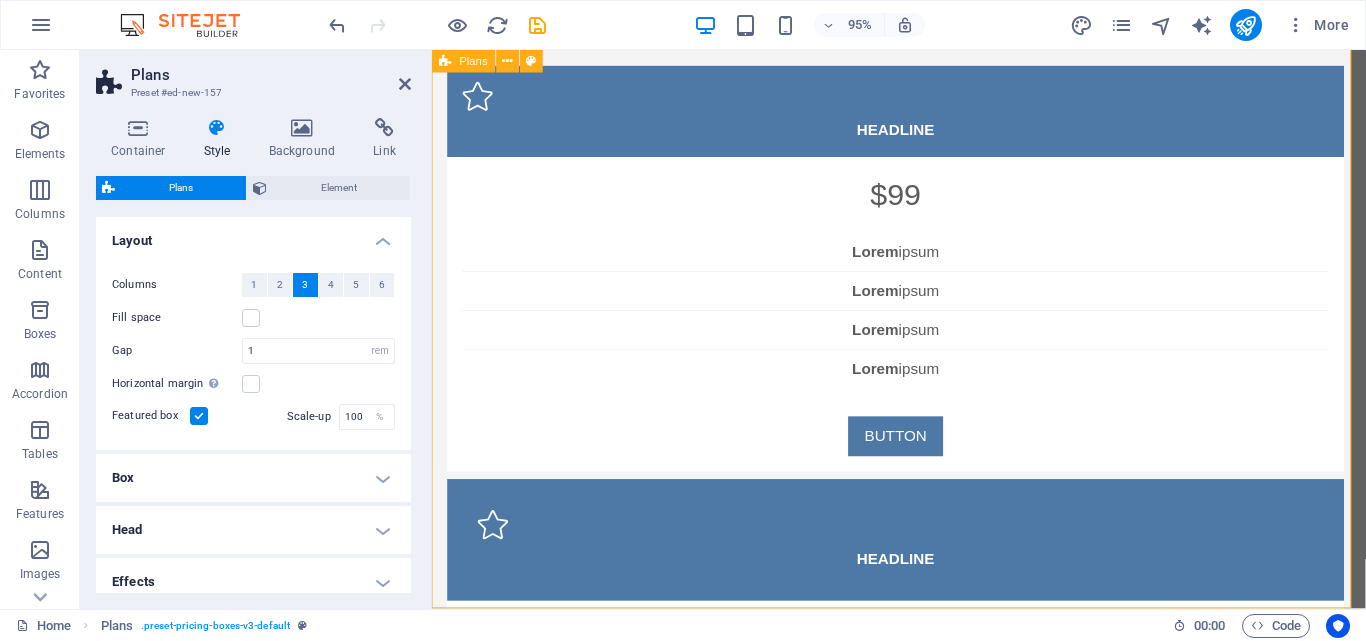 scroll, scrollTop: 127, scrollLeft: 0, axis: vertical 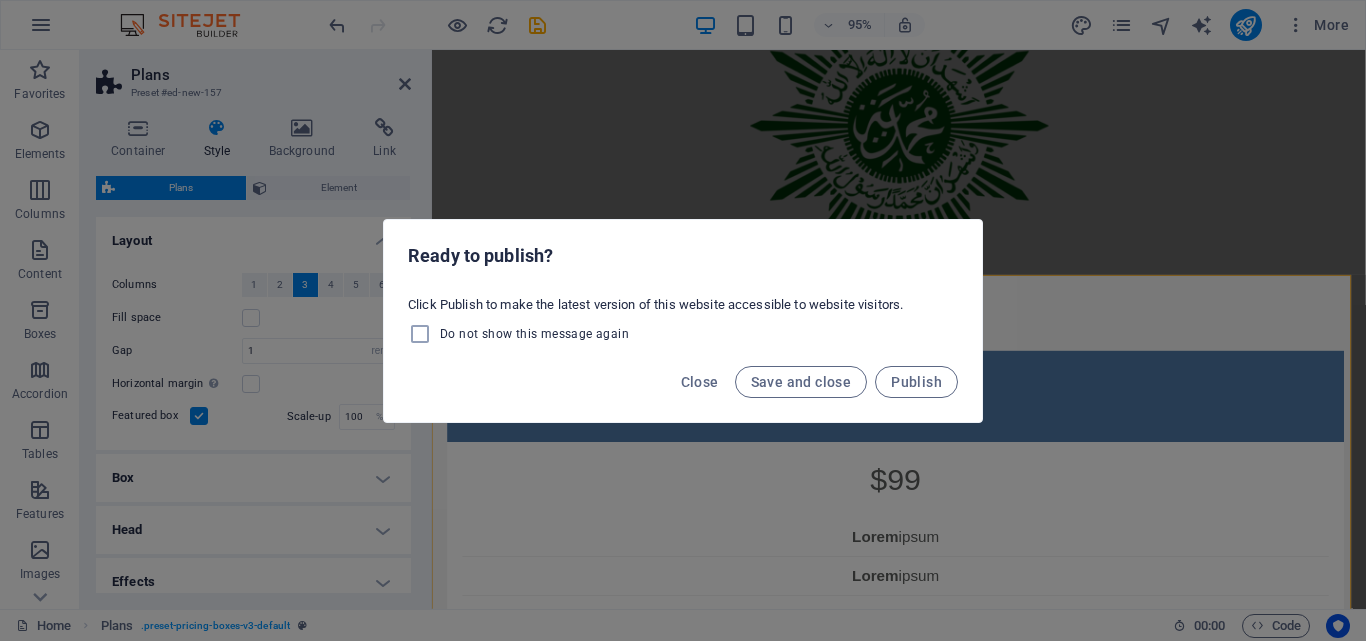 drag, startPoint x: 396, startPoint y: 515, endPoint x: 1191, endPoint y: 262, distance: 834.2865 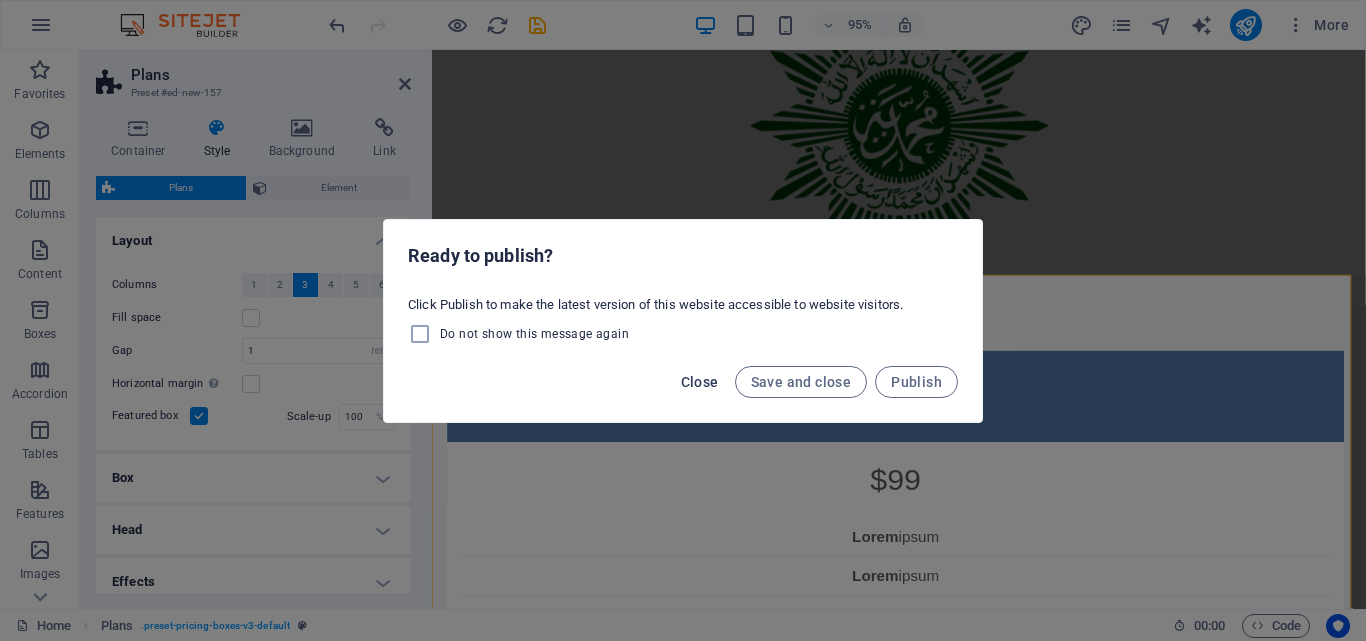 click on "Close" at bounding box center [700, 382] 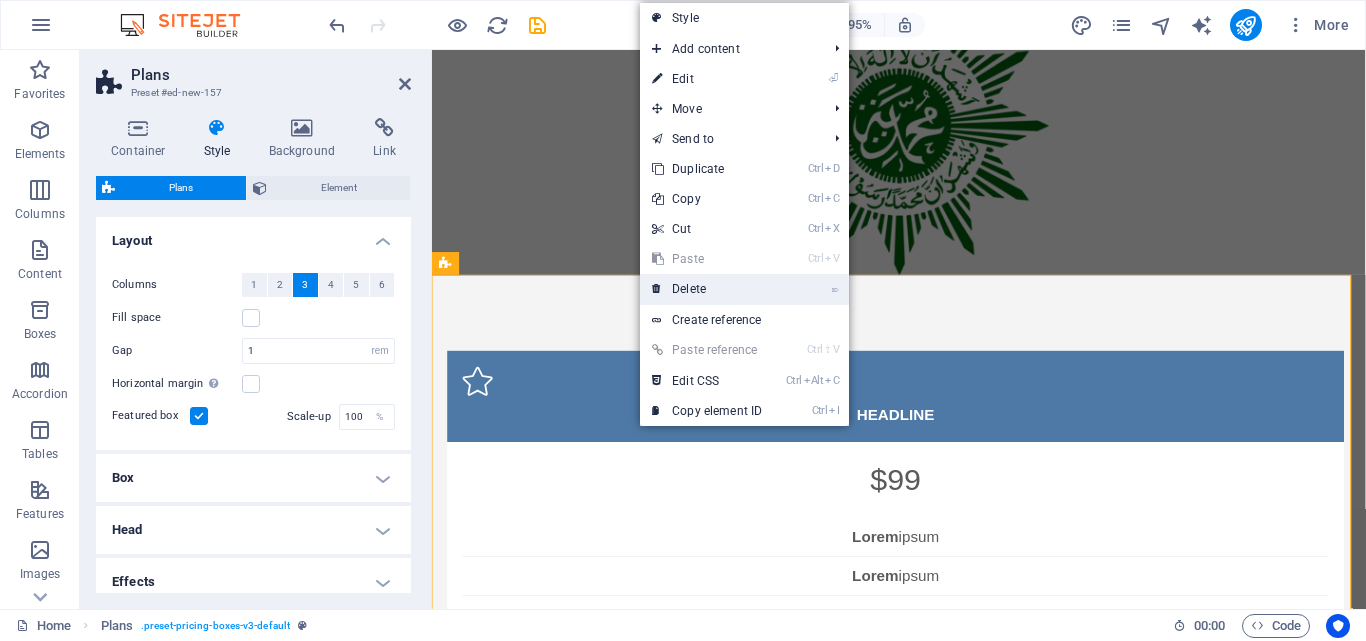 click on "⌦  Delete" at bounding box center [707, 289] 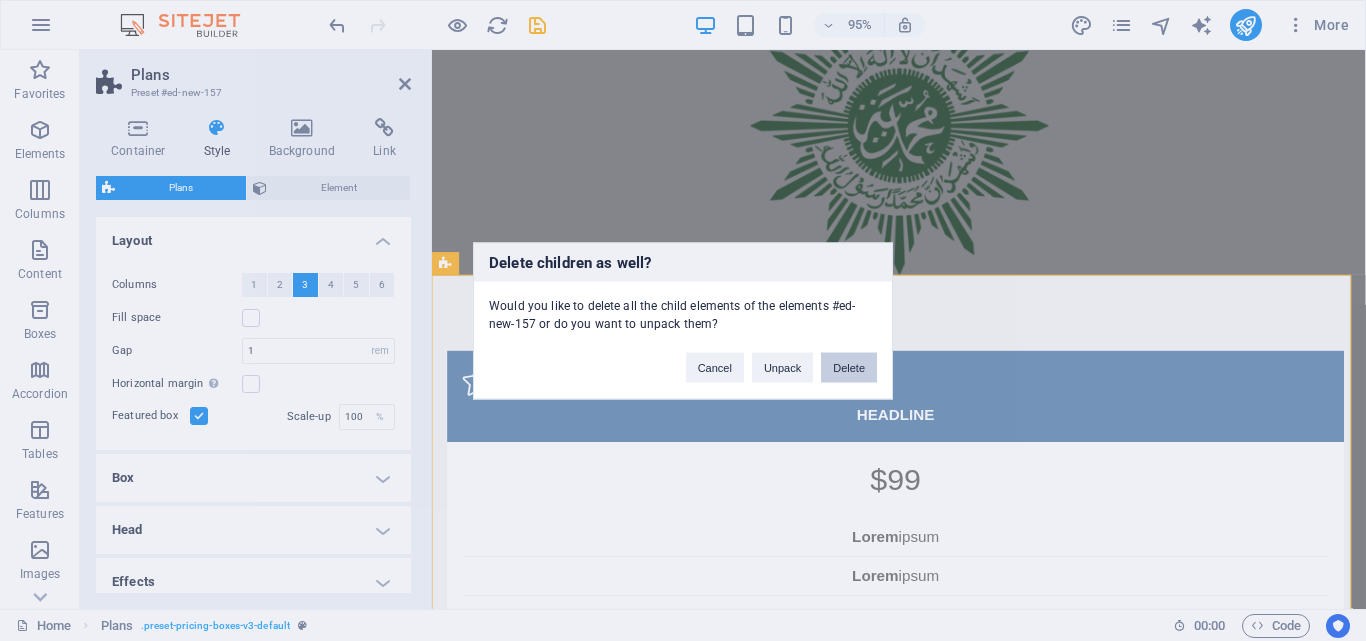 click on "Delete" at bounding box center [849, 367] 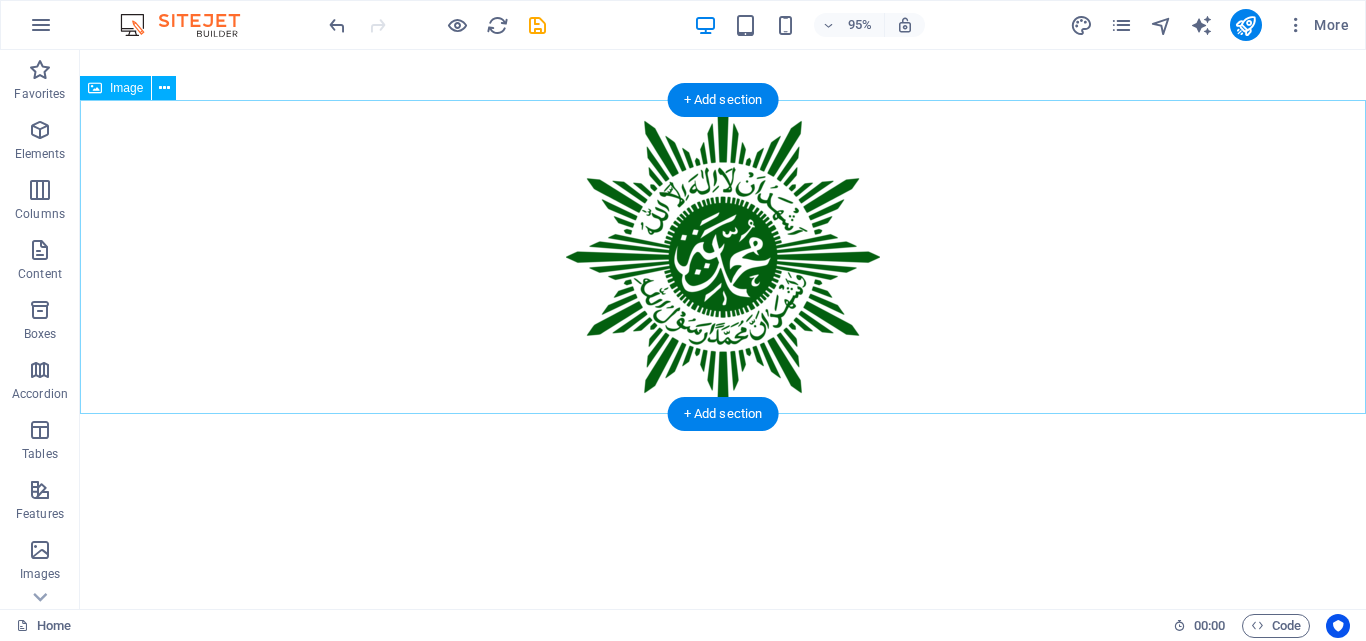scroll, scrollTop: 0, scrollLeft: 0, axis: both 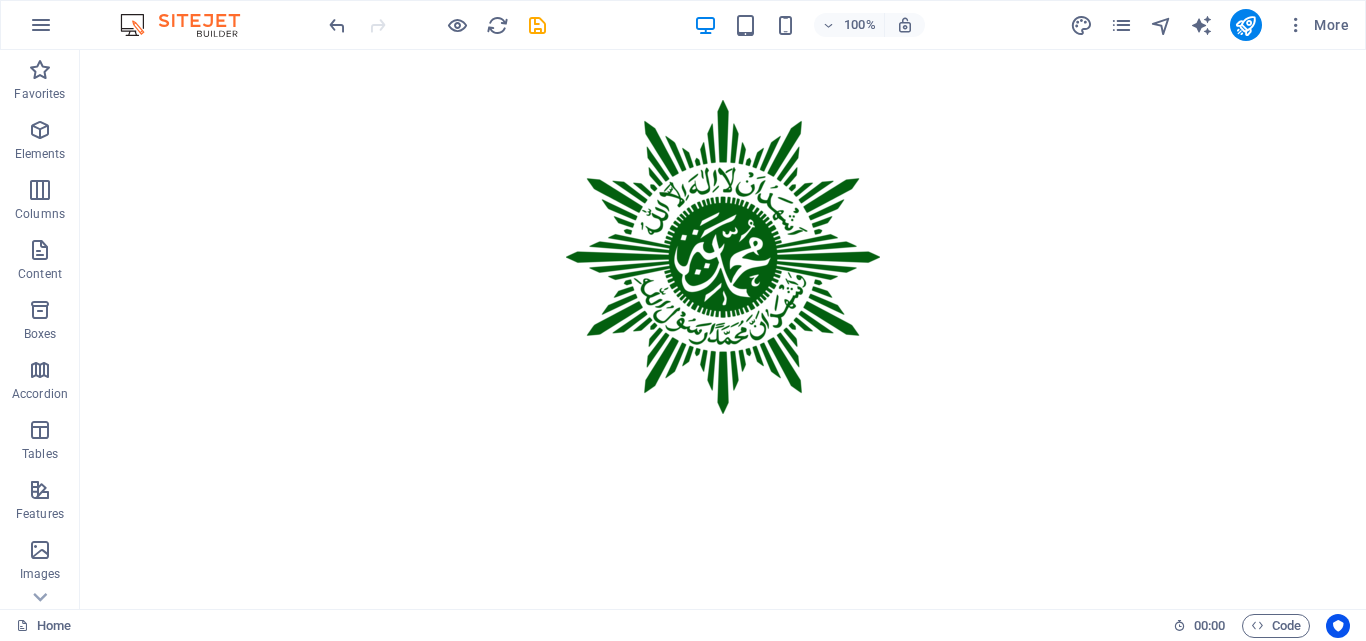click on "Skip to main content" at bounding box center [723, 232] 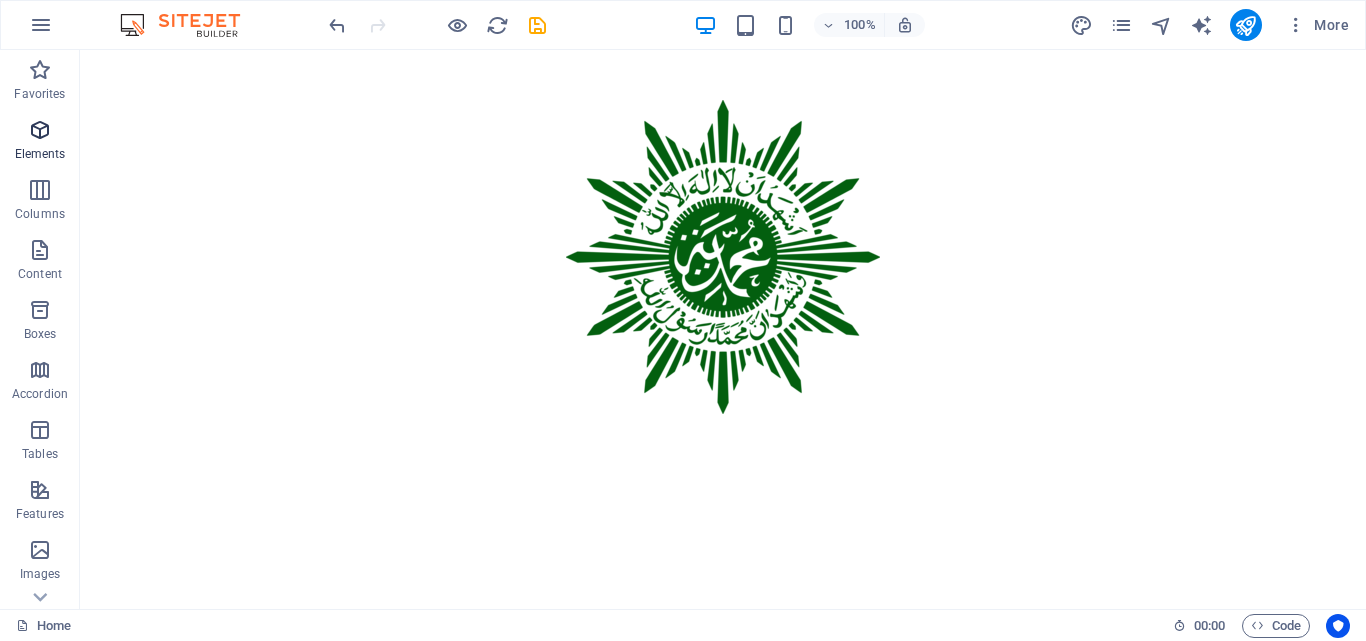 click on "Elements" at bounding box center (40, 142) 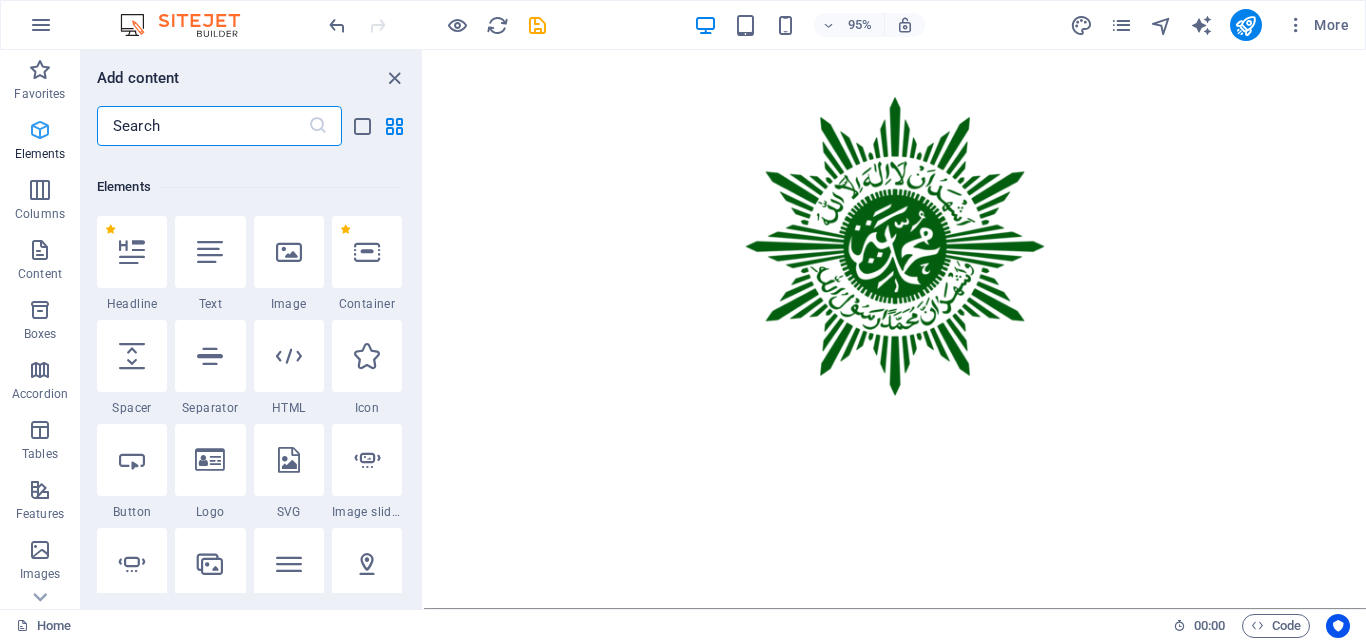 scroll, scrollTop: 213, scrollLeft: 0, axis: vertical 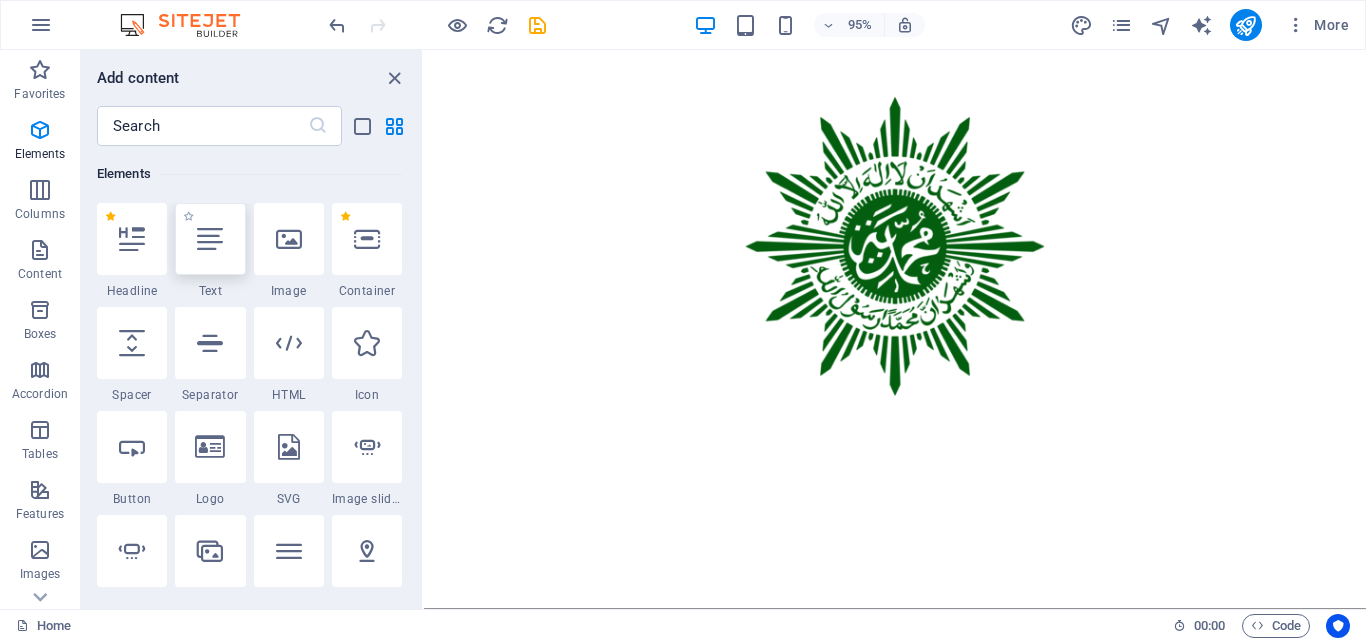 click at bounding box center (210, 239) 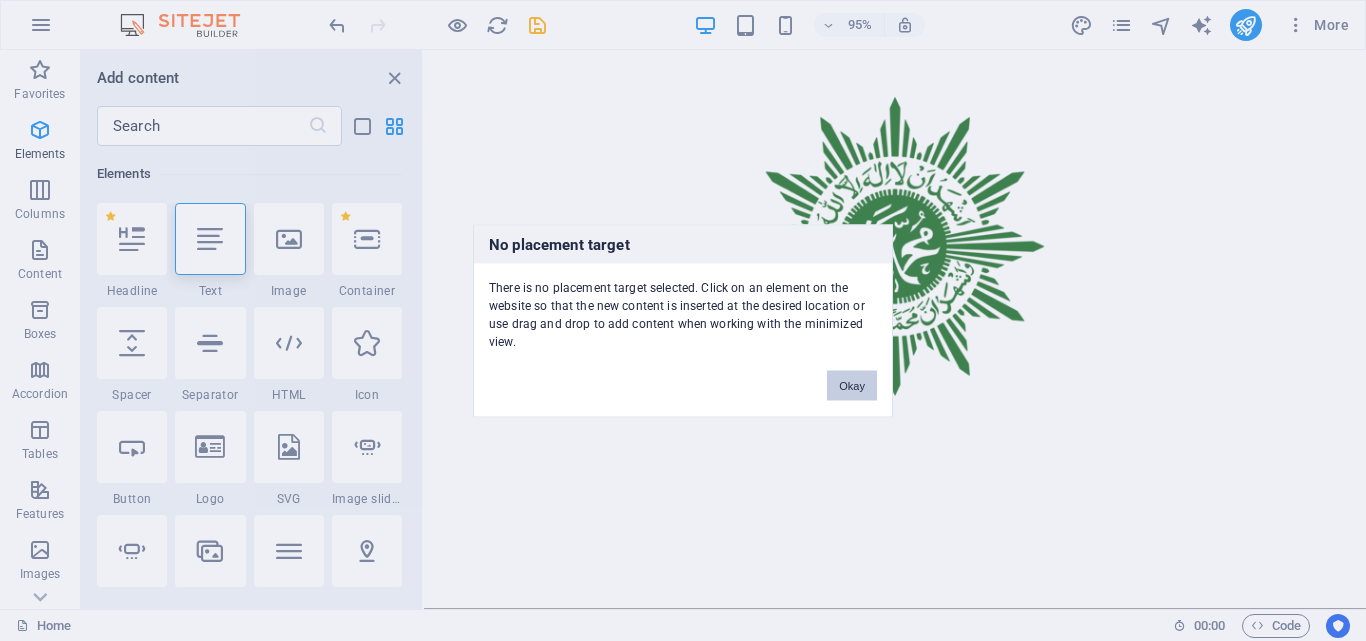 click on "Okay" at bounding box center [852, 385] 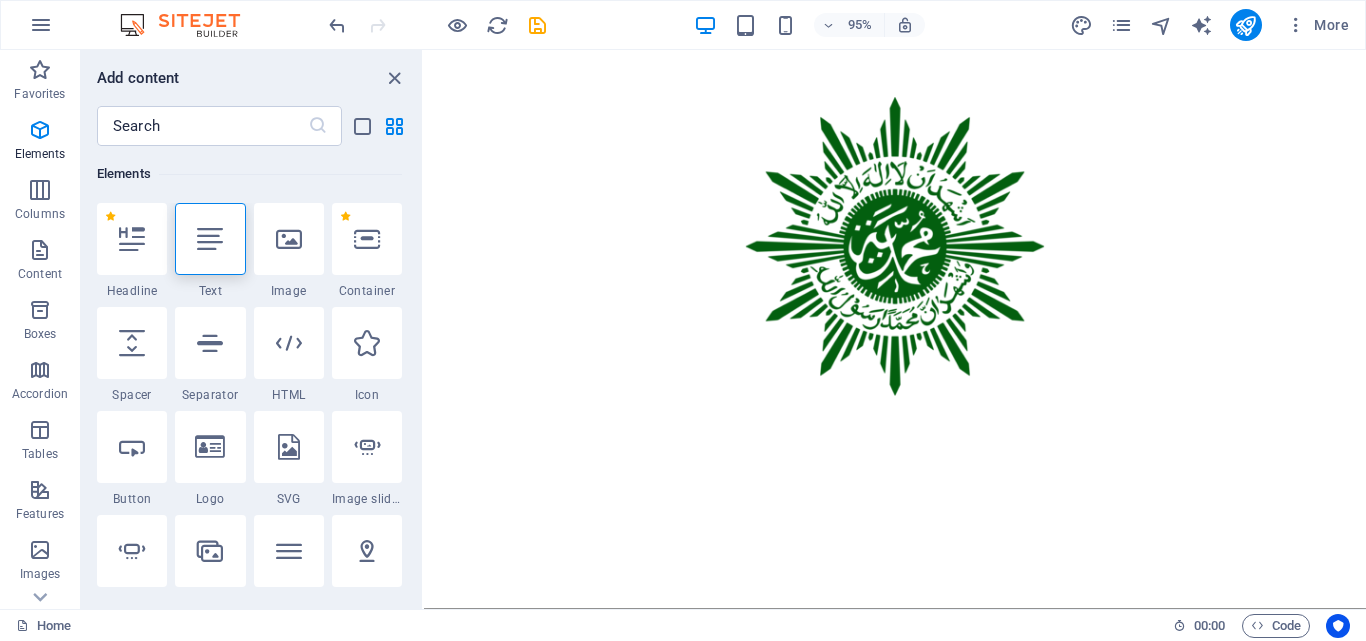 click on "Skip to main content" at bounding box center [920, 232] 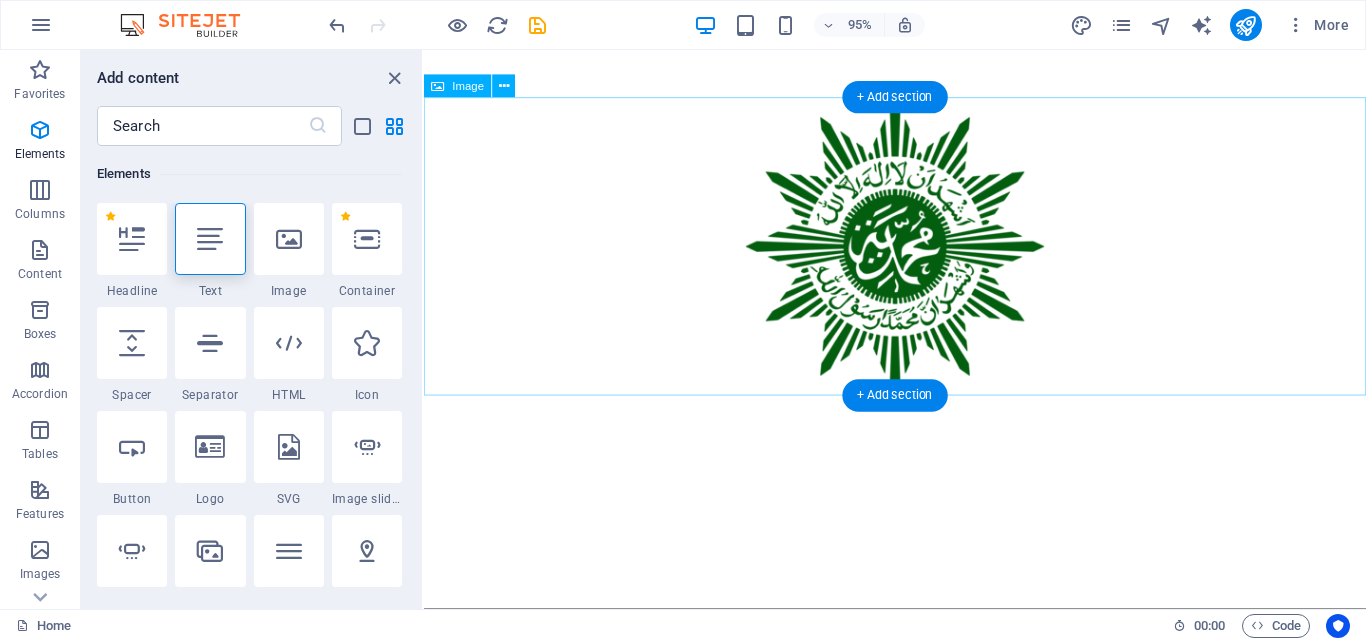 click at bounding box center [920, 257] 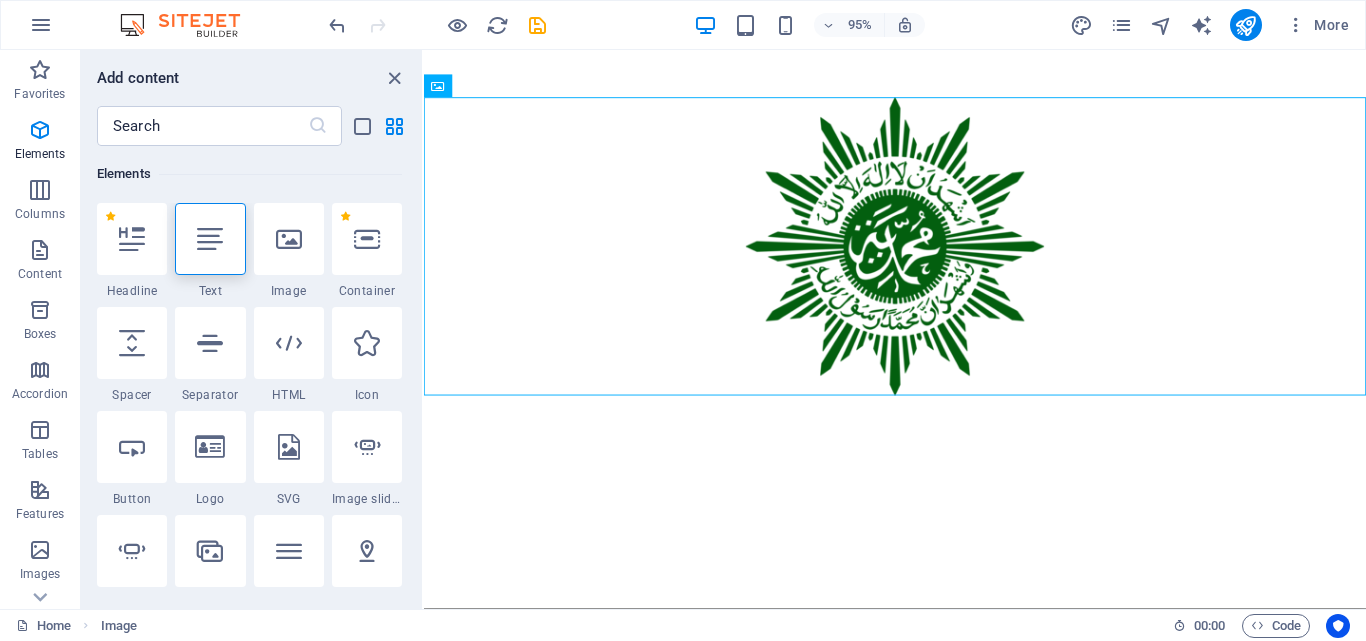 click on "Skip to main content" at bounding box center [920, 232] 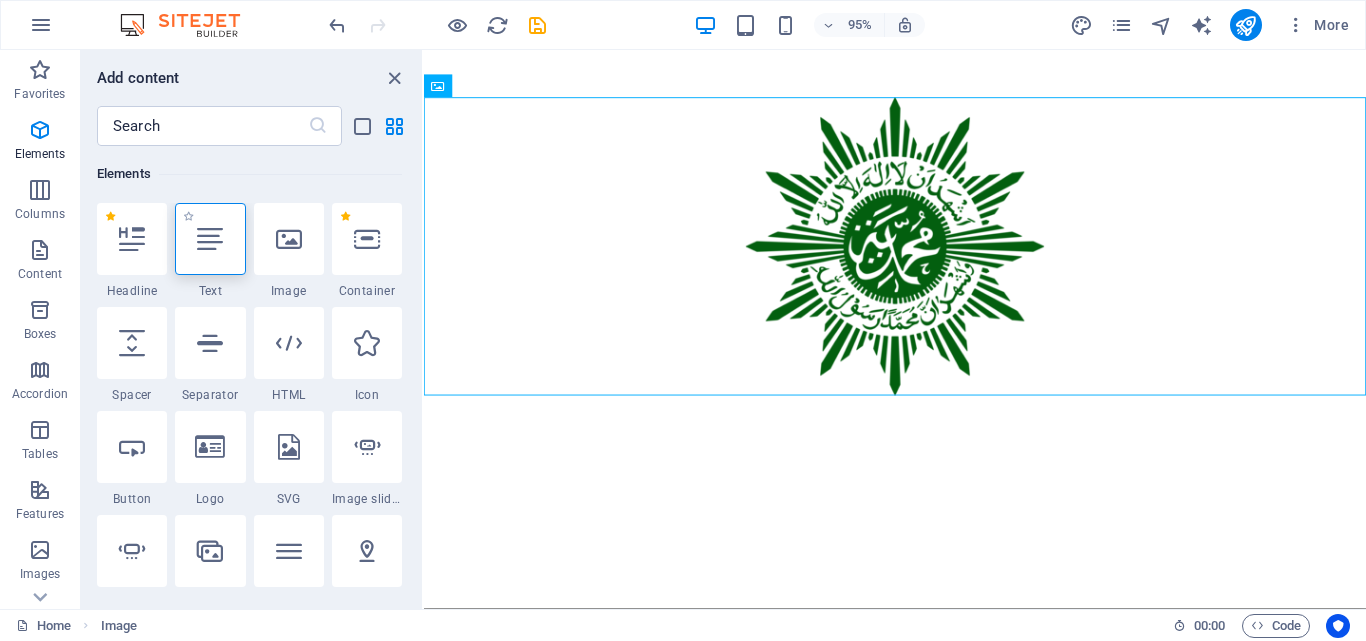 click at bounding box center (210, 239) 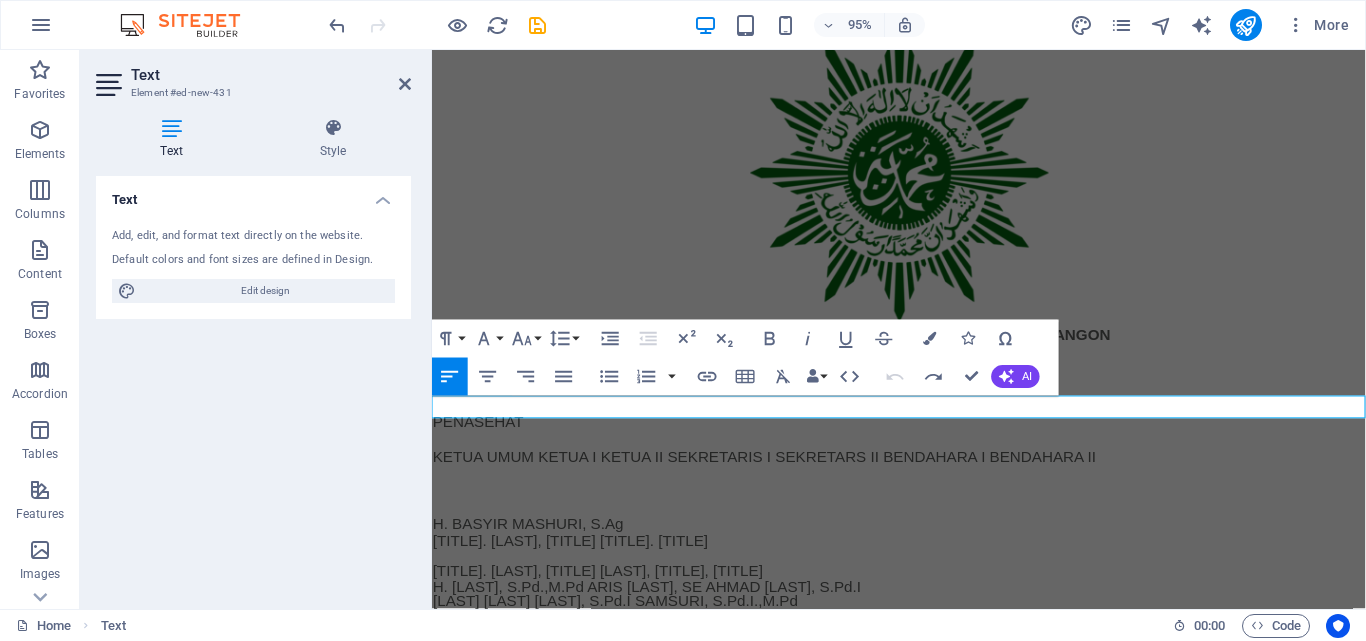 scroll, scrollTop: 0, scrollLeft: 0, axis: both 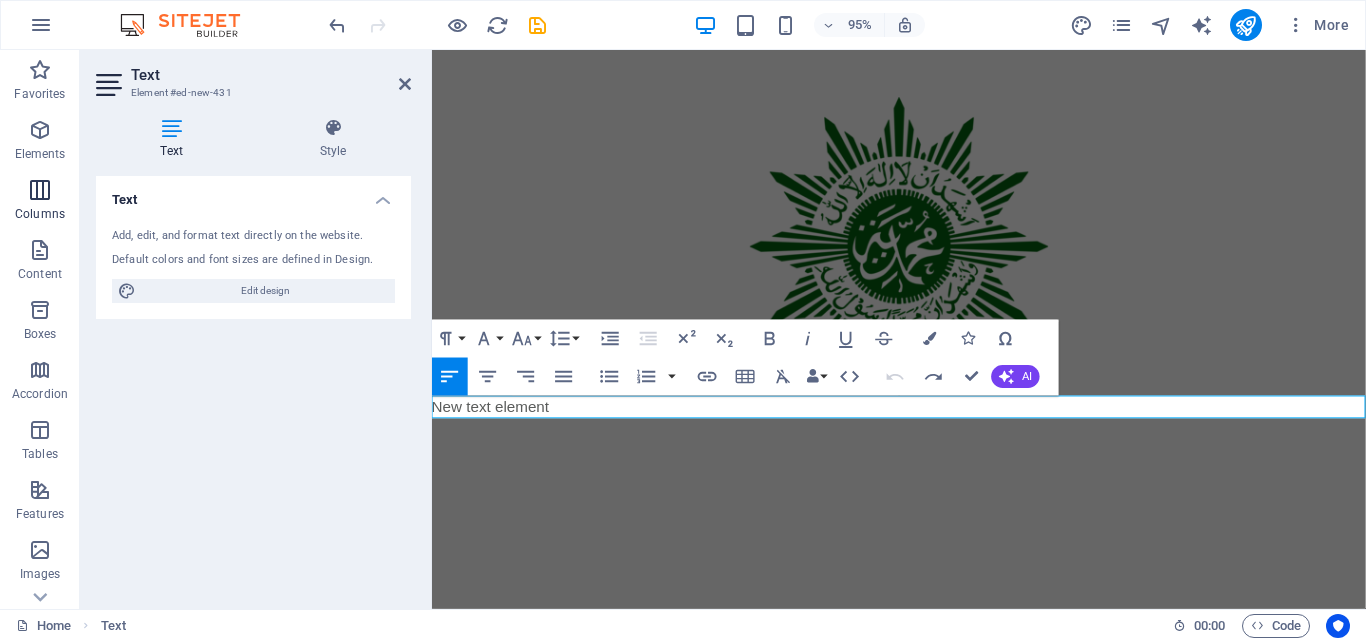 click at bounding box center (40, 190) 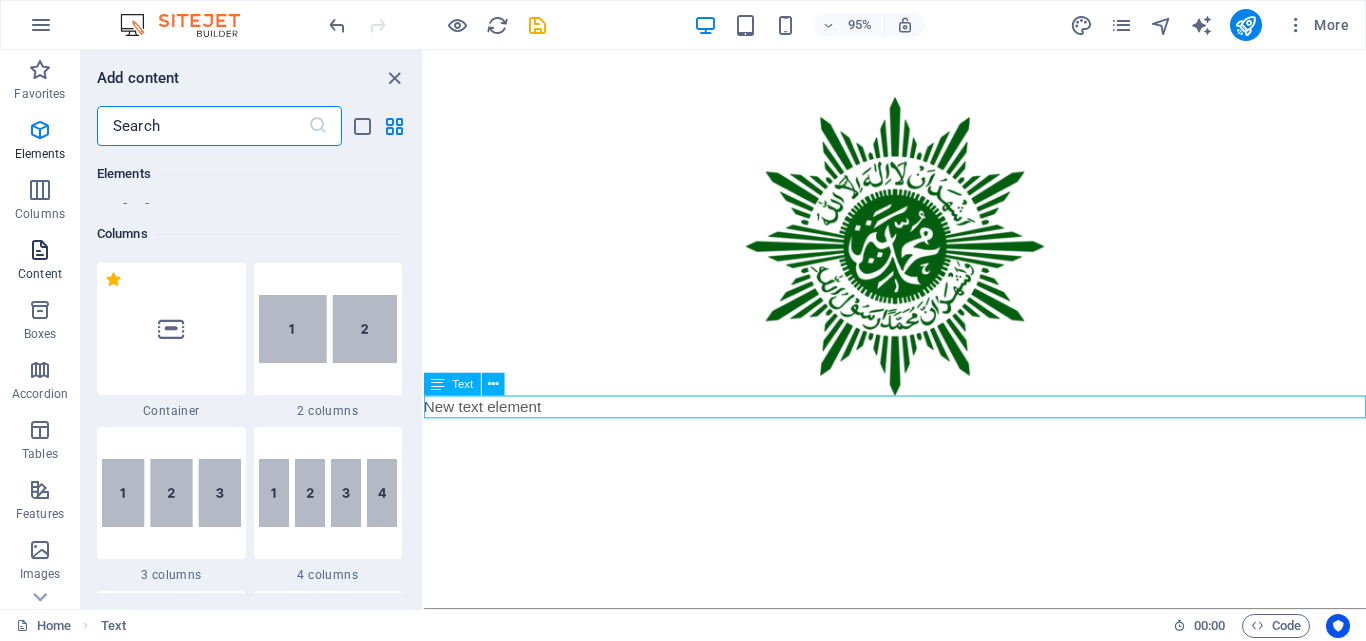 scroll, scrollTop: 990, scrollLeft: 0, axis: vertical 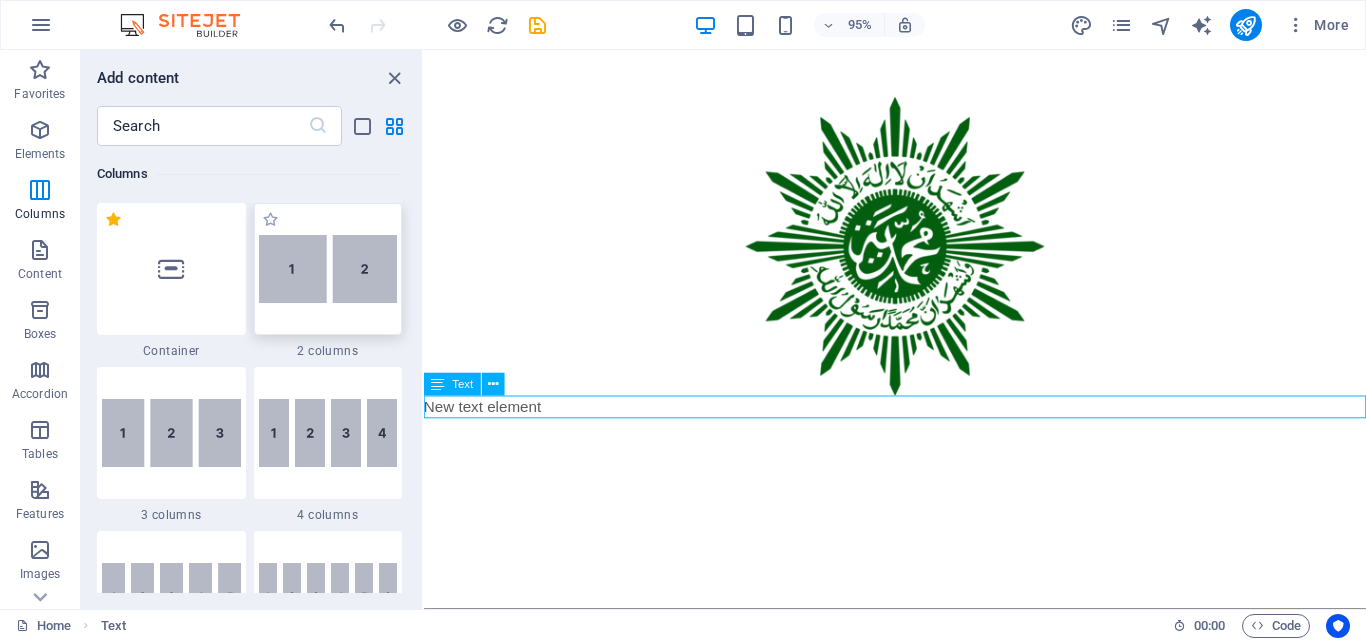 click at bounding box center (328, 269) 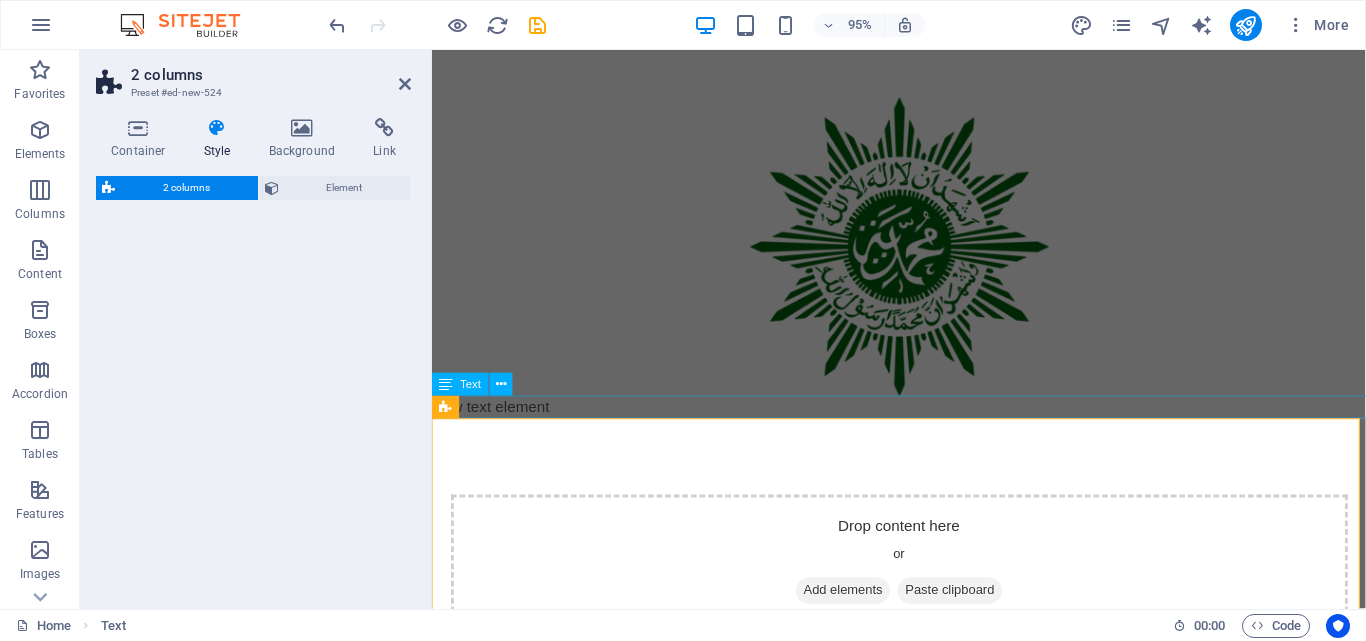 select on "rem" 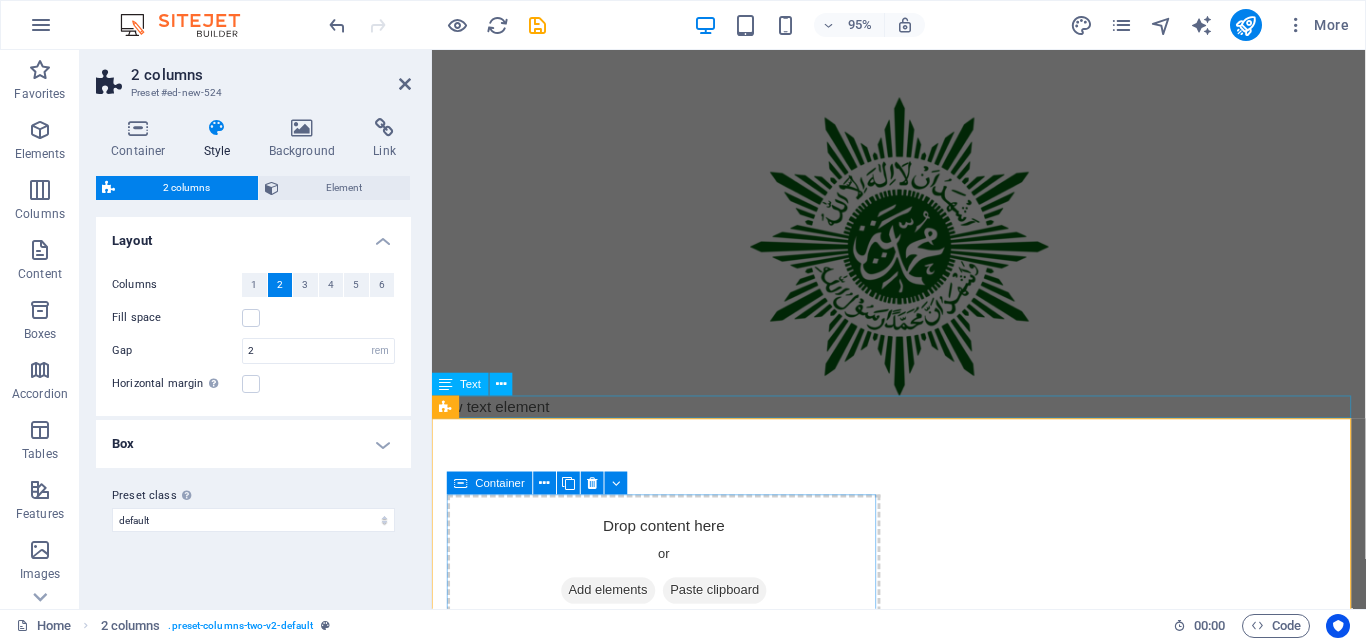 click on "Add elements" at bounding box center (617, 619) 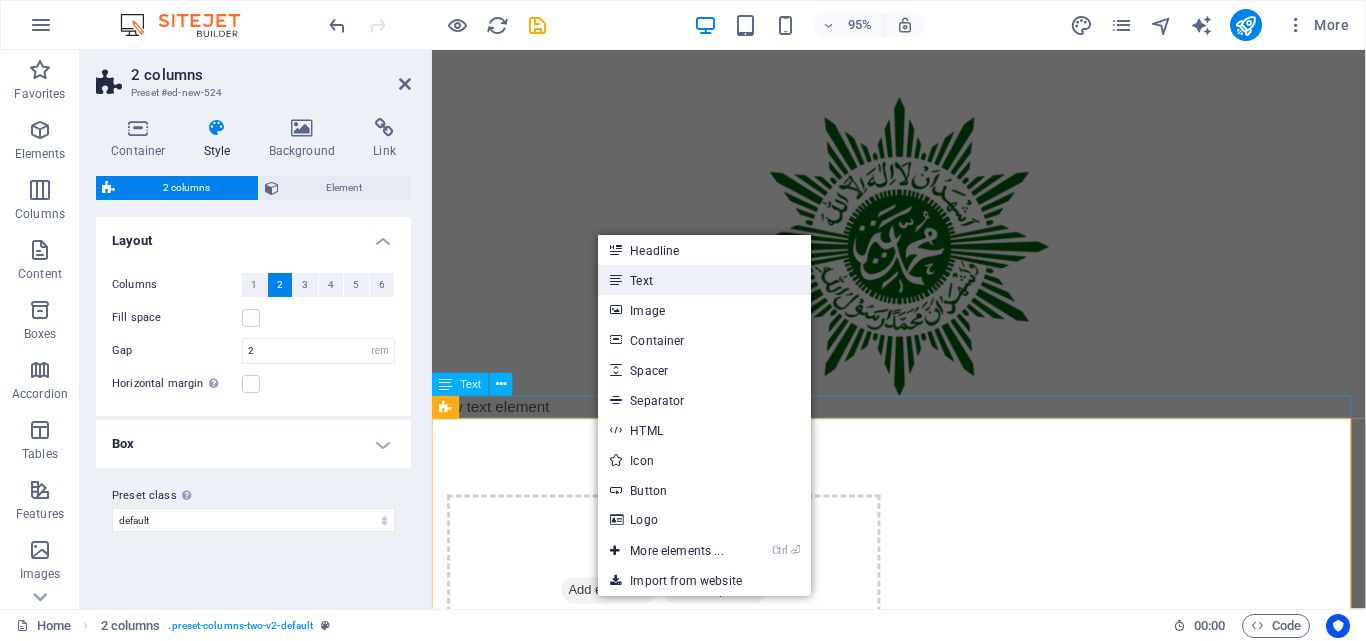 click on "Text" at bounding box center (704, 280) 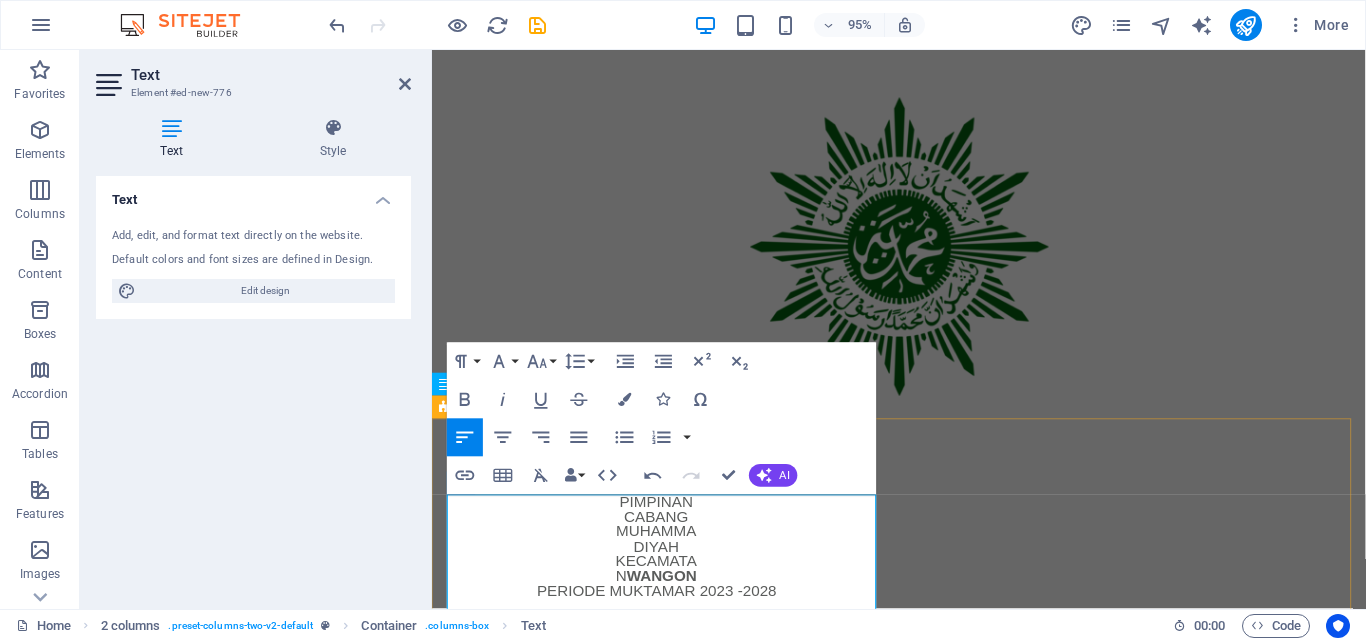 scroll, scrollTop: 300, scrollLeft: 0, axis: vertical 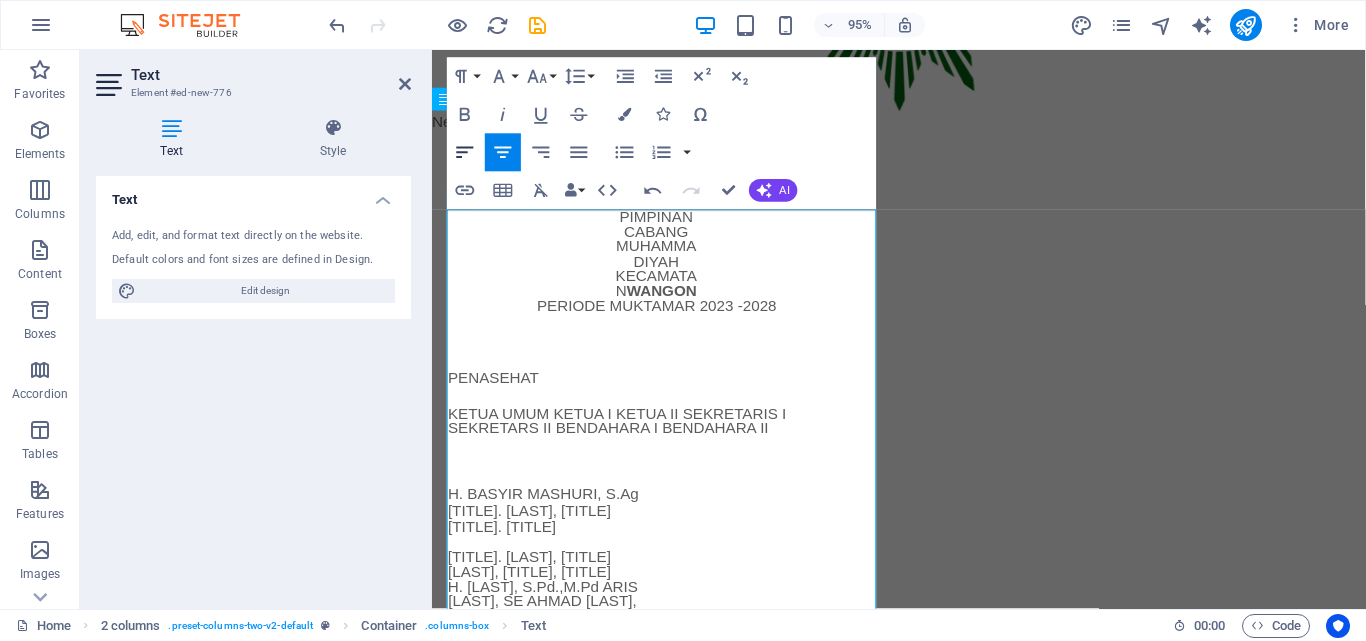 click 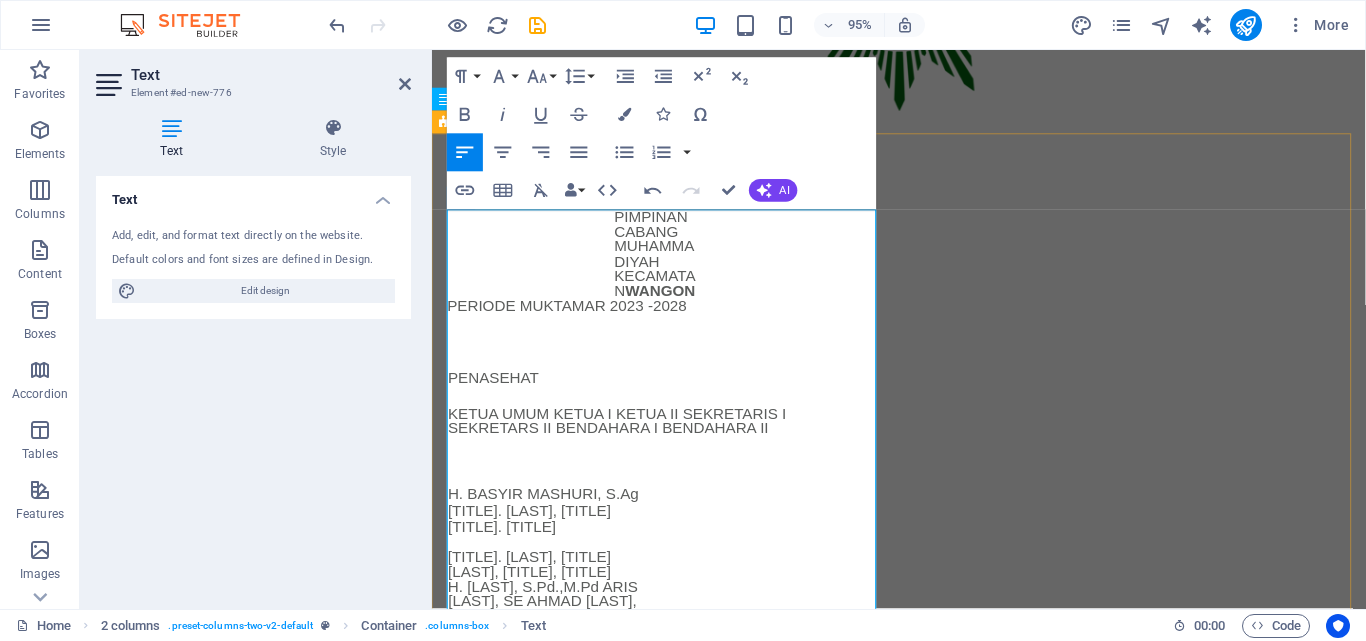 click on "PIMPINAN CABANG MUHAMMADIYAH KECAMATAN  WANGON PERIODE MUKTAMAR 2023 -2028" at bounding box center (676, 273) 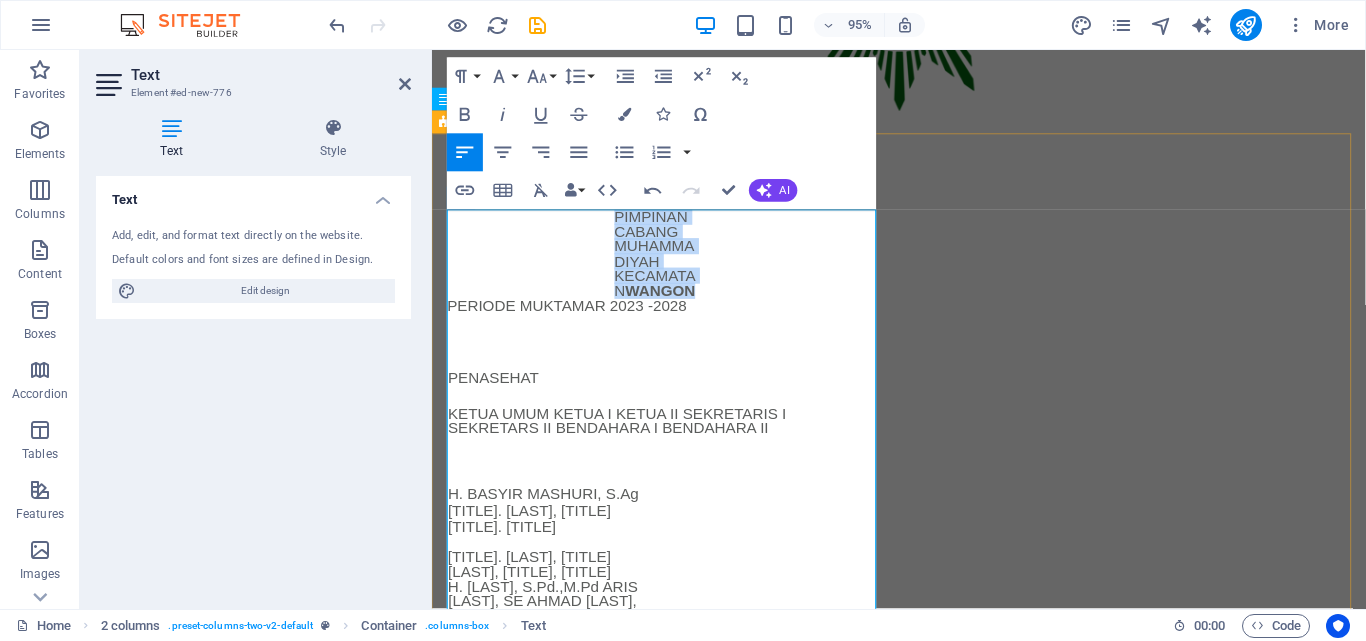 drag, startPoint x: 694, startPoint y: 326, endPoint x: 585, endPoint y: 231, distance: 144.58907 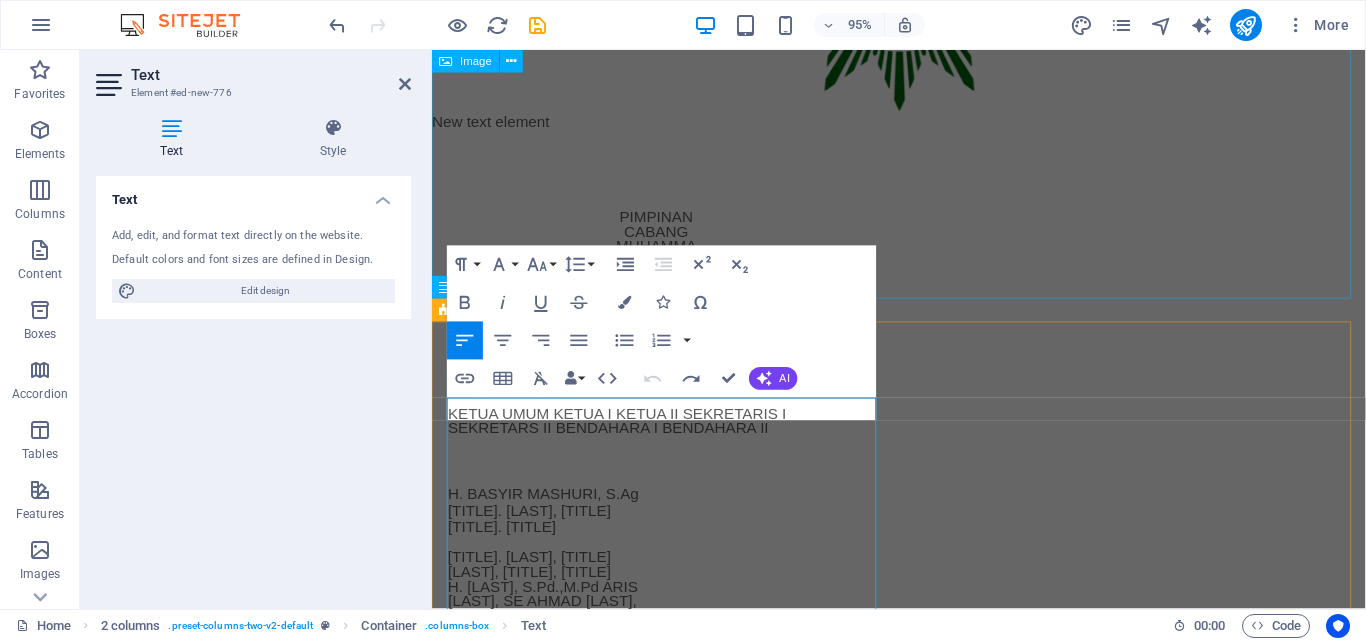scroll, scrollTop: 102, scrollLeft: 0, axis: vertical 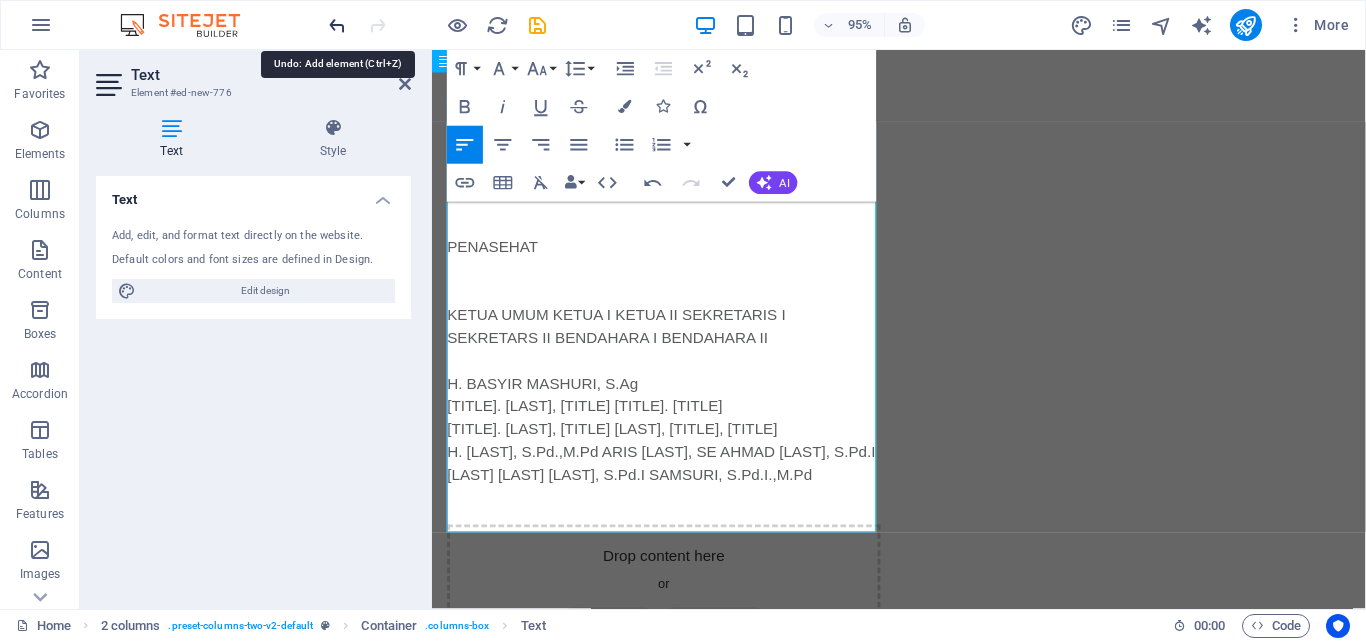 click at bounding box center (337, 25) 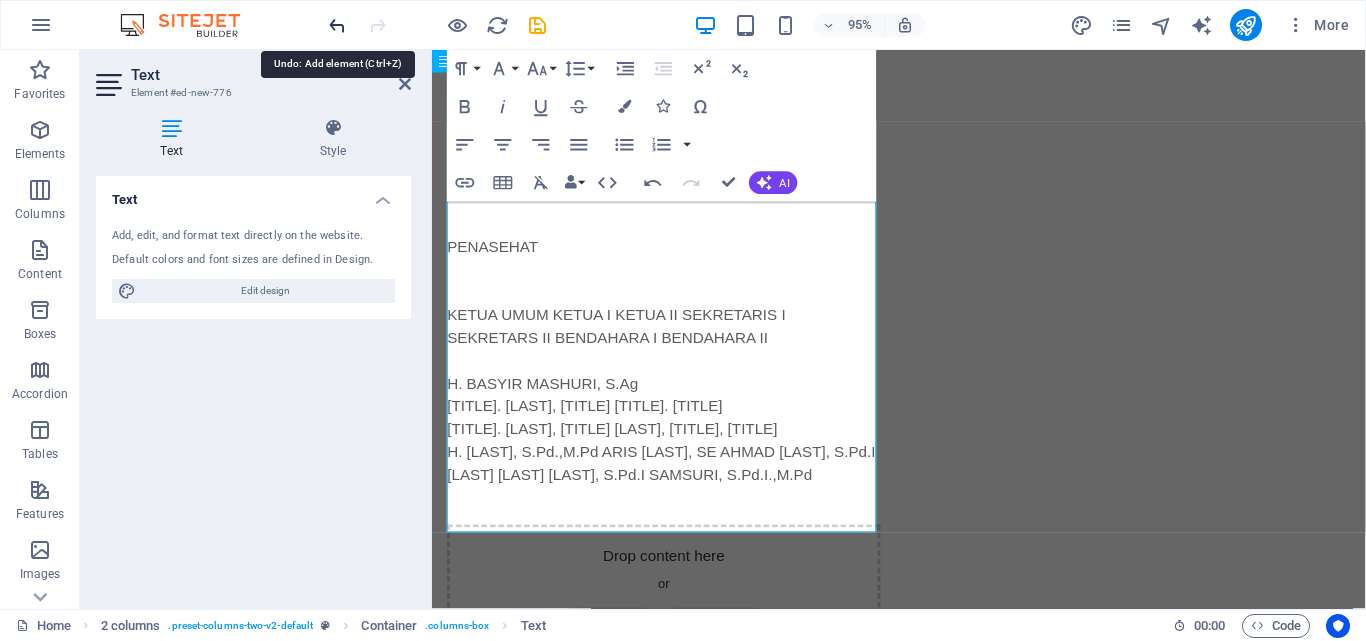 click at bounding box center (337, 25) 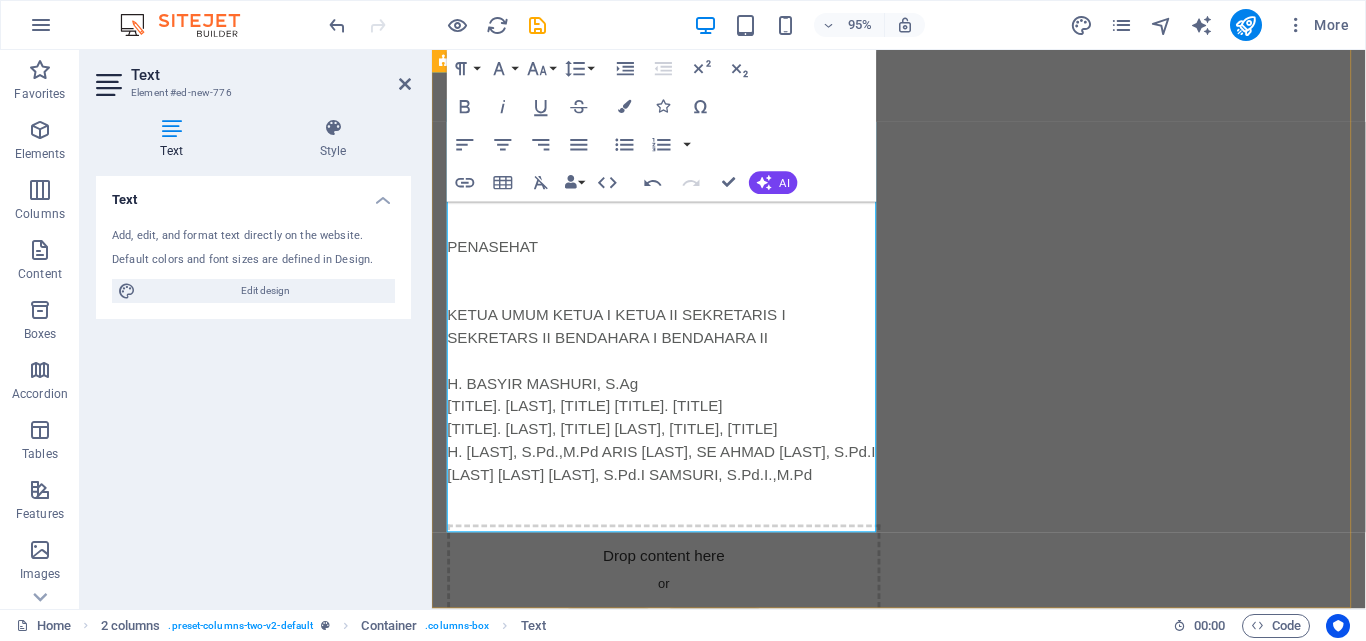 click on "PIMPINAN CABANG MUHAMMADIYAH KECAMATAN WANGON PERIODE MUKTAMAR 2023 -2028   PENASEHAT KETUA UMUM KETUA I KETUA II SEKRETARIS I SEKRETARS II BENDAHARA I BENDAHARA II   H. BASYIR MASHURI, S.Ag H. M. THOBRONI, S.Pd Drs H. GHOFIR H. SAMIDI, S.Pd.,M.Pd MA'MUN SANTOSO, S.Pd.,SD H. M. WAHYUDIN, S.Pd.,M.Pd ARIS SEPTIANTO, SE AHMAD SHOBART, S.Pd.I AZHAR SYUKRI RAMADHAN, S.Pd.I SAMSURI, S.Pd.I.,M.Pd PIMPINAN CABANG MUHAMMADIYAH KECAMATAN WANGON PERIODE MUKTAMAR 2023 -2028   PENASEHAT KETUA UMUM KETUA I KETUA II SEKRETARIS I SEKRETARS II BENDAHARA I BENDAHARA II   H. BASYIR MASHURI, S.Ag H. M. THOBRONI, S.Pd Drs H. GHOFIR H. SAMIDI, S.Pd.,M.Pd MA'MUN SANTOSO, S.Pd.,SD H. M. WAHYUDIN, S.Pd.,M.Pd ARIS SEPTIANTO, SE AHMAD SHOBART, S.Pd.I AZHAR SYUKRI RAMADHAN, S.Pd.I SAMSURI, S.Pd.I.,M.Pd Drop content here or  Add elements  Paste clipboard" at bounding box center [923, 409] 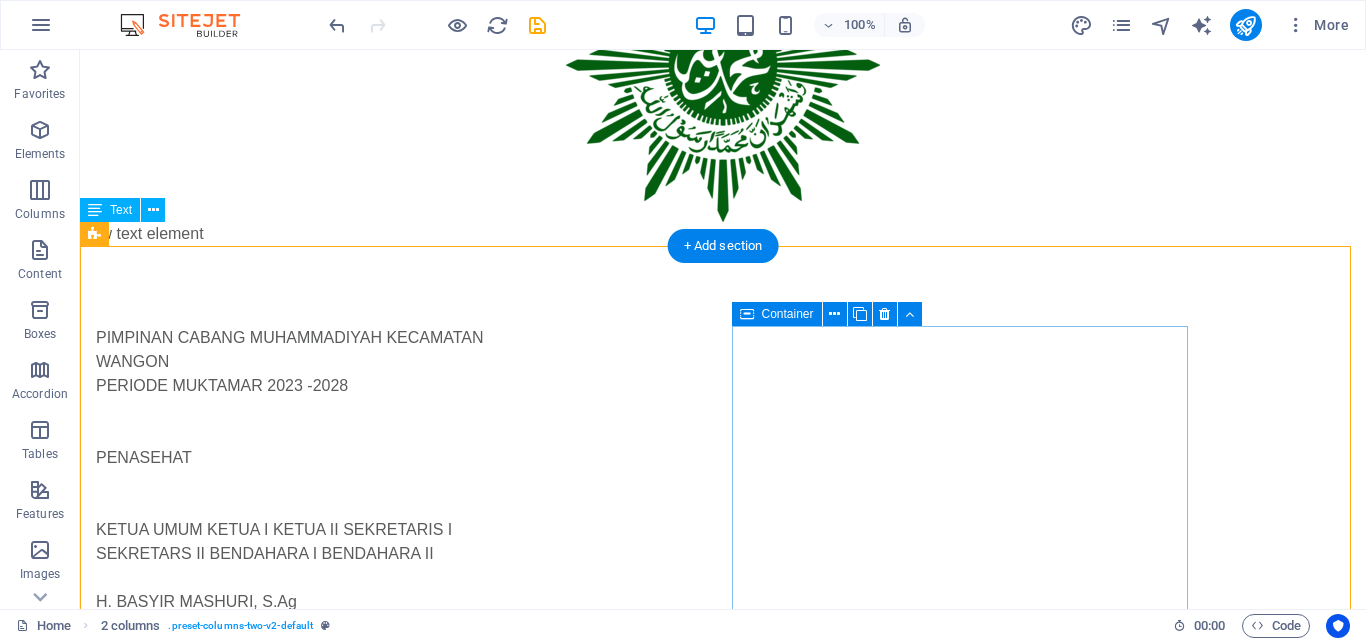 scroll, scrollTop: 392, scrollLeft: 0, axis: vertical 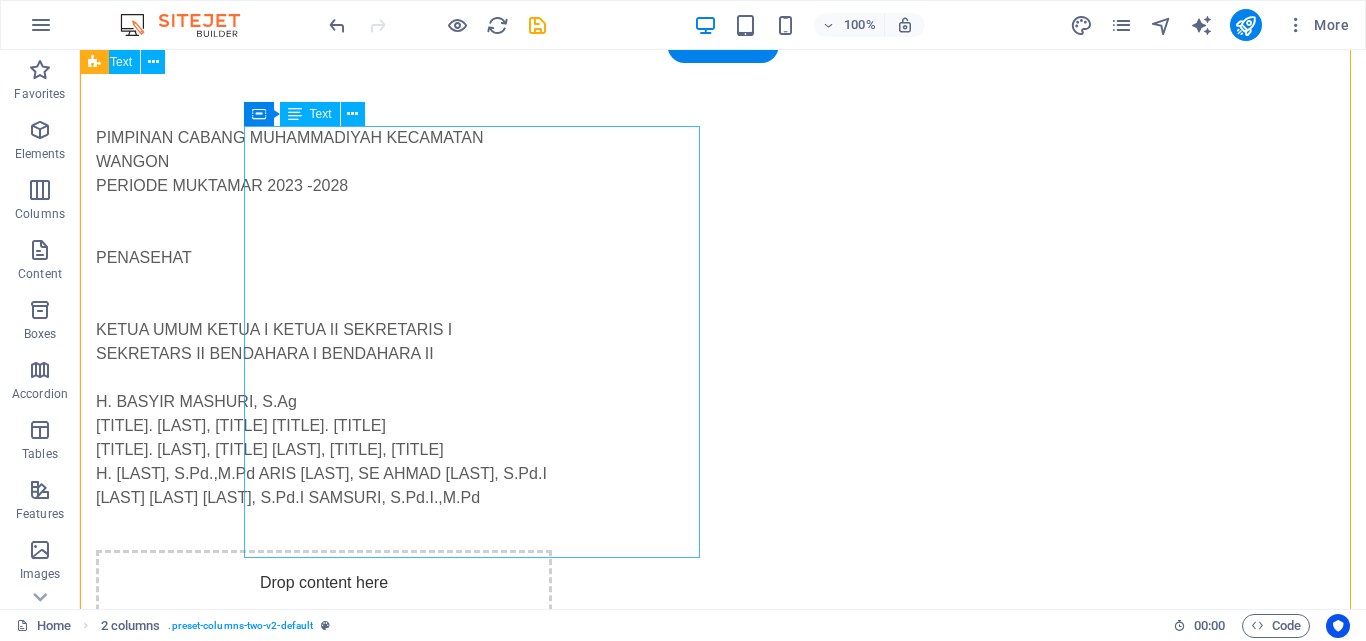 click on "PIMPINAN CABANG MUHAMMADIYAH KECAMATAN WANGON PERIODE MUKTAMAR 2023 -2028   PENASEHAT KETUA UMUM KETUA I KETUA II SEKRETARIS I SEKRETARS II BENDAHARA I BENDAHARA II   H. BASYIR MASHURI, S.Ag H. M. THOBRONI, S.Pd Drs H. GHOFIR H. SAMIDI, S.Pd.,M.Pd MA'MUN SANTOSO, S.Pd.,SD H. M. WAHYUDIN, S.Pd.,M.Pd ARIS SEPTIANTO, SE AHMAD SHOBART, S.Pd.I AZHAR SYUKRI RAMADHAN, S.Pd.I SAMSURI, S.Pd.I.,M.Pd" at bounding box center (324, 330) 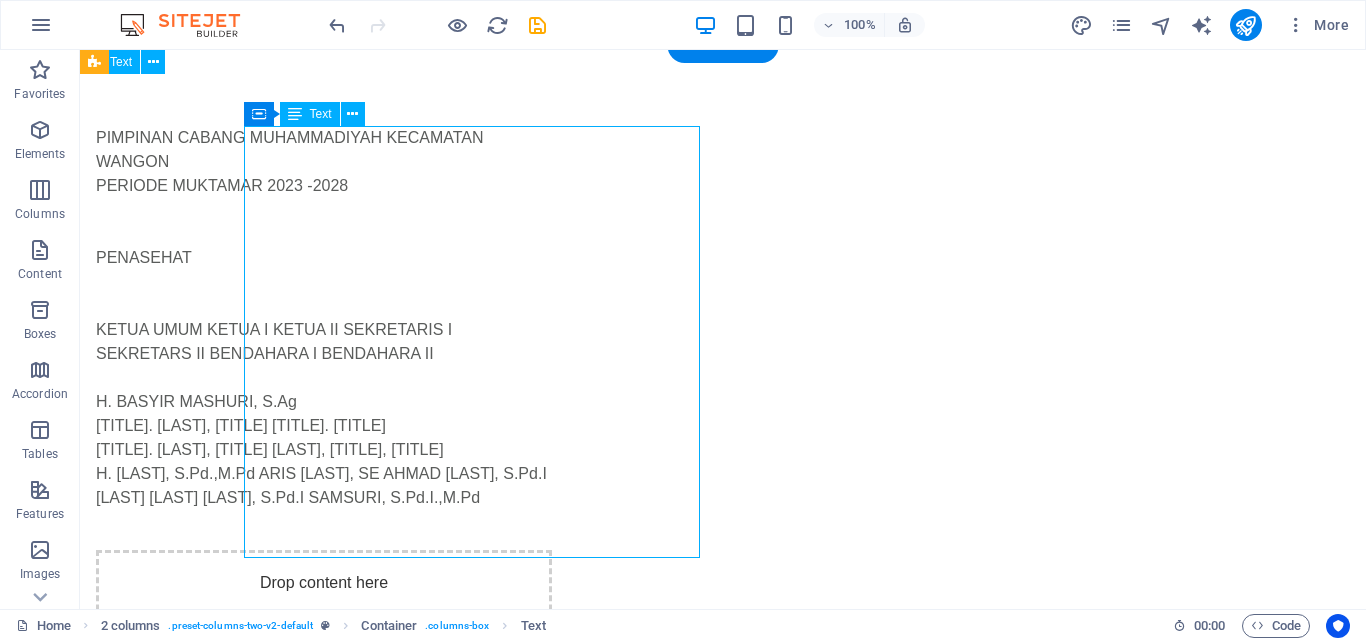 click on "PIMPINAN CABANG MUHAMMADIYAH KECAMATAN WANGON PERIODE MUKTAMAR 2023 -2028   PENASEHAT KETUA UMUM KETUA I KETUA II SEKRETARIS I SEKRETARS II BENDAHARA I BENDAHARA II   H. BASYIR MASHURI, S.Ag H. M. THOBRONI, S.Pd Drs H. GHOFIR H. SAMIDI, S.Pd.,M.Pd MA'MUN SANTOSO, S.Pd.,SD H. M. WAHYUDIN, S.Pd.,M.Pd ARIS SEPTIANTO, SE AHMAD SHOBART, S.Pd.I AZHAR SYUKRI RAMADHAN, S.Pd.I SAMSURI, S.Pd.I.,M.Pd" at bounding box center [324, 330] 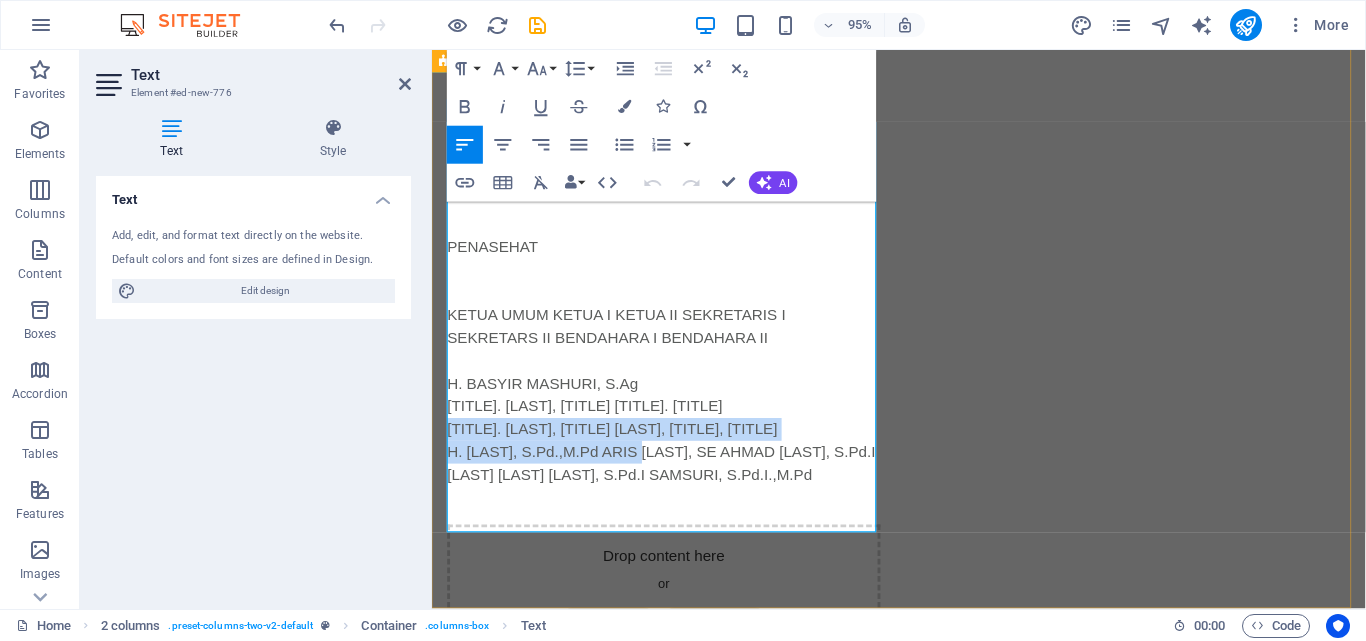 drag, startPoint x: 449, startPoint y: 447, endPoint x: 670, endPoint y: 474, distance: 222.64322 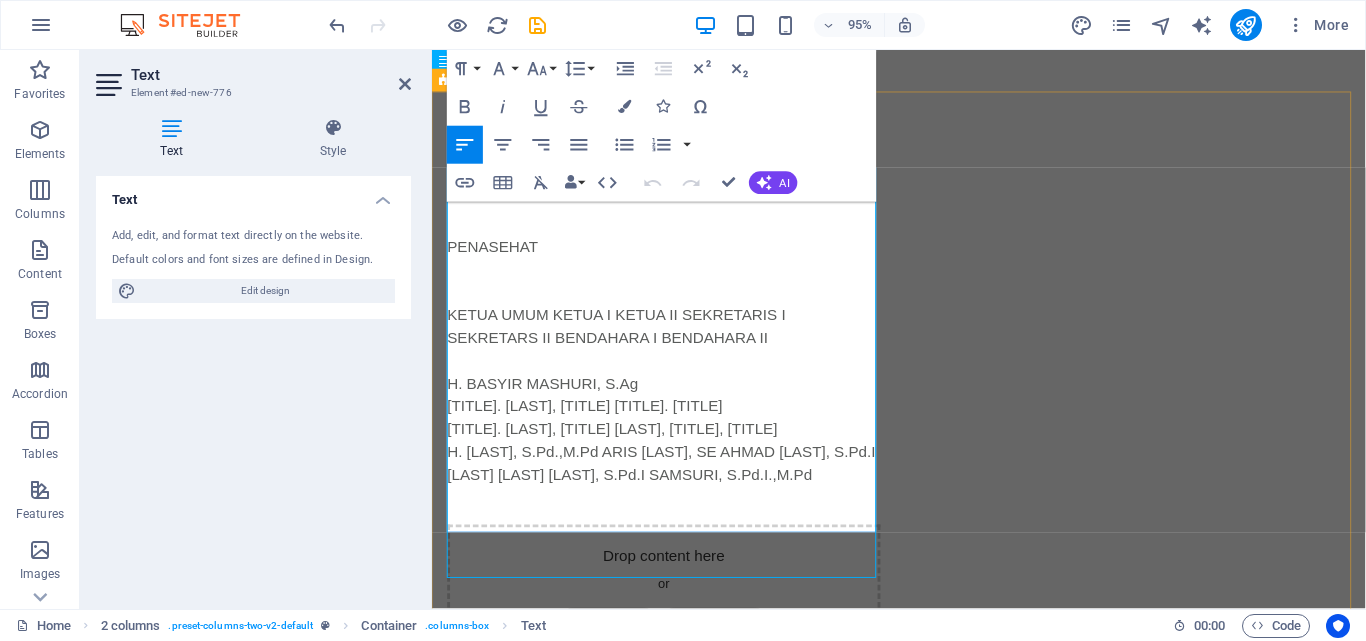 scroll, scrollTop: 344, scrollLeft: 0, axis: vertical 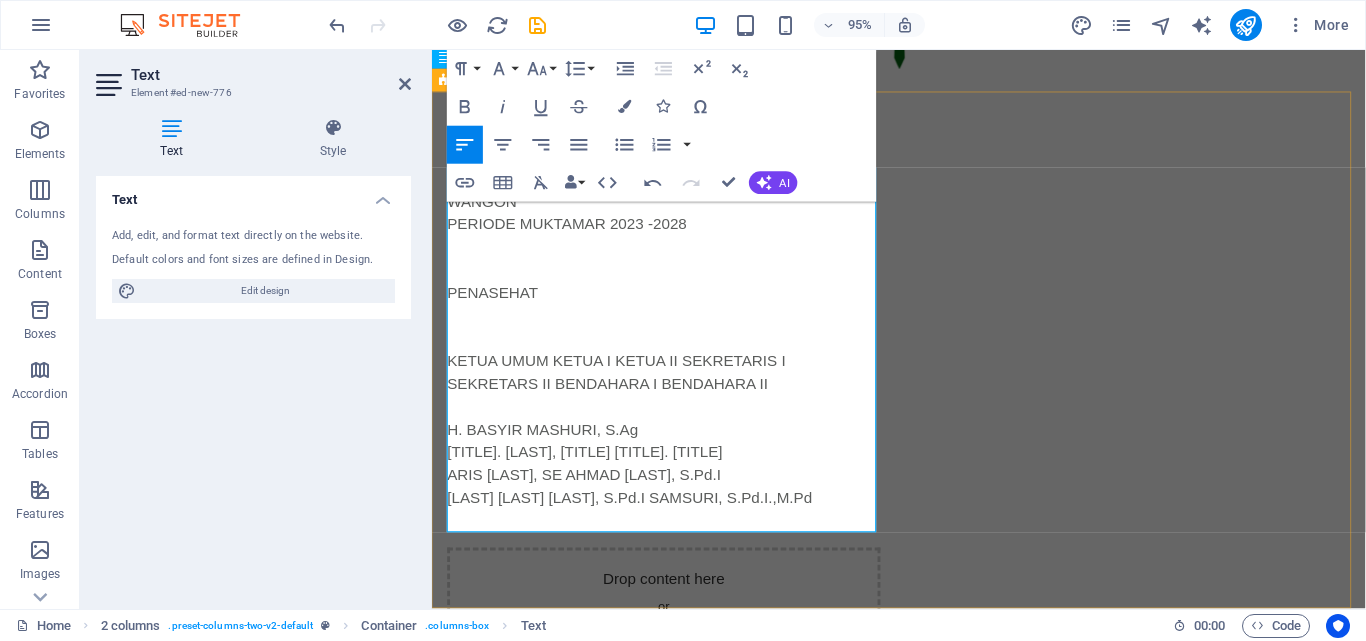 click at bounding box center [676, 330] 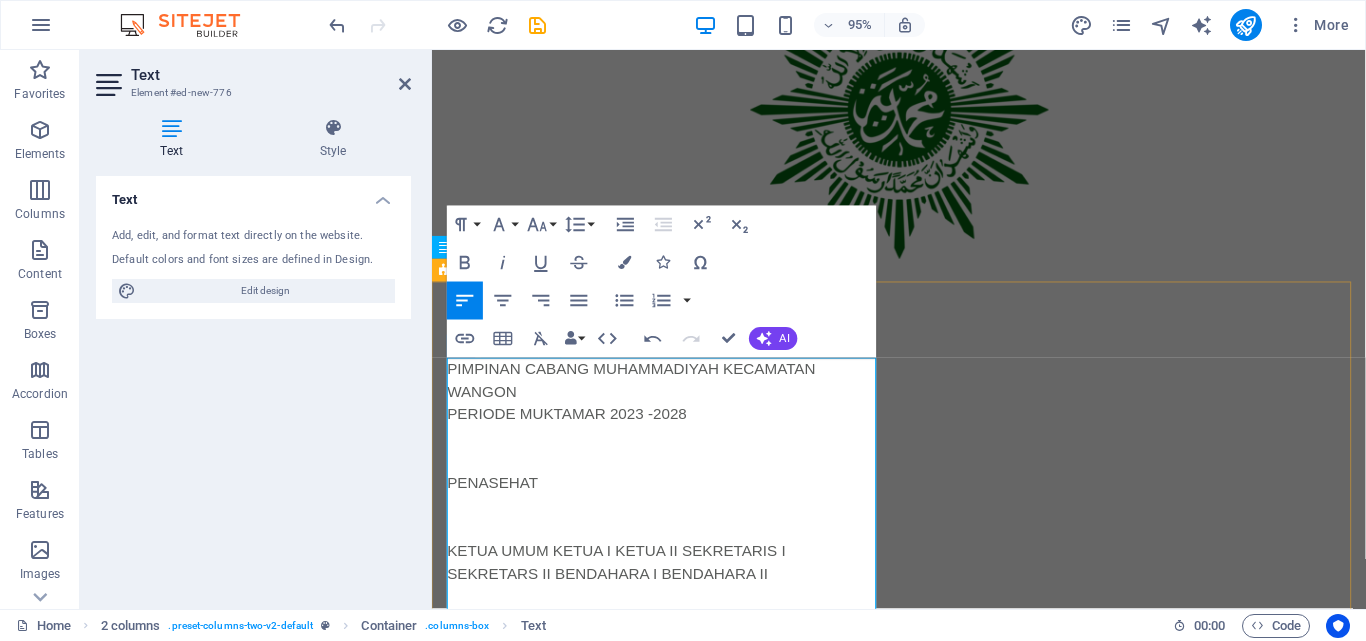 scroll, scrollTop: 344, scrollLeft: 0, axis: vertical 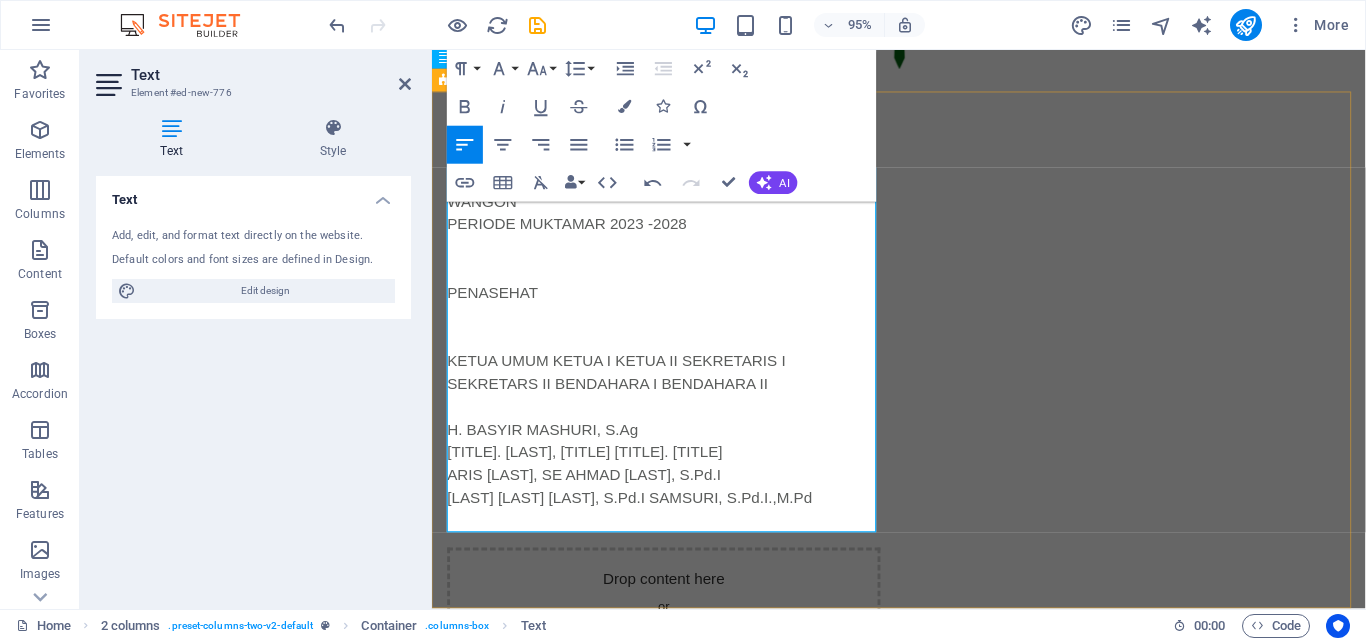 click on "KETUA UMUM KETUA I KETUA II SEKRETARIS I SEKRETARS II BENDAHARA I BENDAHARA II" at bounding box center (676, 390) 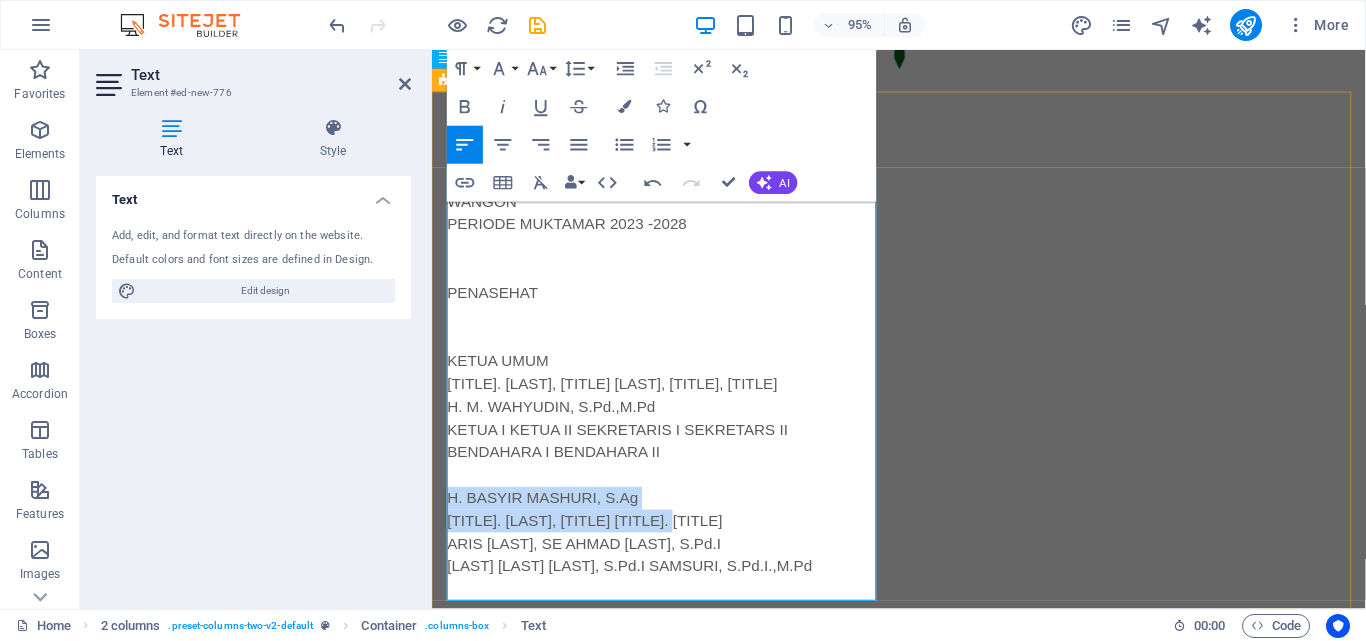 drag, startPoint x: 450, startPoint y: 523, endPoint x: 745, endPoint y: 541, distance: 295.54865 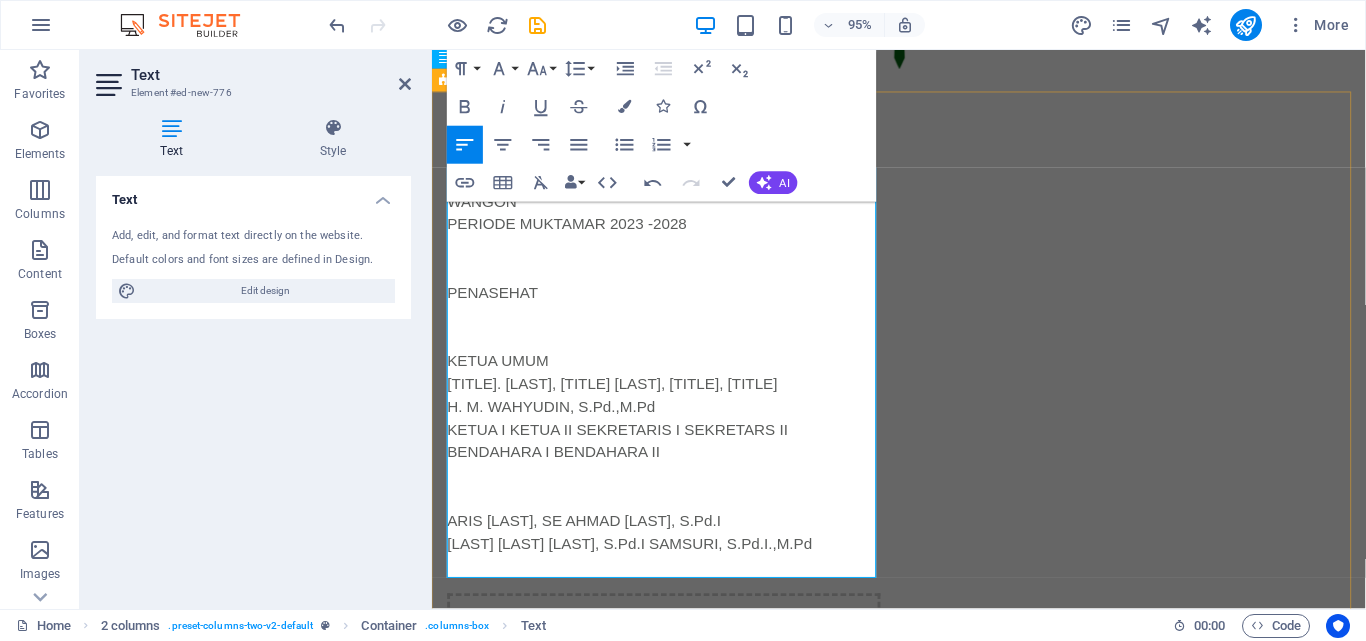 click at bounding box center (676, 330) 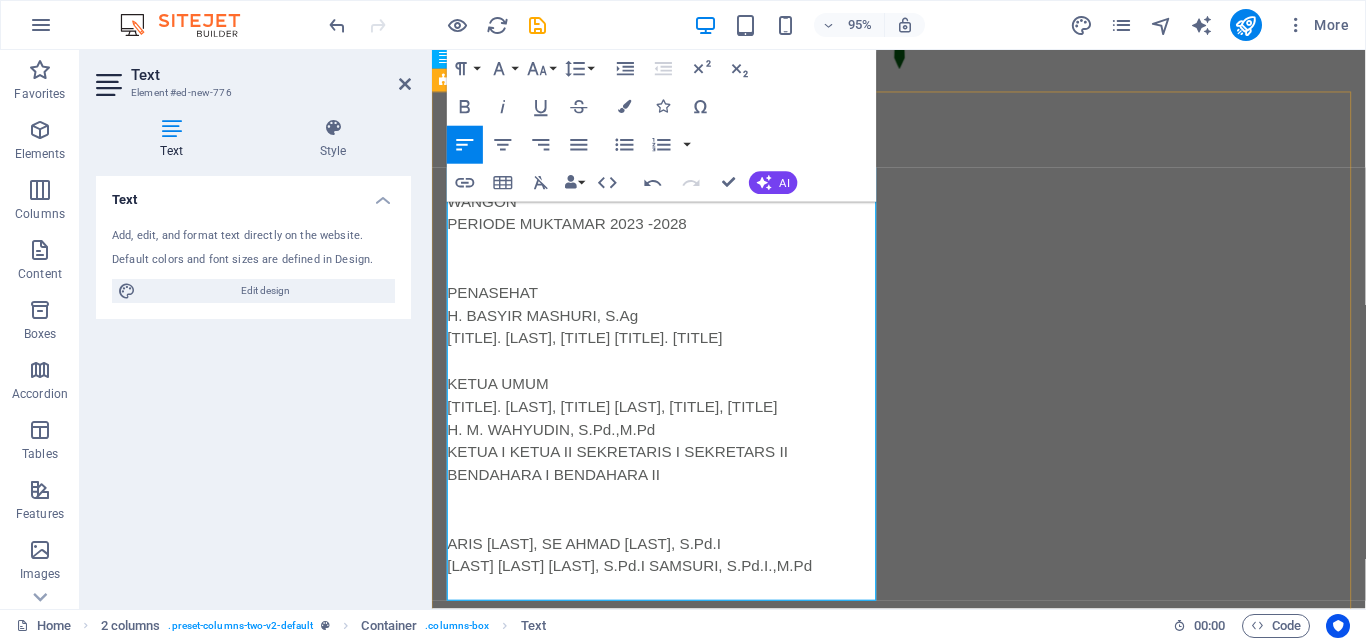 click on "H. M. THOBRONI, S.Pd Drs H. GHOFIR" at bounding box center (676, 354) 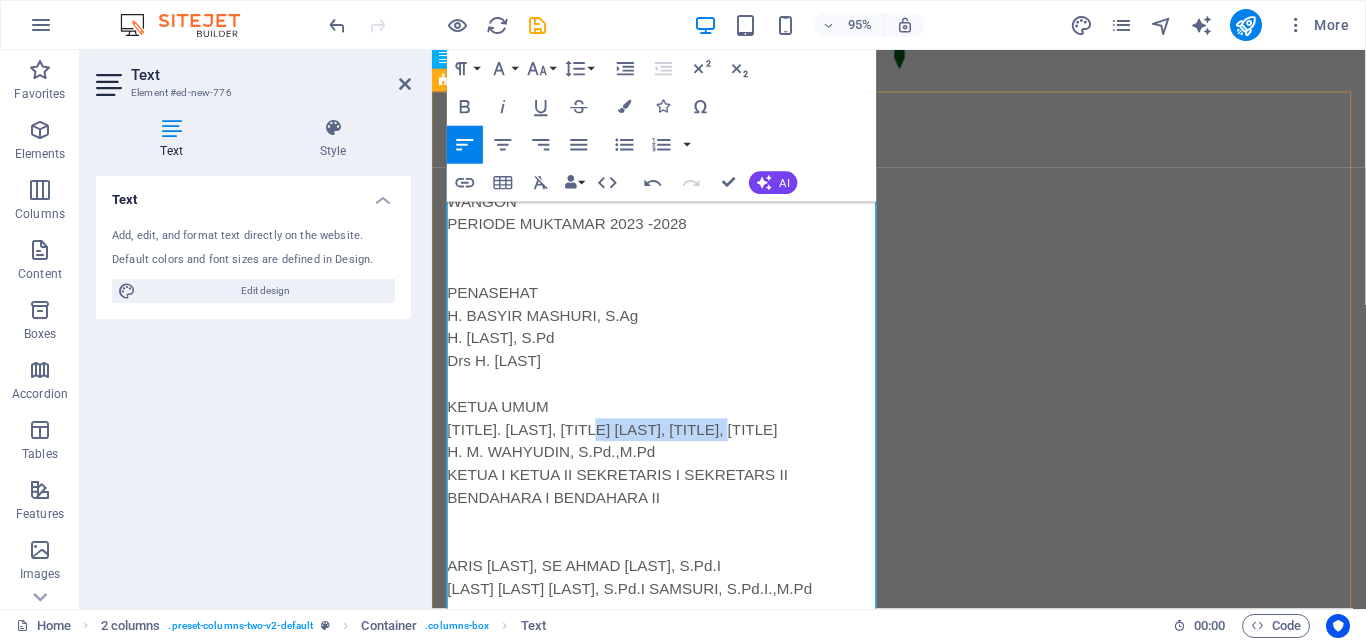 drag, startPoint x: 617, startPoint y: 454, endPoint x: 804, endPoint y: 460, distance: 187.09624 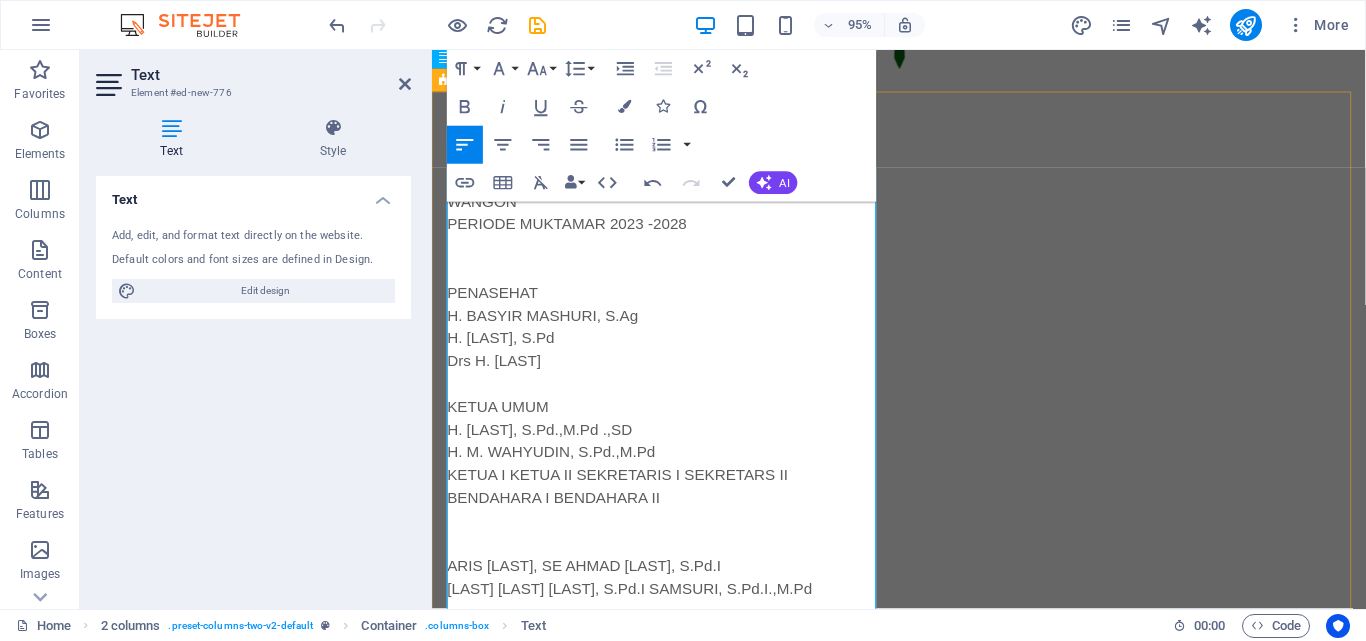 click on "KETUA I KETUA II SEKRETARIS I SEKRETARS II BENDAHARA I BENDAHARA II" at bounding box center (676, 510) 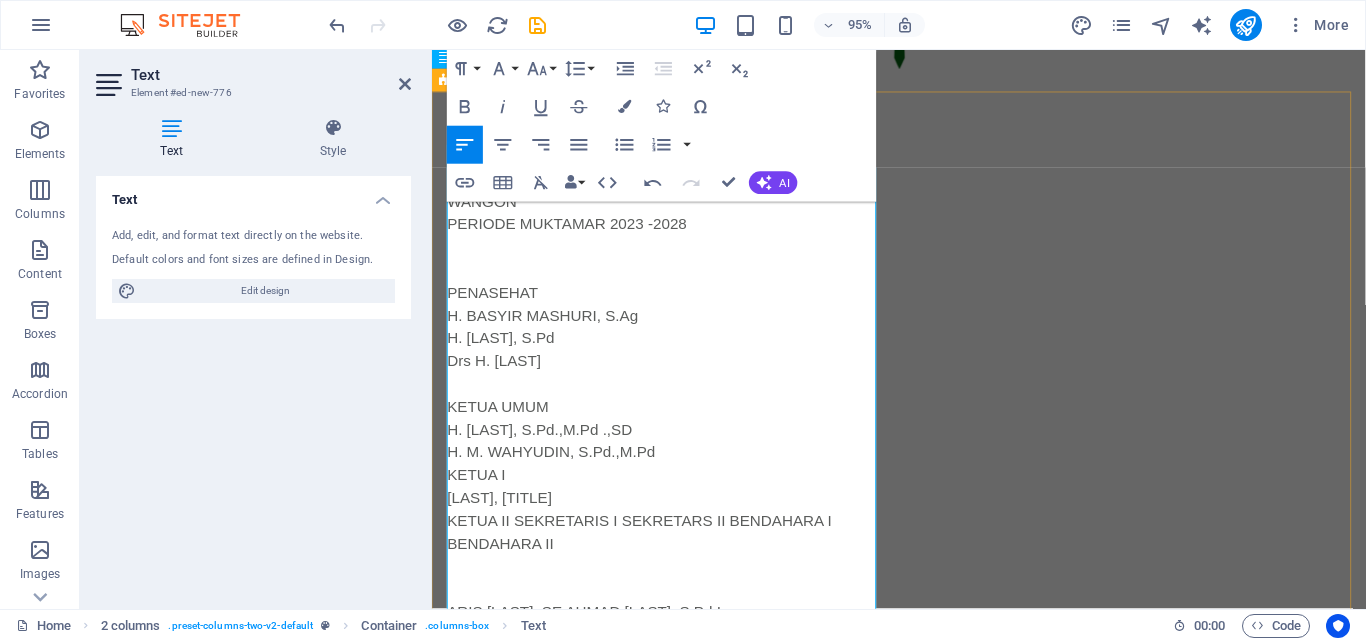 drag, startPoint x: 650, startPoint y: 517, endPoint x: 443, endPoint y: 526, distance: 207.19556 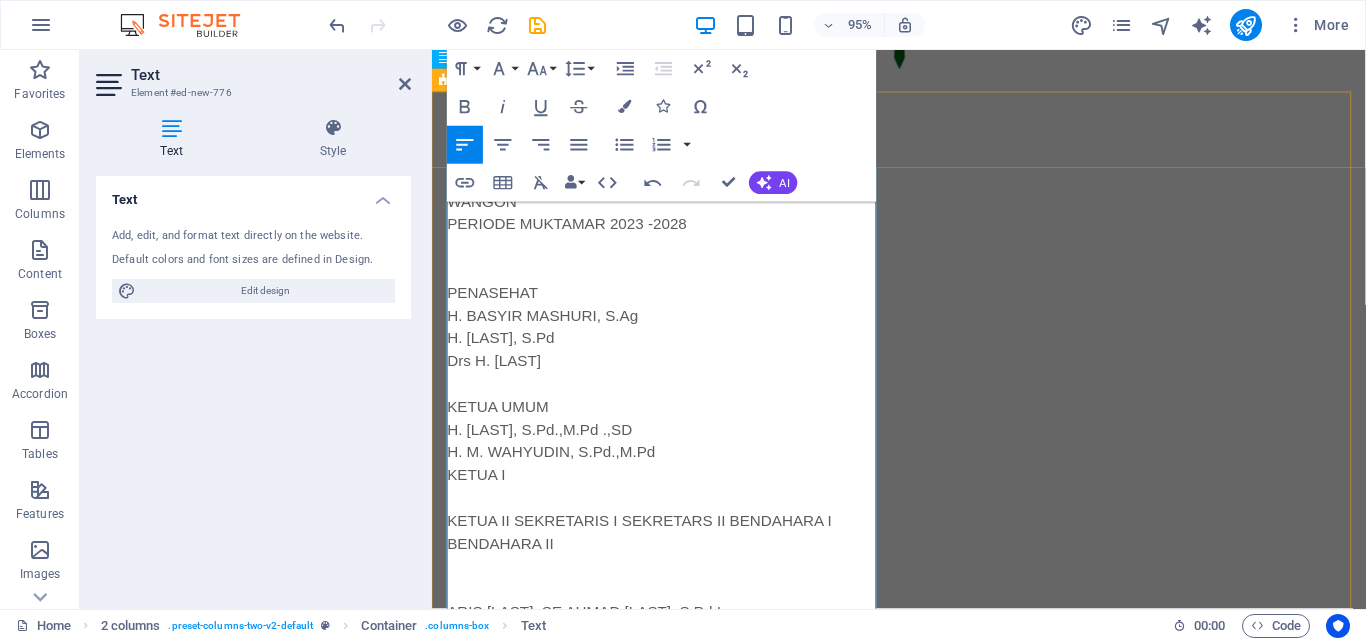 click on "KETUA II SEKRETARIS I SEKRETARS II BENDAHARA I BENDAHARA II" at bounding box center (676, 558) 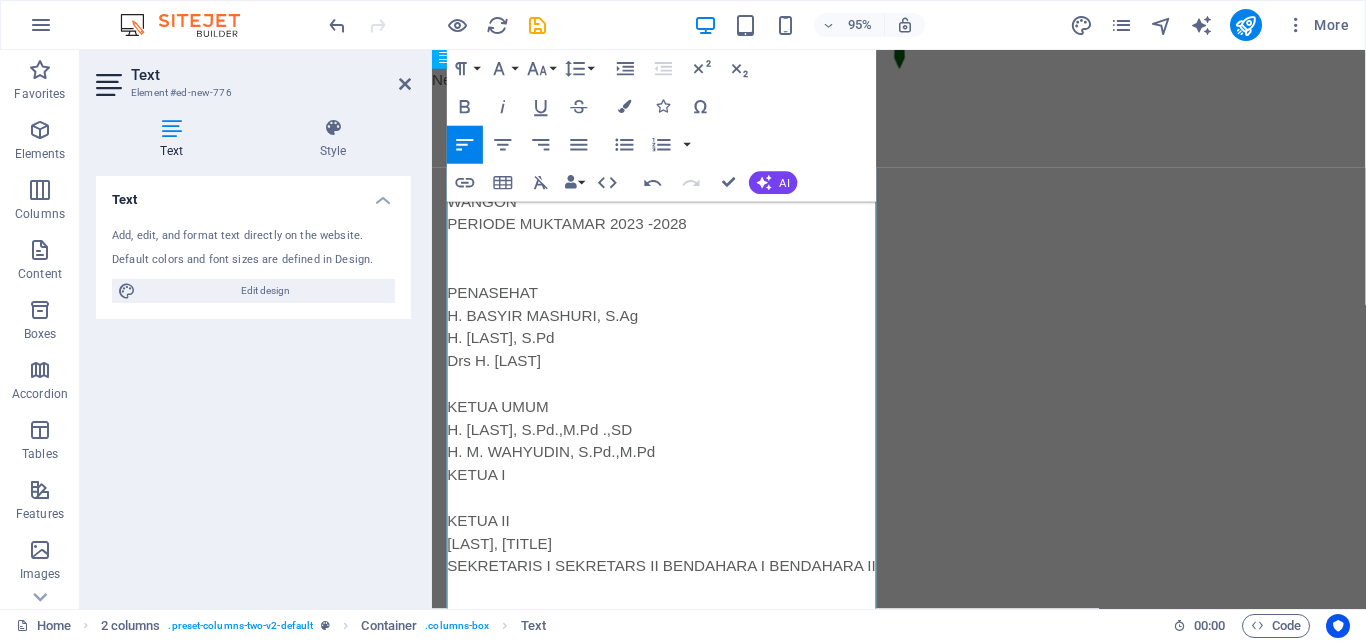 drag, startPoint x: 687, startPoint y: 469, endPoint x: 425, endPoint y: 468, distance: 262.00192 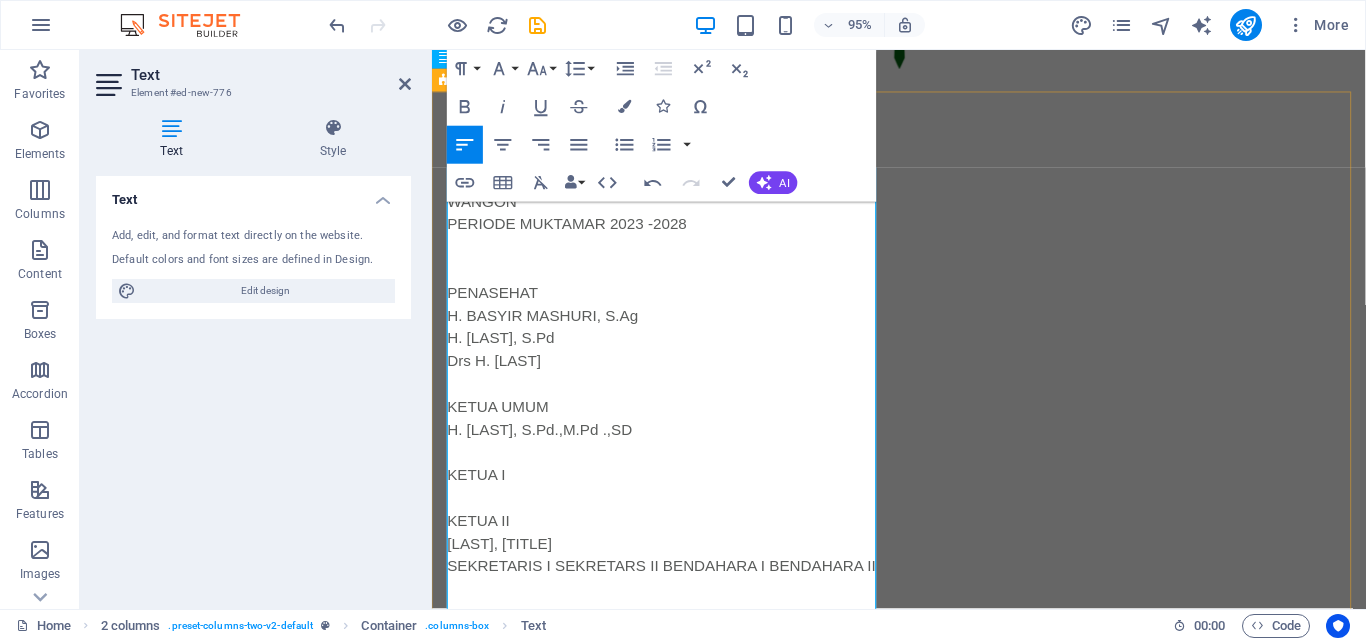 click at bounding box center [676, 522] 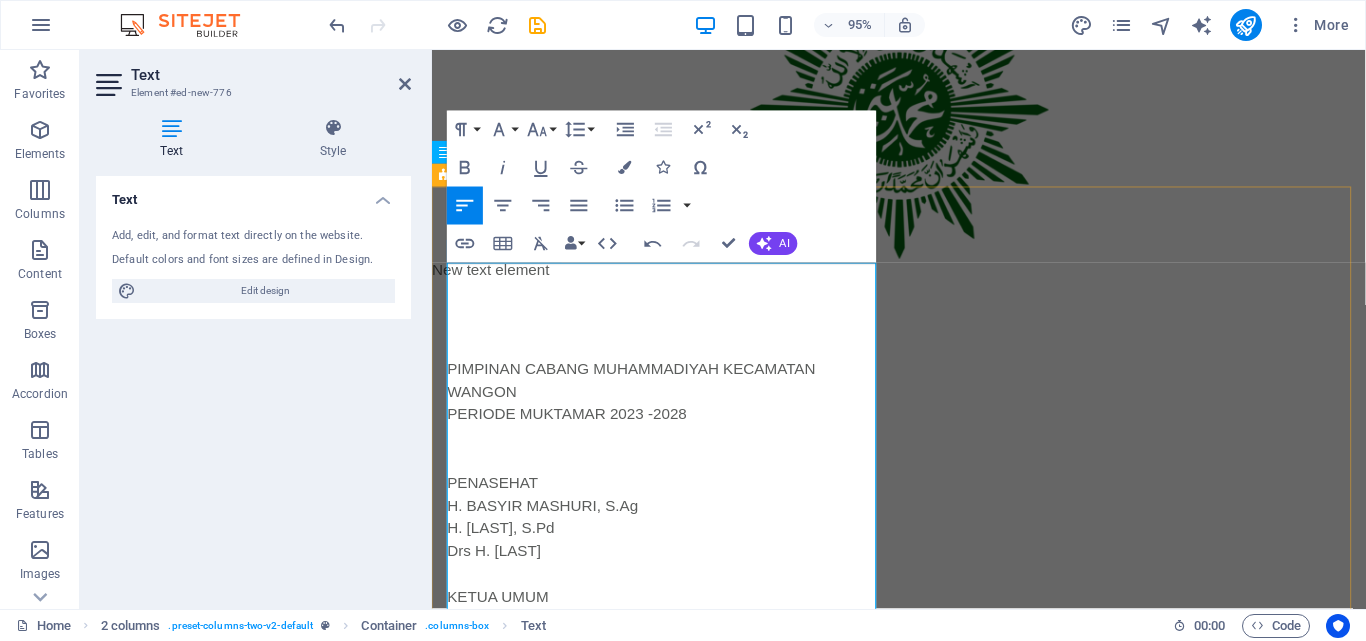 scroll, scrollTop: 244, scrollLeft: 0, axis: vertical 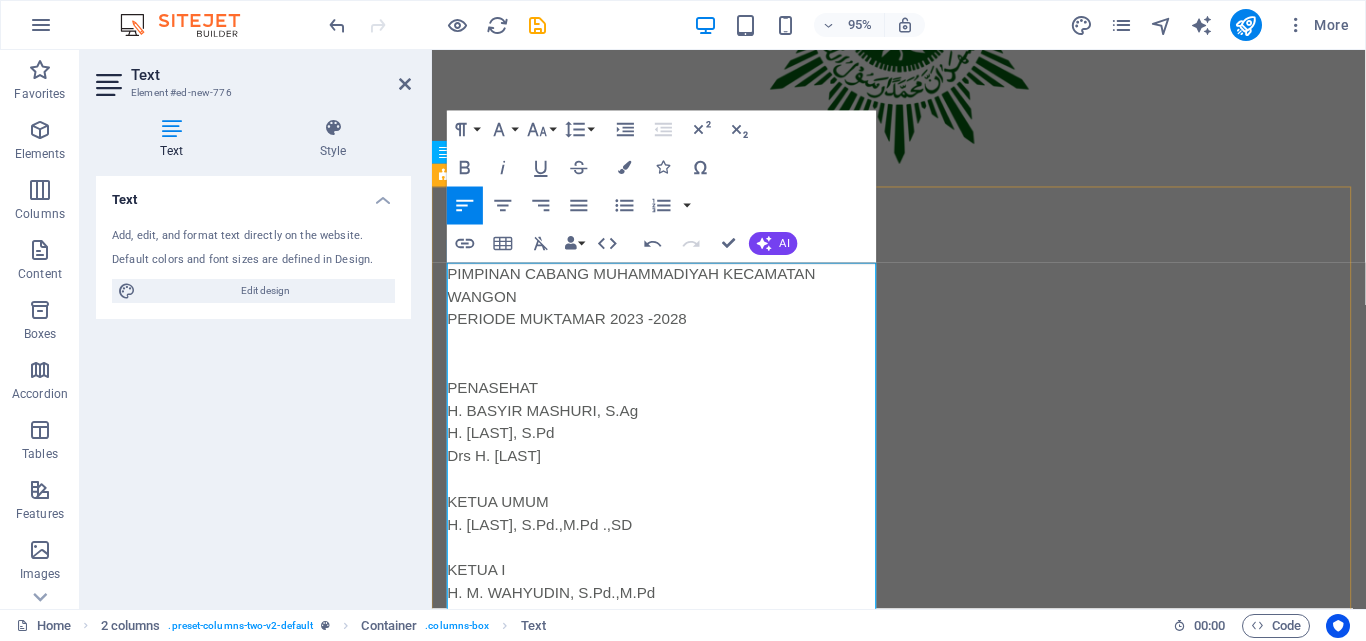 click on "PIMPINAN CABANG MUHAMMADIYAH KECAMATAN WANGON" at bounding box center (676, 298) 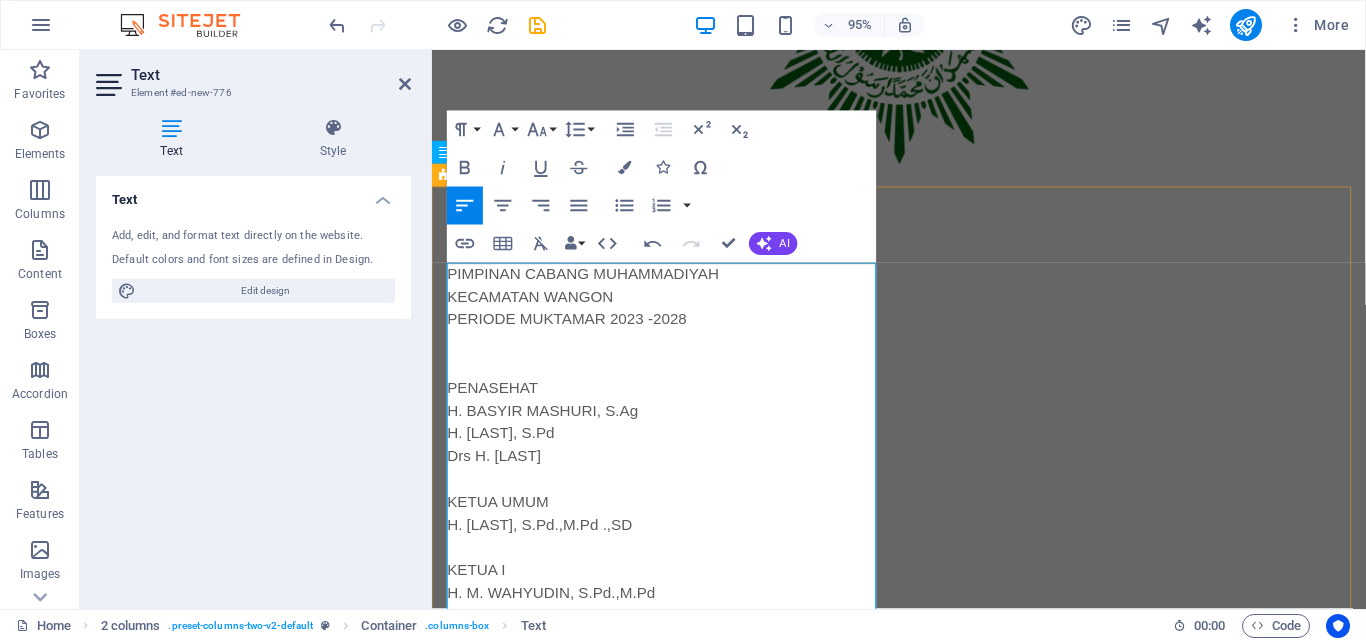 scroll, scrollTop: 444, scrollLeft: 0, axis: vertical 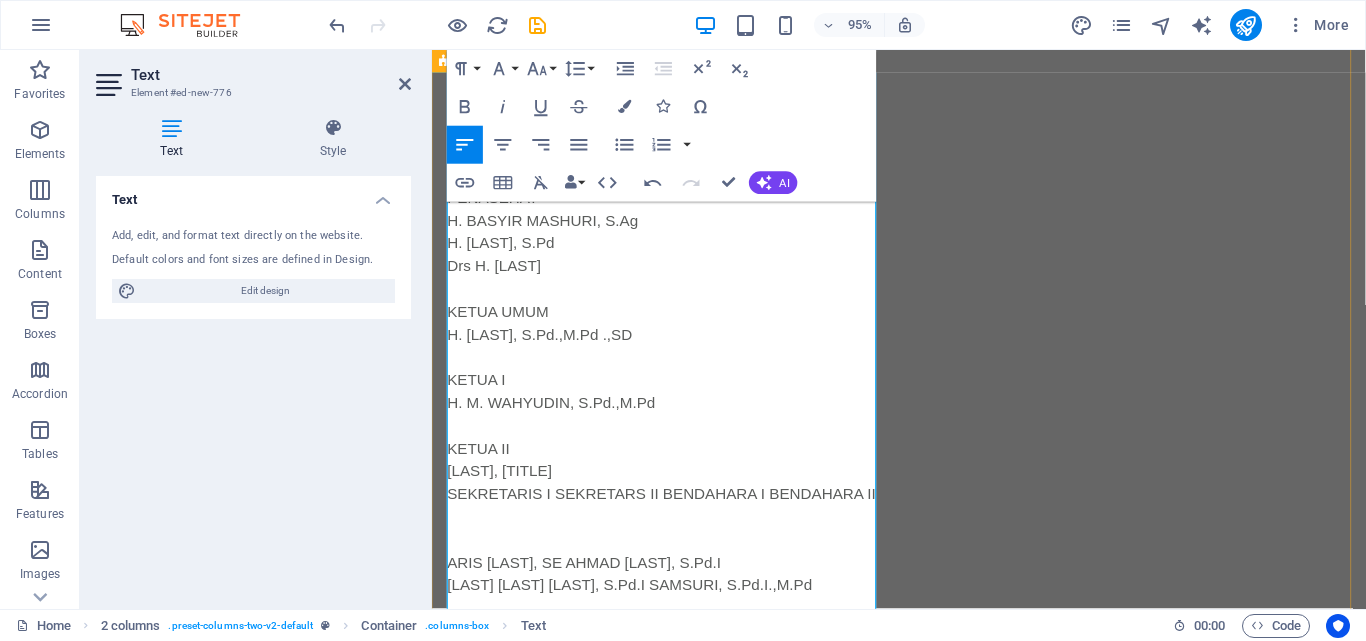 click on "SEKRETARIS I SEKRETARS II BENDAHARA I BENDAHARA II" at bounding box center [676, 518] 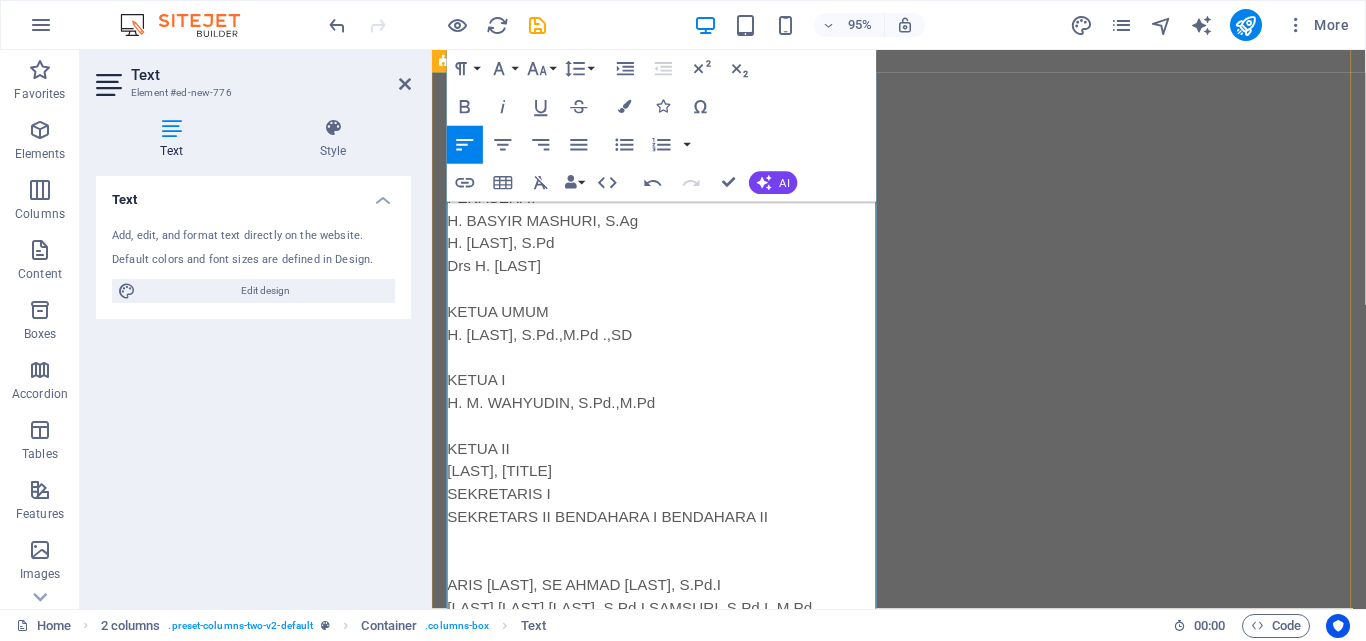 click on "SEKRETARS II BENDAHARA I BENDAHARA II" at bounding box center [676, 542] 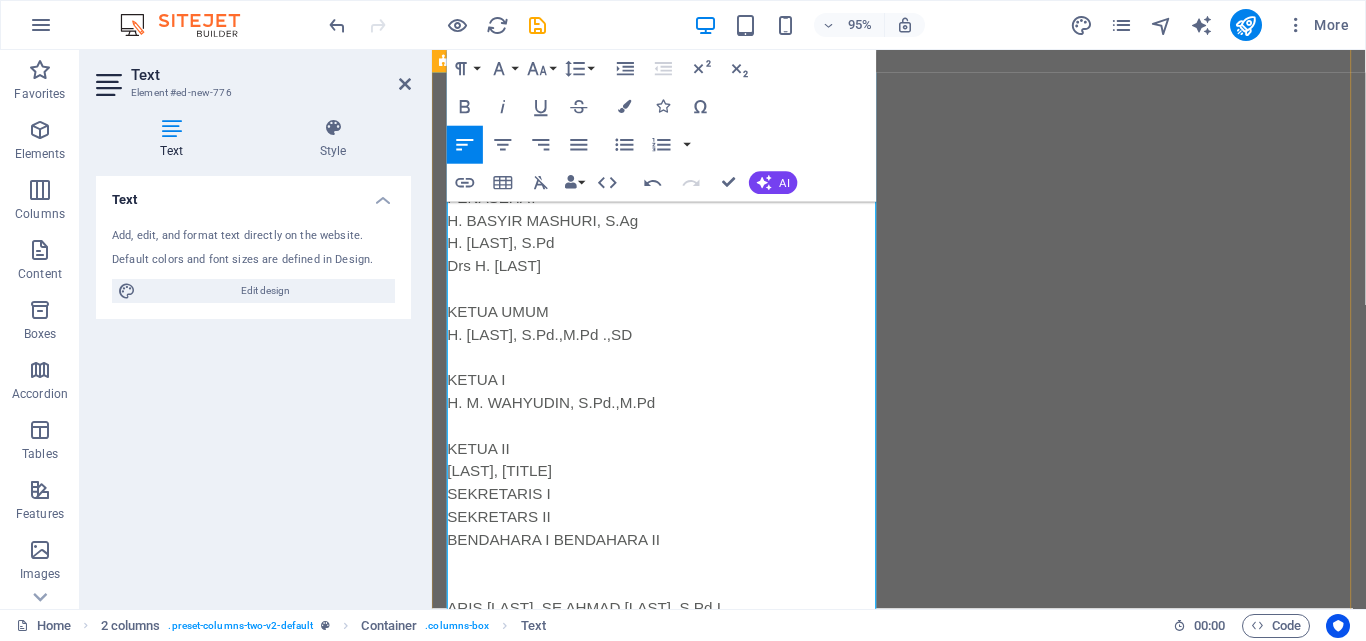 click on "BENDAHARA I BENDAHARA II" at bounding box center (676, 566) 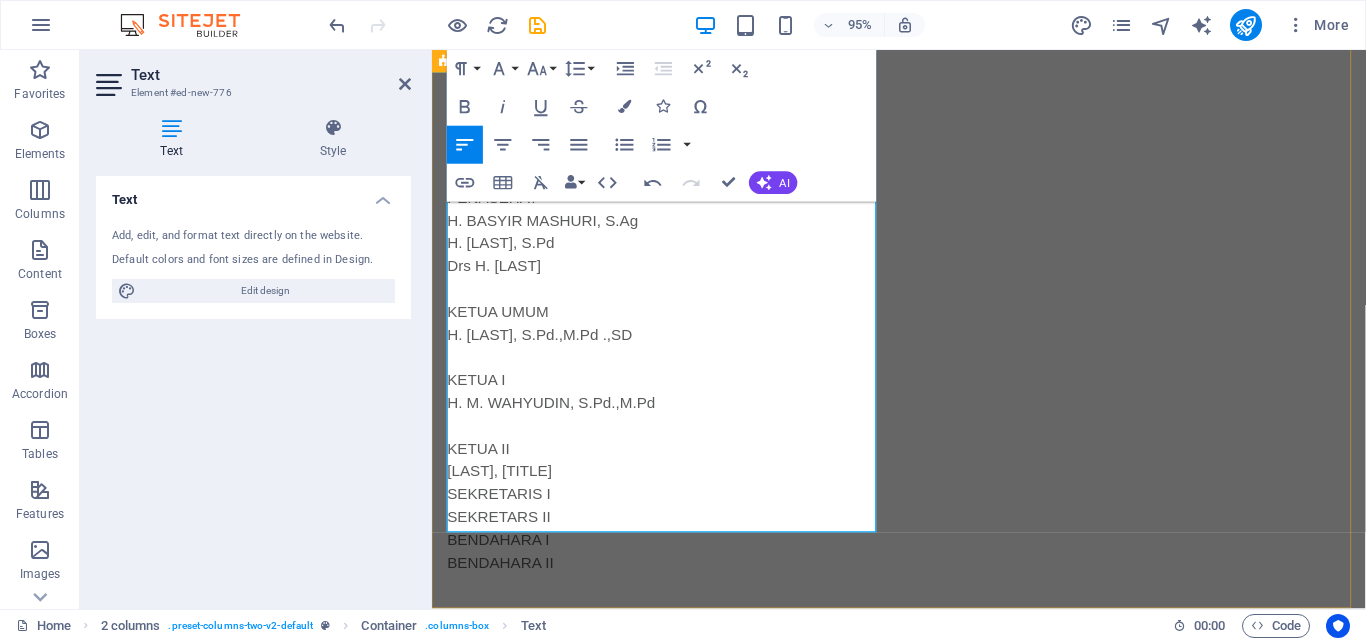 scroll, scrollTop: 608, scrollLeft: 0, axis: vertical 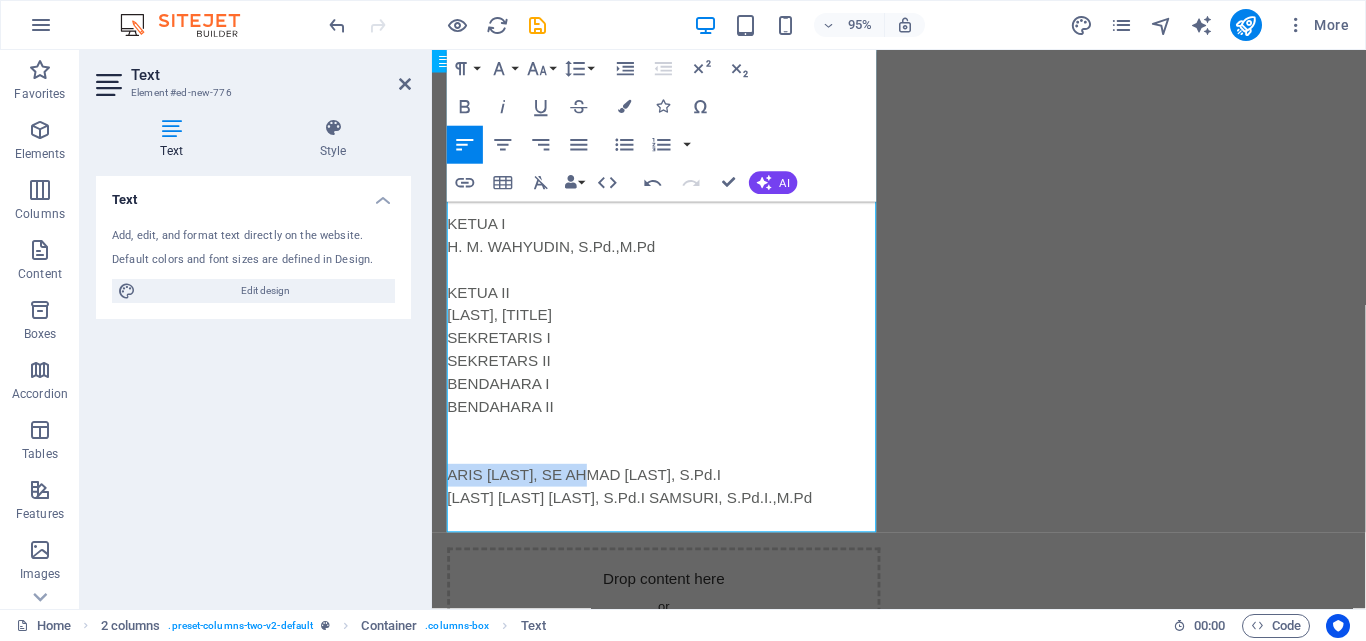 drag, startPoint x: 609, startPoint y: 498, endPoint x: 844, endPoint y: 535, distance: 237.89493 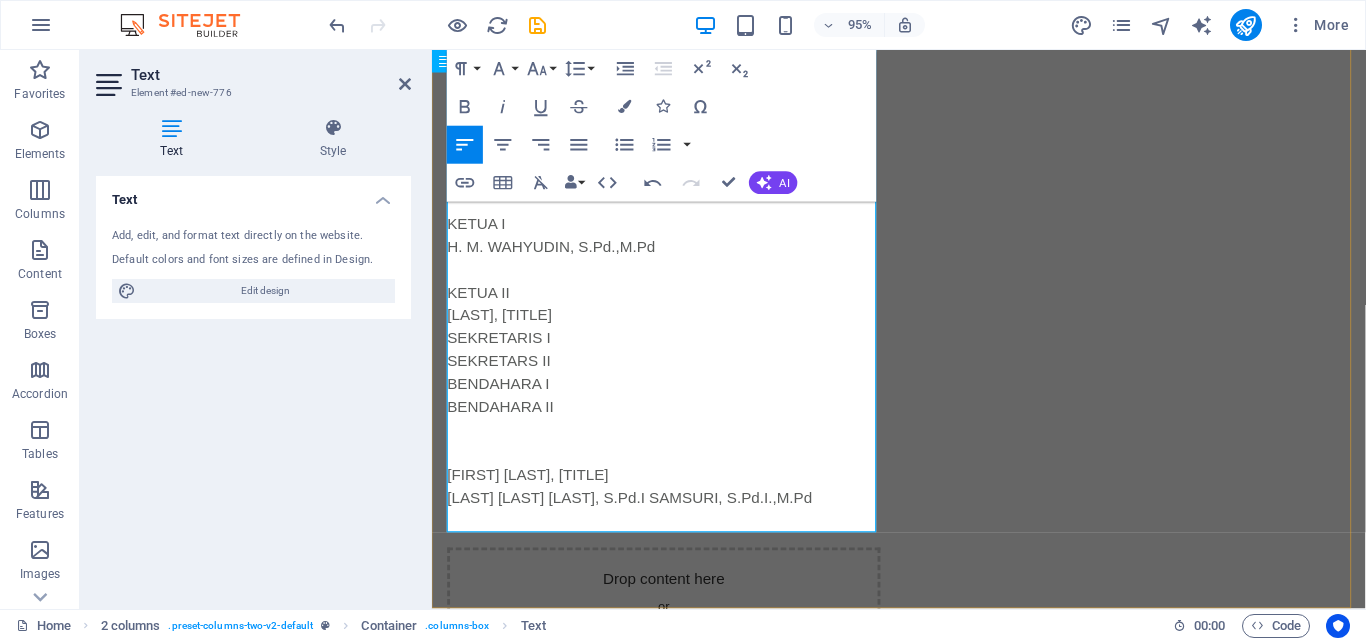 click on "SEKRETARIS I" at bounding box center [676, 354] 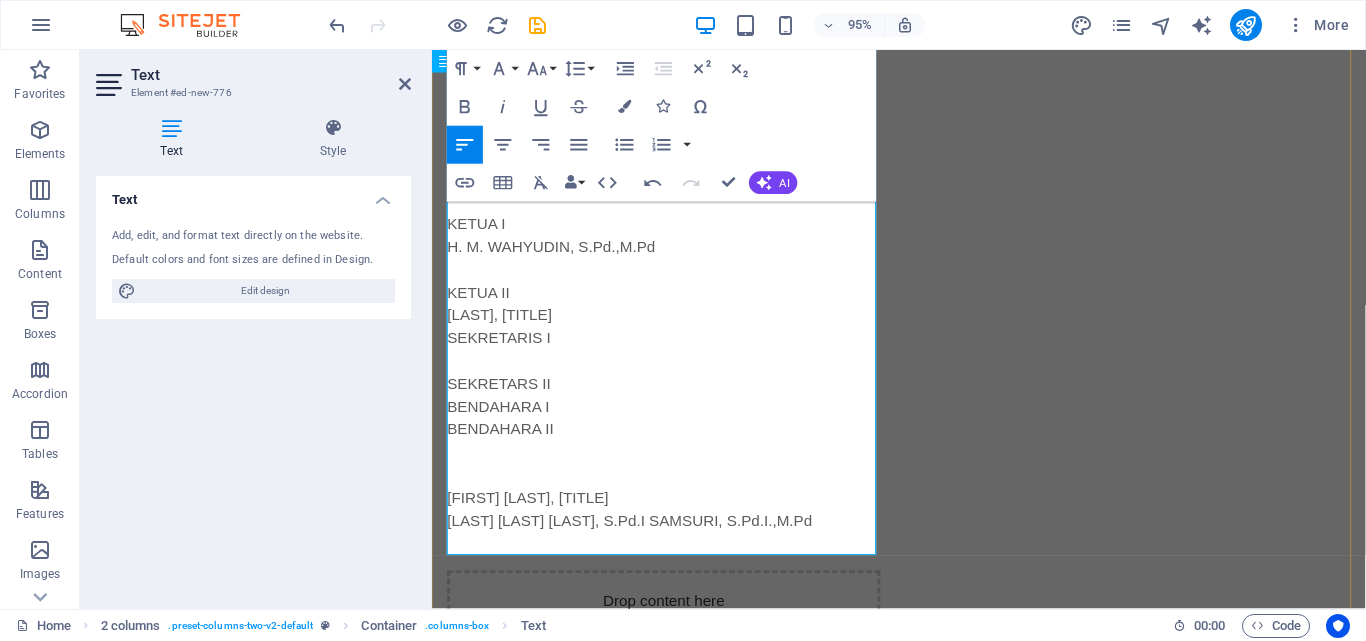 click on "SEKRETARIS I" at bounding box center [676, 354] 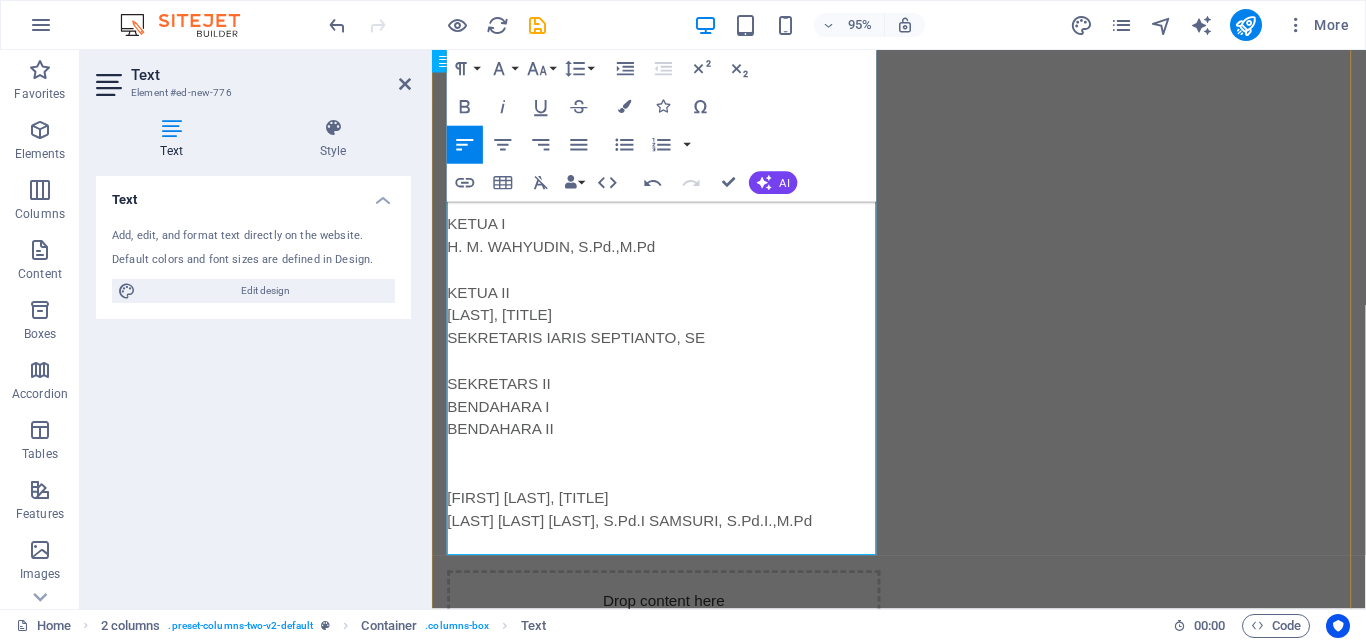 click on "ARIS SEPTIANTO, SE" at bounding box center (638, 353) 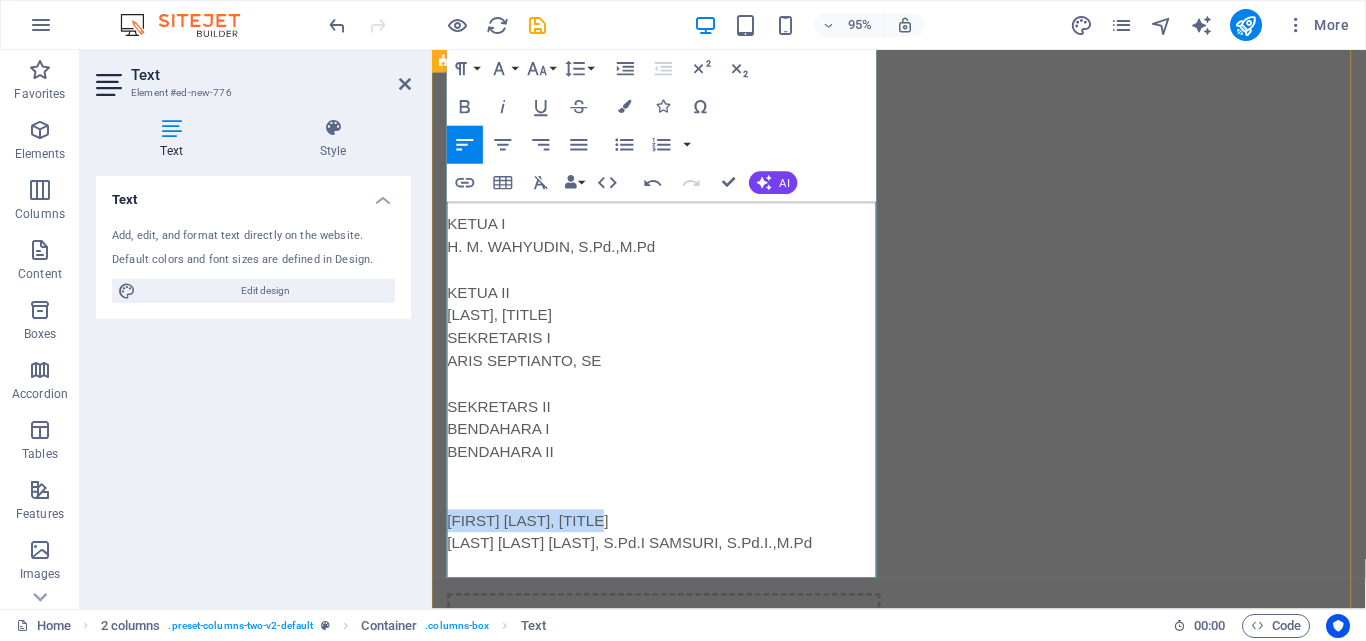 drag, startPoint x: 645, startPoint y: 544, endPoint x: 434, endPoint y: 535, distance: 211.19185 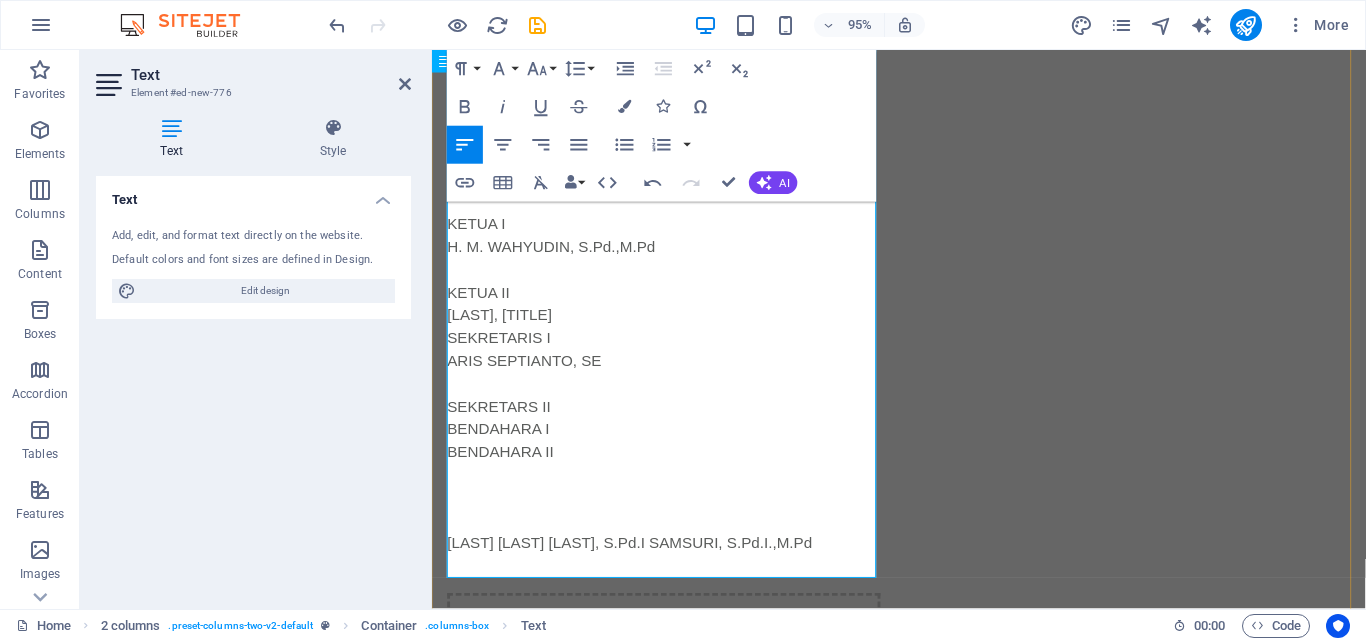 click at bounding box center [676, 402] 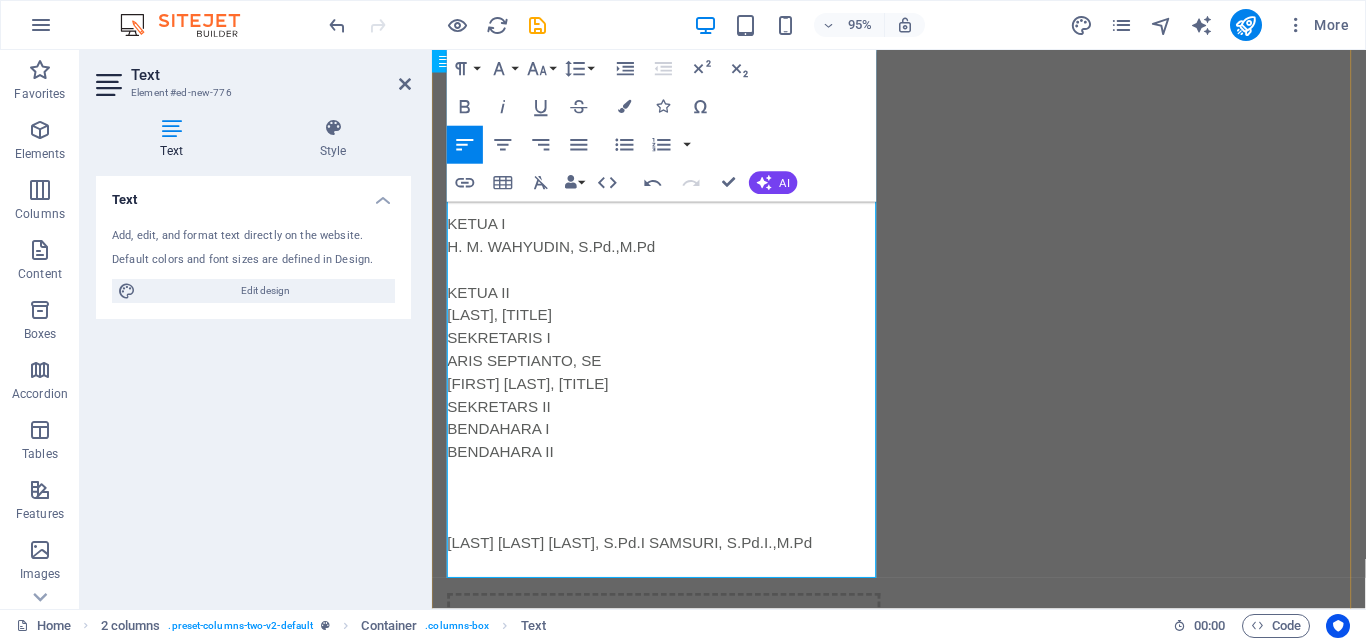 click on "SEKRETARS II" at bounding box center (676, 426) 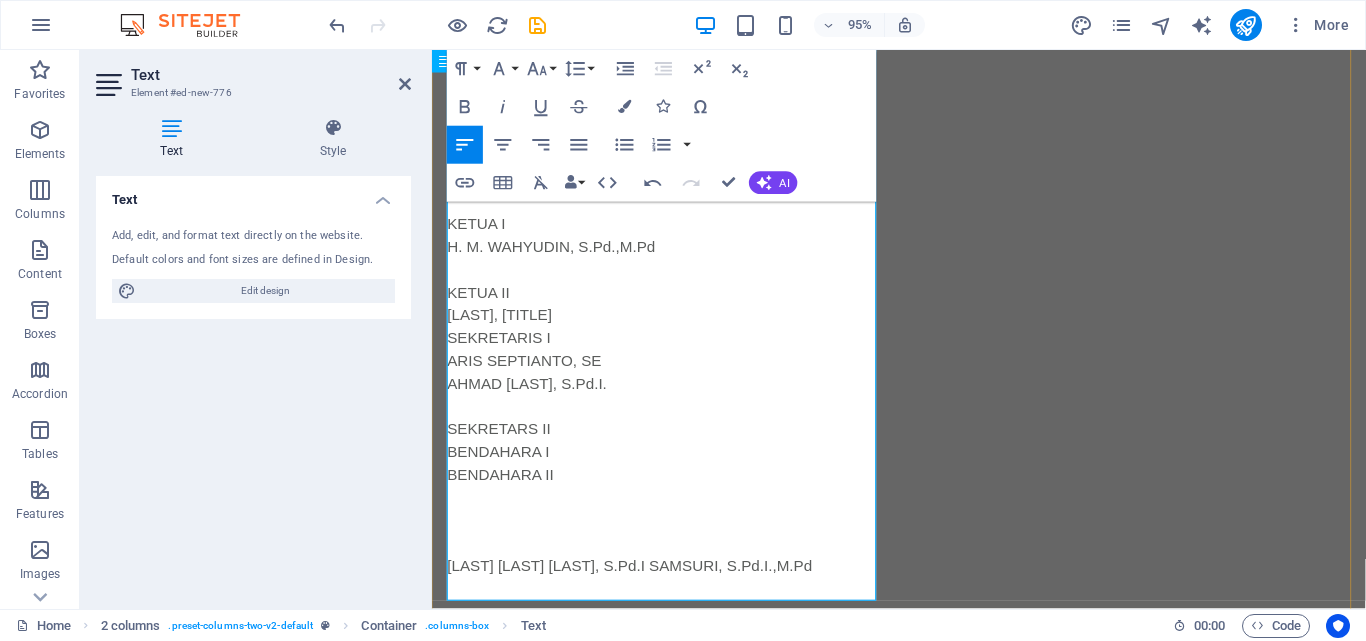 click on "SEKRETARS II" at bounding box center [676, 450] 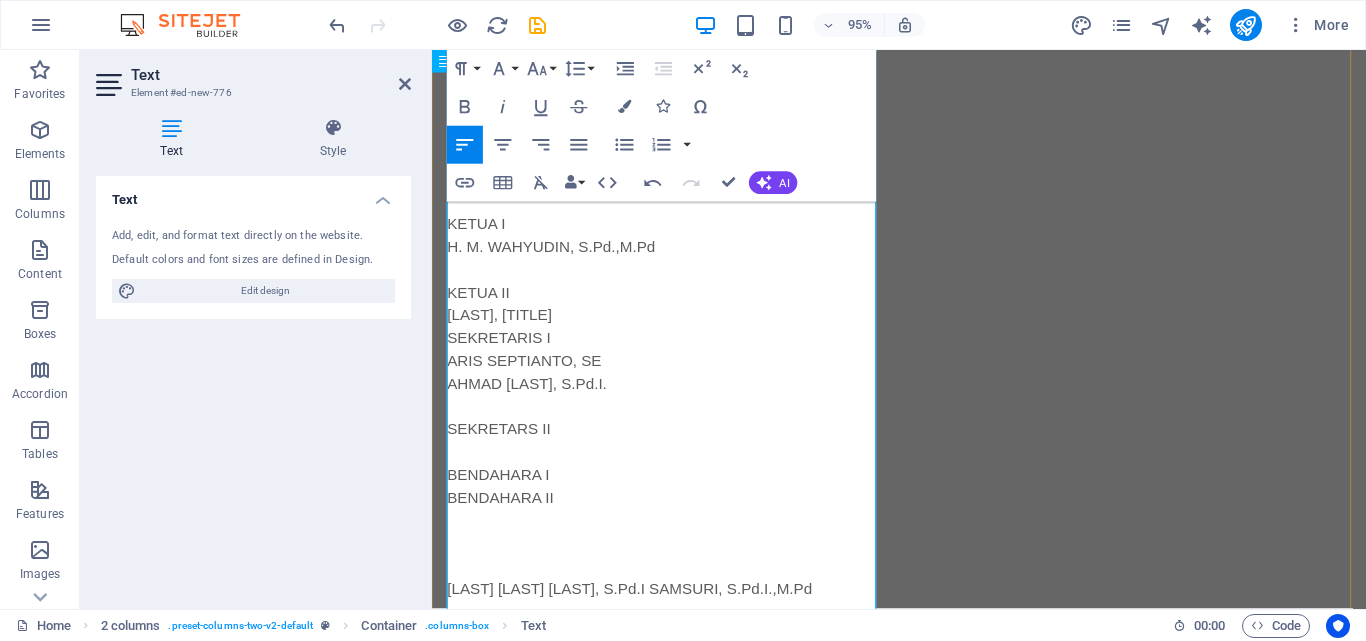 click on "BENDAHARA I" at bounding box center [676, 498] 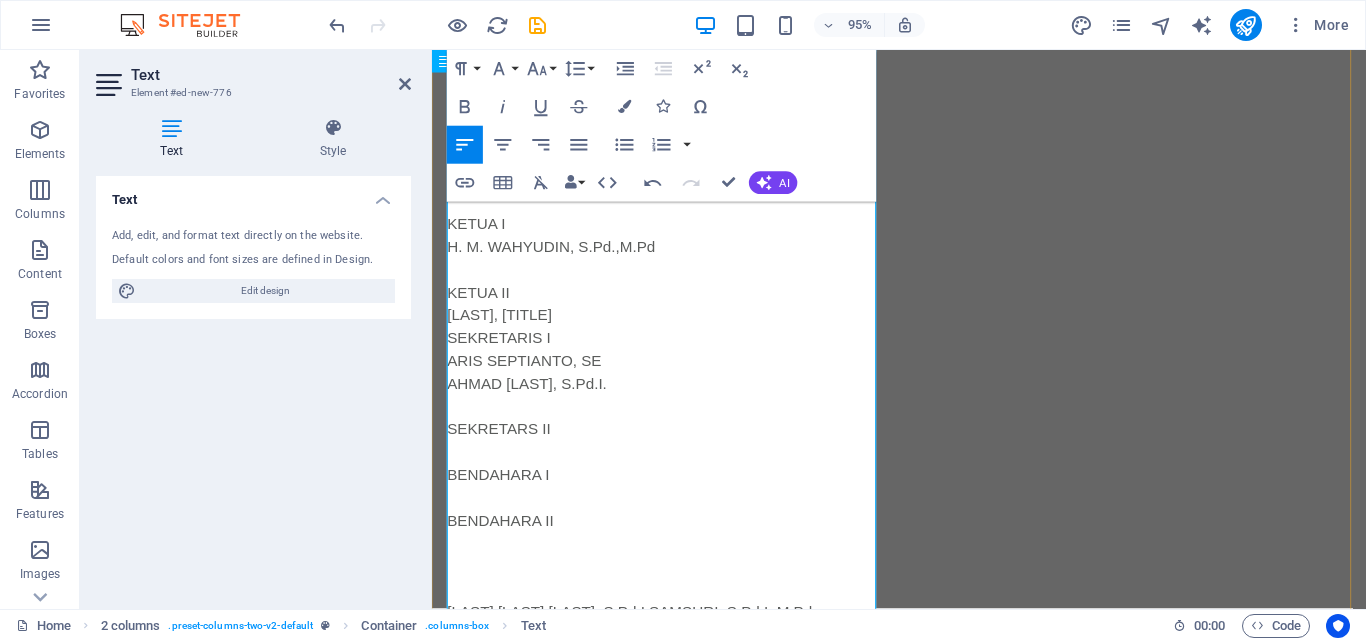click on "BENDAHARA II" at bounding box center [676, 546] 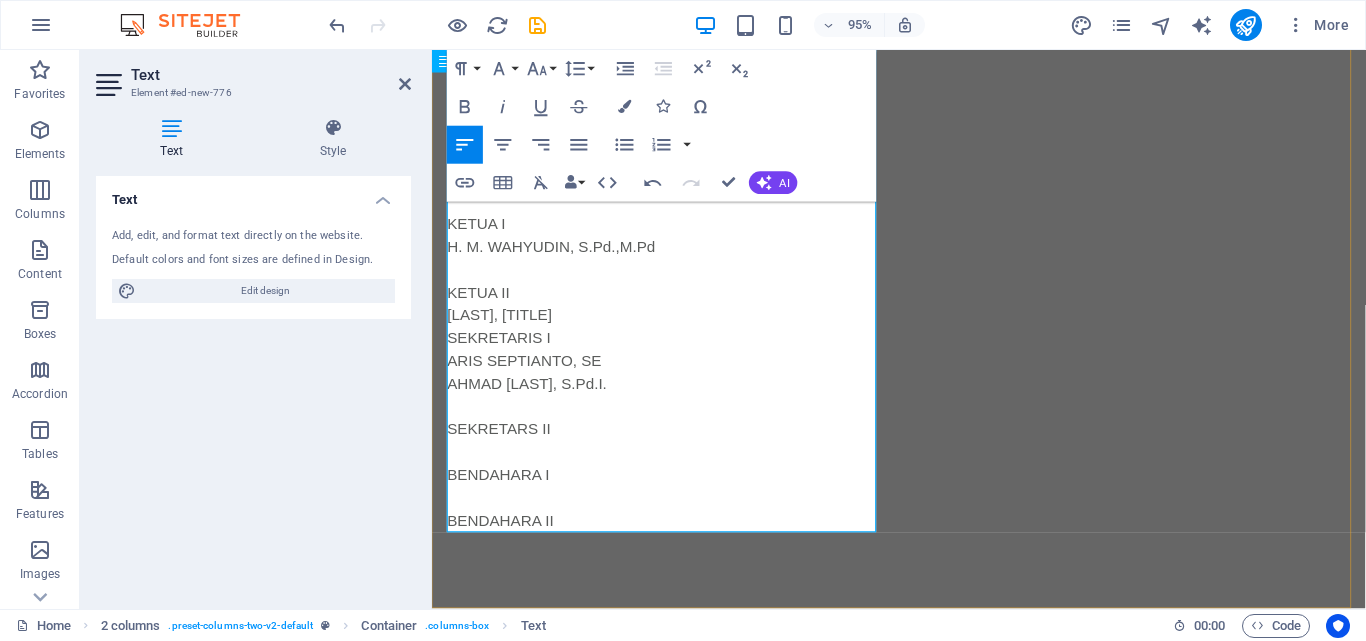 scroll, scrollTop: 752, scrollLeft: 0, axis: vertical 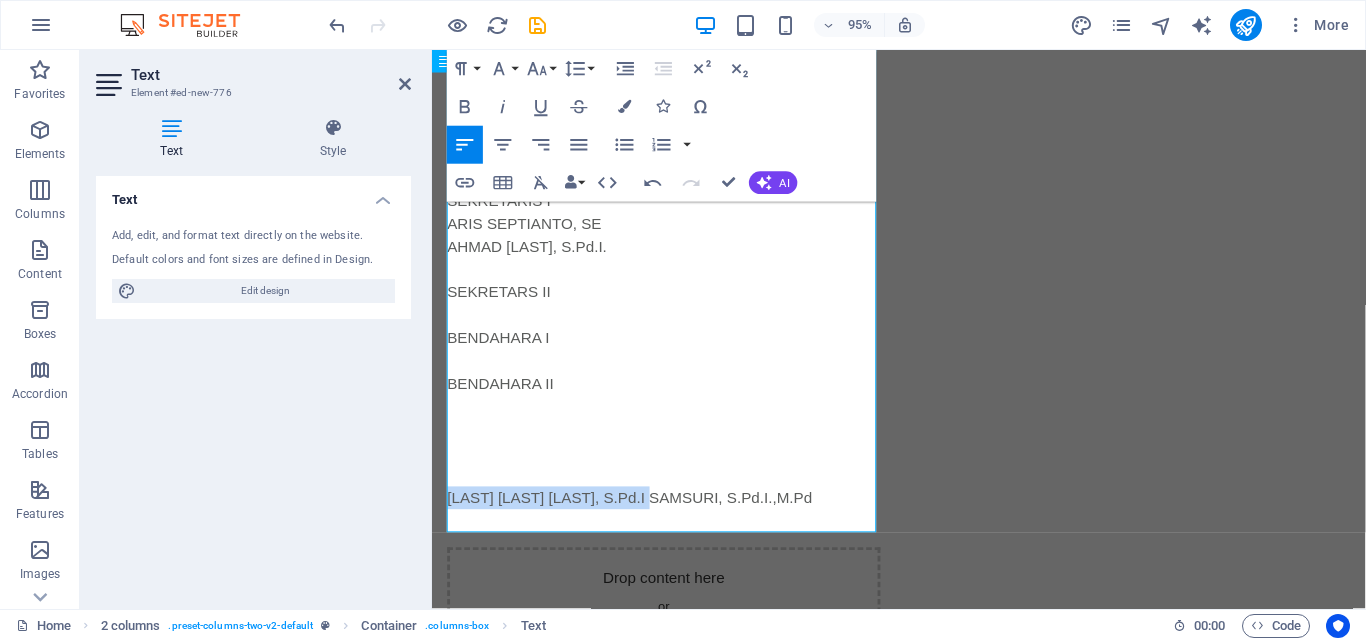 drag, startPoint x: 713, startPoint y: 519, endPoint x: 829, endPoint y: 545, distance: 118.87809 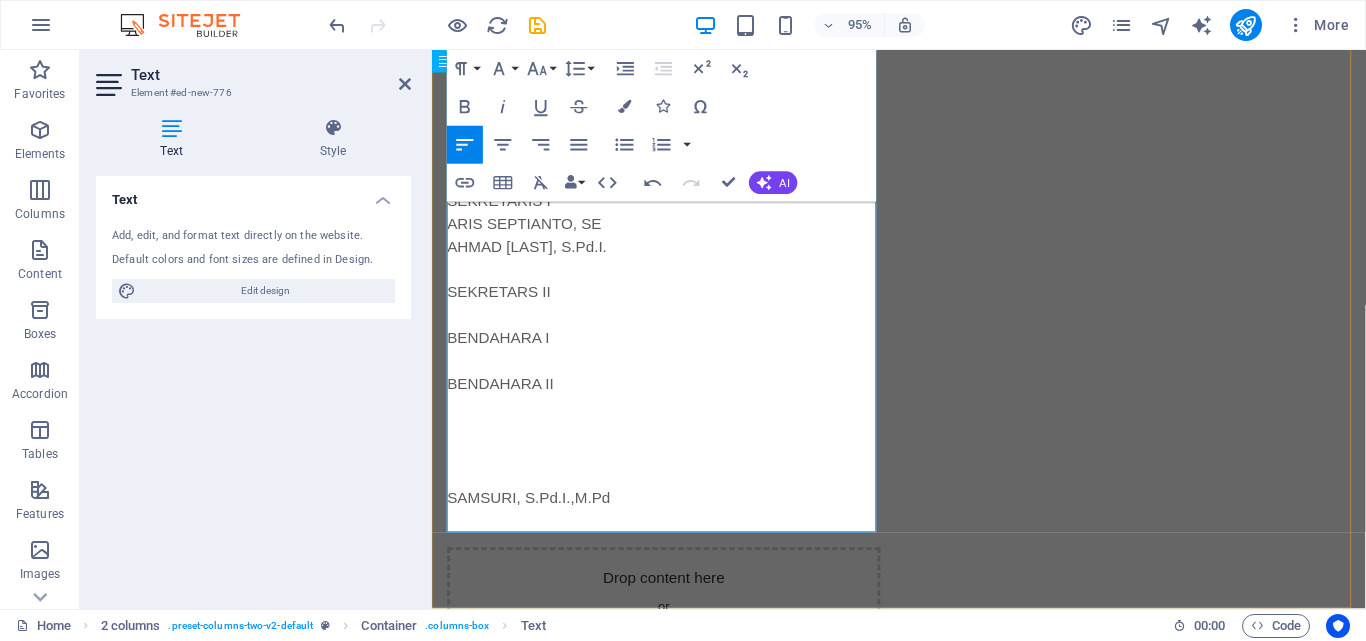 click at bounding box center [676, 330] 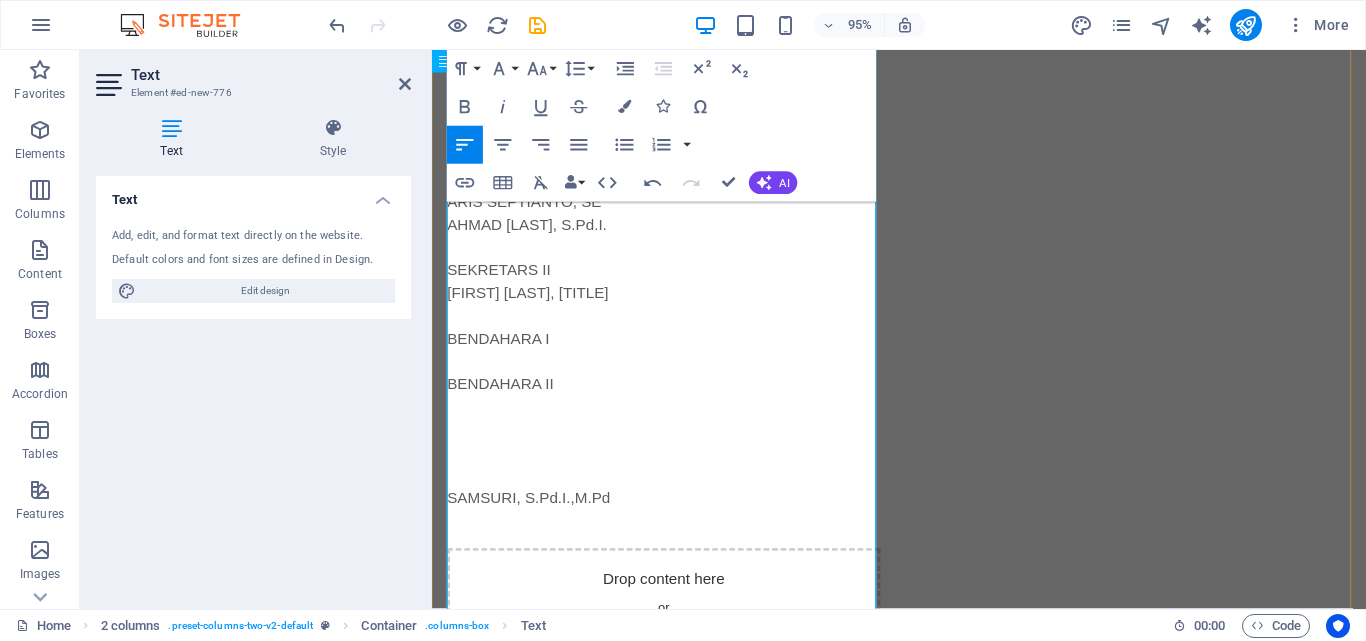 scroll, scrollTop: 676, scrollLeft: 0, axis: vertical 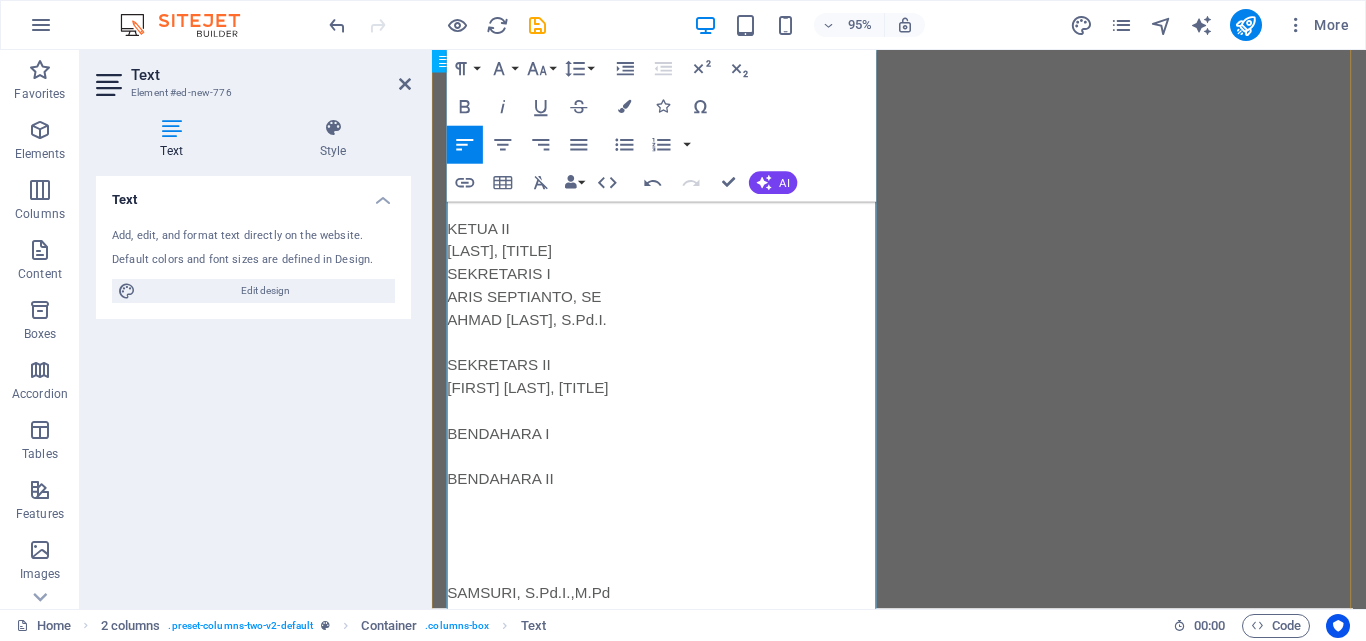 click on "[FIRST_NAME] [LAST_NAME], S.Pd" at bounding box center (676, 262) 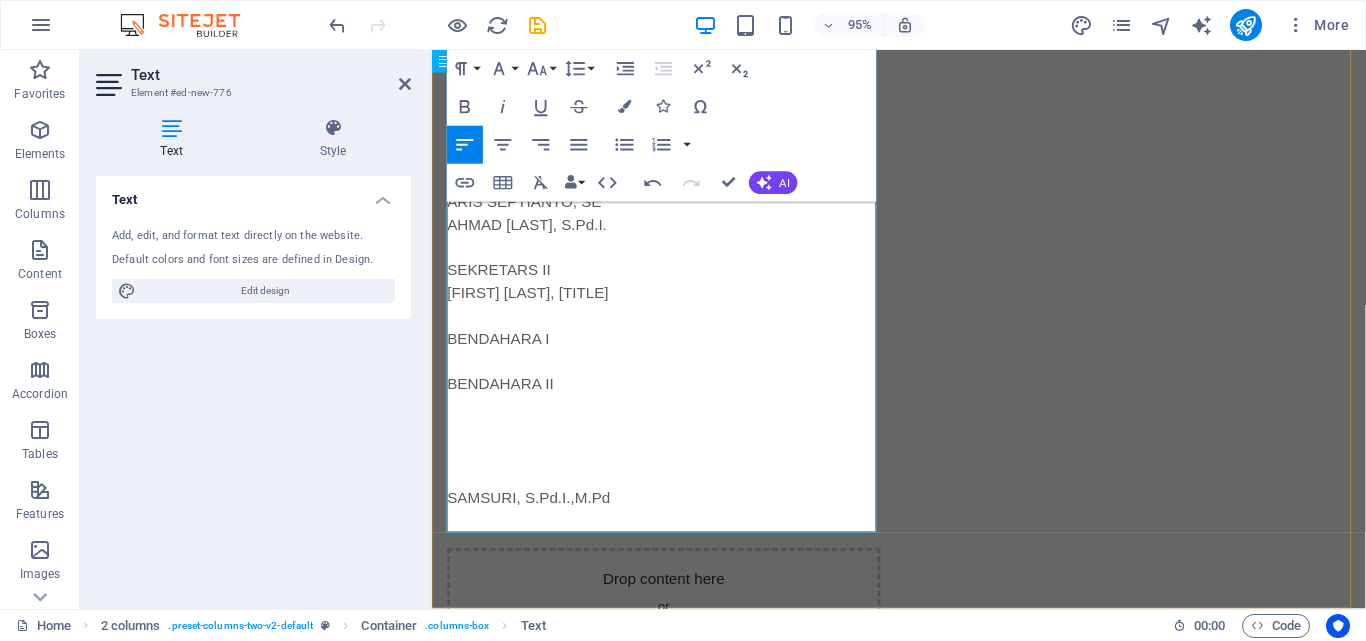 scroll, scrollTop: 700, scrollLeft: 0, axis: vertical 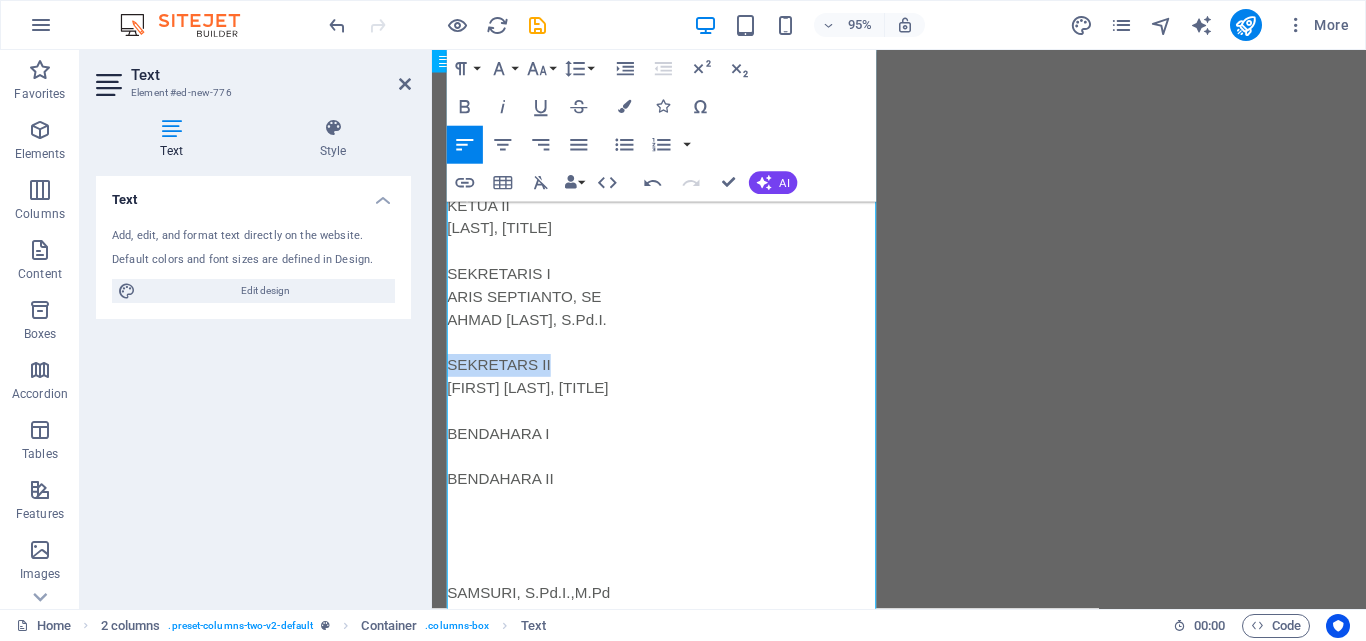 drag, startPoint x: 606, startPoint y: 382, endPoint x: 821, endPoint y: 417, distance: 217.83022 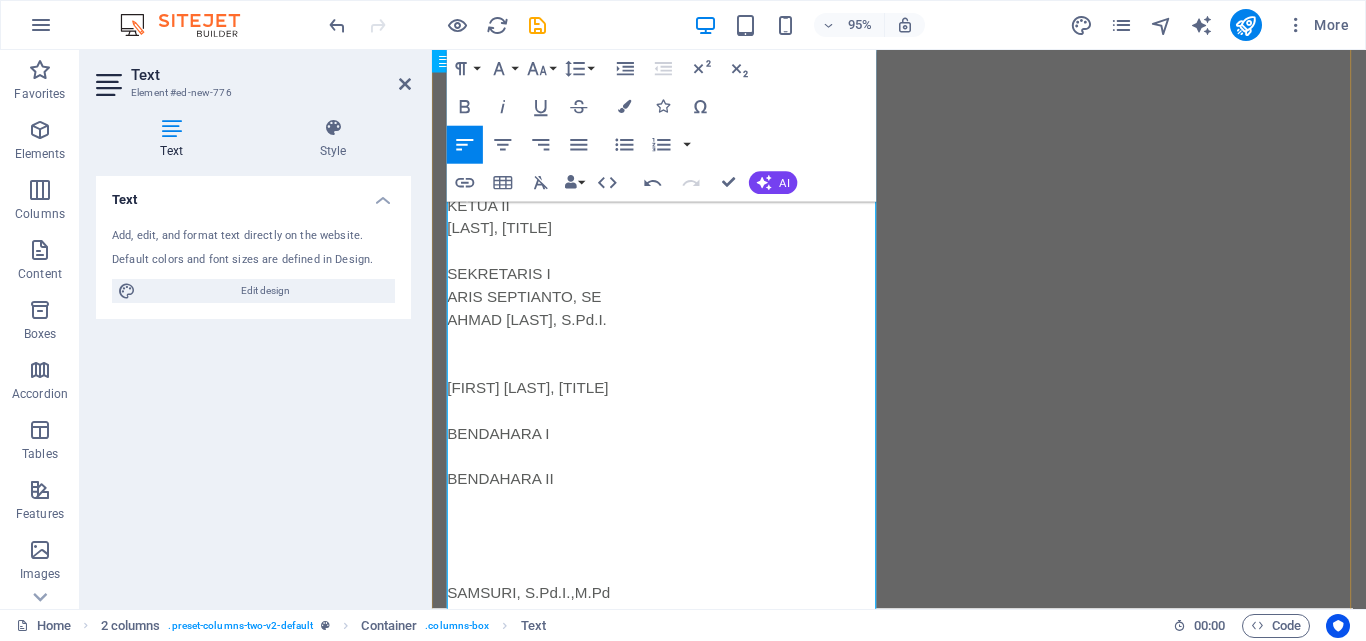 click on "ARIS SEPTIANTO, SE" at bounding box center (676, 310) 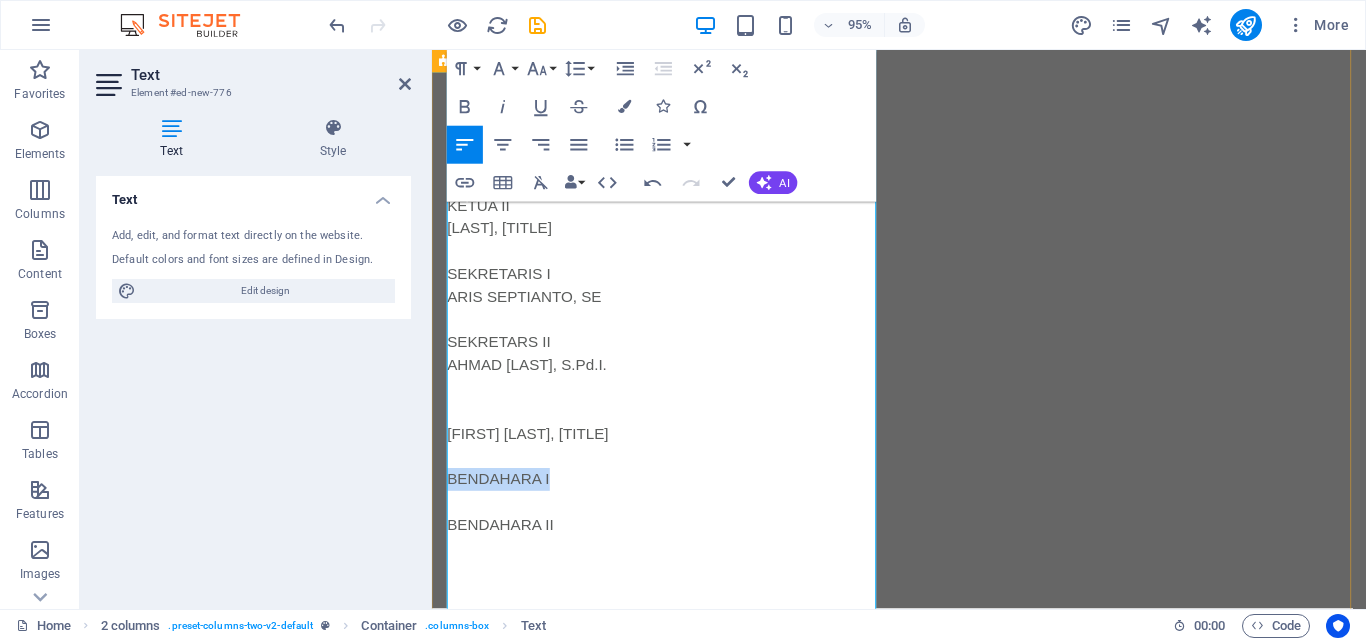 drag, startPoint x: 581, startPoint y: 498, endPoint x: 441, endPoint y: 513, distance: 140.80128 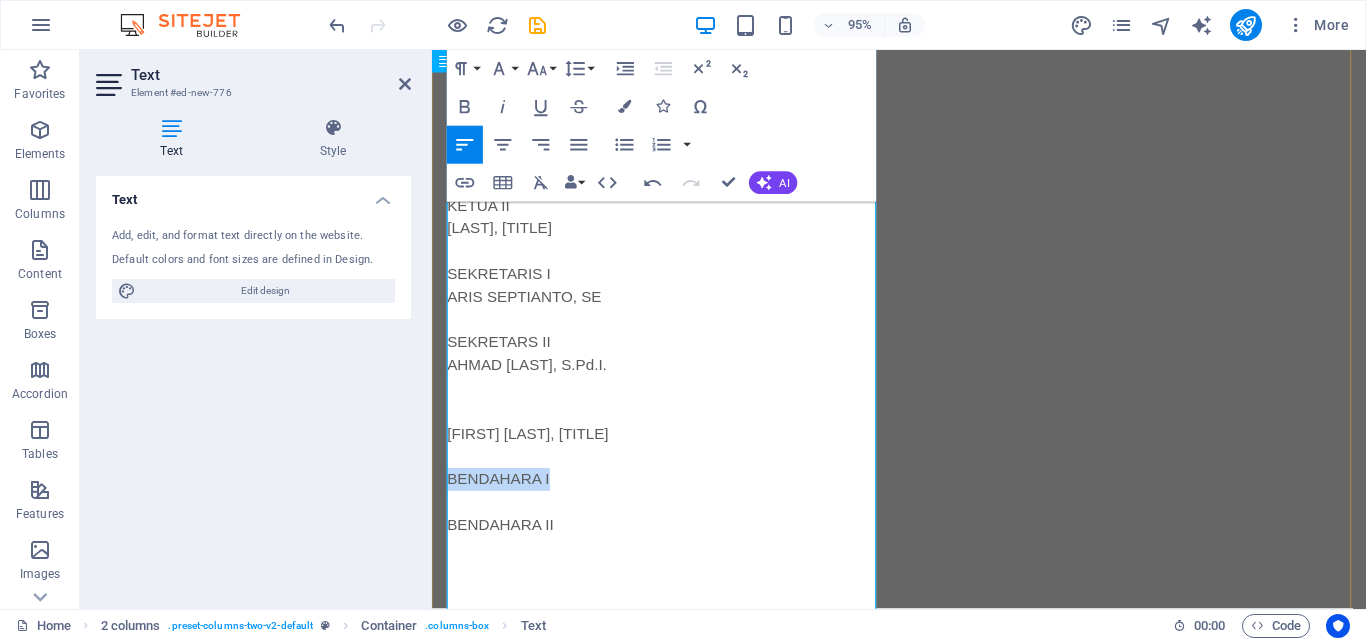 scroll, scrollTop: 800, scrollLeft: 0, axis: vertical 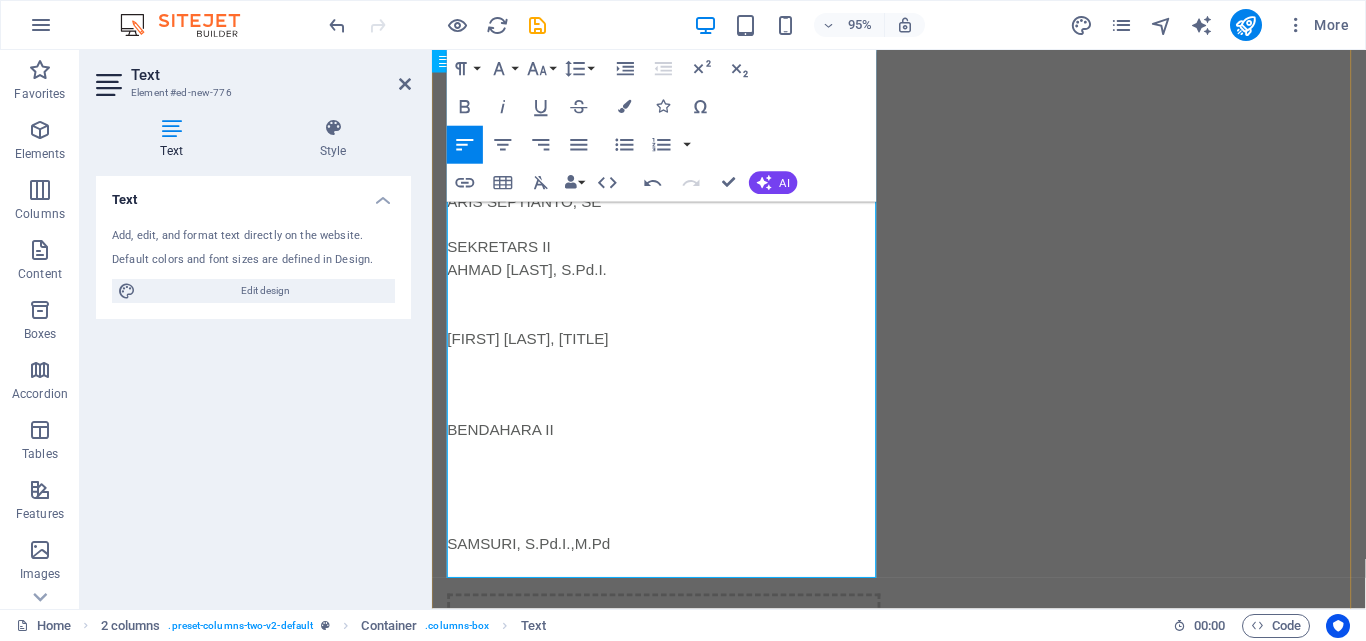 click at bounding box center [676, 330] 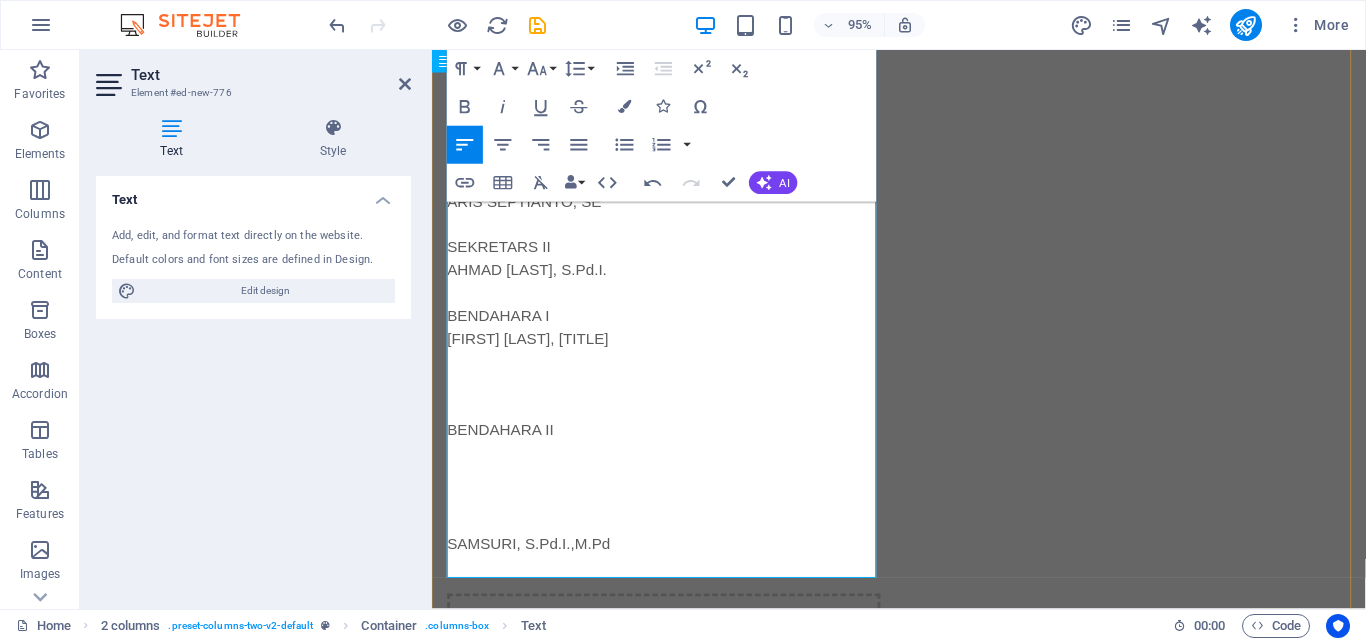 click at bounding box center (676, 402) 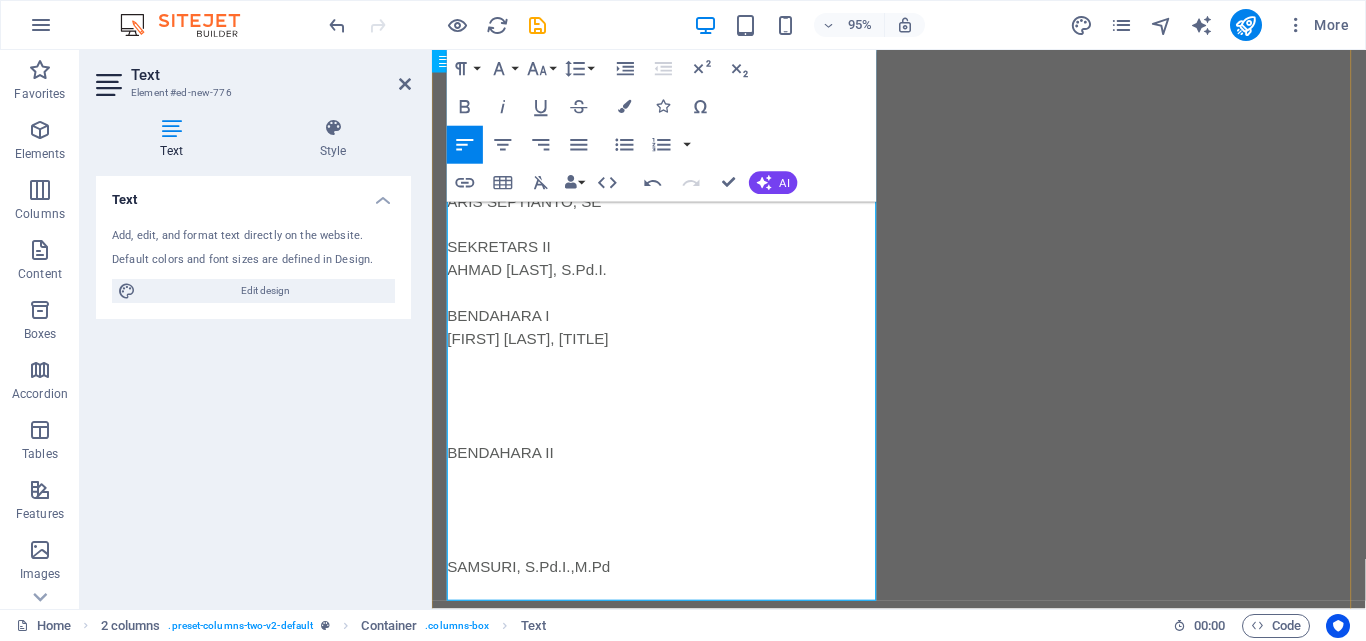 click at bounding box center [676, 378] 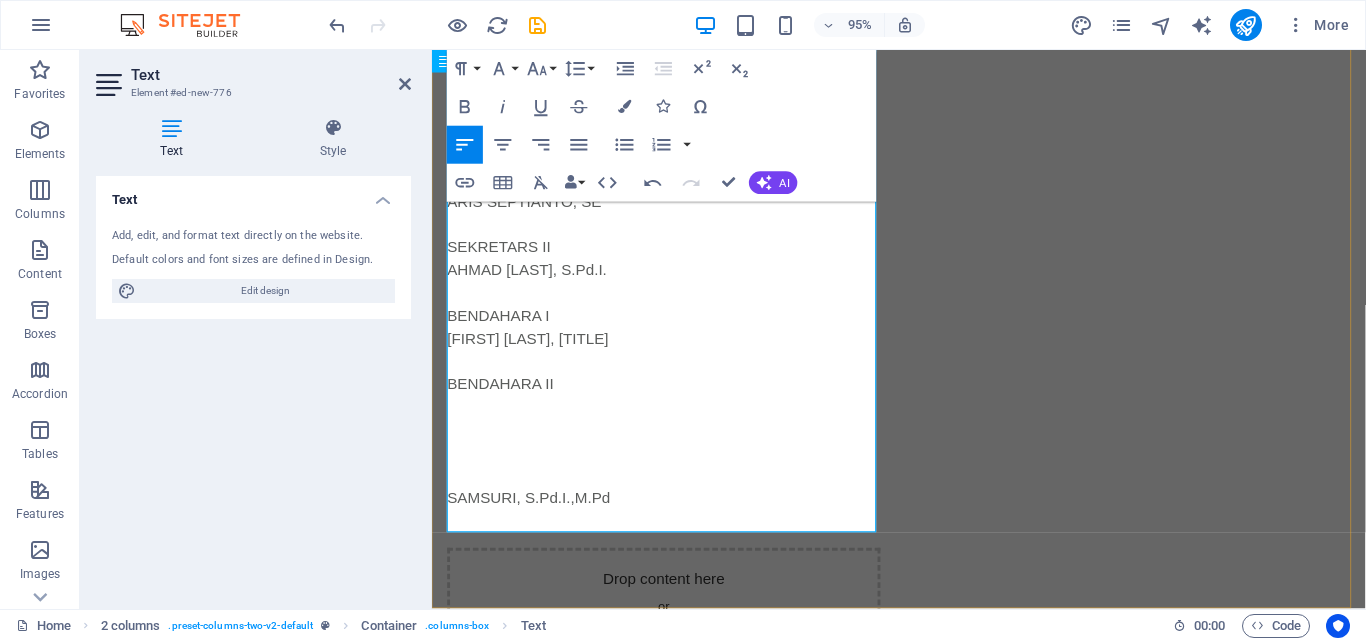 click at bounding box center (676, 426) 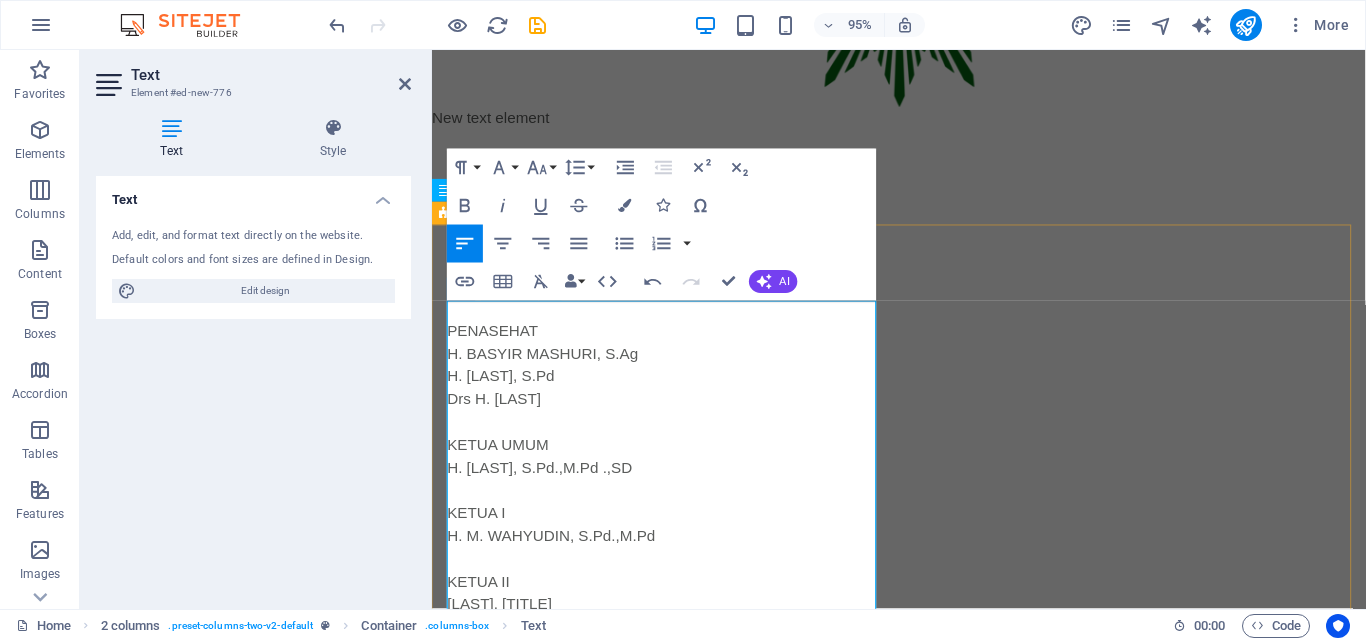scroll, scrollTop: 204, scrollLeft: 0, axis: vertical 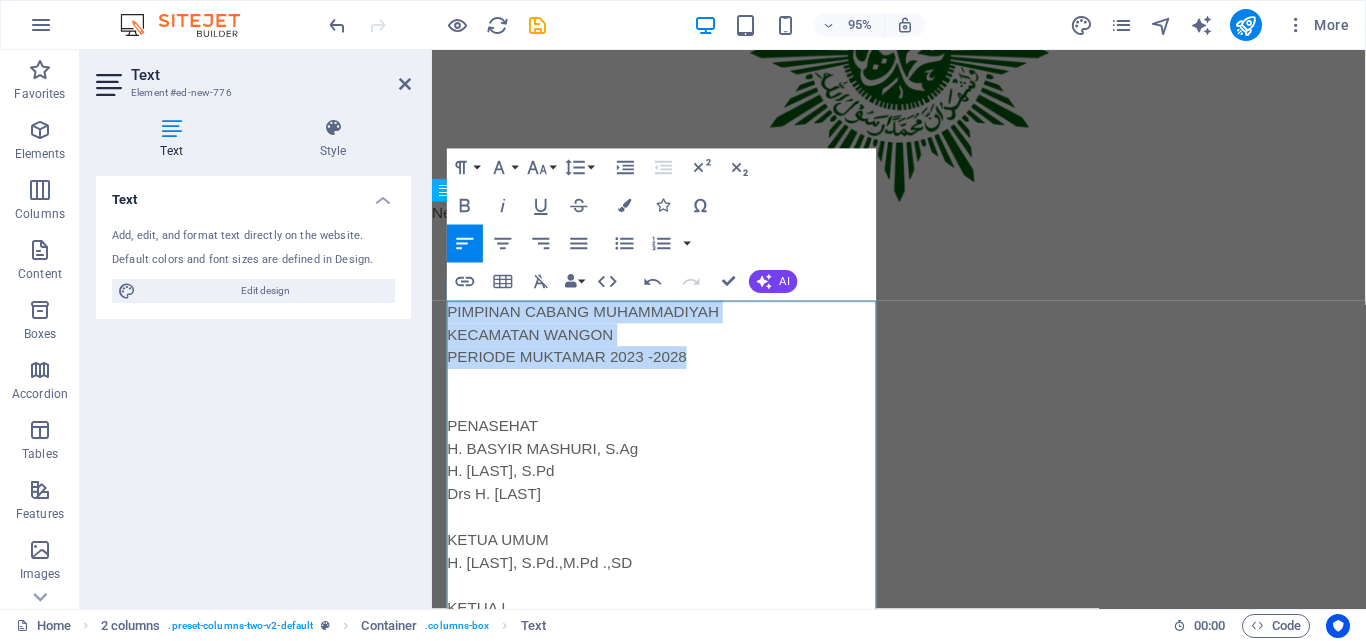 drag, startPoint x: 771, startPoint y: 368, endPoint x: 815, endPoint y: 345, distance: 49.648766 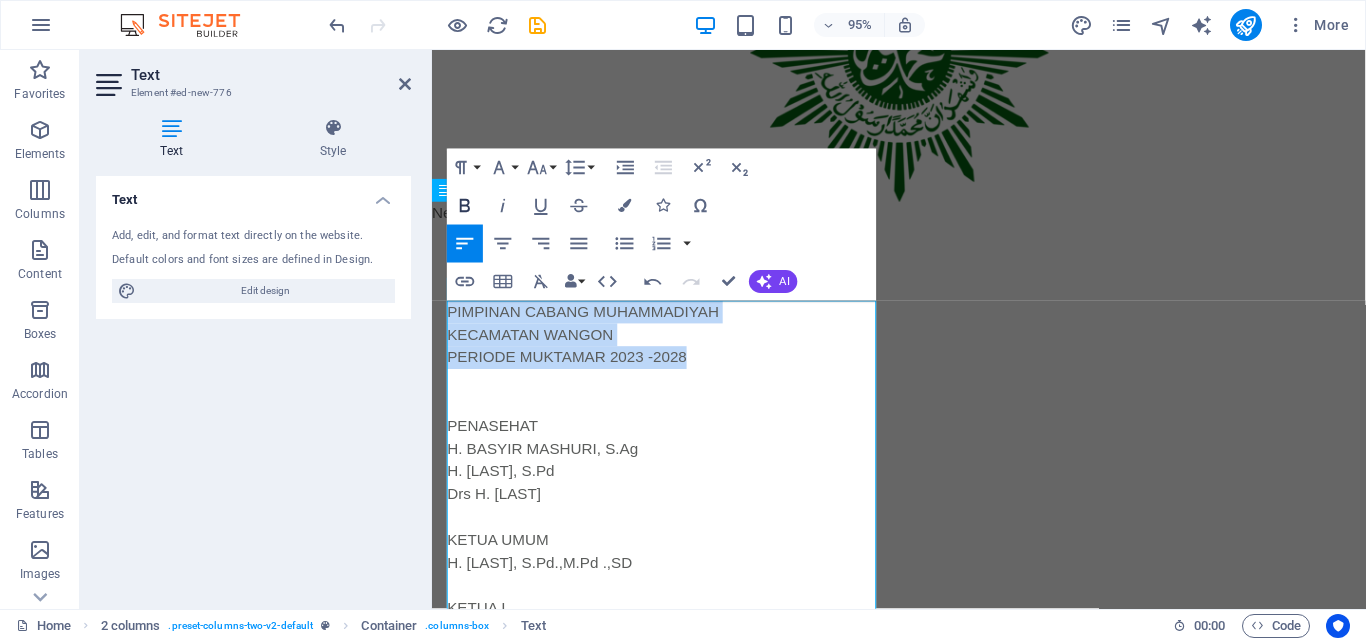 click 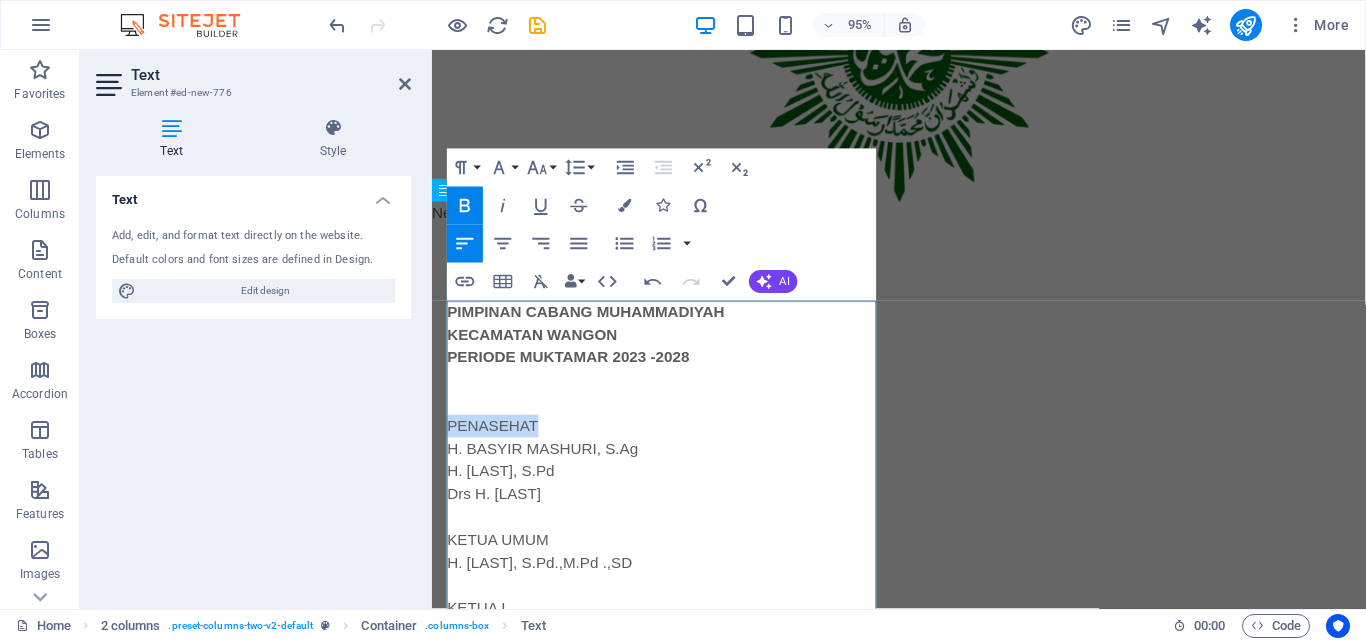 drag, startPoint x: 533, startPoint y: 439, endPoint x: 848, endPoint y: 466, distance: 316.15503 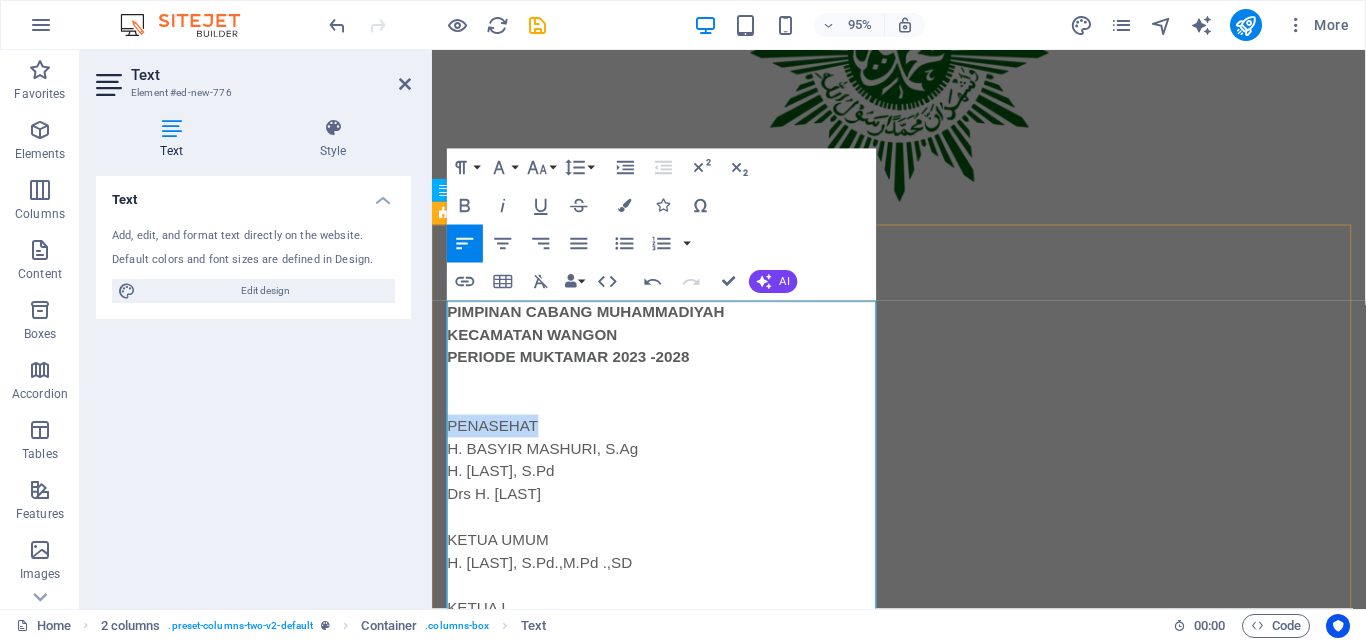 click on "PIMPINAN CABANG MUHAMMADIYAH  KECAMATAN WANGON PERIODE MUKTAMAR 2023 -2028   PENASEHAT H. BASYIR MASHURI, S.Ag H. M. THOBRONI, S.Pd  Drs H. GHOFIR KETUA UMUM  H. SAMIDI, S.Pd.,M.Pd .,SD KETUA I  H. M. WAHYUDIN, S.Pd.,M.Pd KETUA II  MA'MUN SANTOSO, S.Pd SEKRETARIS I ARIS SEPTIANTO, SE ​ SEKRETARS II  AHMAD SHOBART, S.Pd.I. ​   BENDAHARA I AZHAR SYUKRI RAMADHAN, S.Pd.I   BENDAHARA II  SAMSURI, S.Pd.I.,M.Pd Drop content here or  Add elements  Paste clipboard" at bounding box center [923, 765] 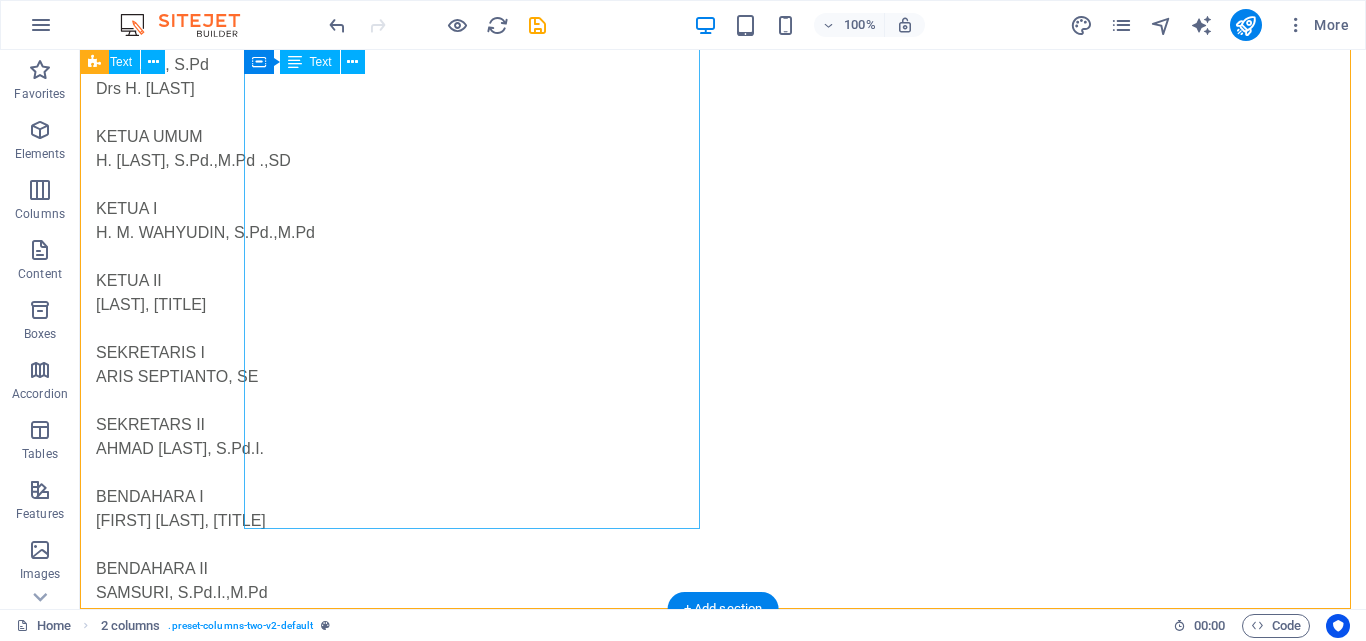 scroll, scrollTop: 733, scrollLeft: 0, axis: vertical 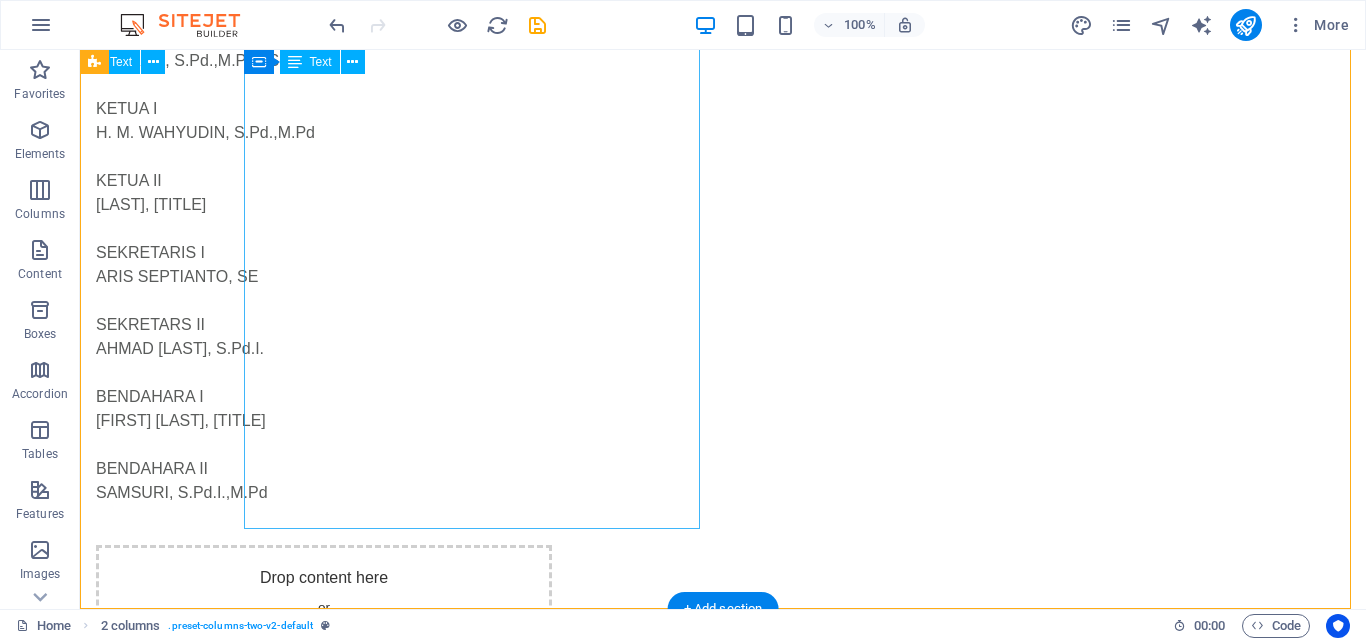 click on "PIMPINAN CABANG MUHAMMADIYAH  KECAMATAN WANGON PERIODE MUKTAMAR 2023 -2028   PENASEHAT H. BASYIR MASHURI, S.Ag H. M. THOBRONI, S.Pd  Drs H. GHOFIR KETUA UMUM  H. SAMIDI, S.Pd.,M.Pd .,SD KETUA I  H. M. WAHYUDIN, S.Pd.,M.Pd KETUA II  MA'MUN SANTOSO, S.Pd SEKRETARIS I ARIS SEPTIANTO, SE SEKRETARS II  AHMAD SHOBART, S.Pd.I.   BENDAHARA I AZHAR SYUKRI RAMADHAN, S.Pd.I   BENDAHARA II  SAMSURI, S.Pd.I.,M.Pd" at bounding box center (324, 157) 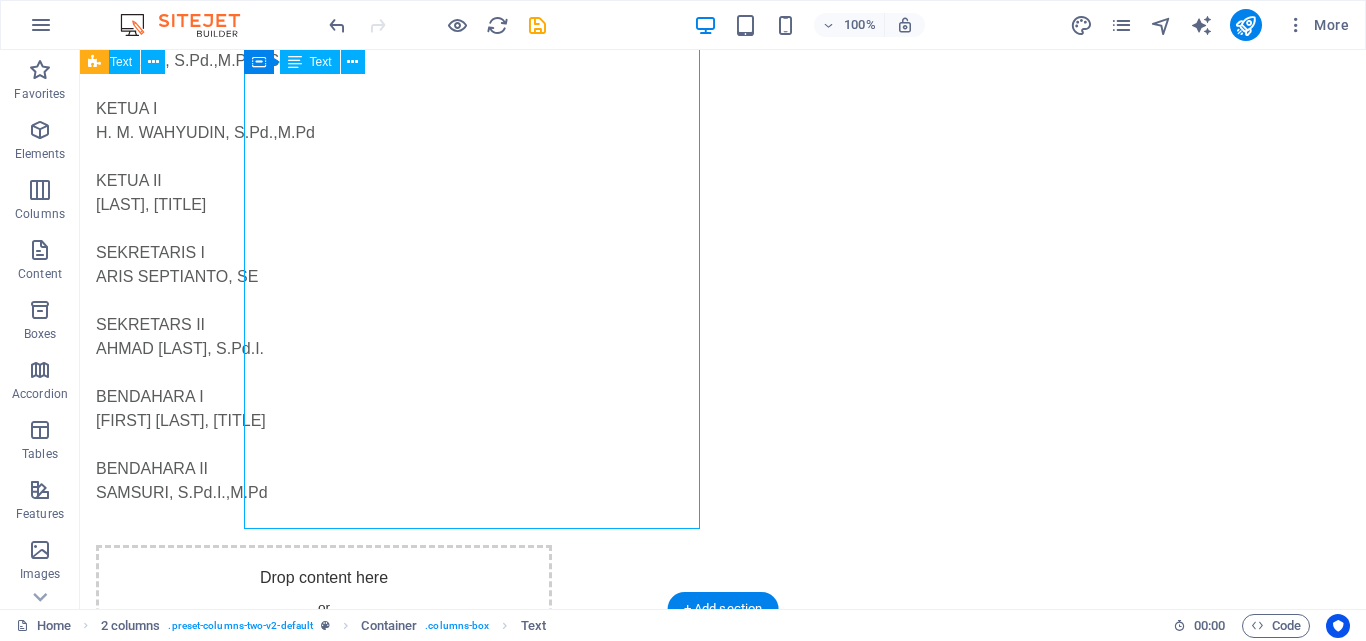 click on "PIMPINAN CABANG MUHAMMADIYAH  KECAMATAN WANGON PERIODE MUKTAMAR 2023 -2028   PENASEHAT H. BASYIR MASHURI, S.Ag H. M. THOBRONI, S.Pd  Drs H. GHOFIR KETUA UMUM  H. SAMIDI, S.Pd.,M.Pd .,SD KETUA I  H. M. WAHYUDIN, S.Pd.,M.Pd KETUA II  MA'MUN SANTOSO, S.Pd SEKRETARIS I ARIS SEPTIANTO, SE SEKRETARS II  AHMAD SHOBART, S.Pd.I.   BENDAHARA I AZHAR SYUKRI RAMADHAN, S.Pd.I   BENDAHARA II  SAMSURI, S.Pd.I.,M.Pd" at bounding box center (324, 157) 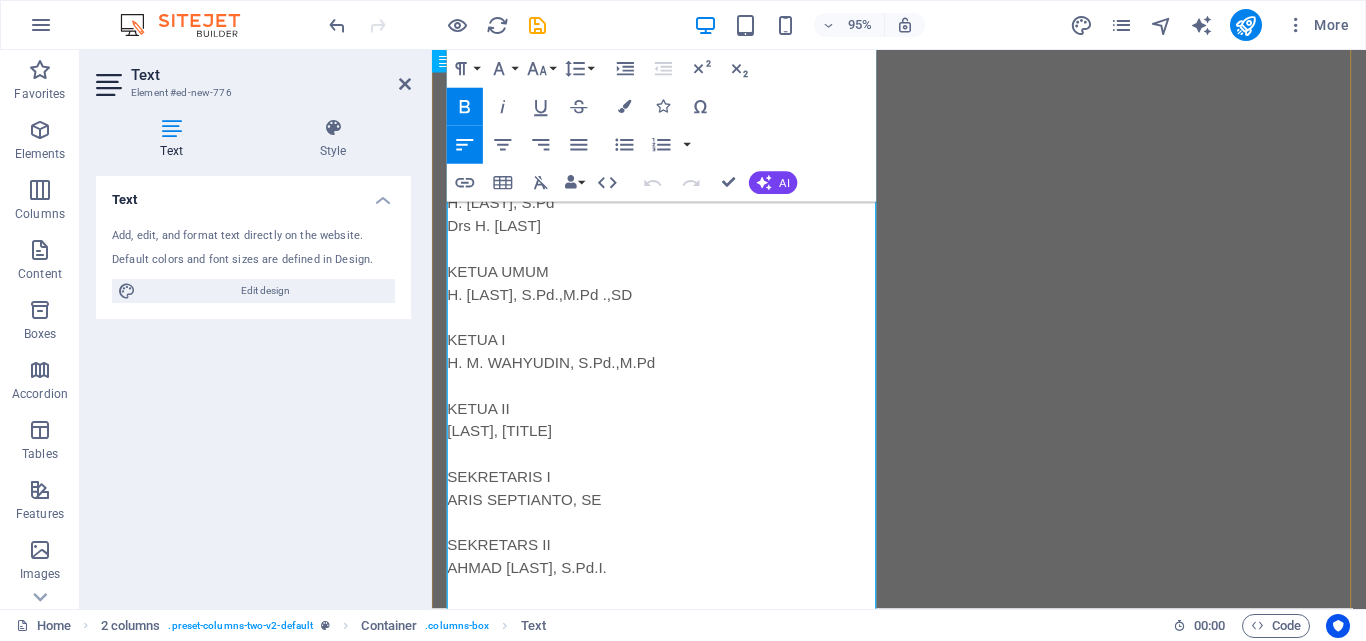 scroll, scrollTop: 686, scrollLeft: 0, axis: vertical 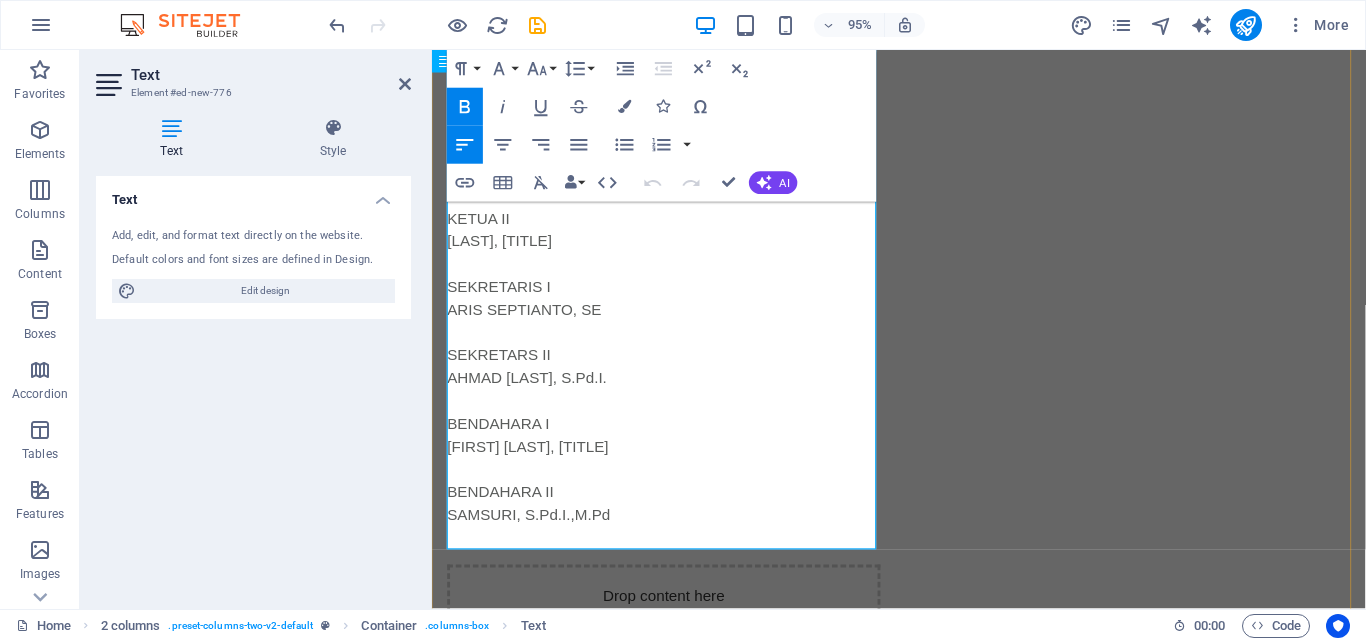click on "SAMSURI, S.Pd.I.,M.Pd" at bounding box center (676, 540) 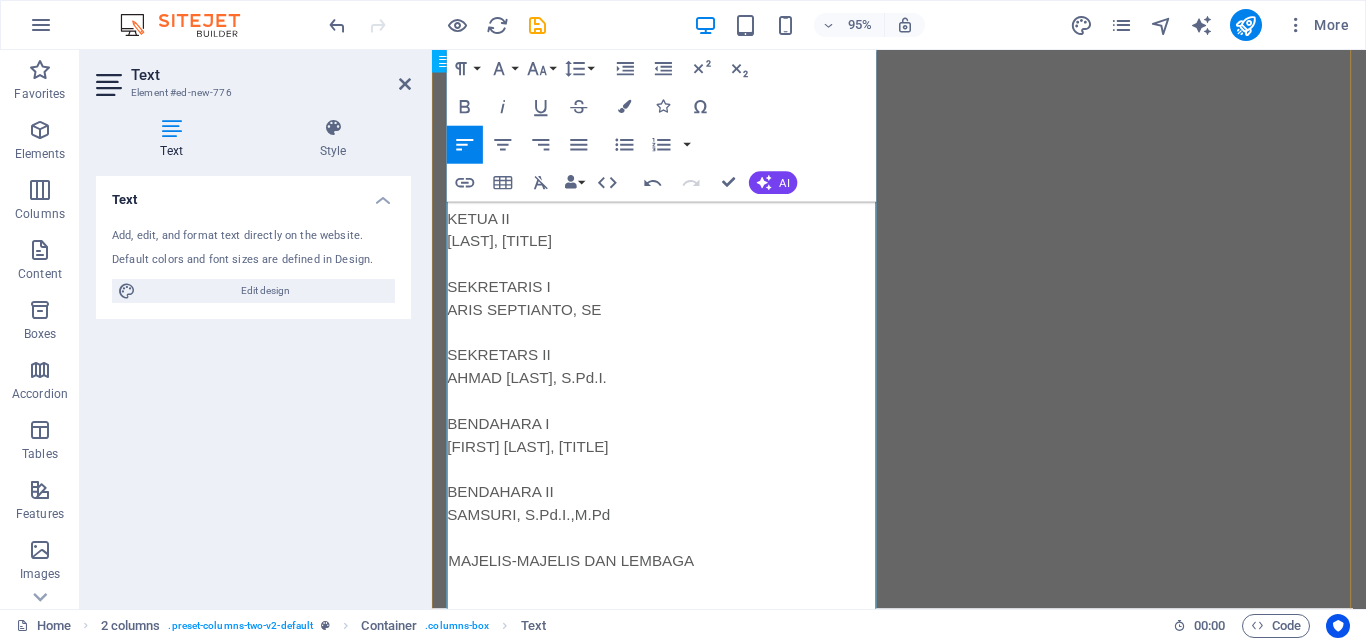 scroll, scrollTop: 800, scrollLeft: 0, axis: vertical 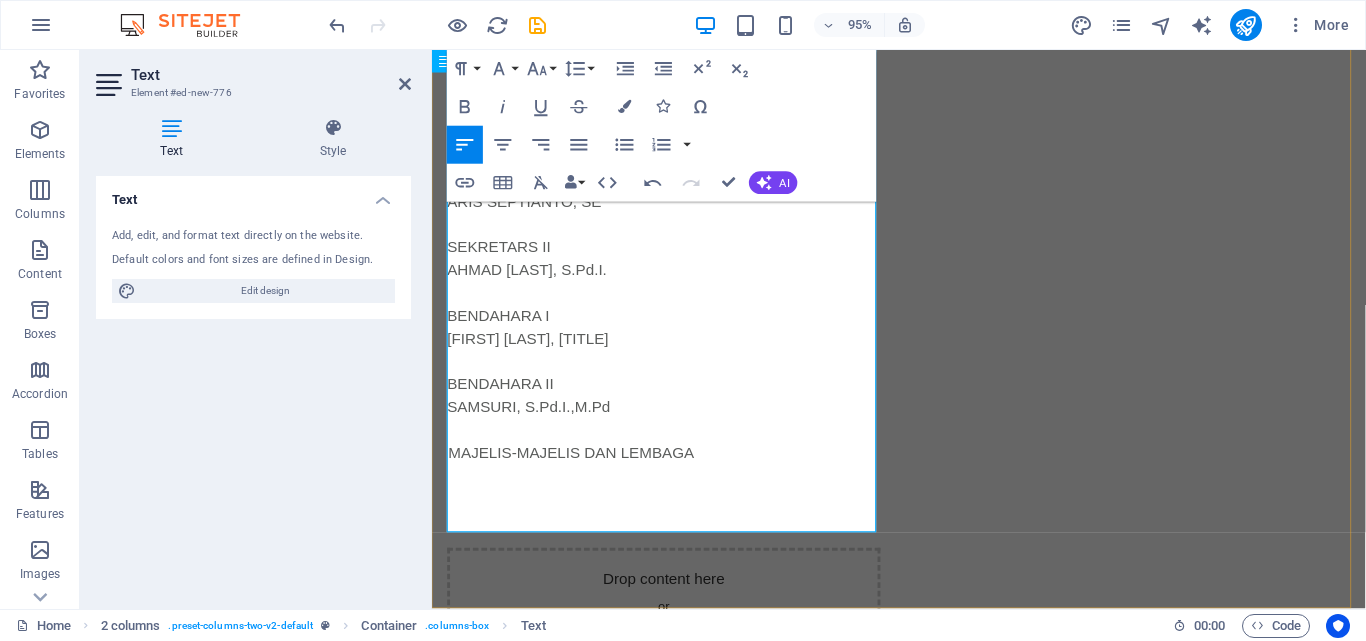 click at bounding box center [676, 522] 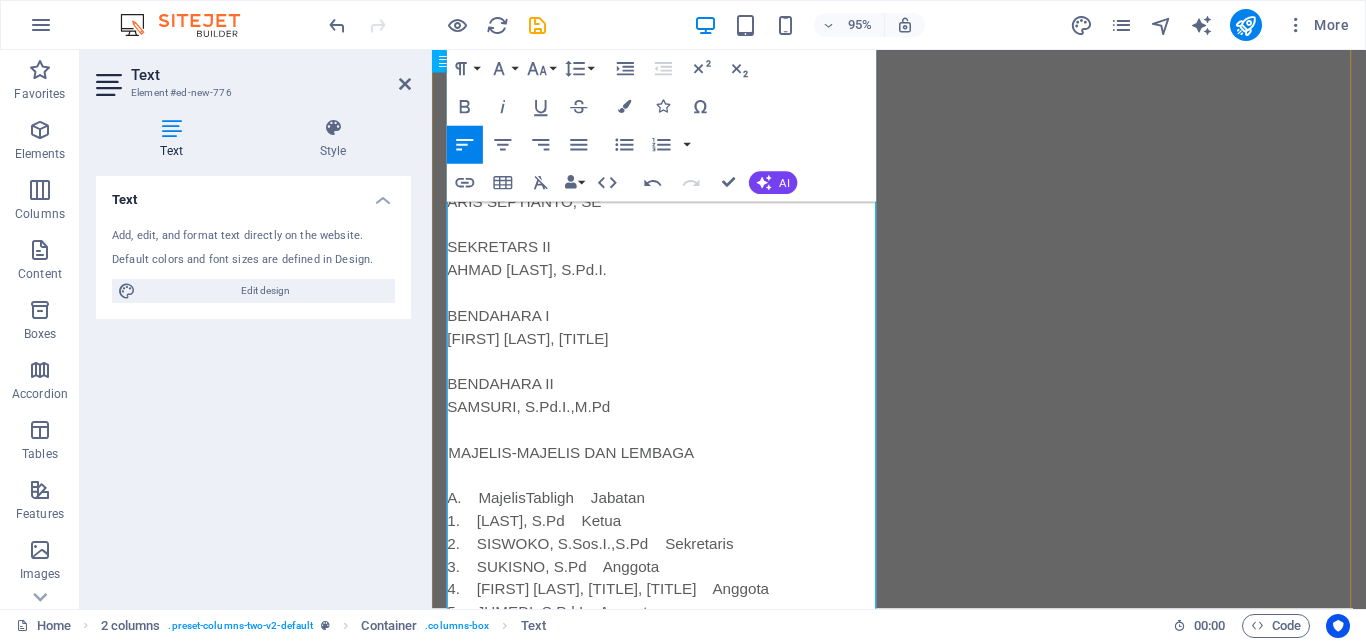 scroll, scrollTop: 9380, scrollLeft: 0, axis: vertical 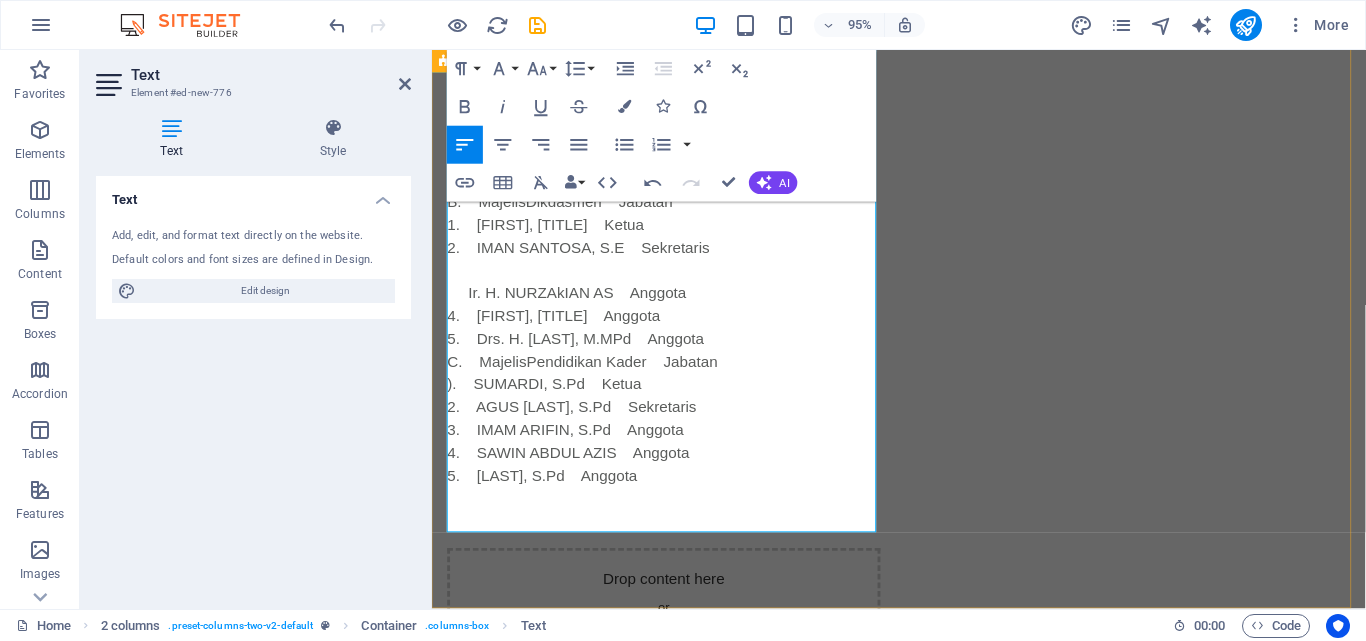 click on "PIMPINAN CABANG MUHAMMADIYAH  KECAMATAN WANGON PERIODE MUKTAMAR 2023 -2028   PENASEHAT H. BASYIR MASHURI, S.Ag H. M. THOBRONI, S.Pd  Drs H. GHOFIR KETUA UMUM  H. SAMIDI, S.Pd.,M.Pd .,SD KETUA I  H. M. WAHYUDIN, S.Pd.,M.Pd KETUA II  MA'MUN SANTOSO, S.Pd SEKRETARIS I ARIS SEPTIANTO, SE SEKRETARS II  AHMAD SHOBART, S.Pd.I.   BENDAHARA I AZHAR SYUKRI RAMADHAN, S.Pd.I   BENDAHARA II  SAMSURI, S.Pd.I.,M.Pd MAJELIS-MAJELIS DAN LEMBAGA A.      MajelisTabligh      Jabatan 1.      BAHRUDIN, S.Pd      Ketua 2.      SISWOKO, S.Sos.I.,S.Pd      Sekretaris 3.      SUKISNO, S.Pd      Anggota 4.      TEGUH WIDARTO, S.E.,S.Kom      Anggota 5.      JUMEDI, S.Pd.I      Anggota B.      MajelisDikdasmen      Jabatan 1.      MUHDIONO, S.Pd      Ketua 2.      IMAN SANTOSA, S.E      Sekretaris        Ir. H. NURZAkIAN AS      Anggota 4.      ISLAHUDIN, S.T      Anggota 5.      Drs. H. SISNO, M.MPd      Anggota C.      MajelisPendidikan Kader      ). 2." at bounding box center (923, -11) 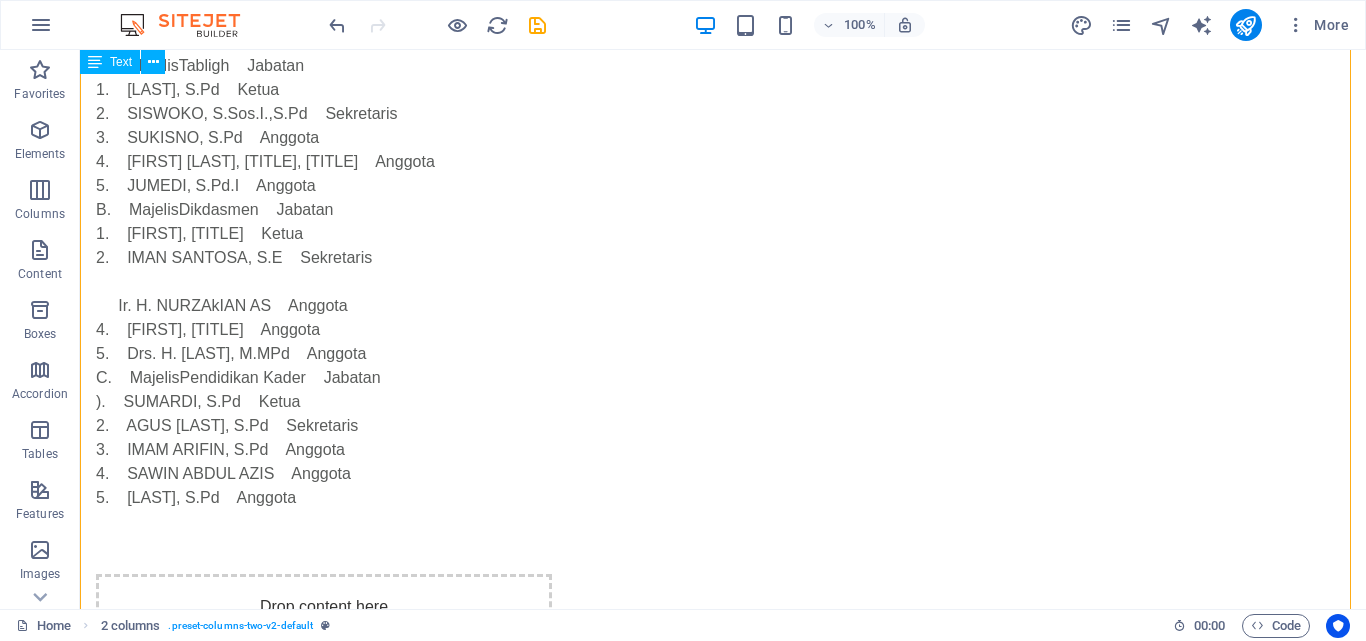 click on "Home 2 columns . preset-columns-two-v2-default" at bounding box center (586, 626) 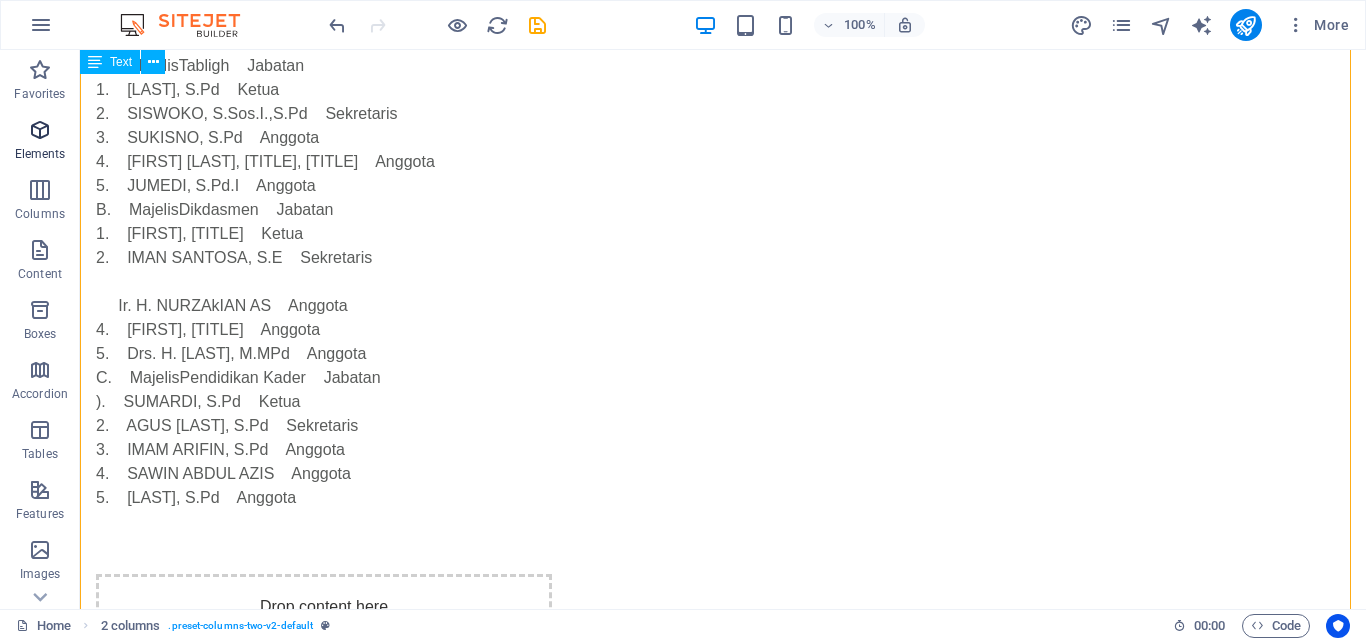 click at bounding box center (40, 130) 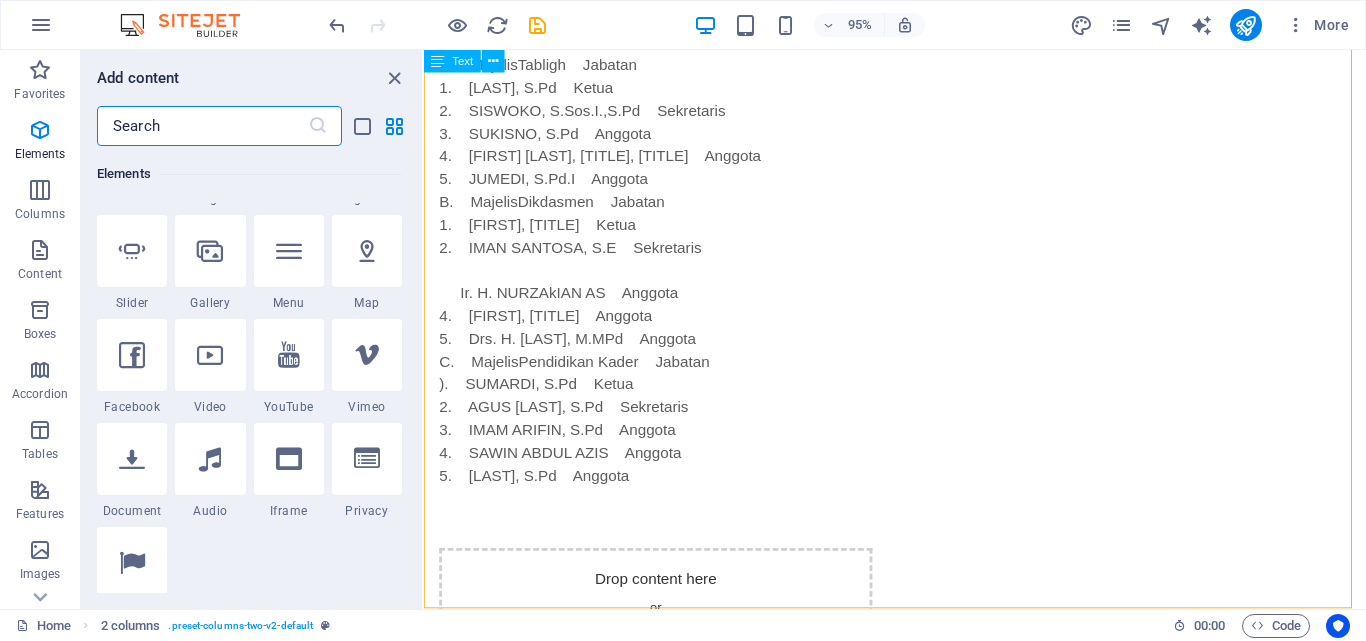 scroll, scrollTop: 113, scrollLeft: 0, axis: vertical 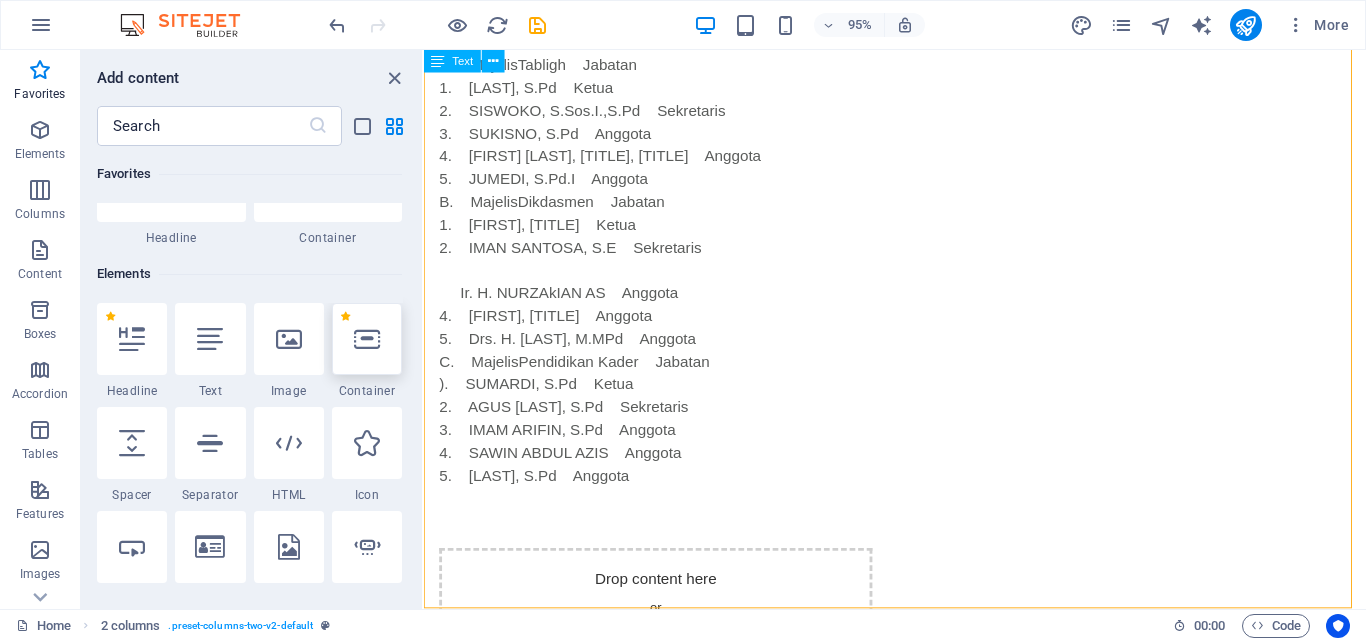 click at bounding box center [367, 339] 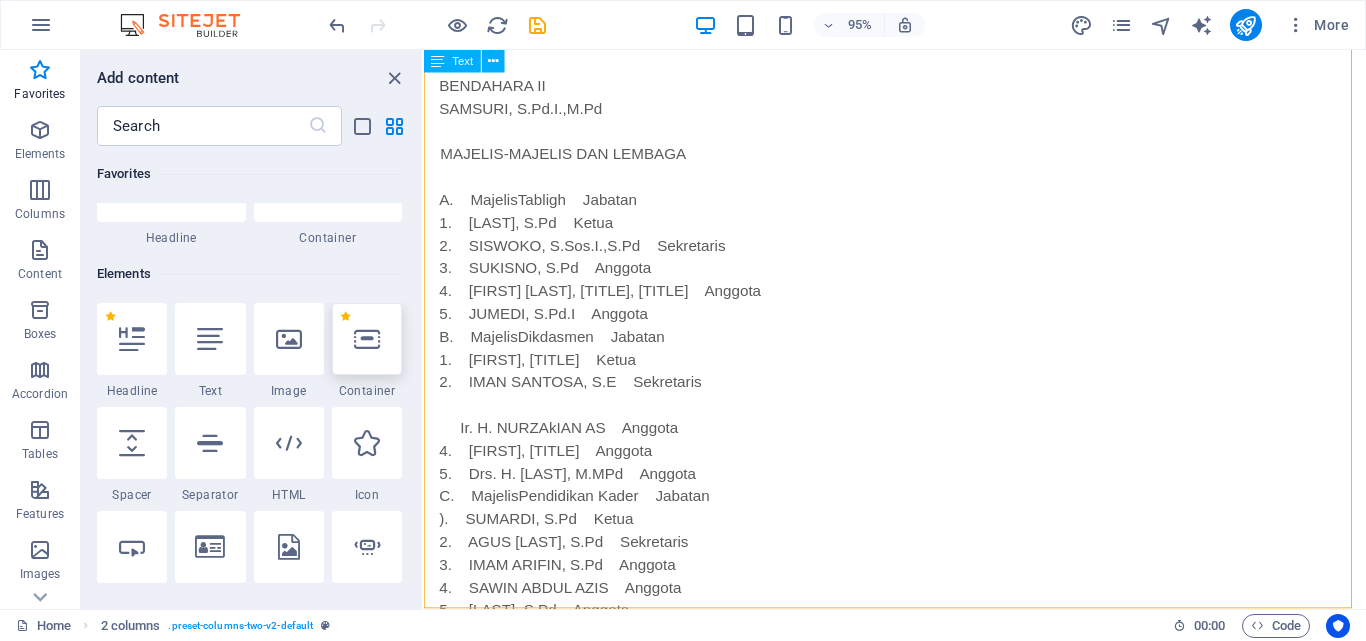 scroll, scrollTop: 245, scrollLeft: 0, axis: vertical 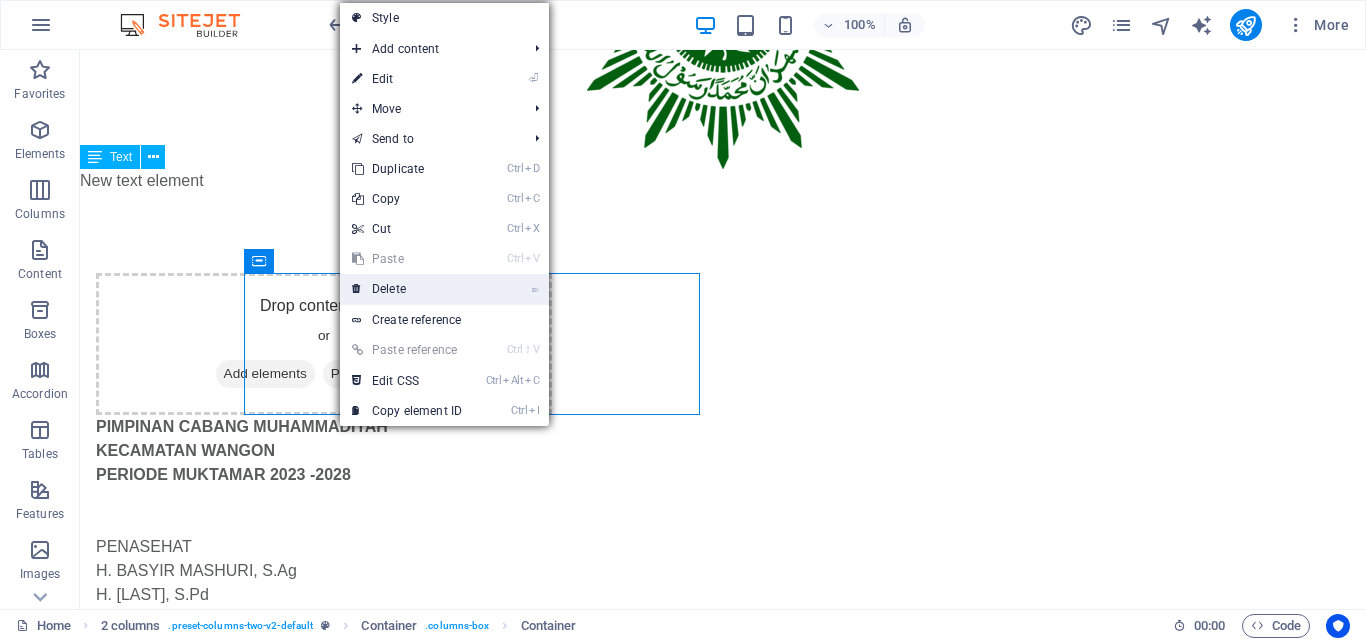 click on "⌦  Delete" at bounding box center [407, 289] 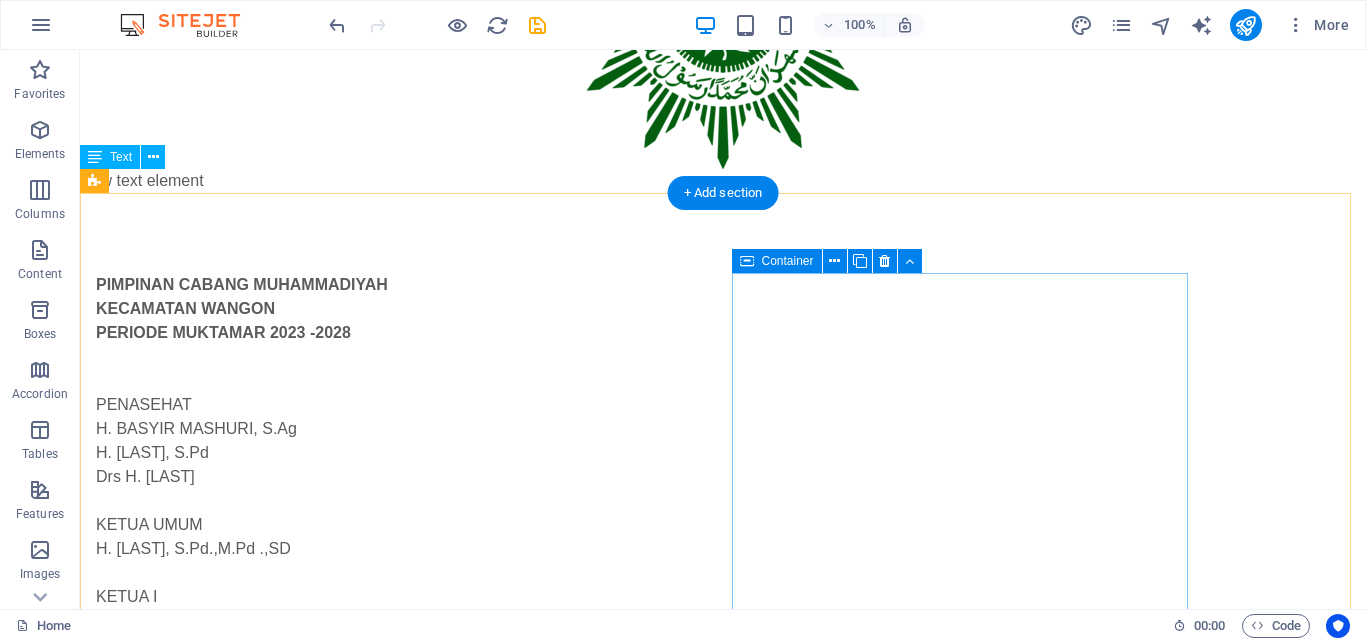 click on "Drop content here or  Add elements  Paste clipboard" at bounding box center (324, 1656) 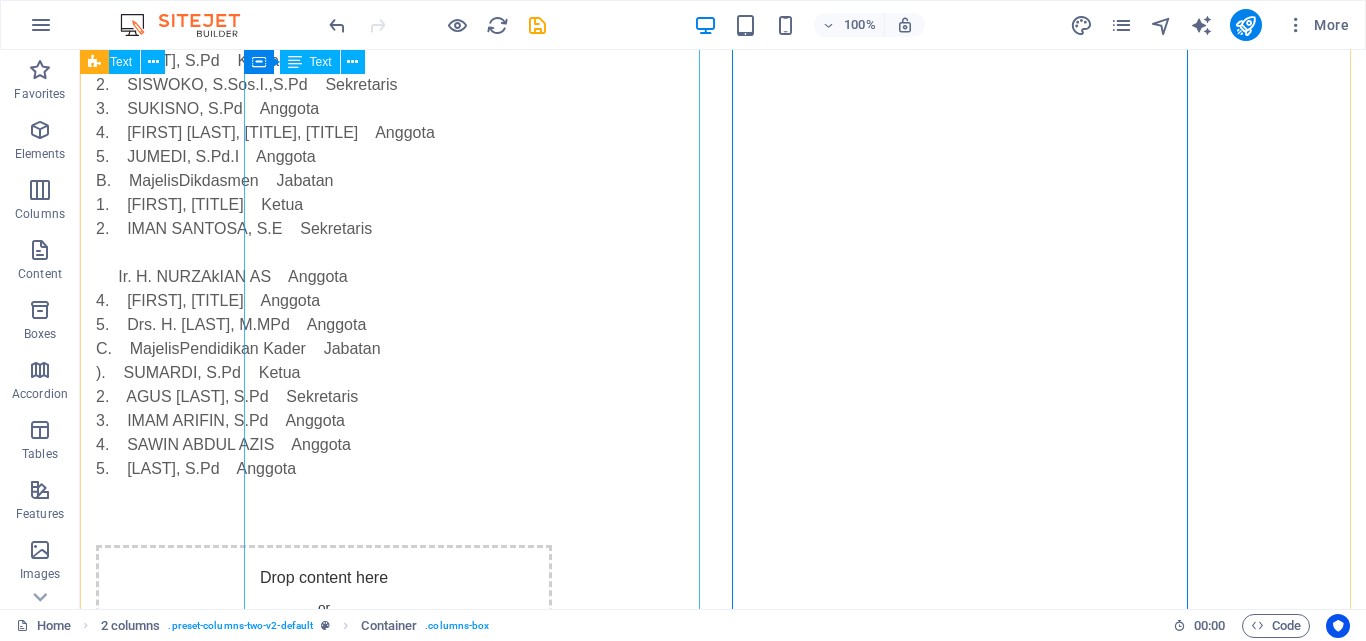 scroll, scrollTop: 985, scrollLeft: 0, axis: vertical 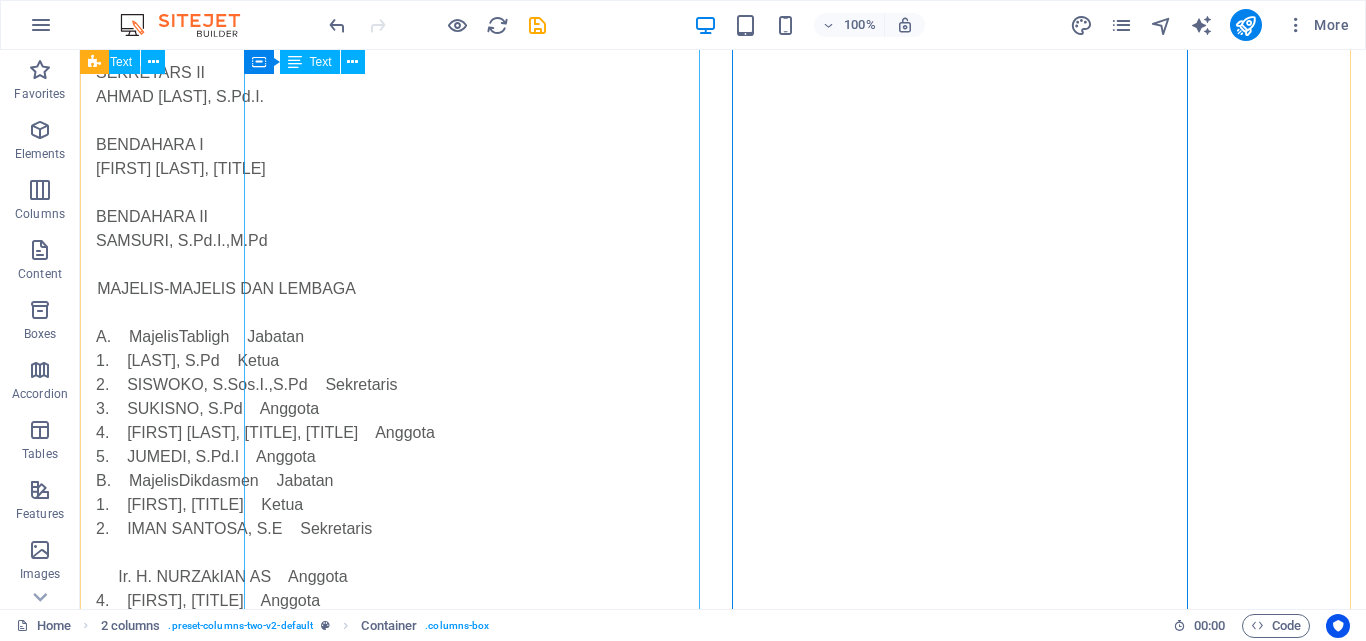 click on "PIMPINAN CABANG MUHAMMADIYAH  KECAMATAN WANGON PERIODE MUKTAMAR 2023 -2028   PENASEHAT H. BASYIR MASHURI, S.Ag H. M. THOBRONI, S.Pd  Drs H. GHOFIR KETUA UMUM  H. SAMIDI, S.Pd.,M.Pd .,SD KETUA I  H. M. WAHYUDIN, S.Pd.,M.Pd KETUA II  MA'MUN SANTOSO, S.Pd SEKRETARIS I ARIS SEPTIANTO, SE SEKRETARS II  AHMAD SHOBART, S.Pd.I.   BENDAHARA I AZHAR SYUKRI RAMADHAN, S.Pd.I   BENDAHARA II  SAMSURI, S.Pd.I.,M.Pd MAJELIS-MAJELIS DAN LEMBAGA A.      MajelisTabligh      Jabatan 1.      BAHRUDIN, S.Pd      Ketua 2.      SISWOKO, S.Sos.I.,S.Pd      Sekretaris 3.      SUKISNO, S.Pd      Anggota 4.      TEGUH WIDARTO, S.E.,S.Kom      Anggota 5.      JUMEDI, S.Pd.I      Anggota B.      MajelisDikdasmen      Jabatan 1.      MUHDIONO, S.Pd      Ketua 2.      IMAN SANTOSA, S.E      Sekretaris        Ir. H. NURZAkIAN AS      Anggota 4.      ISLAHUDIN, S.T      Anggota 5.      Drs. H. SISNO, M.MPd      Anggota C.      MajelisPendidikan Kader      ). 2." at bounding box center [324, 181] 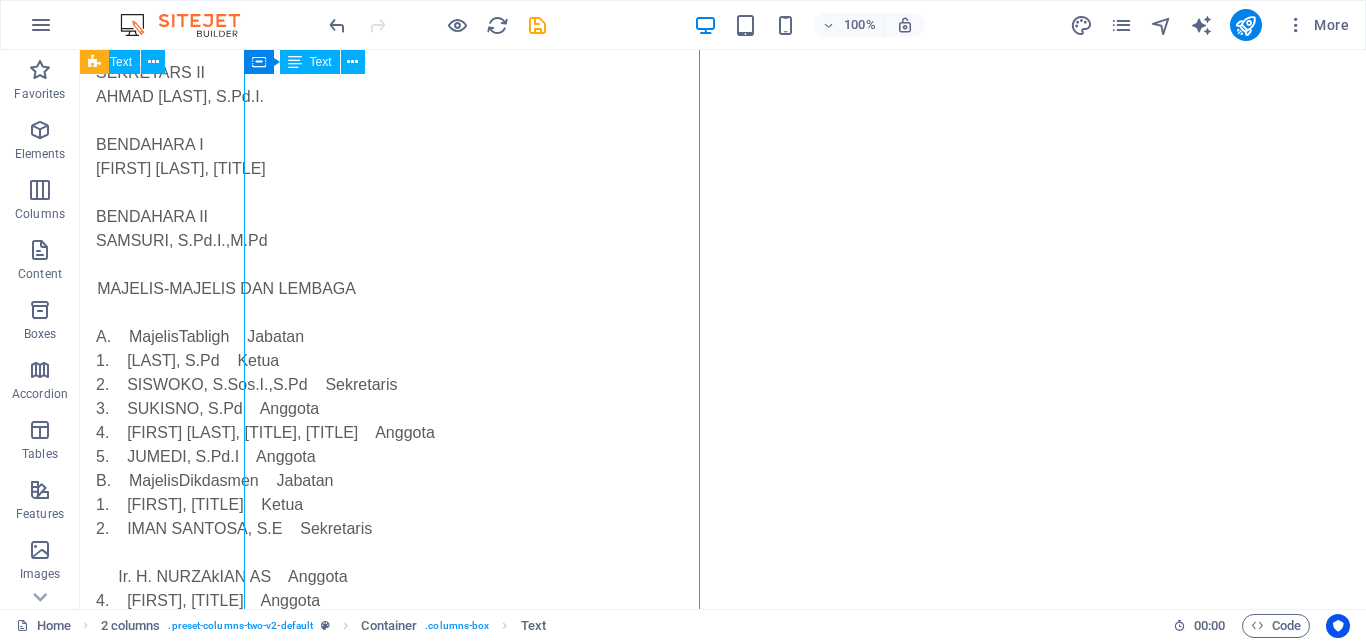 click on "PIMPINAN CABANG MUHAMMADIYAH  KECAMATAN WANGON PERIODE MUKTAMAR 2023 -2028   PENASEHAT H. BASYIR MASHURI, S.Ag H. M. THOBRONI, S.Pd  Drs H. GHOFIR KETUA UMUM  H. SAMIDI, S.Pd.,M.Pd .,SD KETUA I  H. M. WAHYUDIN, S.Pd.,M.Pd KETUA II  MA'MUN SANTOSO, S.Pd SEKRETARIS I ARIS SEPTIANTO, SE SEKRETARS II  AHMAD SHOBART, S.Pd.I.   BENDAHARA I AZHAR SYUKRI RAMADHAN, S.Pd.I   BENDAHARA II  SAMSURI, S.Pd.I.,M.Pd MAJELIS-MAJELIS DAN LEMBAGA A.      MajelisTabligh      Jabatan 1.      BAHRUDIN, S.Pd      Ketua 2.      SISWOKO, S.Sos.I.,S.Pd      Sekretaris 3.      SUKISNO, S.Pd      Anggota 4.      TEGUH WIDARTO, S.E.,S.Kom      Anggota 5.      JUMEDI, S.Pd.I      Anggota B.      MajelisDikdasmen      Jabatan 1.      MUHDIONO, S.Pd      Ketua 2.      IMAN SANTOSA, S.E      Sekretaris        Ir. H. NURZAkIAN AS      Anggota 4.      ISLAHUDIN, S.T      Anggota 5.      Drs. H. SISNO, M.MPd      Anggota C.      MajelisPendidikan Kader      ). 2." at bounding box center [324, 181] 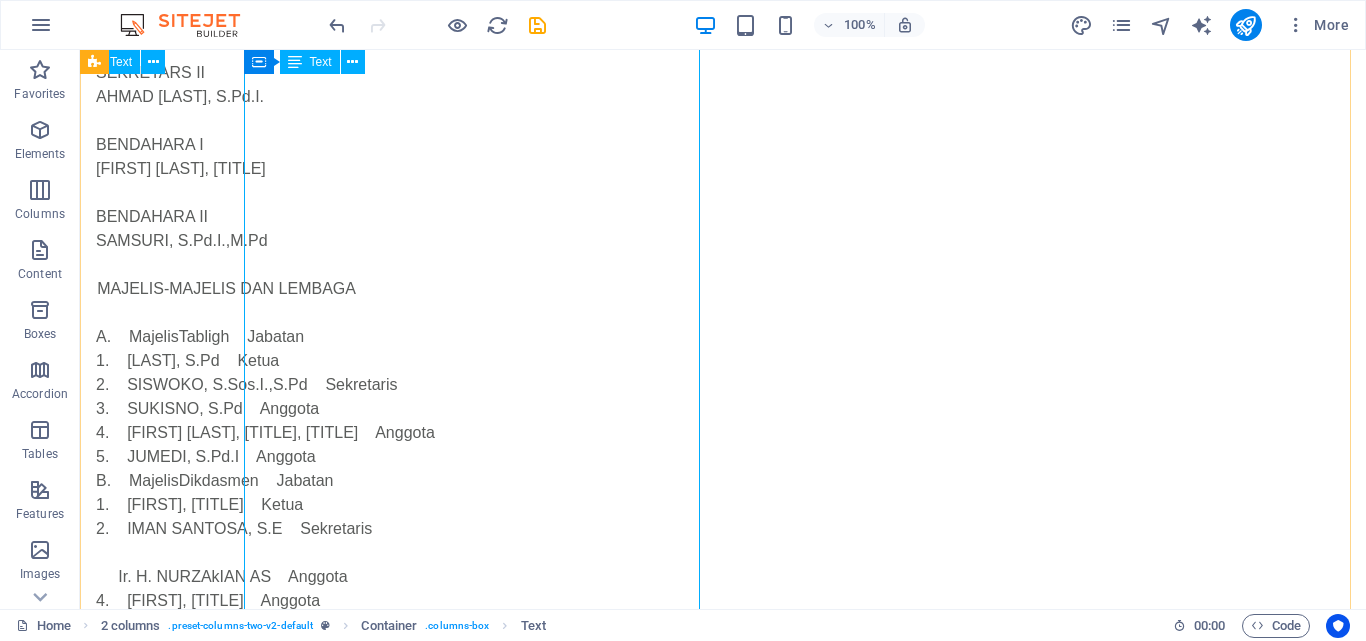 click on "PIMPINAN CABANG MUHAMMADIYAH  KECAMATAN WANGON PERIODE MUKTAMAR 2023 -2028   PENASEHAT H. BASYIR MASHURI, S.Ag H. M. THOBRONI, S.Pd  Drs H. GHOFIR KETUA UMUM  H. SAMIDI, S.Pd.,M.Pd .,SD KETUA I  H. M. WAHYUDIN, S.Pd.,M.Pd KETUA II  MA'MUN SANTOSO, S.Pd SEKRETARIS I ARIS SEPTIANTO, SE SEKRETARS II  AHMAD SHOBART, S.Pd.I.   BENDAHARA I AZHAR SYUKRI RAMADHAN, S.Pd.I   BENDAHARA II  SAMSURI, S.Pd.I.,M.Pd MAJELIS-MAJELIS DAN LEMBAGA A.      MajelisTabligh      Jabatan 1.      BAHRUDIN, S.Pd      Ketua 2.      SISWOKO, S.Sos.I.,S.Pd      Sekretaris 3.      SUKISNO, S.Pd      Anggota 4.      TEGUH WIDARTO, S.E.,S.Kom      Anggota 5.      JUMEDI, S.Pd.I      Anggota B.      MajelisDikdasmen      Jabatan 1.      MUHDIONO, S.Pd      Ketua 2.      IMAN SANTOSA, S.E      Sekretaris        Ir. H. NURZAkIAN AS      Anggota 4.      ISLAHUDIN, S.T      Anggota 5.      Drs. H. SISNO, M.MPd      Anggota C.      MajelisPendidikan Kader      ). 2." at bounding box center [324, 181] 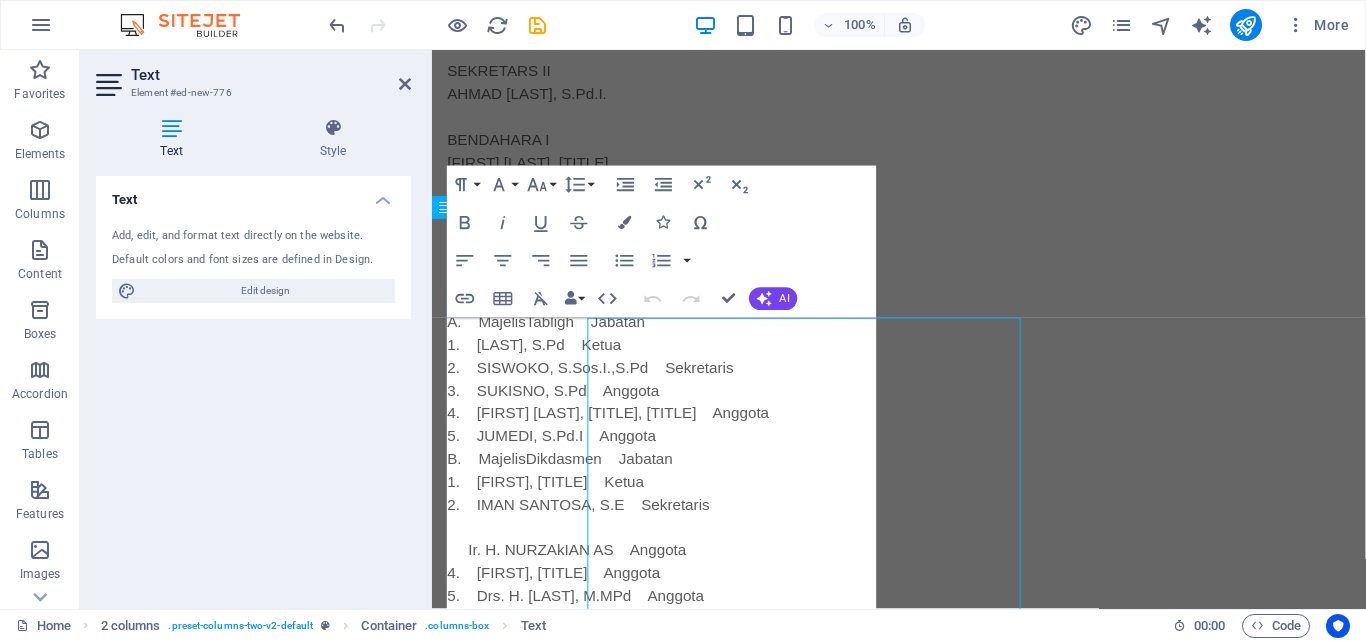 scroll, scrollTop: 186, scrollLeft: 0, axis: vertical 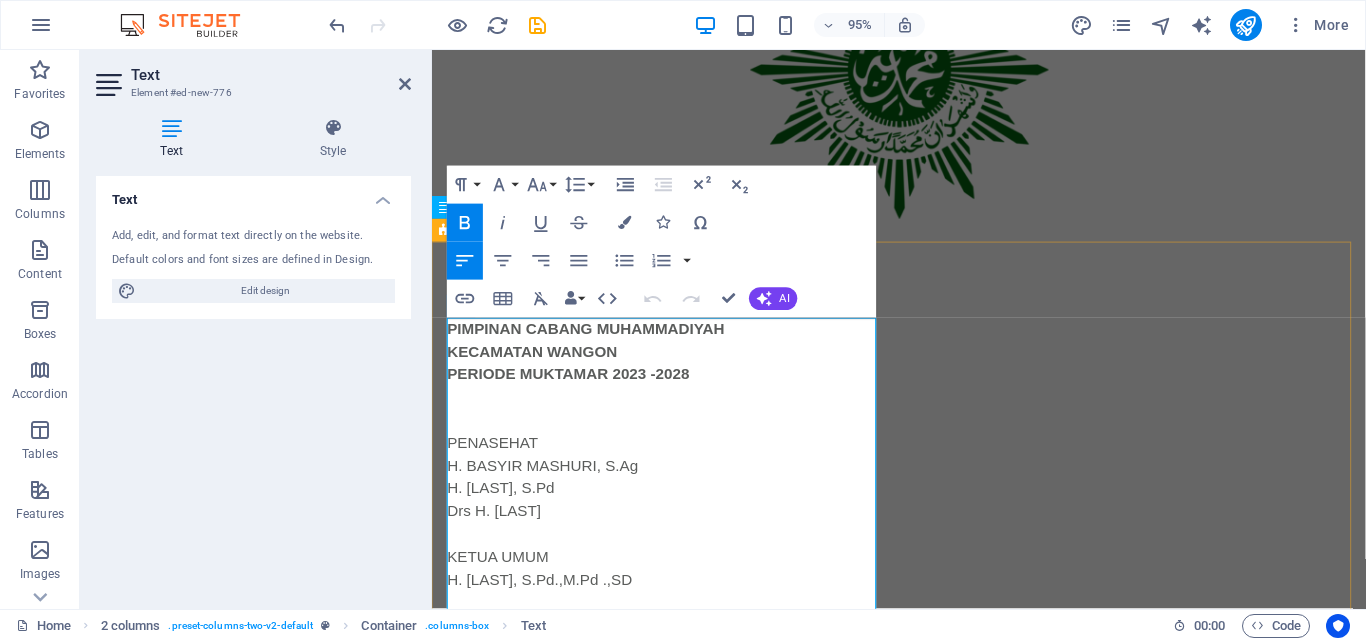 click at bounding box center [676, 416] 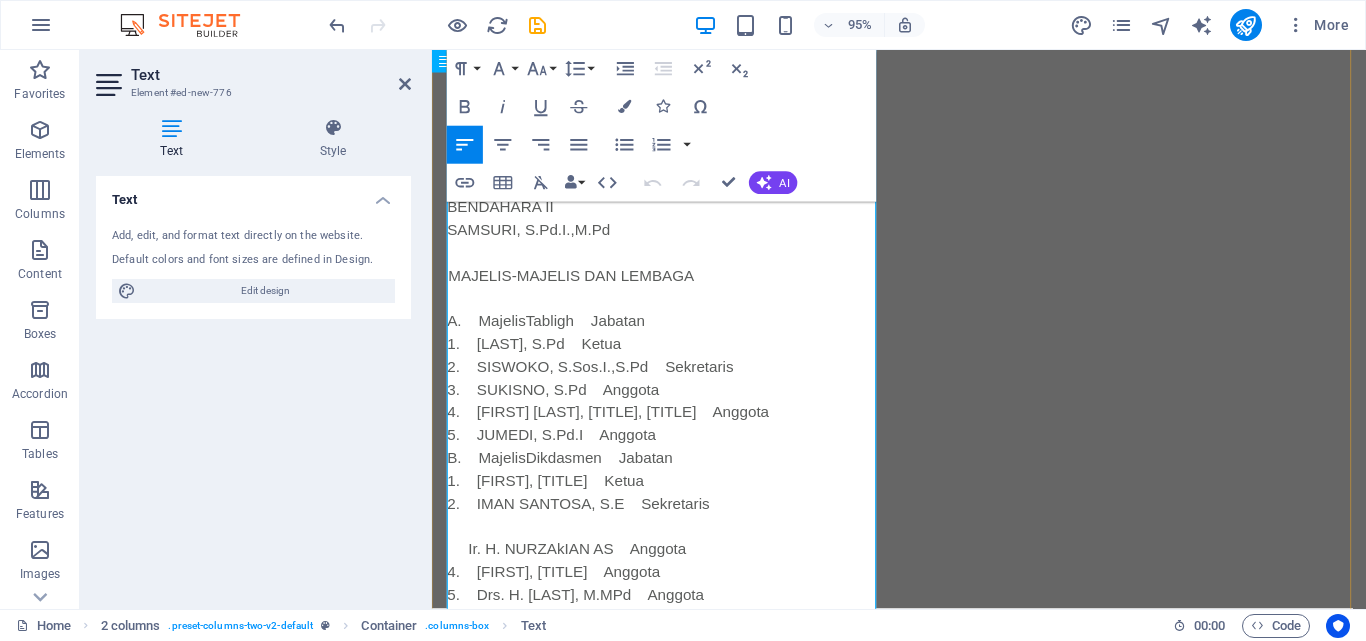scroll, scrollTop: 886, scrollLeft: 0, axis: vertical 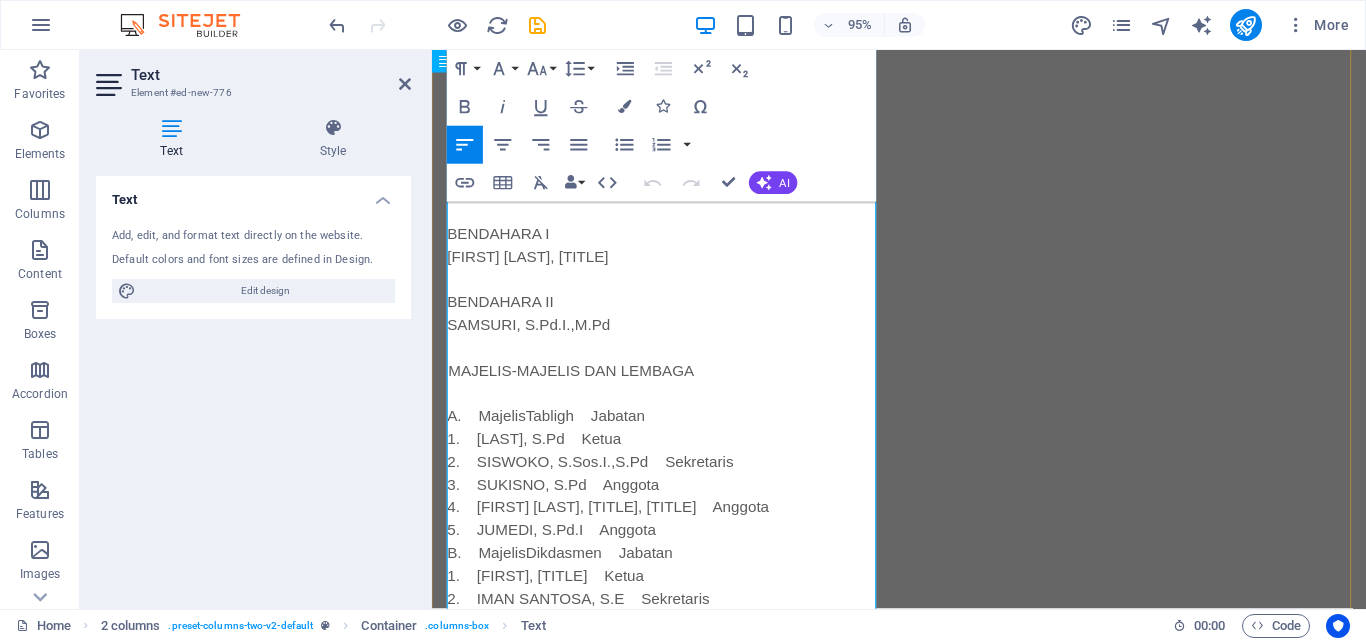 click on "MAJELIS-MAJELIS DAN LEMBAGA" at bounding box center [676, 388] 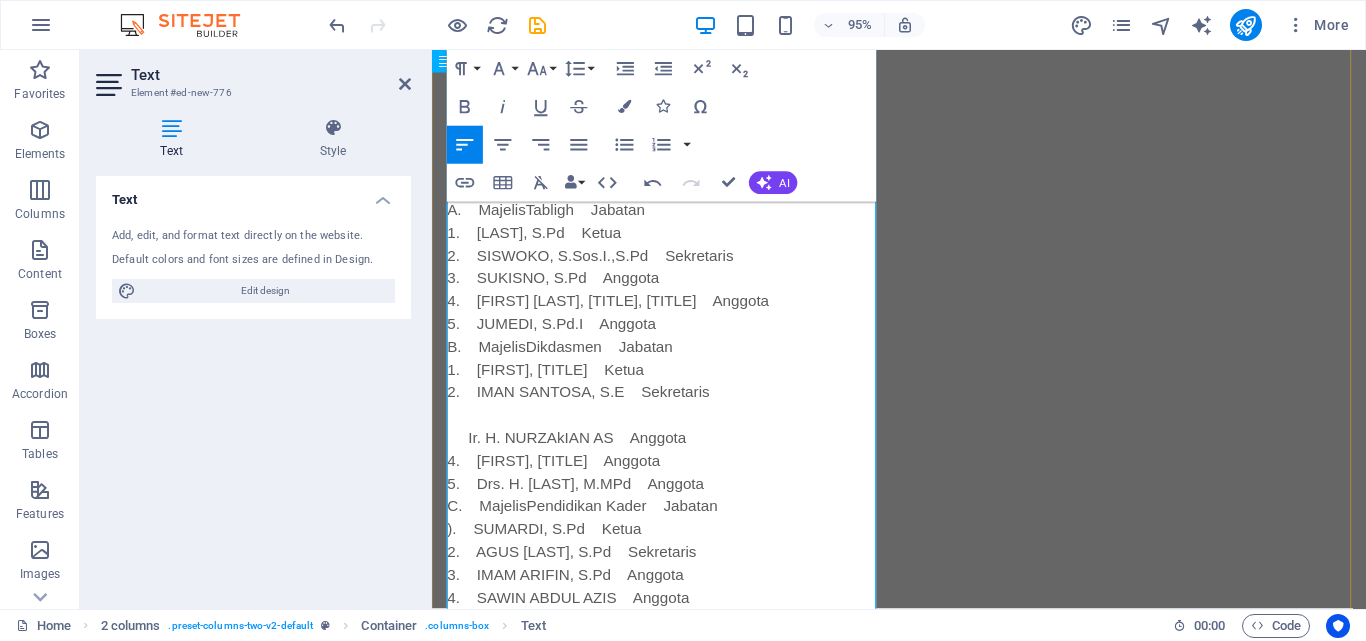 scroll, scrollTop: 1086, scrollLeft: 0, axis: vertical 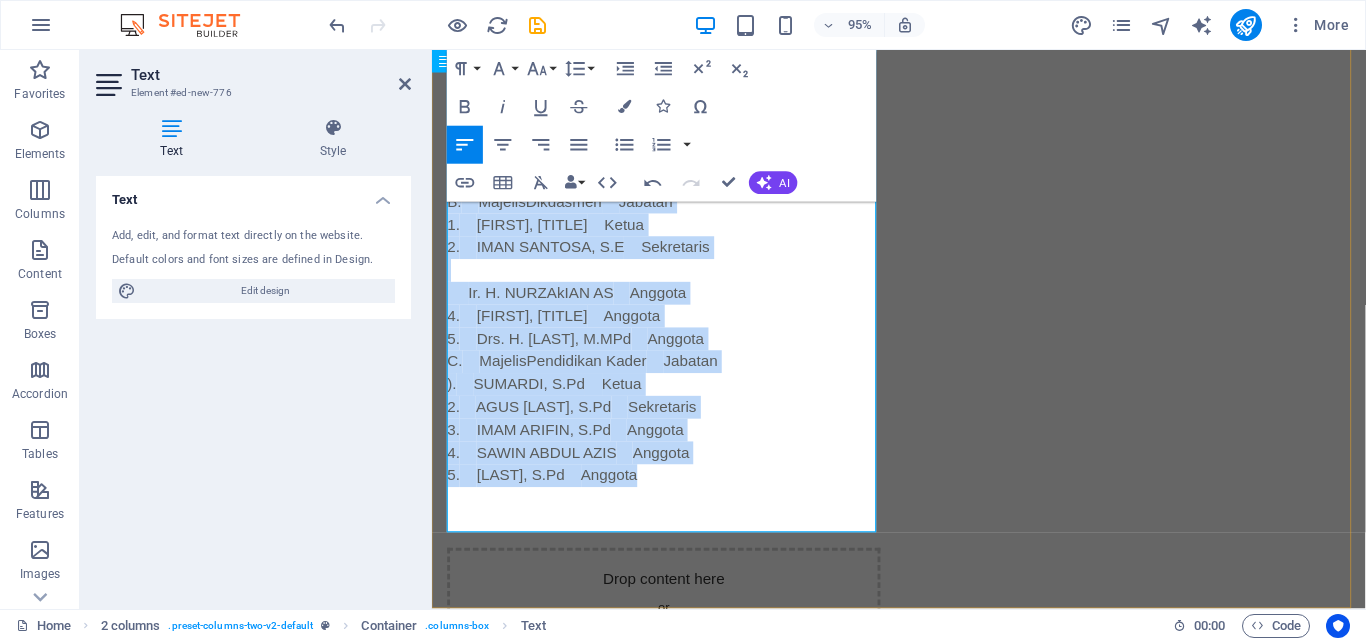 drag, startPoint x: 453, startPoint y: 412, endPoint x: 796, endPoint y: 507, distance: 355.9129 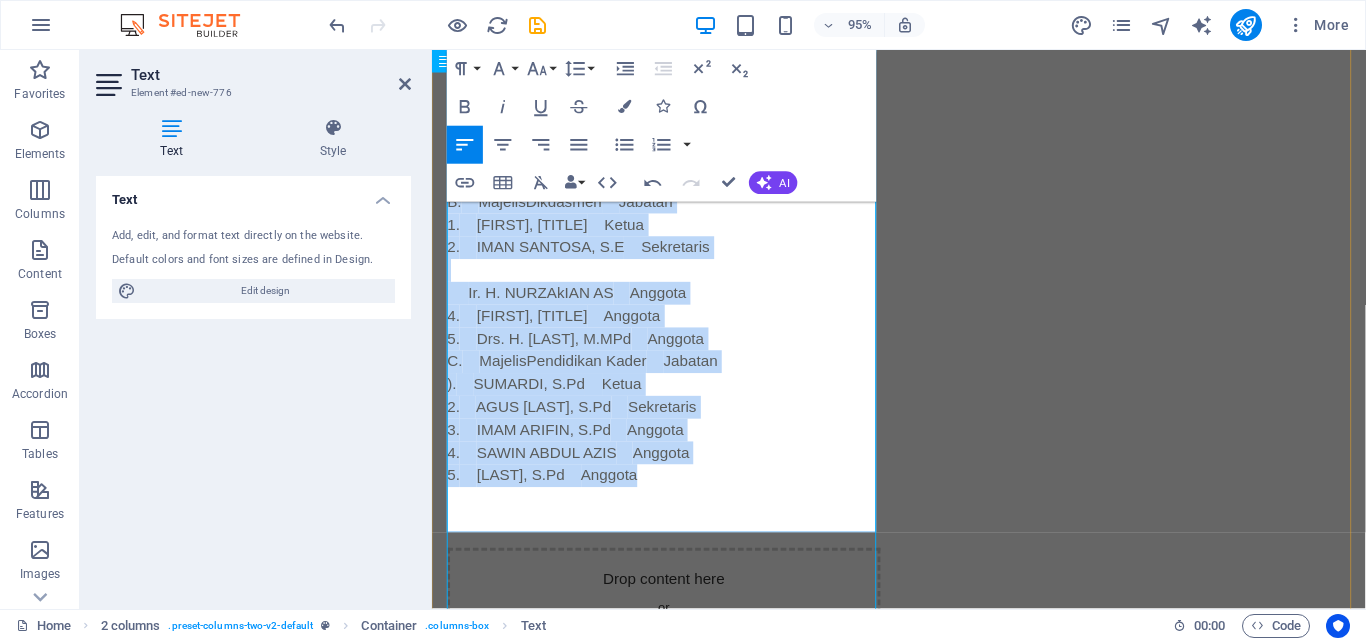 scroll, scrollTop: 1007, scrollLeft: 0, axis: vertical 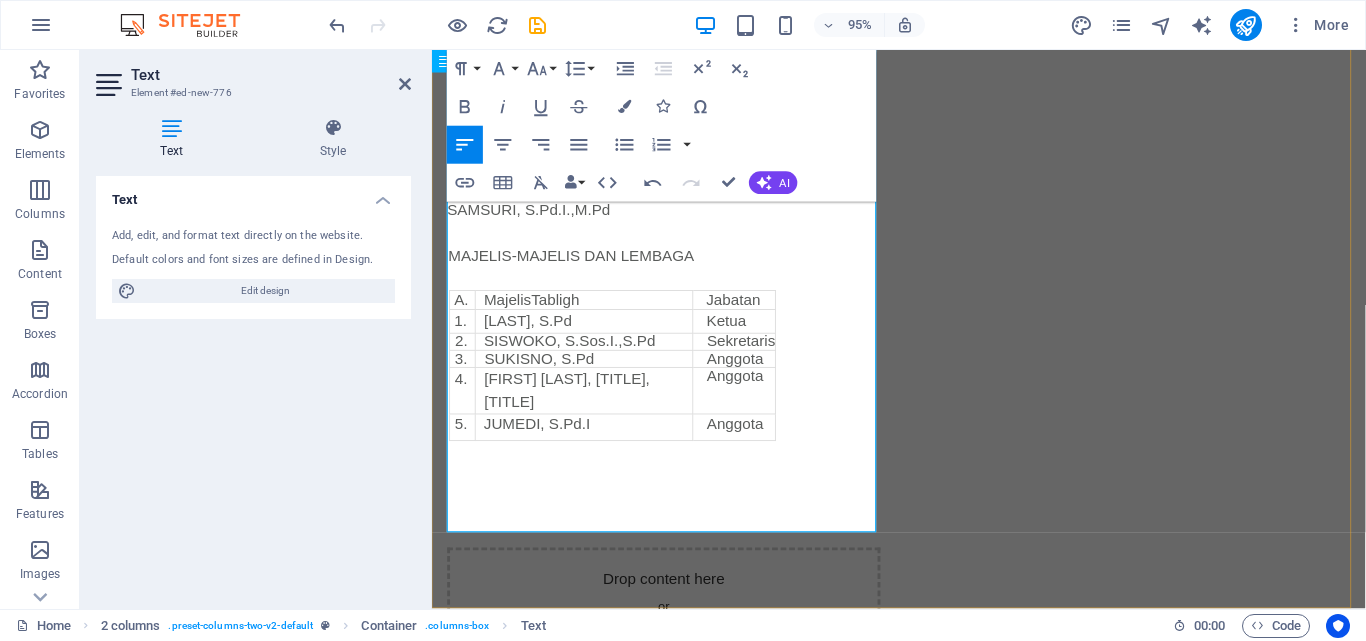 click at bounding box center [676, 498] 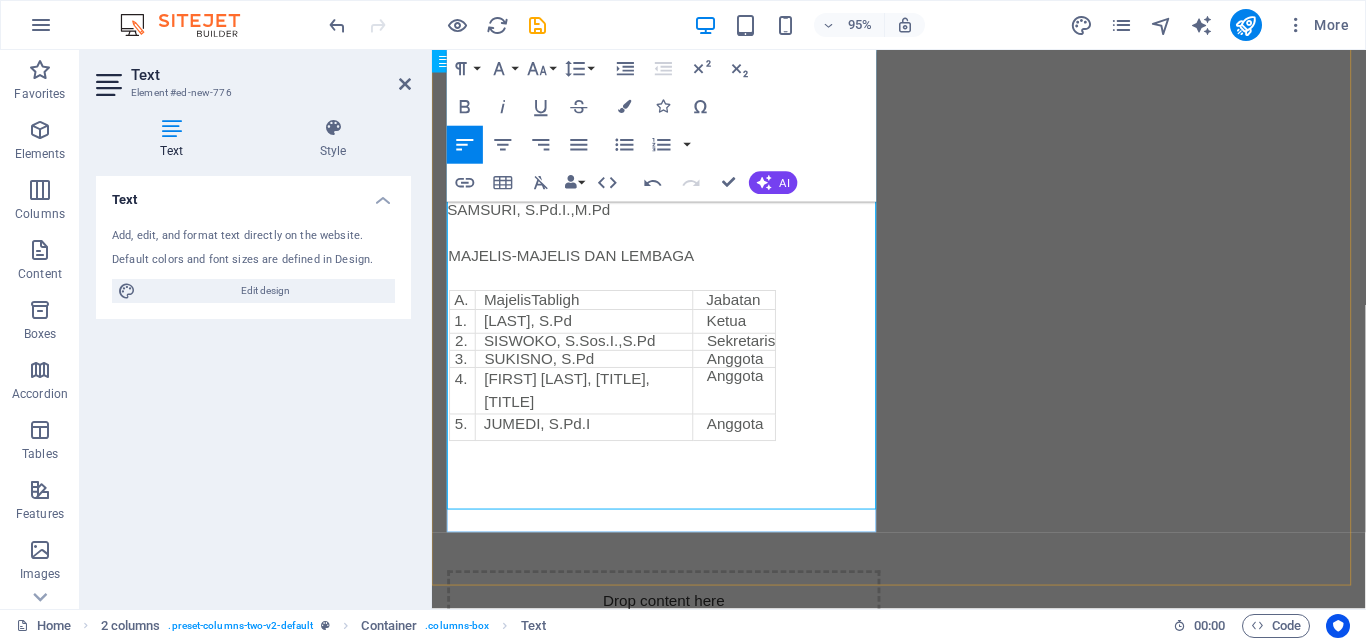 scroll, scrollTop: 1031, scrollLeft: 0, axis: vertical 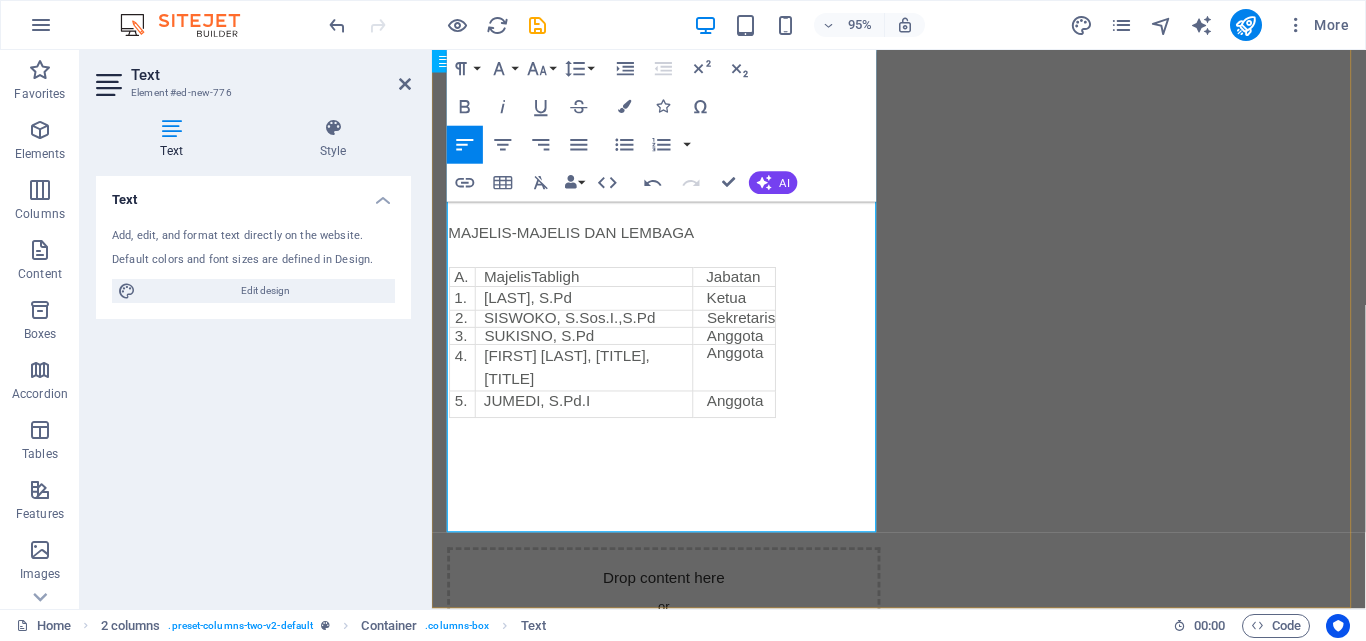 click at bounding box center (676, 474) 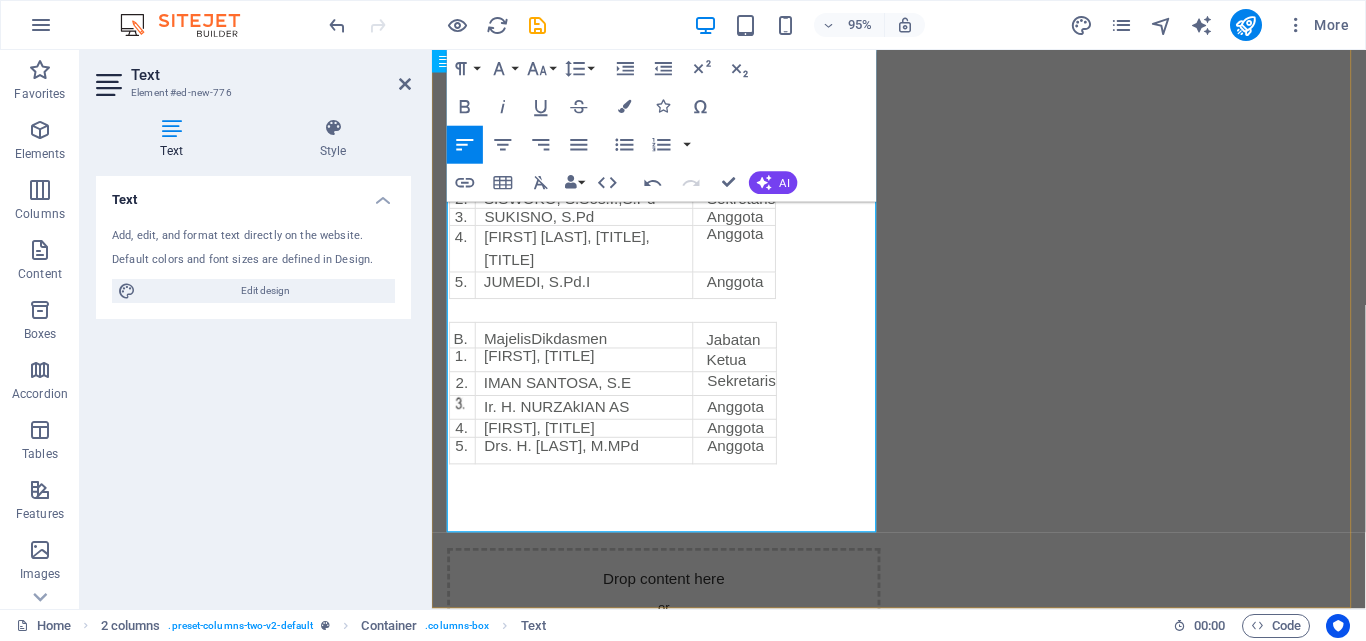 scroll, scrollTop: 1057, scrollLeft: 0, axis: vertical 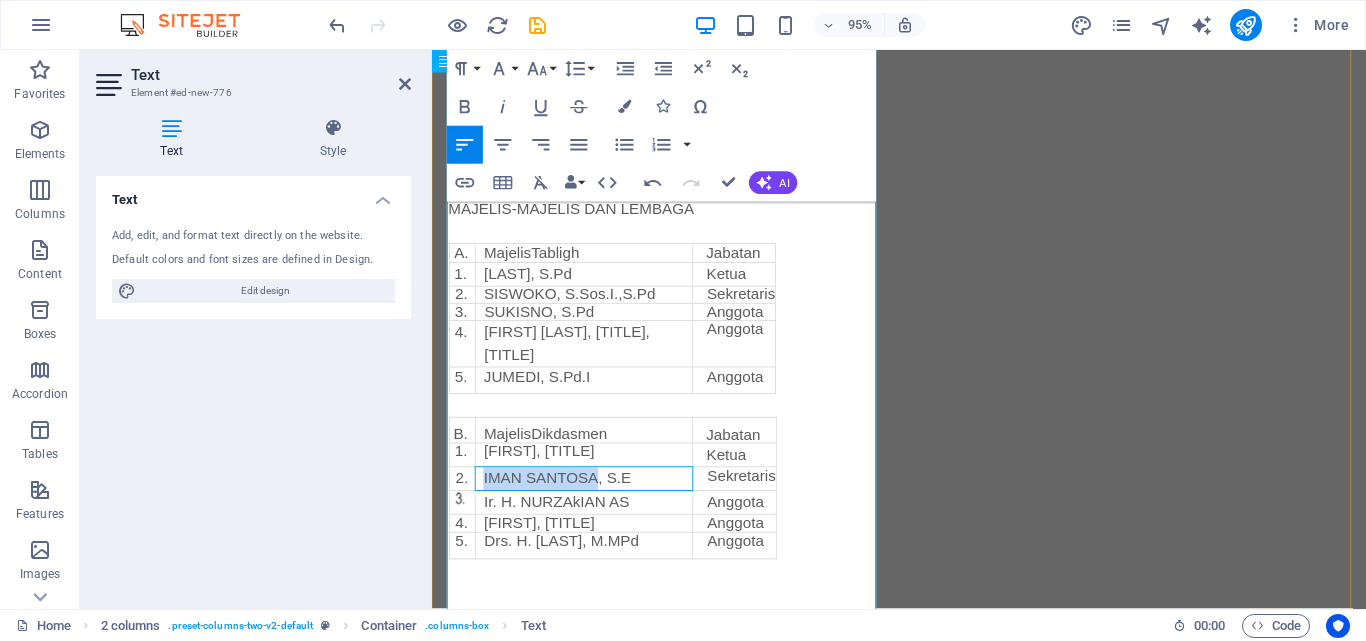 drag, startPoint x: 603, startPoint y: 499, endPoint x: 485, endPoint y: 500, distance: 118.004234 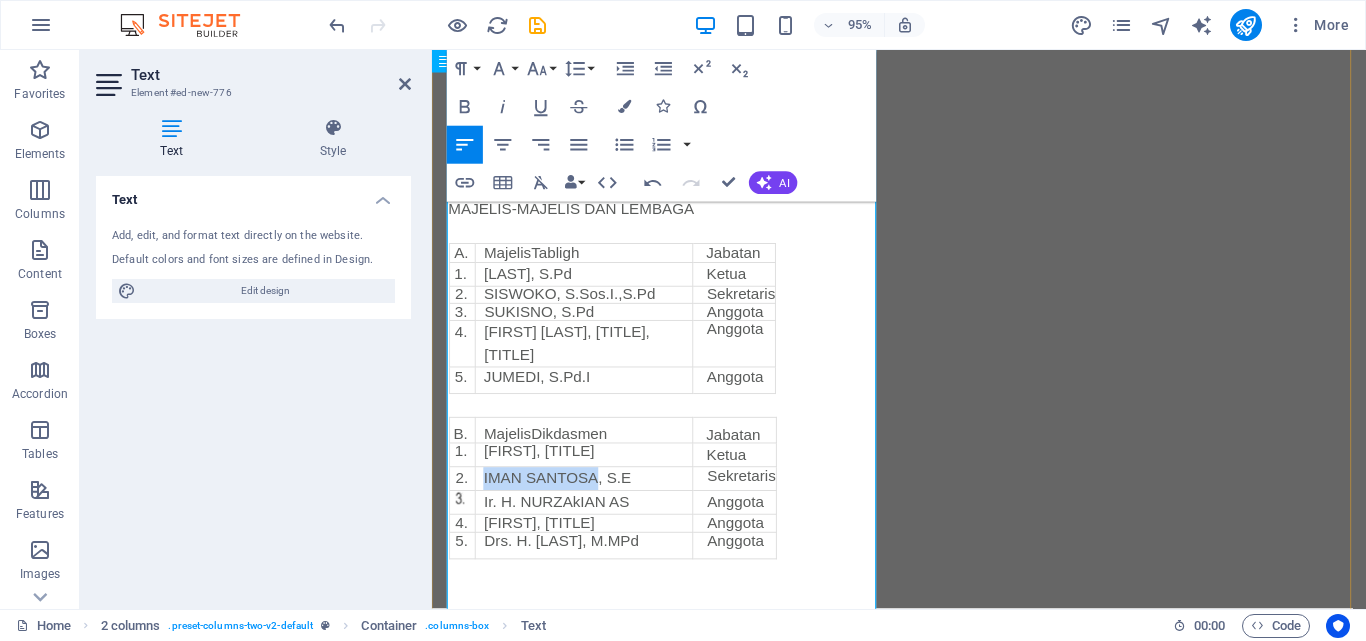 type 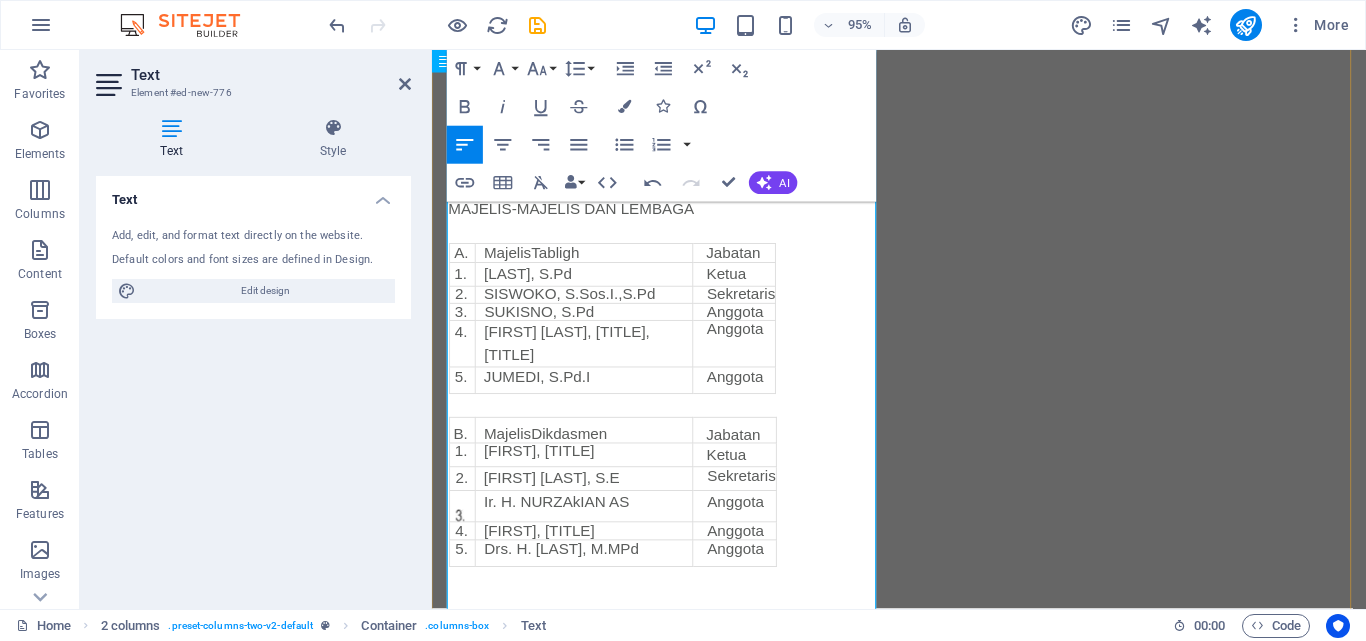 click on "TEGUH W , S.E" at bounding box center [596, 307] 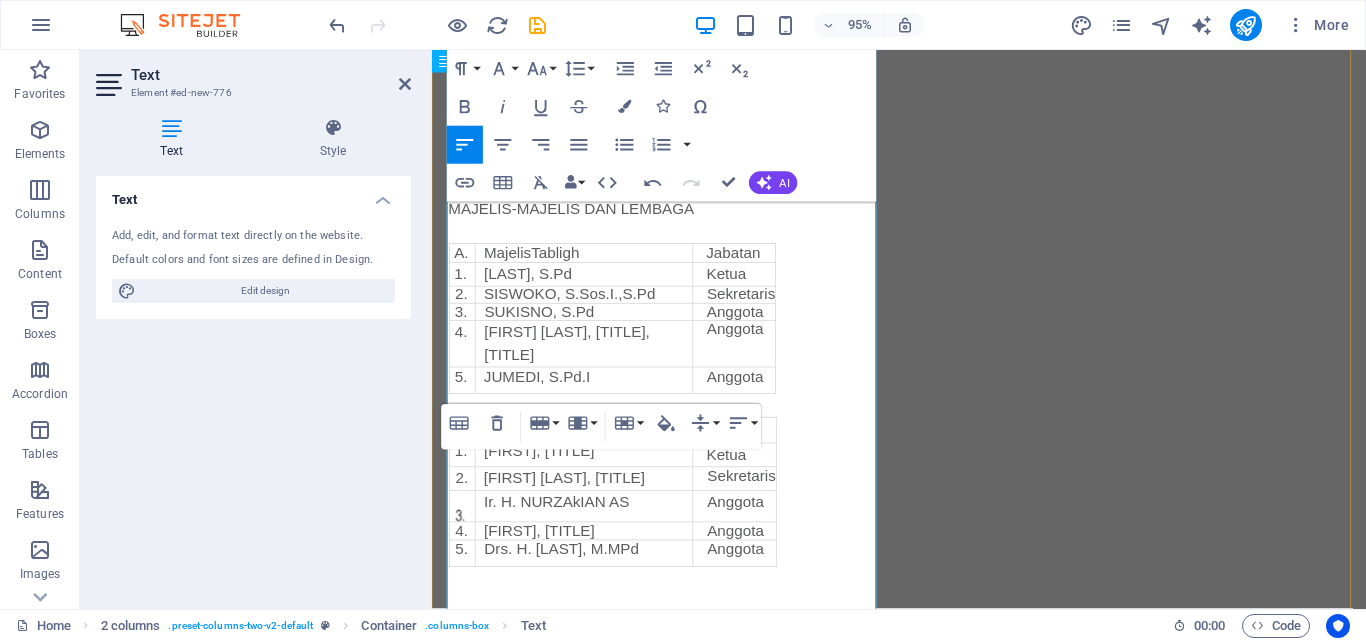 click at bounding box center (676, 424) 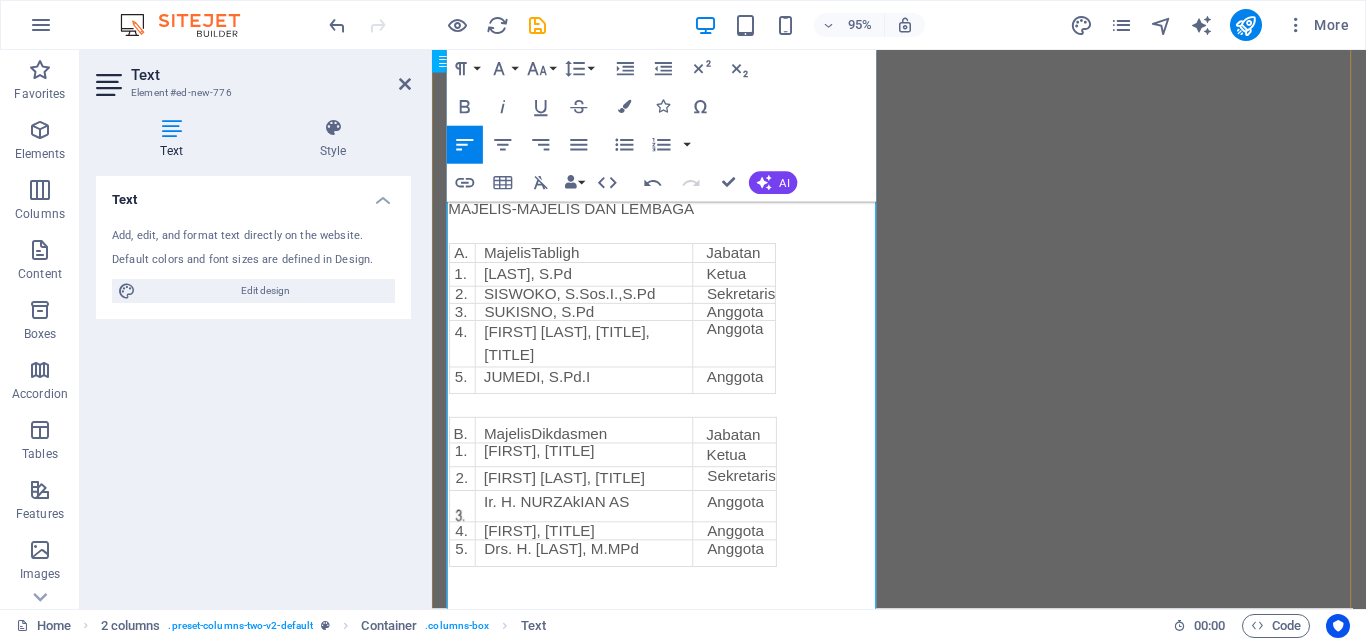 click on "Anggota" at bounding box center [757, 343] 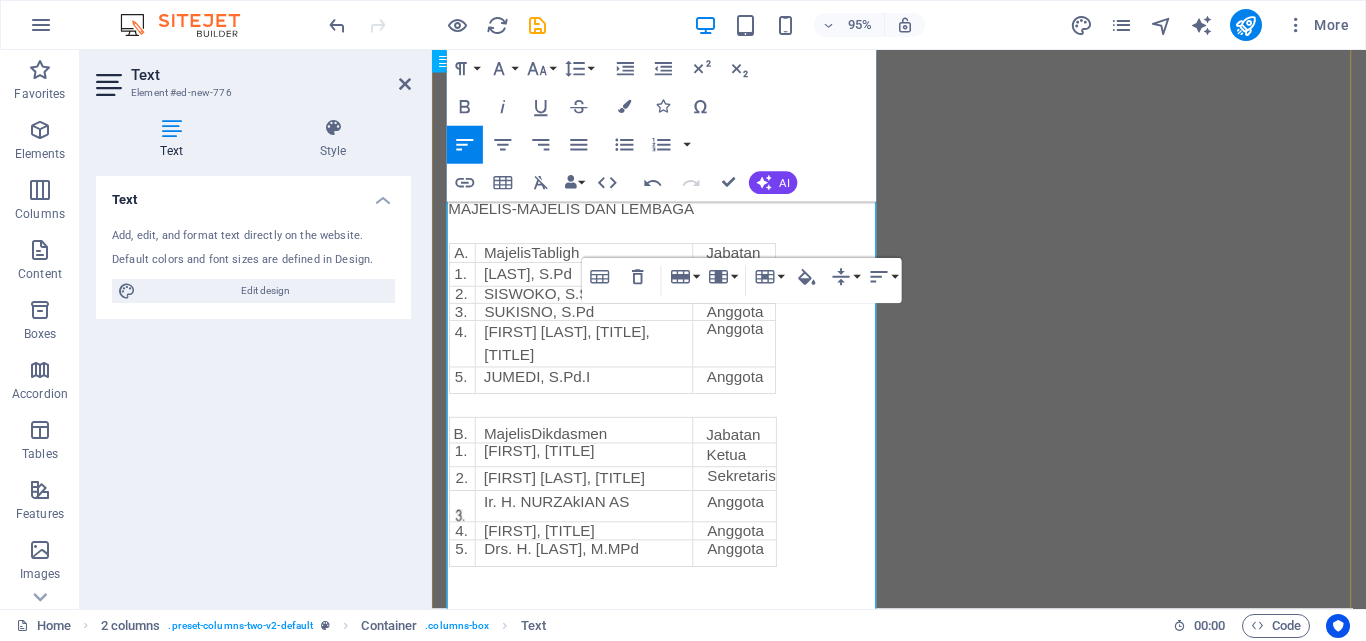 click on "PIMPINAN CABANG MUHAMMADIYAH  KECAMATAN WANGON PERIODE MUKTAMAR 2023 -2028   PENASEHAT H. BASYIR MASHURI, S.Ag H. M. THOBRONI, S.Pd  Drs H. GHOFIR KETUA UMUM  H. SAMIDI, S.Pd.,M.Pd .,SD KETUA I  H. M. WAHYUDIN, S.Pd.,M.Pd KETUA II  MA'MUN SANTOSO, S.Pd SEKRETARIS I ARIS SEPTIANTO, SE SEKRETARS II  AHMAD SHOBART, S.Pd.I.   BENDAHARA I AZHAR SYUKRI RAMADHAN, S.Pd.I   BENDAHARA II  SAMSURI, S.Pd.I.,M.Pd MAJELIS-MAJELIS DAN LEMBAGA A. MajelisTabligh Jabatan 1. BAHRUDIN, S.Pd Ketua 2. SISWOKO, S.Sos.I.,S.Pd Sekretaris 3. SUKISNO, S.Pd Anggota 4. TEGUH WIDARTO, S.E.,S.Kom Anggota 5. JUMEDI, S.Pd.I Anggota B. MajelisDikdasmen Jabatan 1. MUHDIONO, S.Pd Ketua 2. TEGUH W, S.KOM. Sekretaris Ir. H. NURZAkIAN AS Anggota 4. ISLAHUDIN, S.T Anggota 5. Drs. H. SISNO, M.MPd Anggota" at bounding box center (676, 63) 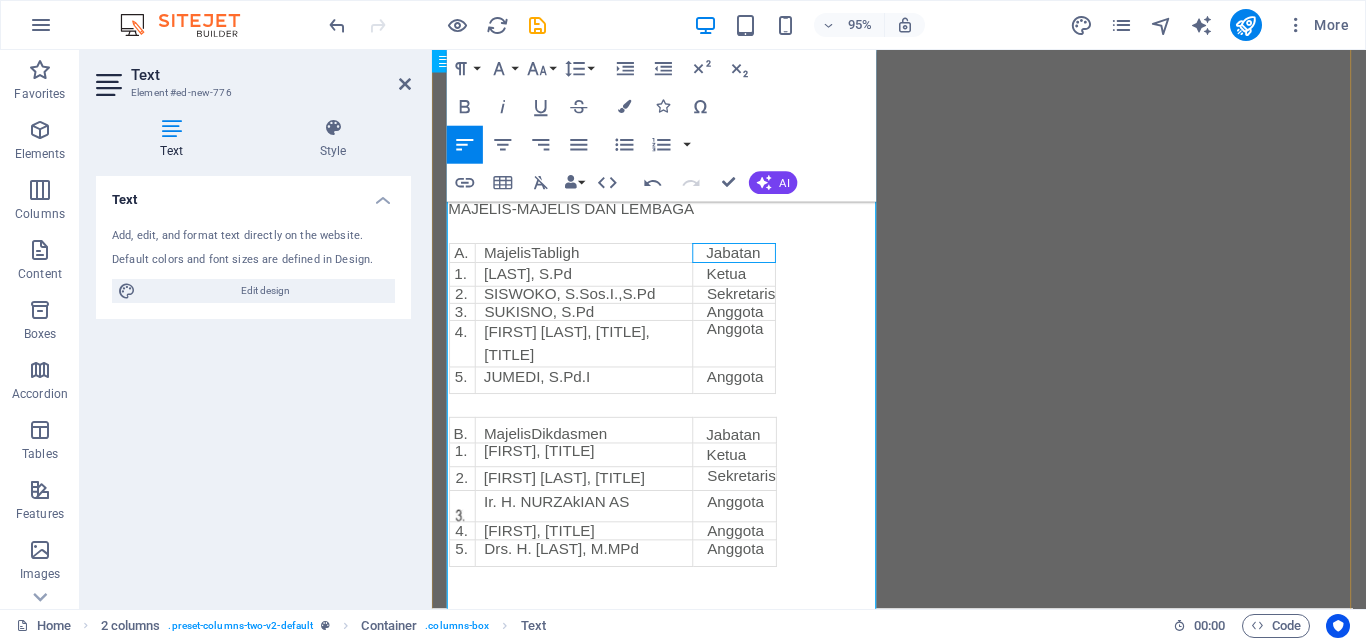 click on "Jabatan" at bounding box center [757, 264] 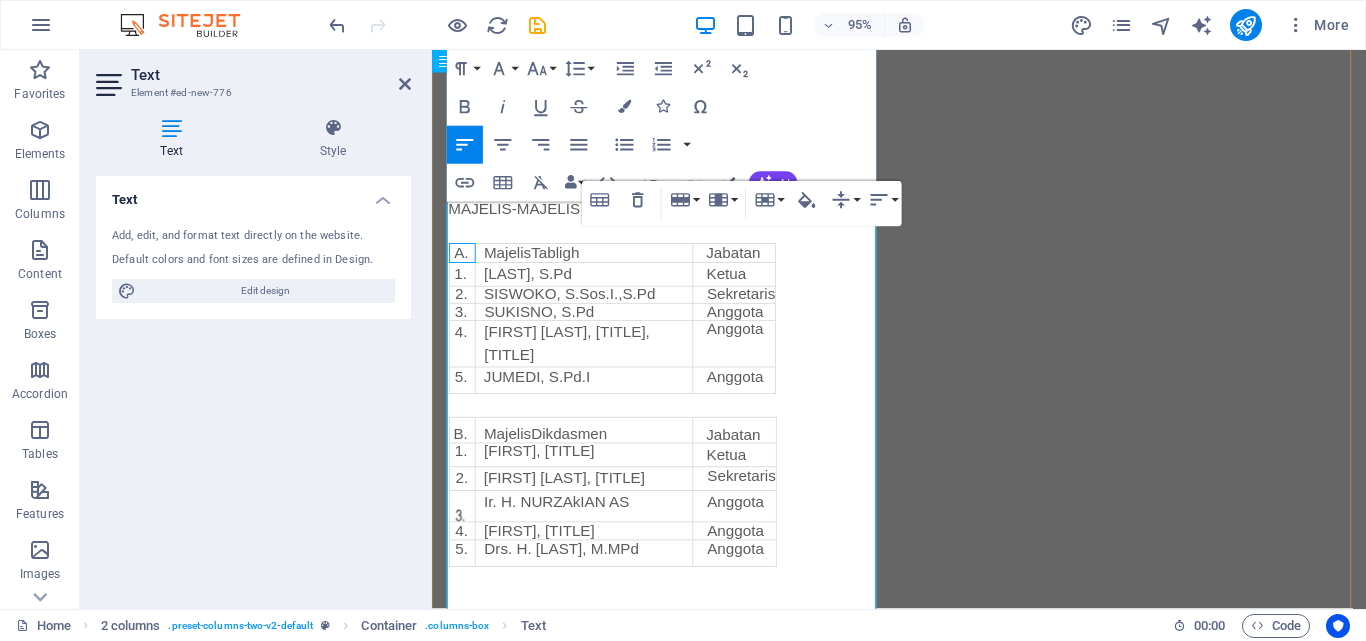 click on "A." at bounding box center [466, 263] 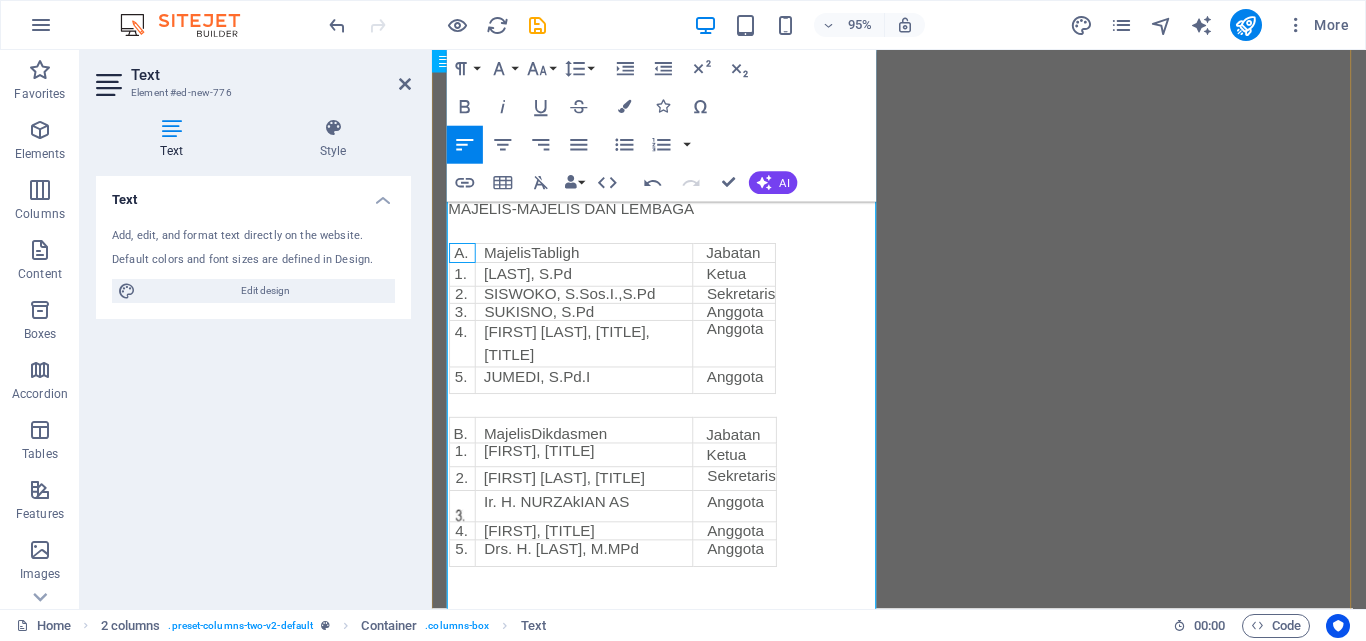click on "SISWOKO, S.Sos.I.,S.Pd" at bounding box center (596, 307) 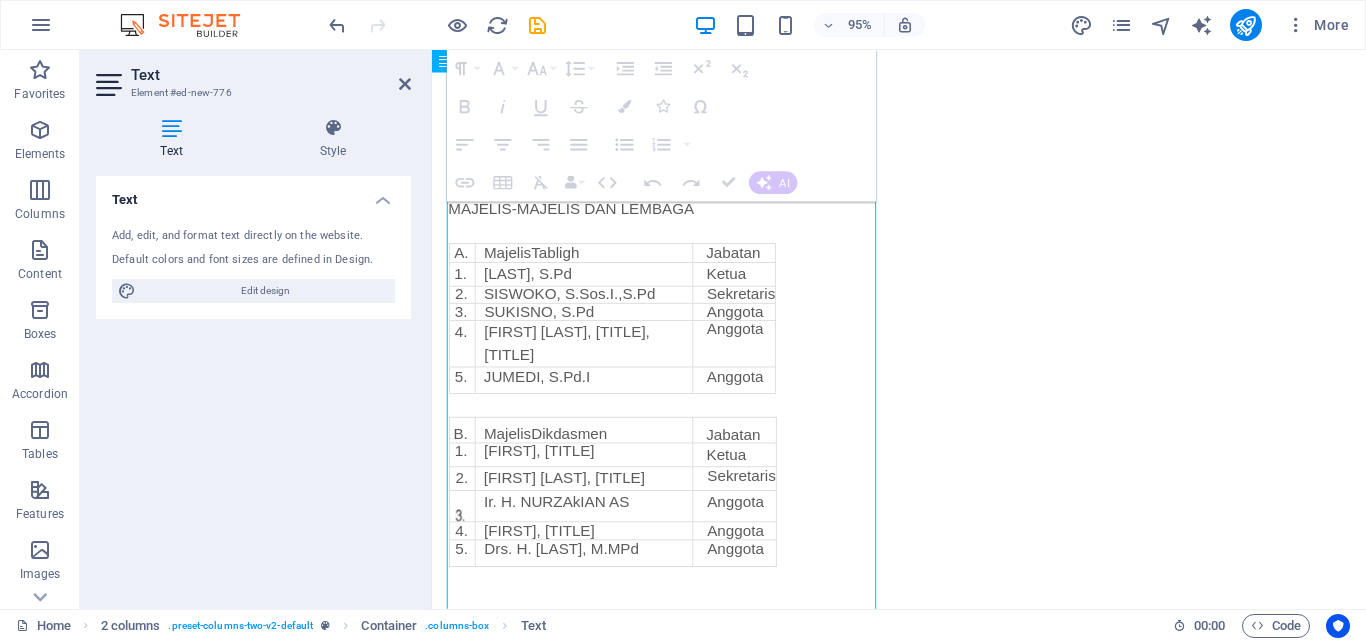 drag, startPoint x: 703, startPoint y: 320, endPoint x: 733, endPoint y: 321, distance: 30.016663 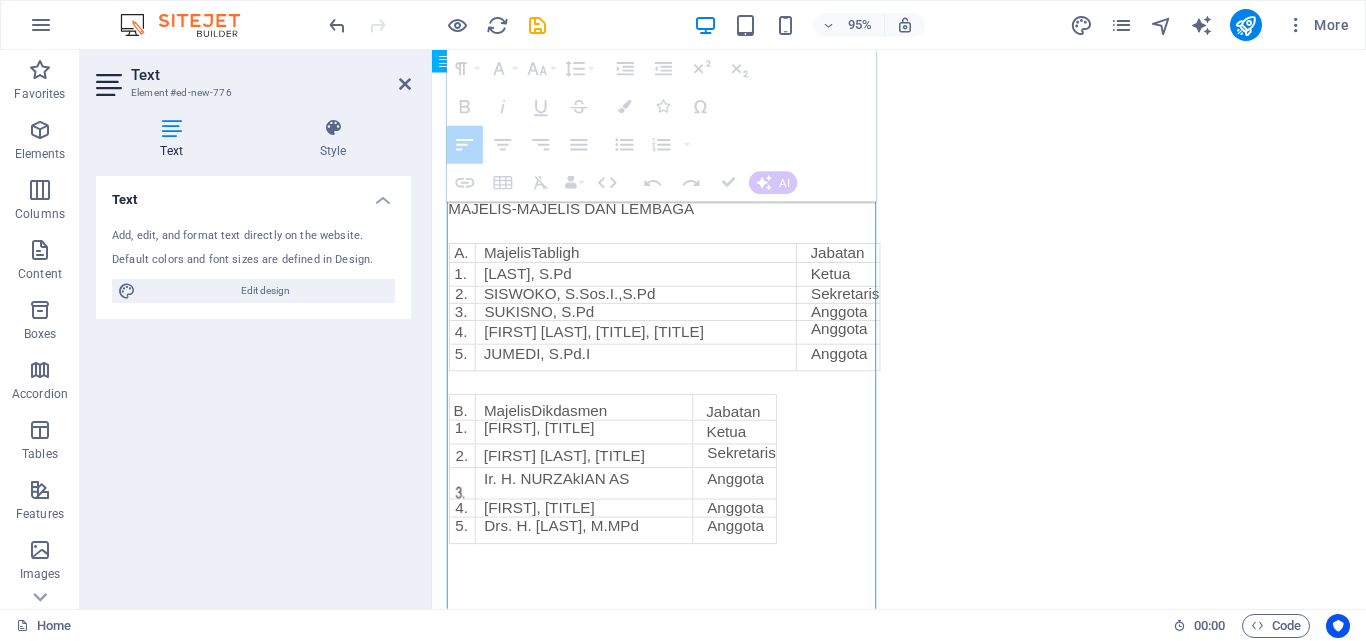 drag, startPoint x: 811, startPoint y: 328, endPoint x: 778, endPoint y: 332, distance: 33.24154 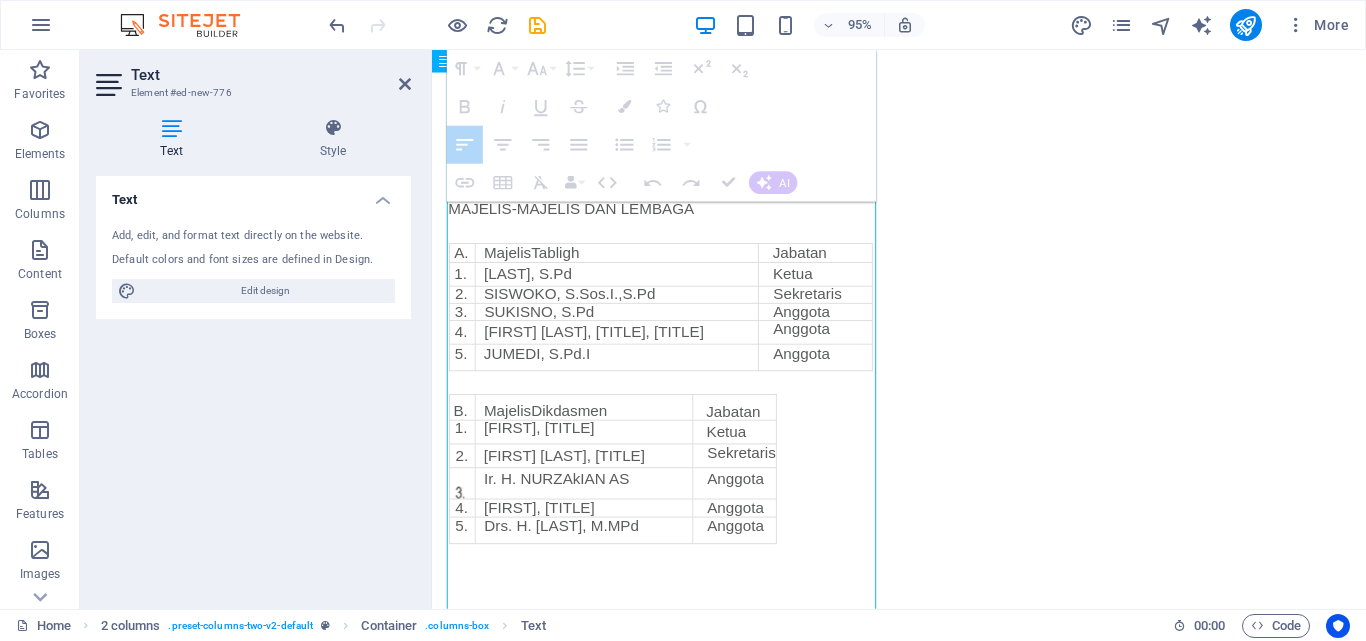 drag, startPoint x: 705, startPoint y: 446, endPoint x: 778, endPoint y: 460, distance: 74.330345 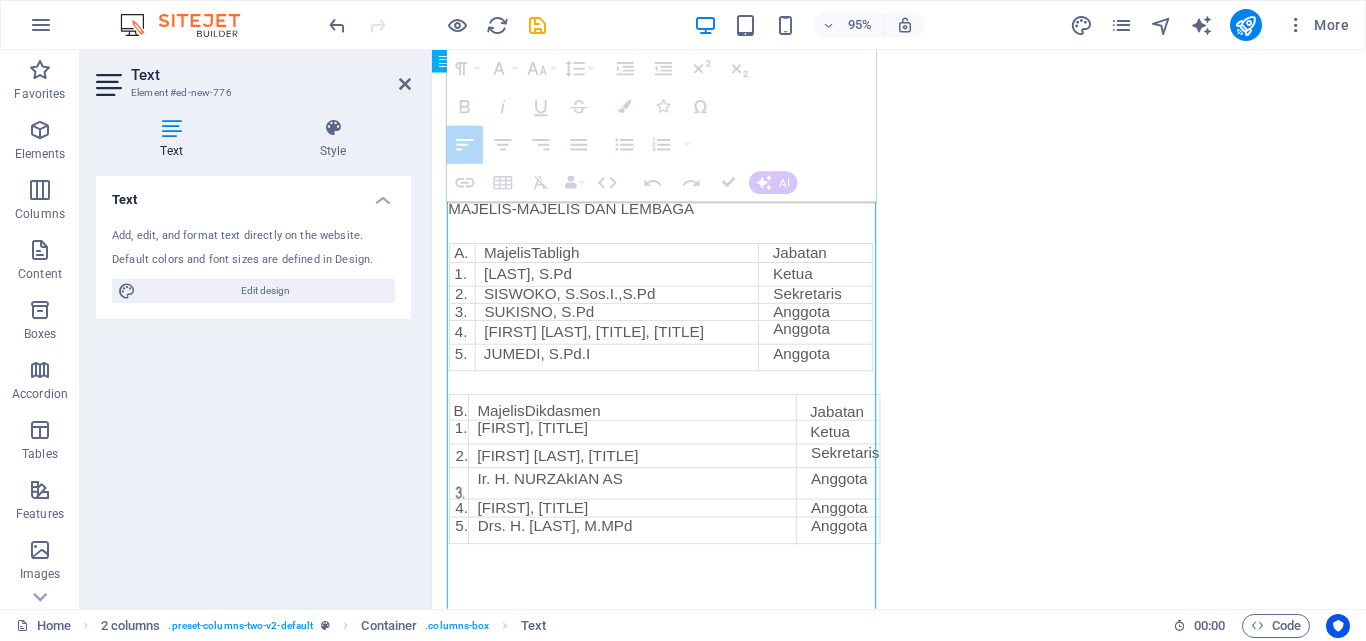drag, startPoint x: 810, startPoint y: 458, endPoint x: 775, endPoint y: 459, distance: 35.014282 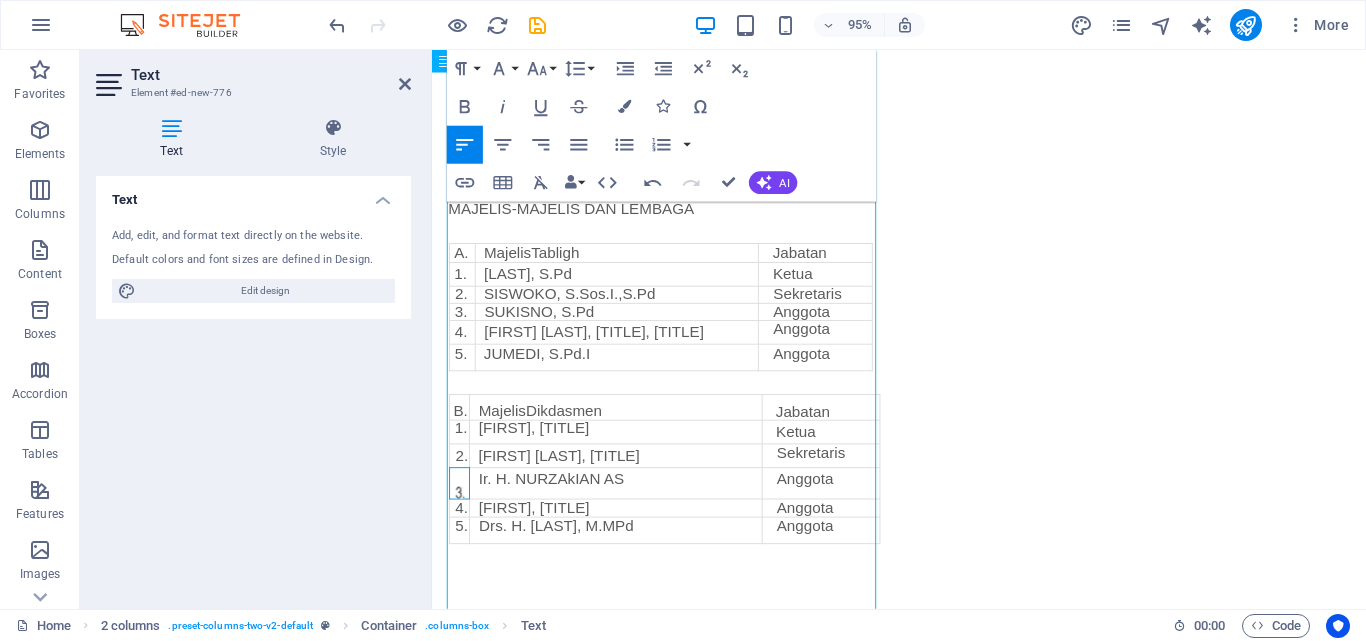 click at bounding box center (461, 500) 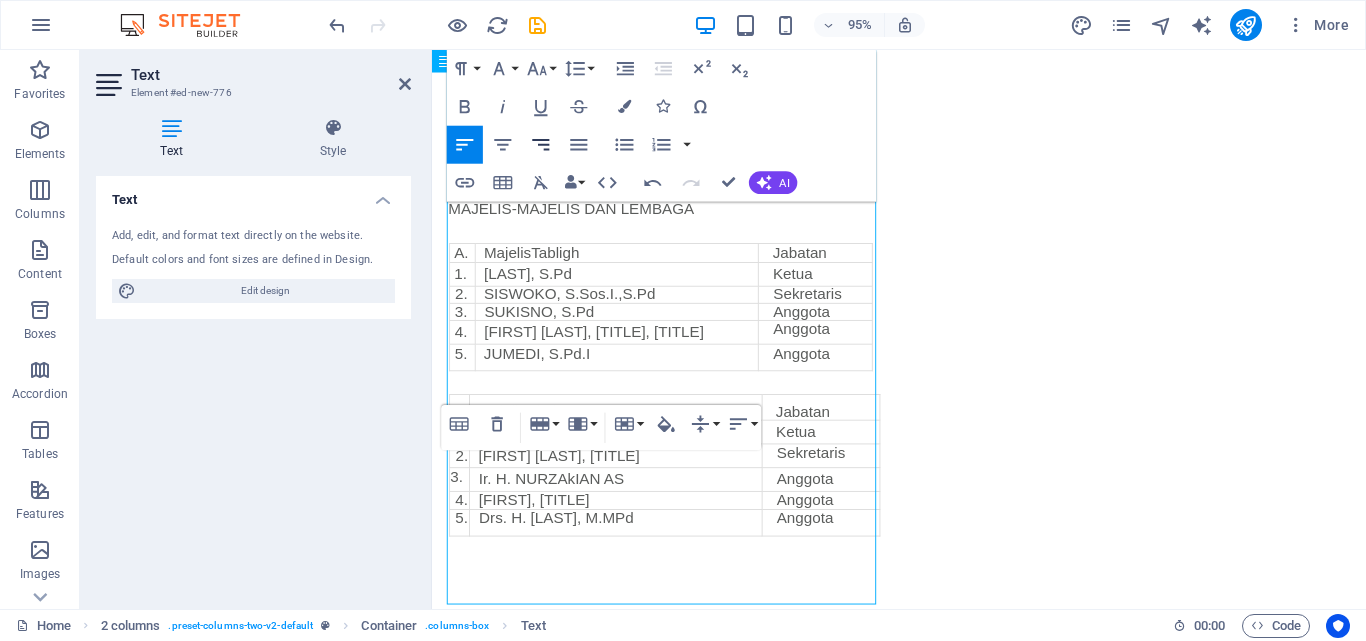 click 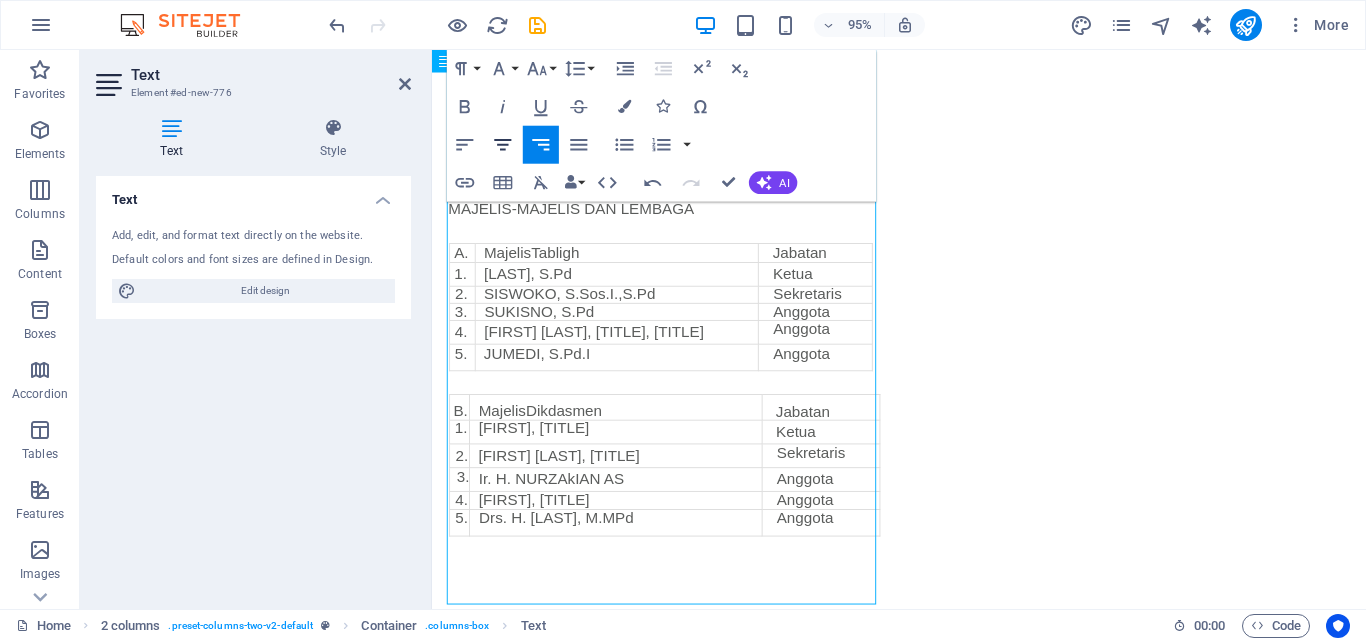 click 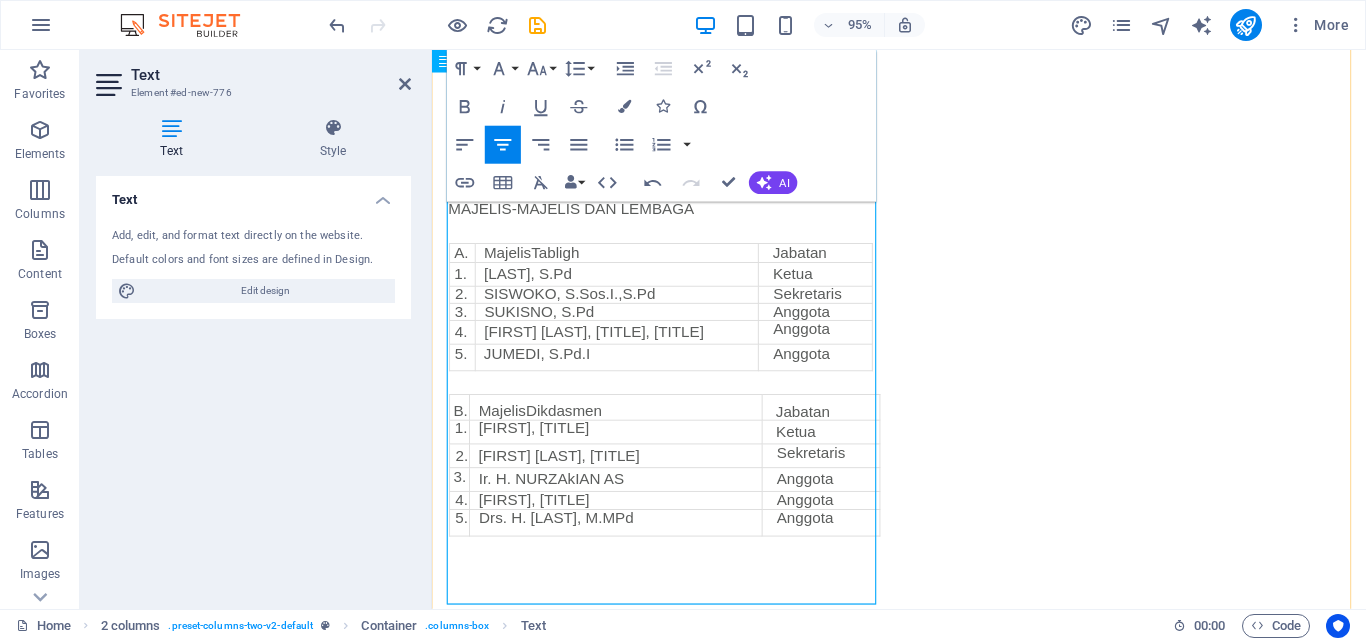 click at bounding box center [676, 598] 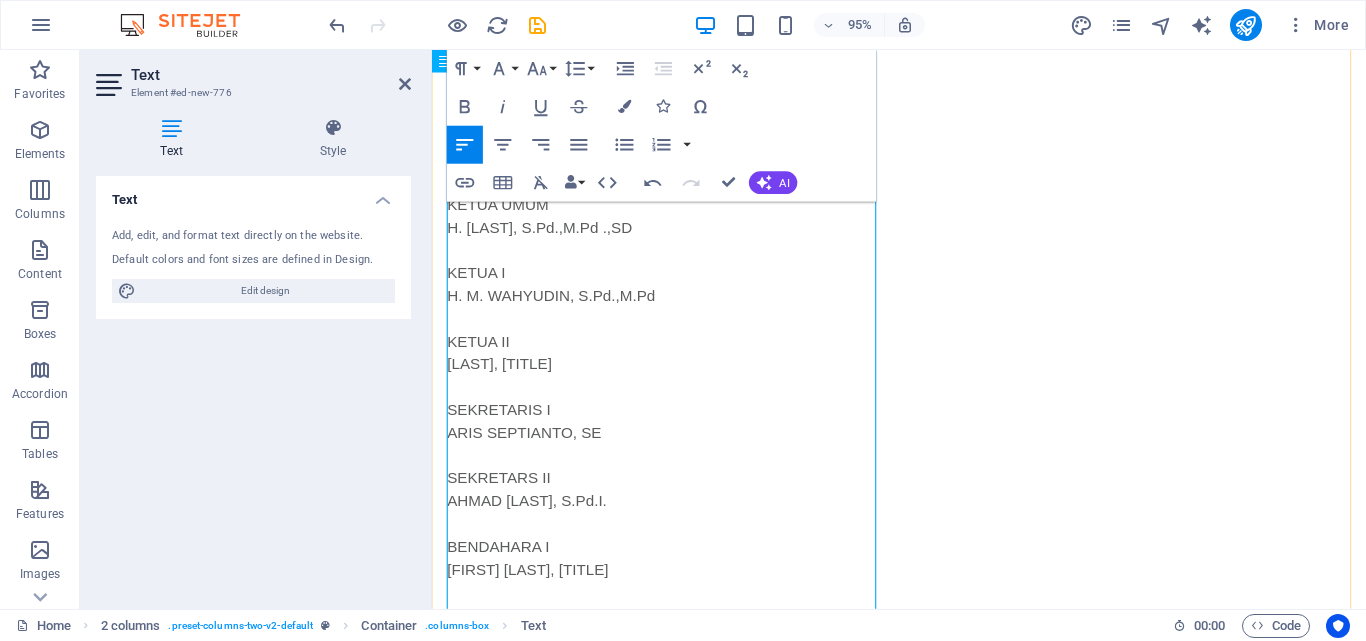 scroll, scrollTop: 957, scrollLeft: 0, axis: vertical 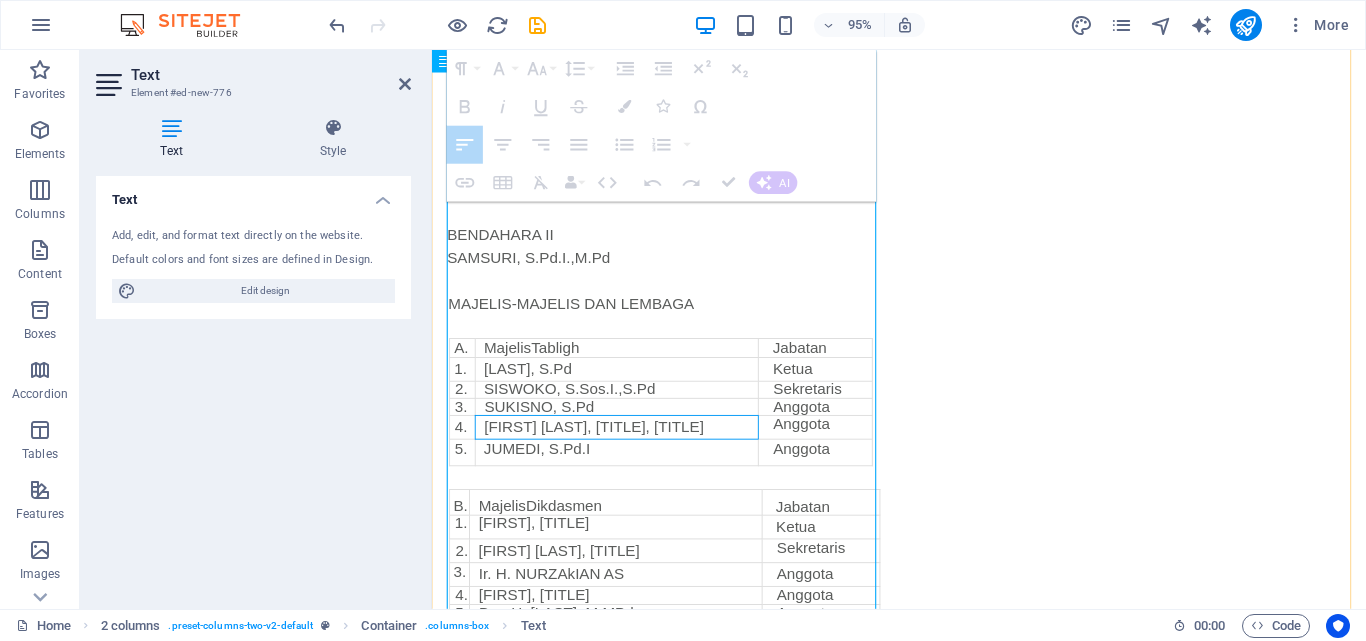 drag, startPoint x: 734, startPoint y: 451, endPoint x: 495, endPoint y: 442, distance: 239.1694 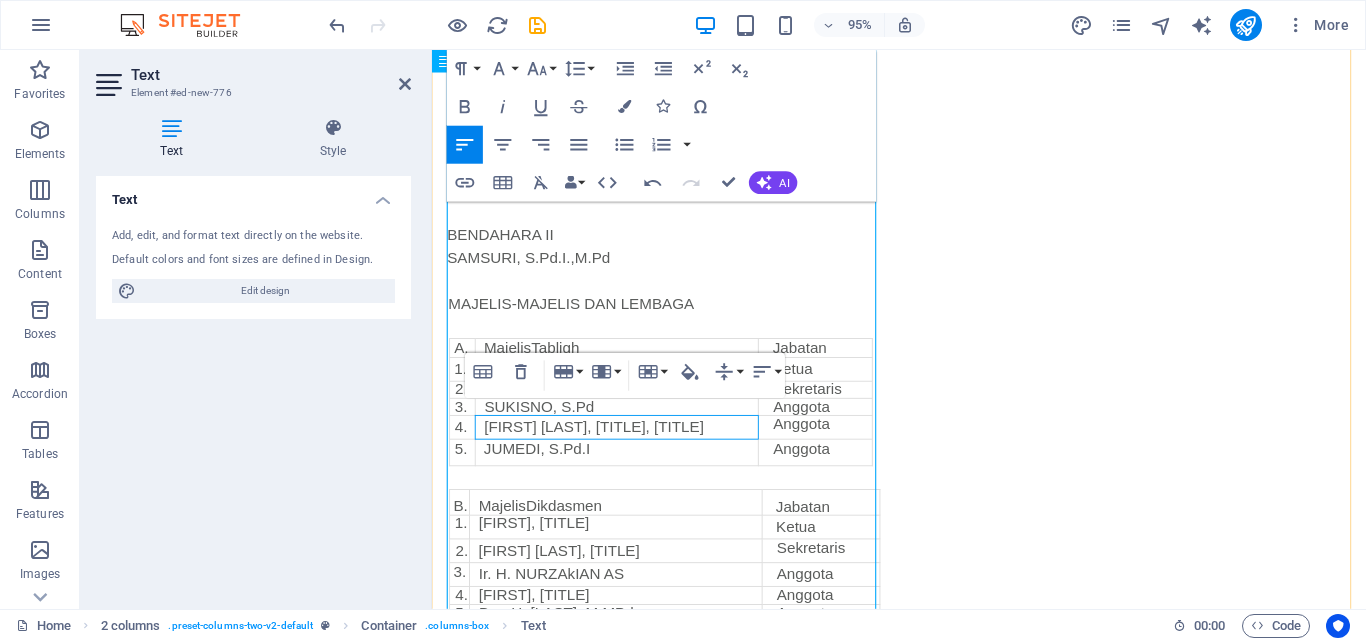 click on "[FIRST] [LAST], S.E.,S.Kom" at bounding box center (631, 447) 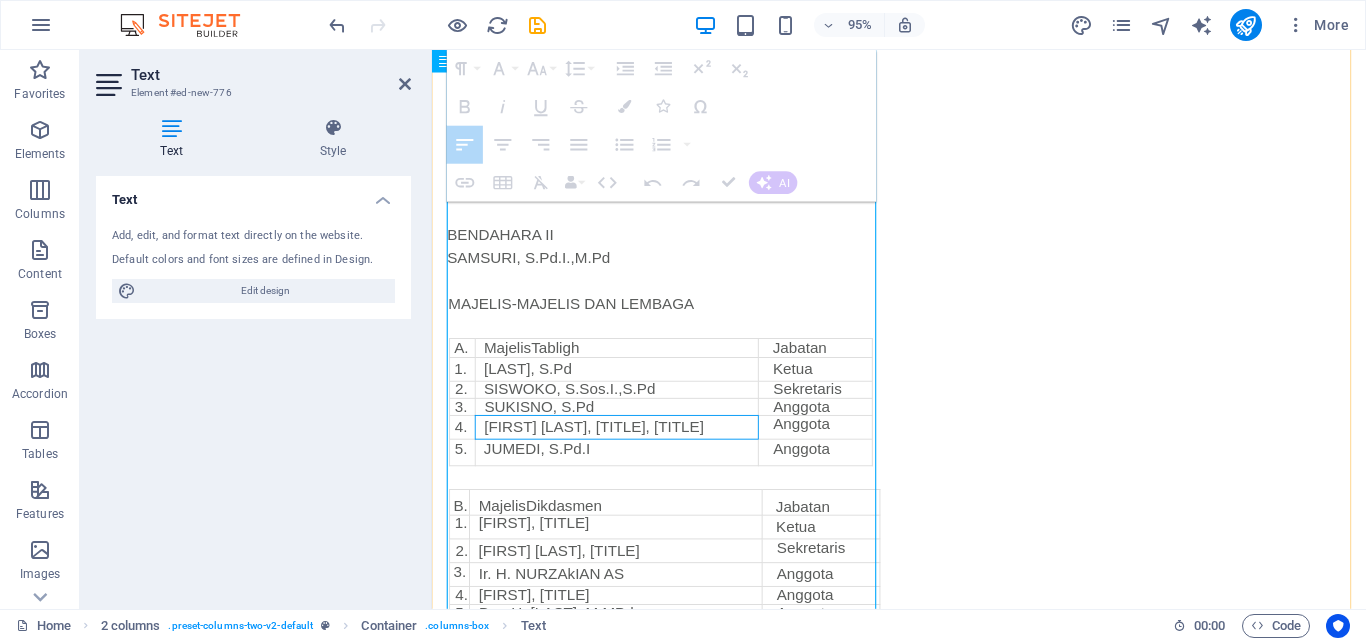 drag, startPoint x: 620, startPoint y: 446, endPoint x: 499, endPoint y: 444, distance: 121.016525 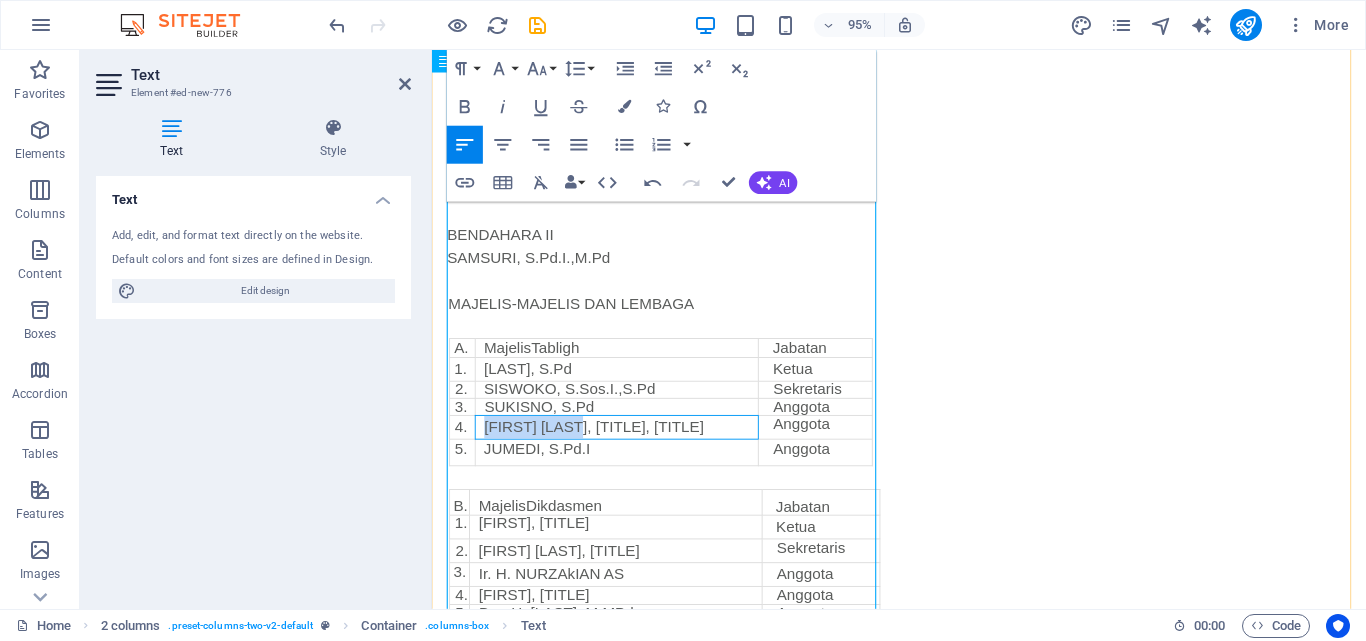 drag, startPoint x: 618, startPoint y: 443, endPoint x: 478, endPoint y: 436, distance: 140.1749 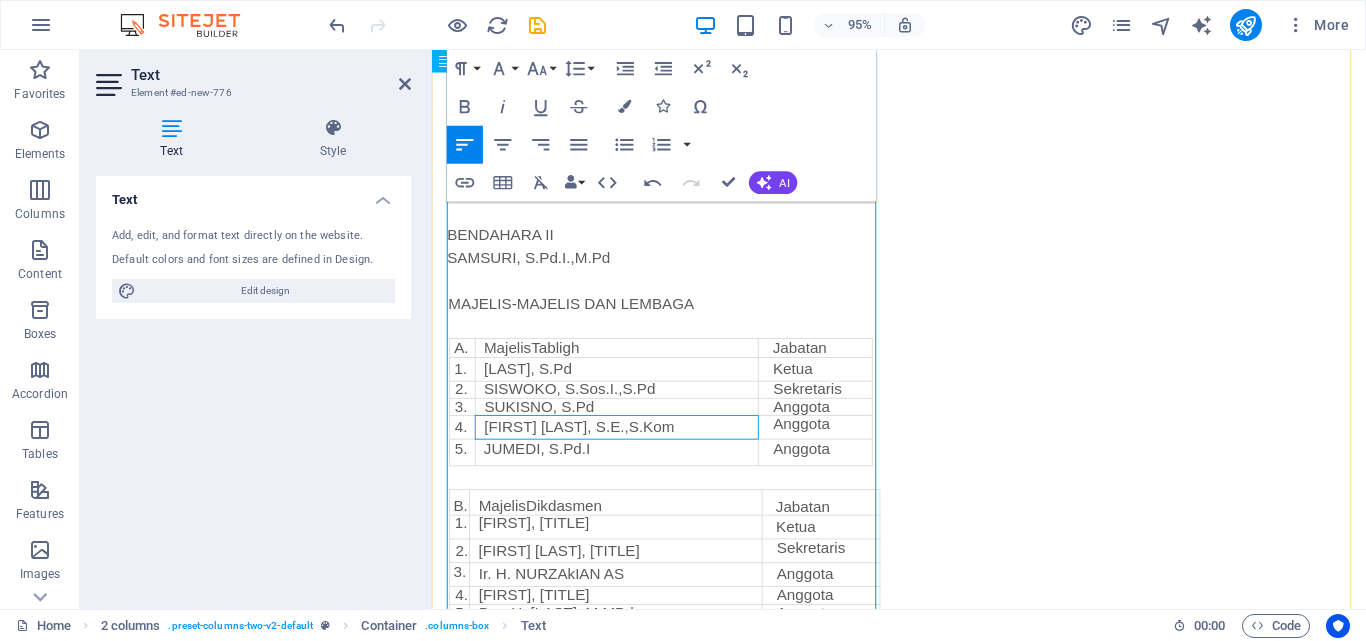 click on "IMAN SANTOSA , S.E.,S.Kom" at bounding box center [631, 447] 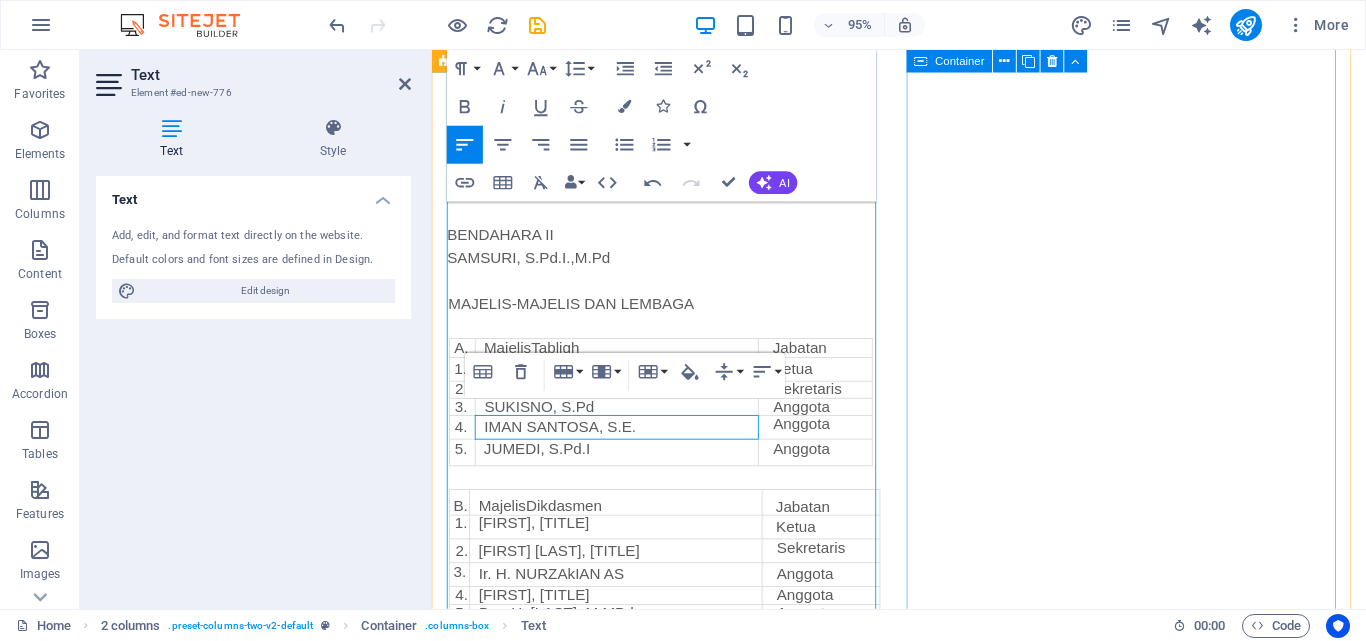 click on "Drop content here or  Add elements  Paste clipboard" at bounding box center (676, 821) 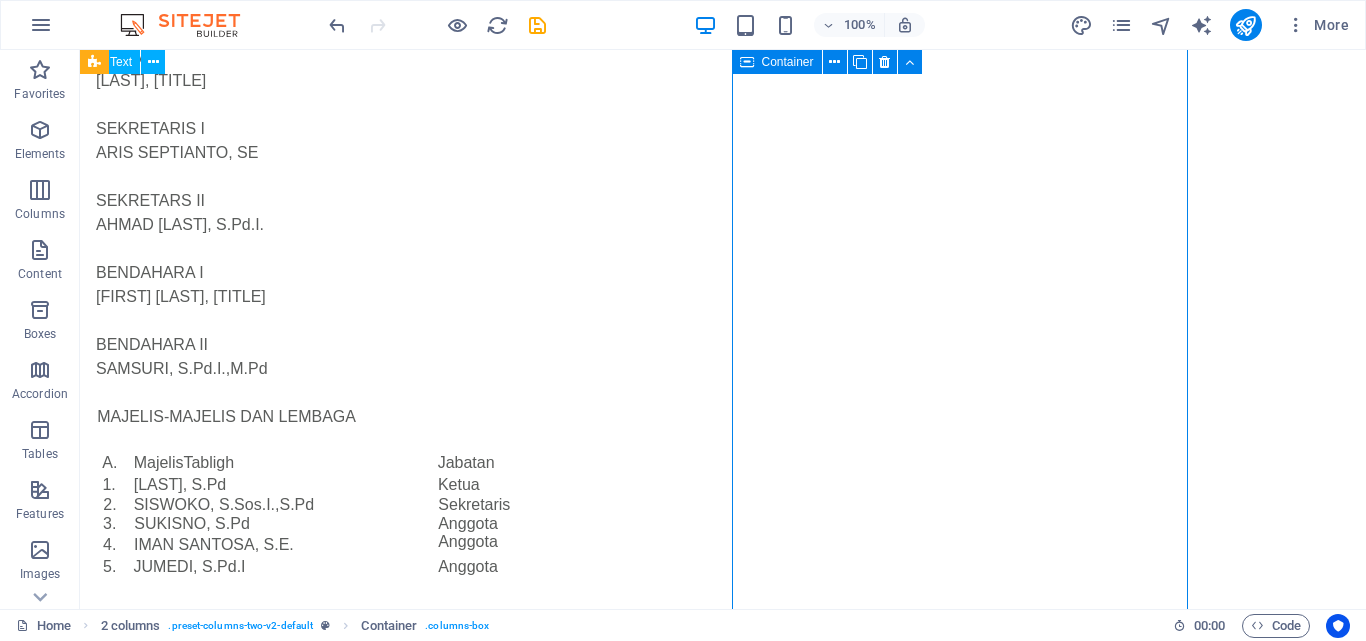 scroll, scrollTop: 1155, scrollLeft: 0, axis: vertical 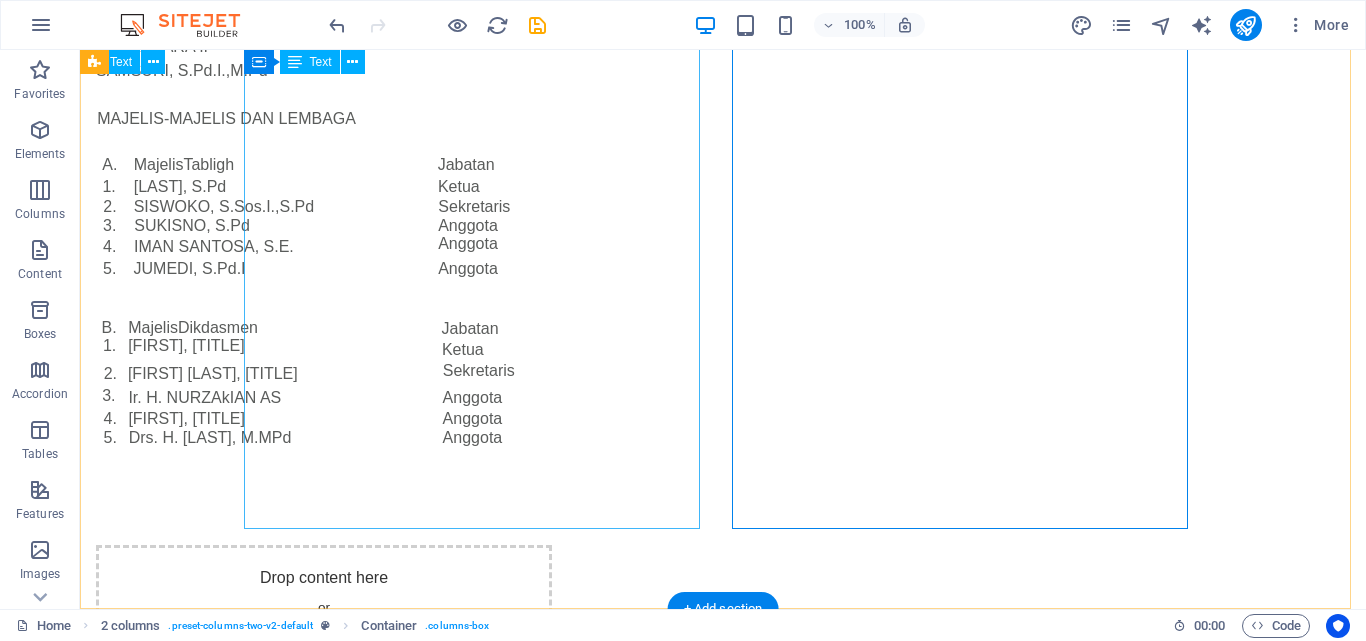 click on "PIMPINAN CABANG MUHAMMADIYAH  KECAMATAN WANGON PERIODE MUKTAMAR 2023 -2028   PENASEHAT H. BASYIR MASHURI, S.Ag H. M. THOBRONI, S.Pd  Drs H. GHOFIR KETUA UMUM  H. SAMIDI, S.Pd.,M.Pd .,SD KETUA I  H. M. WAHYUDIN, S.Pd.,M.Pd KETUA II  MA'MUN SANTOSO, S.Pd SEKRETARIS I ARIS SEPTIANTO, SE SEKRETARS II  AHMAD SHOBART, S.Pd.I.   BENDAHARA I AZHAR SYUKRI RAMADHAN, S.Pd.I   BENDAHARA II  SAMSURI, S.Pd.I.,M.Pd MAJELIS-MAJELIS DAN LEMBAGA A. MajelisTabligh Jabatan 1. BAHRUDIN, S.Pd Ketua 2. SISWOKO, S.Sos.I.,S.Pd Sekretaris 3. SUKISNO, S.Pd Anggota 4. IMAN SANTOSA, S.E. Anggota 5. JUMEDI, S.Pd.I Anggota B. MajelisDikdasmen Jabatan 1. MUHDIONO, S.Pd Ketua 2. TEGUH W, S.KOM. Sekretaris 3. Ir. H. NURZAkIAN AS Anggota 4. ISLAHUDIN, S.T Anggota 5. Drs. H. SISNO, M.MPd Anggota" at bounding box center (324, -54) 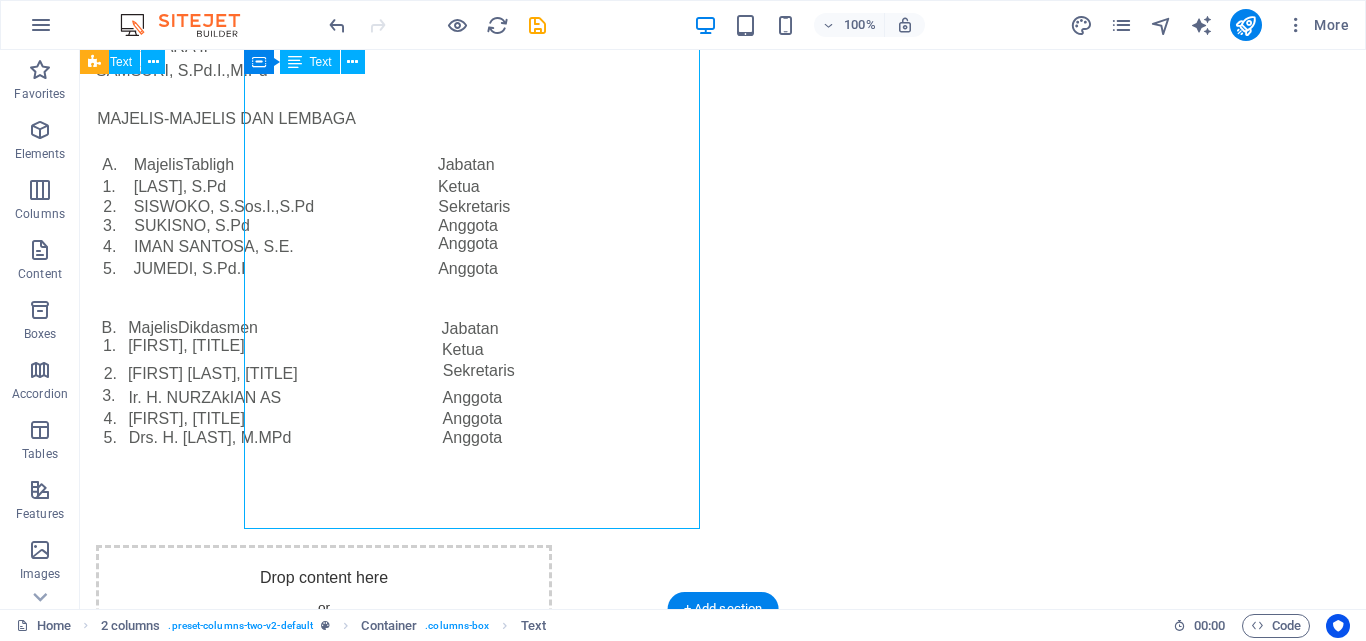 click on "PIMPINAN CABANG MUHAMMADIYAH  KECAMATAN WANGON PERIODE MUKTAMAR 2023 -2028   PENASEHAT H. BASYIR MASHURI, S.Ag H. M. THOBRONI, S.Pd  Drs H. GHOFIR KETUA UMUM  H. SAMIDI, S.Pd.,M.Pd .,SD KETUA I  H. M. WAHYUDIN, S.Pd.,M.Pd KETUA II  MA'MUN SANTOSO, S.Pd SEKRETARIS I ARIS SEPTIANTO, SE SEKRETARS II  AHMAD SHOBART, S.Pd.I.   BENDAHARA I AZHAR SYUKRI RAMADHAN, S.Pd.I   BENDAHARA II  SAMSURI, S.Pd.I.,M.Pd MAJELIS-MAJELIS DAN LEMBAGA A. MajelisTabligh Jabatan 1. BAHRUDIN, S.Pd Ketua 2. SISWOKO, S.Sos.I.,S.Pd Sekretaris 3. SUKISNO, S.Pd Anggota 4. IMAN SANTOSA, S.E. Anggota 5. JUMEDI, S.Pd.I Anggota B. MajelisDikdasmen Jabatan 1. MUHDIONO, S.Pd Ketua 2. TEGUH W, S.KOM. Sekretaris 3. Ir. H. NURZAkIAN AS Anggota 4. ISLAHUDIN, S.T Anggota 5. Drs. H. SISNO, M.MPd Anggota" at bounding box center (324, -54) 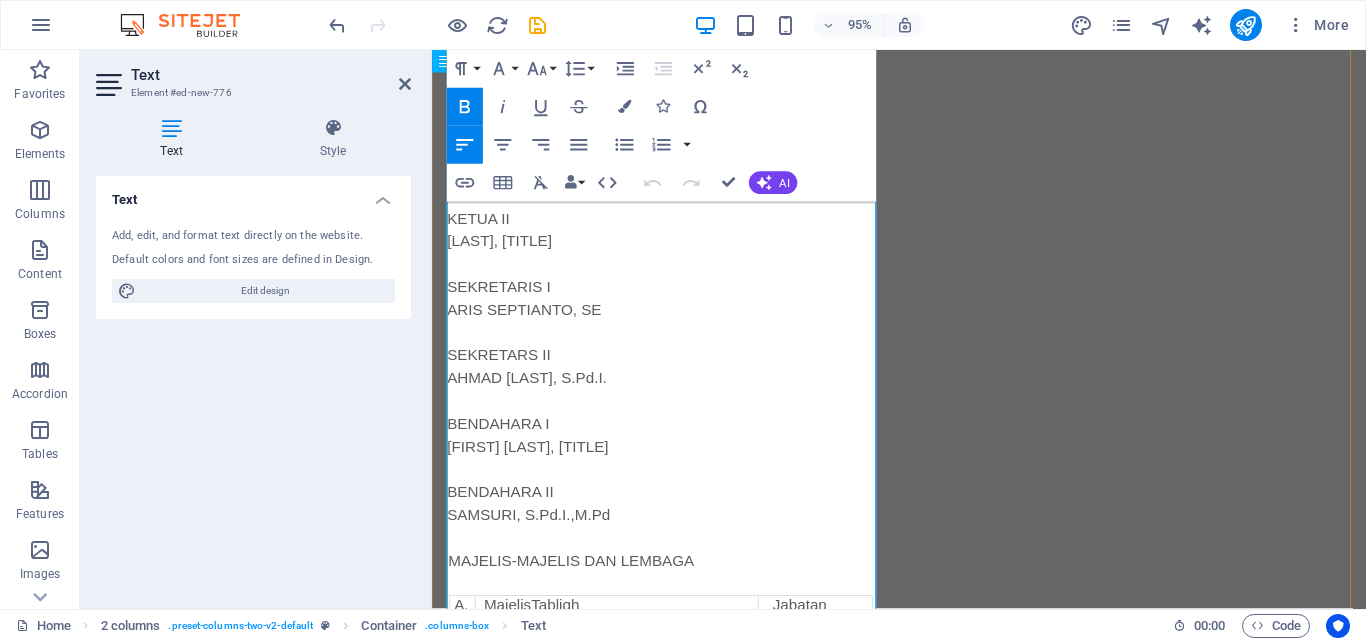 scroll, scrollTop: 1086, scrollLeft: 0, axis: vertical 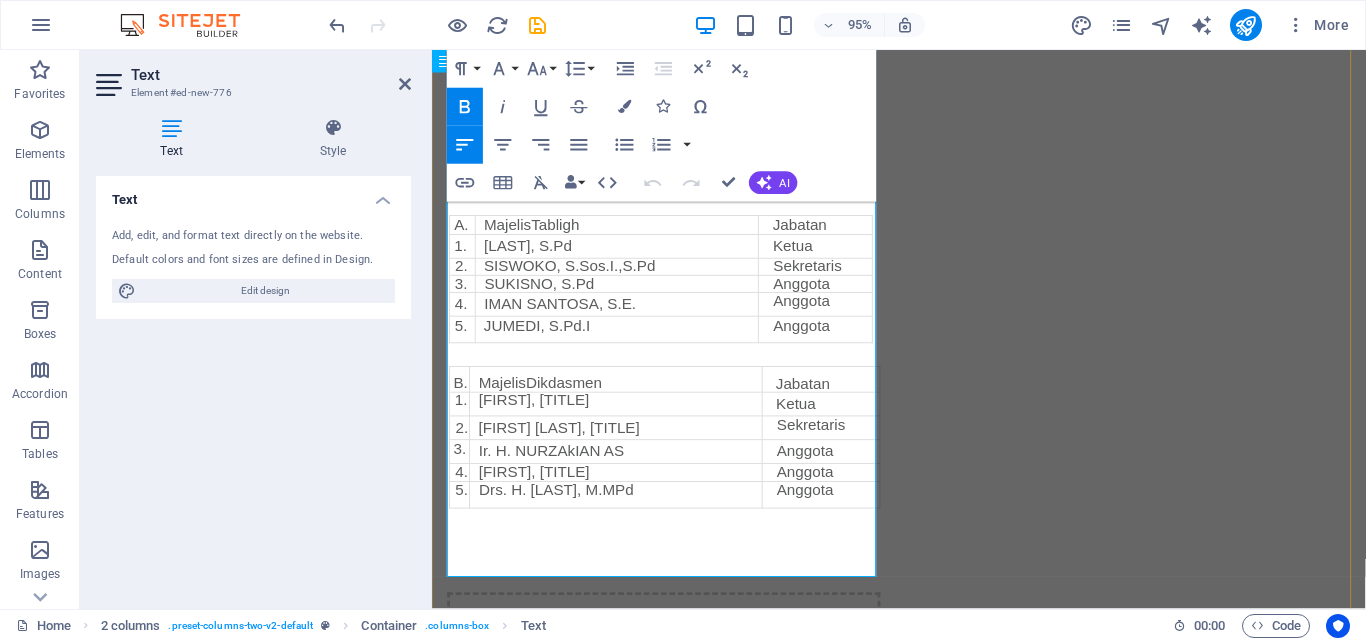 click on "[FIRST], S.Pd" at bounding box center [626, 256] 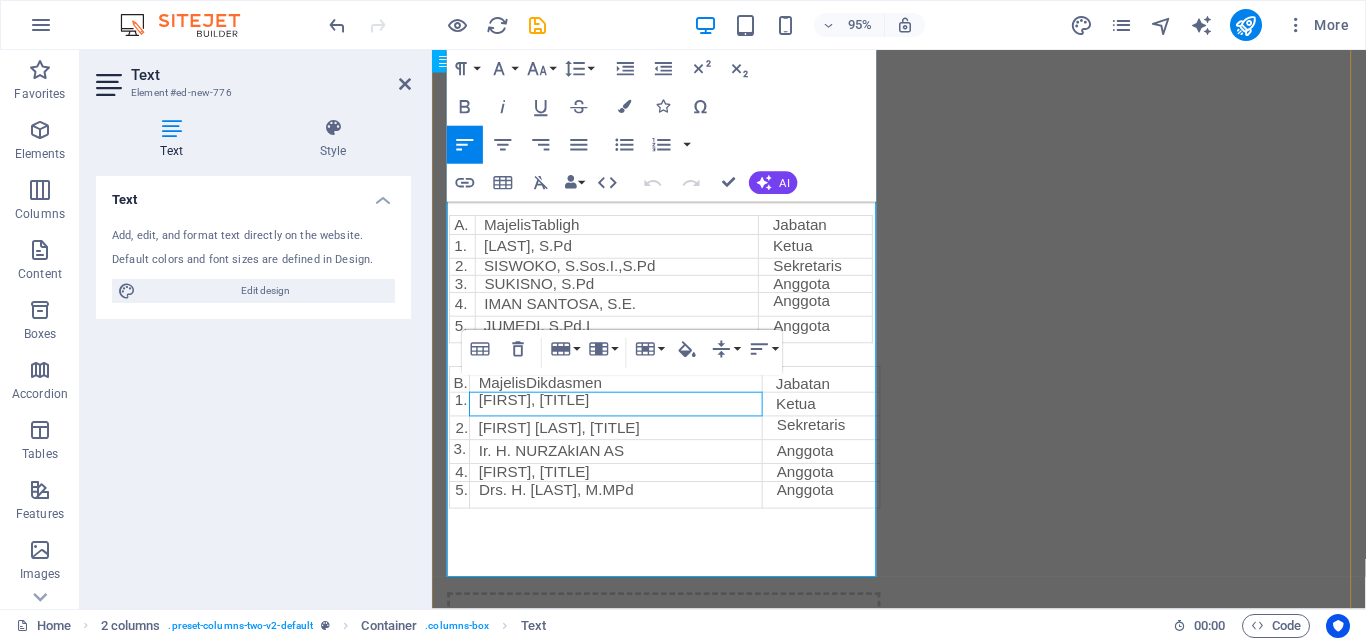 click on "[FIRST], S.Pd" at bounding box center [625, 423] 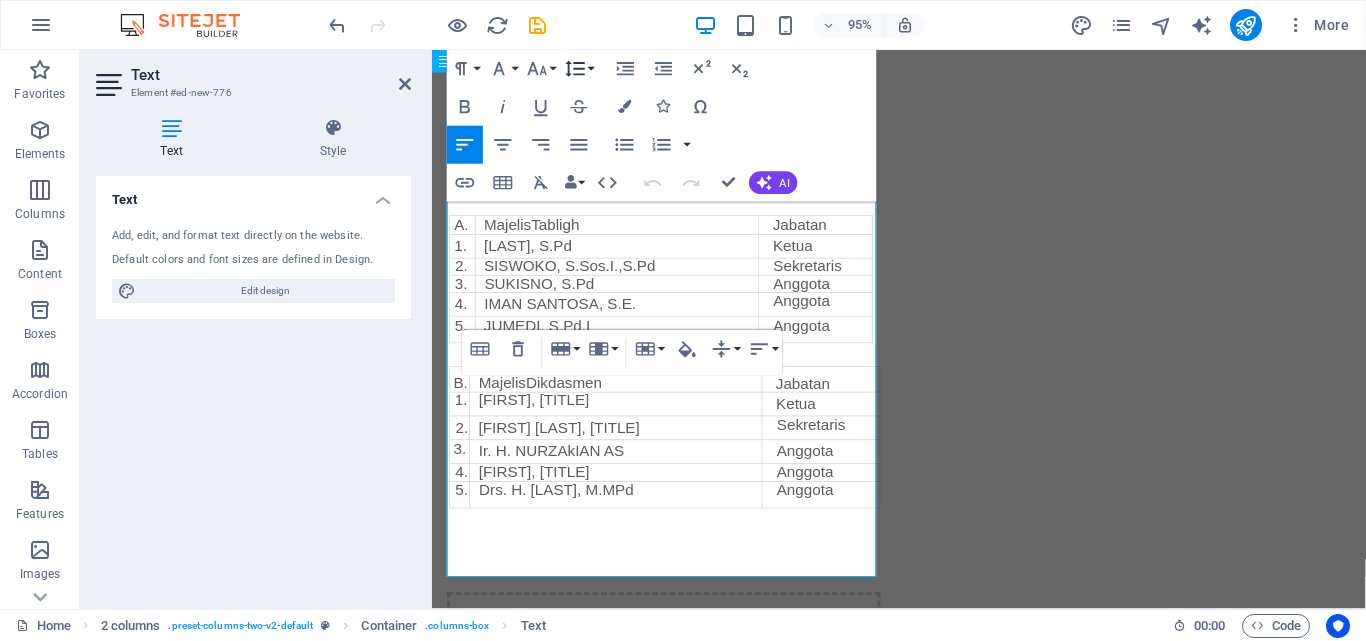 click 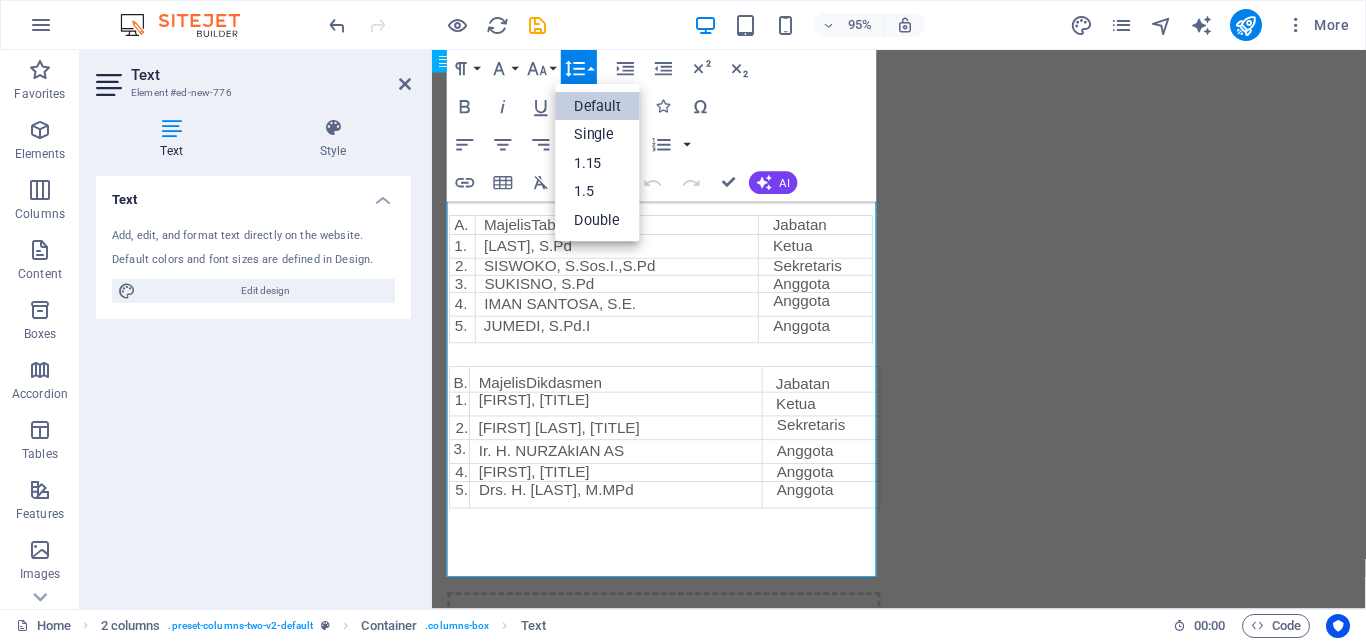 click on "Default" at bounding box center [598, 106] 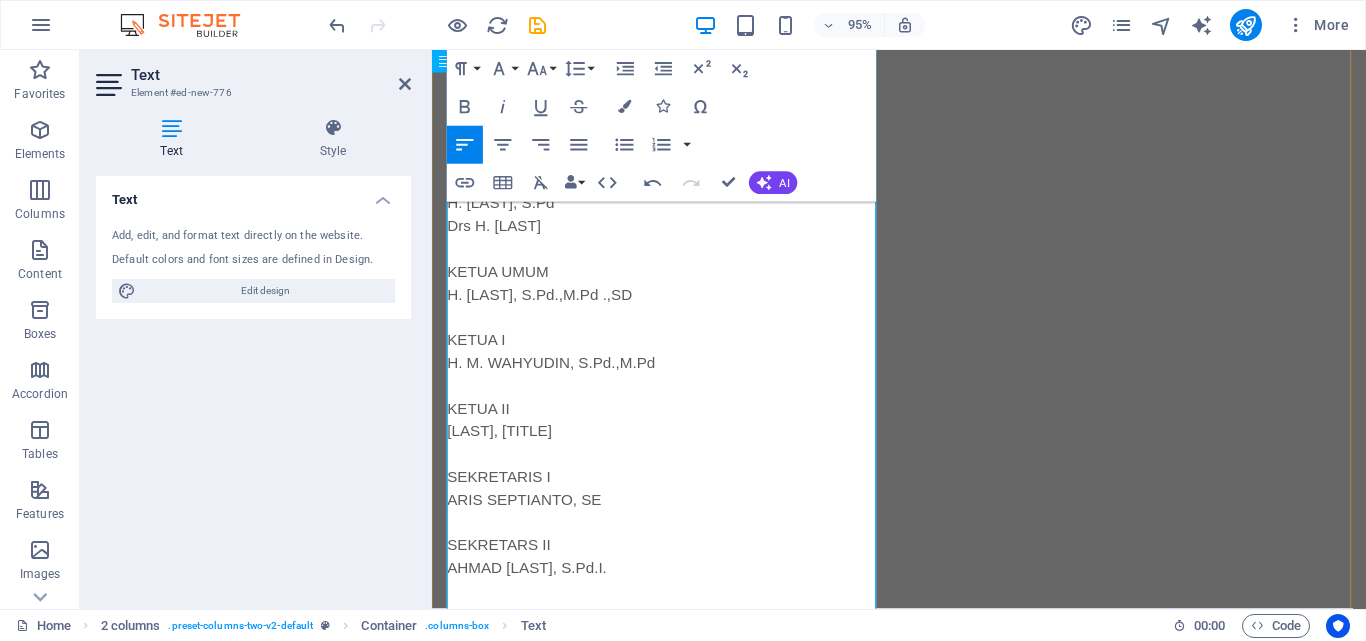 scroll, scrollTop: 386, scrollLeft: 0, axis: vertical 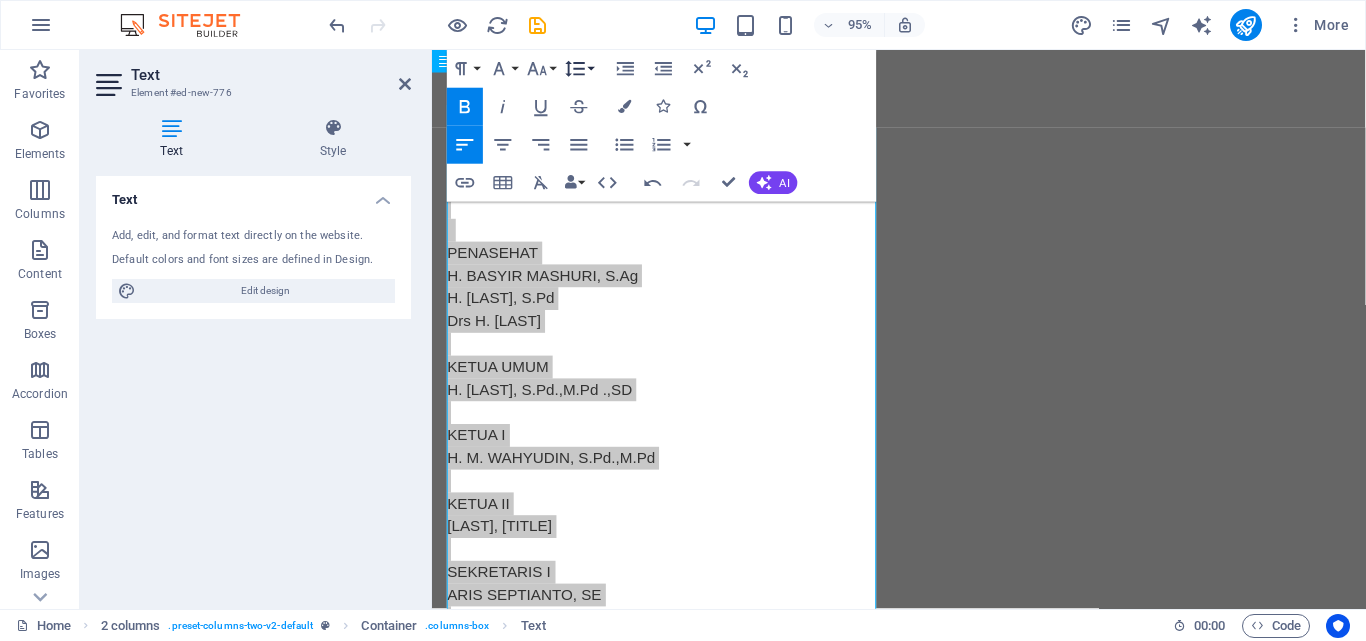 click on "Line Height" at bounding box center (579, 69) 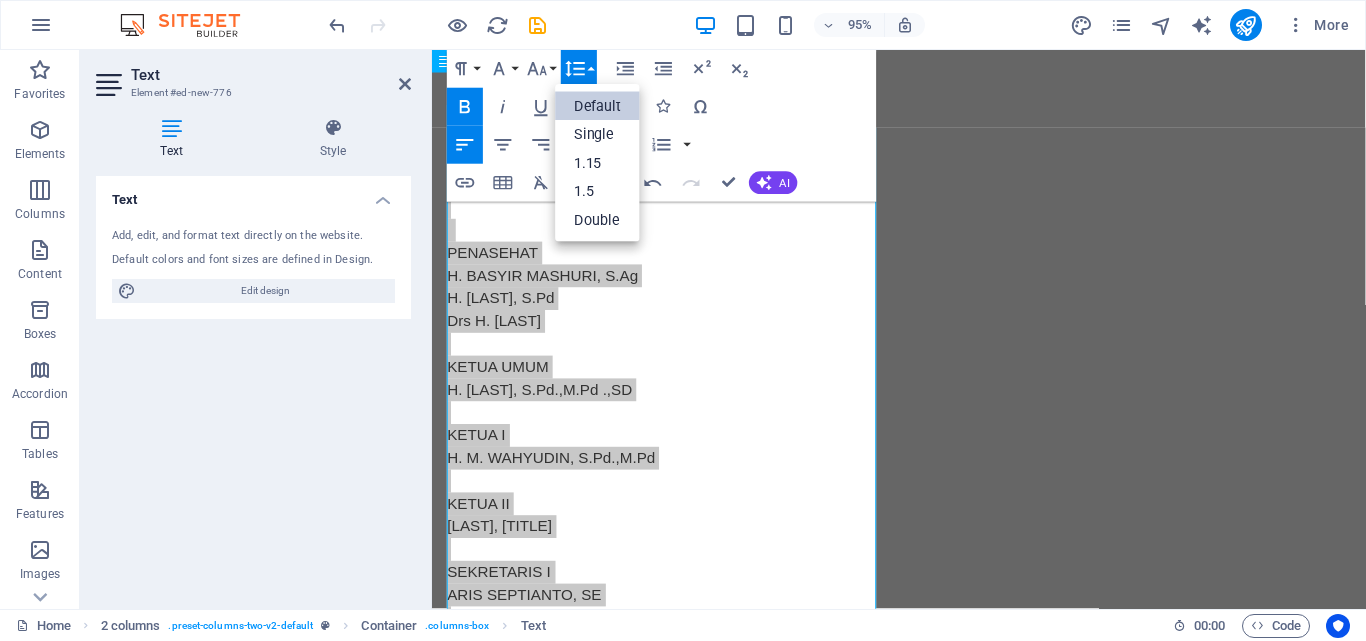 scroll, scrollTop: 0, scrollLeft: 0, axis: both 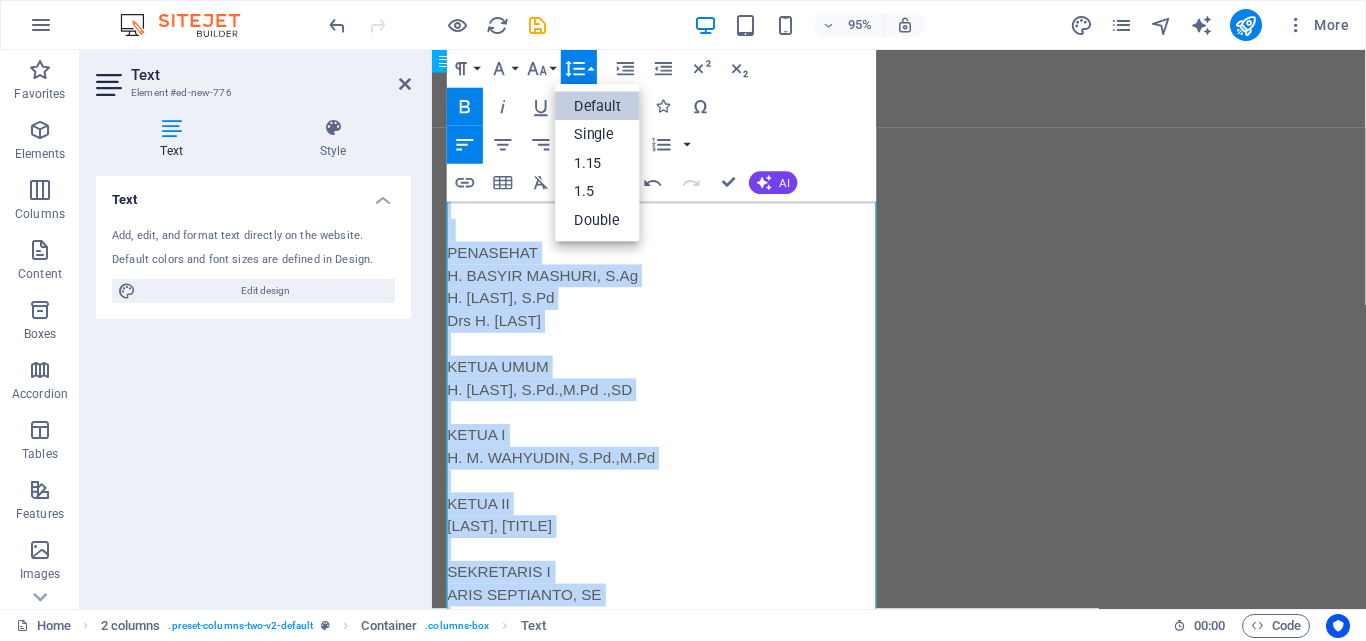 click on "Default" at bounding box center (598, 106) 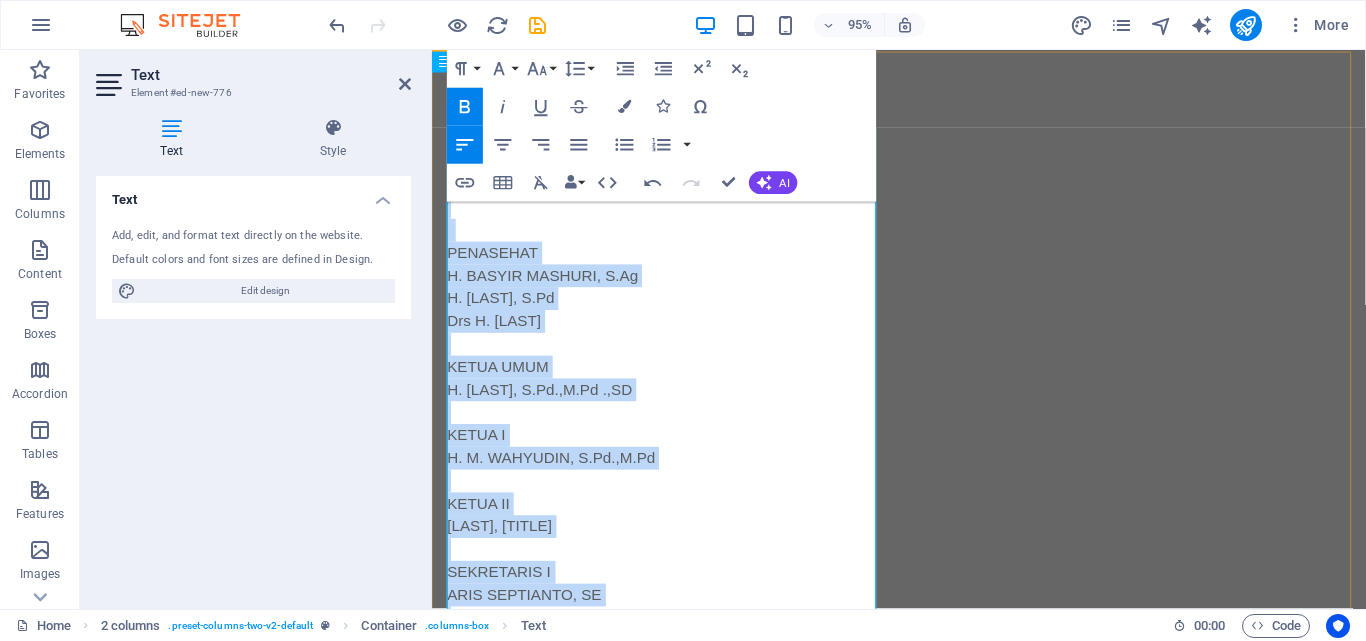 click on "H. M. [LAST], S.Pd" at bounding box center (676, 312) 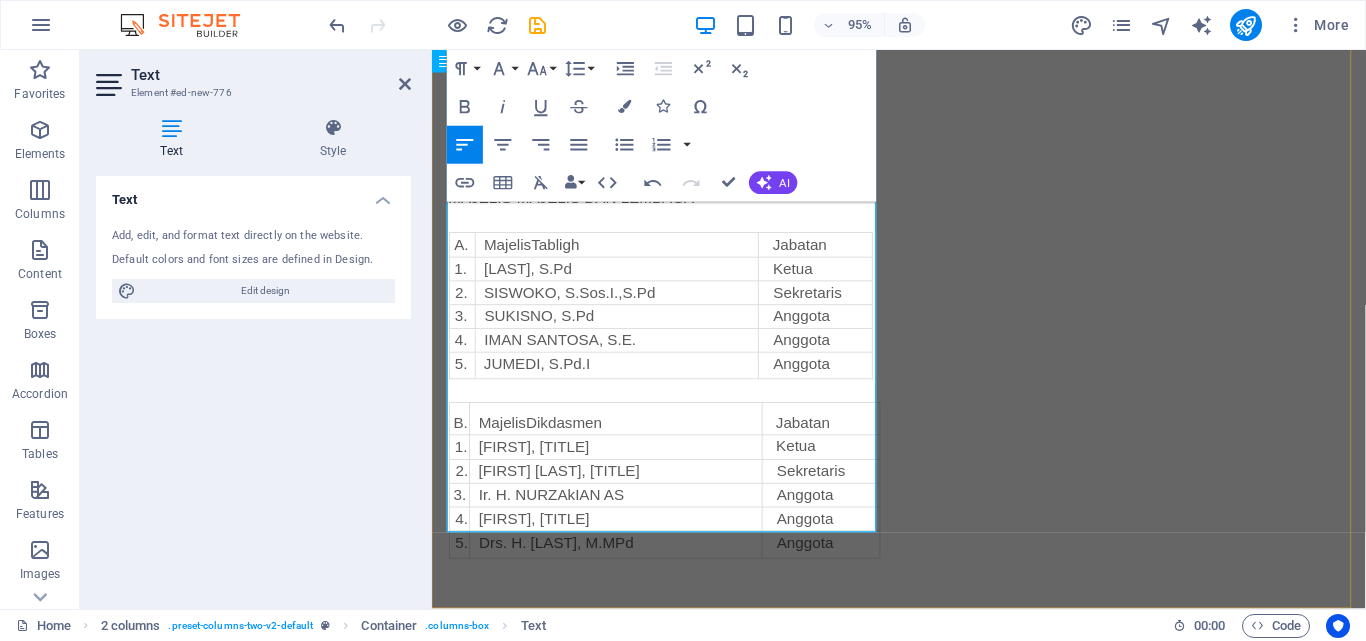 scroll, scrollTop: 1168, scrollLeft: 0, axis: vertical 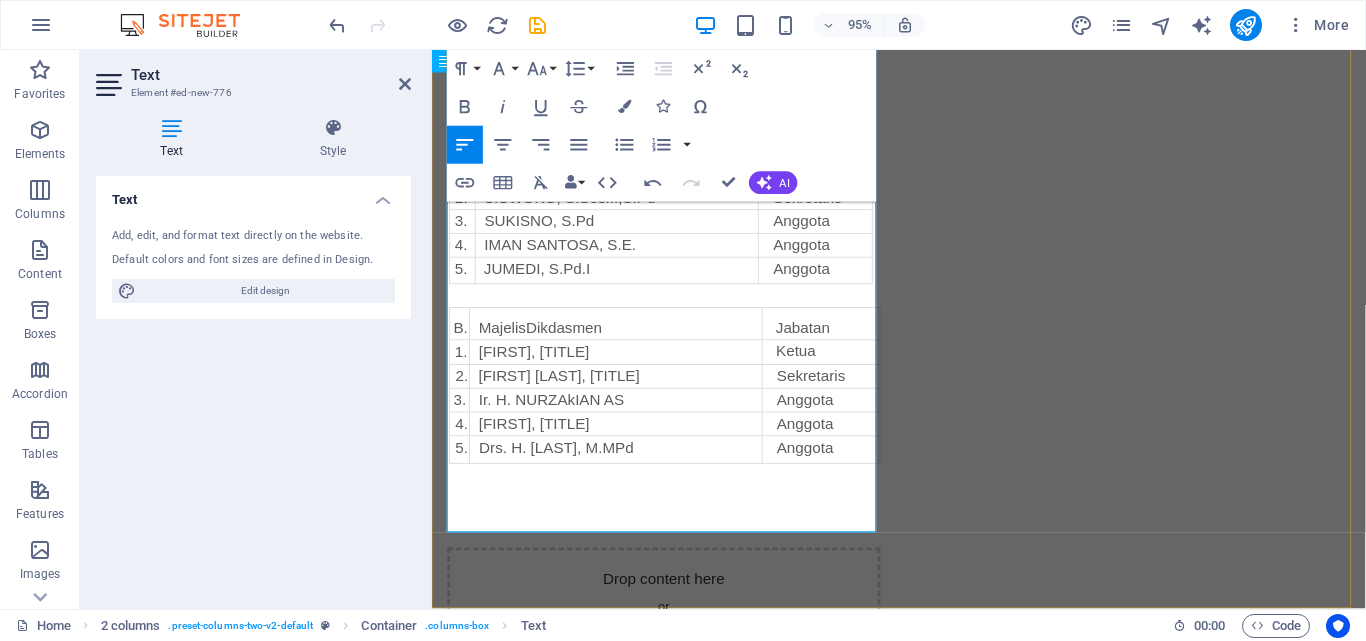 click at bounding box center (676, 522) 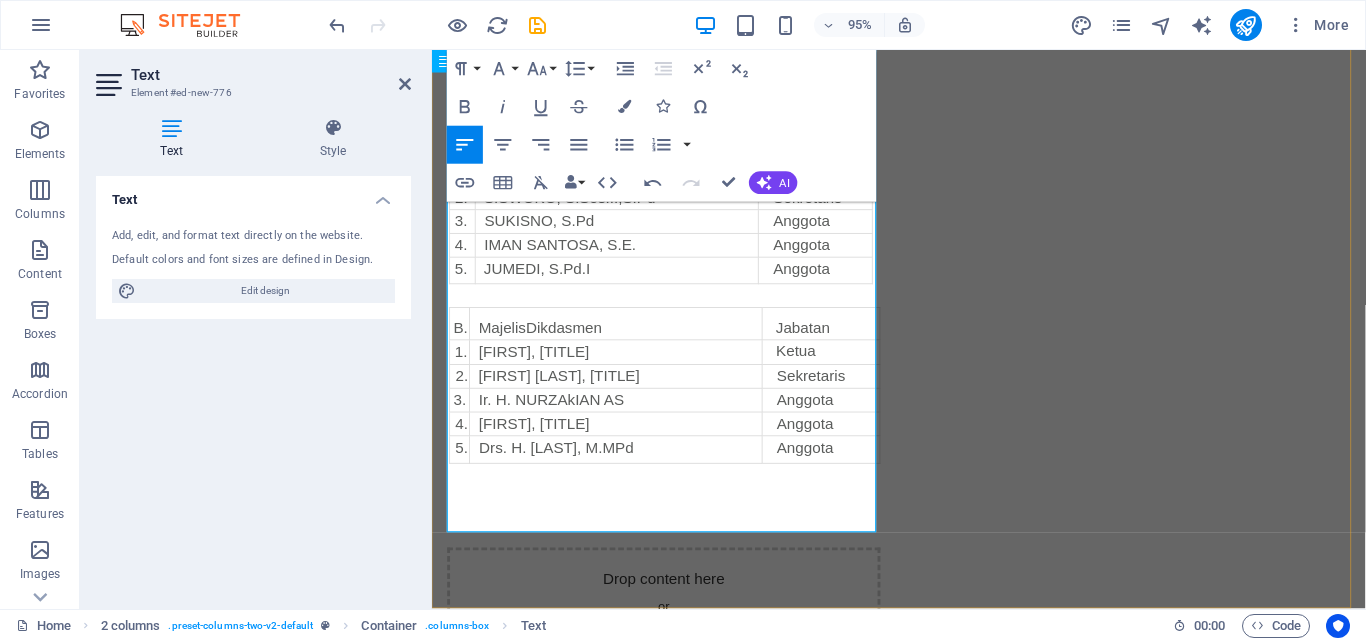 click at bounding box center [676, 522] 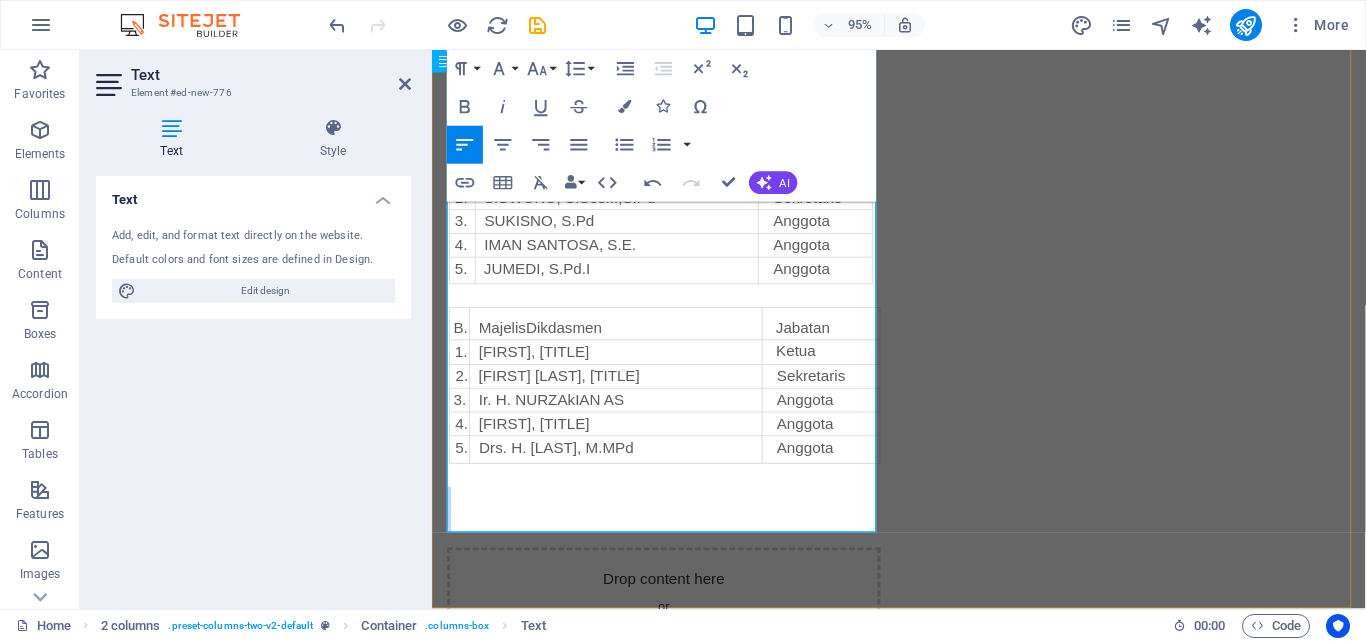 click at bounding box center [676, 522] 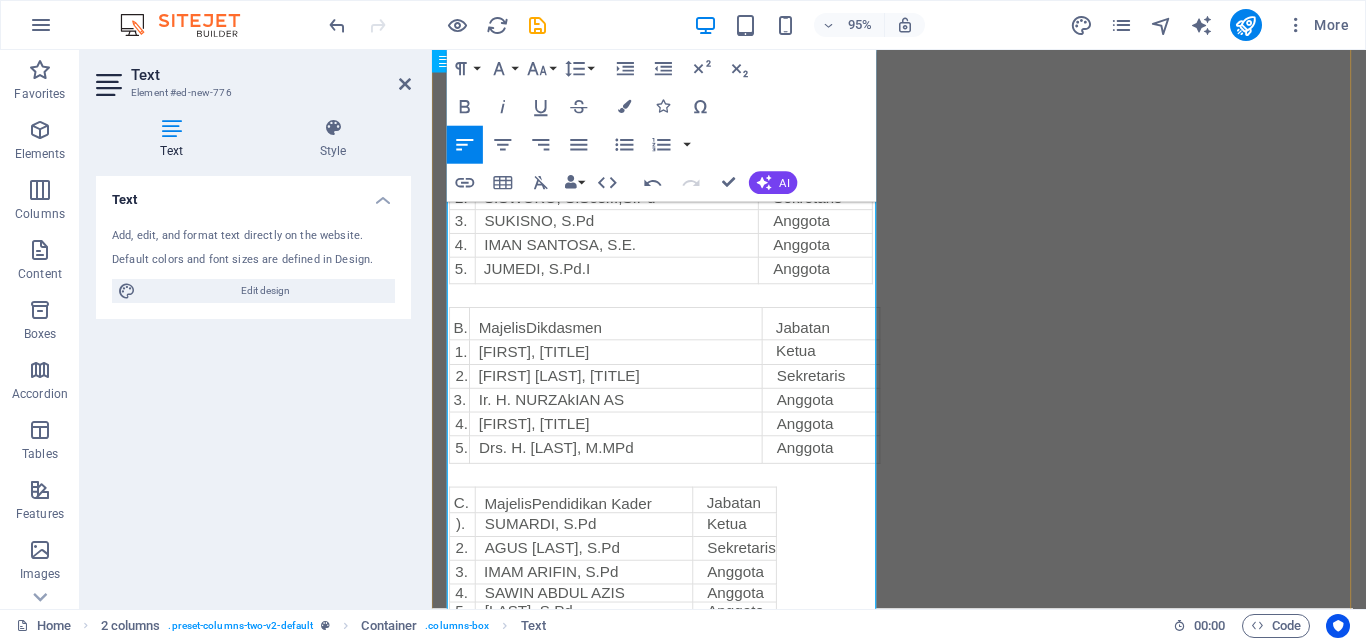 scroll, scrollTop: 1293, scrollLeft: 0, axis: vertical 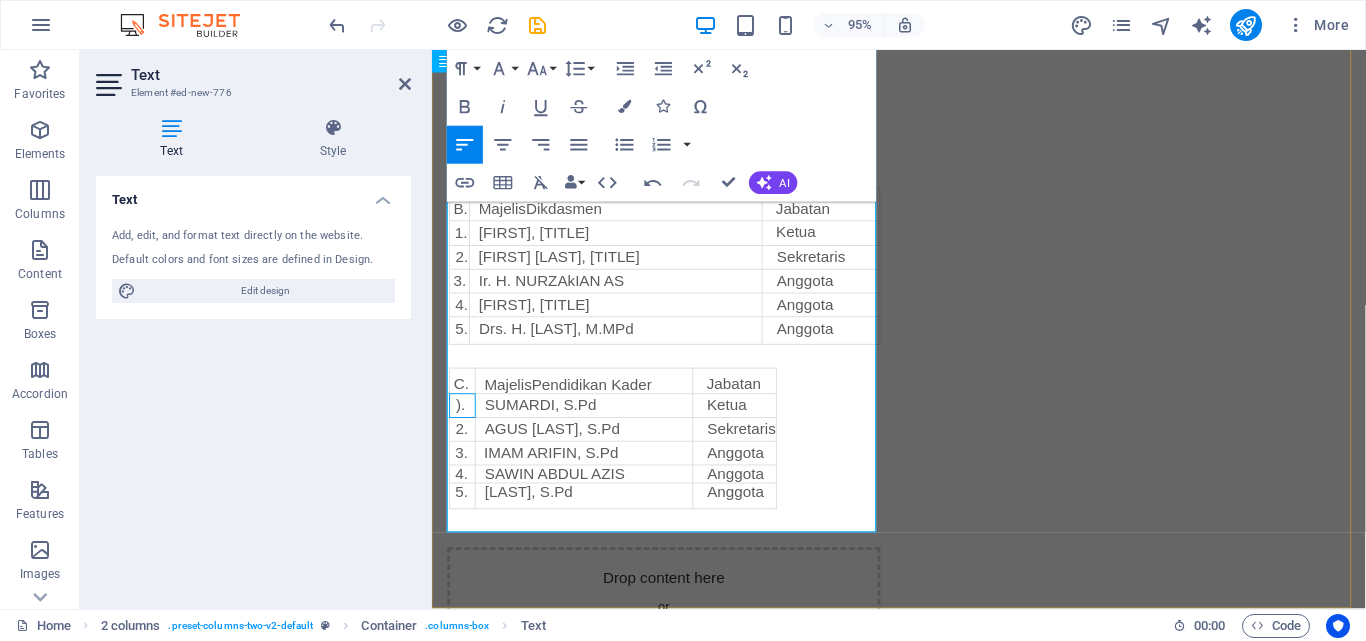 click on ")." at bounding box center (467, 425) 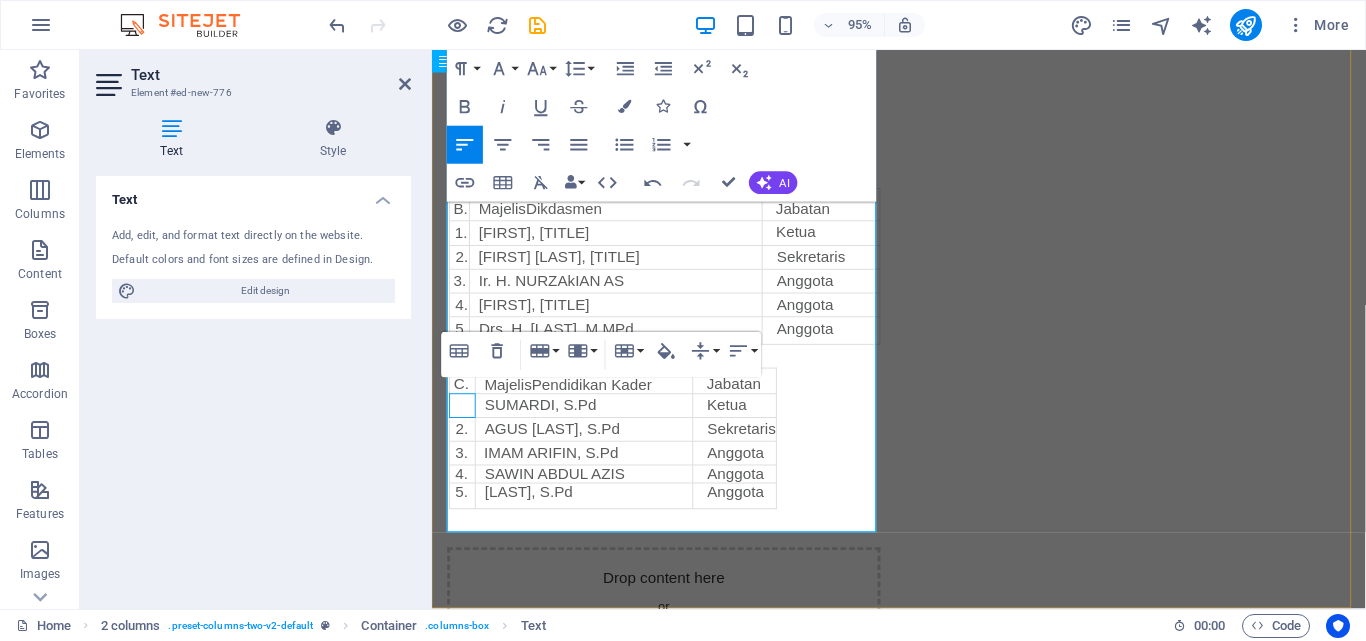 type 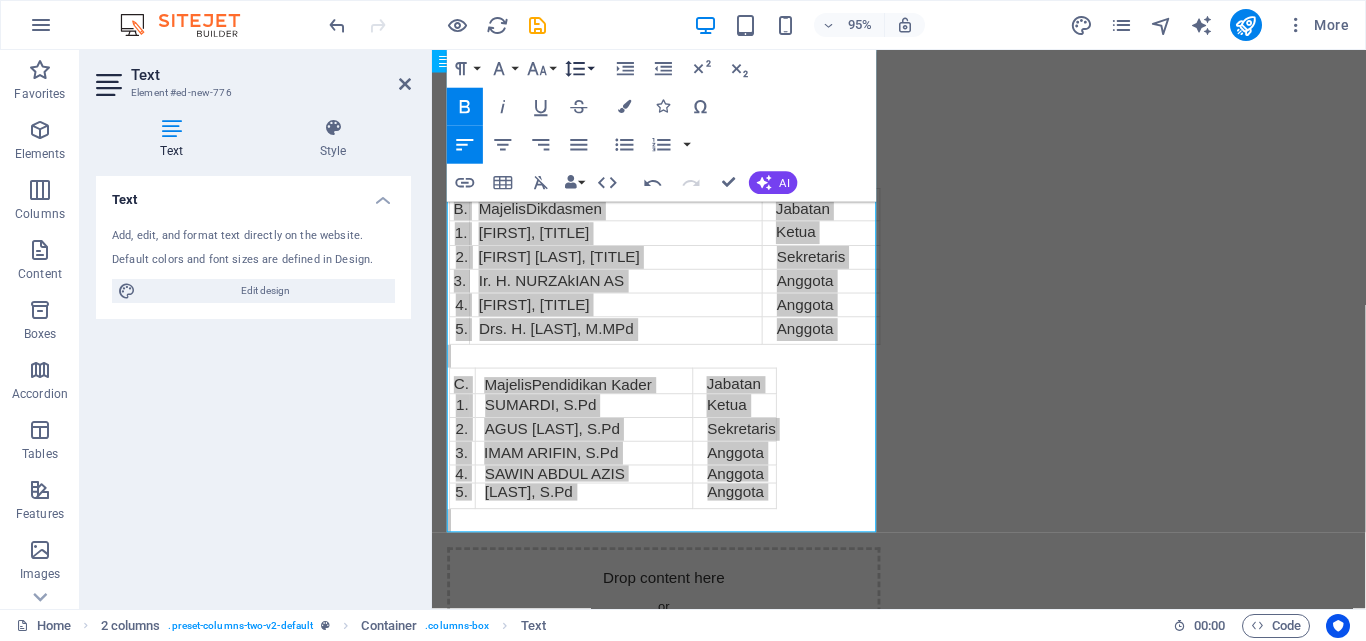 click on "Line Height" at bounding box center [579, 69] 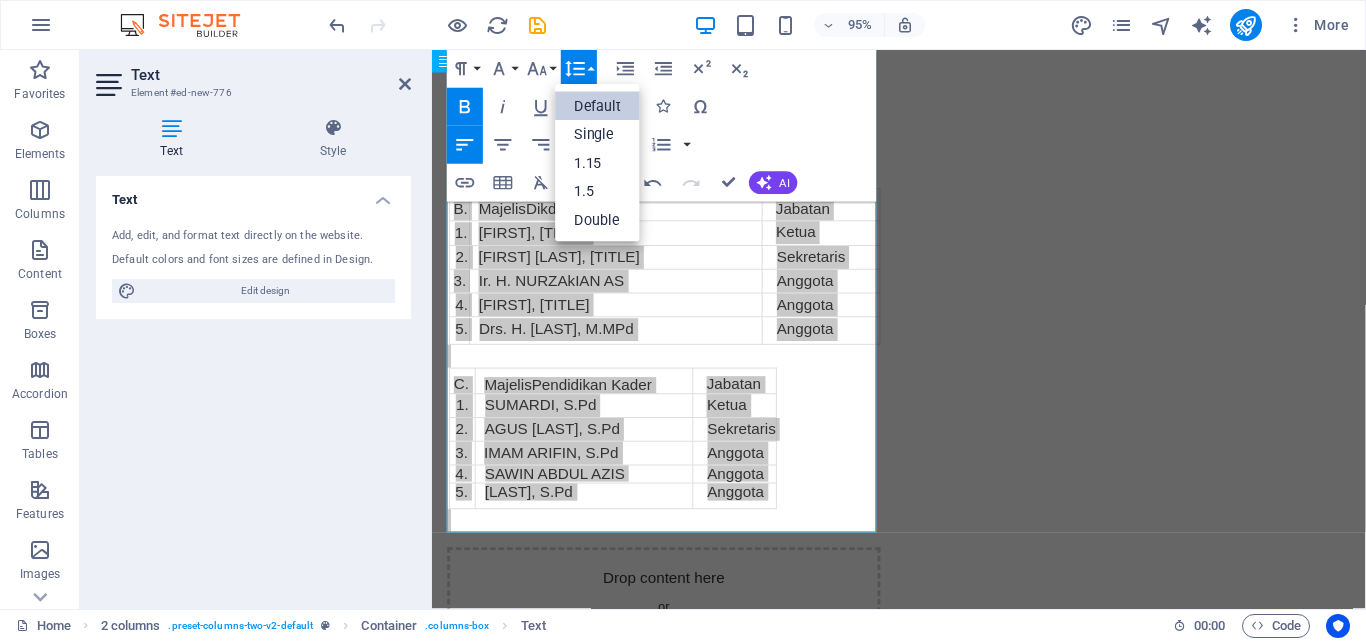 scroll, scrollTop: 0, scrollLeft: 0, axis: both 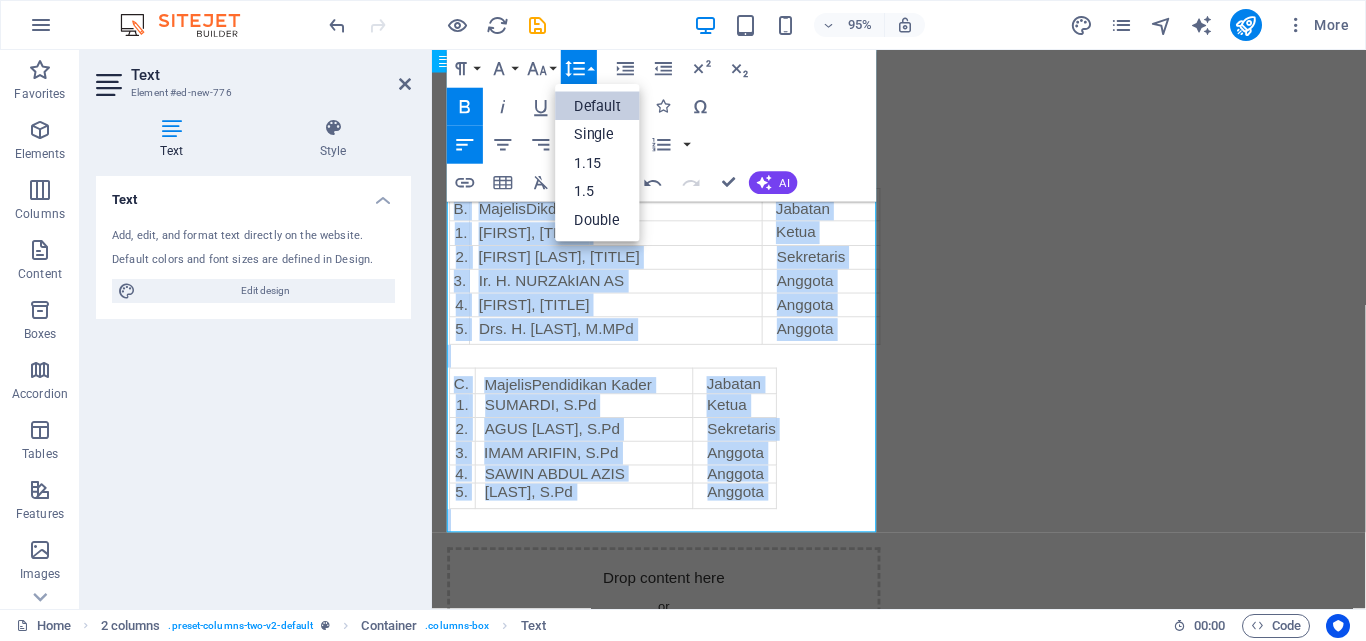 click on "Default" at bounding box center [598, 106] 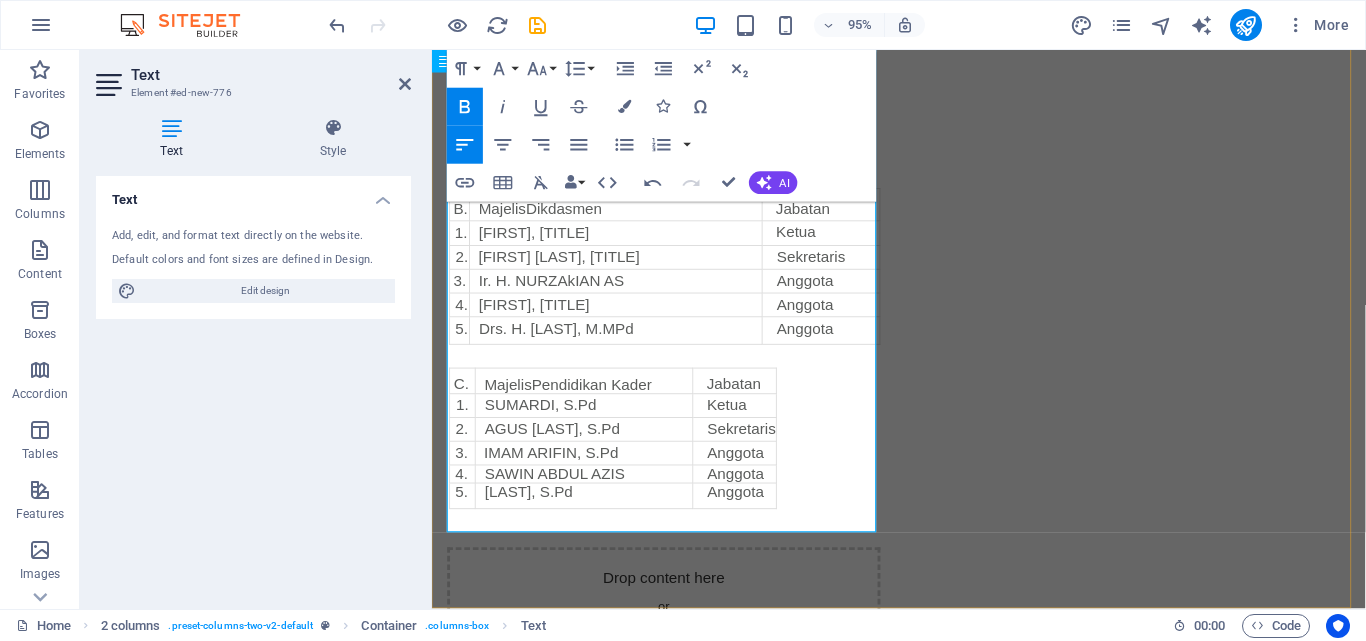 click on "PIMPINAN CABANG MUHAMMADIYAH  KECAMATAN WANGON PERIODE MUKTAMAR 2023 -2028   PENASEHAT H. BASYIR MASHURI, S.Ag H. M. THOBRONI, S.Pd  Drs H. GHOFIR KETUA UMUM  H. SAMIDI, S.Pd.,M.Pd .,SD KETUA I  H. M. WAHYUDIN, S.Pd.,M.Pd KETUA II  MA'MUN SANTOSO, S.Pd SEKRETARIS I ARIS SEPTIANTO, SE SEKRETARS II  AHMAD SHOBART, S.Pd.I.   BENDAHARA I AZHAR SYUKRI RAMADHAN, S.Pd.I   BENDAHARA II  SAMSURI, S.Pd.I.,M.Pd MAJELIS-MAJELIS DAN LEMBAGA A. MajelisTabligh Jabatan 1. BAHRUDIN, S.Pd Ketua 2. SISWOKO, S.Sos.I.,S.Pd Sekretaris 3. SUKISNO, S.Pd Anggota 4. IMAN SANTOSA, S.E. Anggota 5. JUMEDI, S.Pd.I Anggota B. MajelisDikdasmen Jabatan 1. MUHDIONO, S.Pd ​ Ketua 2. TEGUH W, S.KOM. Sekretaris 3. Ir. H. NURZAkIAN AS Anggota 4. ISLAHUDIN, S.T Anggota 5. Drs. H. SISNO, M.MPd Anggota C. MajelisPendidikan Kader Jabatan ​1. SUMARDI, S.Pd Ketua 2. AGUS SUJATMOKO, S.Pd Sekretaris 3. IMAM ARIFIN, S.Pd Anggota 4. SAWIN ABDUL AZIS Anggota 5. SURATNO, S.Pd Anggota" at bounding box center (676, -109) 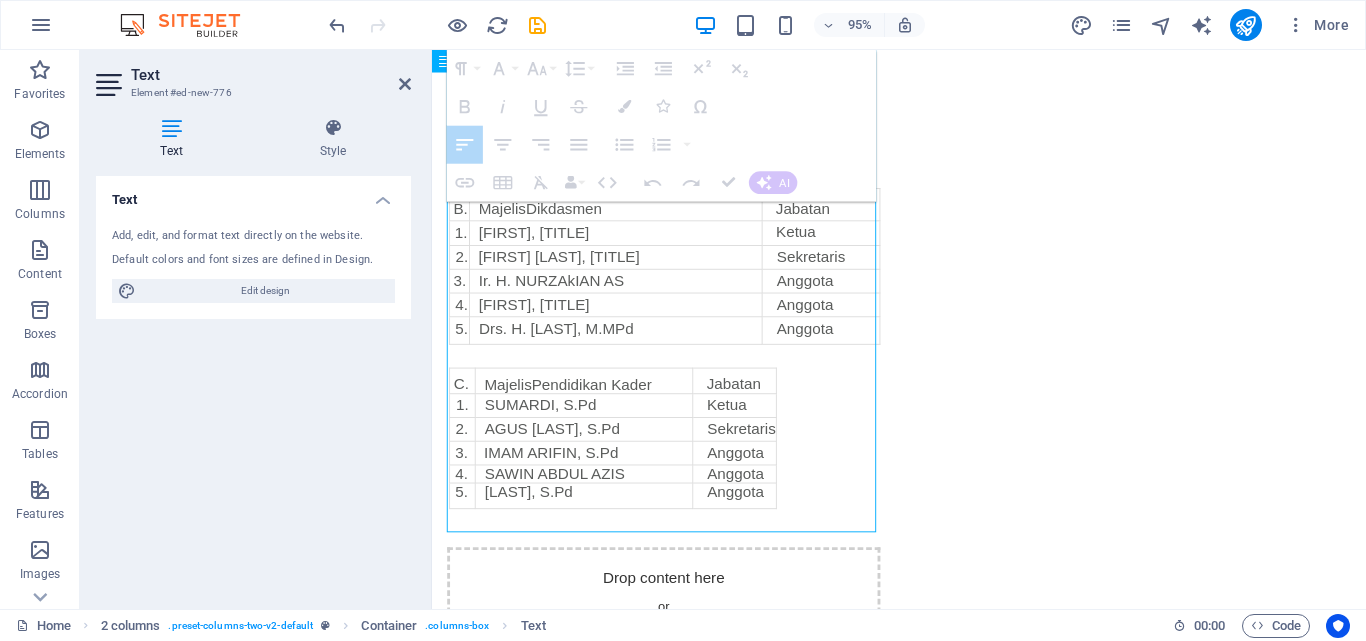 drag, startPoint x: 705, startPoint y: 400, endPoint x: 781, endPoint y: 413, distance: 77.10383 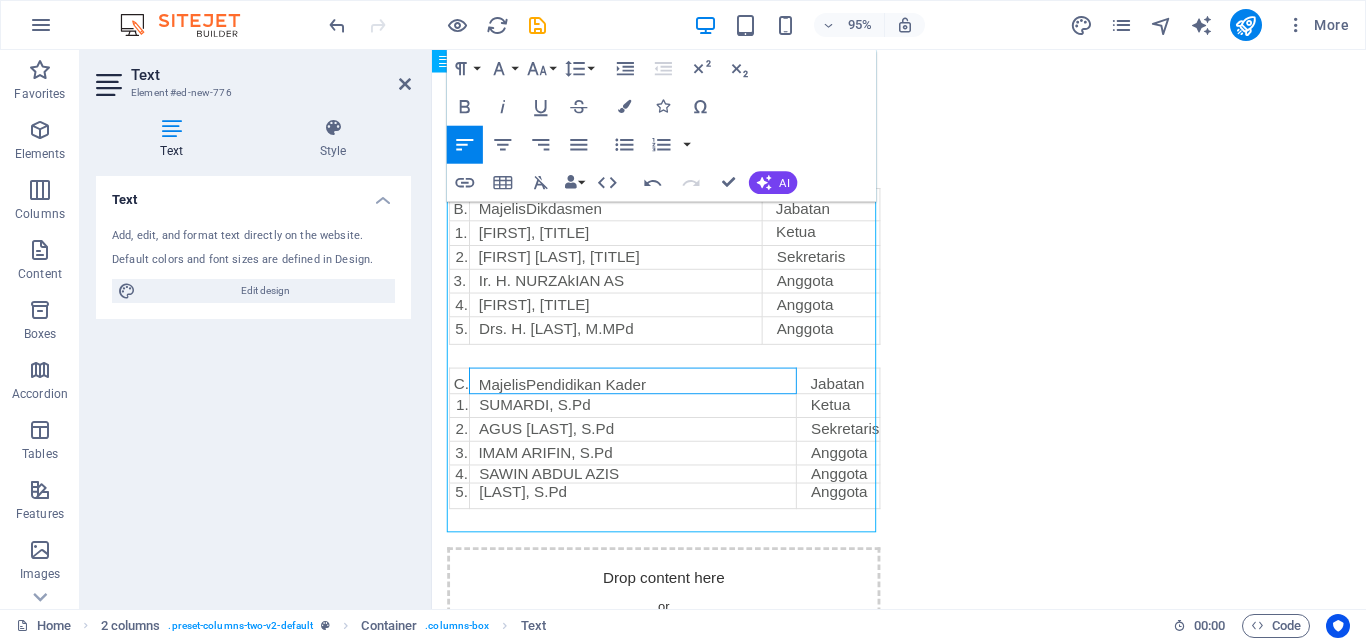 click on "MajelisPendidikan Kader" at bounding box center (647, 403) 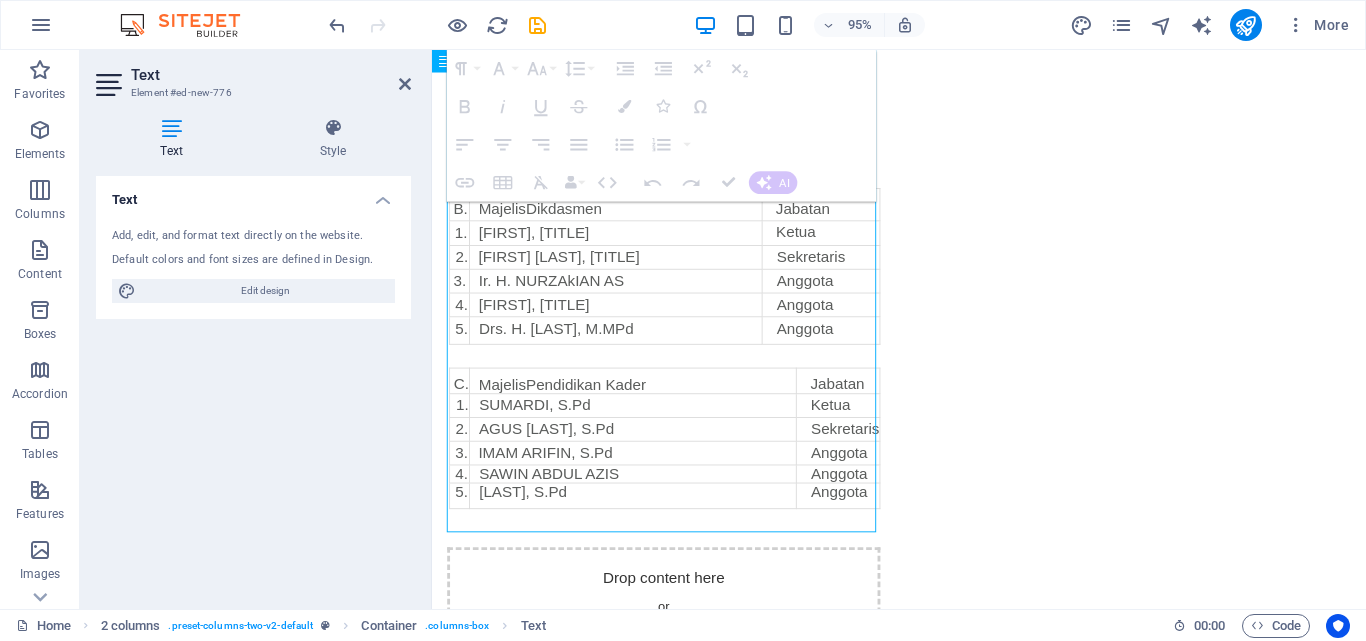 drag, startPoint x: 809, startPoint y: 429, endPoint x: 777, endPoint y: 426, distance: 32.140316 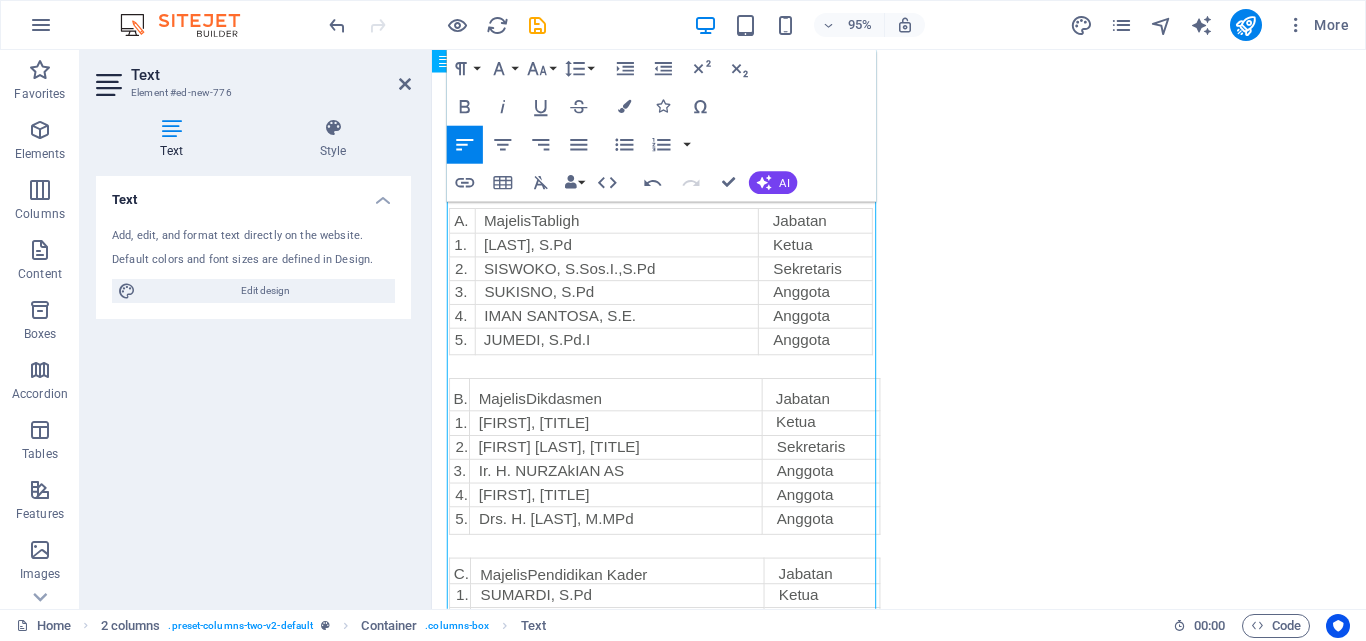 scroll, scrollTop: 1293, scrollLeft: 0, axis: vertical 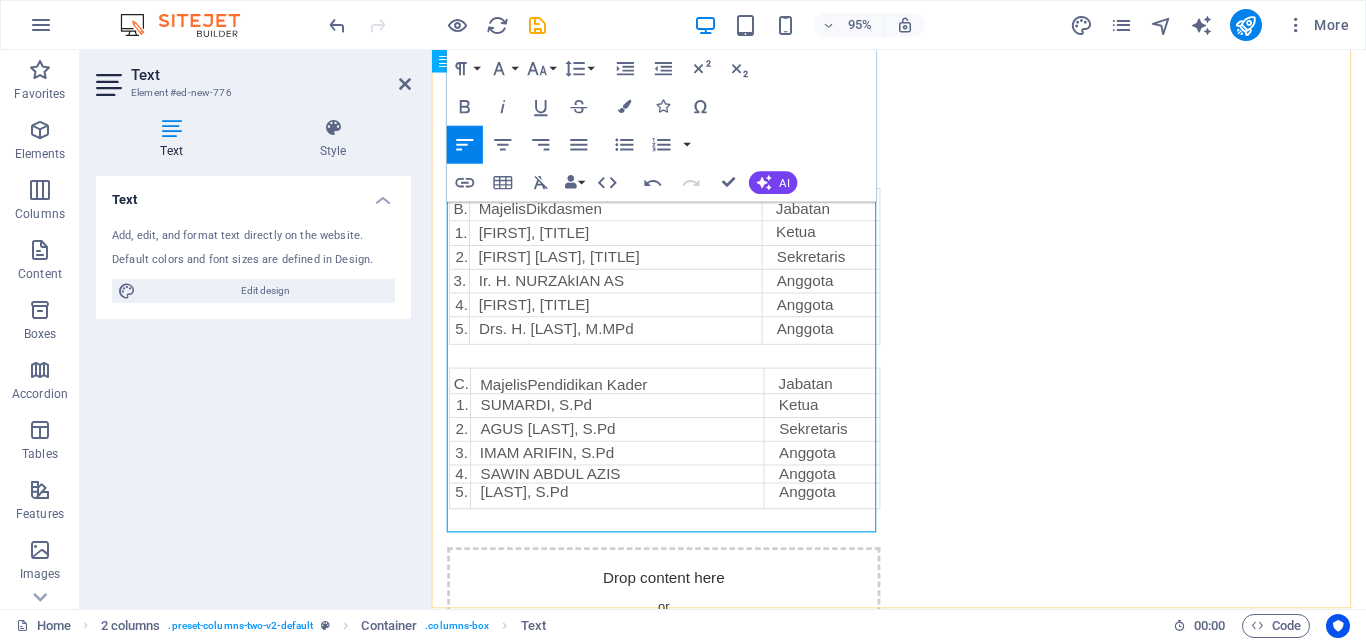 click at bounding box center [676, 546] 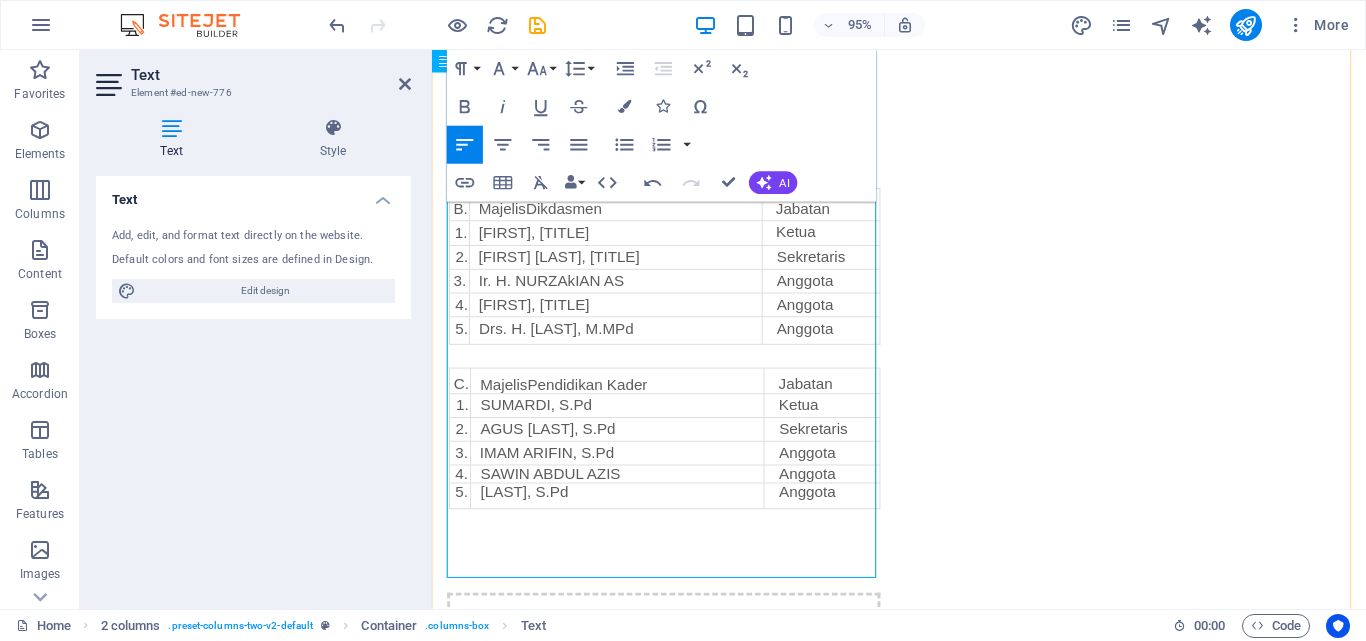 click at bounding box center (676, 594) 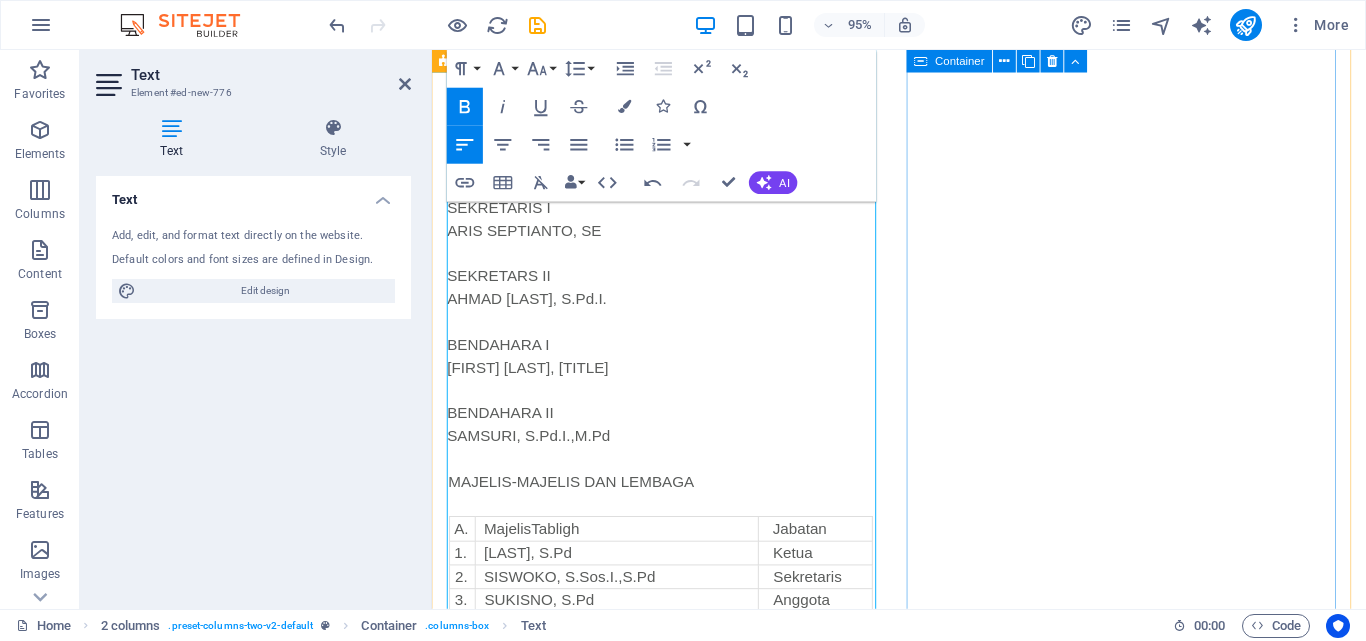scroll, scrollTop: 269, scrollLeft: 0, axis: vertical 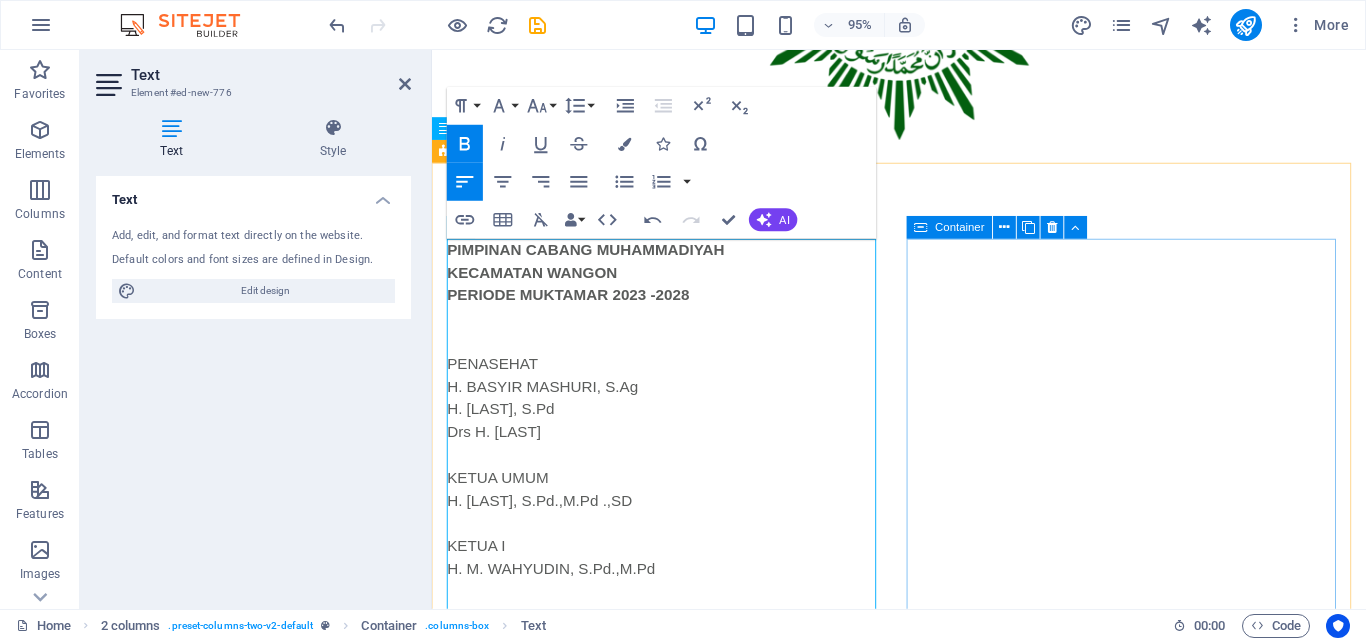 click on "Add elements" at bounding box center [617, 1675] 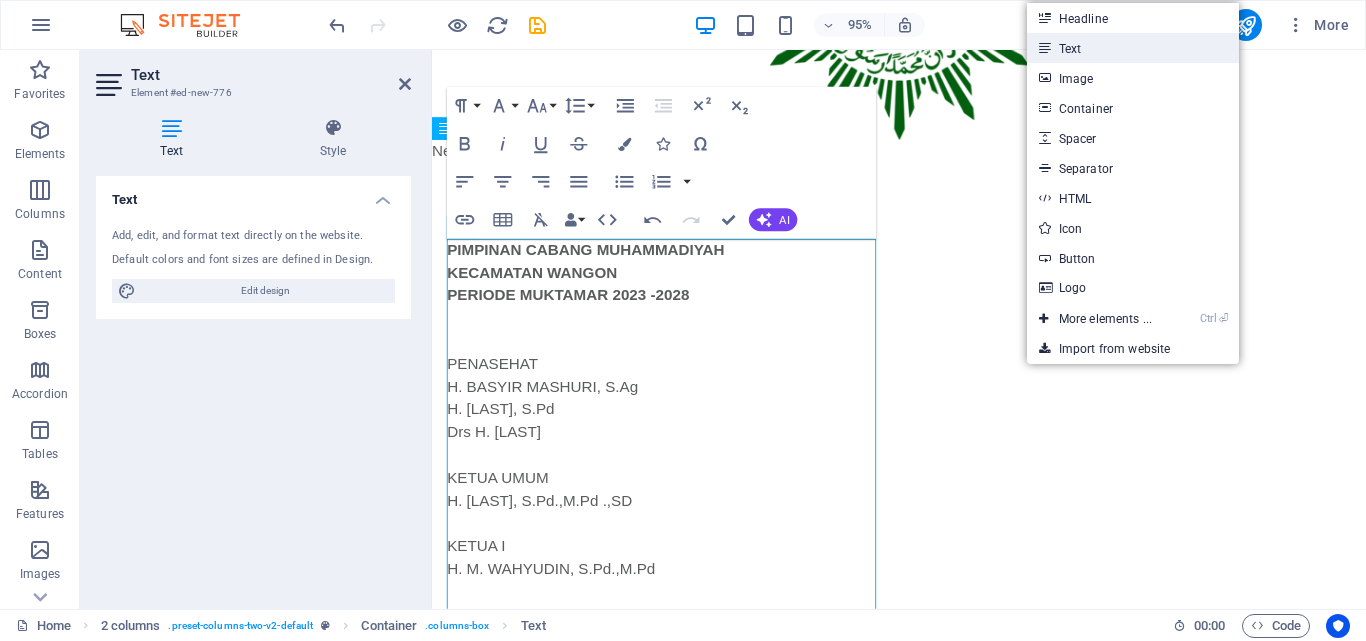 click on "Text" at bounding box center (1133, 48) 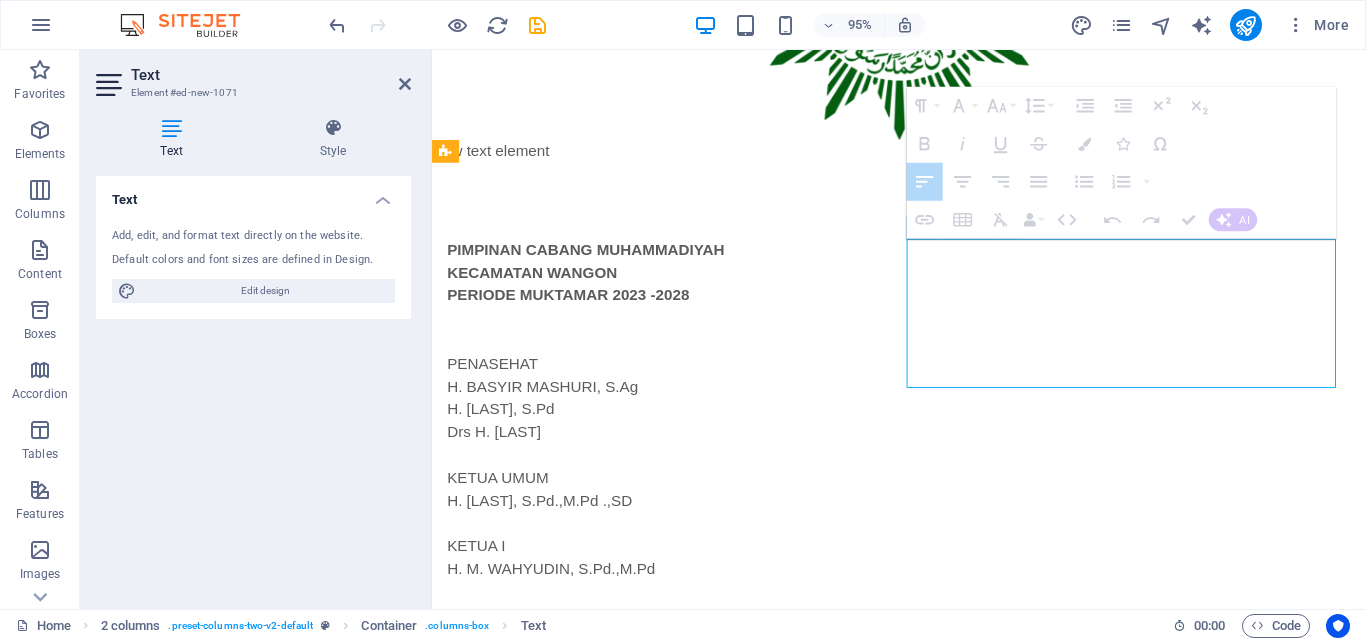 drag, startPoint x: 1196, startPoint y: 288, endPoint x: 1249, endPoint y: 298, distance: 53.935146 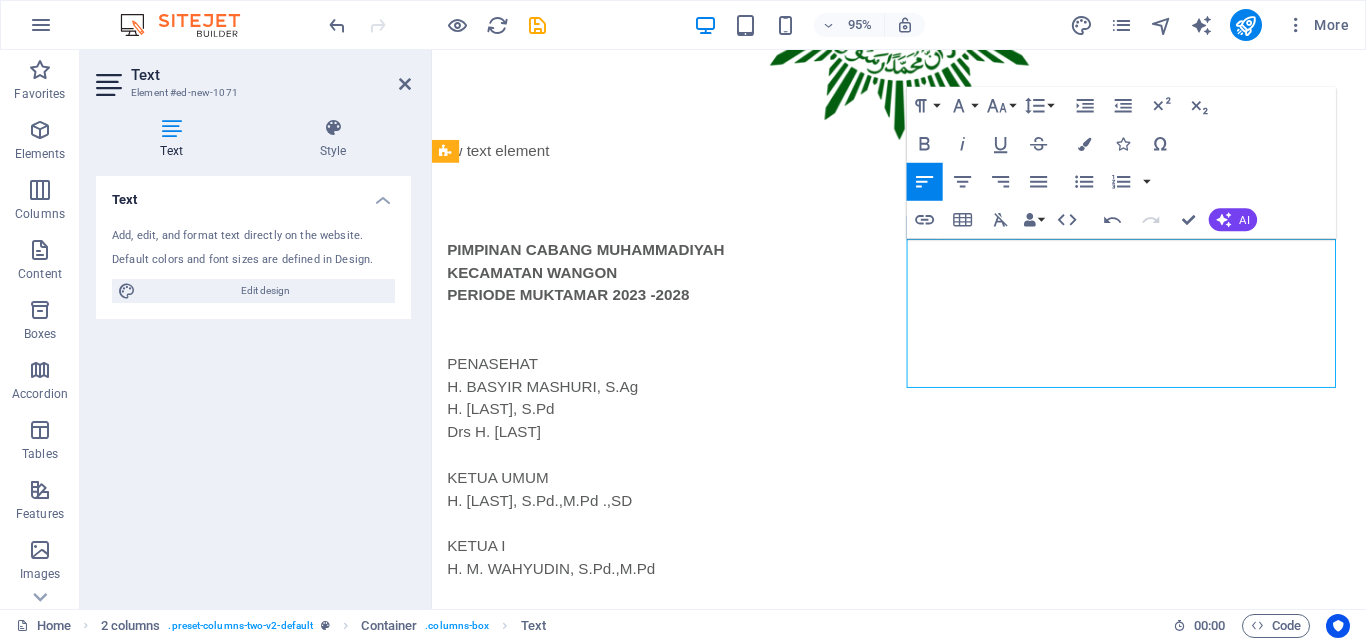 click on "[FIRST] [LAST], S.IP" at bounding box center (648, 1605) 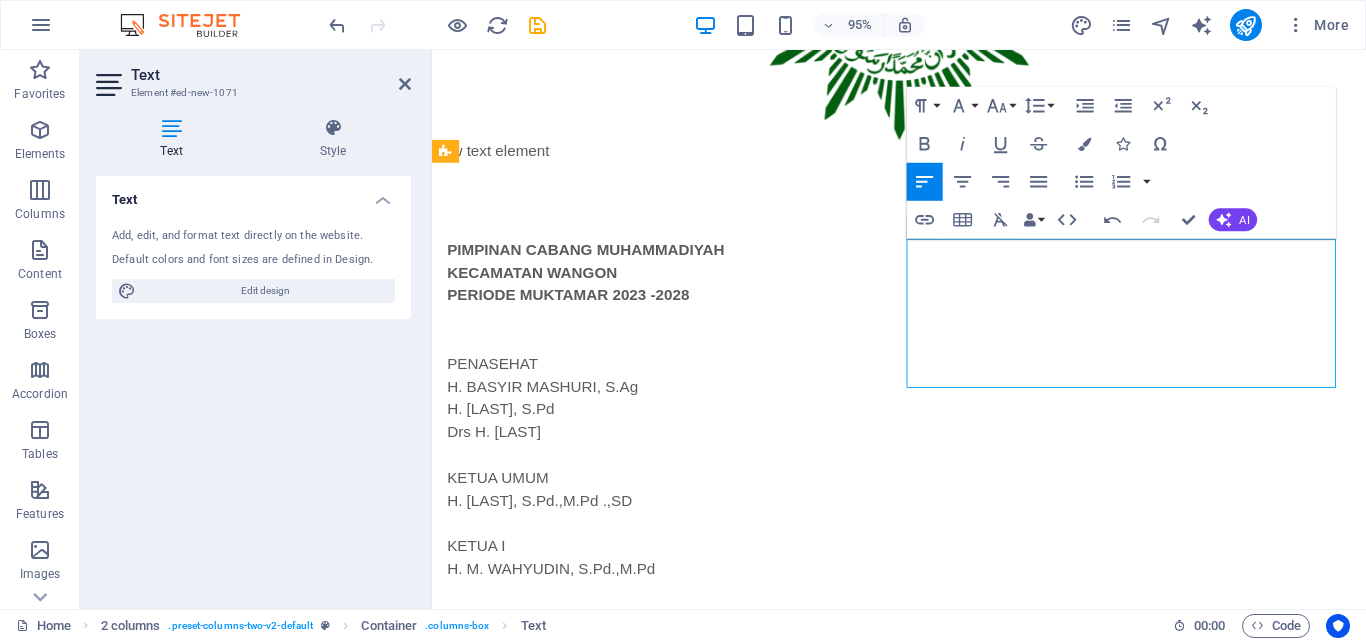 click on "[FIRST] [LAST], S.IP" at bounding box center [648, 1605] 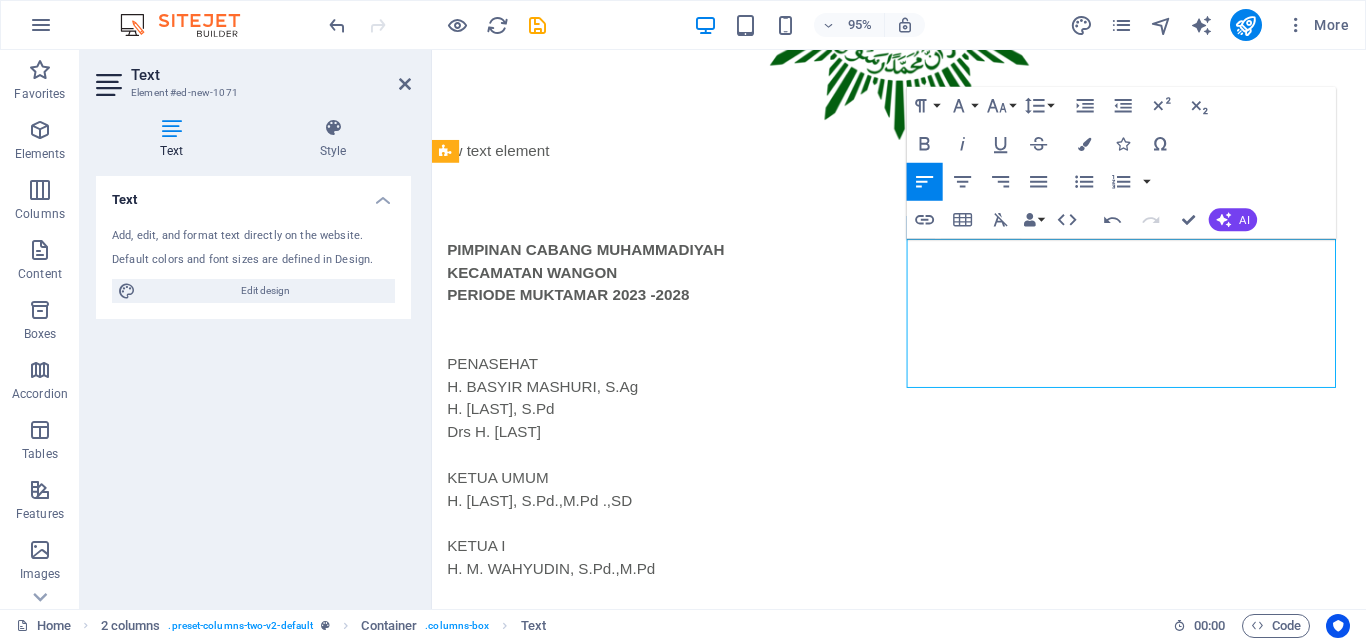 click on "Sekretaris" at bounding box center (859, 1629) 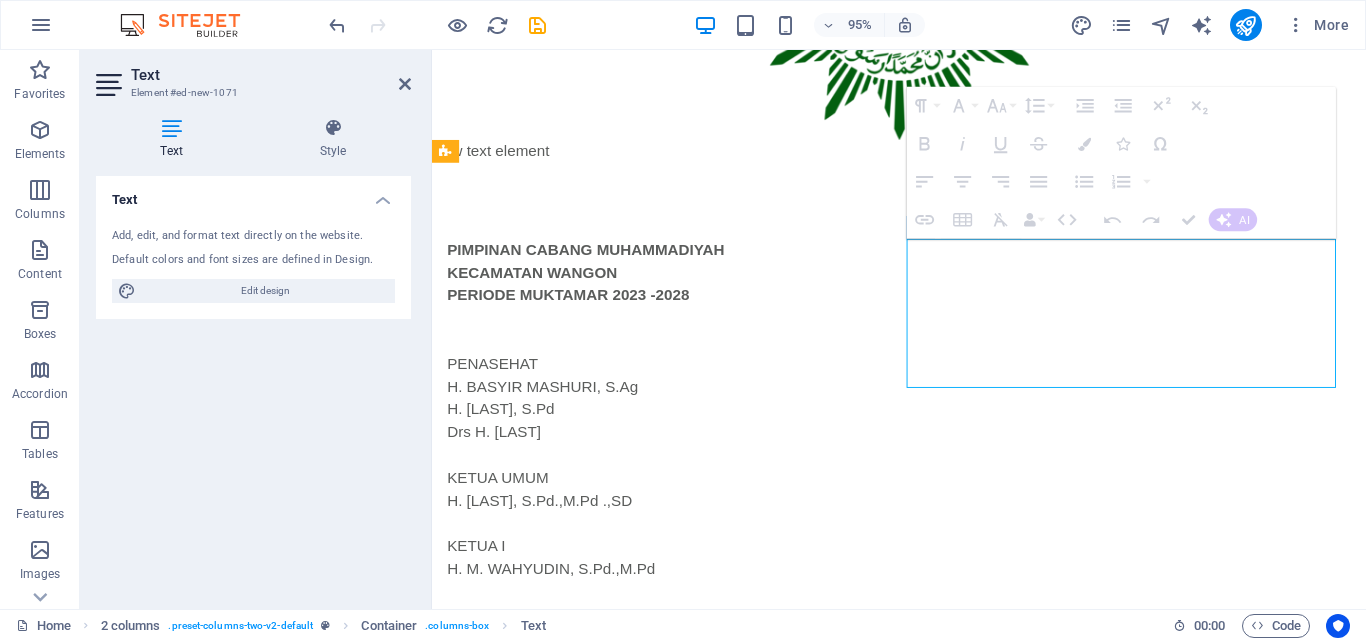 drag, startPoint x: 1295, startPoint y: 319, endPoint x: 1258, endPoint y: 320, distance: 37.01351 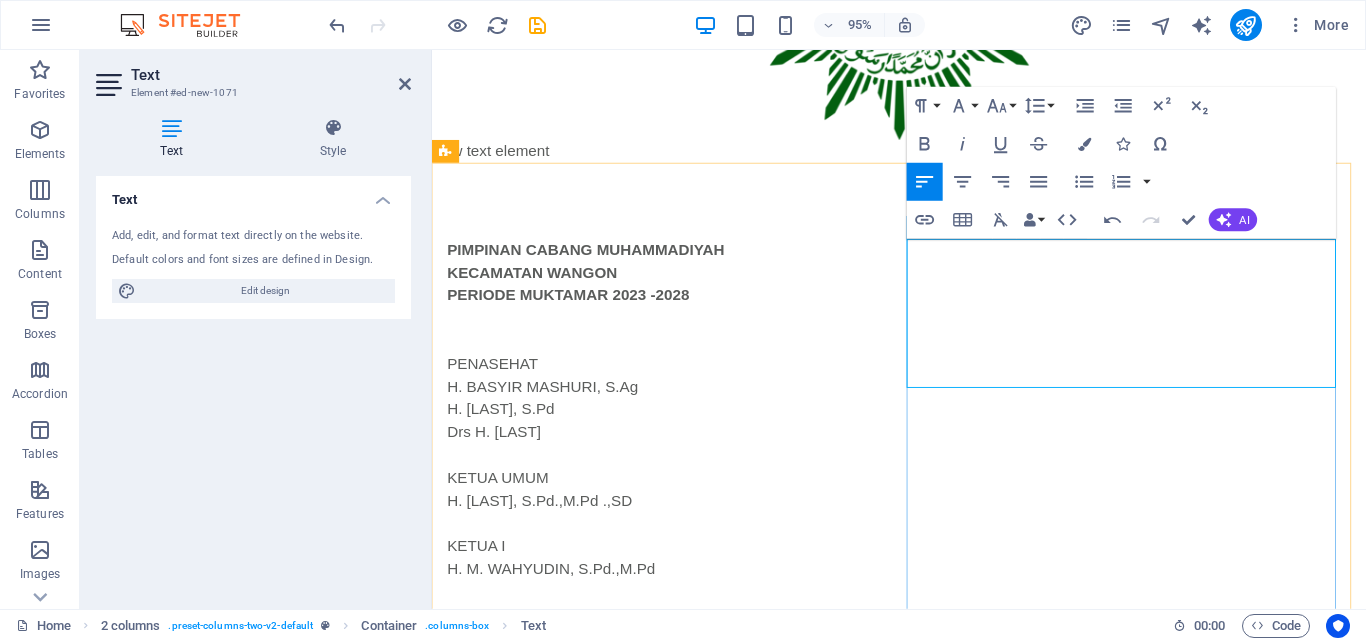 click on "D. NajelisWakaf&Kehartabendaan Jabatan 1 EDY WARDOYO, S.IP Ketua 2. TEGUH EKO PRIONO, A.Md Sekretaris 3 SUDARSO, Anggota 4. Drs. MUJIANTO Anggota 5 SOPARI Anggota" at bounding box center (676, 1636) 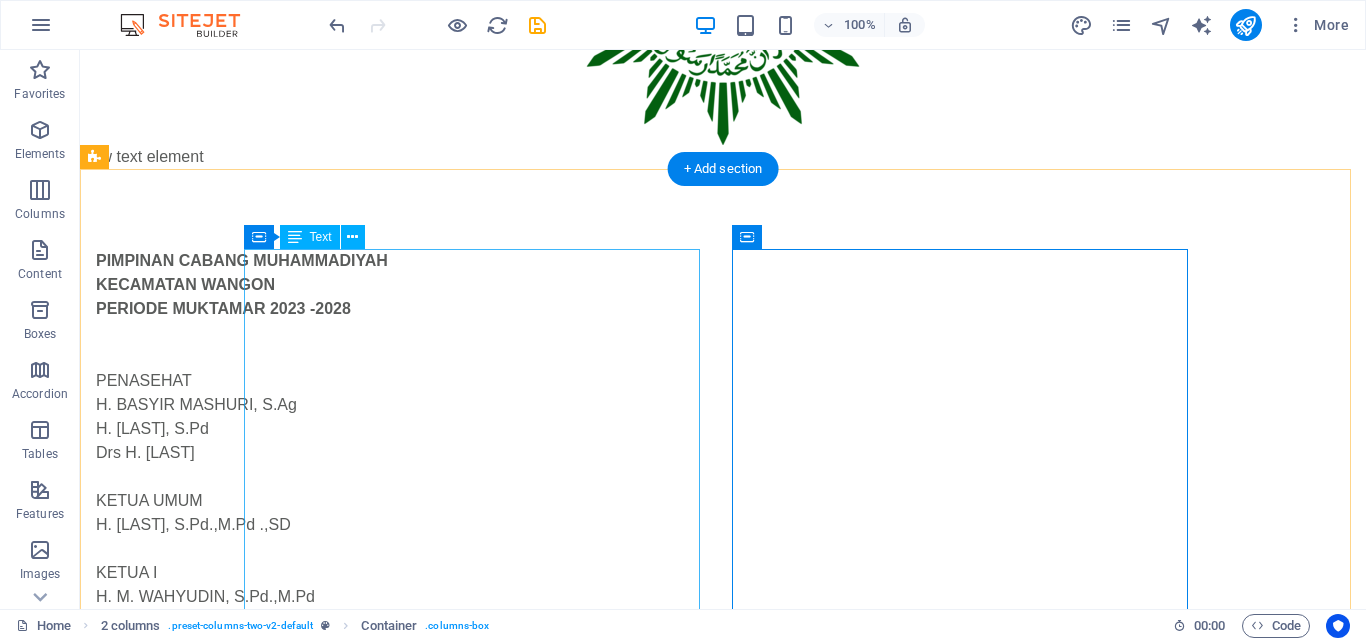 click on "PIMPINAN CABANG MUHAMMADIYAH  KECAMATAN WANGON PERIODE MUKTAMAR 2023 -2028   PENASEHAT H. BASYIR MASHURI, S.Ag H. M. THOBRONI, S.Pd  Drs H. GHOFIR KETUA UMUM  H. SAMIDI, S.Pd.,M.Pd .,SD KETUA I  H. M. WAHYUDIN, S.Pd.,M.Pd KETUA II  MA'MUN SANTOSO, S.Pd SEKRETARIS I ARIS SEPTIANTO, SE SEKRETARS II  AHMAD SHOBART, S.Pd.I.   BENDAHARA I AZHAR SYUKRI RAMADHAN, S.Pd.I   BENDAHARA II  SAMSURI, S.Pd.I.,M.Pd MAJELIS-MAJELIS DAN LEMBAGA A. MajelisTabligh Jabatan 1. BAHRUDIN, S.Pd Ketua 2. SISWOKO, S.Sos.I.,S.Pd Sekretaris 3. SUKISNO, S.Pd Anggota 4. IMAN SANTOSA, S.E. Anggota 5. JUMEDI, S.Pd.I Anggota B. MajelisDikdasmen Jabatan 1. MUHDIONO, S.Pd Ketua 2. TEGUH W, S.KOM. Sekretaris 3. Ir. H. NURZAkIAN AS Anggota 4. ISLAHUDIN, S.T Anggota 5. Drs. H. SISNO, M.MPd Anggota C. MajelisPendidikan Kader Jabatan 1. SUMARDI, S.Pd Ketua 2. AGUS SUJATMOKO, S.Pd Sekretaris 3. IMAM ARIFIN, S.Pd Anggota 4. SAWIN ABDUL AZIS Anggota 5. SURATNO, S.Pd Anggota" at bounding box center [324, 895] 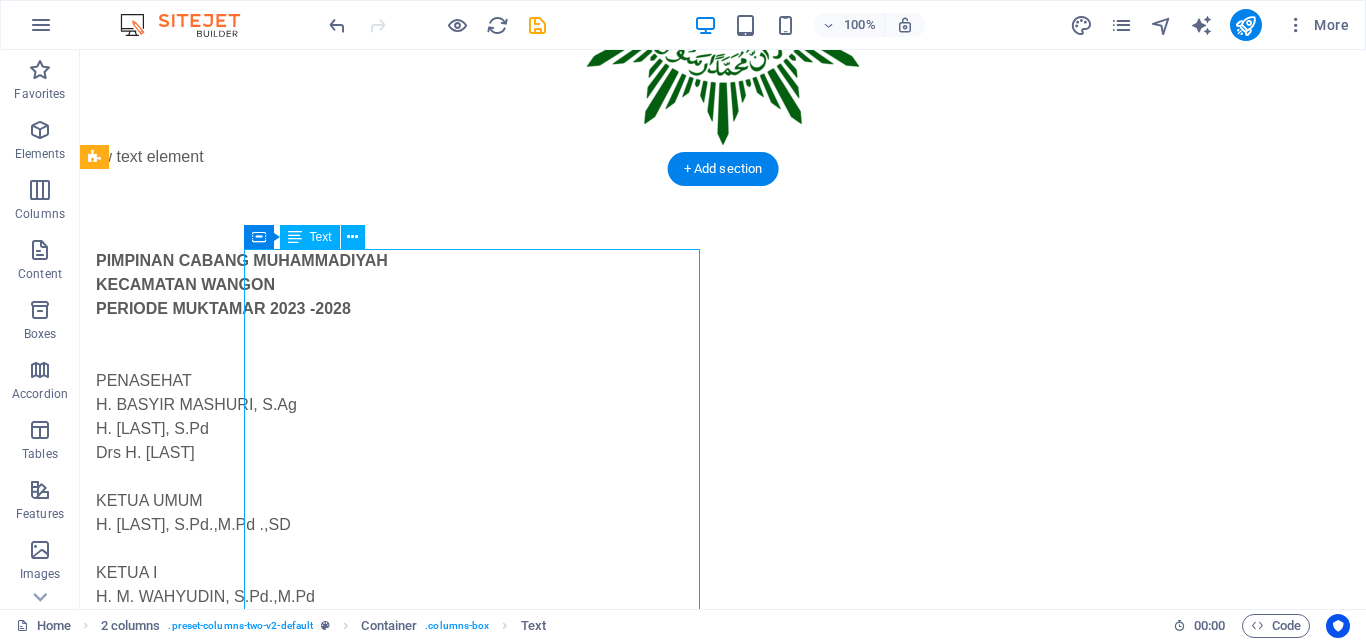 click on "PIMPINAN CABANG MUHAMMADIYAH  KECAMATAN WANGON PERIODE MUKTAMAR 2023 -2028   PENASEHAT H. BASYIR MASHURI, S.Ag H. M. THOBRONI, S.Pd  Drs H. GHOFIR KETUA UMUM  H. SAMIDI, S.Pd.,M.Pd .,SD KETUA I  H. M. WAHYUDIN, S.Pd.,M.Pd KETUA II  MA'MUN SANTOSO, S.Pd SEKRETARIS I ARIS SEPTIANTO, SE SEKRETARS II  AHMAD SHOBART, S.Pd.I.   BENDAHARA I AZHAR SYUKRI RAMADHAN, S.Pd.I   BENDAHARA II  SAMSURI, S.Pd.I.,M.Pd MAJELIS-MAJELIS DAN LEMBAGA A. MajelisTabligh Jabatan 1. BAHRUDIN, S.Pd Ketua 2. SISWOKO, S.Sos.I.,S.Pd Sekretaris 3. SUKISNO, S.Pd Anggota 4. IMAN SANTOSA, S.E. Anggota 5. JUMEDI, S.Pd.I Anggota B. MajelisDikdasmen Jabatan 1. MUHDIONO, S.Pd Ketua 2. TEGUH W, S.KOM. Sekretaris 3. Ir. H. NURZAkIAN AS Anggota 4. ISLAHUDIN, S.T Anggota 5. Drs. H. SISNO, M.MPd Anggota C. MajelisPendidikan Kader Jabatan 1. SUMARDI, S.Pd Ketua 2. AGUS SUJATMOKO, S.Pd Sekretaris 3. IMAM ARIFIN, S.Pd Anggota 4. SAWIN ABDUL AZIS Anggota 5. SURATNO, S.Pd Anggota" at bounding box center [324, 895] 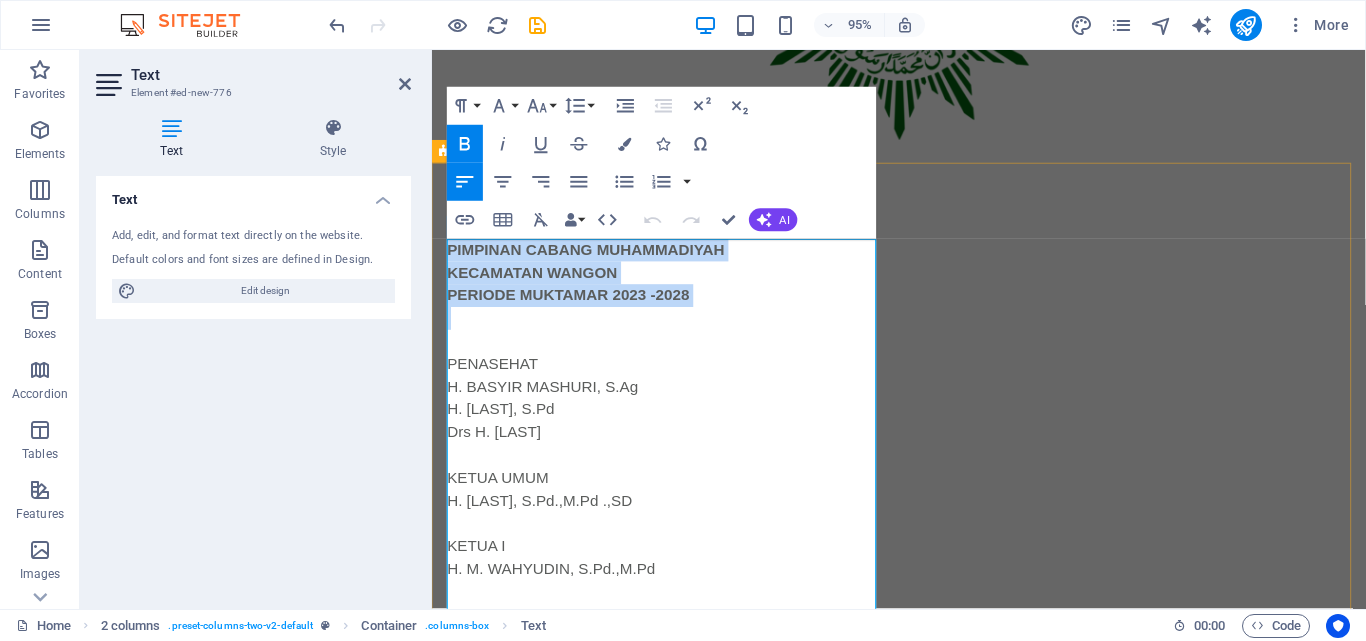 drag, startPoint x: 449, startPoint y: 256, endPoint x: 721, endPoint y: 338, distance: 284.09152 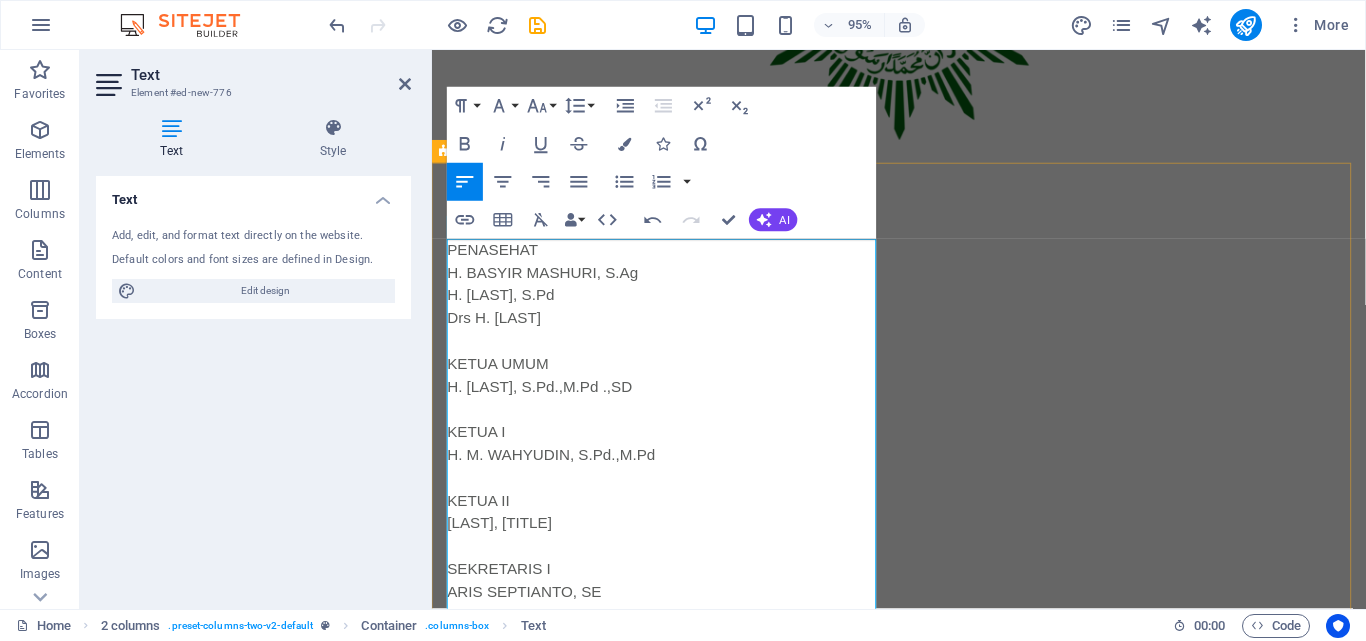 click on "PENASEHAT H. BASYIR MASHURI, S.Ag H. M. THOBRONI, S.Pd  Drs H. GHOFIR KETUA UMUM  H. SAMIDI, S.Pd.,M.Pd .,SD KETUA I  H. M. WAHYUDIN, S.Pd.,M.Pd KETUA II  MA'MUN SANTOSO, S.Pd SEKRETARIS I ARIS SEPTIANTO, SE SEKRETARS II  AHMAD SHOBART, S.Pd.I.   BENDAHARA I AZHAR SYUKRI RAMADHAN, S.Pd.I   BENDAHARA II  SAMSURI, S.Pd.I.,M.Pd MAJELIS-MAJELIS DAN LEMBAGA A. MajelisTabligh Jabatan 1. BAHRUDIN, S.Pd Ketua 2. SISWOKO, S.Sos.I.,S.Pd Sekretaris 3. SUKISNO, S.Pd Anggota 4. IMAN SANTOSA, S.E. Anggota 5. JUMEDI, S.Pd.I Anggota B. MajelisDikdasmen Jabatan 1. MUHDIONO, S.Pd Ketua 2. TEGUH W, S.KOM. Sekretaris 3. Ir. H. NURZAkIAN AS Anggota 4. ISLAHUDIN, S.T Anggota 5. Drs. H. SISNO, M.MPd Anggota C. MajelisPendidikan Kader Jabatan 1. SUMARDI, S.Pd Ketua 2. AGUS SUJATMOKO, S.Pd Sekretaris 3. IMAM ARIFIN, S.Pd Anggota 4. SAWIN ABDUL AZIS Anggota 5. SURATNO, S.Pd Anggota D. NajelisWakaf&Kehartabendaan Jabatan 1 EDY WARDOYO, S.IP Ketua 2. TEGUH EKO PRIONO, A.Md Sekretaris 3 SUDARSO, Anggota 4. Drs. MUJIANTO Anggota 5" at bounding box center [923, 927] 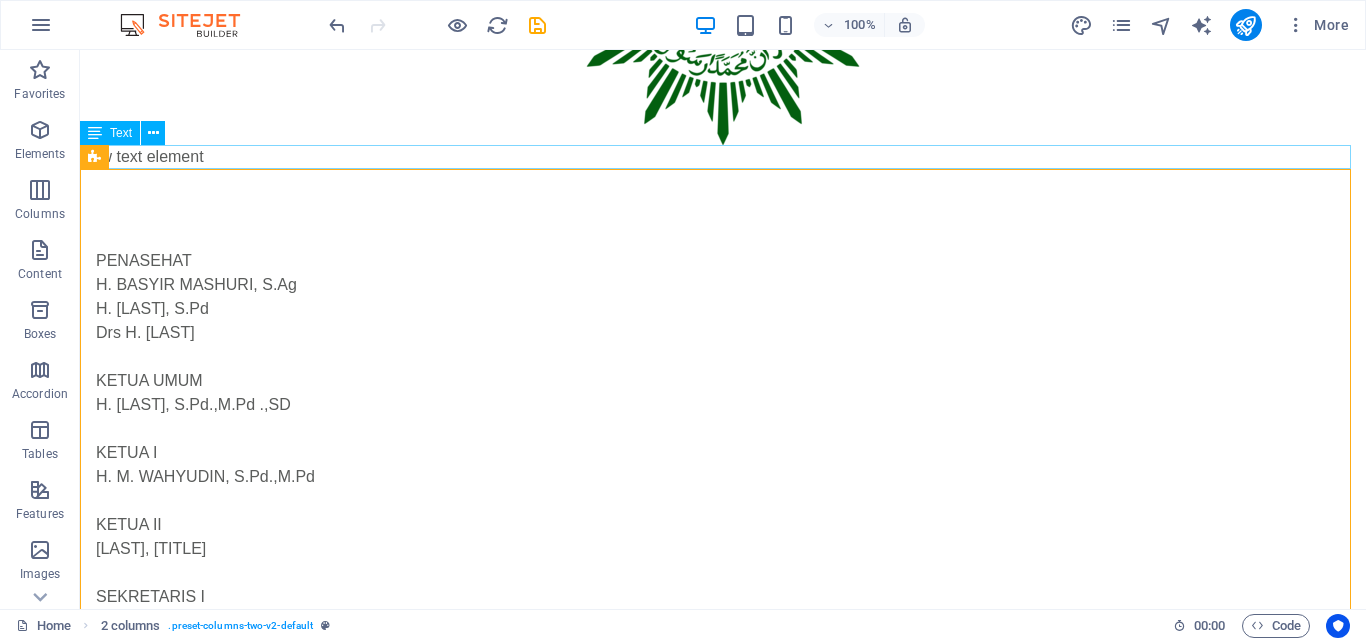 click on "New text element" at bounding box center [723, 157] 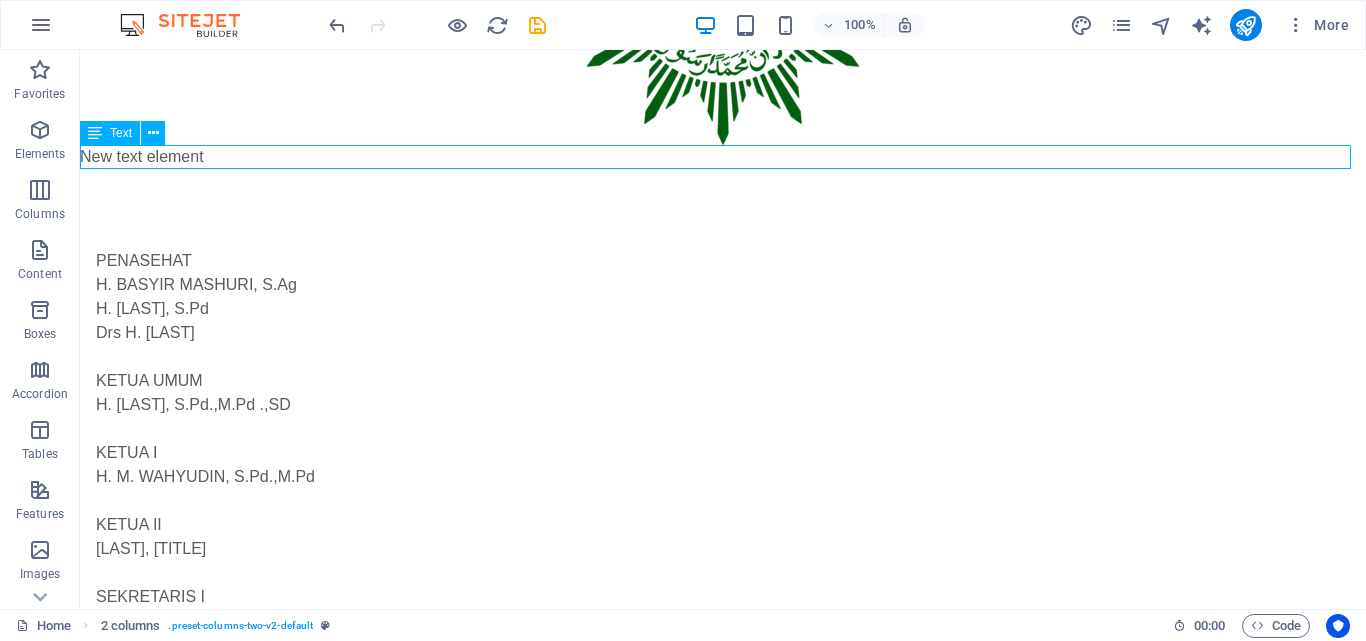 click on "New text element" at bounding box center [723, 157] 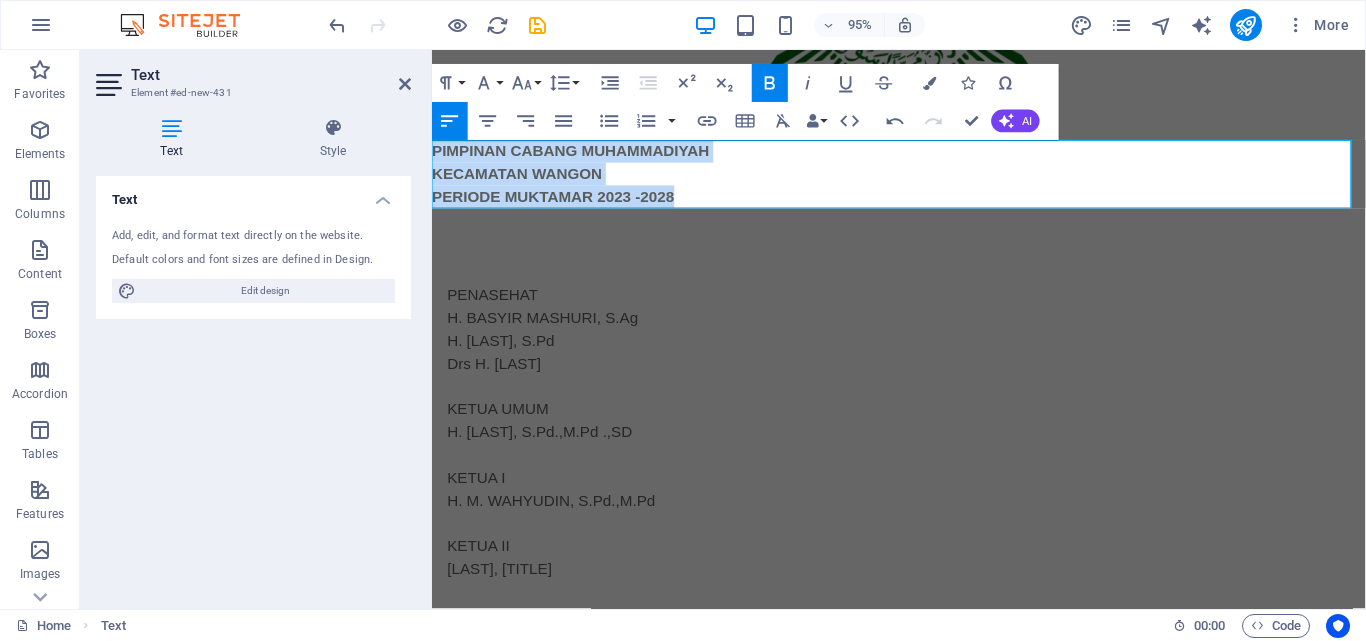 drag, startPoint x: 620, startPoint y: 181, endPoint x: 399, endPoint y: 119, distance: 229.53214 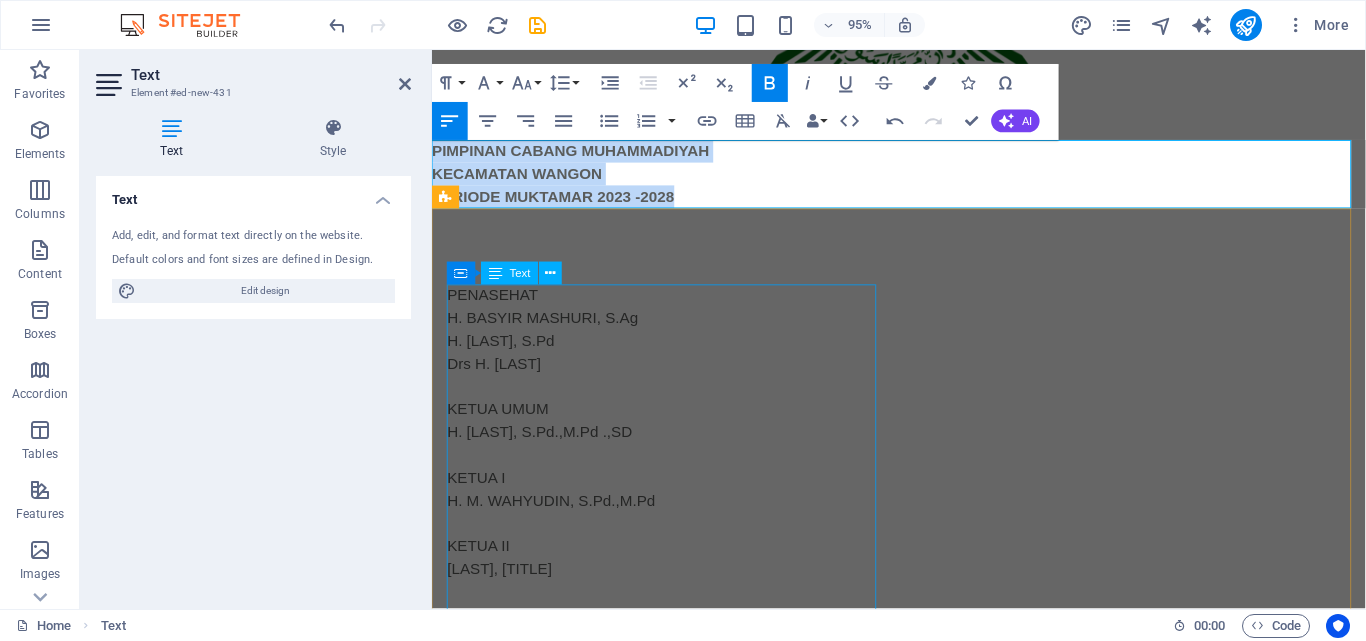 click on "PENASEHAT H. BASYIR MASHURI, S.Ag H. M. THOBRONI, S.Pd  Drs H. GHOFIR KETUA UMUM  H. SAMIDI, S.Pd.,M.Pd .,SD KETUA I  H. M. WAHYUDIN, S.Pd.,M.Pd KETUA II  MA'MUN SANTOSO, S.Pd SEKRETARIS I ARIS SEPTIANTO, SE SEKRETARS II  AHMAD SHOBART, S.Pd.I.   BENDAHARA I AZHAR SYUKRI RAMADHAN, S.Pd.I   BENDAHARA II  SAMSURI, S.Pd.I.,M.Pd MAJELIS-MAJELIS DAN LEMBAGA A. MajelisTabligh Jabatan 1. BAHRUDIN, S.Pd Ketua 2. SISWOKO, S.Sos.I.,S.Pd Sekretaris 3. SUKISNO, S.Pd Anggota 4. IMAN SANTOSA, S.E. Anggota 5. JUMEDI, S.Pd.I Anggota B. MajelisDikdasmen Jabatan 1. MUHDIONO, S.Pd Ketua 2. TEGUH W, S.KOM. Sekretaris 3. Ir. H. NURZAkIAN AS Anggota 4. ISLAHUDIN, S.T Anggota 5. Drs. H. SISNO, M.MPd Anggota C. MajelisPendidikan Kader Jabatan 1. SUMARDI, S.Pd Ketua 2. AGUS SUJATMOKO, S.Pd Sekretaris 3. IMAM ARIFIN, S.Pd Anggota 4. SAWIN ABDUL AZIS Anggota 5. SURATNO, S.Pd Anggota" at bounding box center (676, 883) 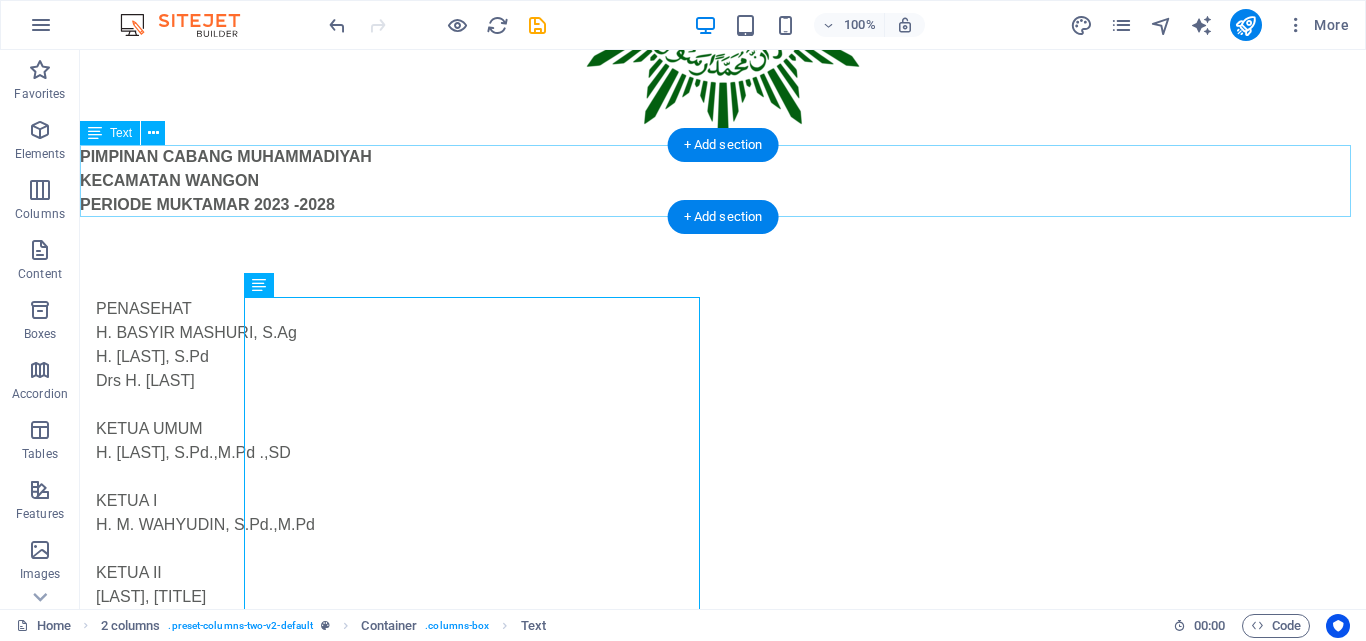 click on "PIMPINAN CABANG MUHAMMADIYAH  KECAMATAN WANGON PERIODE MUKTAMAR 2023 -2028" at bounding box center (723, 181) 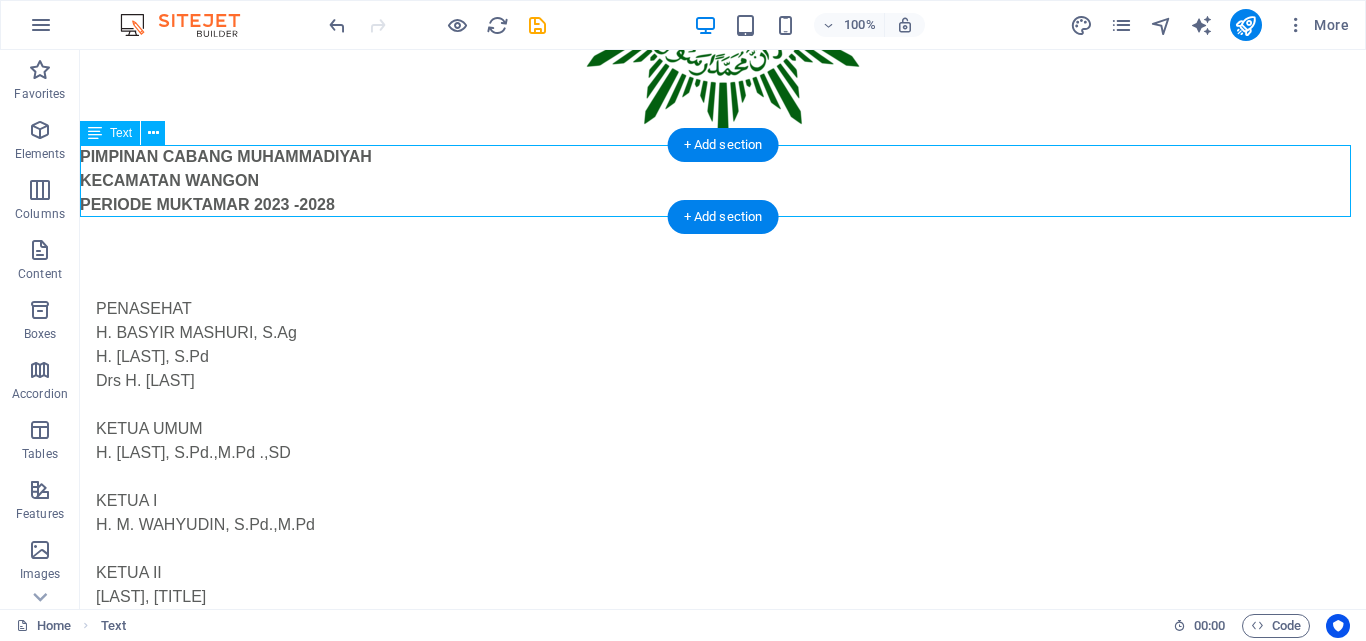 click on "PIMPINAN CABANG MUHAMMADIYAH  KECAMATAN WANGON PERIODE MUKTAMAR 2023 -2028" at bounding box center (723, 181) 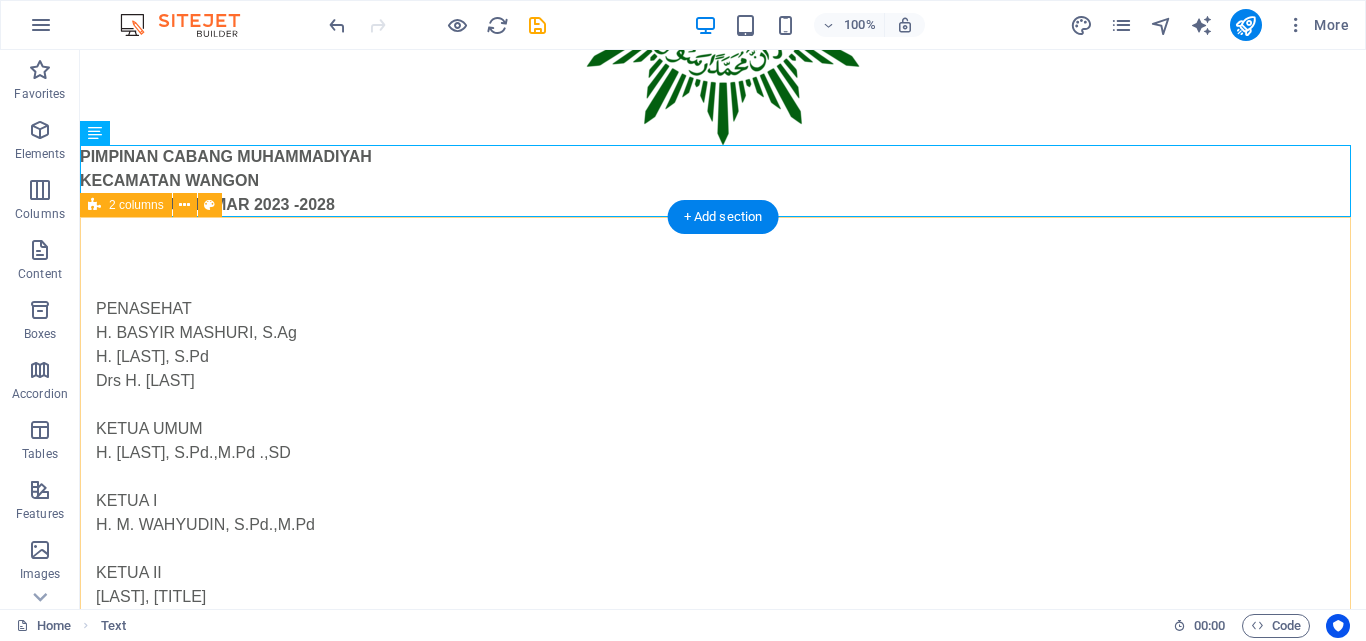 click on "PENASEHAT H. BASYIR MASHURI, S.Ag H. M. THOBRONI, S.Pd  Drs H. GHOFIR KETUA UMUM  H. SAMIDI, S.Pd.,M.Pd .,SD KETUA I  H. M. WAHYUDIN, S.Pd.,M.Pd KETUA II  MA'MUN SANTOSO, S.Pd SEKRETARIS I ARIS SEPTIANTO, SE SEKRETARS II  AHMAD SHOBART, S.Pd.I.   BENDAHARA I AZHAR SYUKRI RAMADHAN, S.Pd.I   BENDAHARA II  SAMSURI, S.Pd.I.,M.Pd MAJELIS-MAJELIS DAN LEMBAGA A. MajelisTabligh Jabatan 1. BAHRUDIN, S.Pd Ketua 2. SISWOKO, S.Sos.I.,S.Pd Sekretaris 3. SUKISNO, S.Pd Anggota 4. IMAN SANTOSA, S.E. Anggota 5. JUMEDI, S.Pd.I Anggota B. MajelisDikdasmen Jabatan 1. MUHDIONO, S.Pd Ketua 2. TEGUH W, S.KOM. Sekretaris 3. Ir. H. NURZAkIAN AS Anggota 4. ISLAHUDIN, S.T Anggota 5. Drs. H. SISNO, M.MPd Anggota C. MajelisPendidikan Kader Jabatan 1. SUMARDI, S.Pd Ketua 2. AGUS SUJATMOKO, S.Pd Sekretaris 3. IMAM ARIFIN, S.Pd Anggota 4. SAWIN ABDUL AZIS Anggota 5. SURATNO, S.Pd Anggota D. NajelisWakaf&Kehartabendaan Jabatan 1 EDY WARDOYO, S.IP Ketua 2. TEGUH EKO PRIONO, A.Md Sekretaris 3 SUDARSO, Anggota 4. Drs. MUJIANTO Anggota 5" at bounding box center (723, 967) 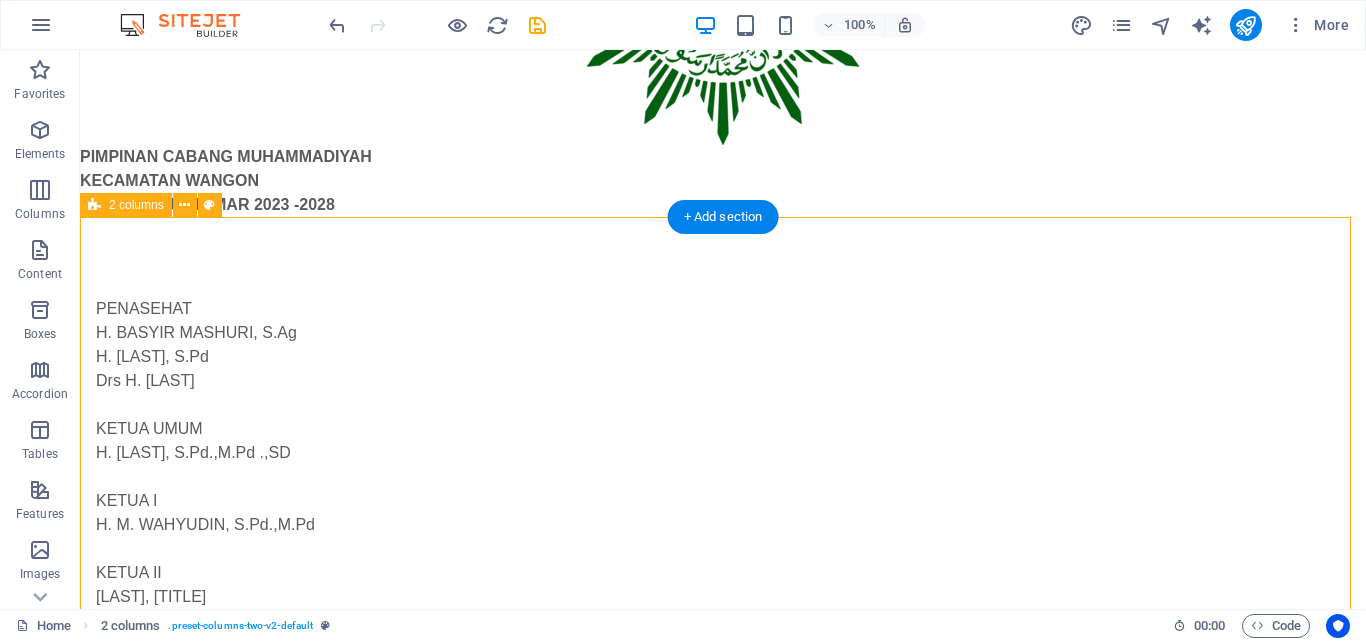 click on "PENASEHAT H. BASYIR MASHURI, S.Ag H. M. THOBRONI, S.Pd  Drs H. GHOFIR KETUA UMUM  H. SAMIDI, S.Pd.,M.Pd .,SD KETUA I  H. M. WAHYUDIN, S.Pd.,M.Pd KETUA II  MA'MUN SANTOSO, S.Pd SEKRETARIS I ARIS SEPTIANTO, SE SEKRETARS II  AHMAD SHOBART, S.Pd.I.   BENDAHARA I AZHAR SYUKRI RAMADHAN, S.Pd.I   BENDAHARA II  SAMSURI, S.Pd.I.,M.Pd MAJELIS-MAJELIS DAN LEMBAGA A. MajelisTabligh Jabatan 1. BAHRUDIN, S.Pd Ketua 2. SISWOKO, S.Sos.I.,S.Pd Sekretaris 3. SUKISNO, S.Pd Anggota 4. IMAN SANTOSA, S.E. Anggota 5. JUMEDI, S.Pd.I Anggota B. MajelisDikdasmen Jabatan 1. MUHDIONO, S.Pd Ketua 2. TEGUH W, S.KOM. Sekretaris 3. Ir. H. NURZAkIAN AS Anggota 4. ISLAHUDIN, S.T Anggota 5. Drs. H. SISNO, M.MPd Anggota C. MajelisPendidikan Kader Jabatan 1. SUMARDI, S.Pd Ketua 2. AGUS SUJATMOKO, S.Pd Sekretaris 3. IMAM ARIFIN, S.Pd Anggota 4. SAWIN ABDUL AZIS Anggota 5. SURATNO, S.Pd Anggota D. NajelisWakaf&Kehartabendaan Jabatan 1 EDY WARDOYO, S.IP Ketua 2. TEGUH EKO PRIONO, A.Md Sekretaris 3 SUDARSO, Anggota 4. Drs. MUJIANTO Anggota 5" at bounding box center [723, 967] 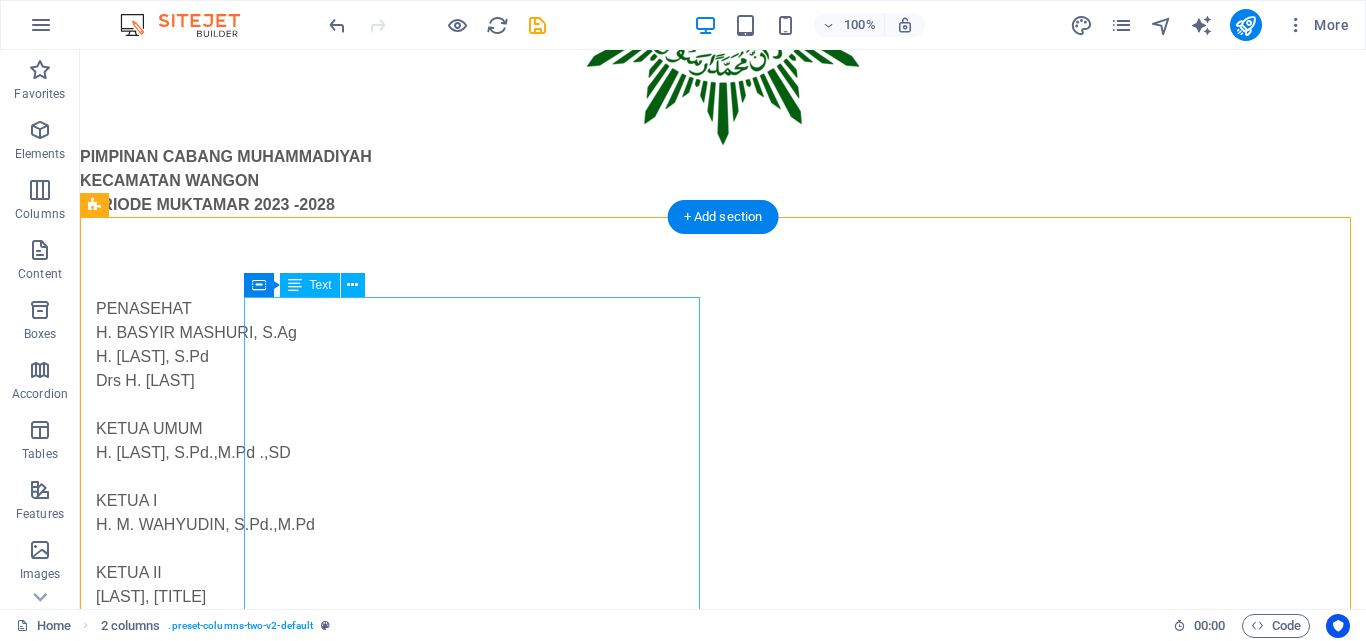 click on "PENASEHAT H. BASYIR MASHURI, S.Ag H. M. THOBRONI, S.Pd  Drs H. GHOFIR KETUA UMUM  H. SAMIDI, S.Pd.,M.Pd .,SD KETUA I  H. M. WAHYUDIN, S.Pd.,M.Pd KETUA II  MA'MUN SANTOSO, S.Pd SEKRETARIS I ARIS SEPTIANTO, SE SEKRETARS II  AHMAD SHOBART, S.Pd.I.   BENDAHARA I AZHAR SYUKRI RAMADHAN, S.Pd.I   BENDAHARA II  SAMSURI, S.Pd.I.,M.Pd MAJELIS-MAJELIS DAN LEMBAGA A. MajelisTabligh Jabatan 1. BAHRUDIN, S.Pd Ketua 2. SISWOKO, S.Sos.I.,S.Pd Sekretaris 3. SUKISNO, S.Pd Anggota 4. IMAN SANTOSA, S.E. Anggota 5. JUMEDI, S.Pd.I Anggota B. MajelisDikdasmen Jabatan 1. MUHDIONO, S.Pd Ketua 2. TEGUH W, S.KOM. Sekretaris 3. Ir. H. NURZAkIAN AS Anggota 4. ISLAHUDIN, S.T Anggota 5. Drs. H. SISNO, M.MPd Anggota C. MajelisPendidikan Kader Jabatan 1. SUMARDI, S.Pd Ketua 2. AGUS SUJATMOKO, S.Pd Sekretaris 3. IMAM ARIFIN, S.Pd Anggota 4. SAWIN ABDUL AZIS Anggota 5. SURATNO, S.Pd Anggota" at bounding box center (324, 883) 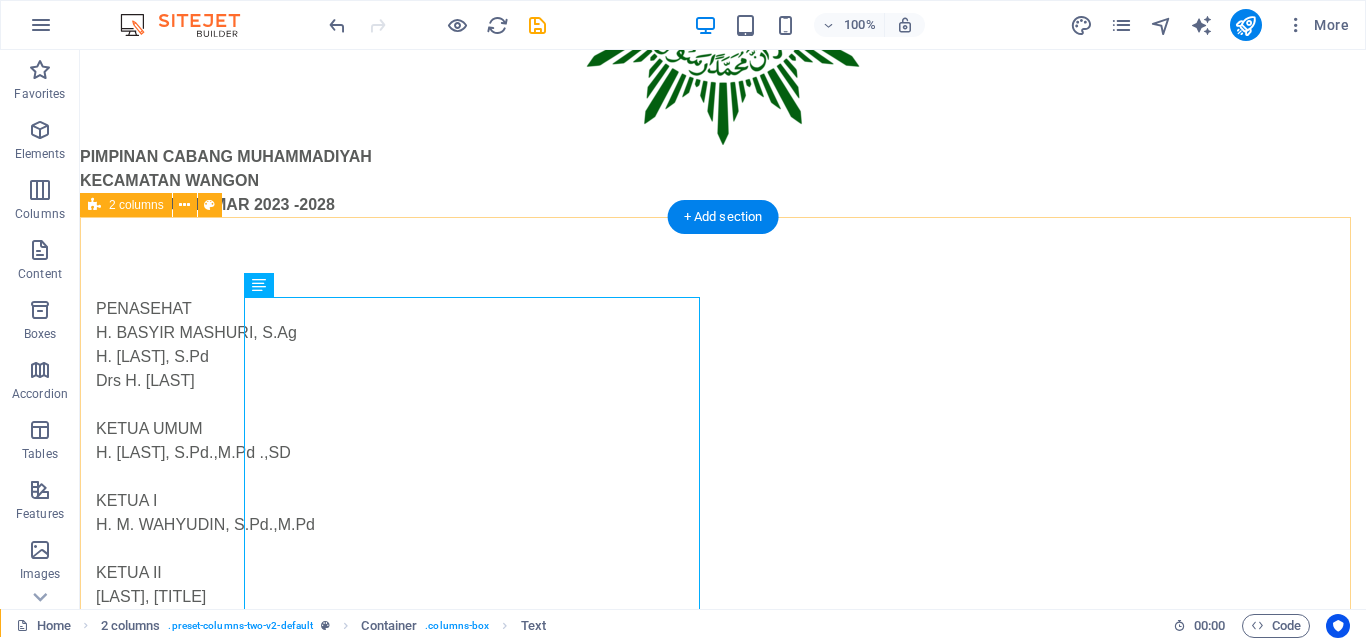 click on "PENASEHAT H. BASYIR MASHURI, S.Ag H. M. THOBRONI, S.Pd  Drs H. GHOFIR KETUA UMUM  H. SAMIDI, S.Pd.,M.Pd .,SD KETUA I  H. M. WAHYUDIN, S.Pd.,M.Pd KETUA II  MA'MUN SANTOSO, S.Pd SEKRETARIS I ARIS SEPTIANTO, SE SEKRETARS II  AHMAD SHOBART, S.Pd.I.   BENDAHARA I AZHAR SYUKRI RAMADHAN, S.Pd.I   BENDAHARA II  SAMSURI, S.Pd.I.,M.Pd MAJELIS-MAJELIS DAN LEMBAGA A. MajelisTabligh Jabatan 1. BAHRUDIN, S.Pd Ketua 2. SISWOKO, S.Sos.I.,S.Pd Sekretaris 3. SUKISNO, S.Pd Anggota 4. IMAN SANTOSA, S.E. Anggota 5. JUMEDI, S.Pd.I Anggota B. MajelisDikdasmen Jabatan 1. MUHDIONO, S.Pd Ketua 2. TEGUH W, S.KOM. Sekretaris 3. Ir. H. NURZAkIAN AS Anggota 4. ISLAHUDIN, S.T Anggota 5. Drs. H. SISNO, M.MPd Anggota C. MajelisPendidikan Kader Jabatan 1. SUMARDI, S.Pd Ketua 2. AGUS SUJATMOKO, S.Pd Sekretaris 3. IMAM ARIFIN, S.Pd Anggota 4. SAWIN ABDUL AZIS Anggota 5. SURATNO, S.Pd Anggota D. NajelisWakaf&Kehartabendaan Jabatan 1 EDY WARDOYO, S.IP Ketua 2. TEGUH EKO PRIONO, A.Md Sekretaris 3 SUDARSO, Anggota 4. Drs. MUJIANTO Anggota 5" at bounding box center (723, 967) 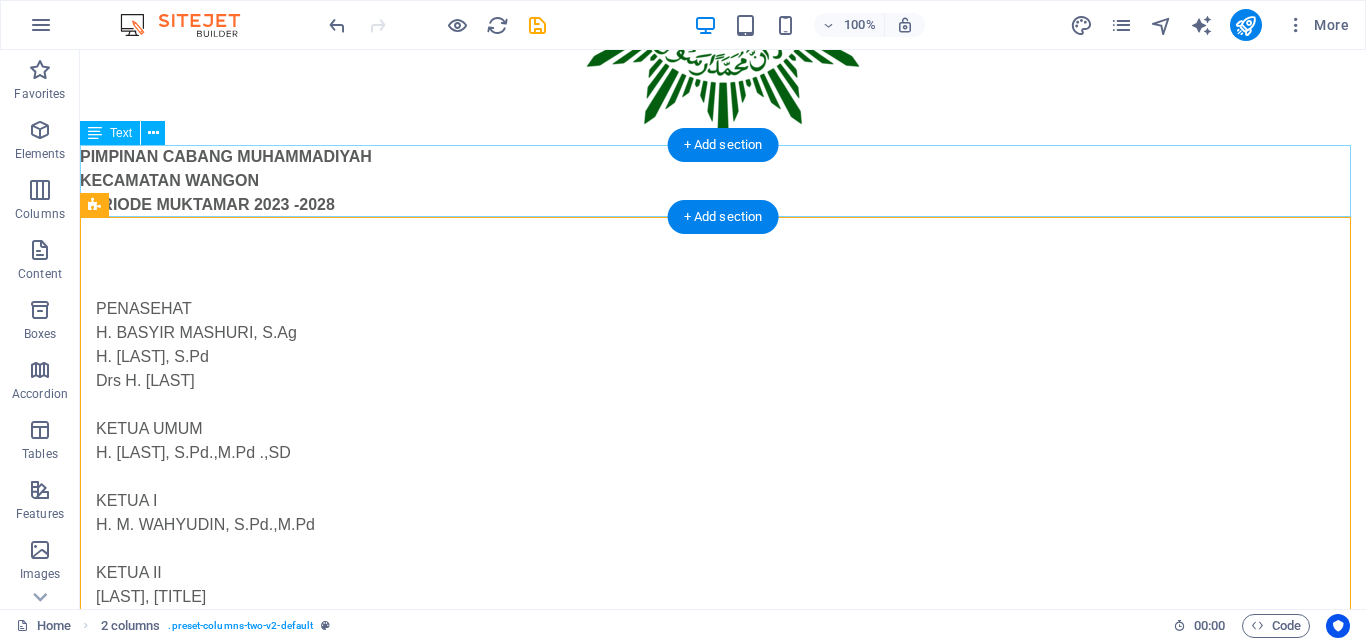 click on "PIMPINAN CABANG MUHAMMADIYAH  KECAMATAN WANGON PERIODE MUKTAMAR 2023 -2028" at bounding box center (723, 181) 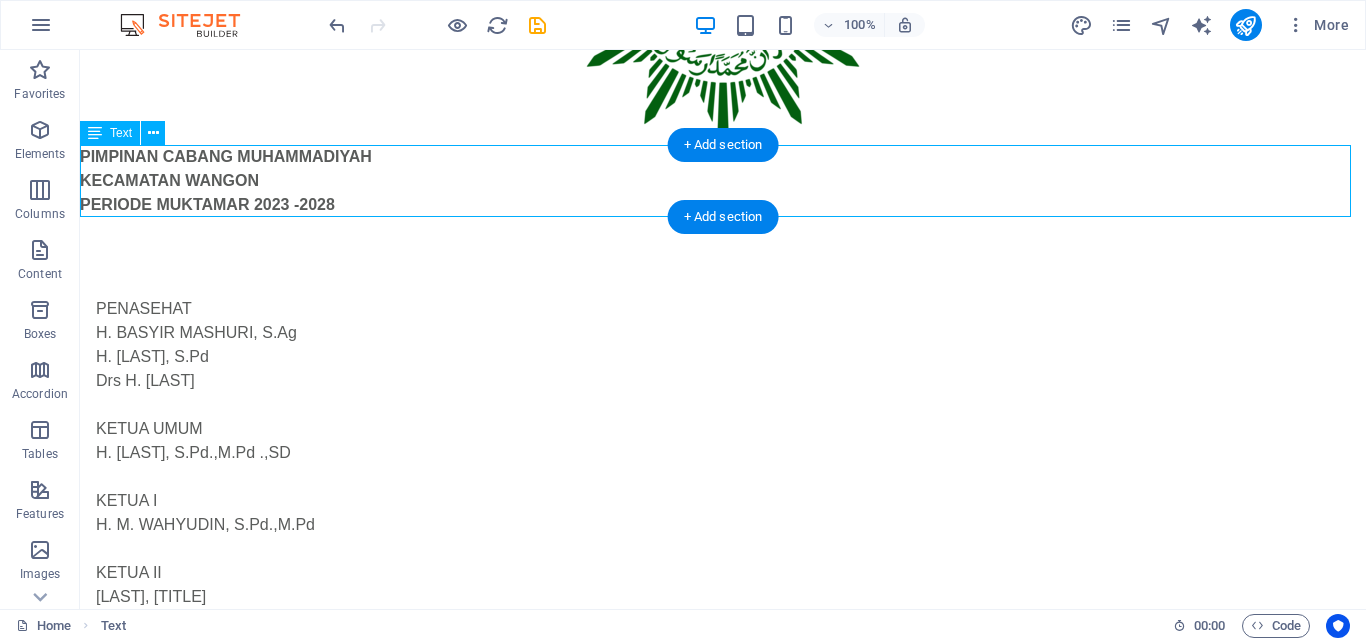 click on "PIMPINAN CABANG MUHAMMADIYAH  KECAMATAN WANGON PERIODE MUKTAMAR 2023 -2028" at bounding box center (723, 181) 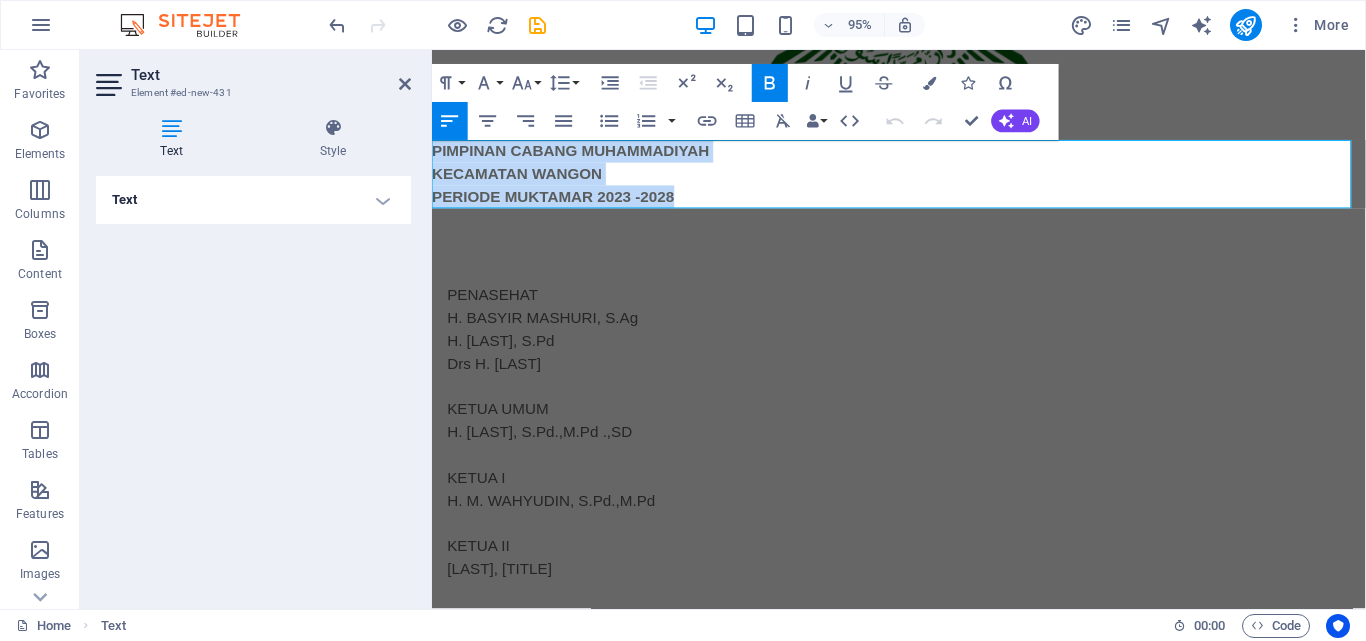 drag, startPoint x: 699, startPoint y: 199, endPoint x: 988, endPoint y: 171, distance: 290.35324 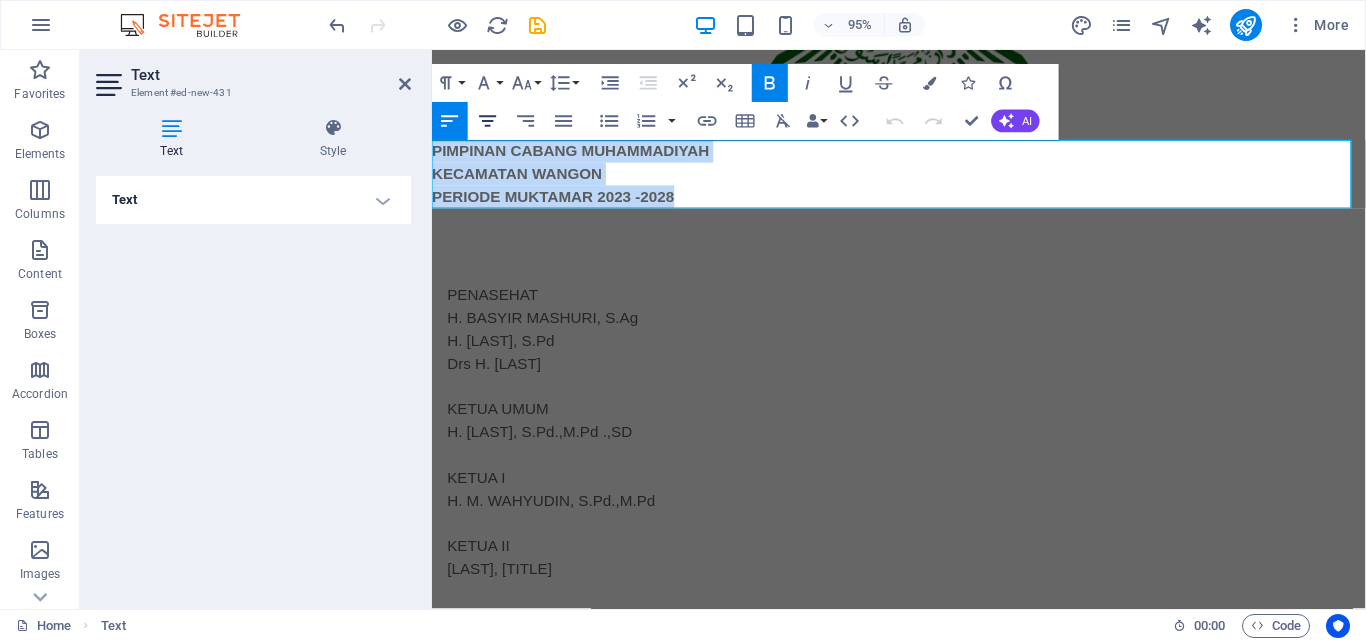 click 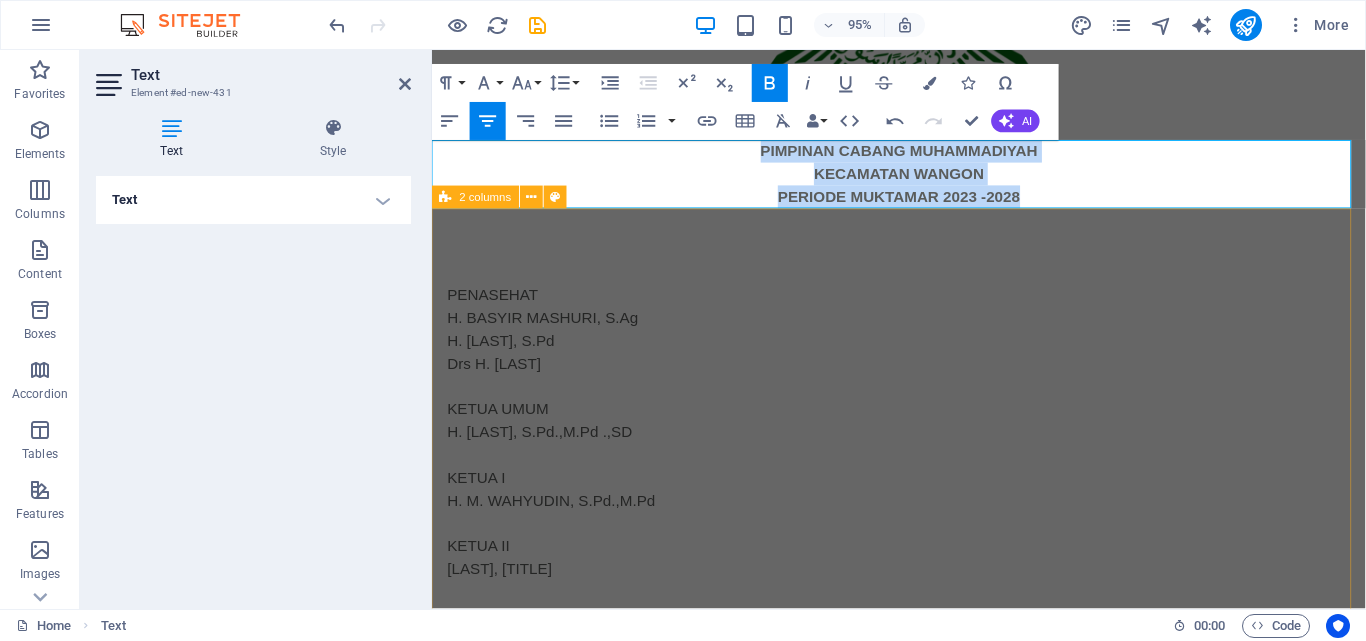 click on "PENASEHAT H. BASYIR MASHURI, S.Ag H. M. THOBRONI, S.Pd  Drs H. GHOFIR KETUA UMUM  H. SAMIDI, S.Pd.,M.Pd .,SD KETUA I  H. M. WAHYUDIN, S.Pd.,M.Pd KETUA II  MA'MUN SANTOSO, S.Pd SEKRETARIS I ARIS SEPTIANTO, SE SEKRETARS II  AHMAD SHOBART, S.Pd.I.   BENDAHARA I AZHAR SYUKRI RAMADHAN, S.Pd.I   BENDAHARA II  SAMSURI, S.Pd.I.,M.Pd MAJELIS-MAJELIS DAN LEMBAGA A. MajelisTabligh Jabatan 1. BAHRUDIN, S.Pd Ketua 2. SISWOKO, S.Sos.I.,S.Pd Sekretaris 3. SUKISNO, S.Pd Anggota 4. IMAN SANTOSA, S.E. Anggota 5. JUMEDI, S.Pd.I Anggota B. MajelisDikdasmen Jabatan 1. MUHDIONO, S.Pd Ketua 2. TEGUH W, S.KOM. Sekretaris 3. Ir. H. NURZAkIAN AS Anggota 4. ISLAHUDIN, S.T Anggota 5. Drs. H. SISNO, M.MPd Anggota C. MajelisPendidikan Kader Jabatan 1. SUMARDI, S.Pd Ketua 2. AGUS SUJATMOKO, S.Pd Sekretaris 3. IMAM ARIFIN, S.Pd Anggota 4. SAWIN ABDUL AZIS Anggota 5. SURATNO, S.Pd Anggota D. NajelisWakaf&Kehartabendaan Jabatan 1 EDY WARDOYO, S.IP Ketua 2. TEGUH EKO PRIONO, A.Md Sekretaris 3 SUDARSO, Anggota 4. Drs. MUJIANTO Anggota 5" at bounding box center (923, 967) 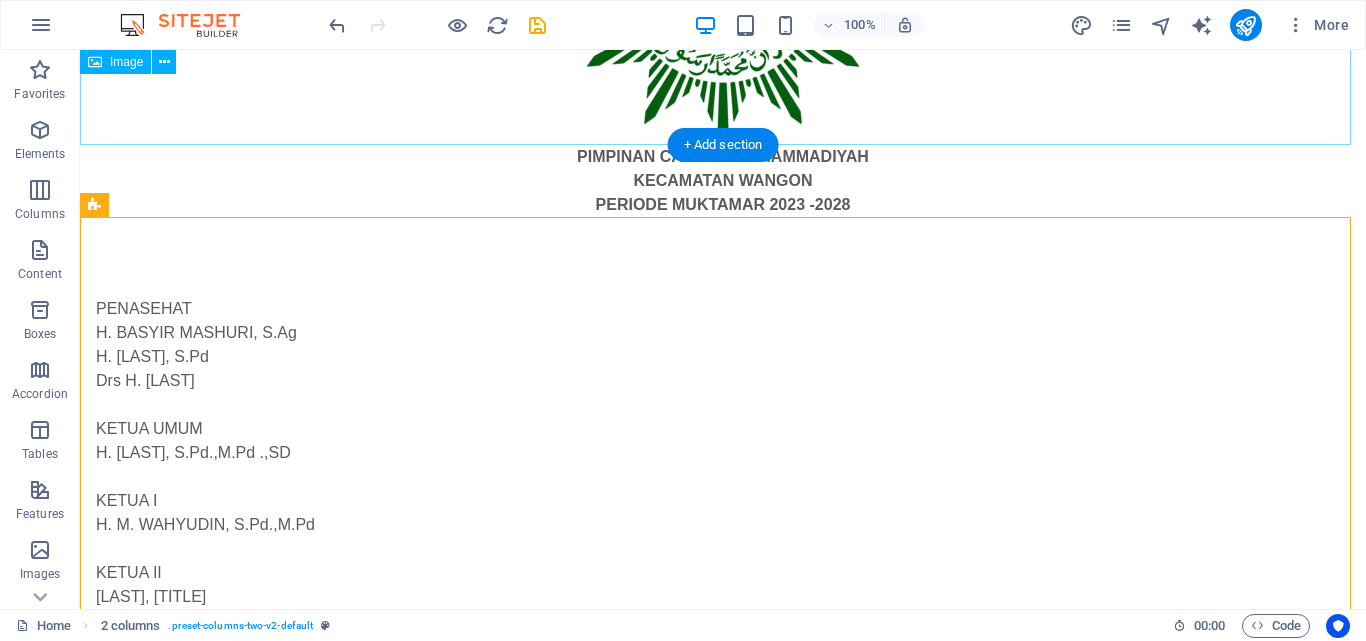 click at bounding box center (723, -12) 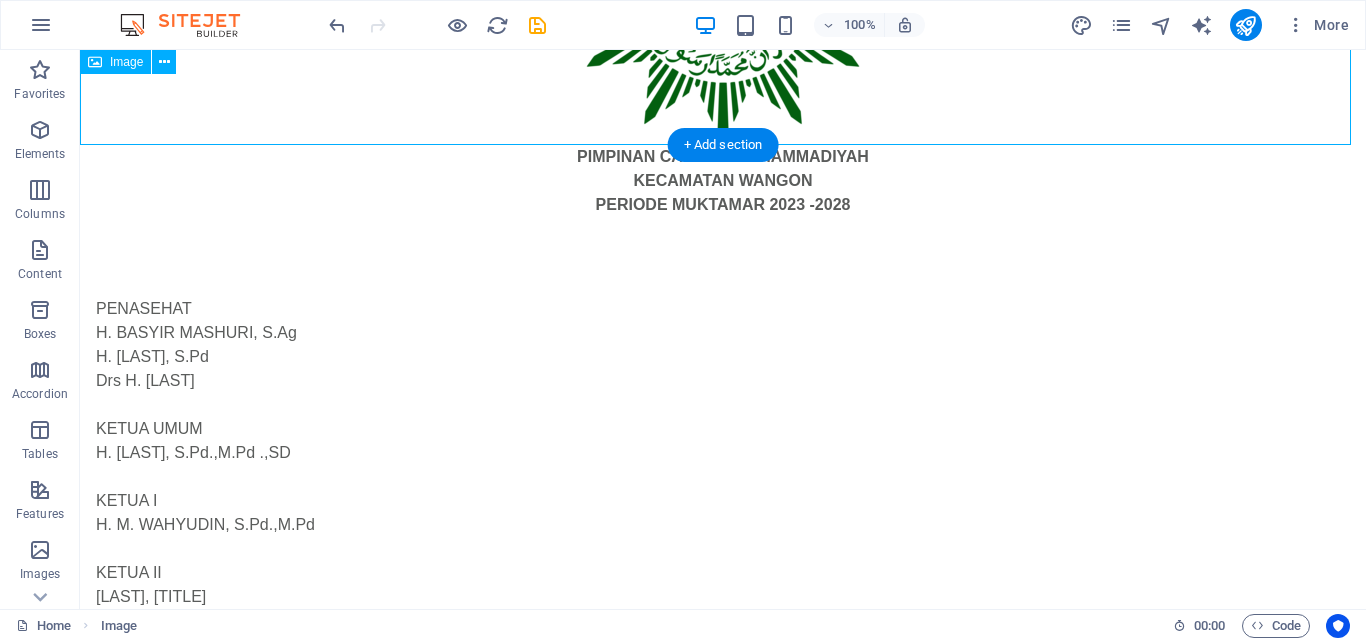 click at bounding box center (723, -12) 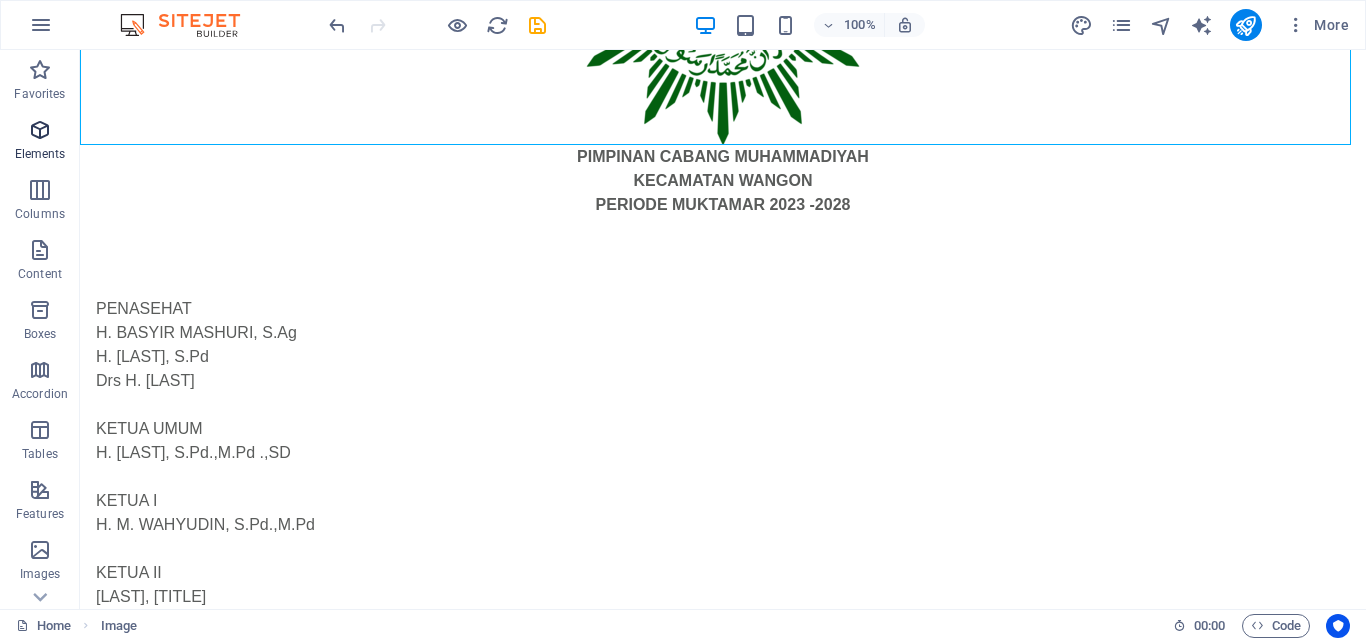 click at bounding box center [40, 130] 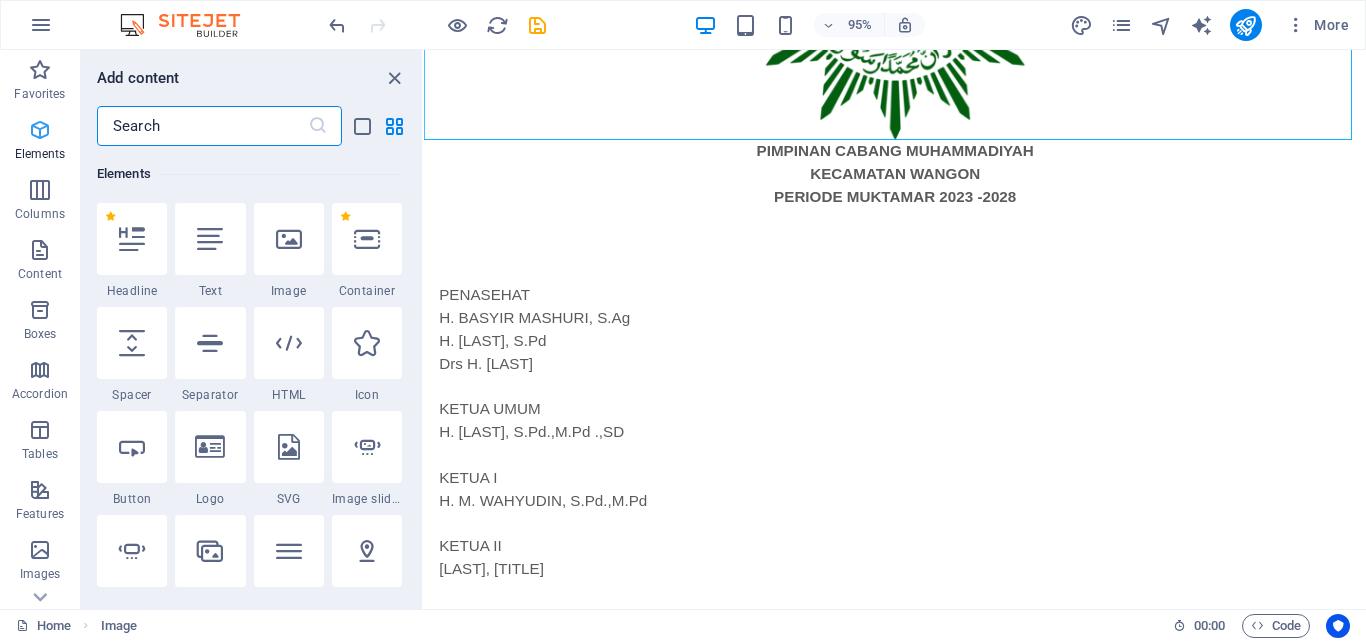 scroll, scrollTop: 213, scrollLeft: 0, axis: vertical 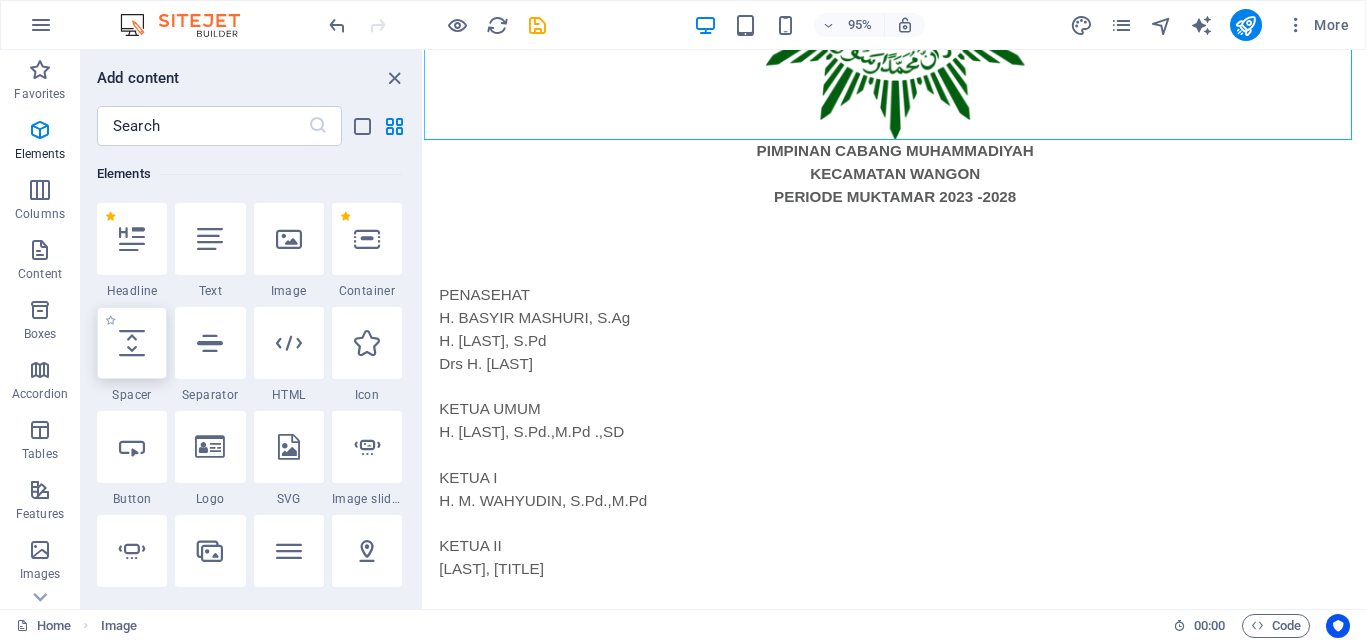 click at bounding box center (132, 343) 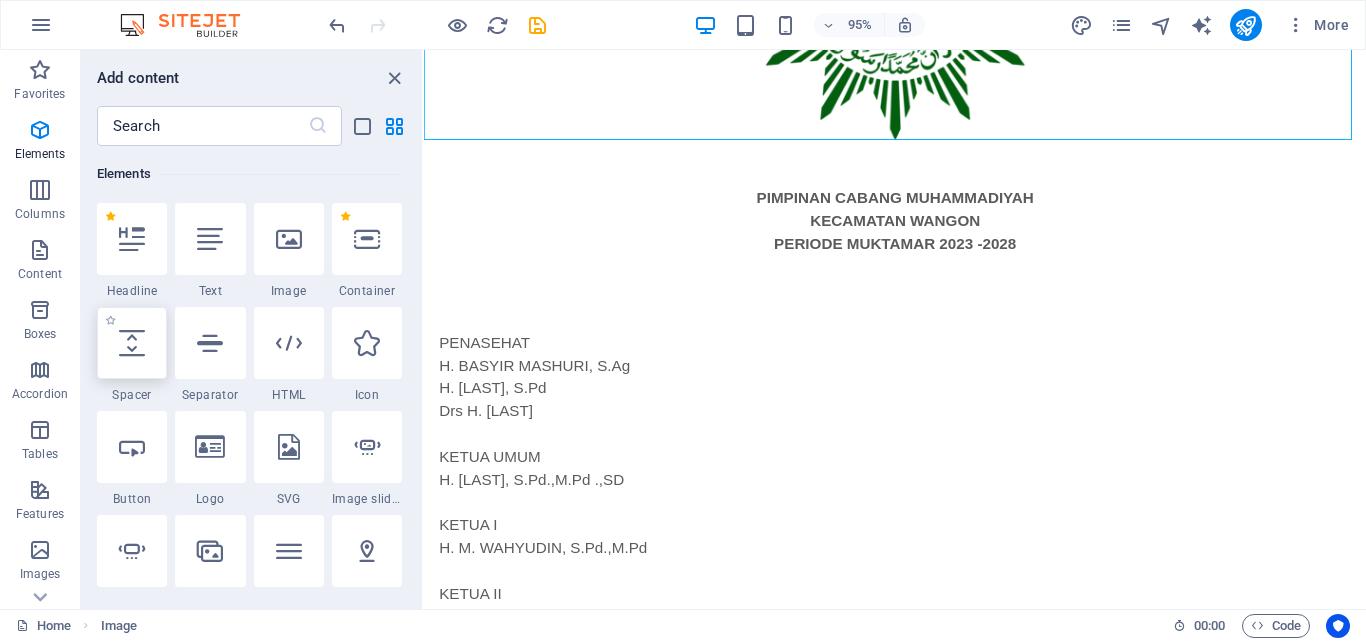 select on "px" 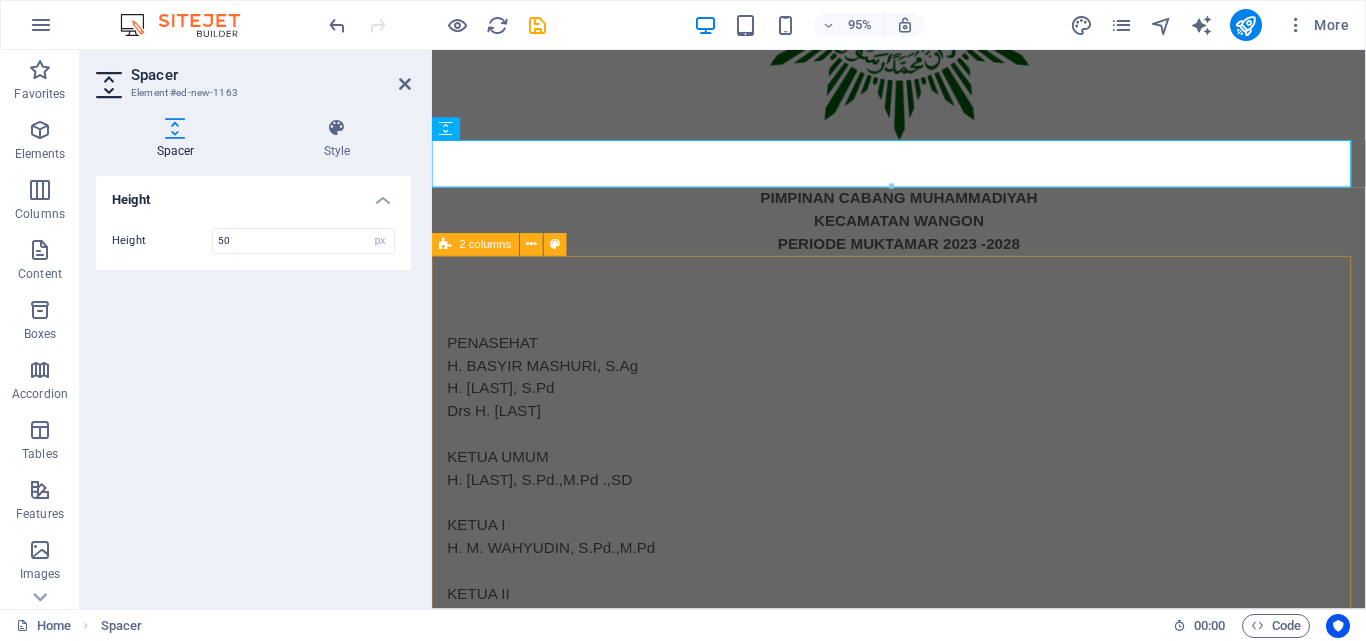 click on "PENASEHAT H. BASYIR MASHURI, S.Ag H. M. THOBRONI, S.Pd  Drs H. GHOFIR KETUA UMUM  H. SAMIDI, S.Pd.,M.Pd .,SD KETUA I  H. M. WAHYUDIN, S.Pd.,M.Pd KETUA II  MA'MUN SANTOSO, S.Pd SEKRETARIS I ARIS SEPTIANTO, SE SEKRETARS II  AHMAD SHOBART, S.Pd.I.   BENDAHARA I AZHAR SYUKRI RAMADHAN, S.Pd.I   BENDAHARA II  SAMSURI, S.Pd.I.,M.Pd MAJELIS-MAJELIS DAN LEMBAGA A. MajelisTabligh Jabatan 1. BAHRUDIN, S.Pd Ketua 2. SISWOKO, S.Sos.I.,S.Pd Sekretaris 3. SUKISNO, S.Pd Anggota 4. IMAN SANTOSA, S.E. Anggota 5. JUMEDI, S.Pd.I Anggota B. MajelisDikdasmen Jabatan 1. MUHDIONO, S.Pd Ketua 2. TEGUH W, S.KOM. Sekretaris 3. Ir. H. NURZAkIAN AS Anggota 4. ISLAHUDIN, S.T Anggota 5. Drs. H. SISNO, M.MPd Anggota C. MajelisPendidikan Kader Jabatan 1. SUMARDI, S.Pd Ketua 2. AGUS SUJATMOKO, S.Pd Sekretaris 3. IMAM ARIFIN, S.Pd Anggota 4. SAWIN ABDUL AZIS Anggota 5. SURATNO, S.Pd Anggota D. NajelisWakaf&Kehartabendaan Jabatan 1 EDY WARDOYO, S.IP Ketua 2. TEGUH EKO PRIONO, A.Md Sekretaris 3 SUDARSO, Anggota 4. Drs. MUJIANTO Anggota 5" at bounding box center (923, 1017) 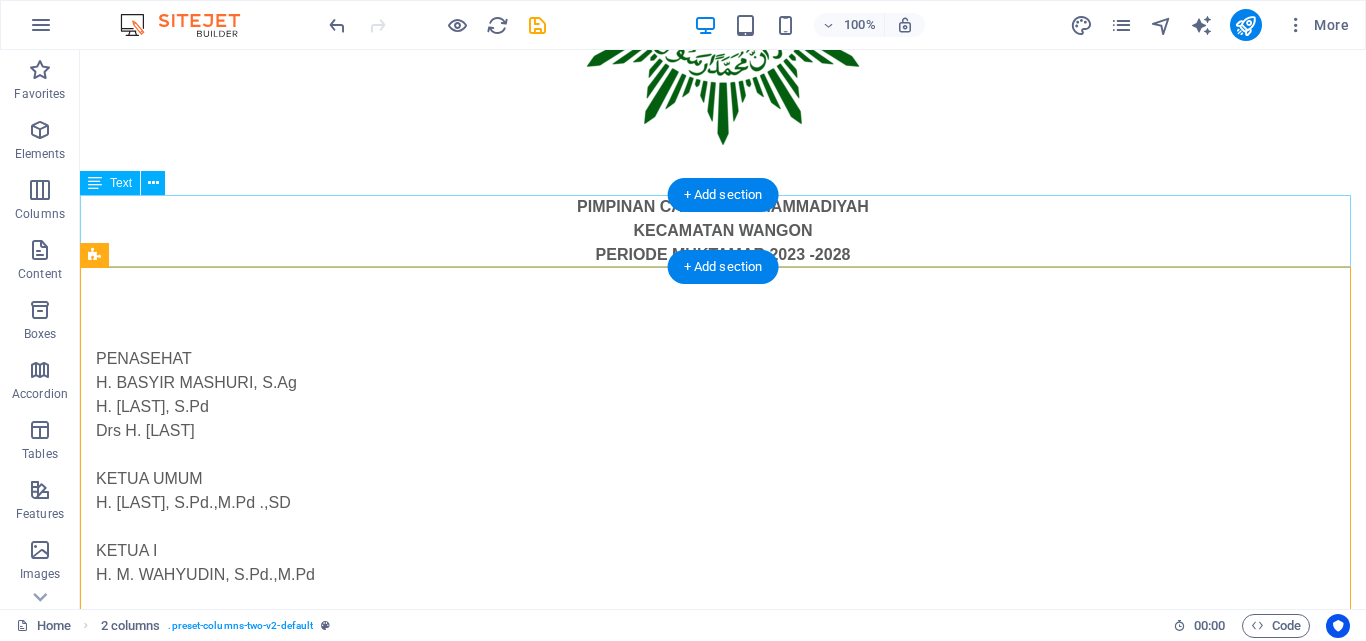 click on "PIMPINAN CABANG MUHAMMADIYAH  KECAMATAN WANGON PERIODE MUKTAMAR 2023 -2028" at bounding box center (723, 231) 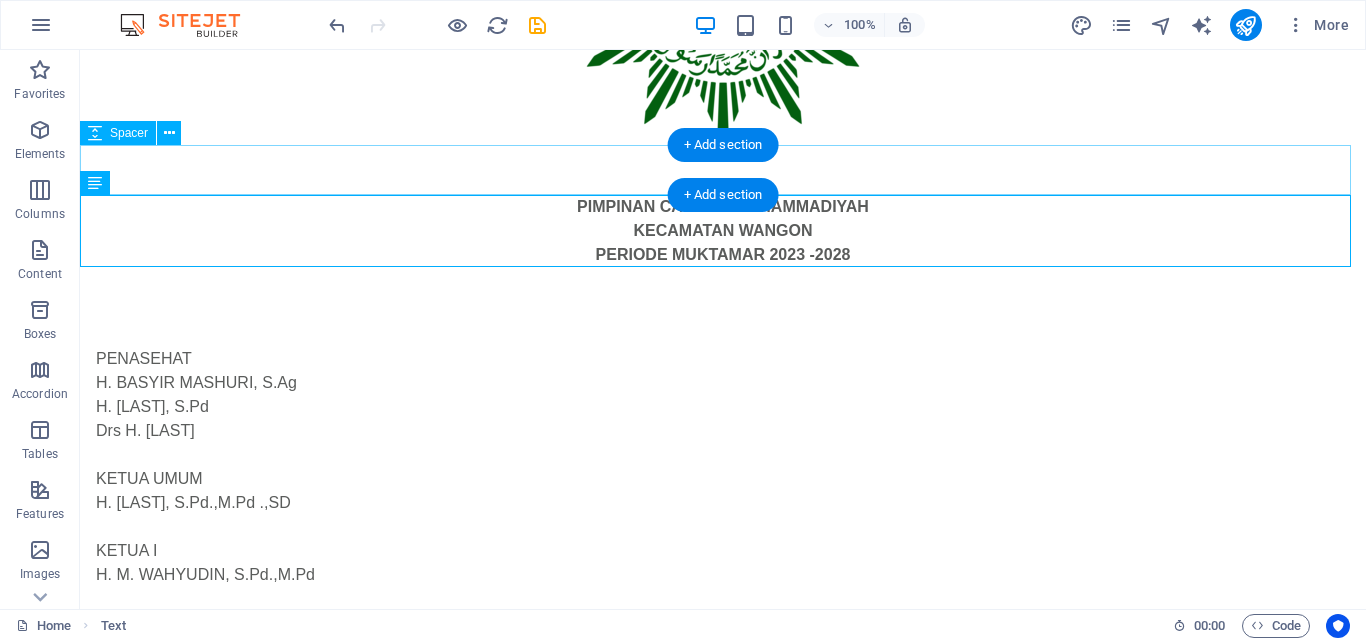 click at bounding box center (723, 170) 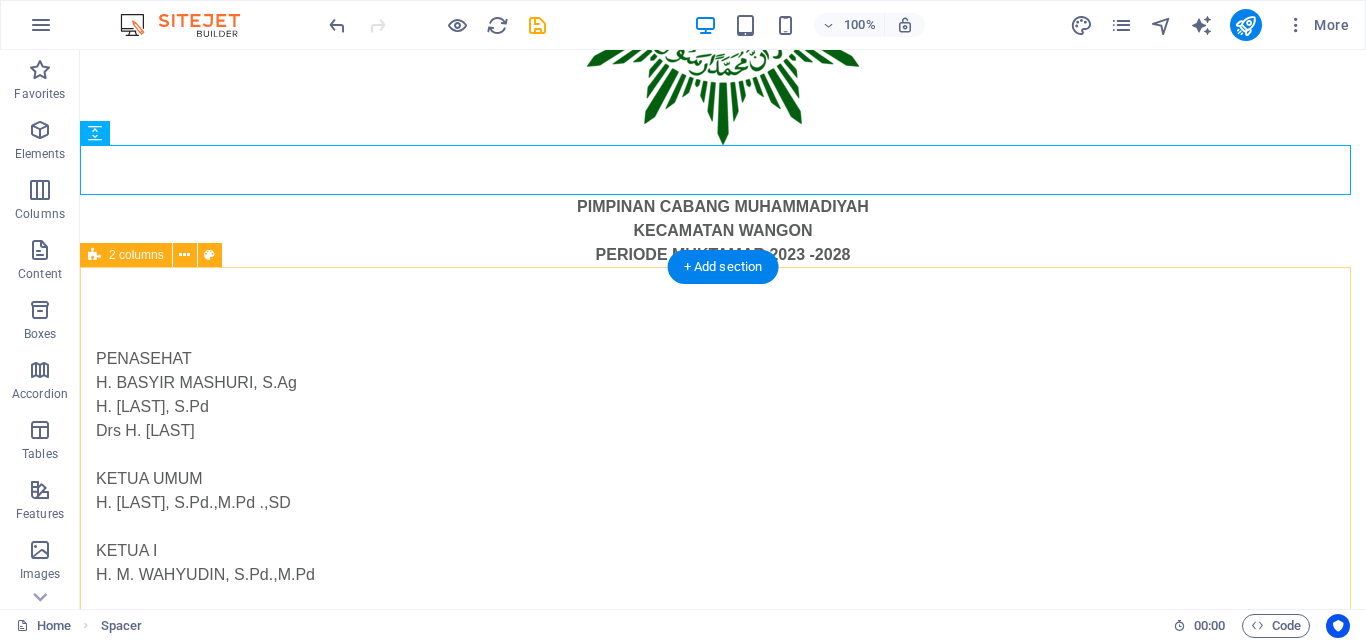 click on "PENASEHAT H. BASYIR MASHURI, S.Ag H. M. THOBRONI, S.Pd  Drs H. GHOFIR KETUA UMUM  H. SAMIDI, S.Pd.,M.Pd .,SD KETUA I  H. M. WAHYUDIN, S.Pd.,M.Pd KETUA II  MA'MUN SANTOSO, S.Pd SEKRETARIS I ARIS SEPTIANTO, SE SEKRETARS II  AHMAD SHOBART, S.Pd.I.   BENDAHARA I AZHAR SYUKRI RAMADHAN, S.Pd.I   BENDAHARA II  SAMSURI, S.Pd.I.,M.Pd MAJELIS-MAJELIS DAN LEMBAGA A. MajelisTabligh Jabatan 1. BAHRUDIN, S.Pd Ketua 2. SISWOKO, S.Sos.I.,S.Pd Sekretaris 3. SUKISNO, S.Pd Anggota 4. IMAN SANTOSA, S.E. Anggota 5. JUMEDI, S.Pd.I Anggota B. MajelisDikdasmen Jabatan 1. MUHDIONO, S.Pd Ketua 2. TEGUH W, S.KOM. Sekretaris 3. Ir. H. NURZAkIAN AS Anggota 4. ISLAHUDIN, S.T Anggota 5. Drs. H. SISNO, M.MPd Anggota C. MajelisPendidikan Kader Jabatan 1. SUMARDI, S.Pd Ketua 2. AGUS SUJATMOKO, S.Pd Sekretaris 3. IMAM ARIFIN, S.Pd Anggota 4. SAWIN ABDUL AZIS Anggota 5. SURATNO, S.Pd Anggota D. NajelisWakaf&Kehartabendaan Jabatan 1 EDY WARDOYO, S.IP Ketua 2. TEGUH EKO PRIONO, A.Md Sekretaris 3 SUDARSO, Anggota 4. Drs. MUJIANTO Anggota 5" at bounding box center (723, 1017) 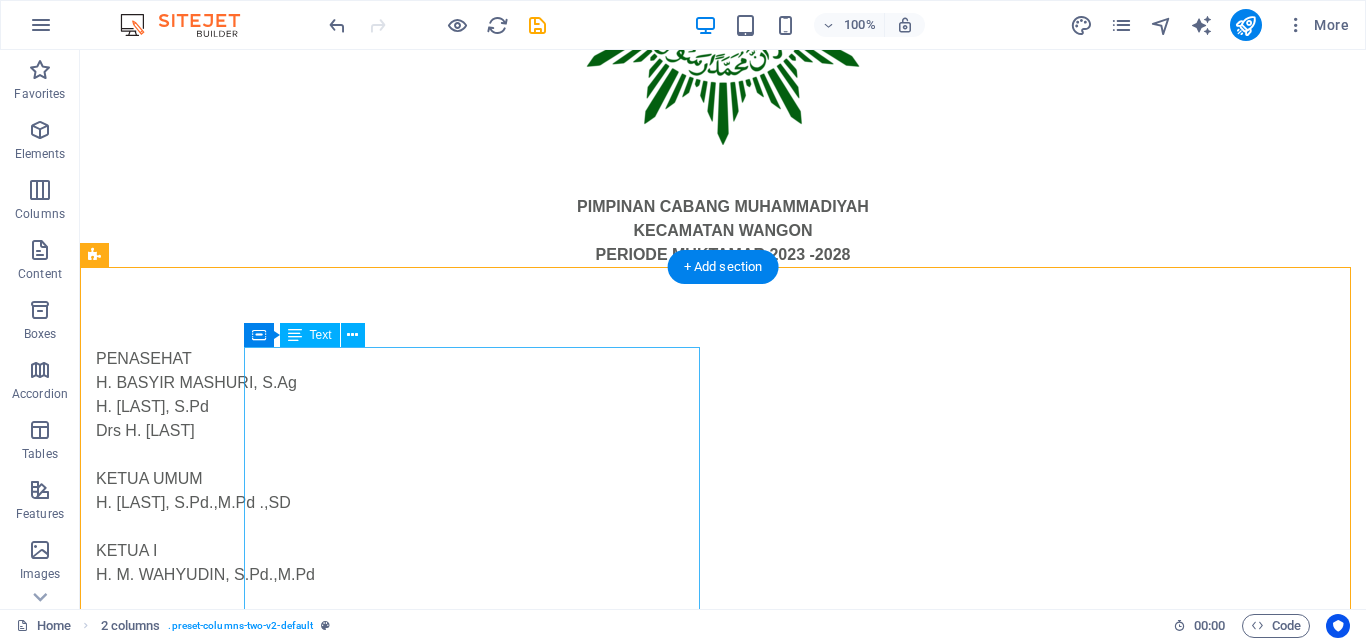 click on "PENASEHAT H. BASYIR MASHURI, S.Ag H. M. THOBRONI, S.Pd  Drs H. GHOFIR KETUA UMUM  H. SAMIDI, S.Pd.,M.Pd .,SD KETUA I  H. M. WAHYUDIN, S.Pd.,M.Pd KETUA II  MA'MUN SANTOSO, S.Pd SEKRETARIS I ARIS SEPTIANTO, SE SEKRETARS II  AHMAD SHOBART, S.Pd.I.   BENDAHARA I AZHAR SYUKRI RAMADHAN, S.Pd.I   BENDAHARA II  SAMSURI, S.Pd.I.,M.Pd MAJELIS-MAJELIS DAN LEMBAGA A. MajelisTabligh Jabatan 1. BAHRUDIN, S.Pd Ketua 2. SISWOKO, S.Sos.I.,S.Pd Sekretaris 3. SUKISNO, S.Pd Anggota 4. IMAN SANTOSA, S.E. Anggota 5. JUMEDI, S.Pd.I Anggota B. MajelisDikdasmen Jabatan 1. MUHDIONO, S.Pd Ketua 2. TEGUH W, S.KOM. Sekretaris 3. Ir. H. NURZAkIAN AS Anggota 4. ISLAHUDIN, S.T Anggota 5. Drs. H. SISNO, M.MPd Anggota C. MajelisPendidikan Kader Jabatan 1. SUMARDI, S.Pd Ketua 2. AGUS SUJATMOKO, S.Pd Sekretaris 3. IMAM ARIFIN, S.Pd Anggota 4. SAWIN ABDUL AZIS Anggota 5. SURATNO, S.Pd Anggota" at bounding box center (324, 933) 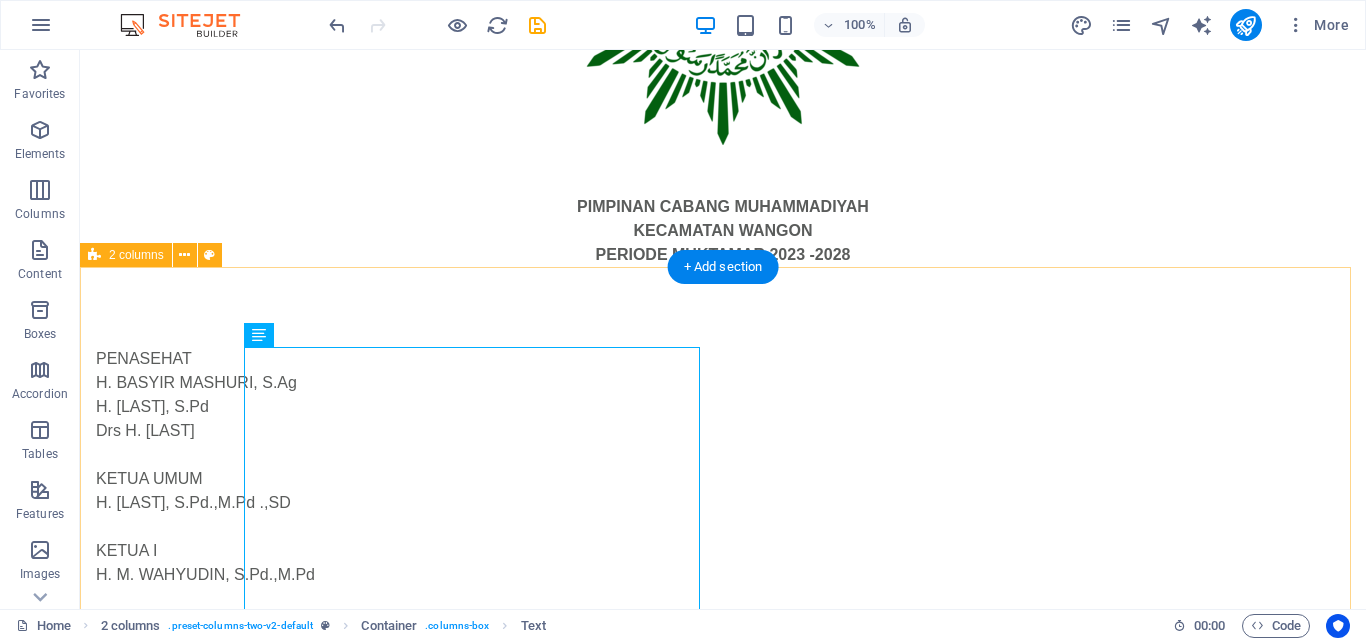 click on "PENASEHAT H. BASYIR MASHURI, S.Ag H. M. THOBRONI, S.Pd  Drs H. GHOFIR KETUA UMUM  H. SAMIDI, S.Pd.,M.Pd .,SD KETUA I  H. M. WAHYUDIN, S.Pd.,M.Pd KETUA II  MA'MUN SANTOSO, S.Pd SEKRETARIS I ARIS SEPTIANTO, SE SEKRETARS II  AHMAD SHOBART, S.Pd.I.   BENDAHARA I AZHAR SYUKRI RAMADHAN, S.Pd.I   BENDAHARA II  SAMSURI, S.Pd.I.,M.Pd MAJELIS-MAJELIS DAN LEMBAGA A. MajelisTabligh Jabatan 1. BAHRUDIN, S.Pd Ketua 2. SISWOKO, S.Sos.I.,S.Pd Sekretaris 3. SUKISNO, S.Pd Anggota 4. IMAN SANTOSA, S.E. Anggota 5. JUMEDI, S.Pd.I Anggota B. MajelisDikdasmen Jabatan 1. MUHDIONO, S.Pd Ketua 2. TEGUH W, S.KOM. Sekretaris 3. Ir. H. NURZAkIAN AS Anggota 4. ISLAHUDIN, S.T Anggota 5. Drs. H. SISNO, M.MPd Anggota C. MajelisPendidikan Kader Jabatan 1. SUMARDI, S.Pd Ketua 2. AGUS SUJATMOKO, S.Pd Sekretaris 3. IMAM ARIFIN, S.Pd Anggota 4. SAWIN ABDUL AZIS Anggota 5. SURATNO, S.Pd Anggota D. NajelisWakaf&Kehartabendaan Jabatan 1 EDY WARDOYO, S.IP Ketua 2. TEGUH EKO PRIONO, A.Md Sekretaris 3 SUDARSO, Anggota 4. Drs. MUJIANTO Anggota 5" at bounding box center (723, 1017) 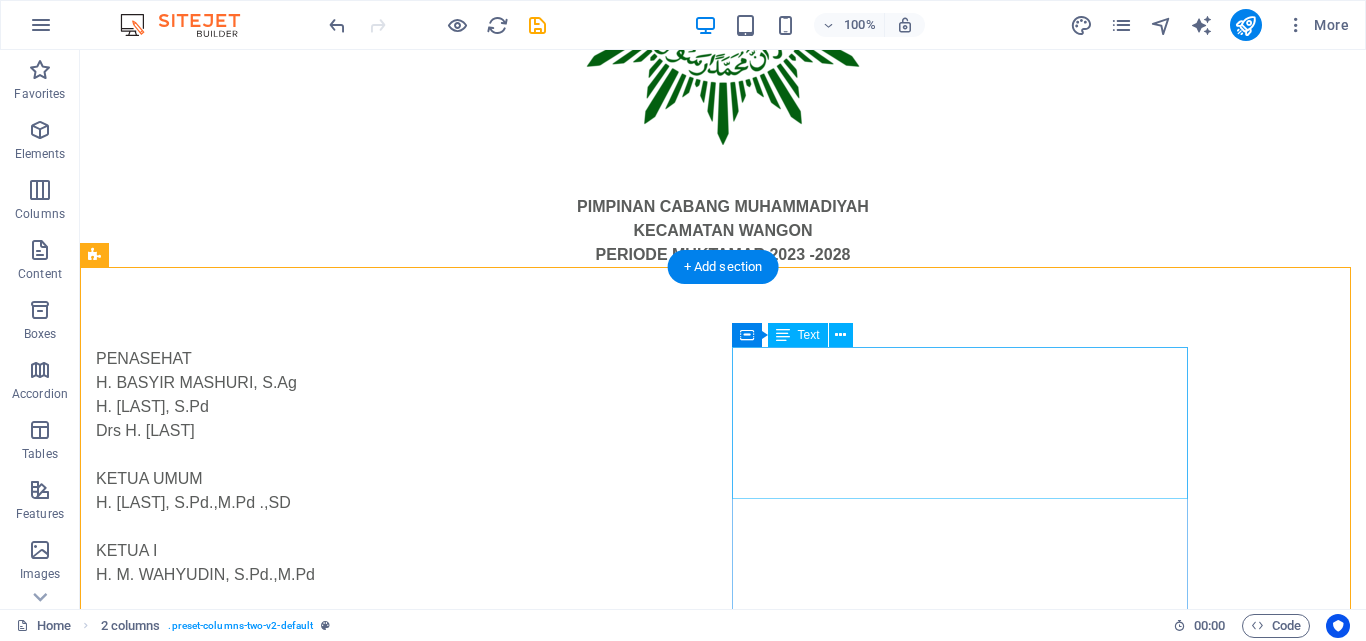 click on "D. NajelisWakaf&Kehartabendaan Jabatan 1 EDY WARDOYO, S.IP Ketua 2. TEGUH EKO PRIONO, A.Md Sekretaris 3 SUDARSO, Anggota 4. Drs. MUJIANTO Anggota 5 SOPARI Anggota" at bounding box center [324, 1612] 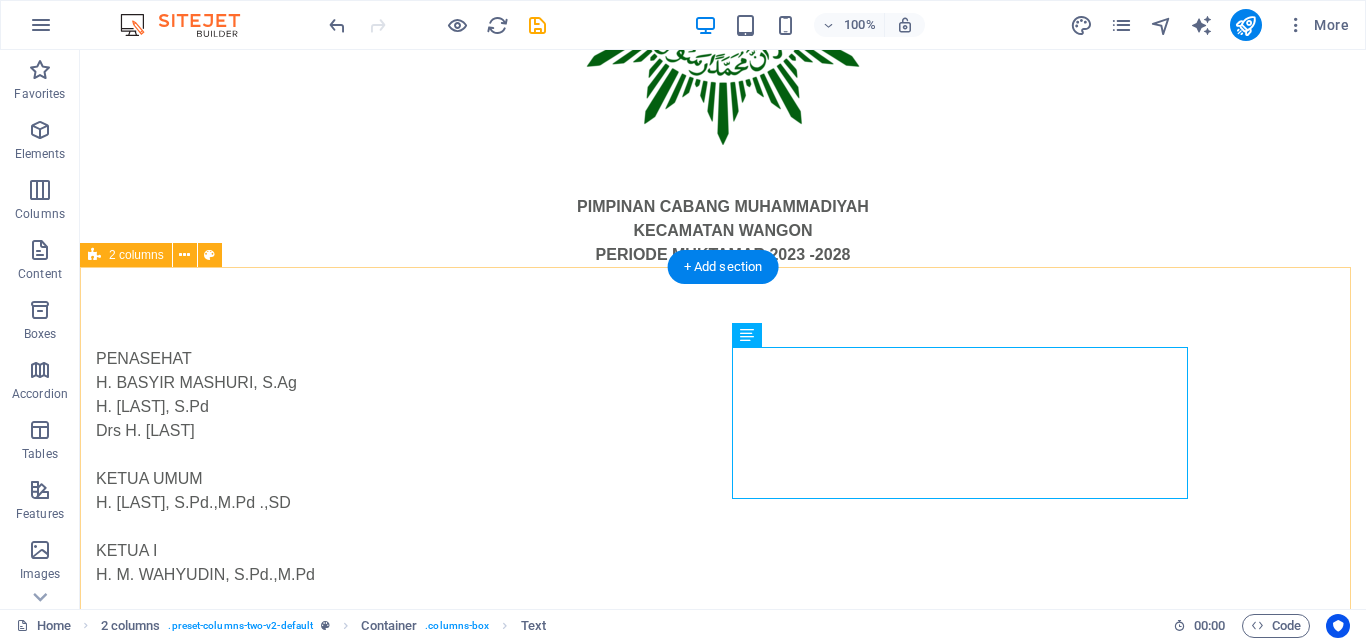 click on "PENASEHAT H. BASYIR MASHURI, S.Ag H. M. THOBRONI, S.Pd  Drs H. GHOFIR KETUA UMUM  H. SAMIDI, S.Pd.,M.Pd .,SD KETUA I  H. M. WAHYUDIN, S.Pd.,M.Pd KETUA II  MA'MUN SANTOSO, S.Pd SEKRETARIS I ARIS SEPTIANTO, SE SEKRETARS II  AHMAD SHOBART, S.Pd.I.   BENDAHARA I AZHAR SYUKRI RAMADHAN, S.Pd.I   BENDAHARA II  SAMSURI, S.Pd.I.,M.Pd MAJELIS-MAJELIS DAN LEMBAGA A. MajelisTabligh Jabatan 1. BAHRUDIN, S.Pd Ketua 2. SISWOKO, S.Sos.I.,S.Pd Sekretaris 3. SUKISNO, S.Pd Anggota 4. IMAN SANTOSA, S.E. Anggota 5. JUMEDI, S.Pd.I Anggota B. MajelisDikdasmen Jabatan 1. MUHDIONO, S.Pd Ketua 2. TEGUH W, S.KOM. Sekretaris 3. Ir. H. NURZAkIAN AS Anggota 4. ISLAHUDIN, S.T Anggota 5. Drs. H. SISNO, M.MPd Anggota C. MajelisPendidikan Kader Jabatan 1. SUMARDI, S.Pd Ketua 2. AGUS SUJATMOKO, S.Pd Sekretaris 3. IMAM ARIFIN, S.Pd Anggota 4. SAWIN ABDUL AZIS Anggota 5. SURATNO, S.Pd Anggota D. NajelisWakaf&Kehartabendaan Jabatan 1 EDY WARDOYO, S.IP Ketua 2. TEGUH EKO PRIONO, A.Md Sekretaris 3 SUDARSO, Anggota 4. Drs. MUJIANTO Anggota 5" at bounding box center (723, 1017) 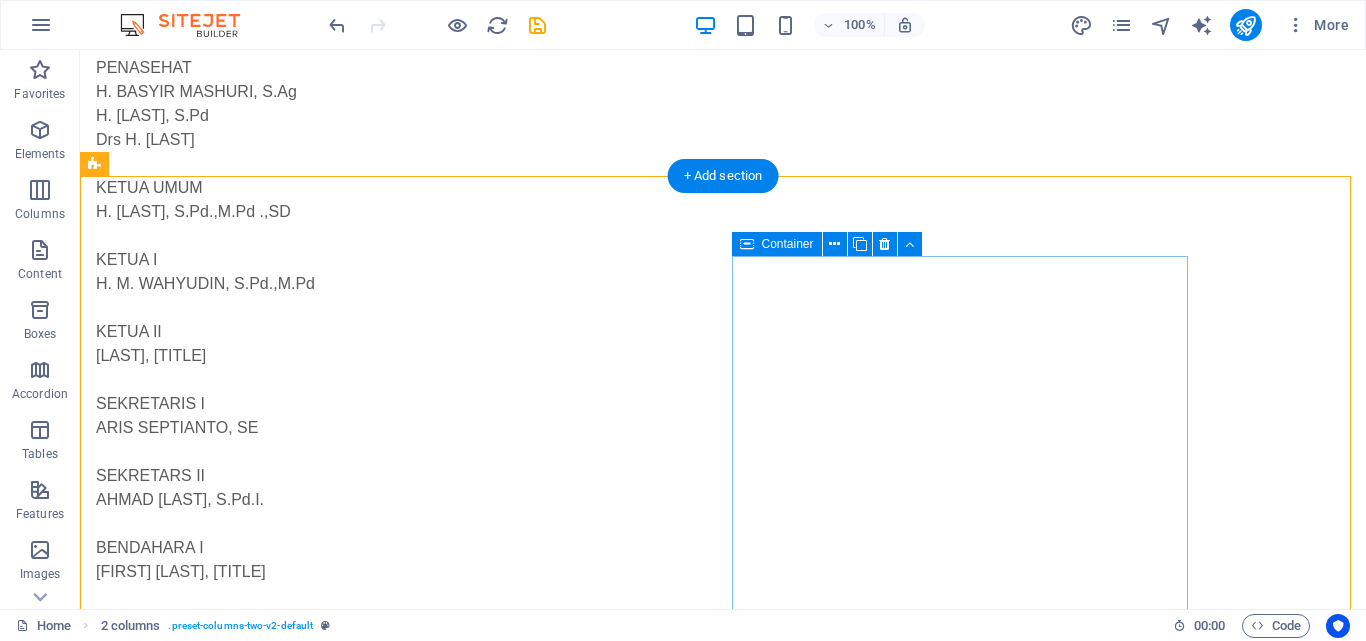 scroll, scrollTop: 360, scrollLeft: 0, axis: vertical 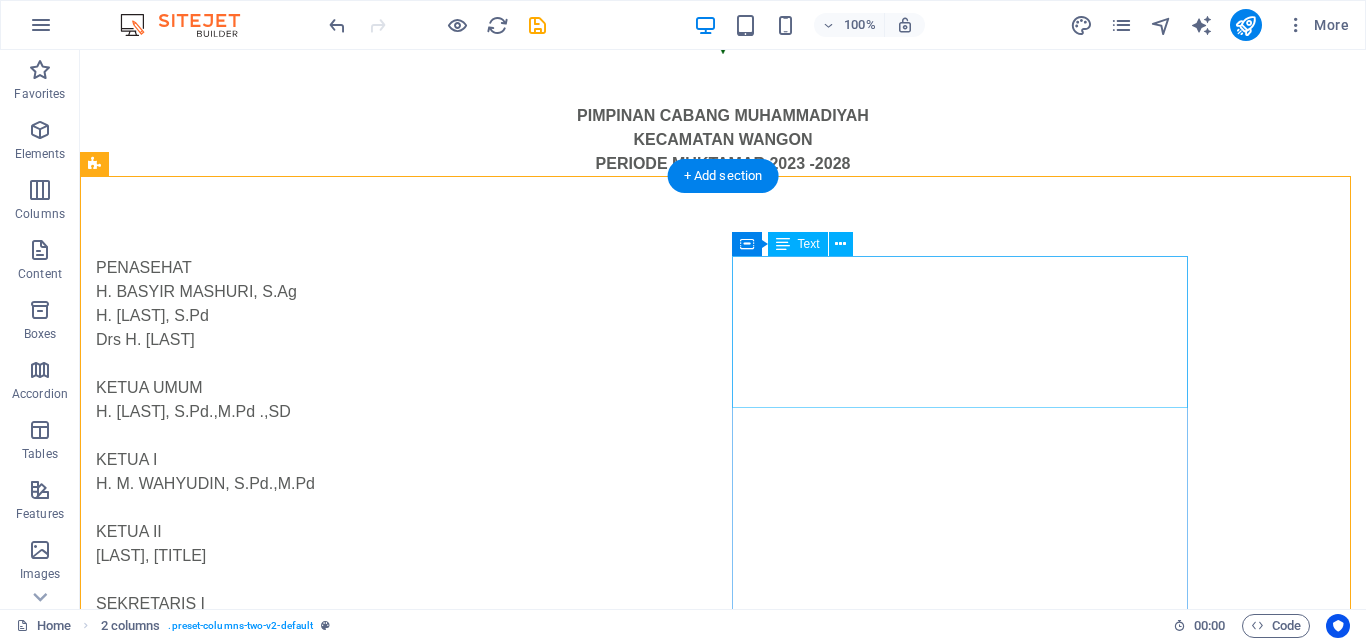 click on "D. NajelisWakaf&Kehartabendaan Jabatan 1 EDY WARDOYO, S.IP Ketua 2. TEGUH EKO PRIONO, A.Md Sekretaris 3 SUDARSO, Anggota 4. Drs. MUJIANTO Anggota 5 SOPARI Anggota" at bounding box center [324, 1521] 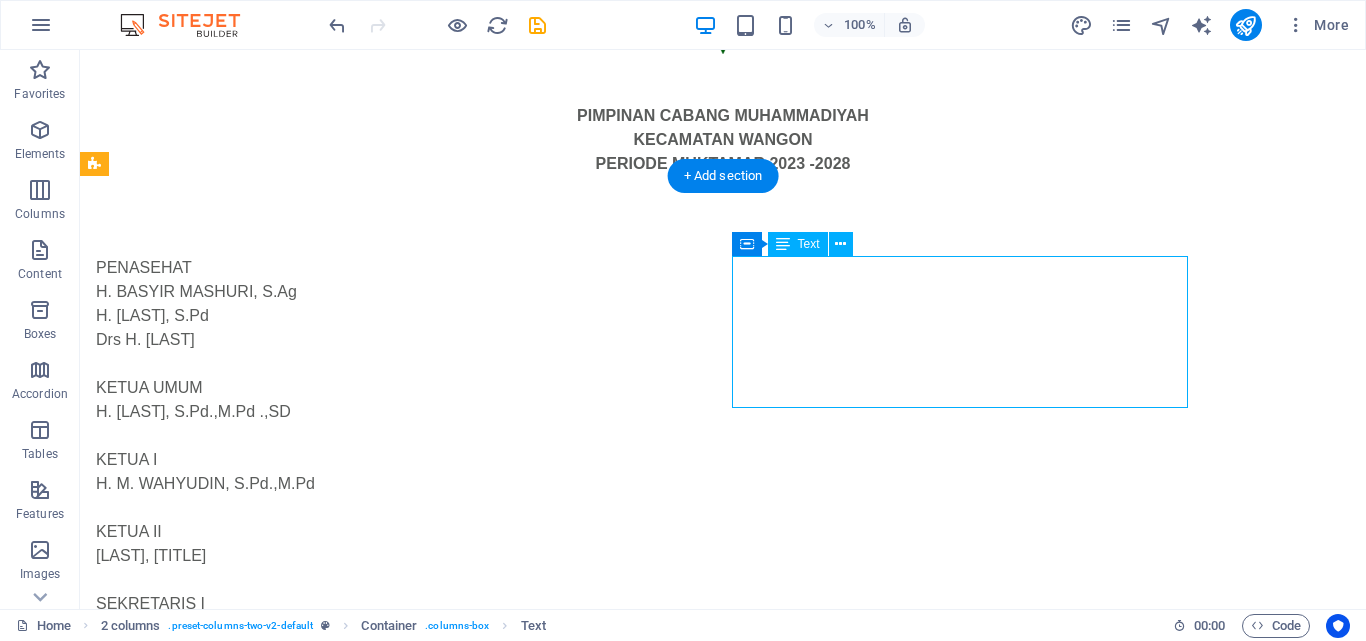 click on "D. NajelisWakaf&Kehartabendaan Jabatan 1 EDY WARDOYO, S.IP Ketua 2. TEGUH EKO PRIONO, A.Md Sekretaris 3 SUDARSO, Anggota 4. Drs. MUJIANTO Anggota 5 SOPARI Anggota" at bounding box center [324, 1521] 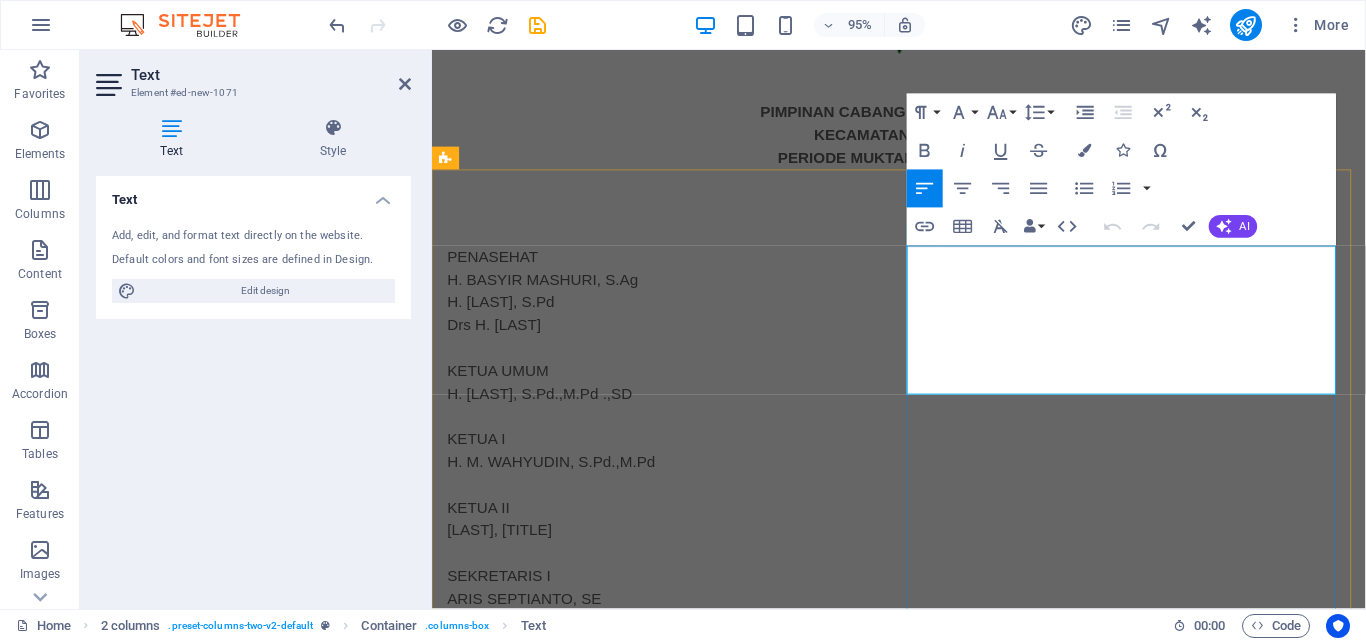 click on "NajelisWakaf&Kehartabendaan" at bounding box center [630, 1462] 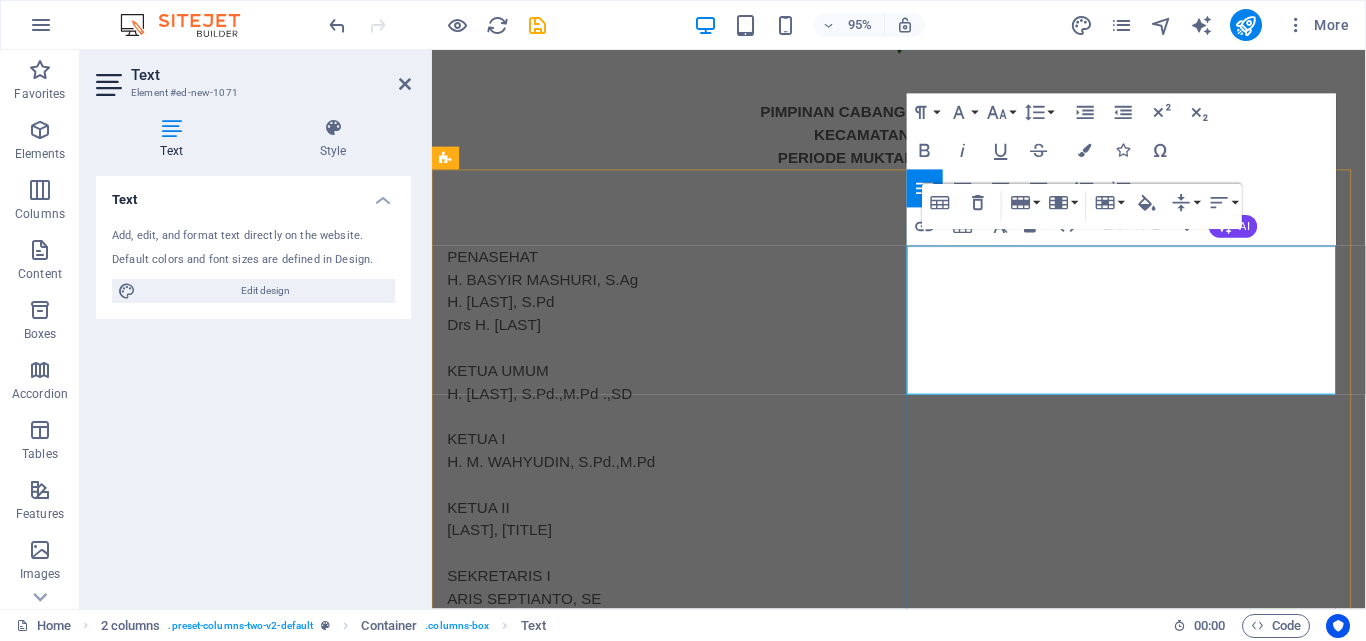 type 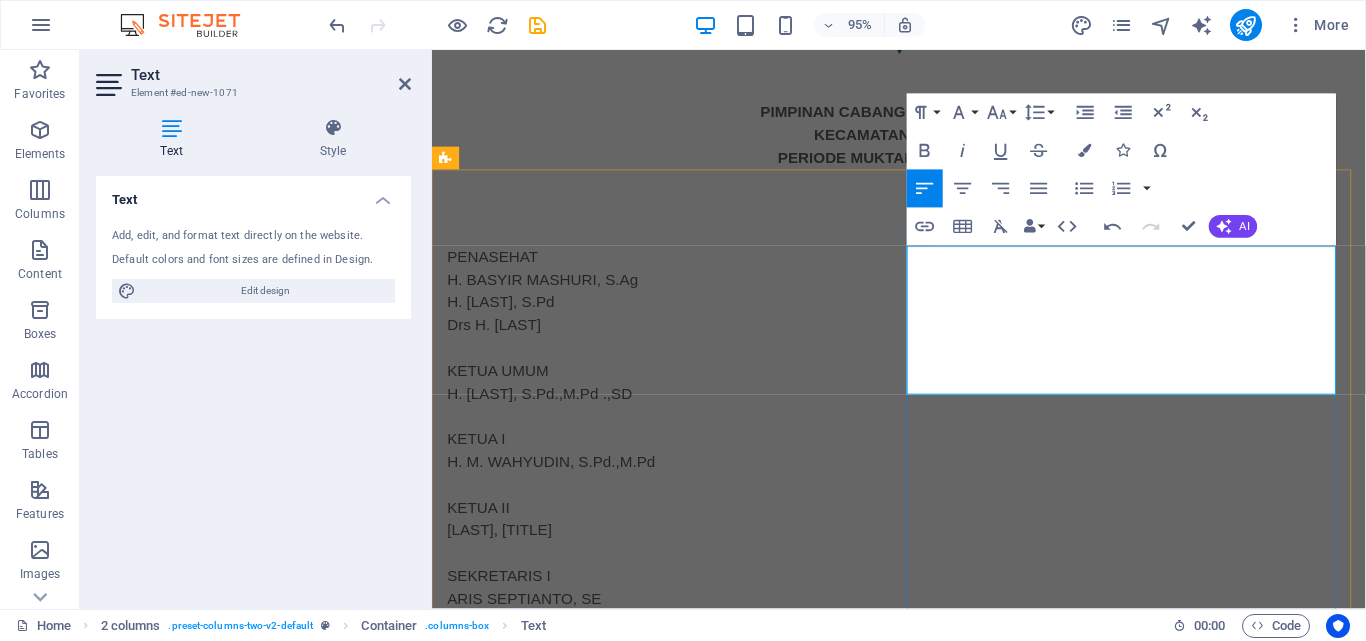 click on "Najelis  Wakaf&Kehartabendaan" at bounding box center [630, 1462] 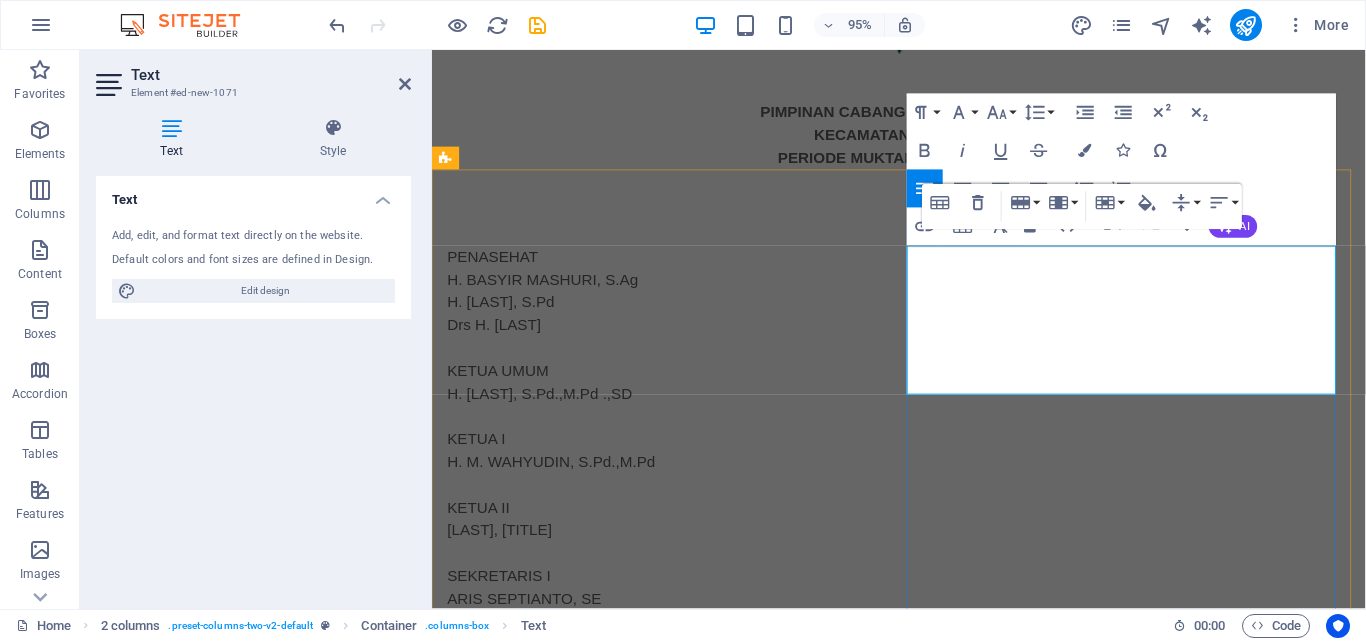 click on "Najelis  Wakaf  &Kehartabendaan" at bounding box center (630, 1462) 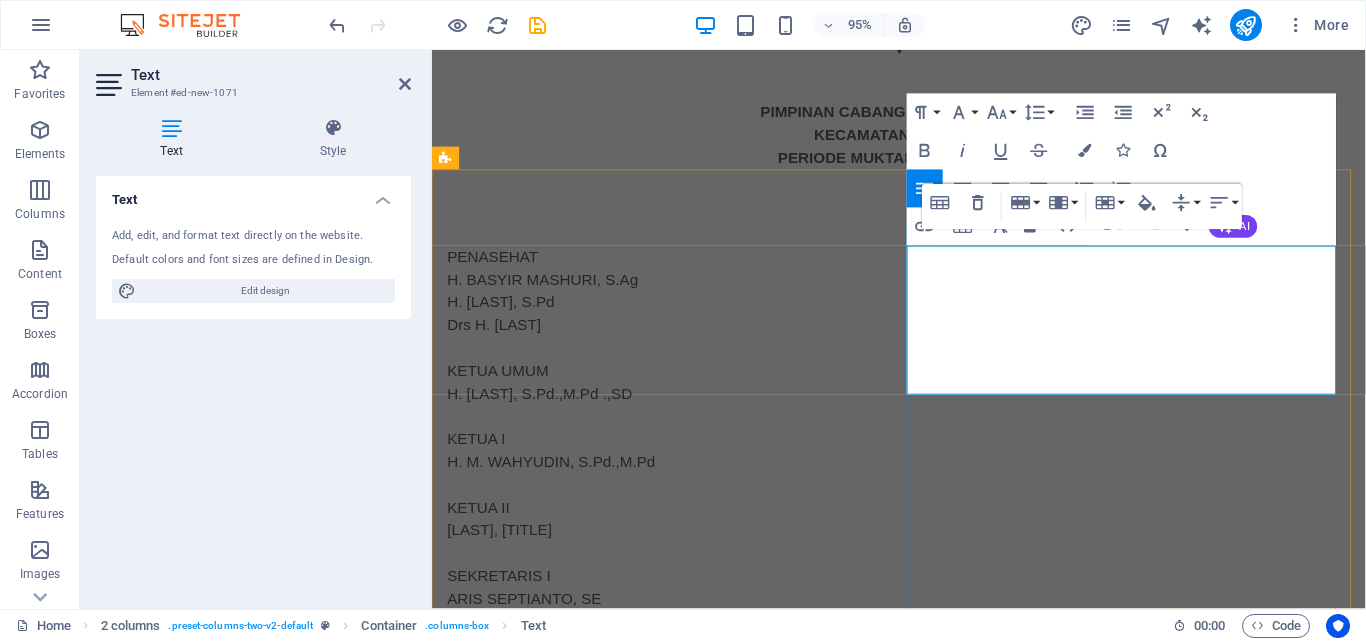click on "D. Najelis  Wakaf  &  Kehartabendaan Jabatan 1 EDY WARDOYO, S.IP Ketua 2. TEGUH EKO PRIONO, A.Md Sekretaris 3 SUDARSO, Anggota 4. Drs. MUJIANTO Anggota 5 SOPARI Anggota" at bounding box center [676, 1523] 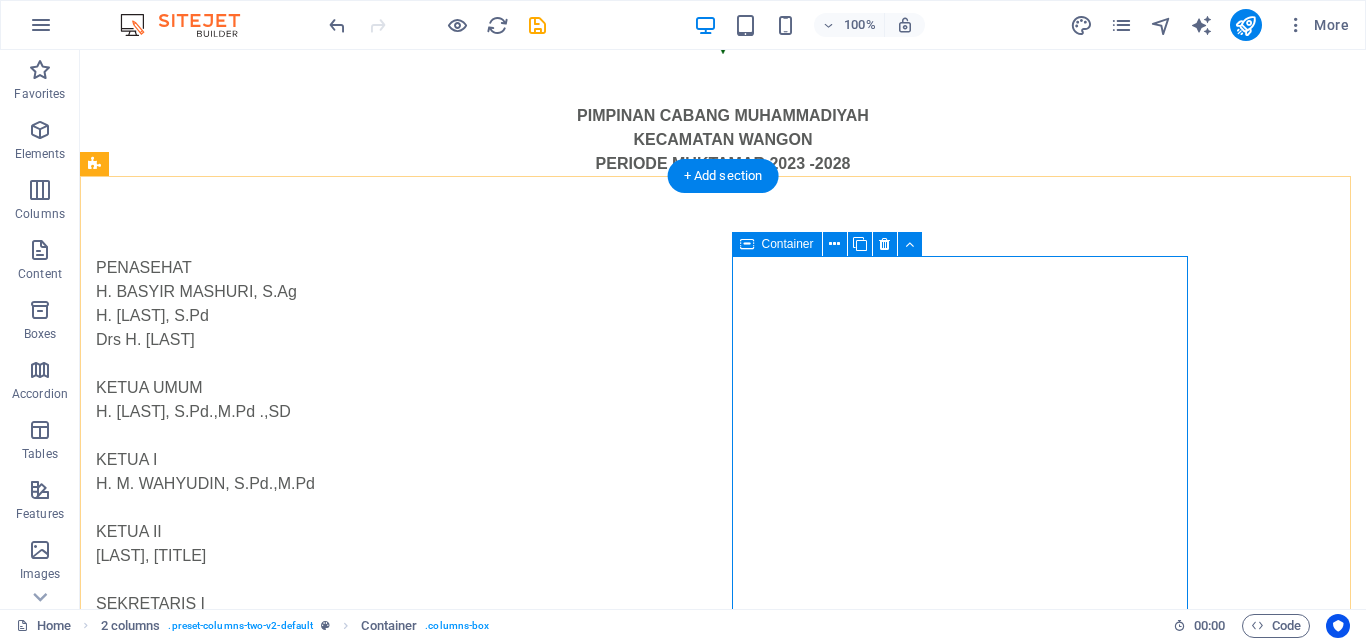 click on "D. Najelis Wakaf & Kehartabendaan Jabatan 1 EDY WARDOYO, S.IP Ketua 2. TEGUH EKO PRIONO, A.Md Sekretaris 3 SUDARSO, Anggota 4. Drs. MUJIANTO Anggota 5 SOPARI Anggota" at bounding box center [324, 1521] 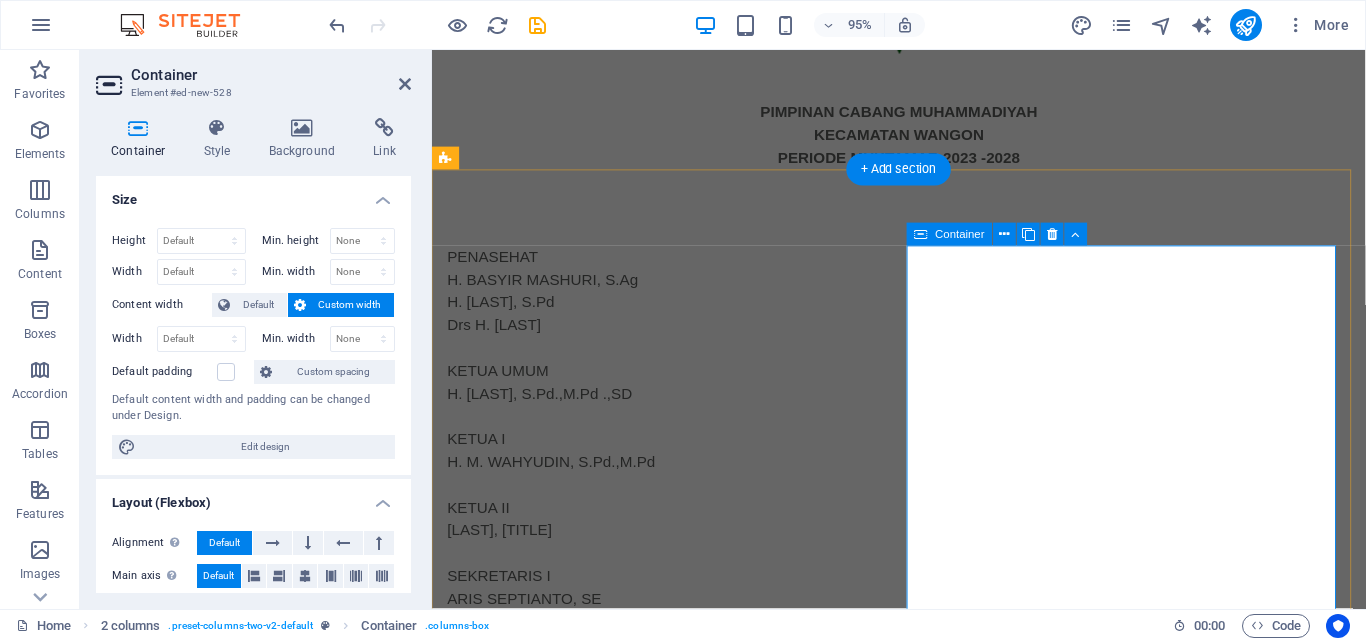 click on "D. Najelis Wakaf & Kehartabendaan Jabatan 1 EDY WARDOYO, S.IP Ketua 2. TEGUH EKO PRIONO, A.Md Sekretaris 3 SUDARSO, Anggota 4. Drs. MUJIANTO Anggota 5 SOPARI Anggota" at bounding box center [676, 1521] 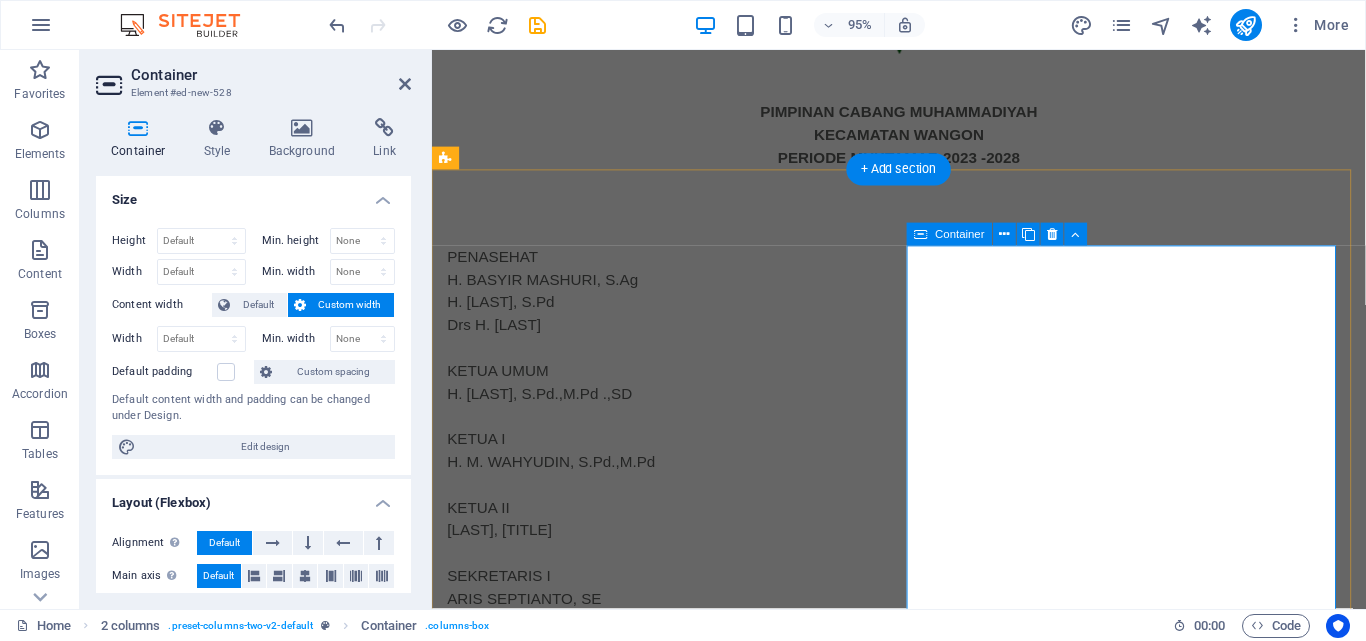 click on "D. Najelis Wakaf & Kehartabendaan Jabatan 1 EDY WARDOYO, S.IP Ketua 2. TEGUH EKO PRIONO, A.Md Sekretaris 3 SUDARSO, Anggota 4. Drs. MUJIANTO Anggota 5 SOPARI Anggota" at bounding box center (676, 1521) 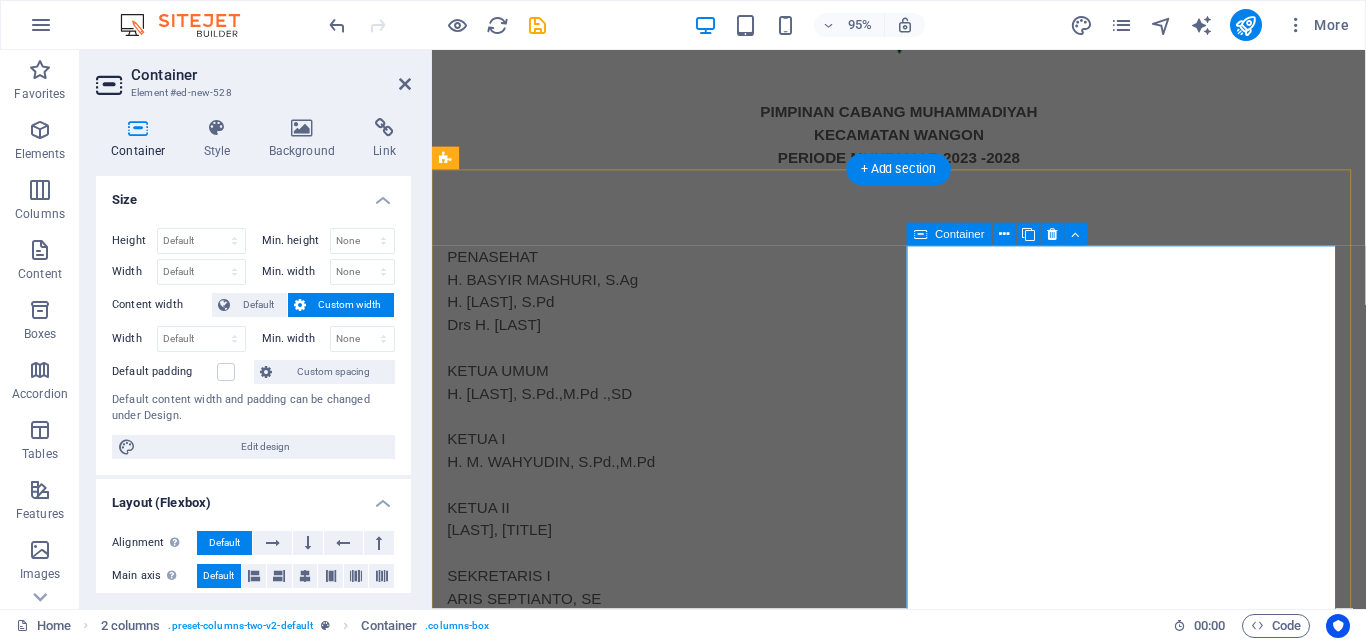 click on "D. Najelis Wakaf & Kehartabendaan Jabatan 1 EDY WARDOYO, S.IP Ketua 2. TEGUH EKO PRIONO, A.Md Sekretaris 3 SUDARSO, Anggota 4. Drs. MUJIANTO Anggota 5 SOPARI Anggota" at bounding box center [676, 1521] 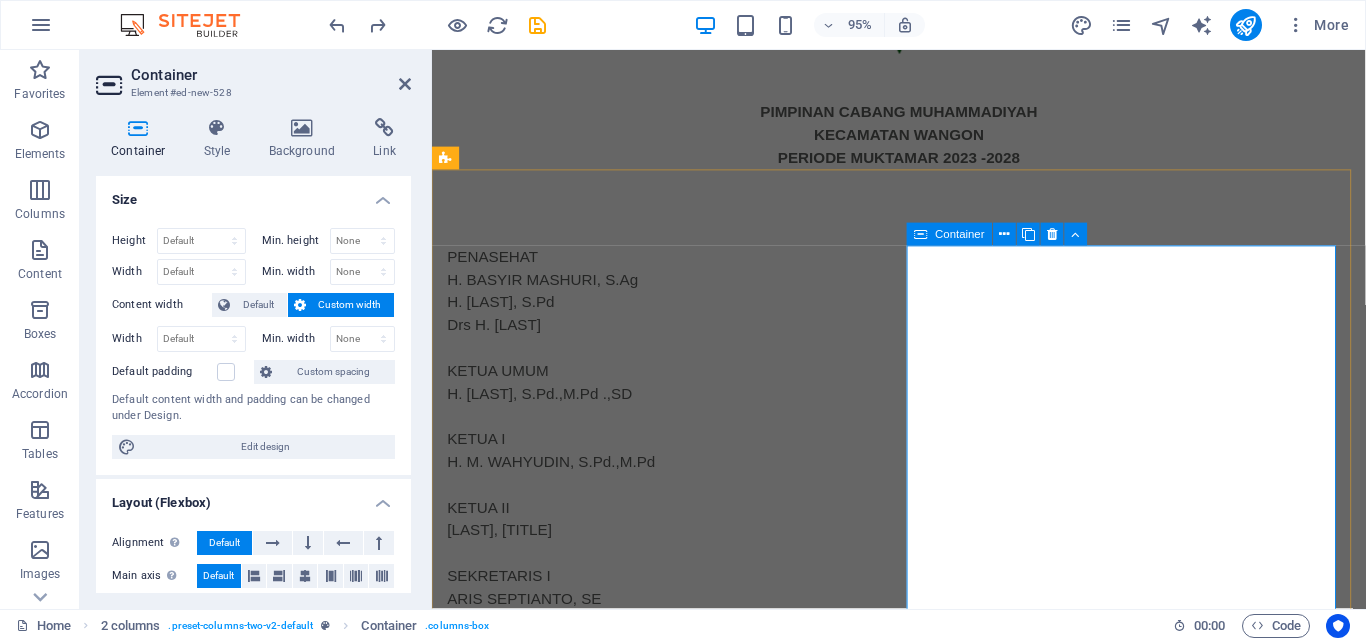 click on "D. Najelis Wakaf & Kehartabendaan Jabatan 1 EDY WARDOYO, S.IP Ketua 2. TEGUH EKO PRIONO, A.Md Sekretaris 3 SUDARSO, Anggota 4. Drs. MUJIANTO Anggota 5 SOPARI Anggota" at bounding box center (676, 1521) 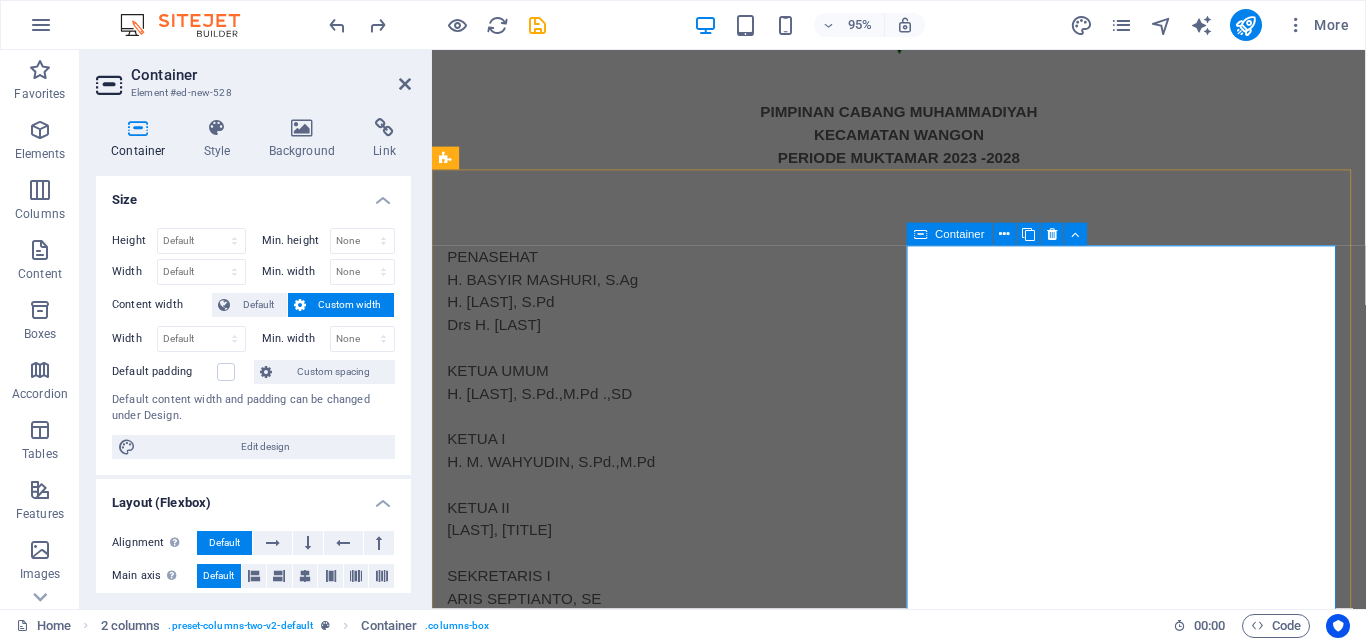 click on "D. Najelis Wakaf & Kehartabendaan Jabatan 1 EDY WARDOYO, S.IP Ketua 2. TEGUH EKO PRIONO, A.Md Sekretaris 3 SUDARSO, Anggota 4. Drs. MUJIANTO Anggota 5 SOPARI Anggota" at bounding box center [676, 1521] 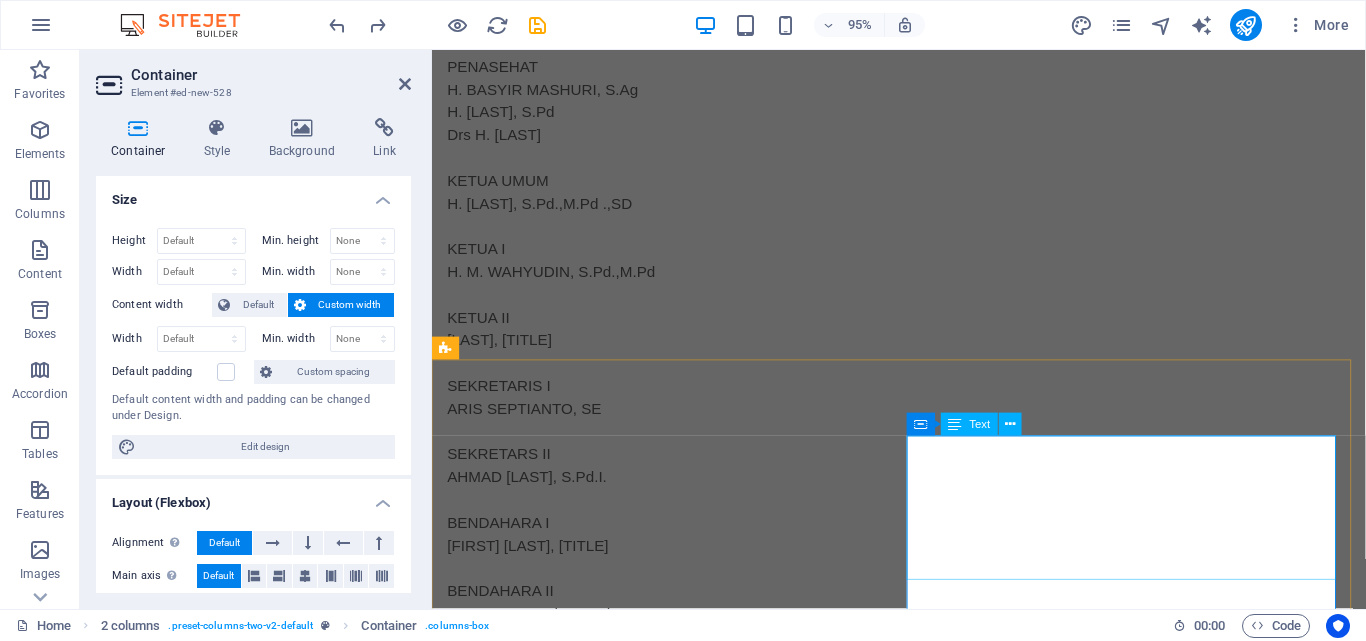 scroll, scrollTop: 160, scrollLeft: 0, axis: vertical 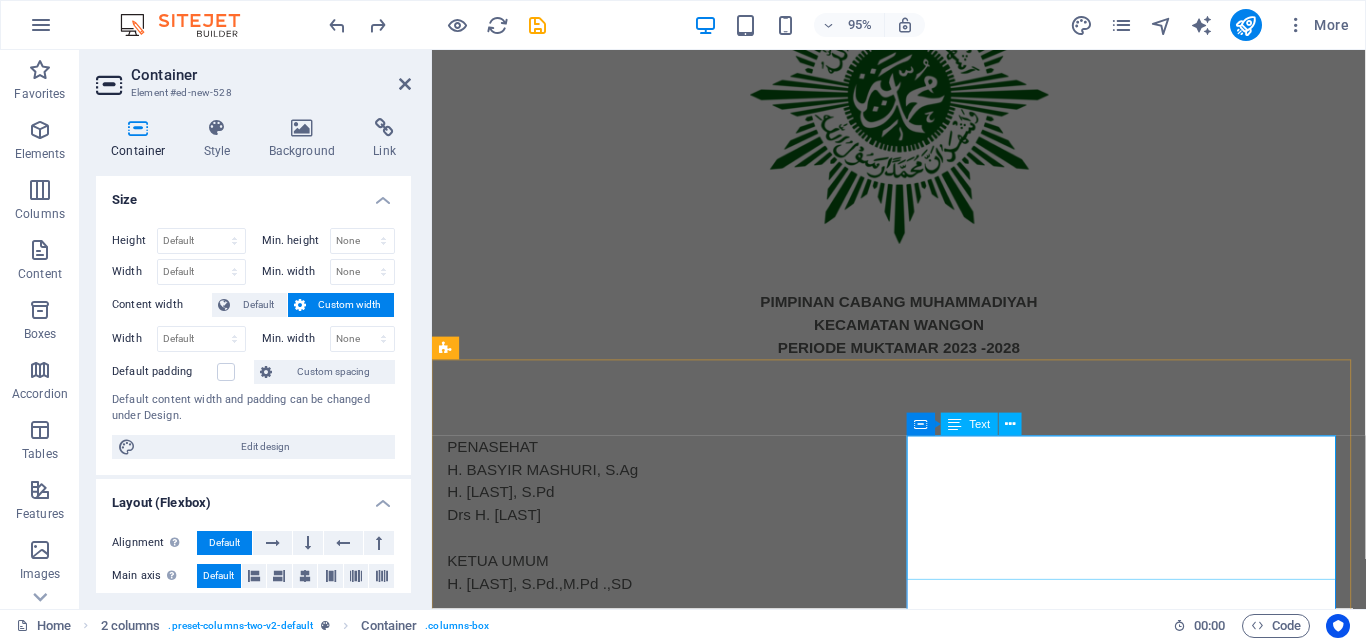 click on "D. Najelis Wakaf & Kehartabendaan Jabatan 1 EDY WARDOYO, S.IP Ketua 2. TEGUH EKO PRIONO, A.Md Sekretaris 3 SUDARSO, Anggota 4. Drs. MUJIANTO Anggota 5 SOPARI Anggota" at bounding box center [676, 1721] 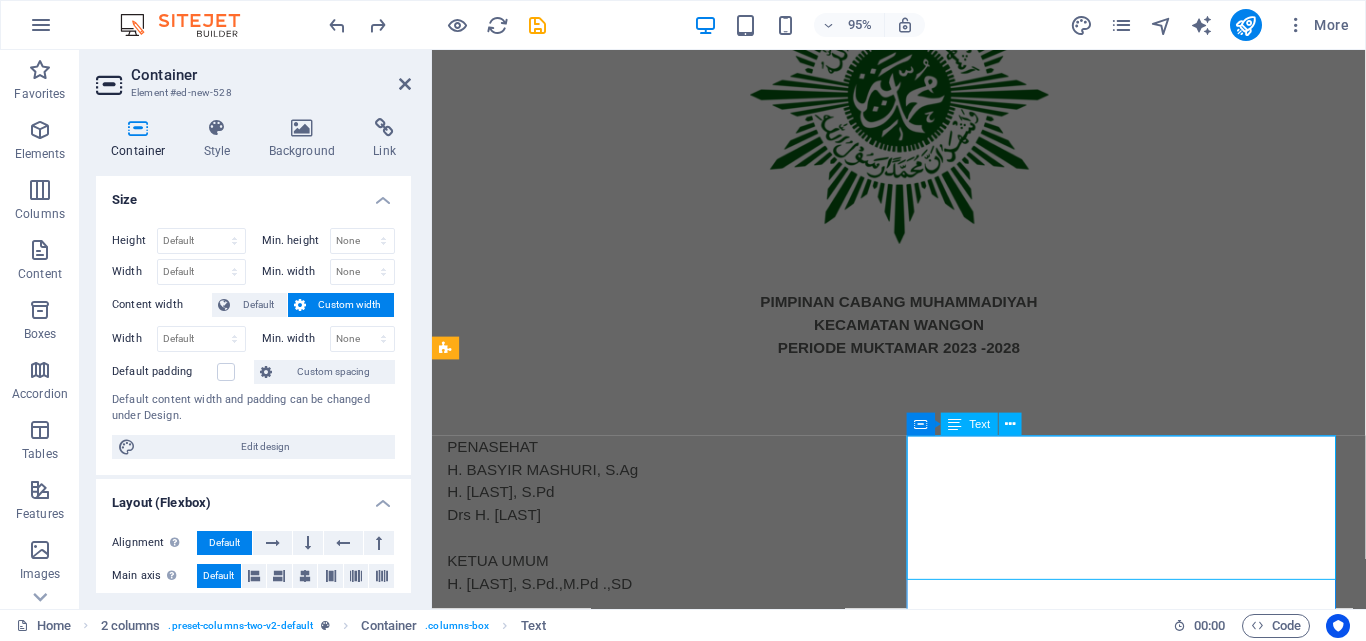 scroll, scrollTop: 360, scrollLeft: 0, axis: vertical 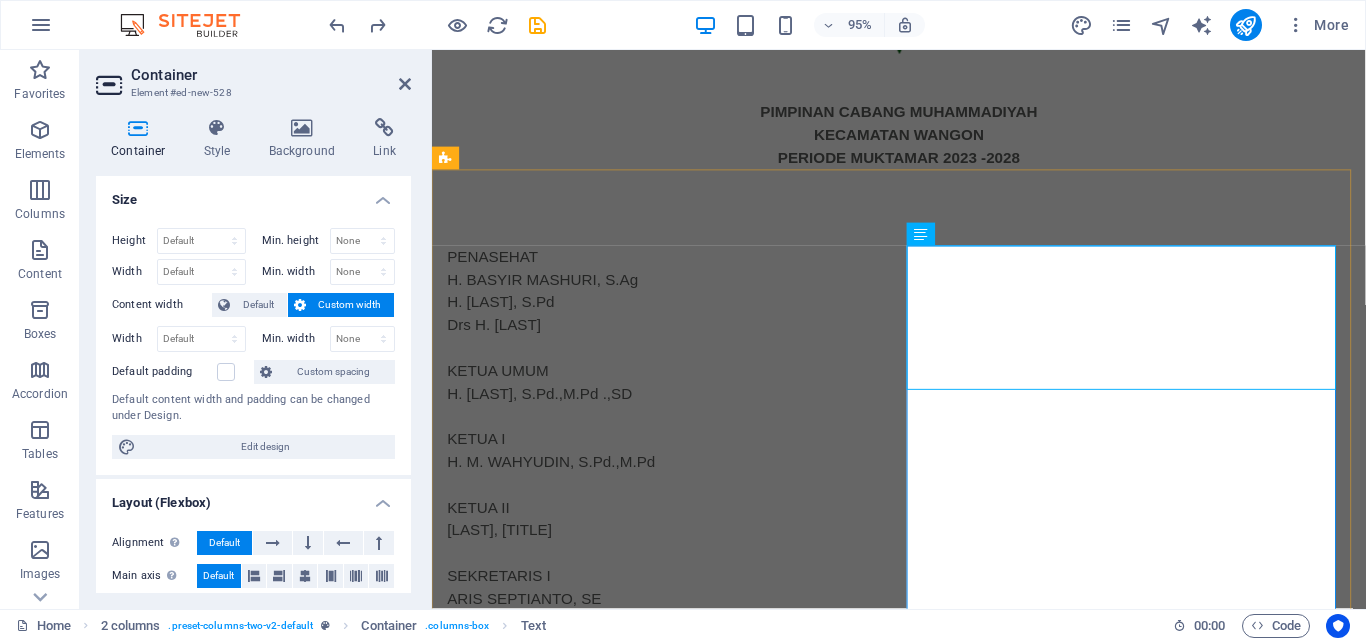 click on "D. Najelis Wakaf & Kehartabendaan Jabatan 1 EDY WARDOYO, S.IP Ketua 2. TEGUH EKO PRIONO, A.Md Sekretaris 3 SUDARSO, Anggota 4. Drs. MUJIANTO Anggota 5 SOPARI Anggota" at bounding box center (676, 1521) 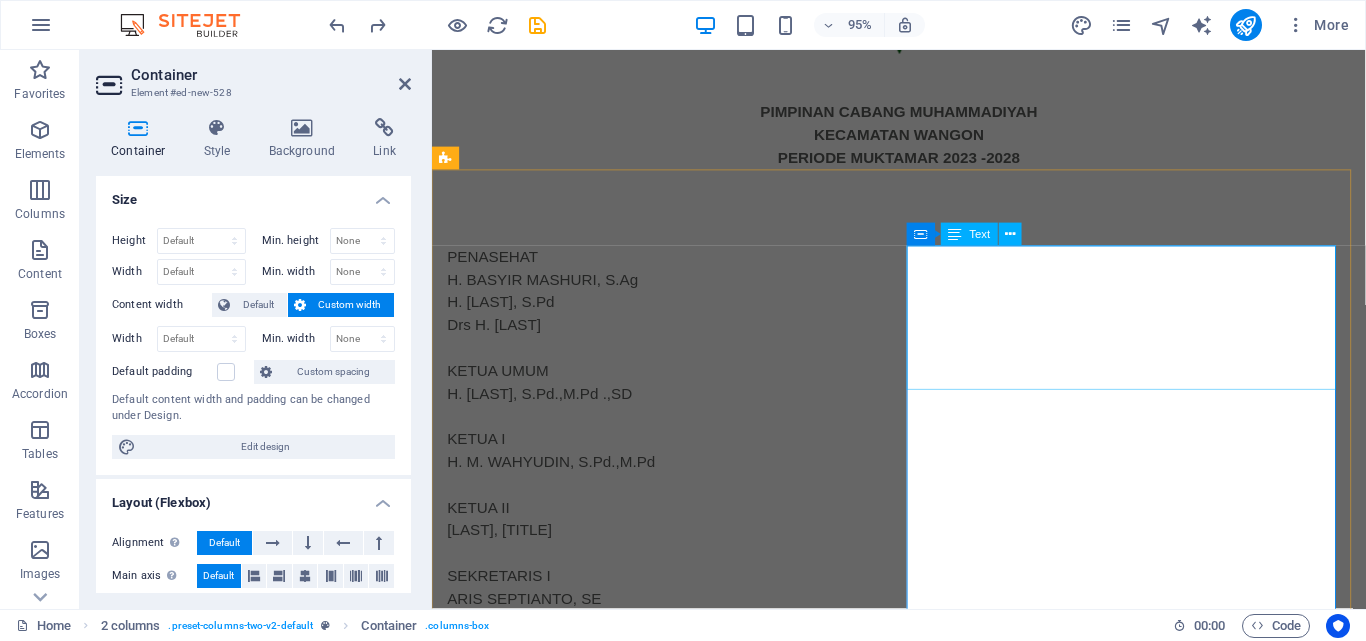 click on "D. Najelis Wakaf & Kehartabendaan Jabatan 1 EDY WARDOYO, S.IP Ketua 2. TEGUH EKO PRIONO, A.Md Sekretaris 3 SUDARSO, Anggota 4. Drs. MUJIANTO Anggota 5 SOPARI Anggota" at bounding box center [676, 1521] 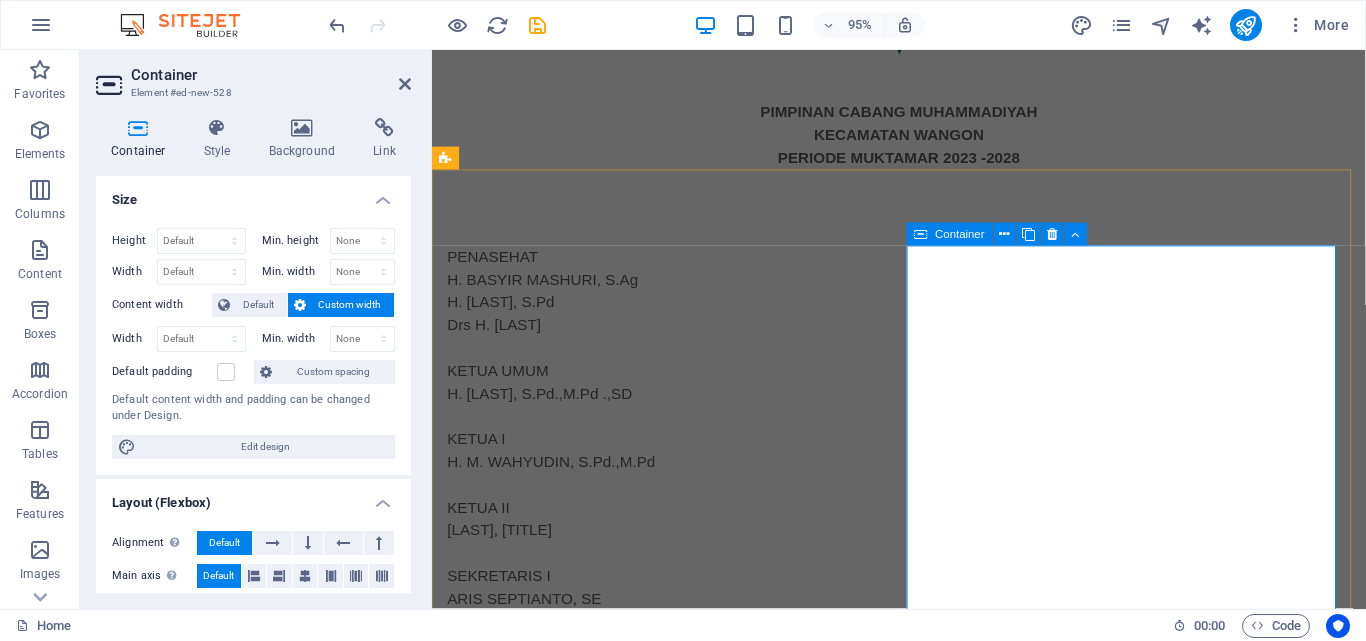 click on "Add elements" at bounding box center (617, 1546) 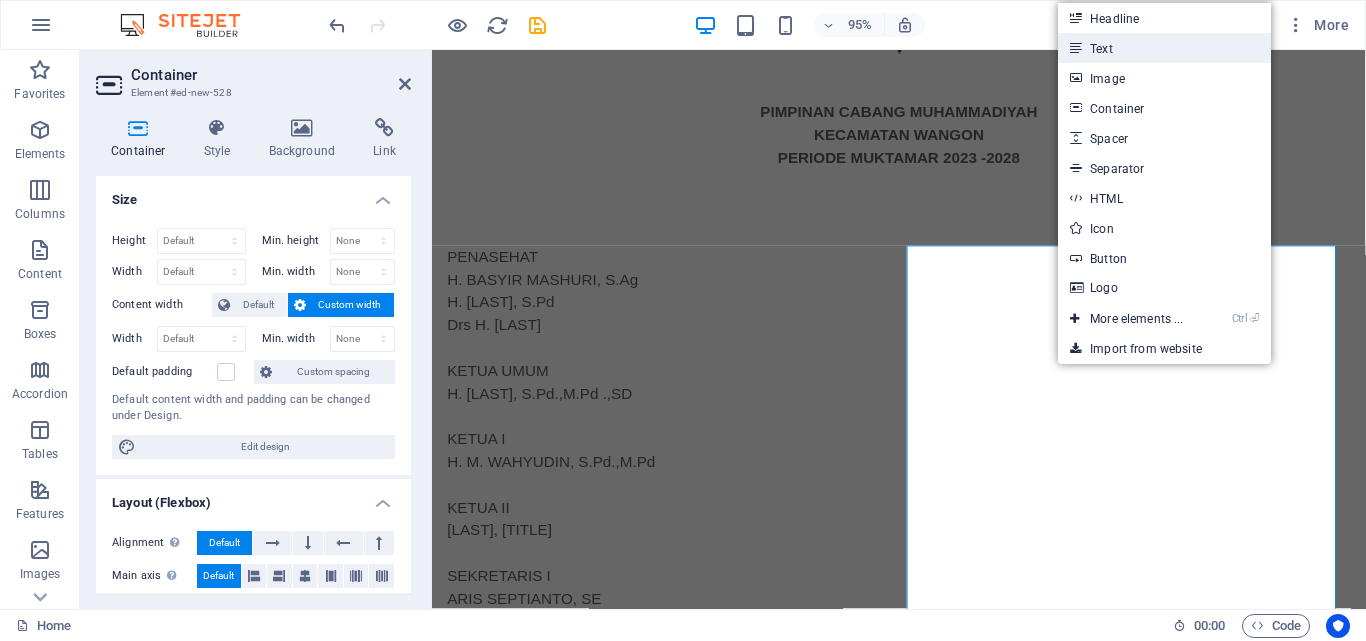click on "Text" at bounding box center [1164, 48] 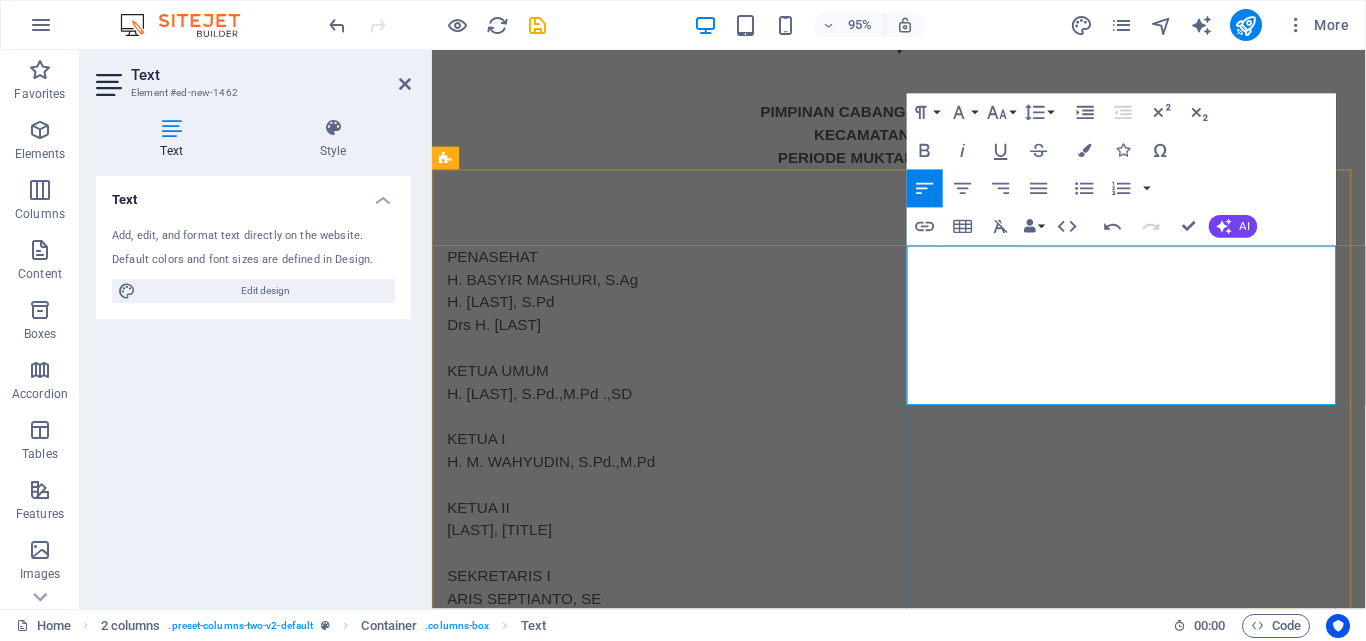 click at bounding box center [676, 1457] 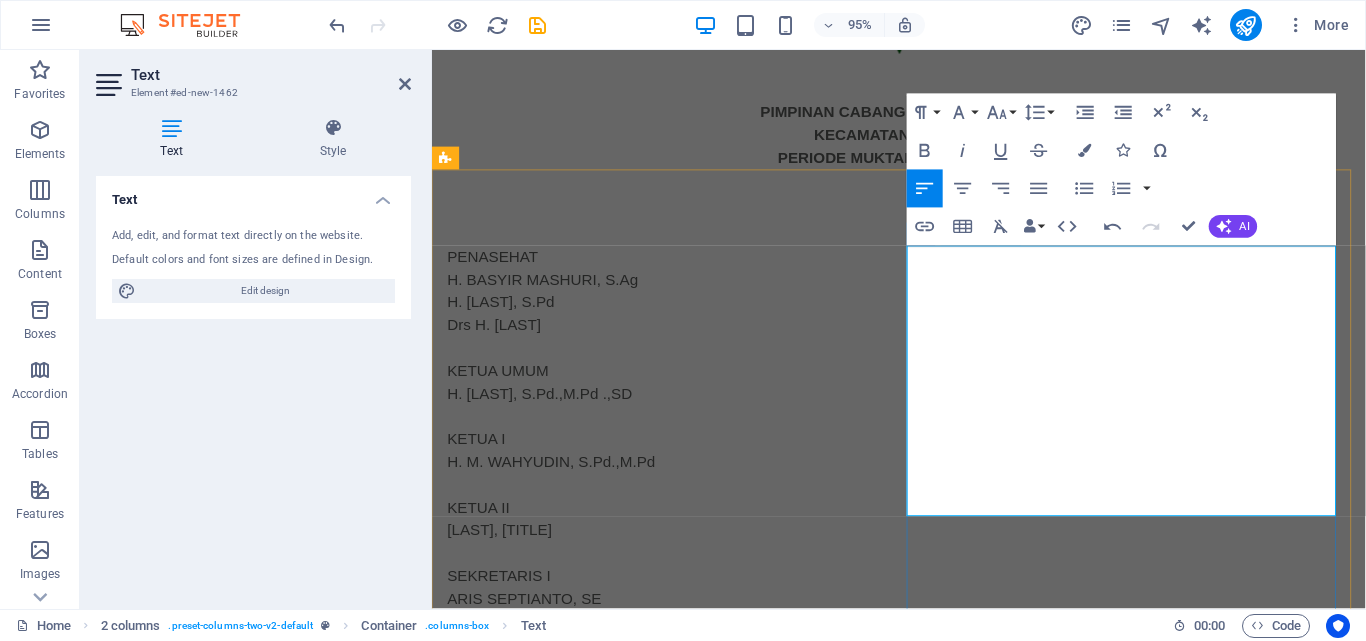 click at bounding box center (676, 1621) 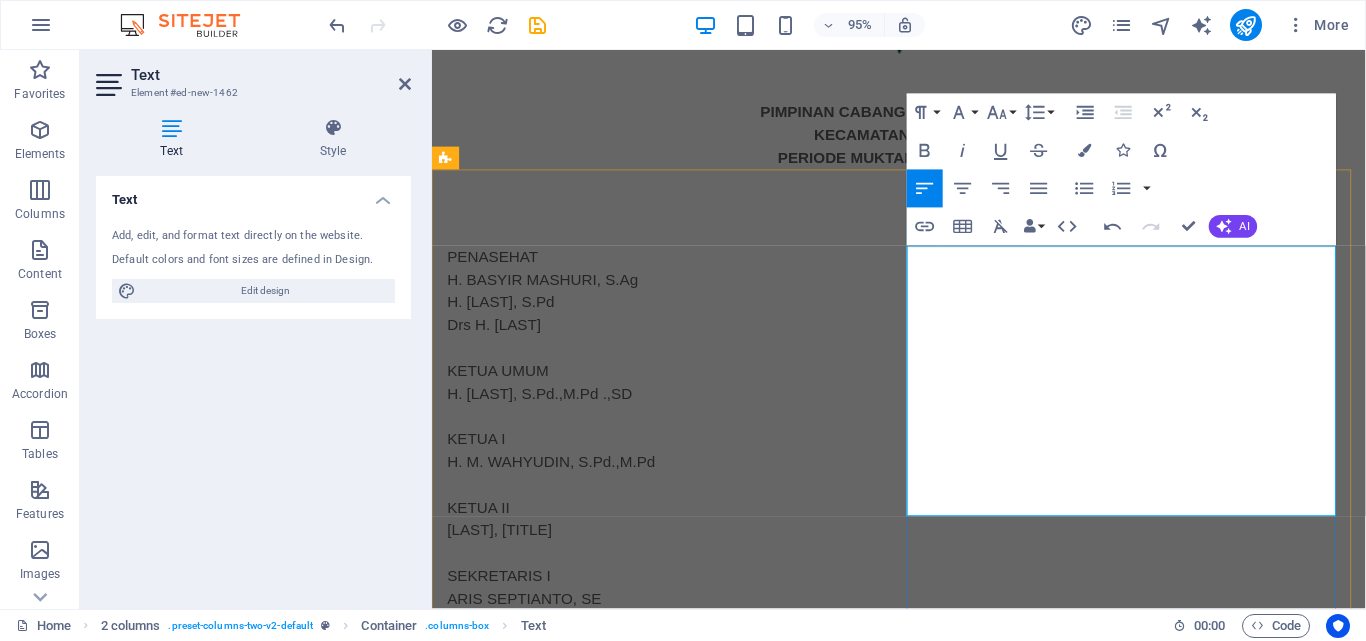click at bounding box center [676, 1621] 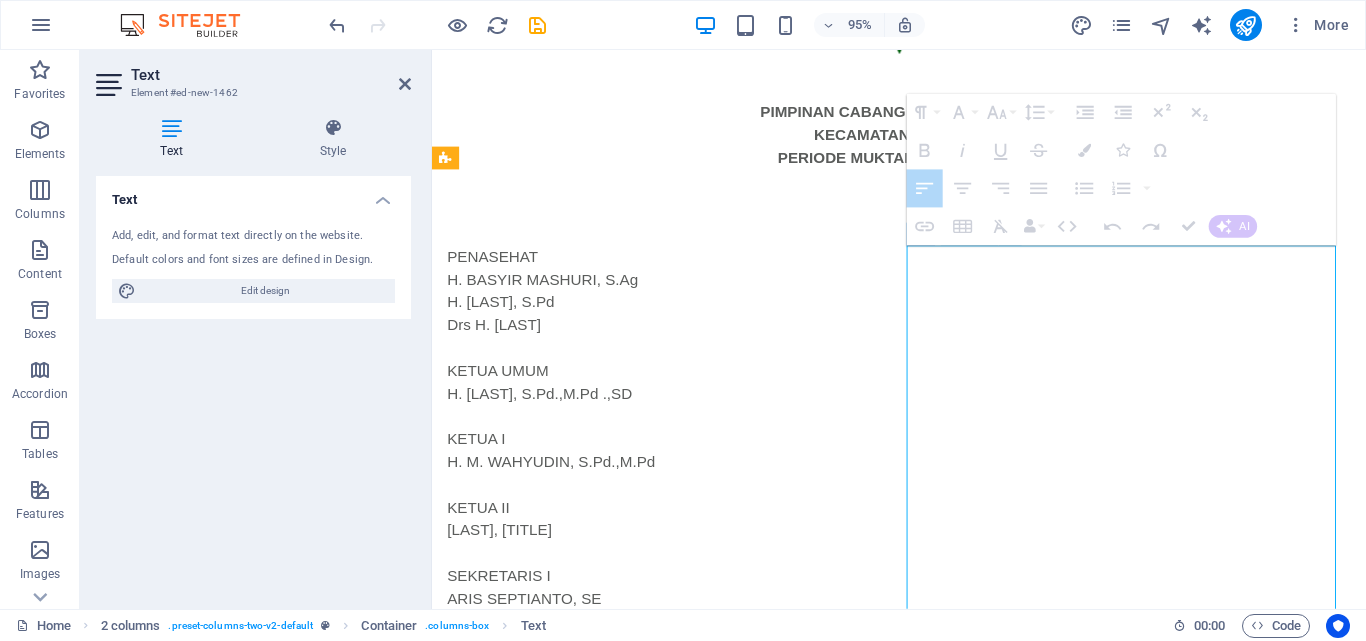 click at bounding box center [526, -240] 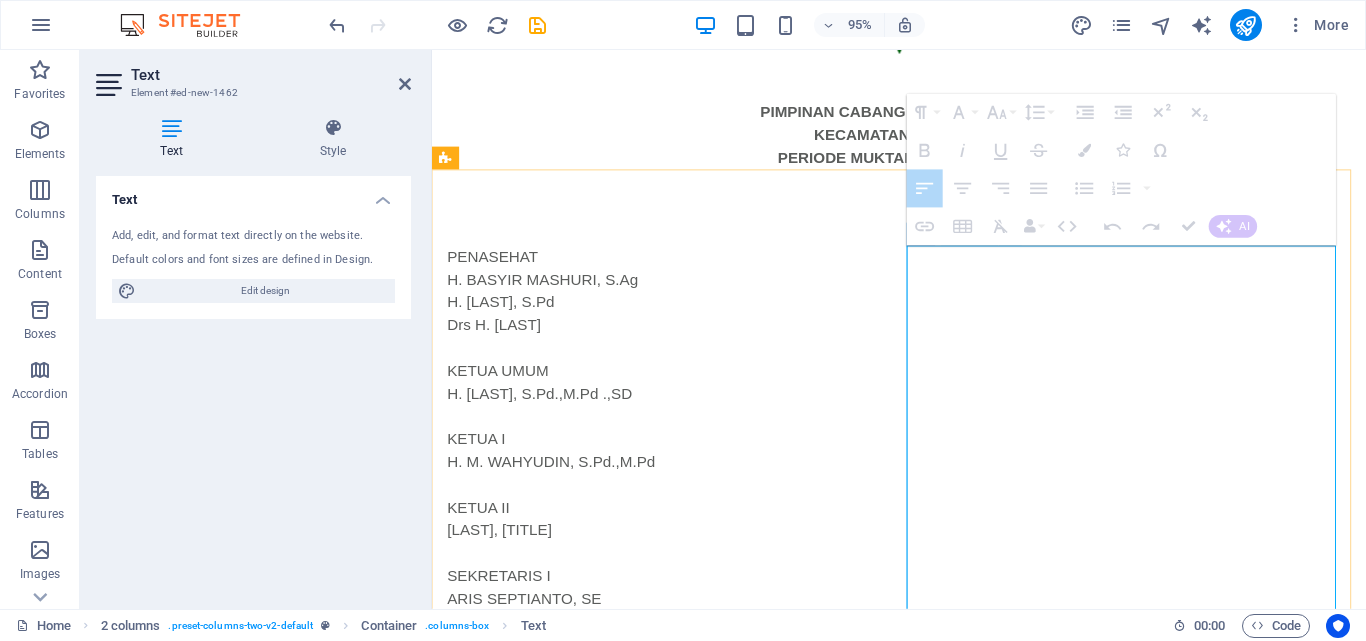 drag, startPoint x: 942, startPoint y: 276, endPoint x: 1285, endPoint y: 397, distance: 363.71692 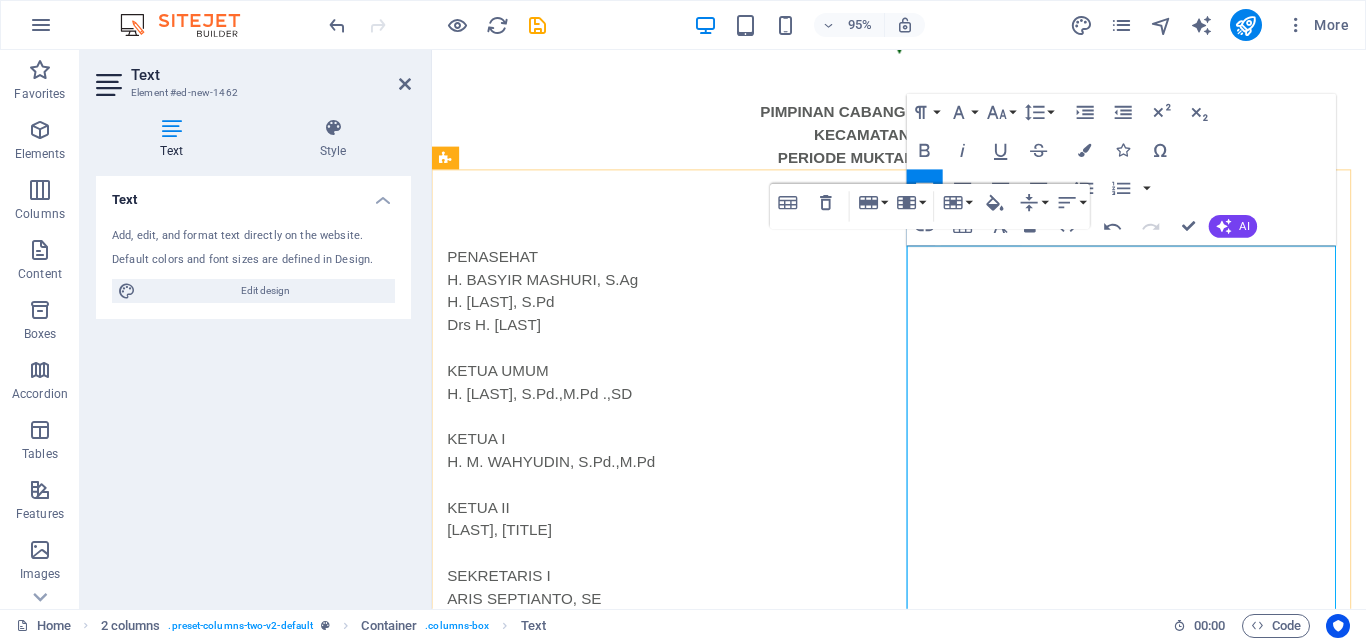 click at bounding box center (676, 1597) 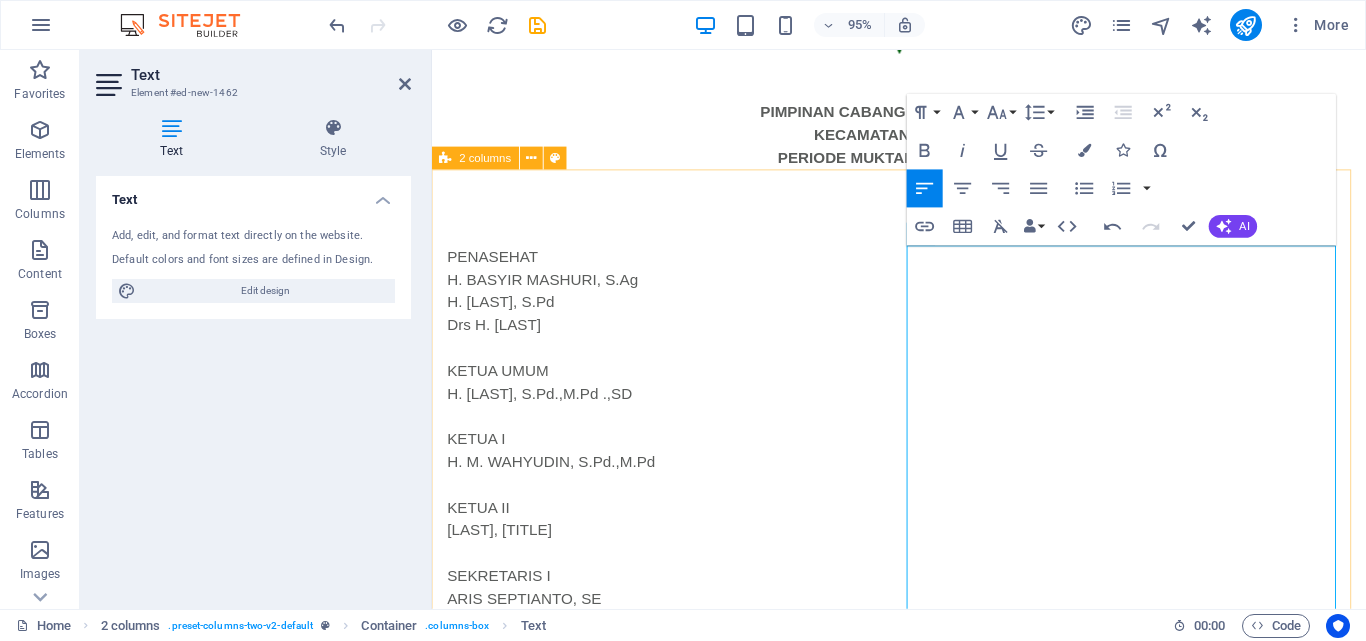 drag, startPoint x: 1321, startPoint y: 404, endPoint x: 921, endPoint y: 261, distance: 424.79288 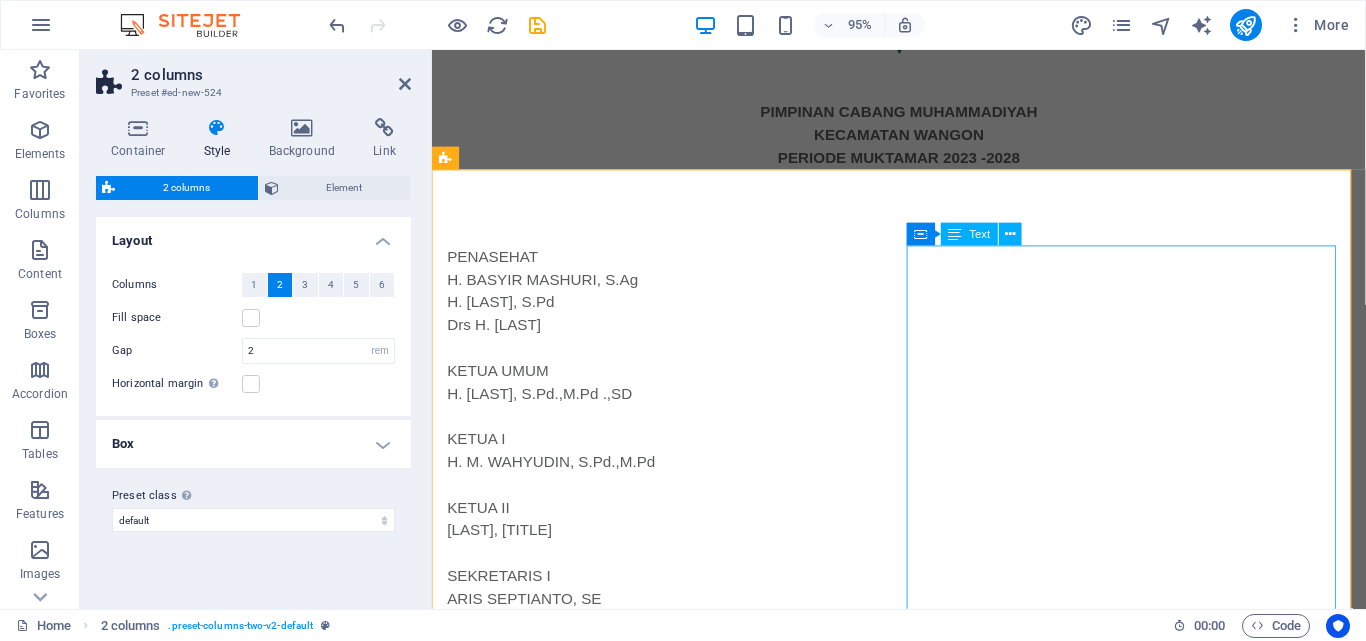 click on "E. MajeIisEkonomi&Kewirausahaan Jabatan 1 WEDY SARWONO, S.E Ketua 2. MUSLIH NURDIN, S.E Sekretaris 3. RONY ABDILLAH, S.E.,M.E Anggota 4. H. M. THOYIB, S.E Anggota 5. DAVID KURNIAWAN Anggota D. NajelisWakaf&Kehartabendaan Jabatan 1 EDY WARDOYO, S.IP Ketua 2. TEGUH EKO PRIONO, A.Md Sekretaris 3 SUDARSO, Anggota 4. Drs. MUJIANTO Anggota 5 SOPARI Anggota" at bounding box center [676, 1649] 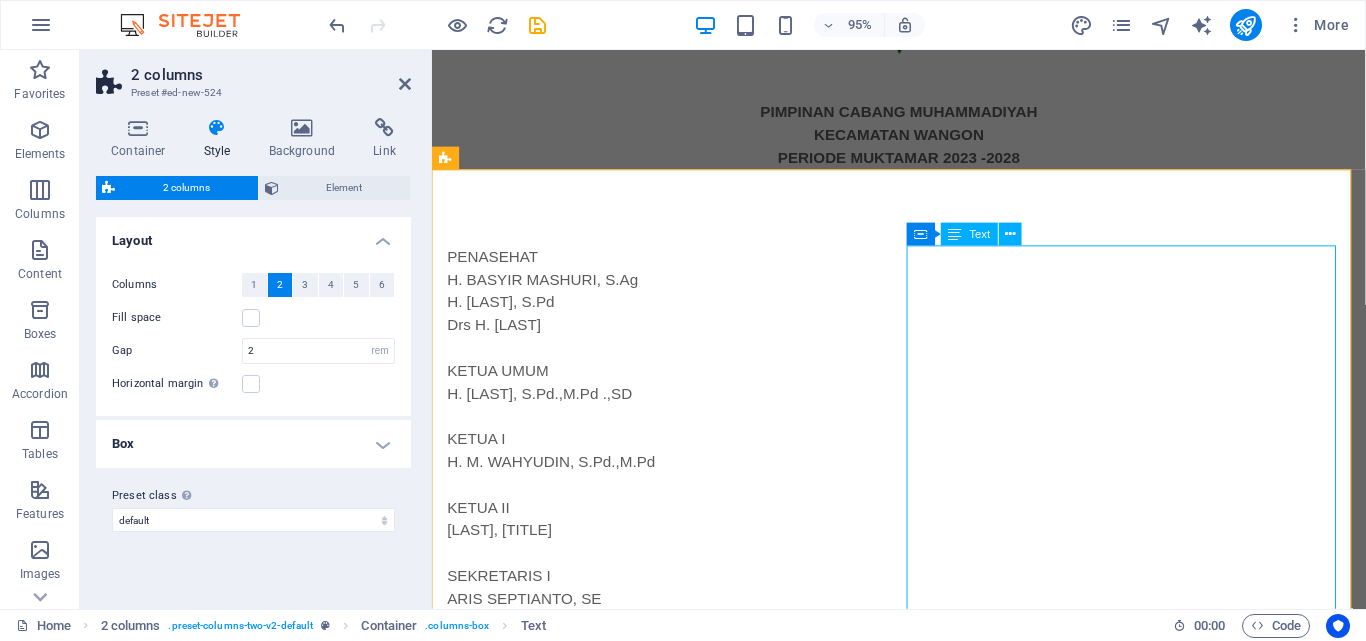 click on "E. MajeIisEkonomi&Kewirausahaan Jabatan 1 WEDY SARWONO, S.E Ketua 2. MUSLIH NURDIN, S.E Sekretaris 3. RONY ABDILLAH, S.E.,M.E Anggota 4. H. M. THOYIB, S.E Anggota 5. DAVID KURNIAWAN Anggota D. NajelisWakaf&Kehartabendaan Jabatan 1 EDY WARDOYO, S.IP Ketua 2. TEGUH EKO PRIONO, A.Md Sekretaris 3 SUDARSO, Anggota 4. Drs. MUJIANTO Anggota 5 SOPARI Anggota" at bounding box center [676, 1649] 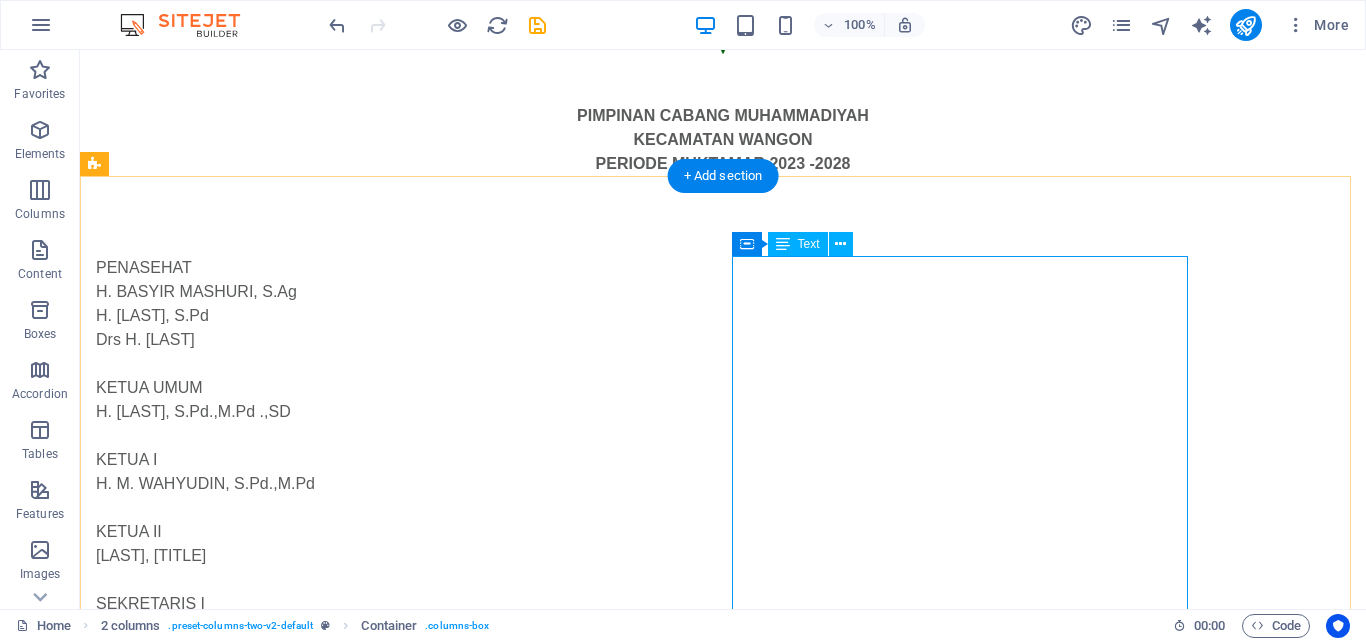 click on "E. MajeIisEkonomi&Kewirausahaan Jabatan 1 WEDY SARWONO, S.E Ketua 2. MUSLIH NURDIN, S.E Sekretaris 3. RONY ABDILLAH, S.E.,M.E Anggota 4. H. M. THOYIB, S.E Anggota 5. DAVID KURNIAWAN Anggota D. NajelisWakaf&Kehartabendaan Jabatan 1 EDY WARDOYO, S.IP Ketua 2. TEGUH EKO PRIONO, A.Md Sekretaris 3 SUDARSO, Anggota 4. Drs. MUJIANTO Anggota 5 SOPARI Anggota" at bounding box center [324, 1649] 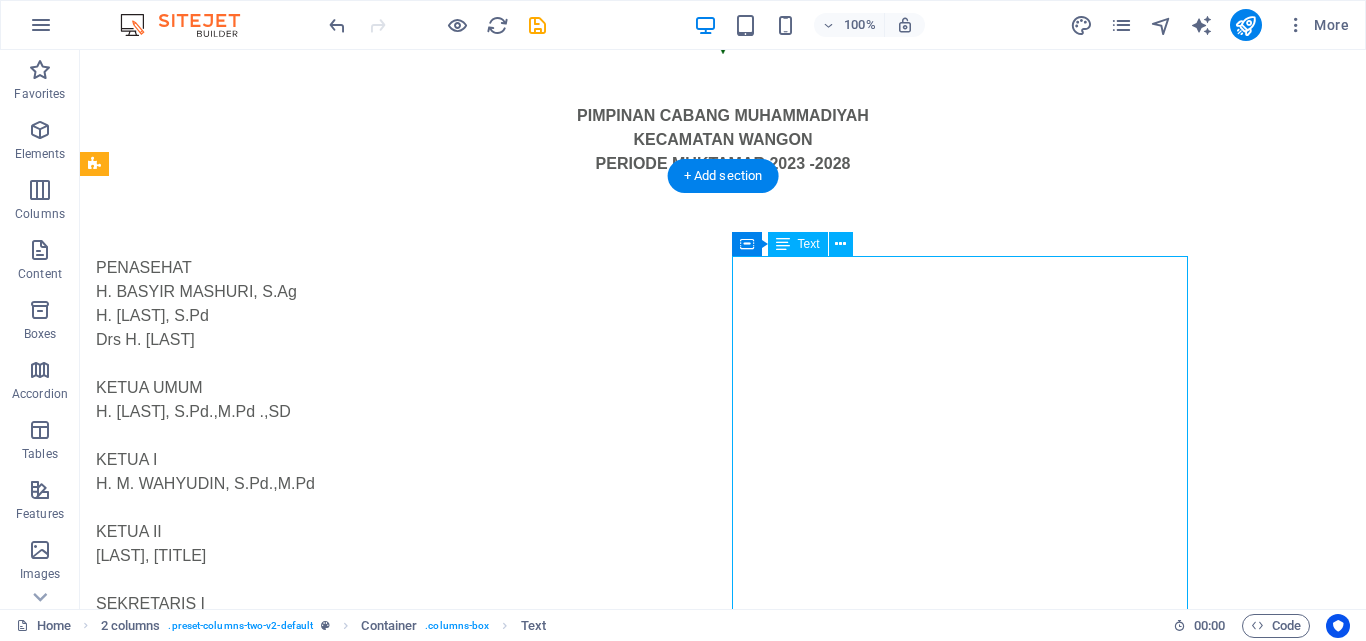 click on "E. MajeIisEkonomi&Kewirausahaan Jabatan 1 WEDY SARWONO, S.E Ketua 2. MUSLIH NURDIN, S.E Sekretaris 3. RONY ABDILLAH, S.E.,M.E Anggota 4. H. M. THOYIB, S.E Anggota 5. DAVID KURNIAWAN Anggota D. NajelisWakaf&Kehartabendaan Jabatan 1 EDY WARDOYO, S.IP Ketua 2. TEGUH EKO PRIONO, A.Md Sekretaris 3 SUDARSO, Anggota 4. Drs. MUJIANTO Anggota 5 SOPARI Anggota" at bounding box center (324, 1649) 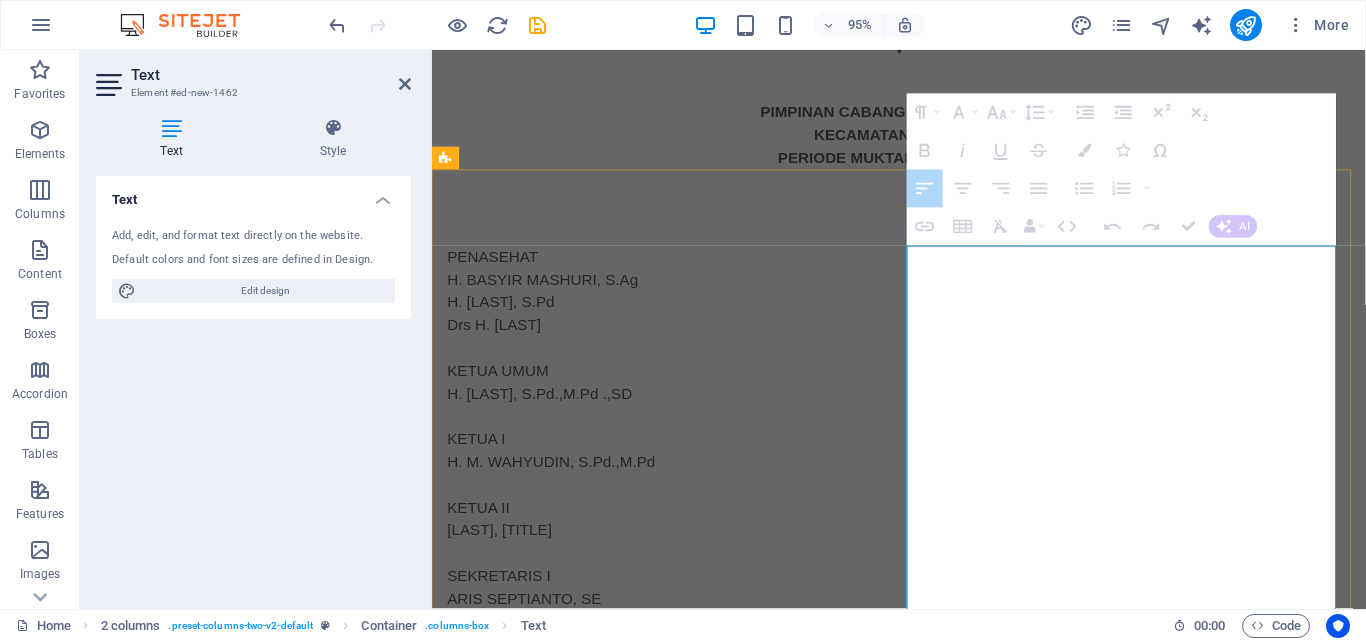 drag, startPoint x: 940, startPoint y: 276, endPoint x: 1318, endPoint y: 396, distance: 396.59045 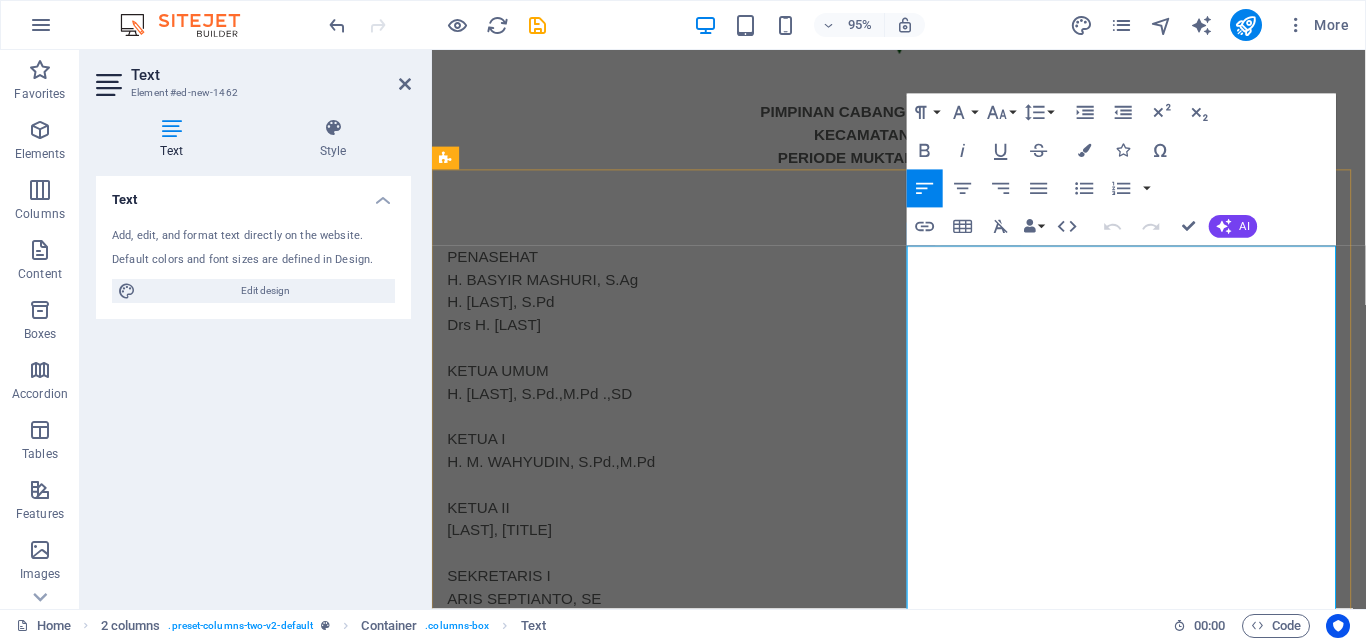 drag, startPoint x: 1247, startPoint y: 379, endPoint x: 1082, endPoint y: 402, distance: 166.59532 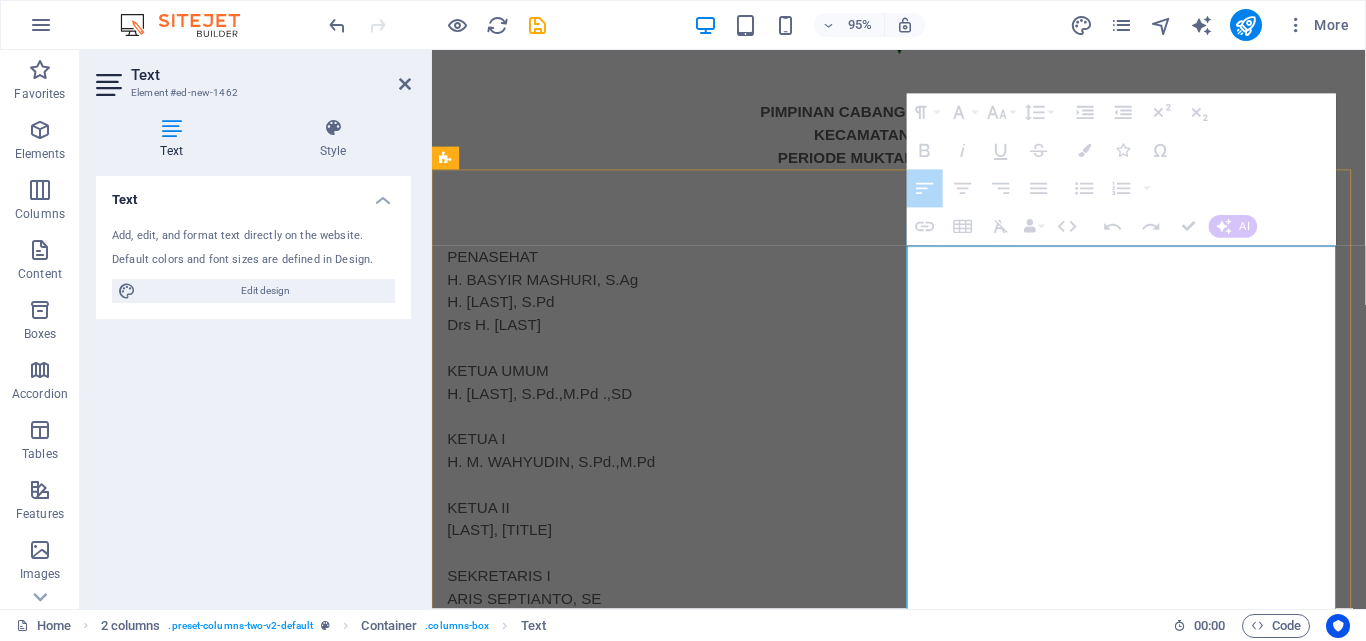 drag, startPoint x: 940, startPoint y: 274, endPoint x: 1287, endPoint y: 393, distance: 366.83783 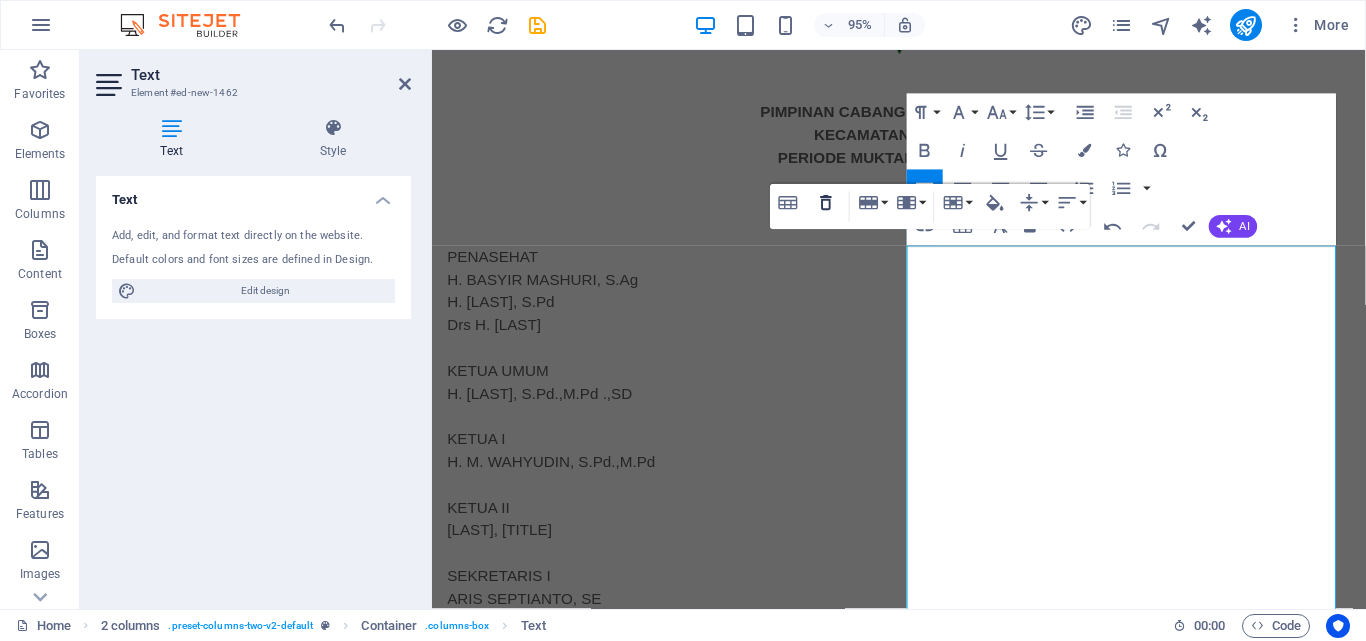 click 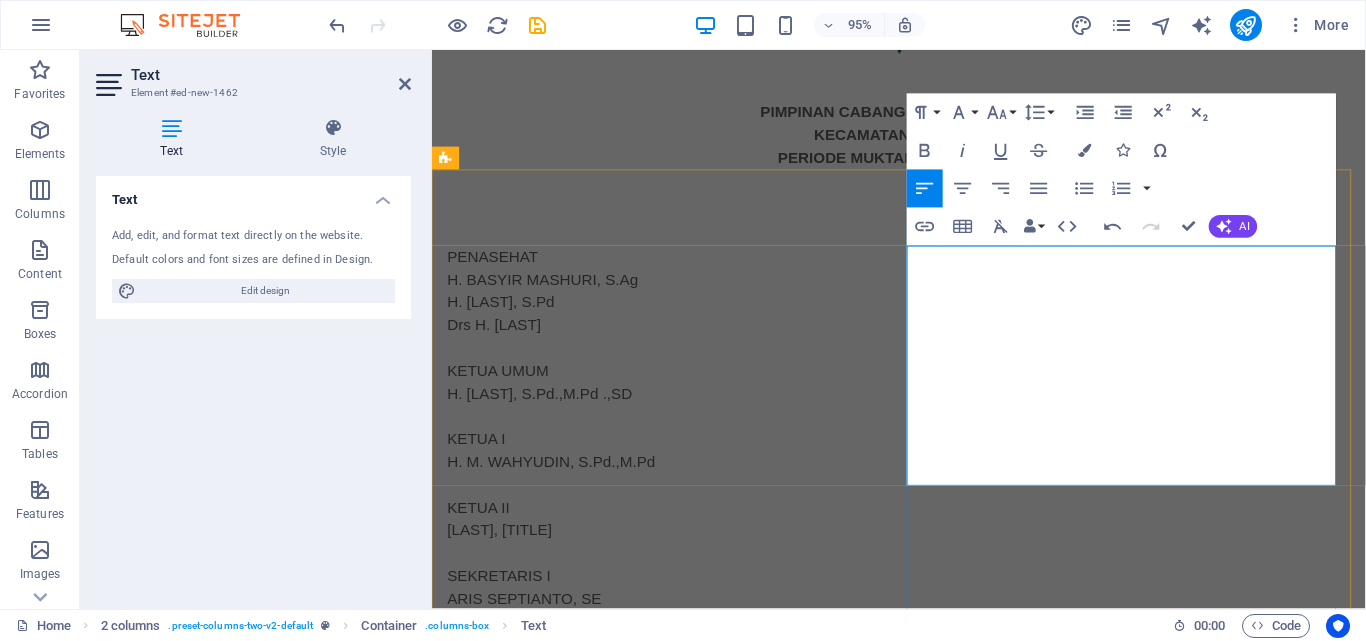 click at bounding box center [676, 1638] 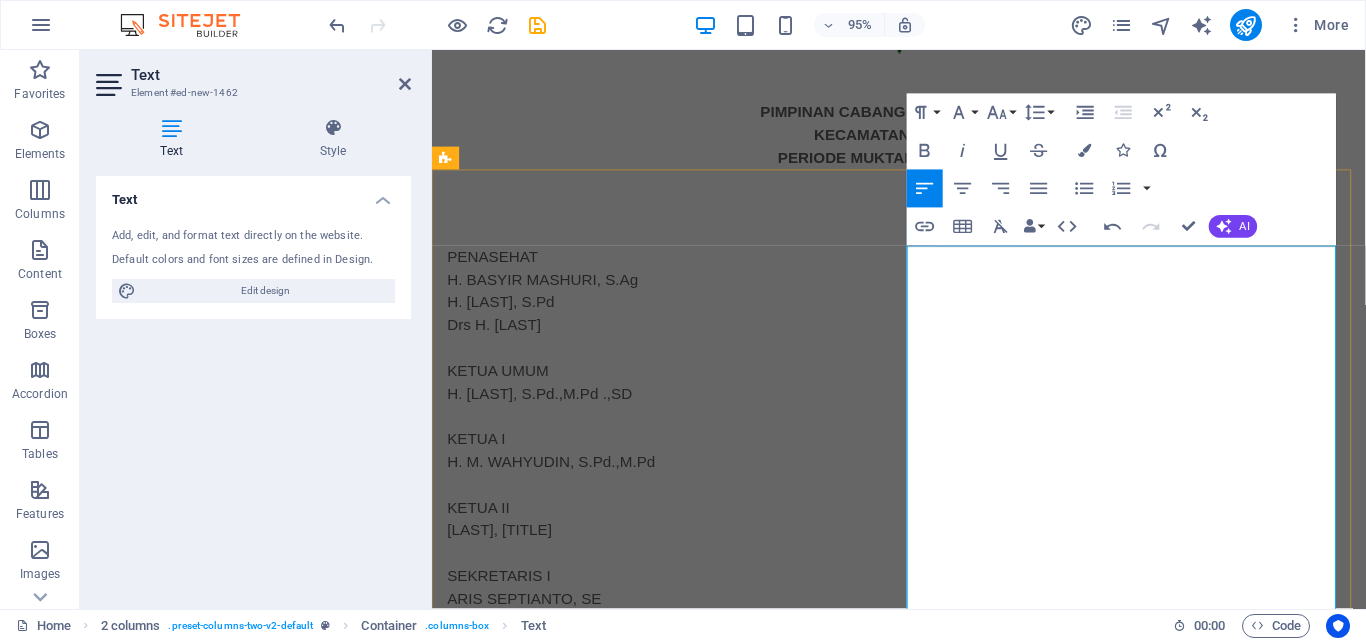 click at bounding box center (676, 1638) 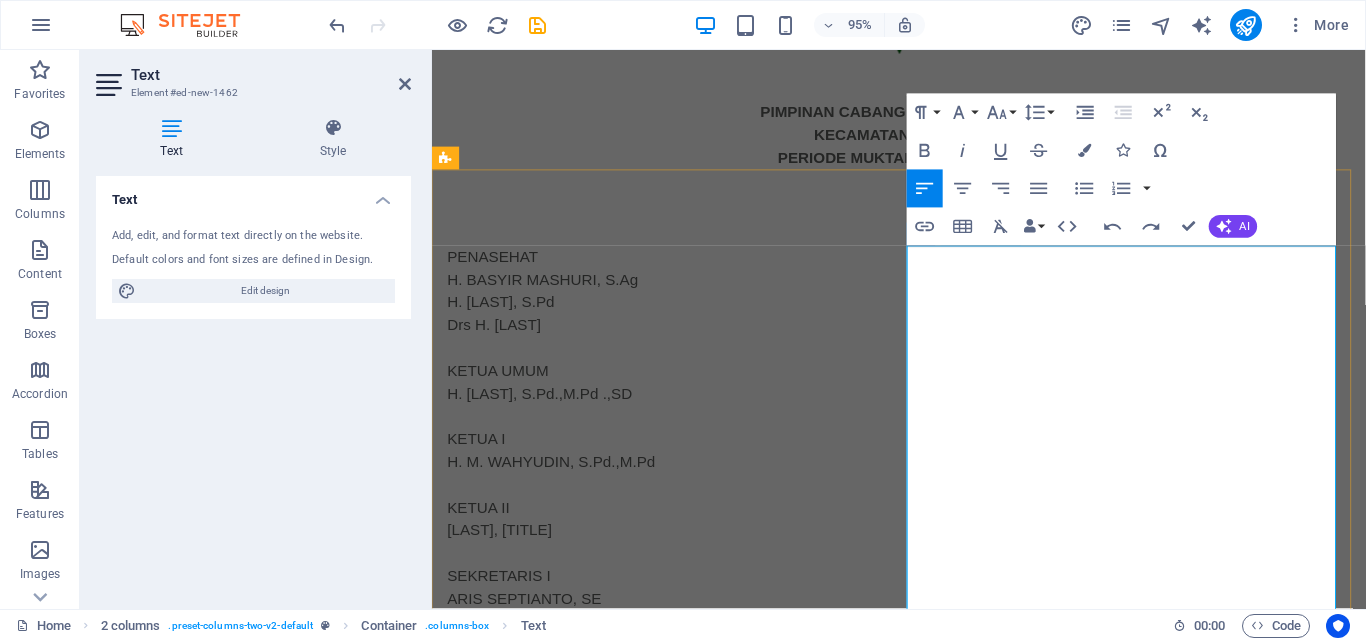 click at bounding box center (676, 1638) 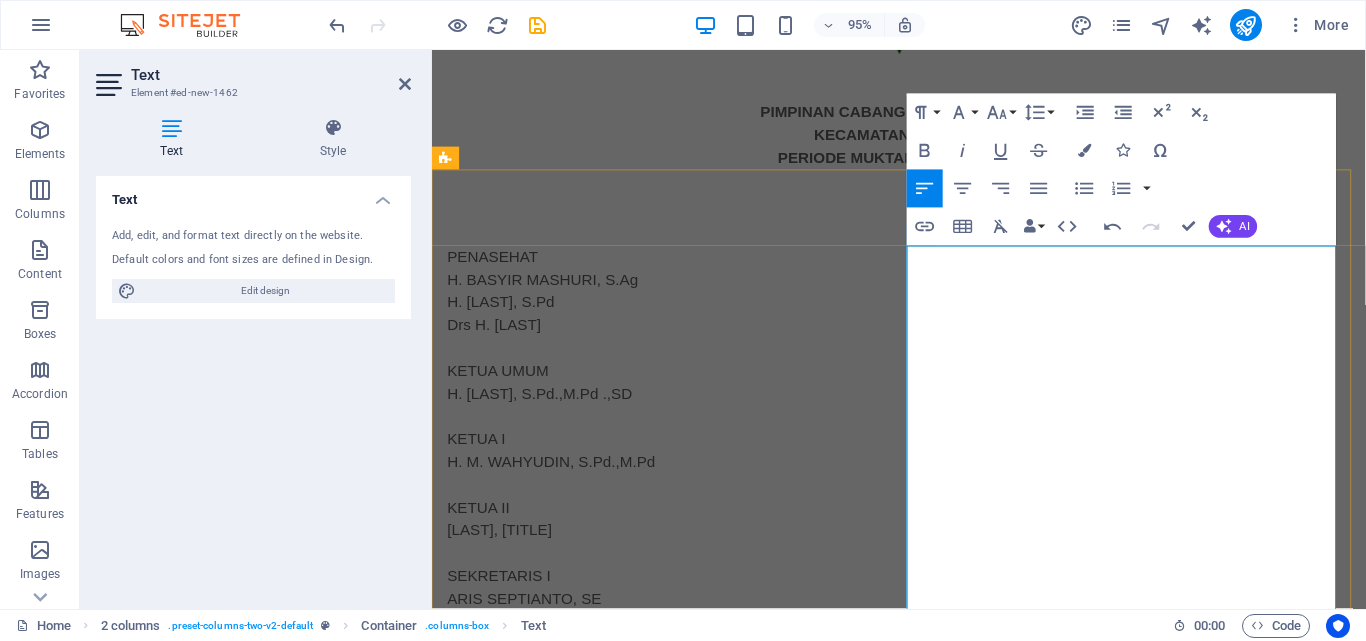 click at bounding box center [676, 1802] 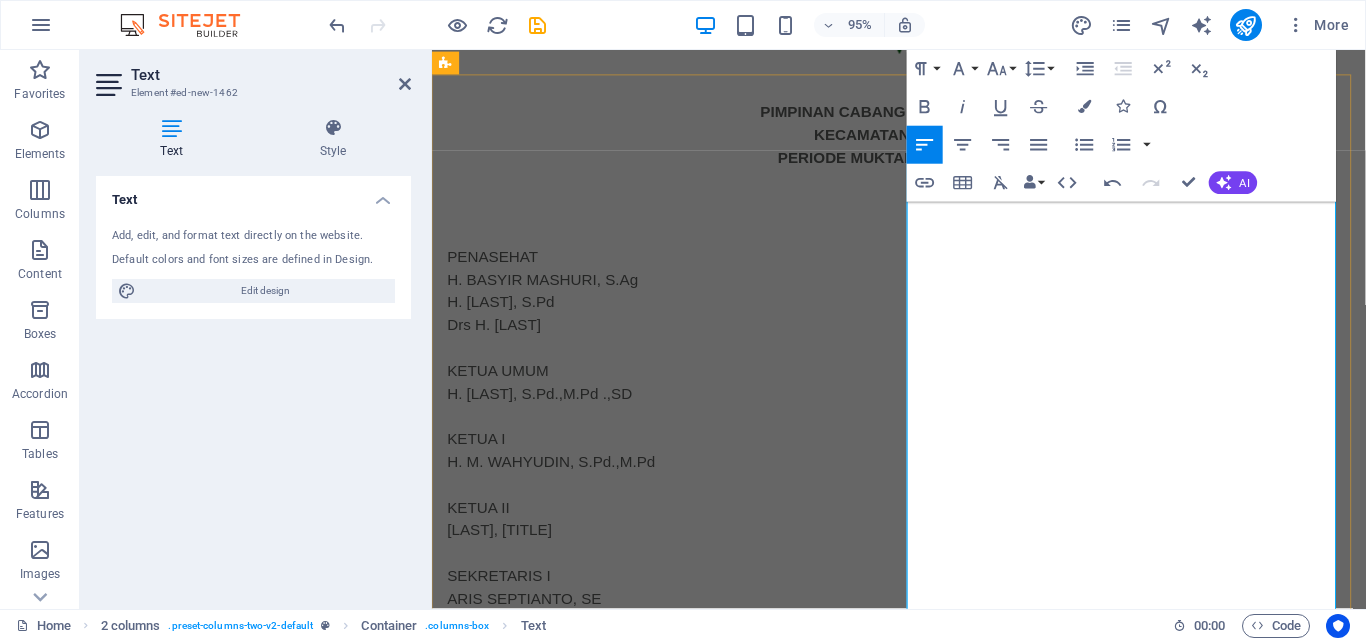 scroll, scrollTop: 560, scrollLeft: 0, axis: vertical 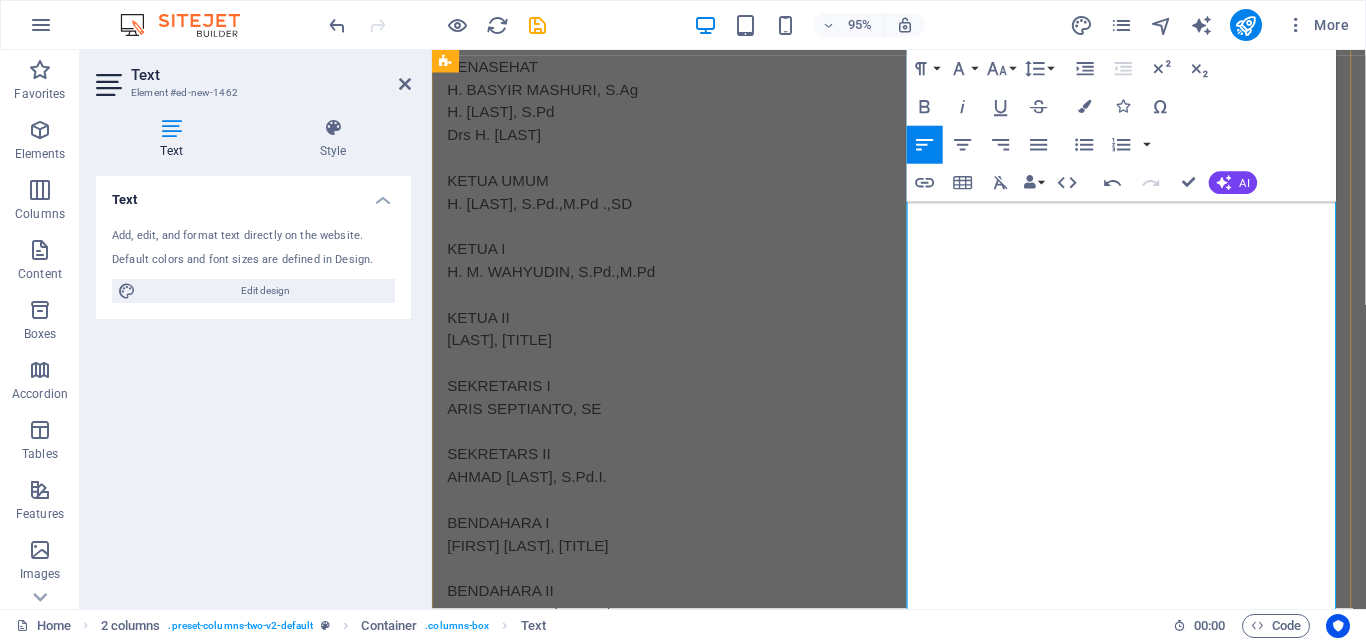 click at bounding box center [676, 1602] 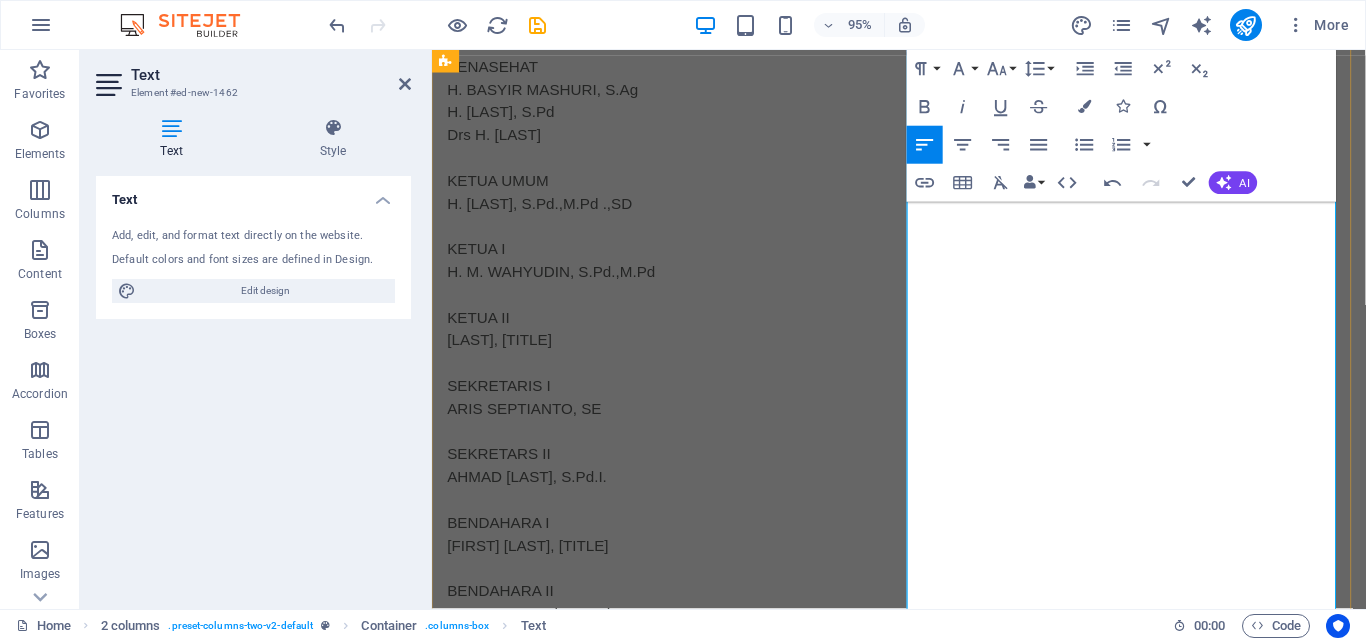 click at bounding box center [676, 1731] 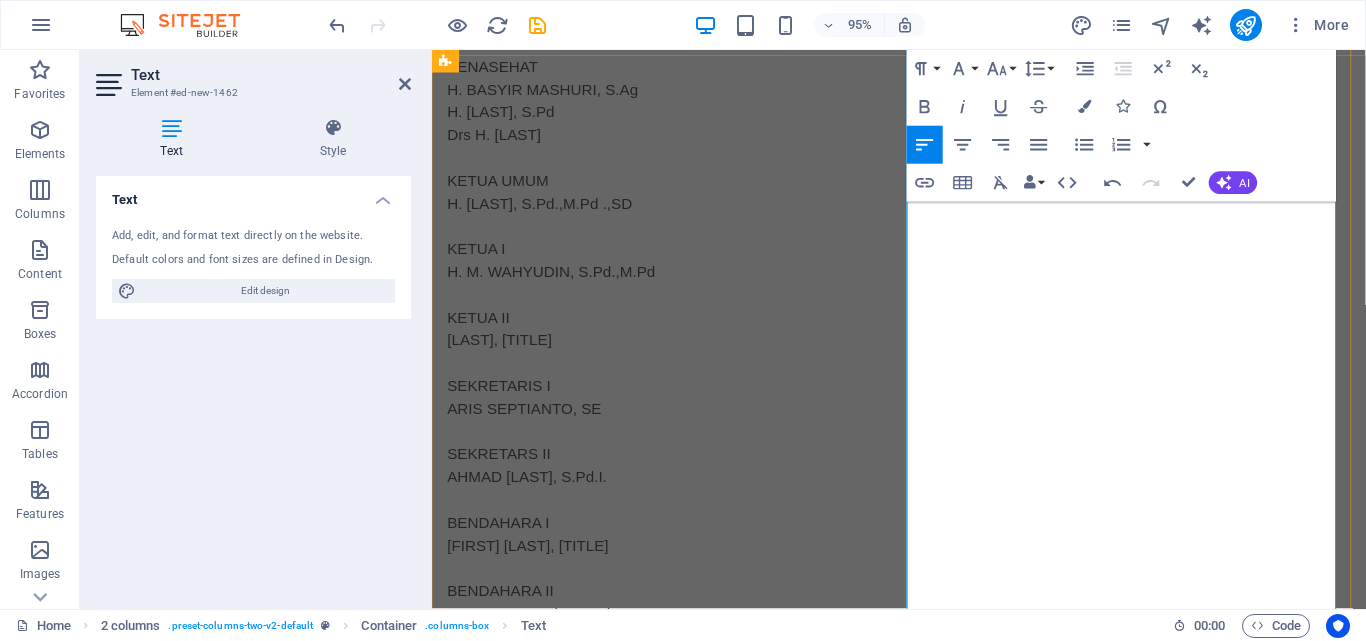click at bounding box center (676, 1755) 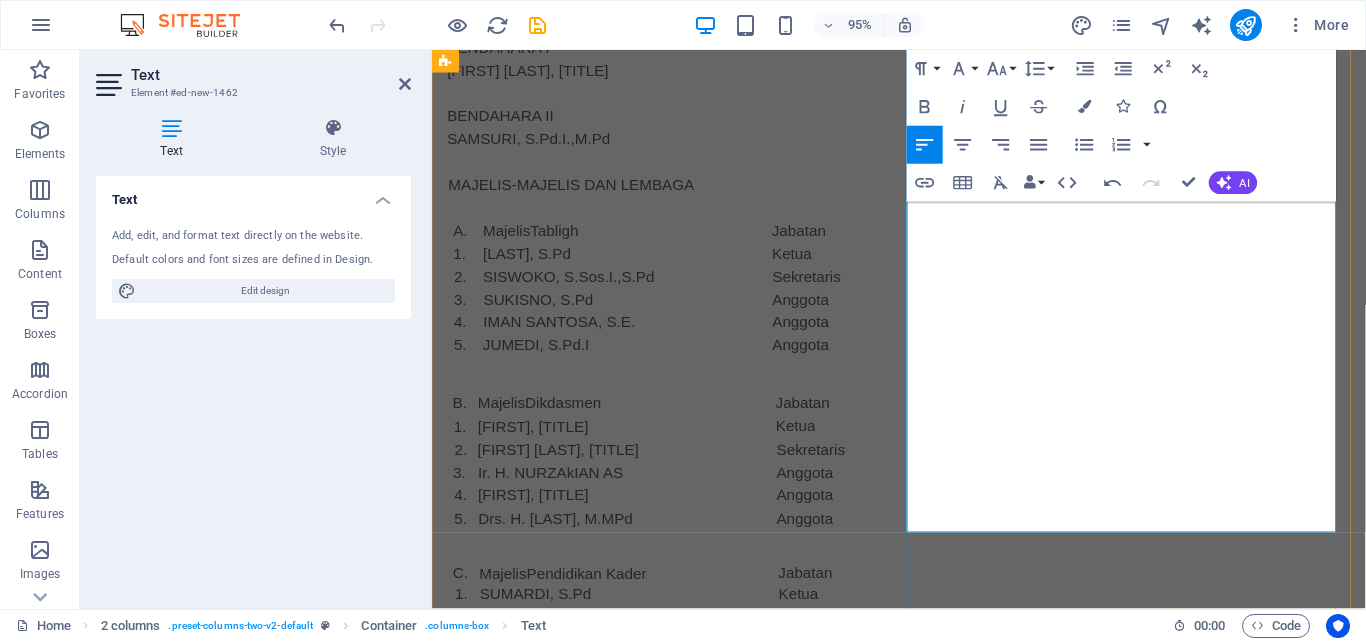 scroll, scrollTop: 860, scrollLeft: 0, axis: vertical 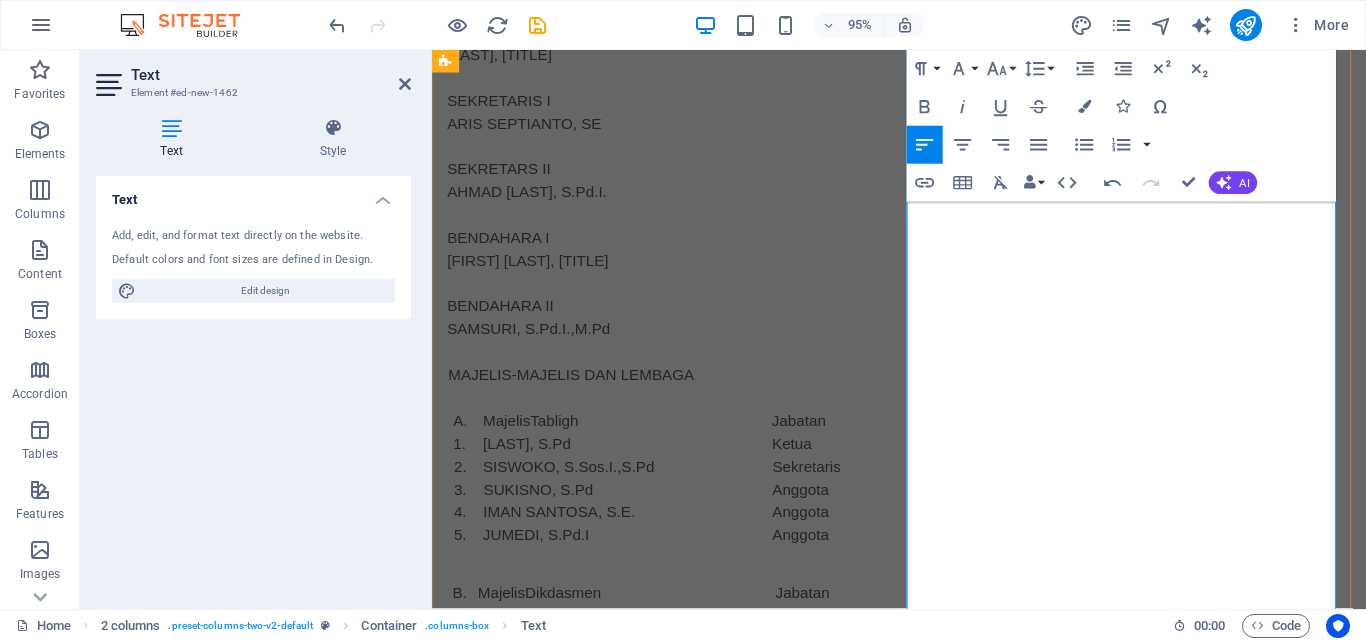 click at bounding box center (676, 1646) 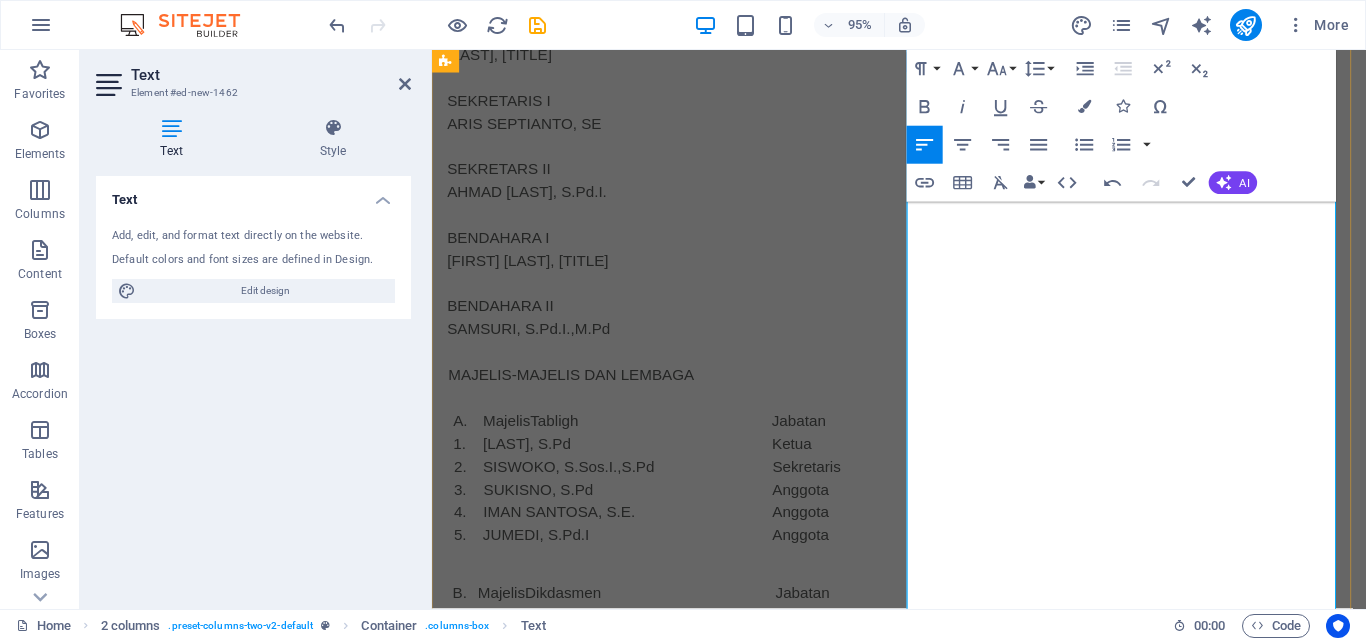 click at bounding box center (676, 1646) 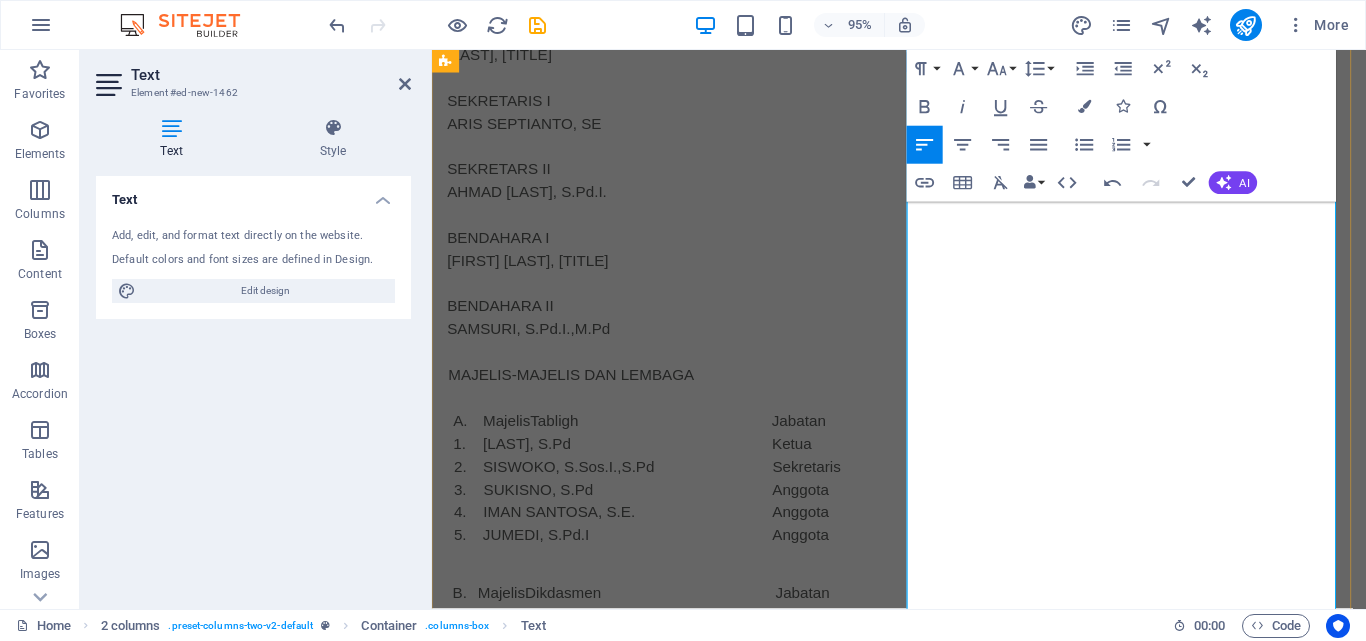 click at bounding box center [676, 1795] 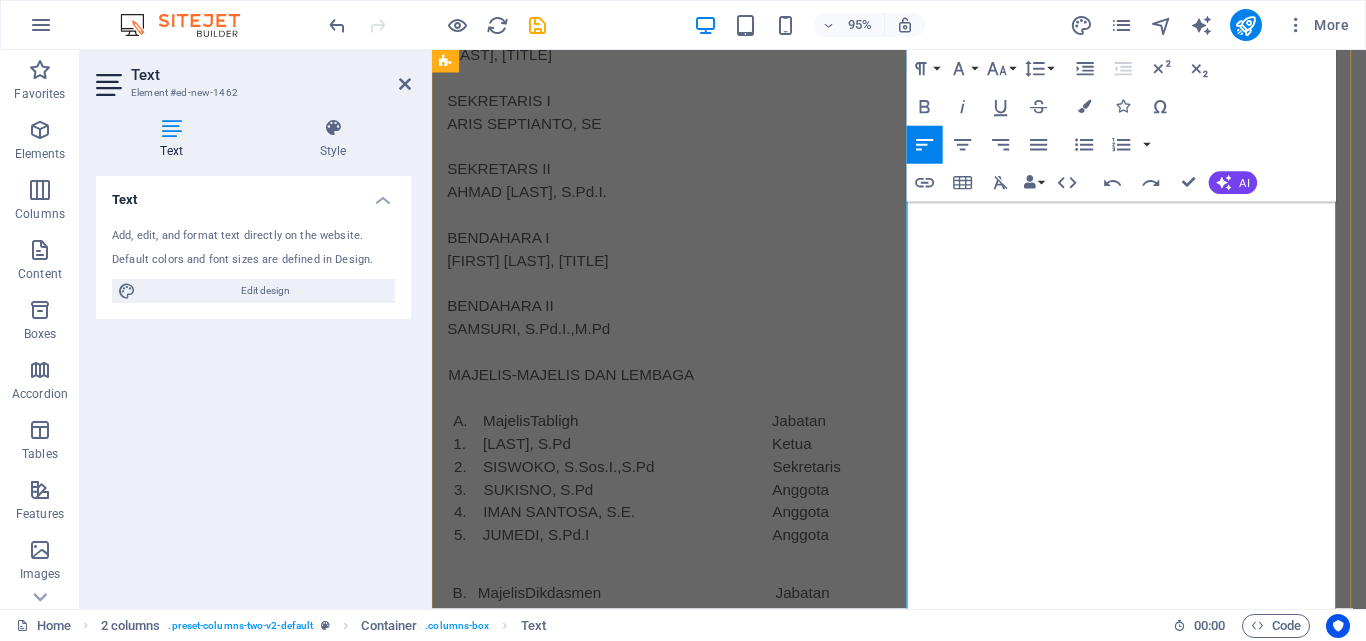 scroll, scrollTop: 1060, scrollLeft: 0, axis: vertical 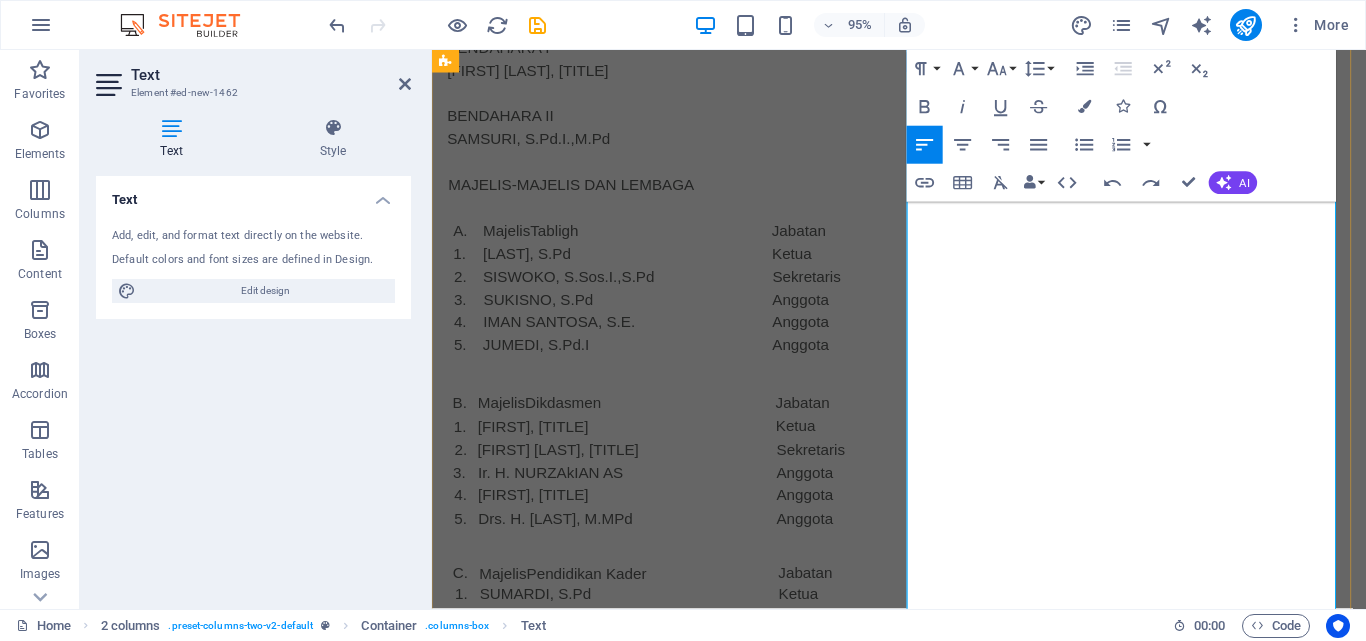 click at bounding box center (676, 1643) 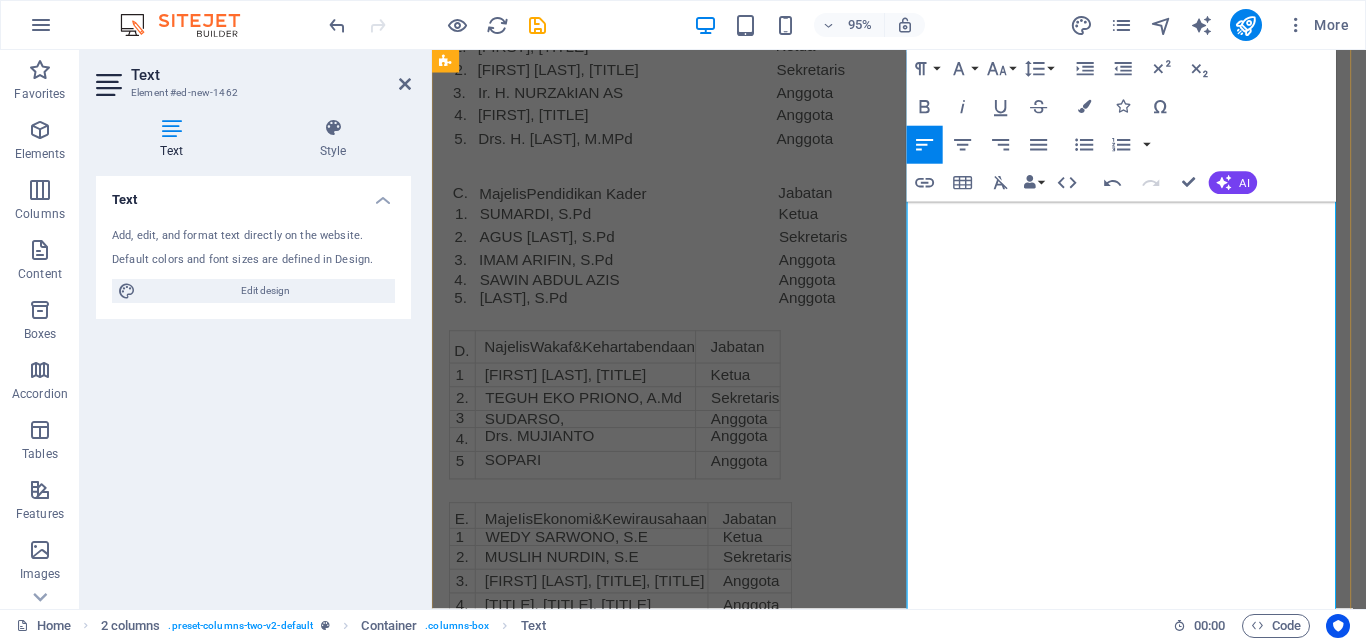 scroll, scrollTop: 1562, scrollLeft: 0, axis: vertical 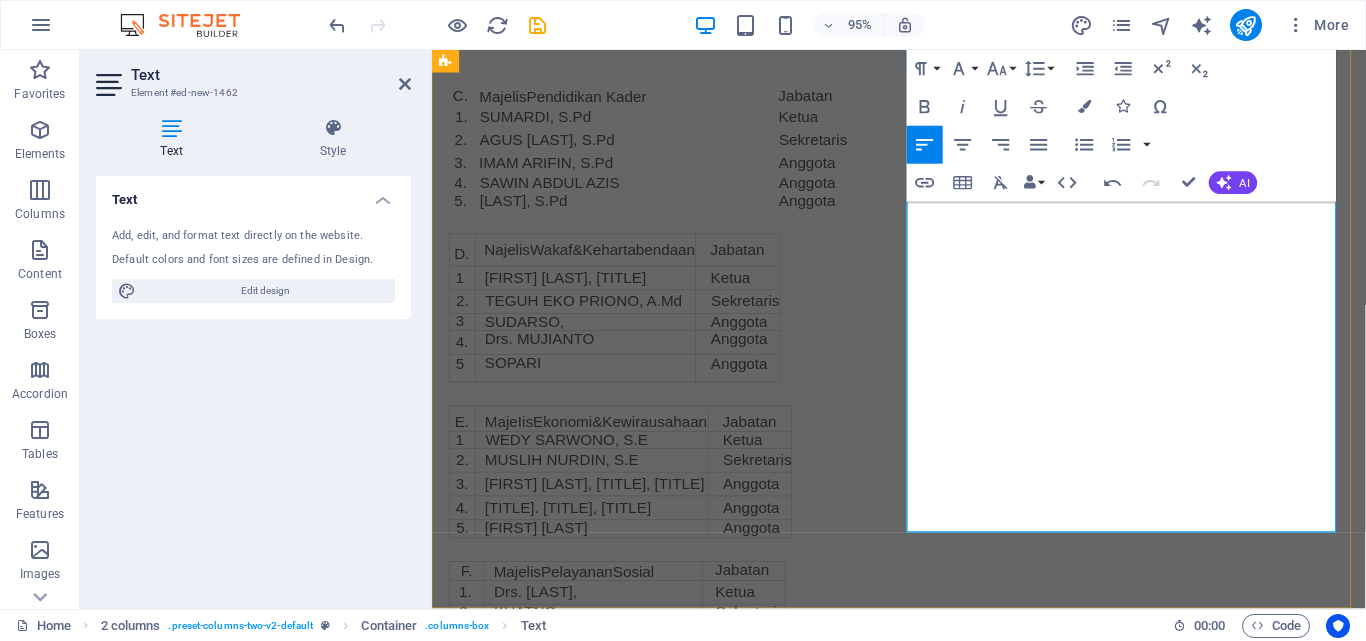 click at bounding box center (676, 1495) 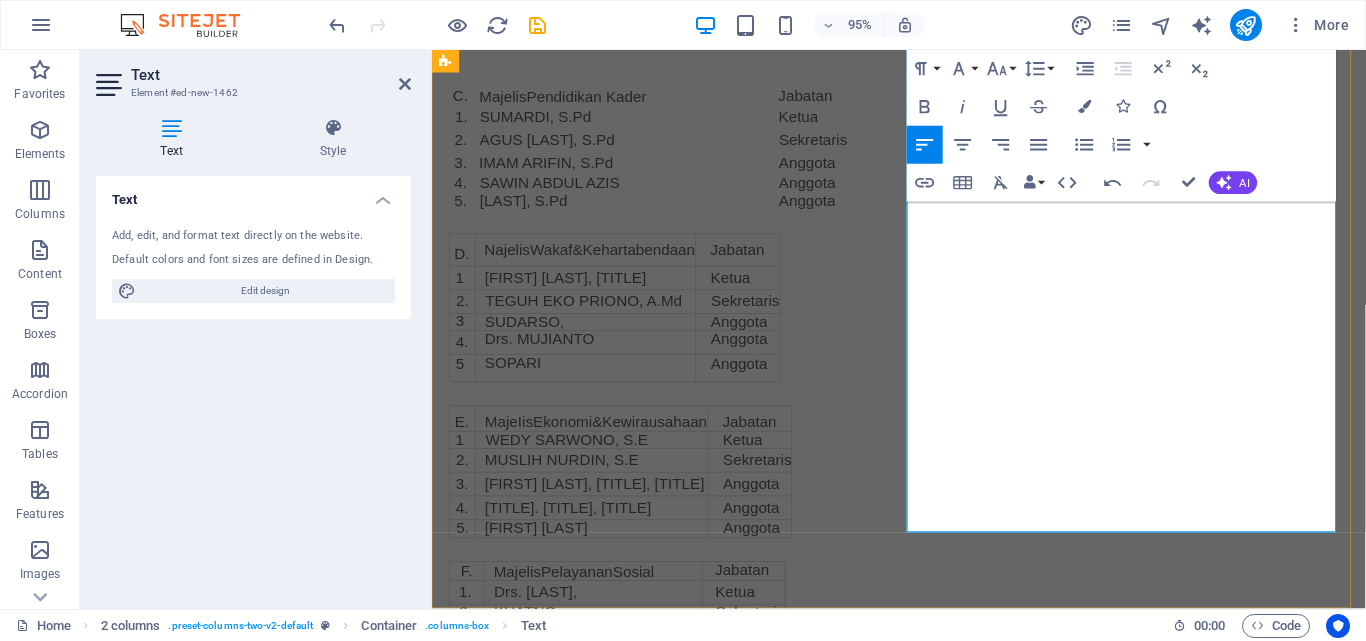 click at bounding box center (676, 1423) 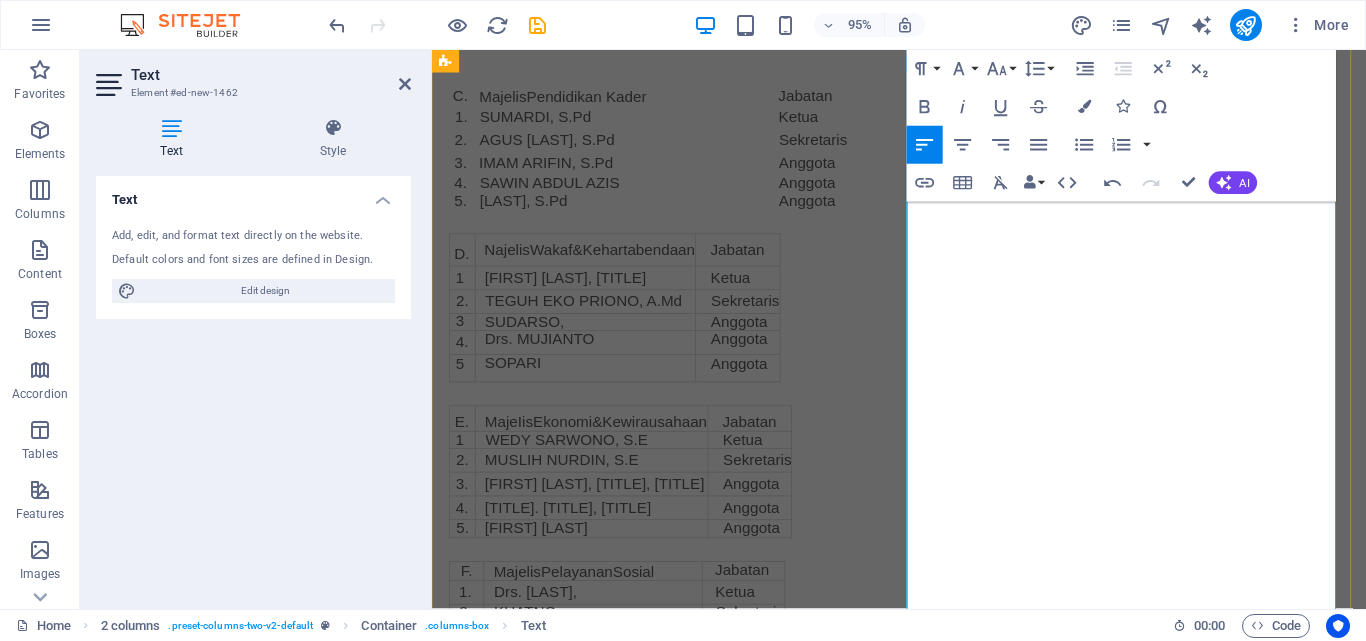 scroll, scrollTop: 1362, scrollLeft: 0, axis: vertical 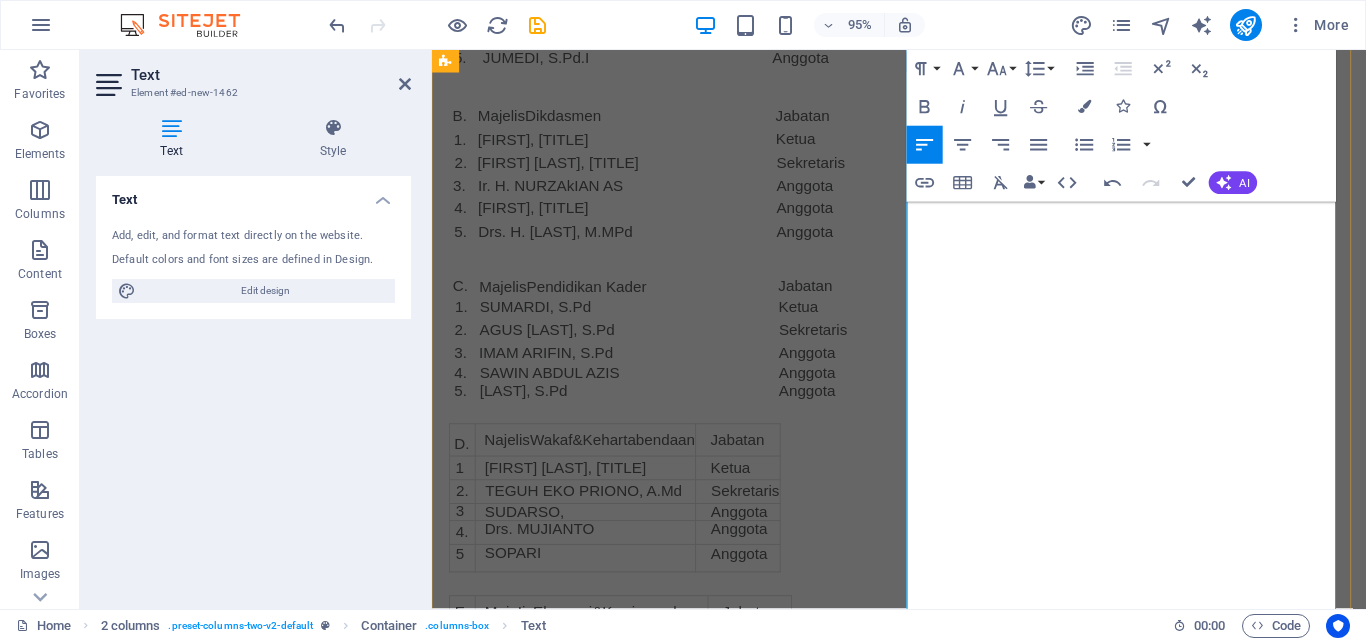 click at bounding box center [676, 1599] 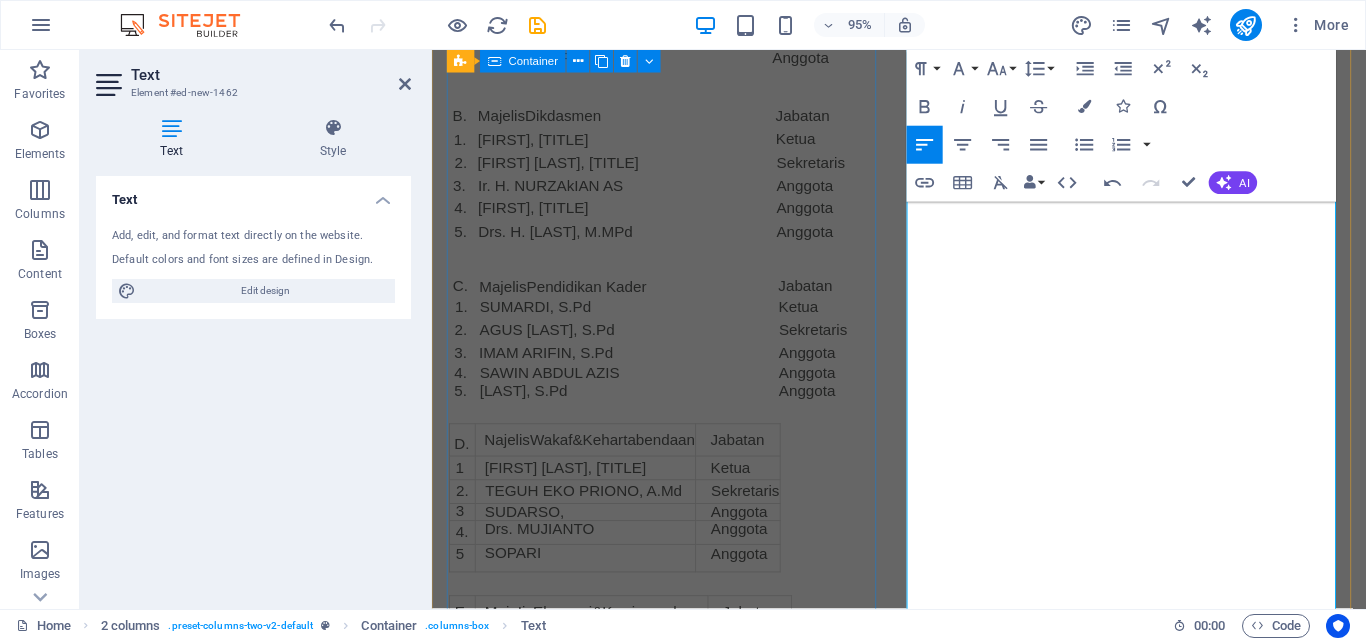 click on "PENASEHAT H. BASYIR MASHURI, S.Ag H. M. THOBRONI, S.Pd  Drs H. GHOFIR KETUA UMUM  H. SAMIDI, S.Pd.,M.Pd .,SD KETUA I  H. M. WAHYUDIN, S.Pd.,M.Pd KETUA II  MA'MUN SANTOSO, S.Pd SEKRETARIS I ARIS SEPTIANTO, SE SEKRETARS II  AHMAD SHOBART, S.Pd.I.   BENDAHARA I AZHAR SYUKRI RAMADHAN, S.Pd.I   BENDAHARA II  SAMSURI, S.Pd.I.,M.Pd MAJELIS-MAJELIS DAN LEMBAGA A. MajelisTabligh Jabatan 1. BAHRUDIN, S.Pd Ketua 2. SISWOKO, S.Sos.I.,S.Pd Sekretaris 3. SUKISNO, S.Pd Anggota 4. IMAN SANTOSA, S.E. Anggota 5. JUMEDI, S.Pd.I Anggota B. MajelisDikdasmen Jabatan 1. MUHDIONO, S.Pd Ketua 2. TEGUH W, S.KOM. Sekretaris 3. Ir. H. NURZAkIAN AS Anggota 4. ISLAHUDIN, S.T Anggota 5. Drs. H. SISNO, M.MPd Anggota C. MajelisPendidikan Kader Jabatan 1. SUMARDI, S.Pd Ketua 2. AGUS SUJATMOKO, S.Pd Sekretaris 3. IMAM ARIFIN, S.Pd Anggota 4. SAWIN ABDUL AZIS Anggota 5. SURATNO, S.Pd Anggota" at bounding box center [676, -160] 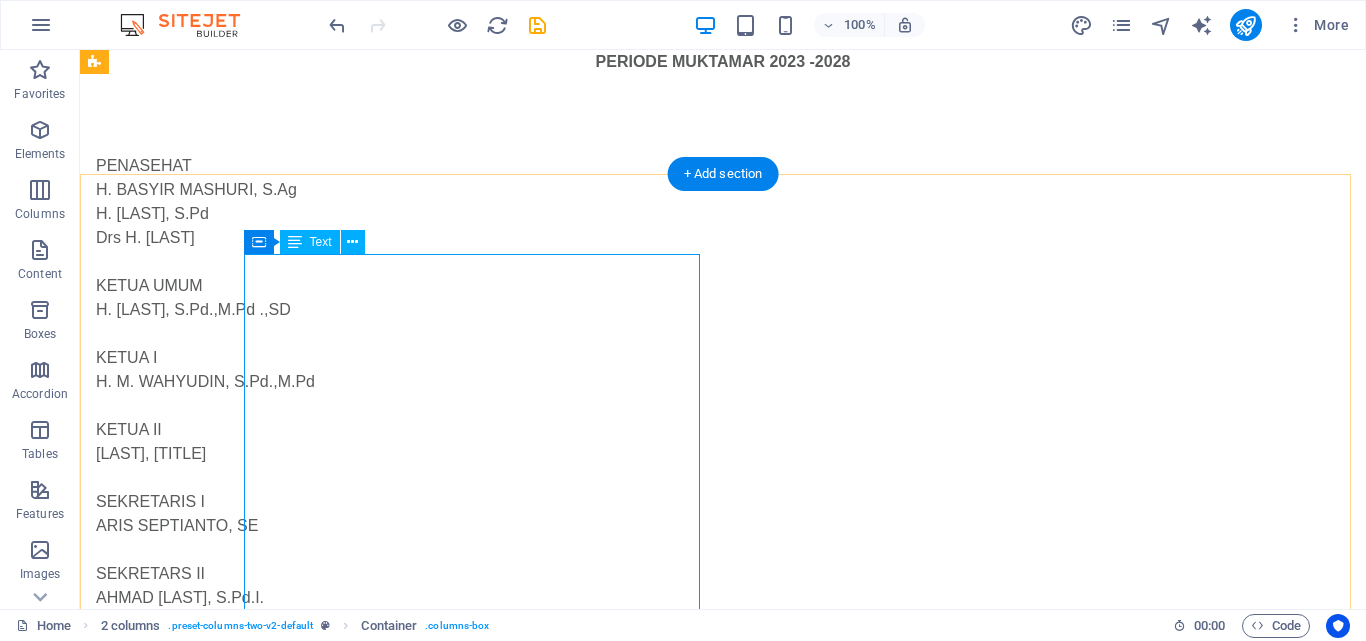 scroll, scrollTop: 362, scrollLeft: 0, axis: vertical 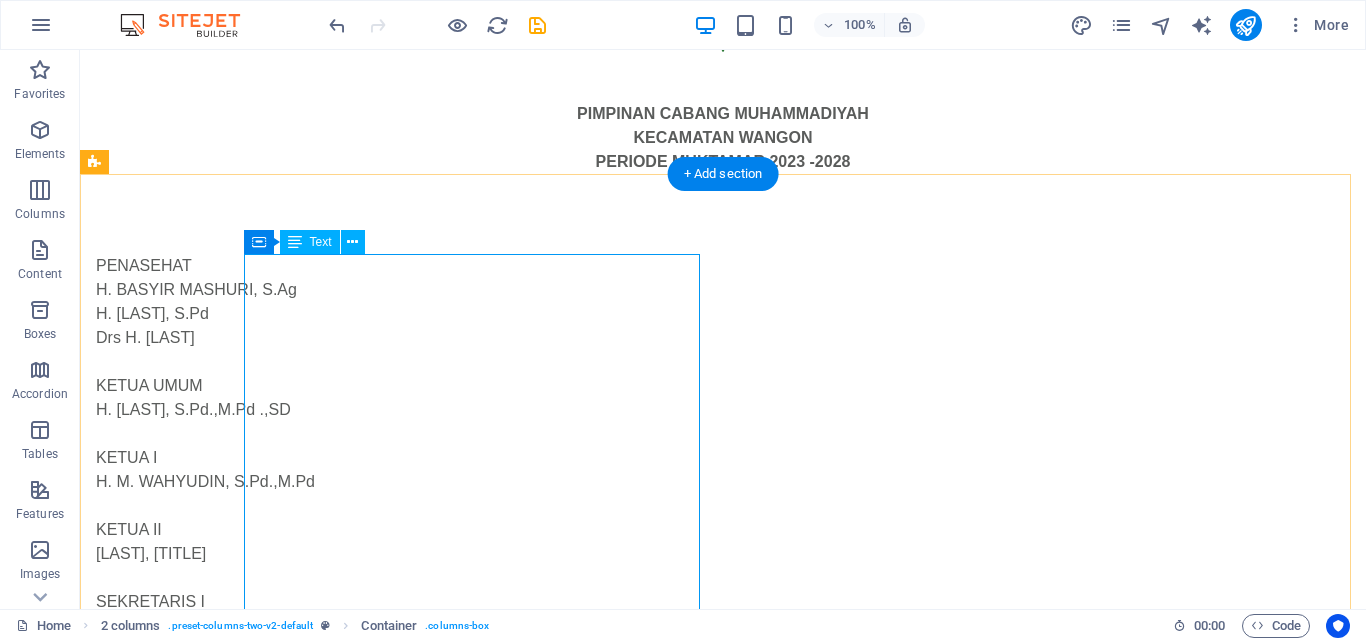 click on "PENASEHAT H. BASYIR MASHURI, S.Ag H. M. THOBRONI, S.Pd  Drs H. GHOFIR KETUA UMUM  H. SAMIDI, S.Pd.,M.Pd .,SD KETUA I  H. M. WAHYUDIN, S.Pd.,M.Pd KETUA II  MA'MUN SANTOSO, S.Pd SEKRETARIS I ARIS SEPTIANTO, SE SEKRETARS II  AHMAD SHOBART, S.Pd.I.   BENDAHARA I AZHAR SYUKRI RAMADHAN, S.Pd.I   BENDAHARA II  SAMSURI, S.Pd.I.,M.Pd MAJELIS-MAJELIS DAN LEMBAGA A. MajelisTabligh Jabatan 1. BAHRUDIN, S.Pd Ketua 2. SISWOKO, S.Sos.I.,S.Pd Sekretaris 3. SUKISNO, S.Pd Anggota 4. IMAN SANTOSA, S.E. Anggota 5. JUMEDI, S.Pd.I Anggota B. MajelisDikdasmen Jabatan 1. MUHDIONO, S.Pd Ketua 2. TEGUH W, S.KOM. Sekretaris 3. Ir. H. NURZAkIAN AS Anggota 4. ISLAHUDIN, S.T Anggota 5. Drs. H. SISNO, M.MPd Anggota C. MajelisPendidikan Kader Jabatan 1. SUMARDI, S.Pd Ketua 2. AGUS SUJATMOKO, S.Pd Sekretaris 3. IMAM ARIFIN, S.Pd Anggota 4. SAWIN ABDUL AZIS Anggota 5. SURATNO, S.Pd Anggota" at bounding box center [324, 840] 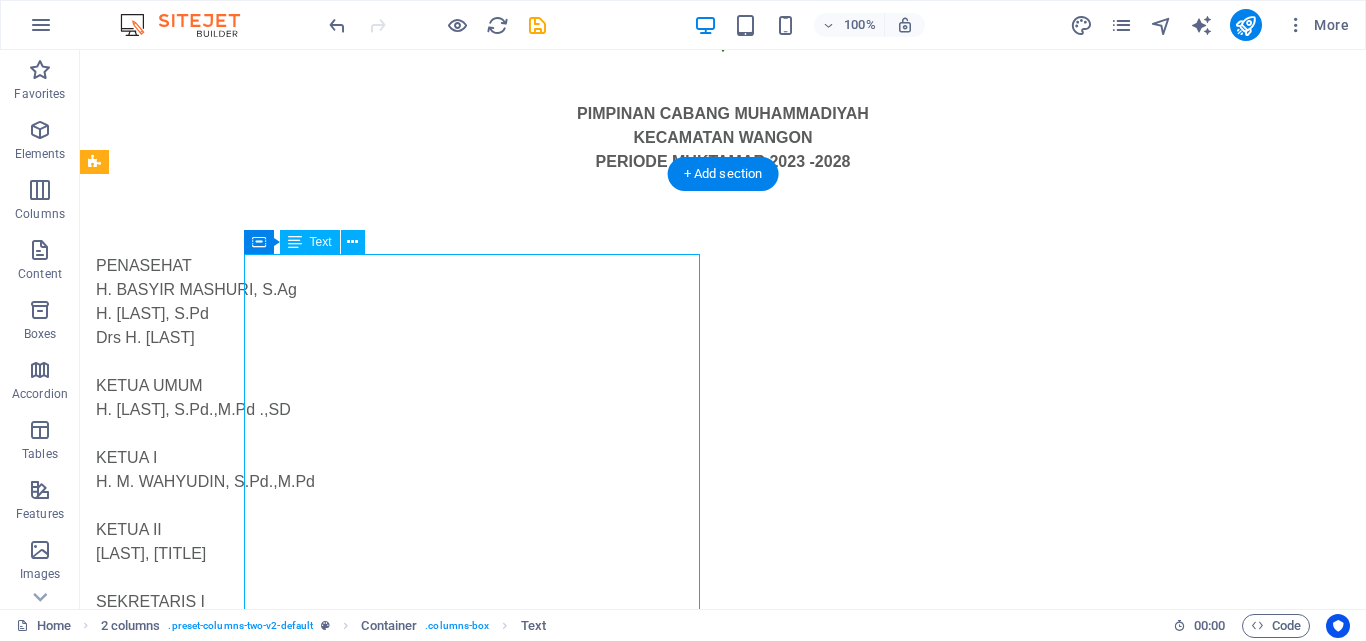 click on "PENASEHAT H. BASYIR MASHURI, S.Ag H. M. THOBRONI, S.Pd  Drs H. GHOFIR KETUA UMUM  H. SAMIDI, S.Pd.,M.Pd .,SD KETUA I  H. M. WAHYUDIN, S.Pd.,M.Pd KETUA II  MA'MUN SANTOSO, S.Pd SEKRETARIS I ARIS SEPTIANTO, SE SEKRETARS II  AHMAD SHOBART, S.Pd.I.   BENDAHARA I AZHAR SYUKRI RAMADHAN, S.Pd.I   BENDAHARA II  SAMSURI, S.Pd.I.,M.Pd MAJELIS-MAJELIS DAN LEMBAGA A. MajelisTabligh Jabatan 1. BAHRUDIN, S.Pd Ketua 2. SISWOKO, S.Sos.I.,S.Pd Sekretaris 3. SUKISNO, S.Pd Anggota 4. IMAN SANTOSA, S.E. Anggota 5. JUMEDI, S.Pd.I Anggota B. MajelisDikdasmen Jabatan 1. MUHDIONO, S.Pd Ketua 2. TEGUH W, S.KOM. Sekretaris 3. Ir. H. NURZAkIAN AS Anggota 4. ISLAHUDIN, S.T Anggota 5. Drs. H. SISNO, M.MPd Anggota C. MajelisPendidikan Kader Jabatan 1. SUMARDI, S.Pd Ketua 2. AGUS SUJATMOKO, S.Pd Sekretaris 3. IMAM ARIFIN, S.Pd Anggota 4. SAWIN ABDUL AZIS Anggota 5. SURATNO, S.Pd Anggota" at bounding box center [324, 840] 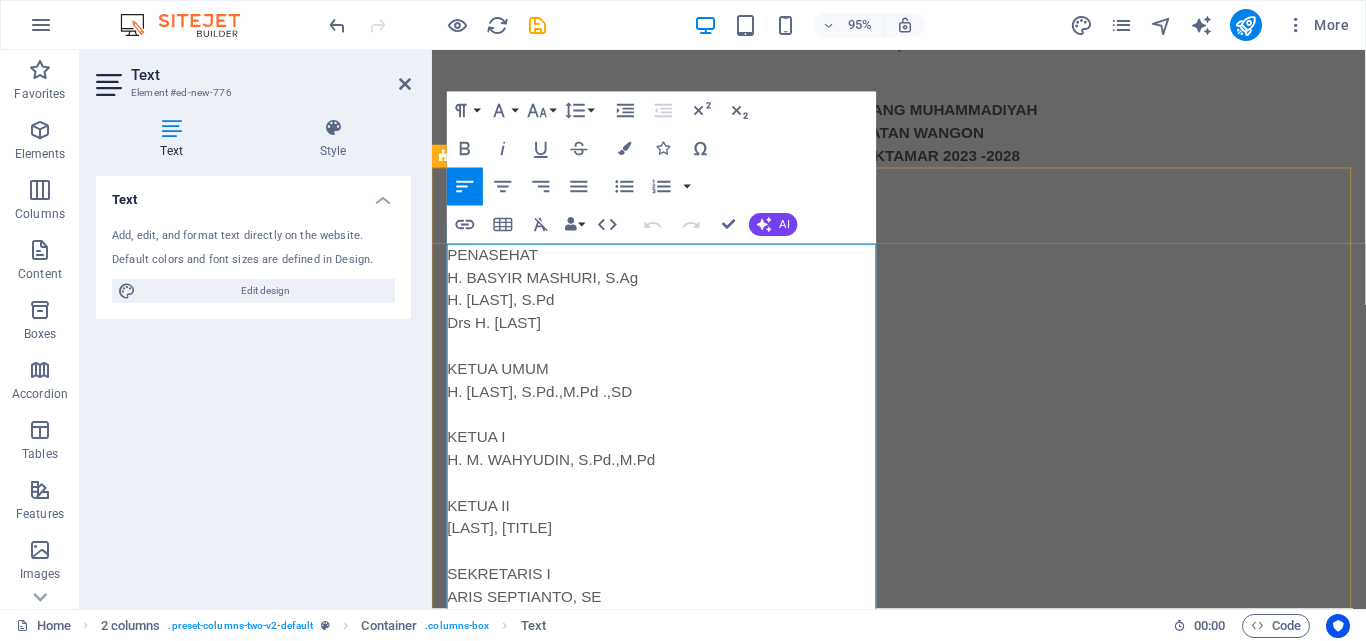 click at bounding box center [676, 434] 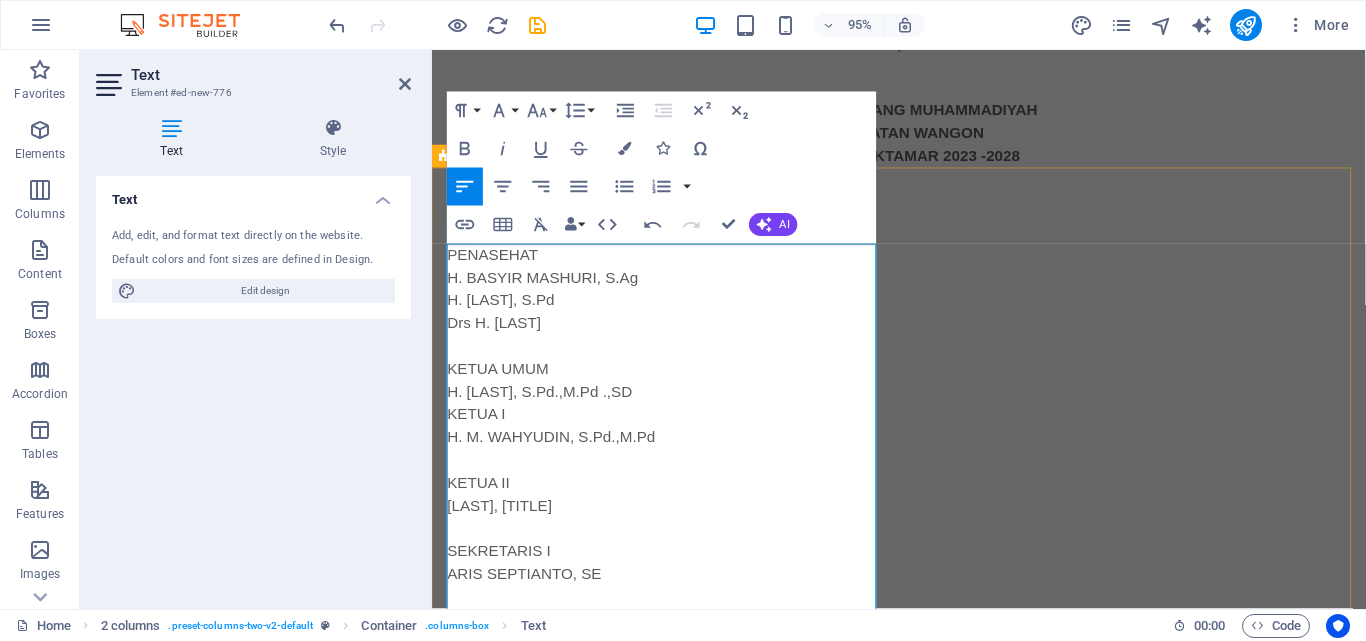 click at bounding box center [676, 482] 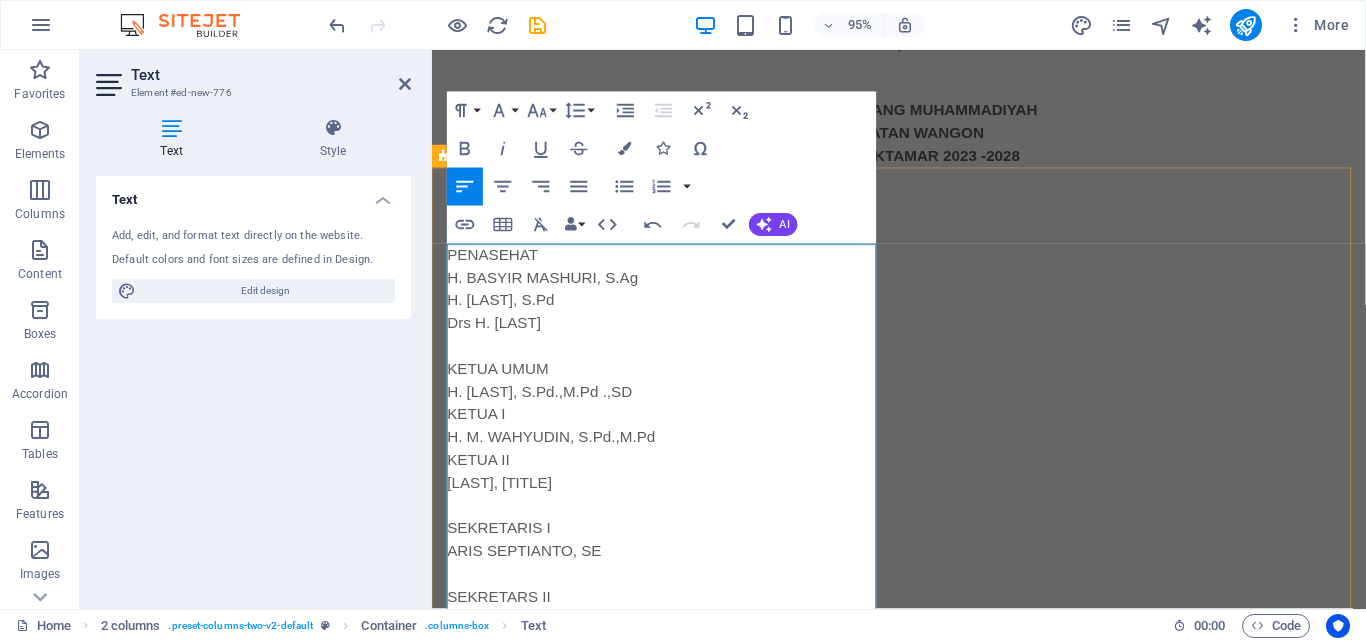 click at bounding box center (676, 602) 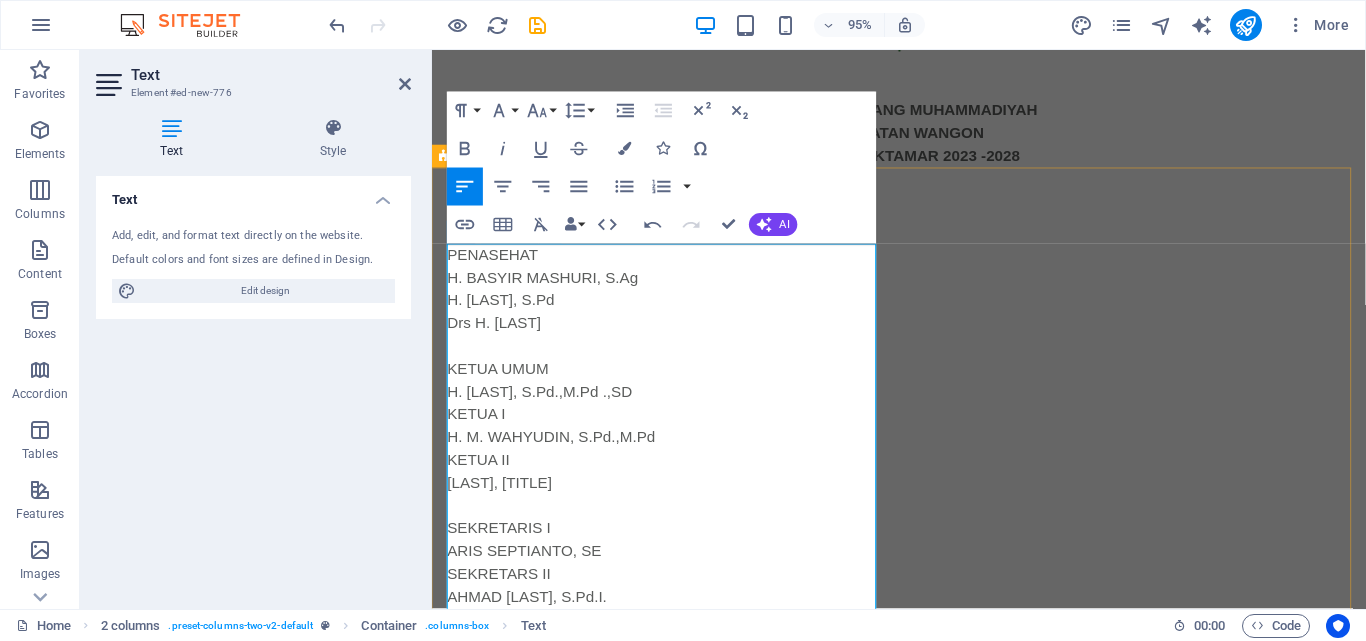 scroll, scrollTop: 562, scrollLeft: 0, axis: vertical 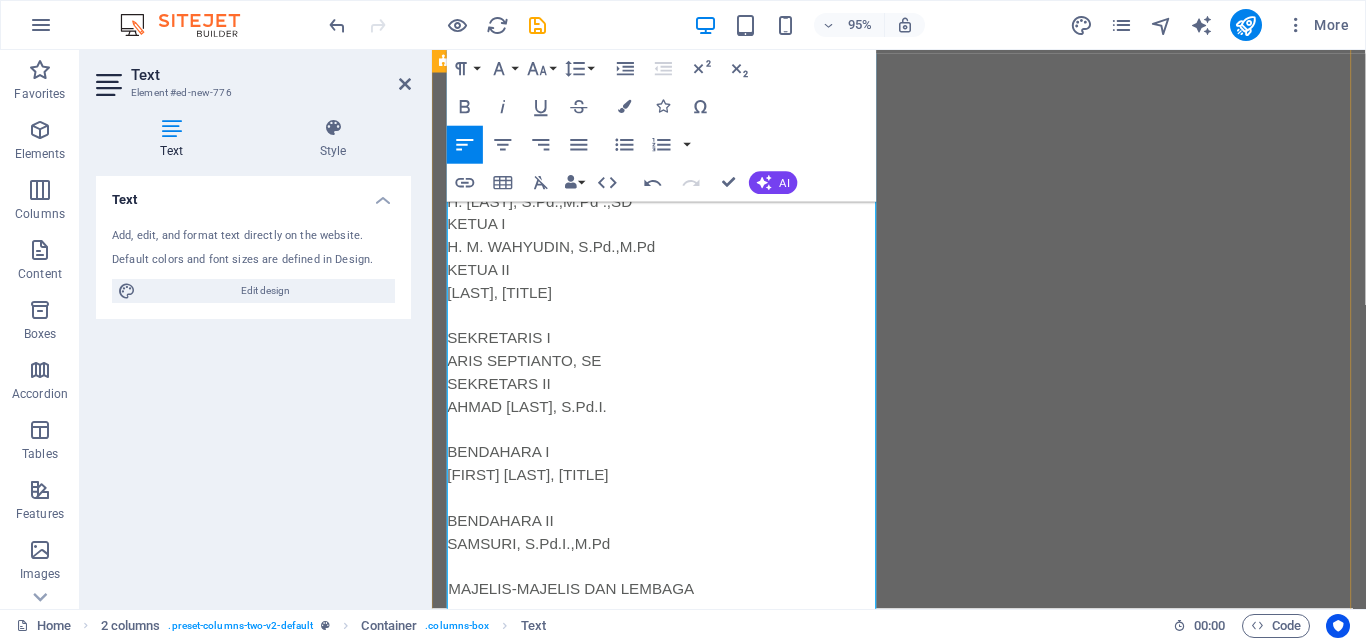 click at bounding box center [676, 522] 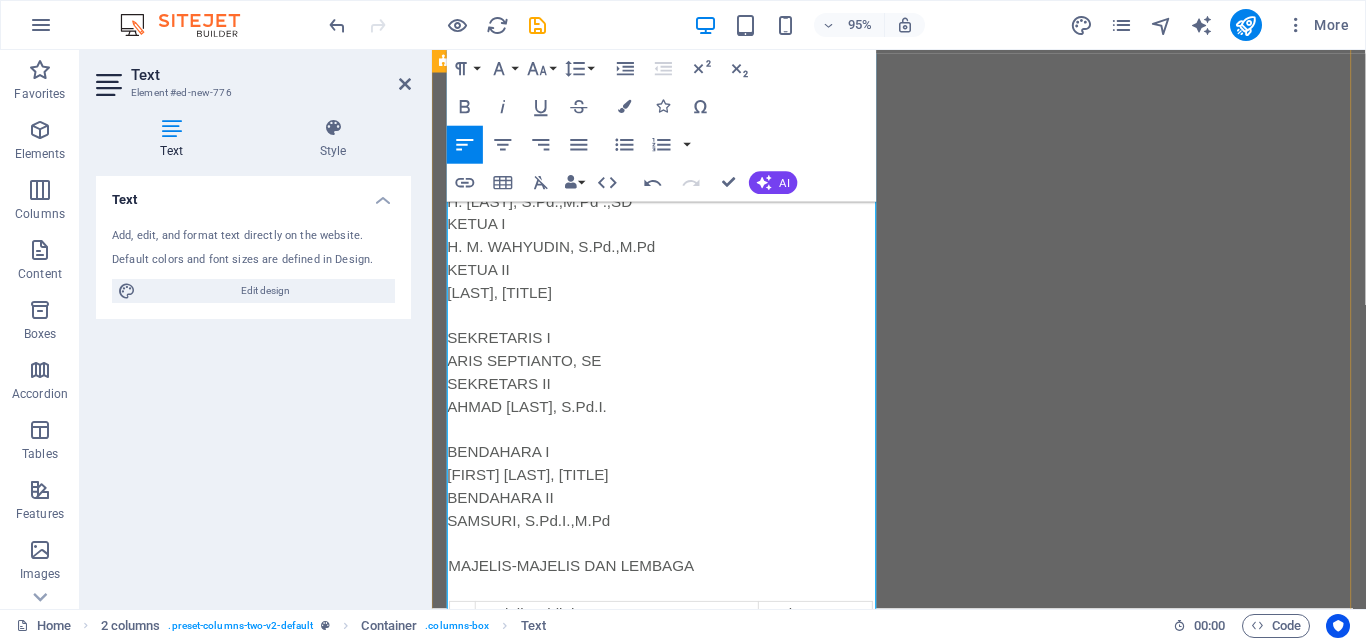click at bounding box center [676, 450] 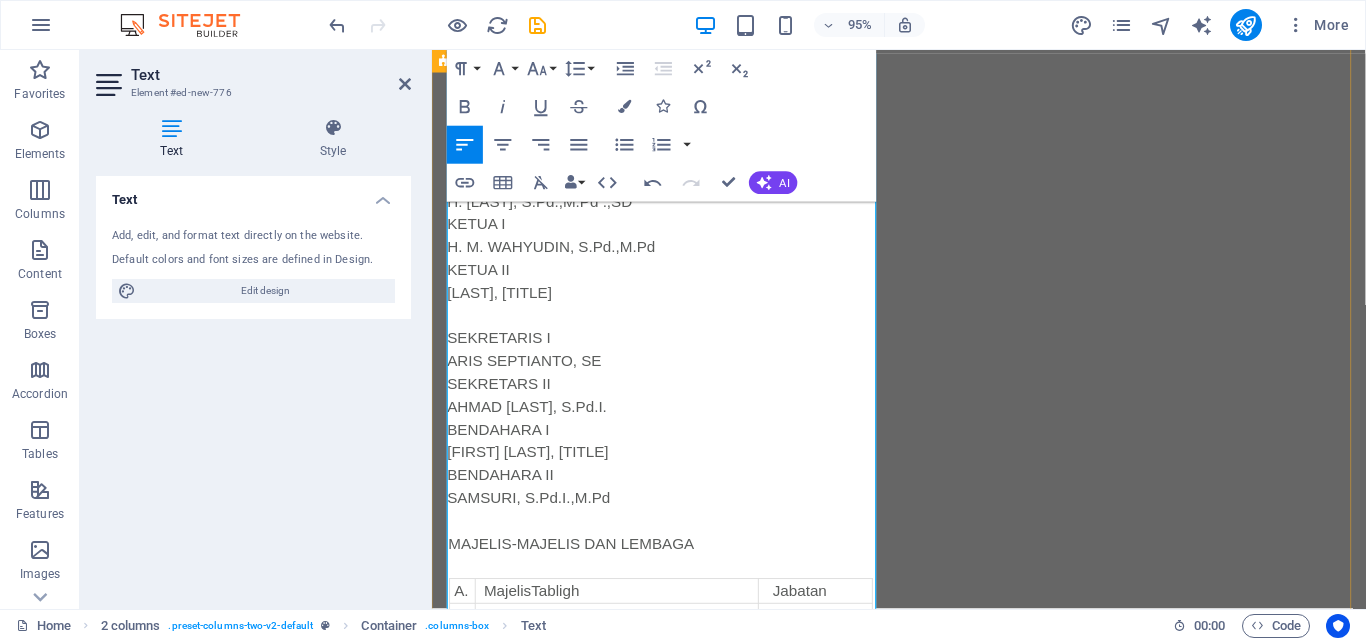 click at bounding box center [676, 546] 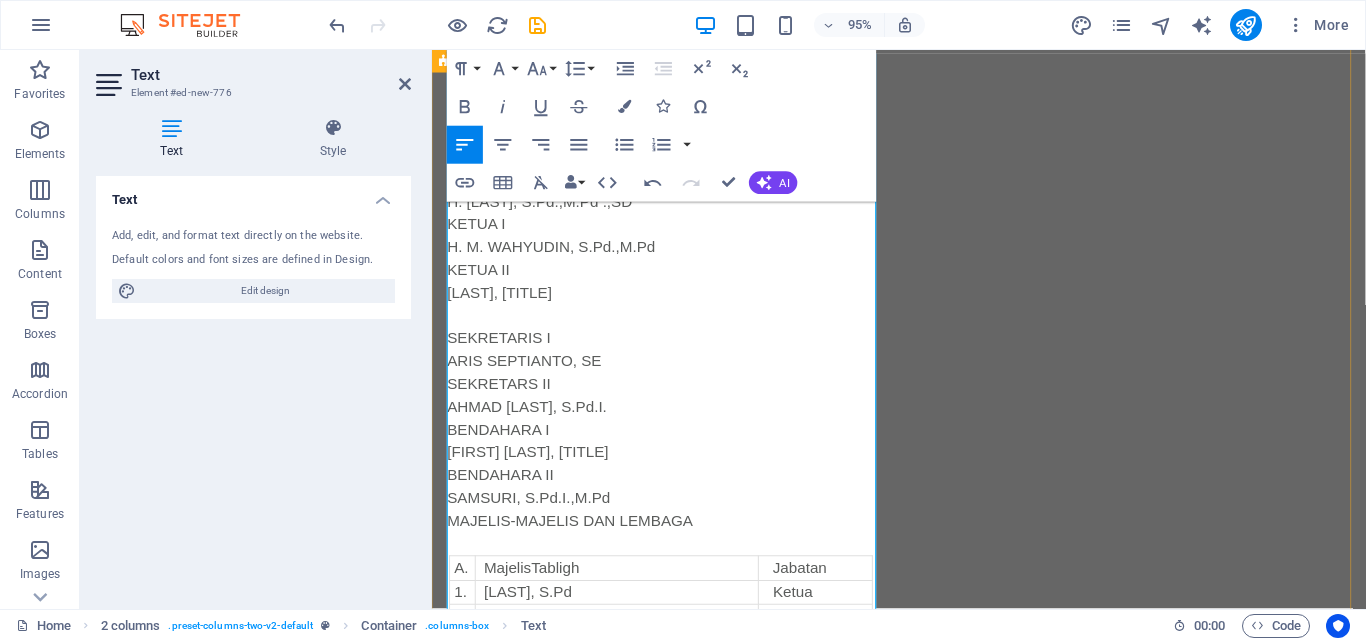 click on "BENDAHARA II" at bounding box center (676, 498) 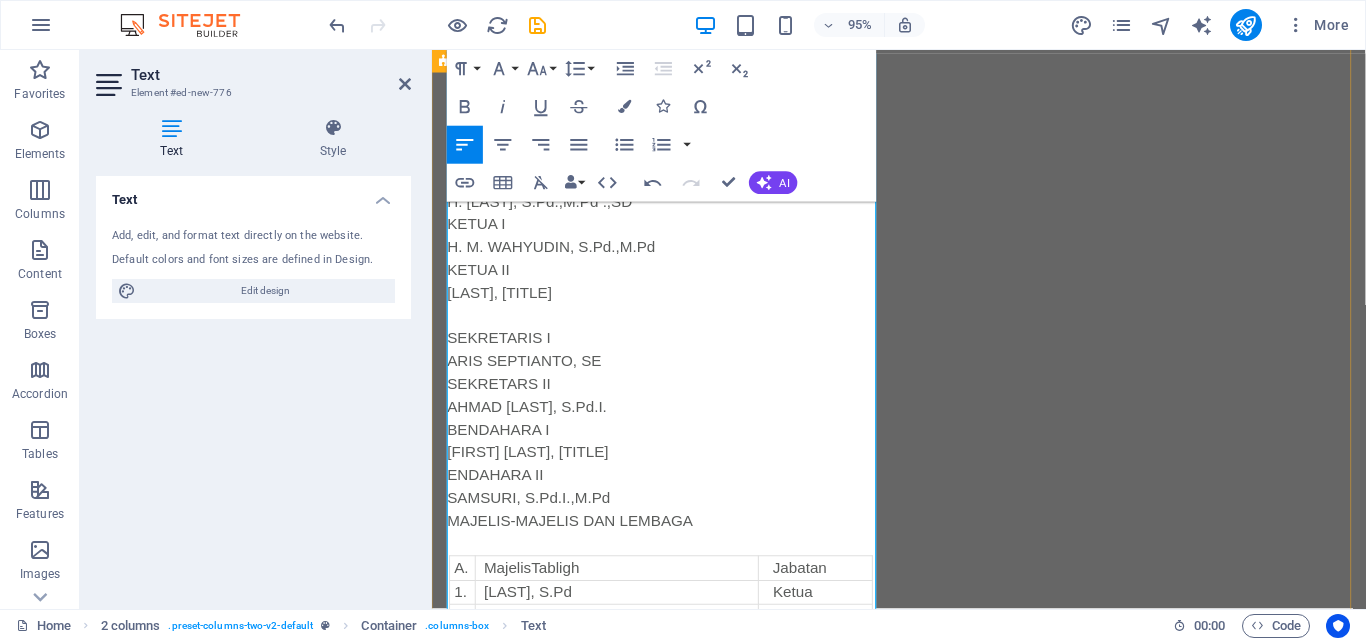 click on "SAMSURI, S.Pd.I.,M.Pd" at bounding box center (676, 522) 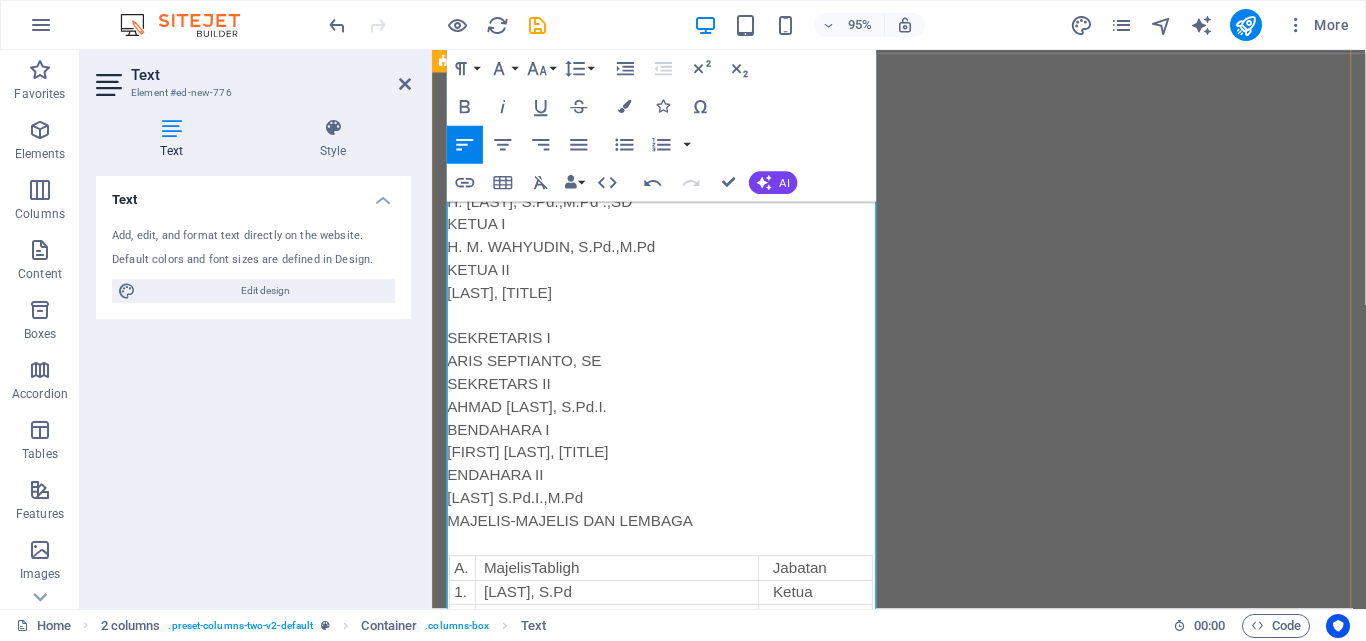 click on "AMSURI, S.Pd.I.,M.Pd" at bounding box center [676, 522] 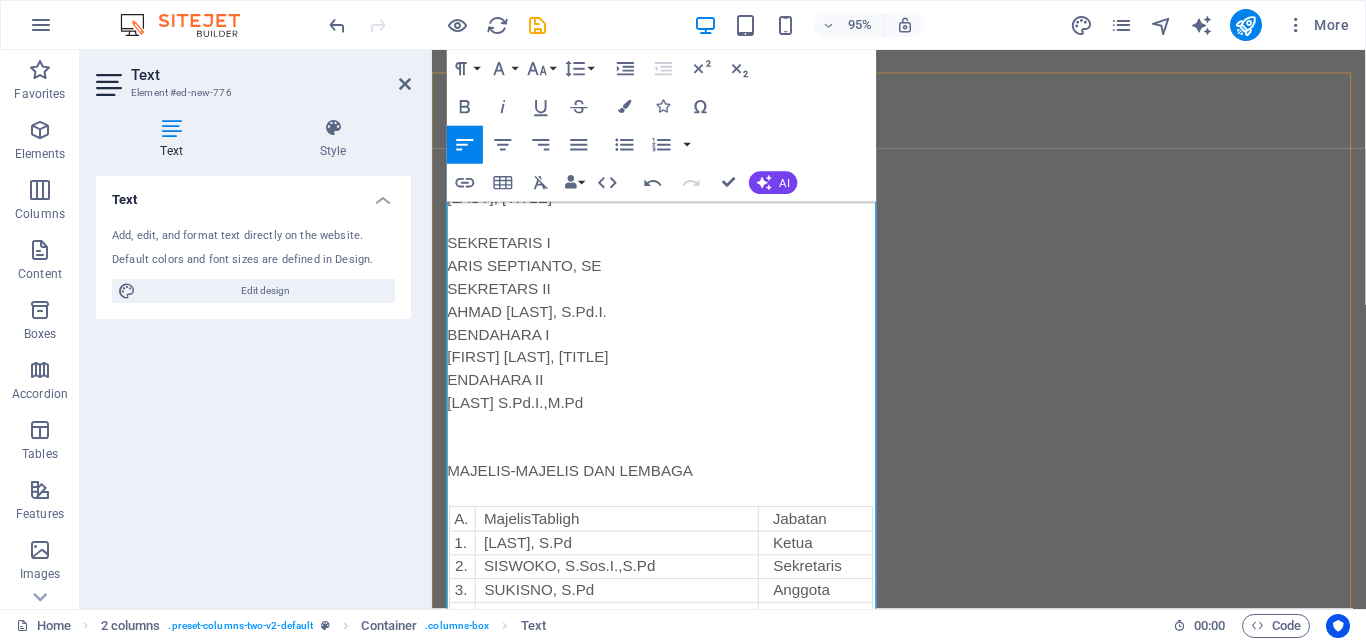 scroll, scrollTop: 162, scrollLeft: 0, axis: vertical 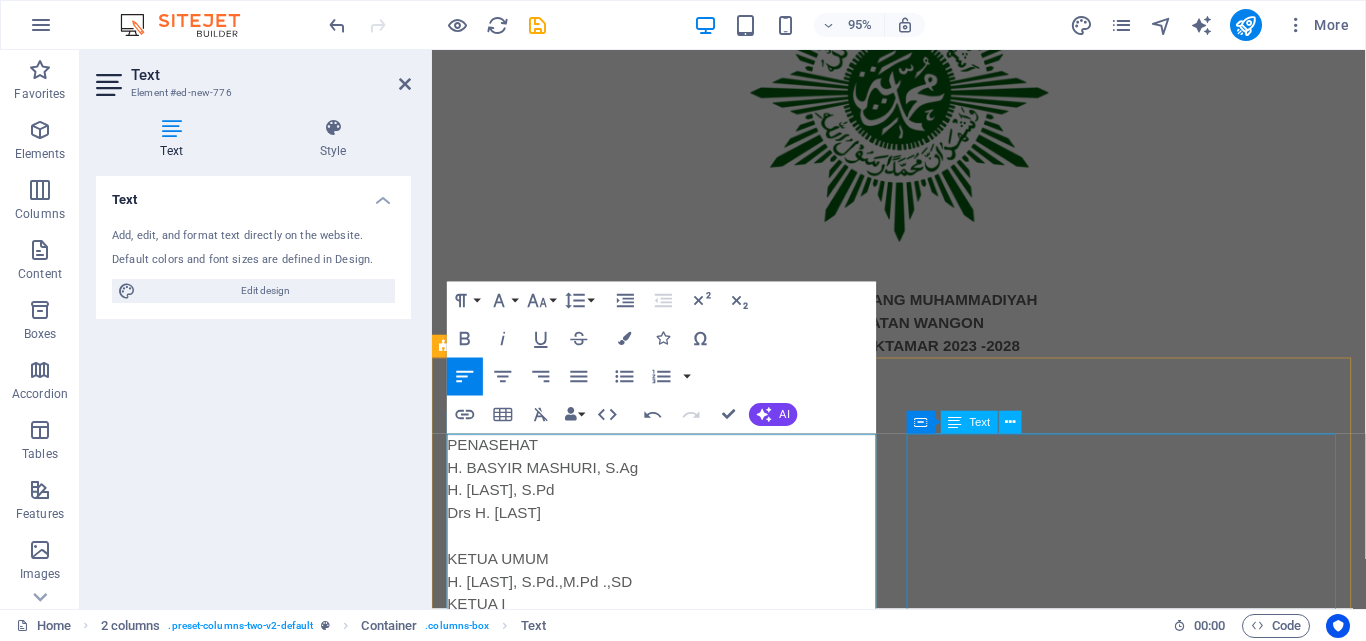 click on "D. NajelisWakaf&Kehartabendaan Jabatan 1 [FIRST] [LAST], S.IP Ketua 2. [FIRST] [LAST], A.Md Sekretaris 3 [LAST], Anggota 4. Drs. [LAST], Anggota 5 [LAST] Anggota E. MajeIisEkonomi&Kewirausahaan Jabatan 1 [FIRST] [LAST], S.E Ketua 2. [FIRST] [LAST], S.E Sekretaris 3. [FIRST] [LAST],S.E.,M.E Anggota 4. H. M. [LAST], S.E Anggota 5. [FIRST] [LAST] Anggota F. MajelisPelayananSosial Jabatan 1. Drs. [LAST], Ketua 2. [LAST] Sekretaris 3. [LAST] [LAST], S.Pd Anggota 4. H. [LAST] Anggota 5. [LAST] [LAST], SH Anggota G. MajelisPelayananKesehatanUmat Jabatan 1. [FIRST] [LAST], S.Kep.Us Ketua 2. [FIRST], S.Kep.Ns Sekretaris 3. [FIRST] [LAST], S.Kep.Ns Anggota 4. [FIRST], S.P Anggota 5. [FIRST], A.Mk Anggota H. MajelisTarjih&Tajdid Jabatan 1. [FIRST], S.Pd.I.,M.Pd Ketua 2. [FIRST] [LAST], S.Pd.I Sekretaris 3. [FIRST] [LAST] Anggota 4. [FIRST] [LAST] Anggota 5. M. [LAST], S.Pd.I Anggota I. LembagaBimbinganlbadah Haji Jabatan 1. H.M. [LAST], S.Pd Ketua 2. H. [LAST], S.Pd.,M.Pd Sekretaris 3. H. [LAST] [LAST] Anggota 4. 5." at bounding box center (676, 2368) 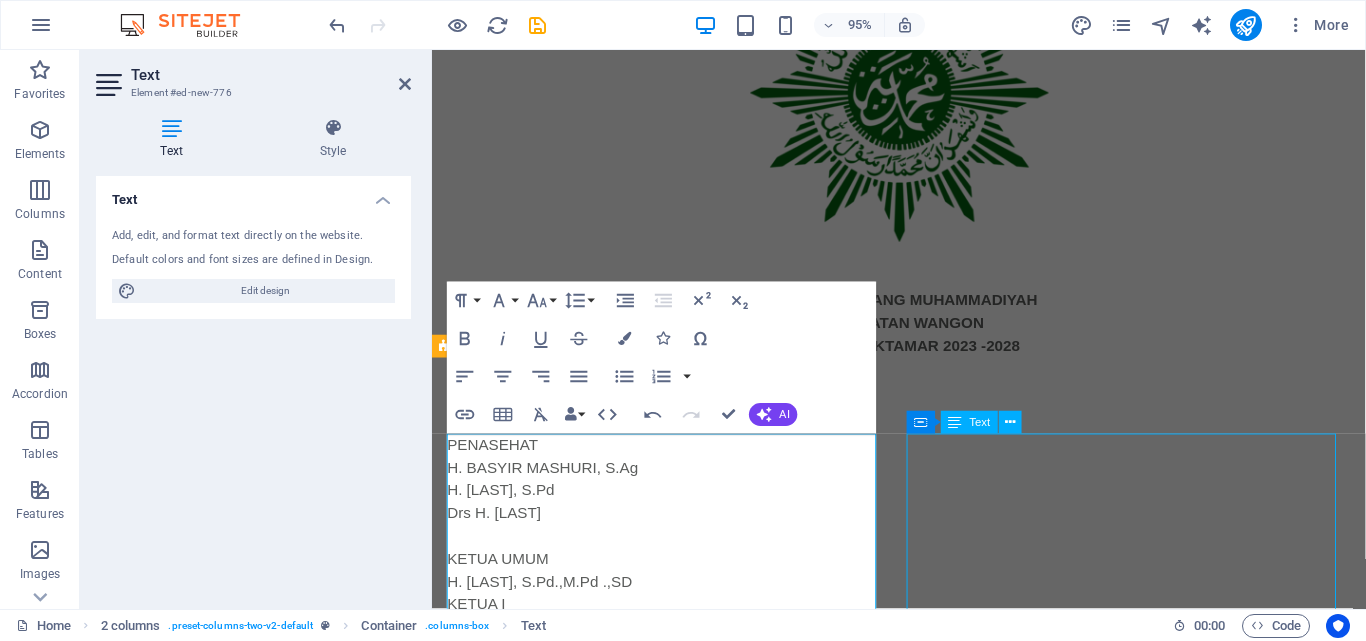click on "D. NajelisWakaf&Kehartabendaan Jabatan 1 [FIRST] [LAST], S.IP Ketua 2. [FIRST] [LAST], A.Md Sekretaris 3 [LAST], Anggota 4. Drs. [LAST], Anggota 5 [LAST] Anggota E. MajeIisEkonomi&Kewirausahaan Jabatan 1 [FIRST] [LAST], S.E Ketua 2. [FIRST] [LAST], S.E Sekretaris 3. [FIRST] [LAST],S.E.,M.E Anggota 4. H. M. [LAST], S.E Anggota 5. [FIRST] [LAST] Anggota F. MajelisPelayananSosial Jabatan 1. Drs. [LAST], Ketua 2. [LAST] Sekretaris 3. [LAST] [LAST], S.Pd Anggota 4. H. [LAST] Anggota 5. [LAST] [LAST], SH Anggota G. MajelisPelayananKesehatanUmat Jabatan 1. [FIRST] [LAST], S.Kep.Us Ketua 2. [FIRST], S.Kep.Ns Sekretaris 3. [FIRST] [LAST], S.Kep.Ns Anggota 4. [FIRST], S.P Anggota 5. [FIRST], A.Mk Anggota H. MajelisTarjih&Tajdid Jabatan 1. [FIRST], S.Pd.I.,M.Pd Ketua 2. [FIRST] [LAST], S.Pd.I Sekretaris 3. [FIRST] [LAST] Anggota 4. [FIRST] [LAST] Anggota 5. M. [LAST], S.Pd.I Anggota I. LembagaBimbinganlbadah Haji Jabatan 1. H.M. [LAST], S.Pd Ketua 2. H. [LAST], S.Pd.,M.Pd Sekretaris 3. H. [LAST] [LAST] Anggota 4. 5." at bounding box center [676, 2368] 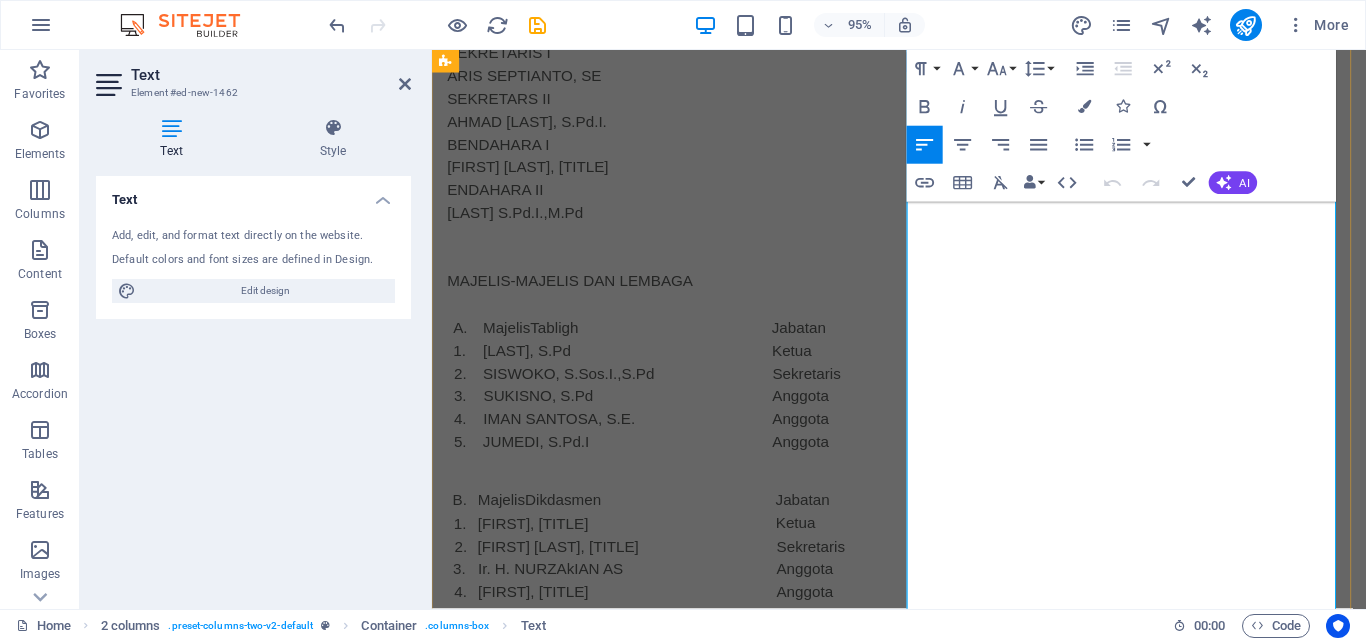 scroll, scrollTop: 962, scrollLeft: 0, axis: vertical 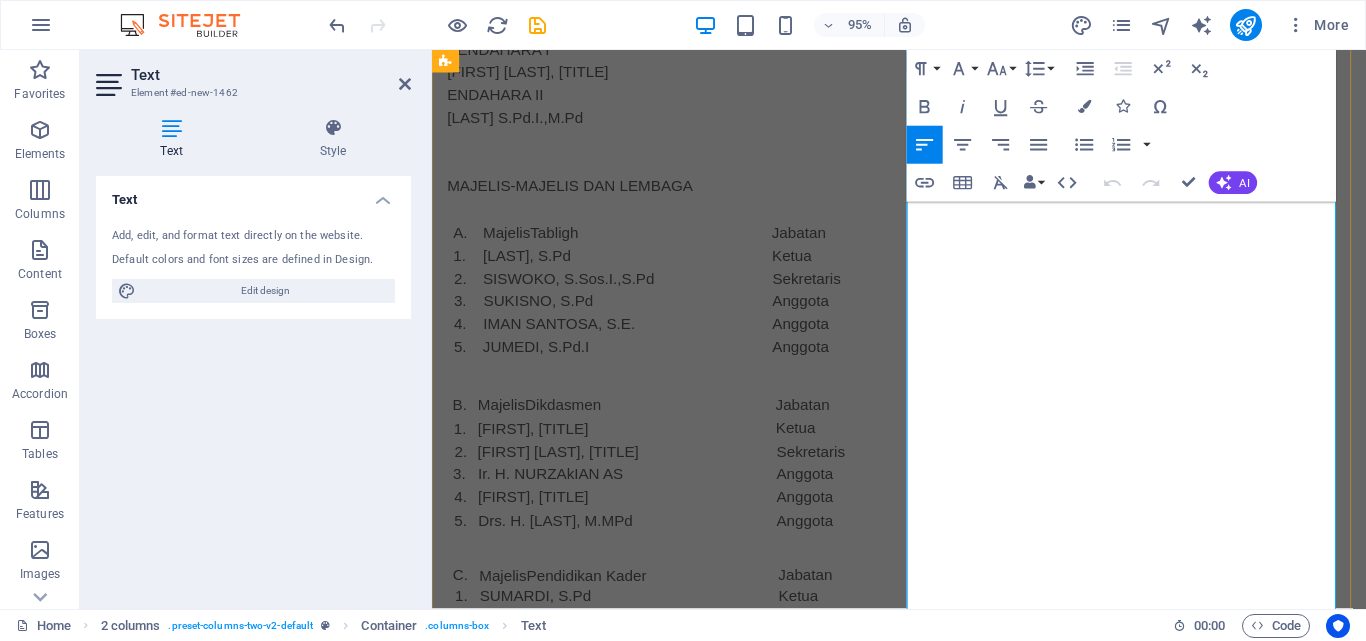 click at bounding box center [676, 1597] 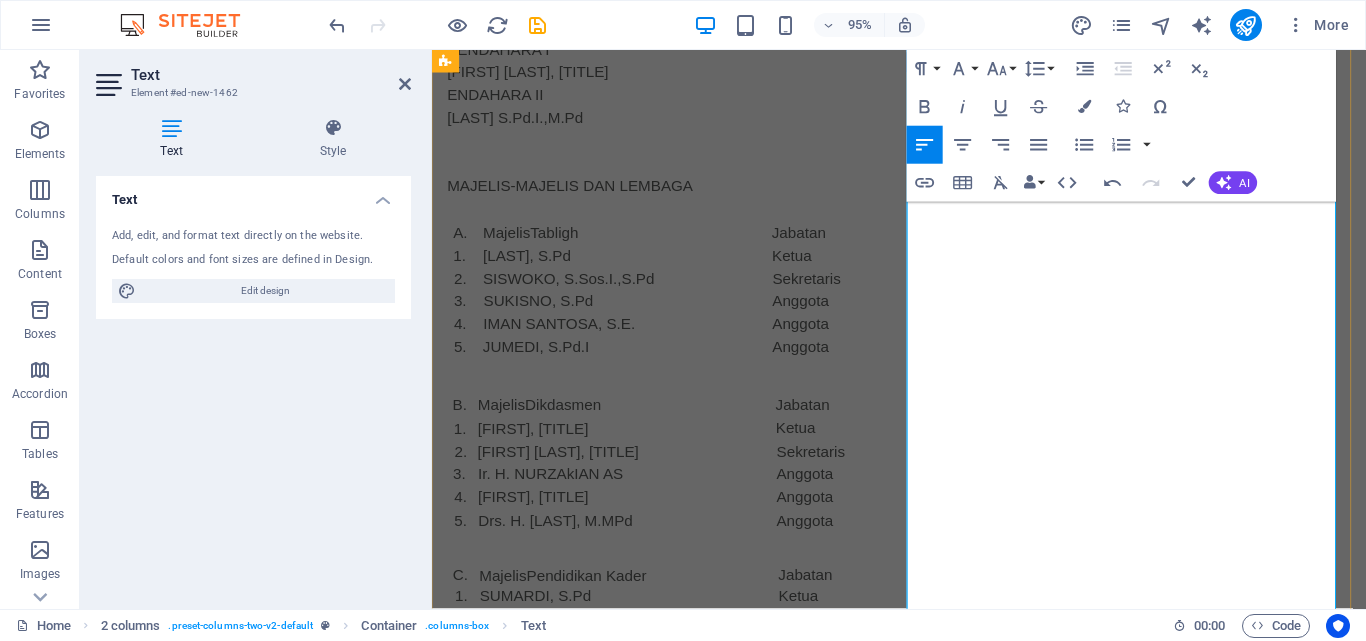 scroll, scrollTop: 1262, scrollLeft: 0, axis: vertical 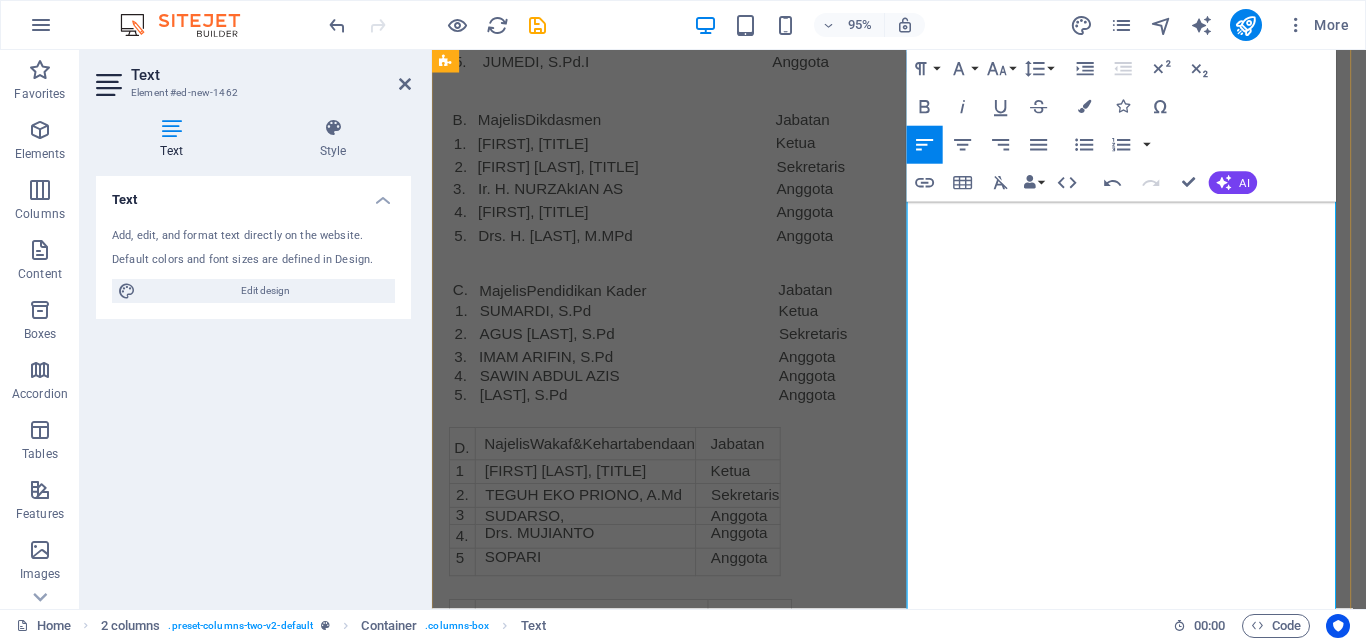 click at bounding box center [676, 1483] 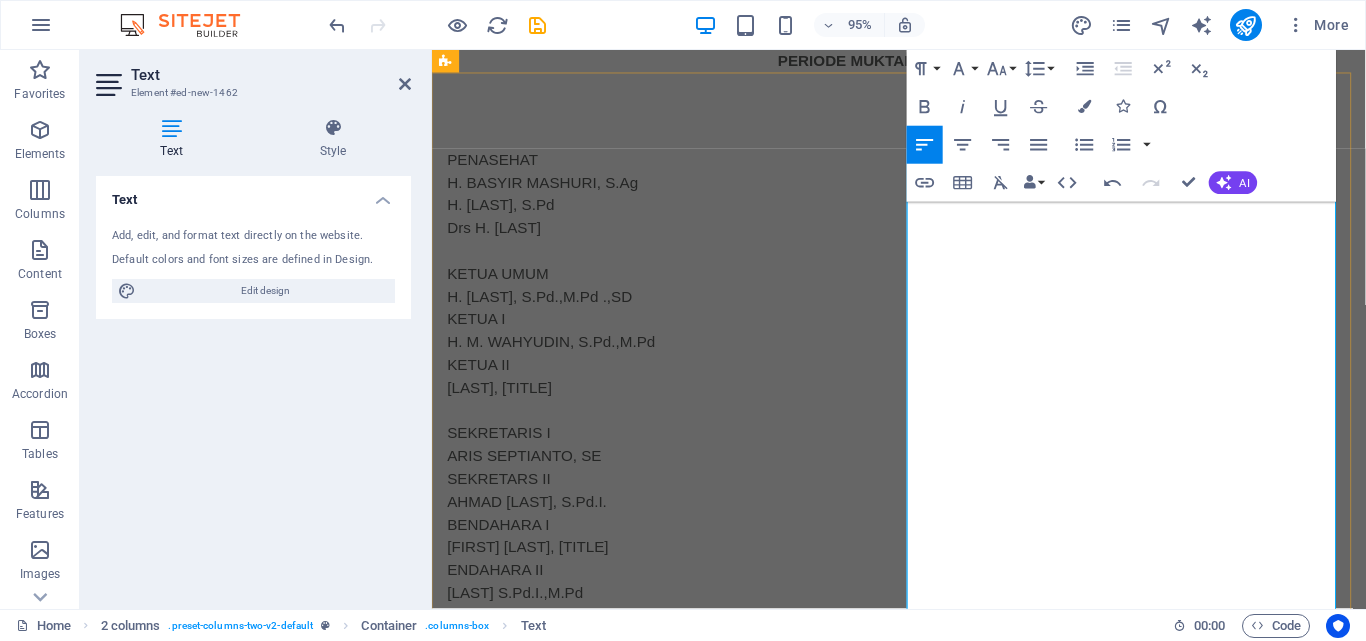 scroll, scrollTop: 162, scrollLeft: 0, axis: vertical 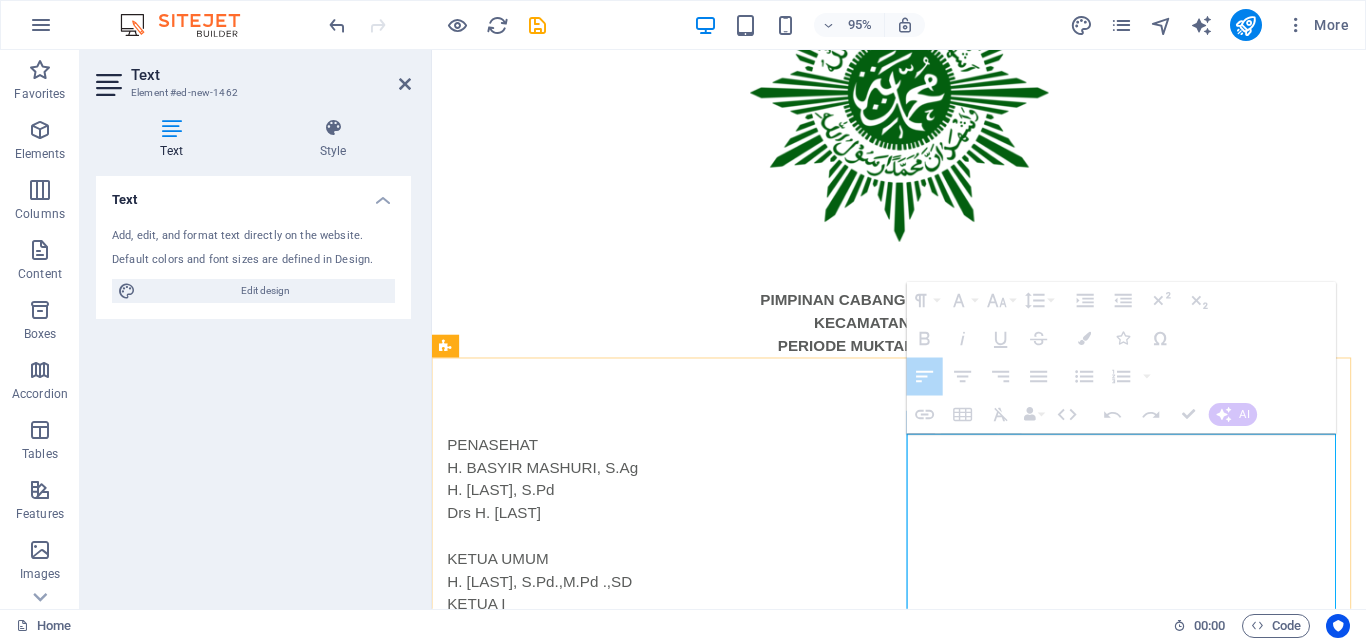 drag, startPoint x: 1280, startPoint y: 480, endPoint x: 1380, endPoint y: 486, distance: 100.17984 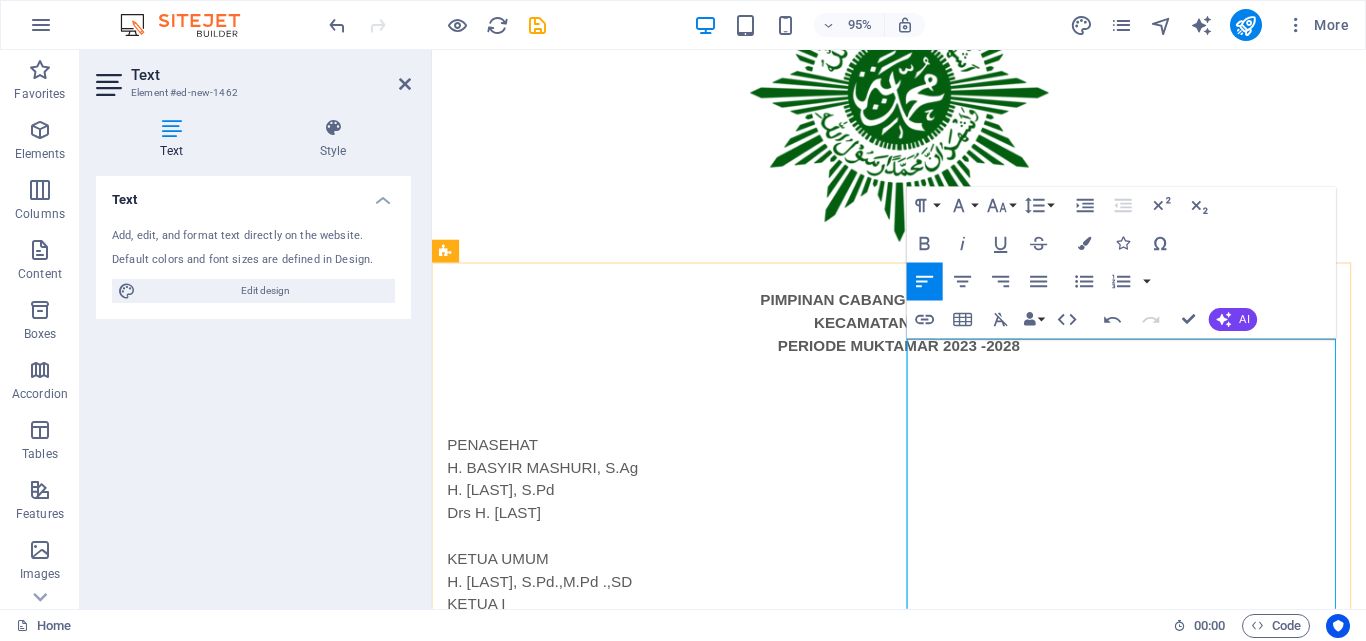 scroll, scrollTop: 462, scrollLeft: 0, axis: vertical 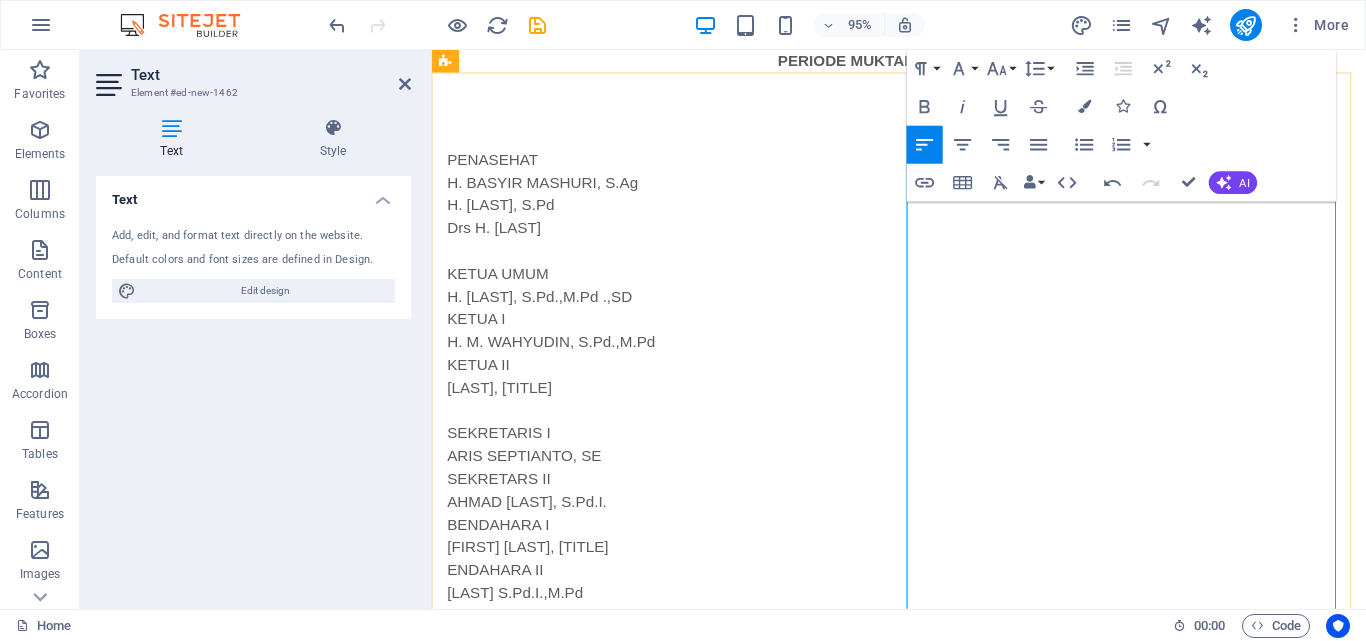 click on "Ketua" at bounding box center (851, 1294) 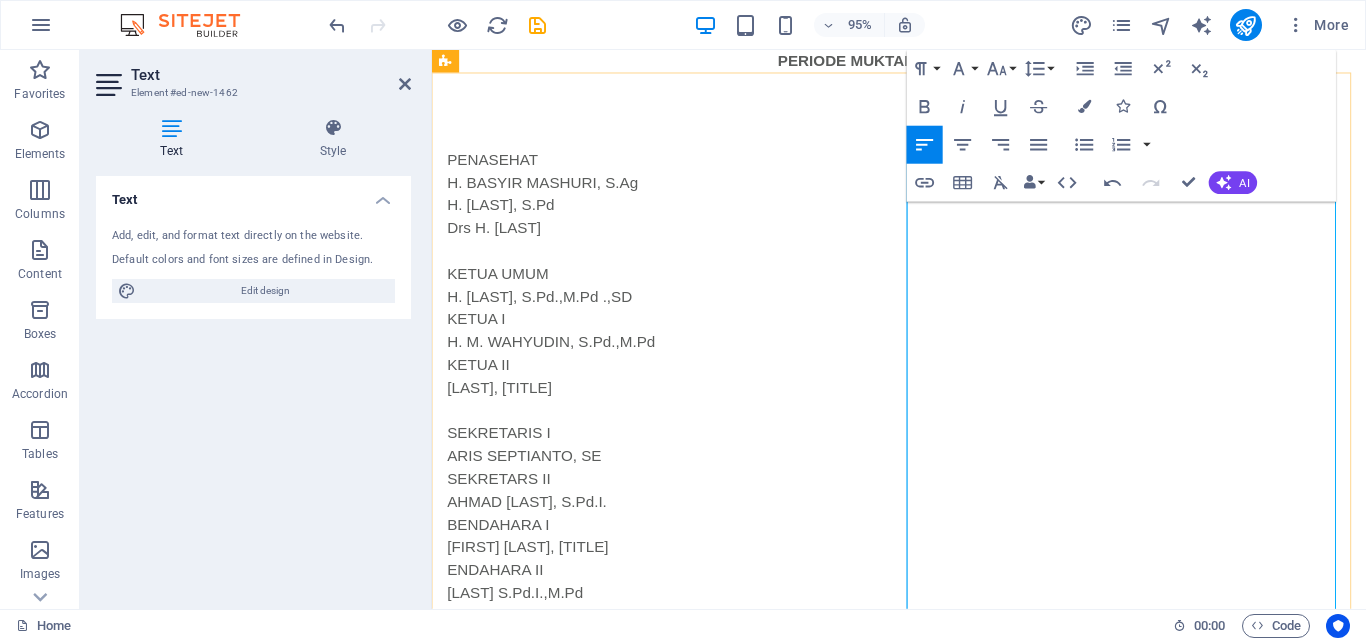 click on "Anggota" at bounding box center (851, 1340) 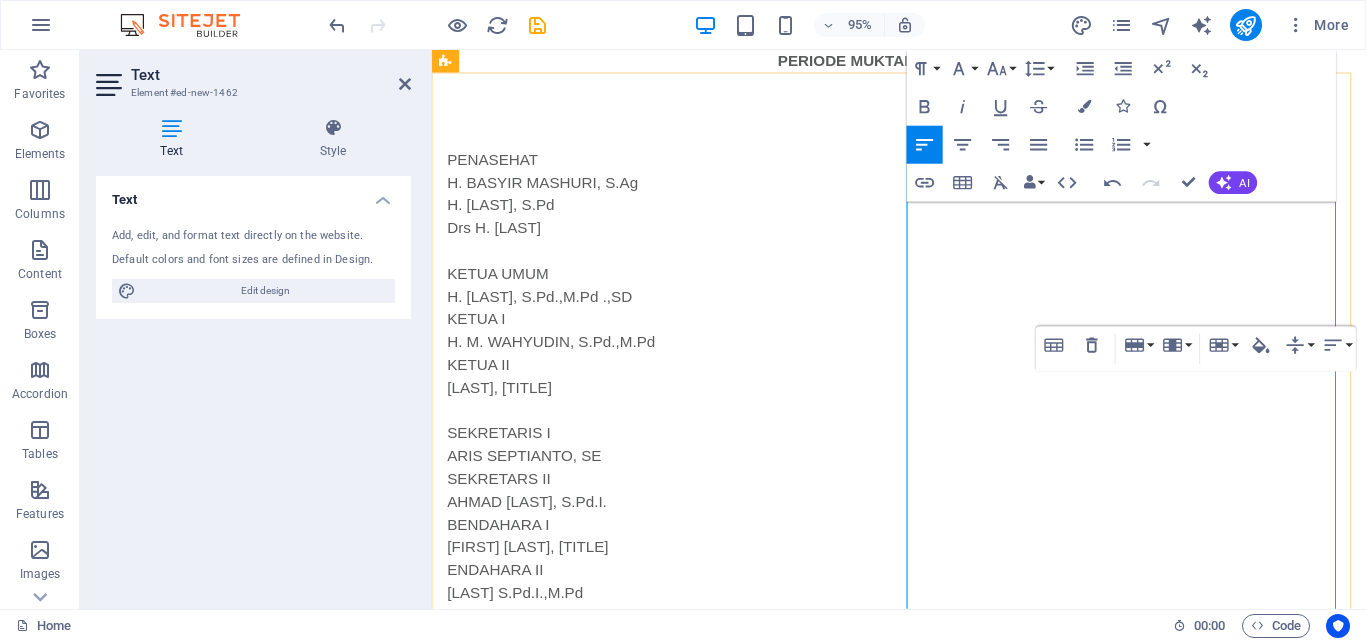 click on "D. NajelisWakaf&Kehartabendaan Jabatan 1 [FIRST] [LAST], S.IP Ketua 2. [FIRST] [LAST], A.Md Sekretaris 3 [LAST], Anggota 4. Drs. [LAST], Anggota 5 [LAST] Anggota E. MajeIisEkonomi&Kewirausahaan Jabatan 1 [FIRST] [LAST], S.E Ketua 2. [FIRST] [LAST], S.E Sekretaris 3. [FIRST] [LAST],S.E.,M.E Anggota 4. H. M. [LAST], S.E Anggota 5. [FIRST] [LAST] Anggota F. MajelisPelayananSosial Jabatan 1. Drs. [LAST], Ketua 2. [LAST] Sekretaris 3. [LAST] [LAST], S.Pd Anggota 4. H. [LAST] Anggota 5. [LAST] [LAST], SH Anggota G. MajelisPelayananKesehatanUmat Jabatan 1. [FIRST] [LAST], S.Kep.Us Ketua 2. [FIRST], S.Kep.Ns Sekretaris 3. [FIRST] [LAST], S.Kep.Ns Anggota 4. [FIRST], S.P Anggota 5. [FIRST], A.Mk Anggota H. MajelisTarjih&Tajdid Jabatan 1. [FIRST], S.Pd.I.,M.Pd Ketua 2. [FIRST] [LAST], S.Pd.I Sekretaris 3. [FIRST] [LAST] Anggota 4. [FIRST] [LAST] Anggota 5. M. [LAST], S.Pd.I Anggota I. LembagaBimbinganlbadah Haji Jabatan 1. H.M. [LAST], S.Pd Ketua 2. H. [LAST], S.Pd.,M.Pd Sekretaris 3. H. [LAST] [LAST] Anggota 4. 5." at bounding box center [676, 2018] 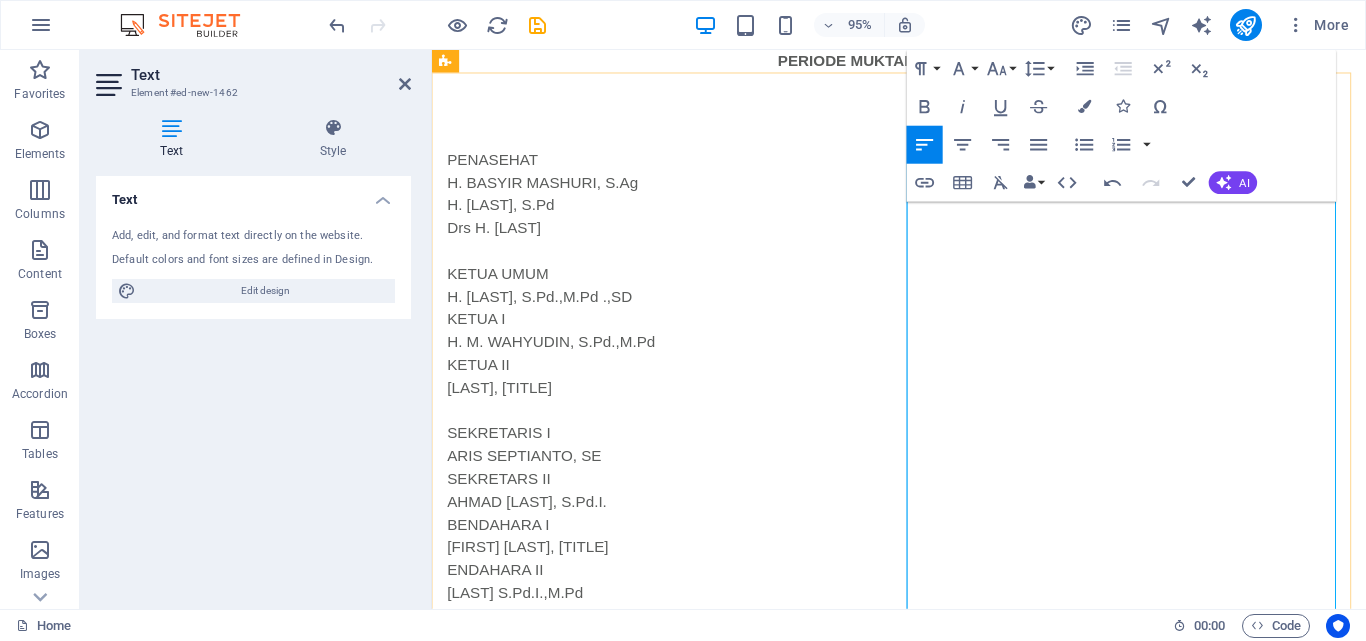 click on "Anggota" at bounding box center [774, 1536] 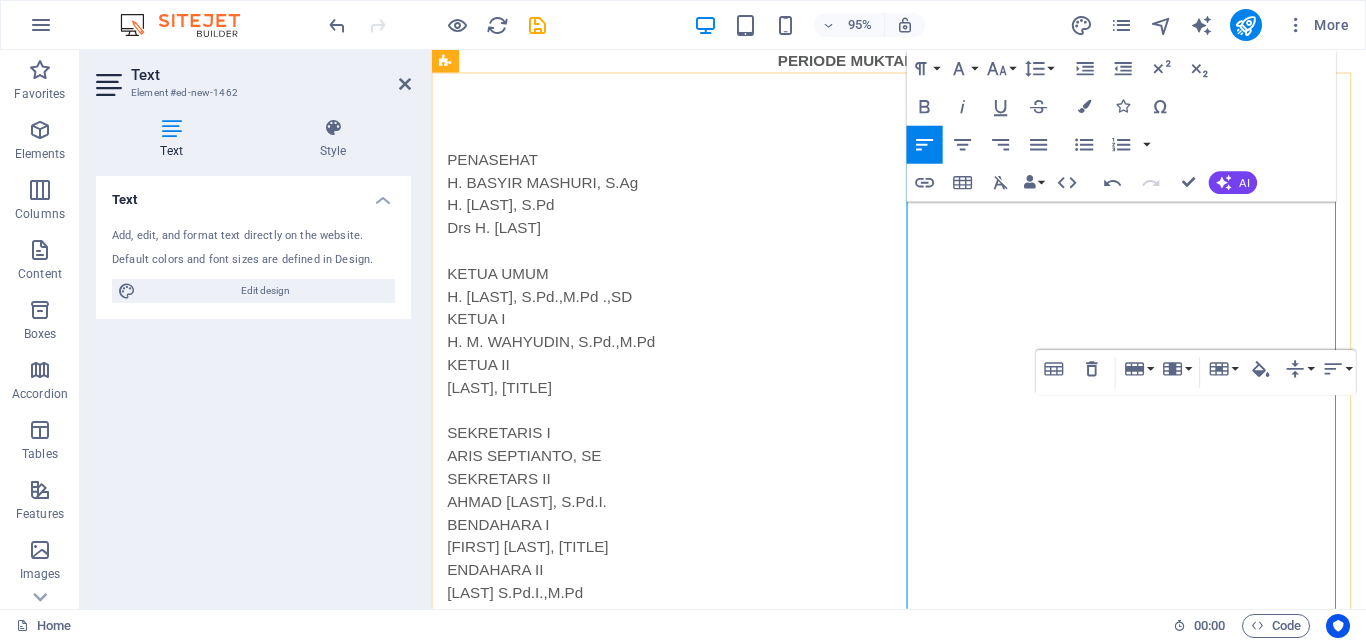 click on "Anggota" at bounding box center [775, 1558] 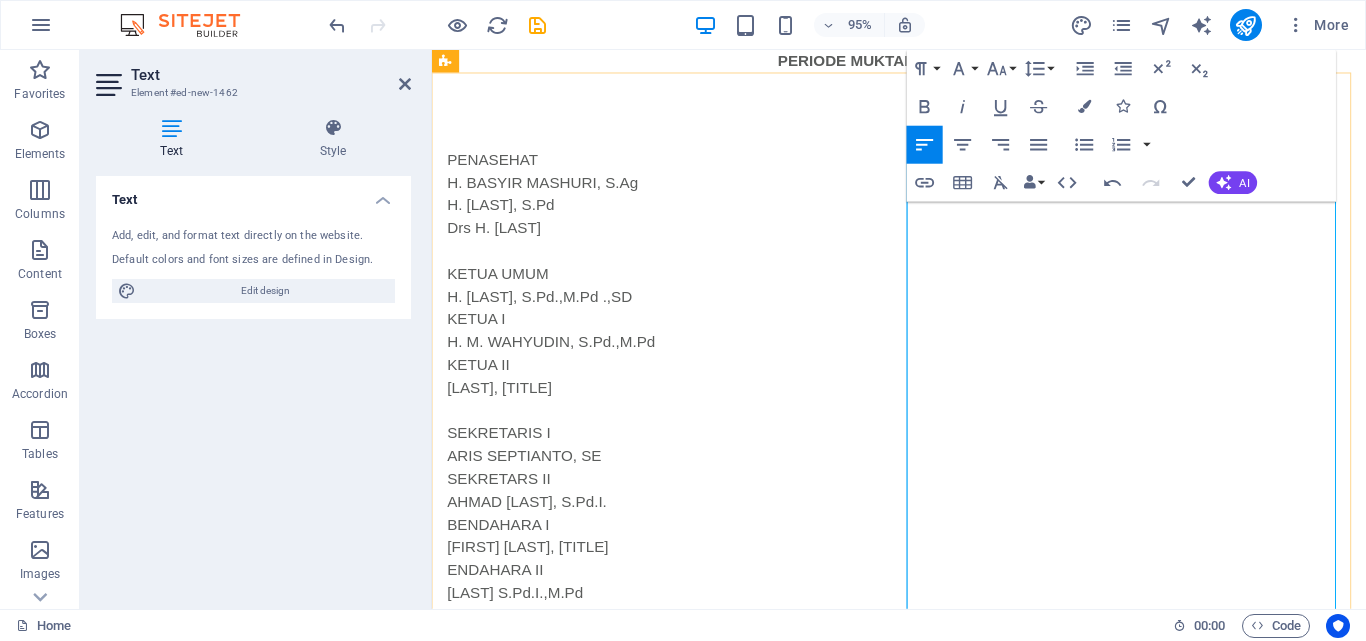 click on "MajeIisEkonomi&Kewirausahaan" at bounding box center [605, 1446] 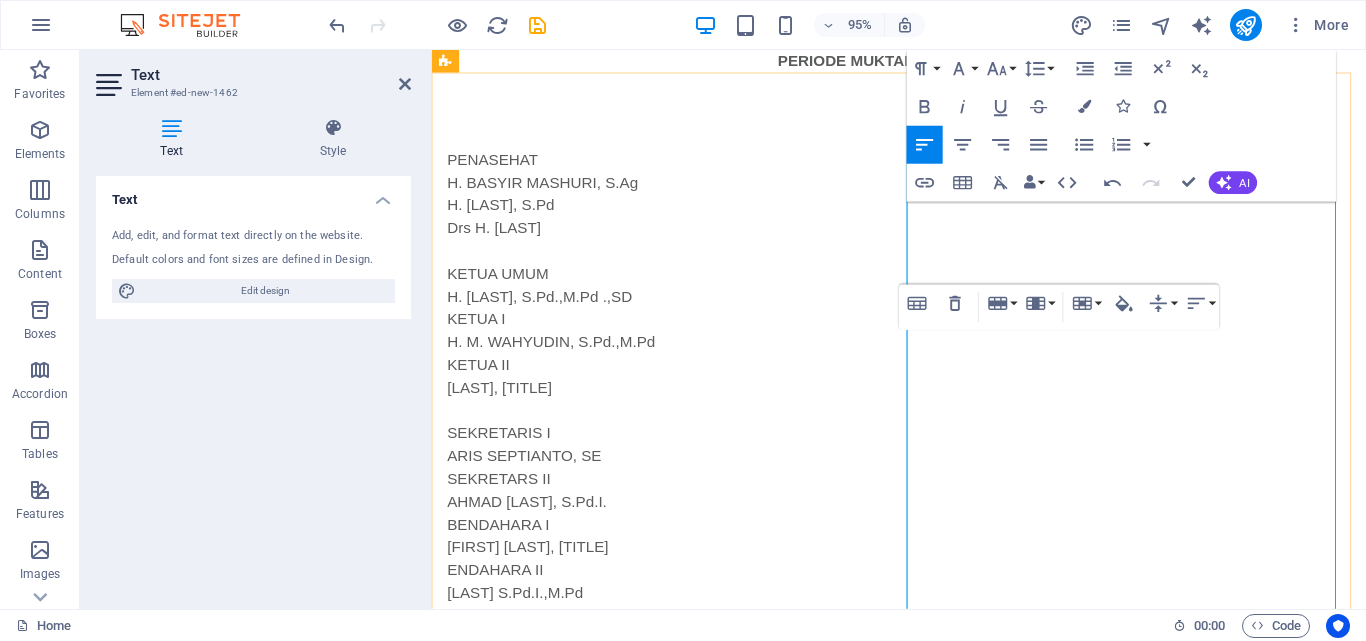 click on "MUSLIH NURDIN, S.E" at bounding box center (605, 1486) 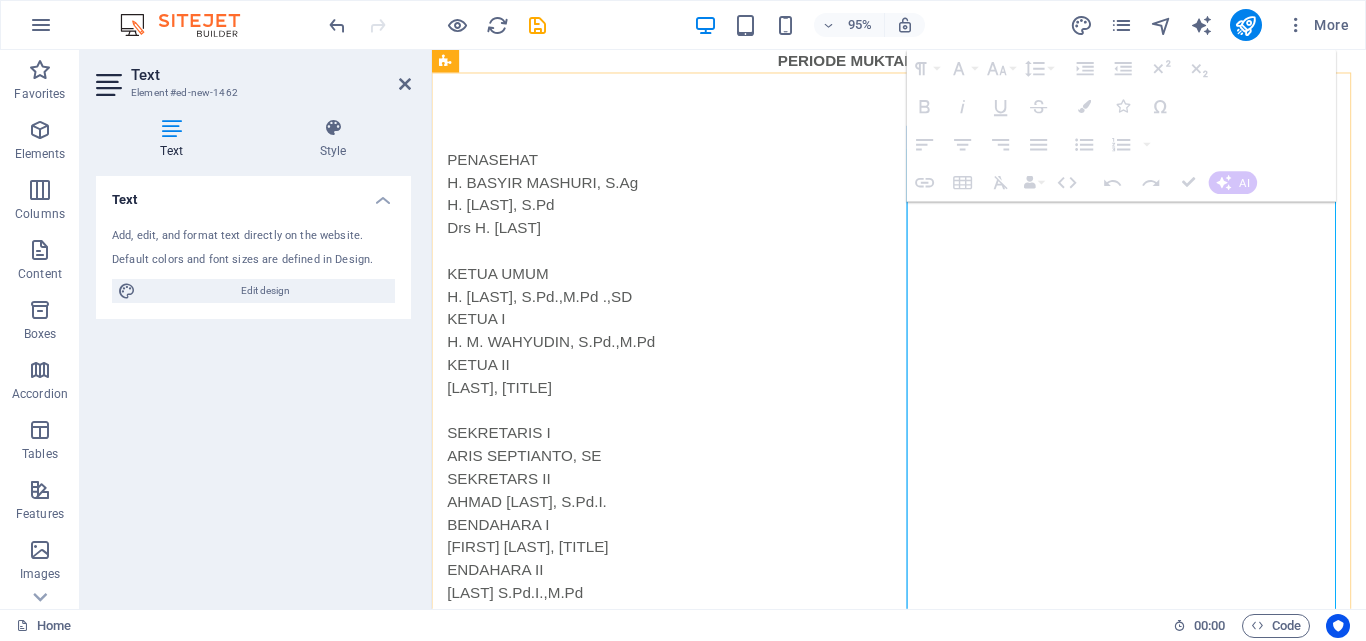 drag, startPoint x: 1209, startPoint y: 385, endPoint x: 1269, endPoint y: 386, distance: 60.00833 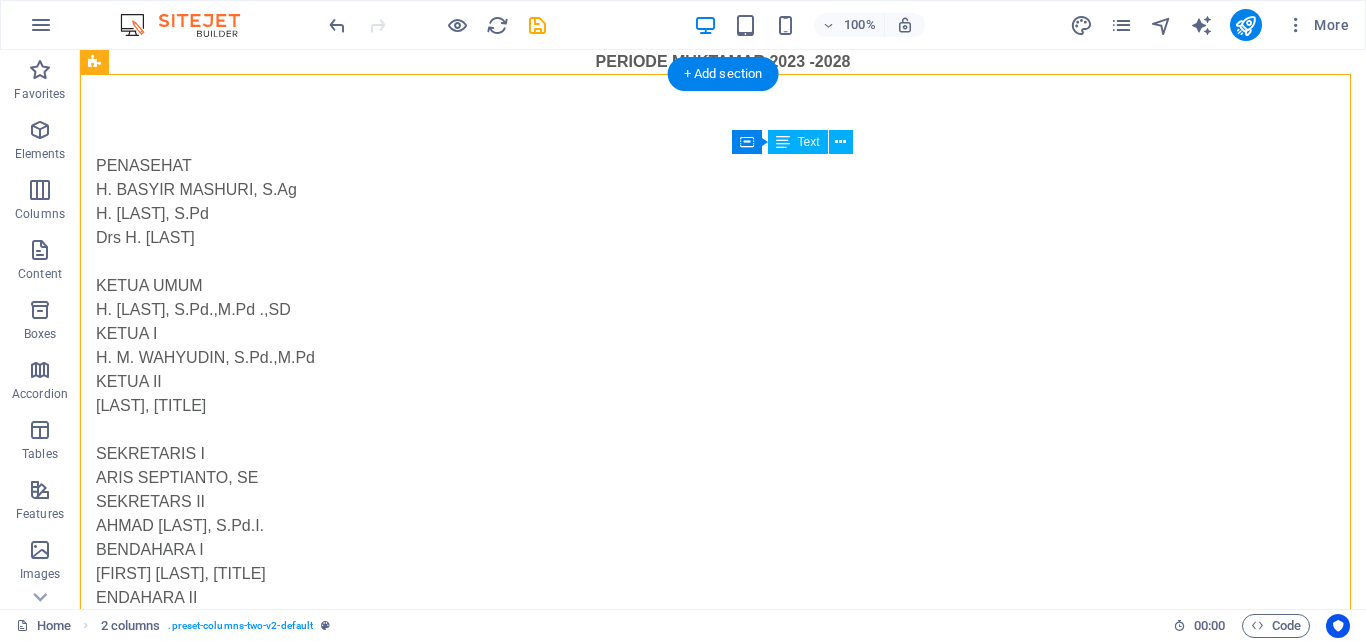 drag, startPoint x: 943, startPoint y: 372, endPoint x: 1109, endPoint y: 393, distance: 167.32304 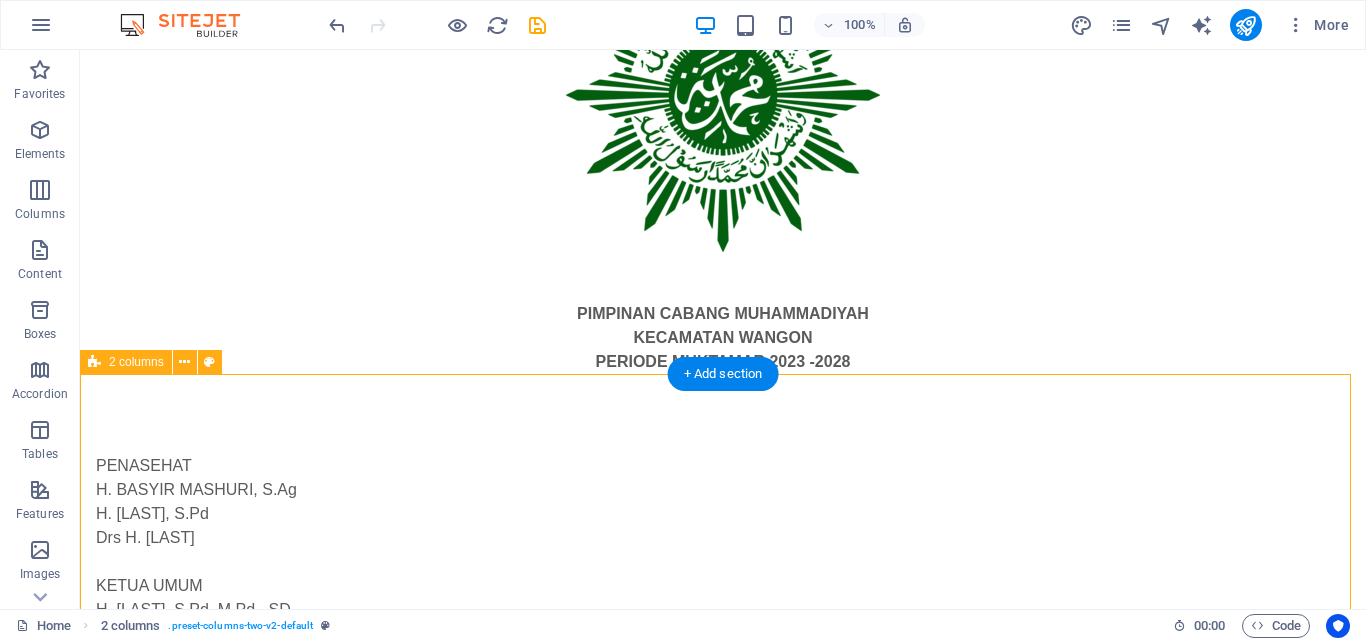 scroll, scrollTop: 462, scrollLeft: 0, axis: vertical 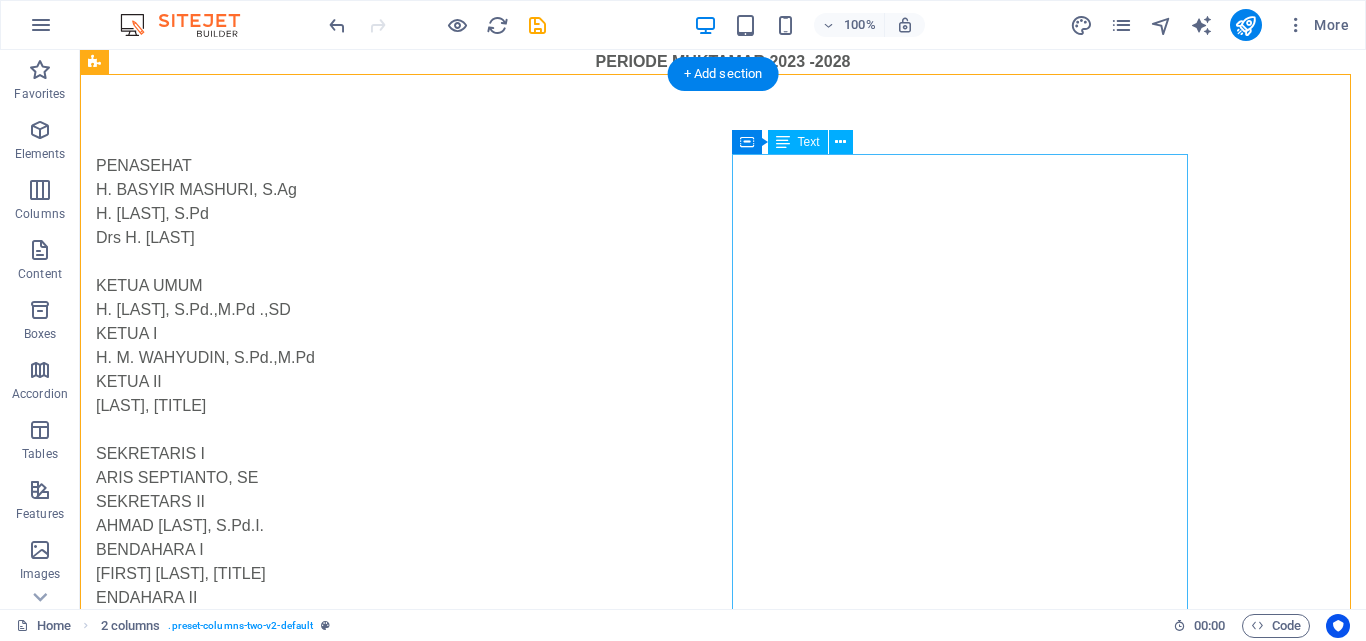 click on "D. NajelisWakaf&Kehartabendaan Jabatan 1 [FIRST] [LAST], S.IP Ketua 2. [FIRST] [LAST], A.Md Sekretaris 3 [LAST], Anggota 4. Drs. [LAST], Anggota 5 [LAST] Anggota E. MajeIisEkonomi&Kewirausahaan Jabatan 1 [FIRST] [LAST], S.E Ketua 2. [FIRST] [LAST], S.E Sekretaris 3. [FIRST] [LAST],S.E.,M.E Anggota 4. H. M. [LAST], S.E Anggota 5. [FIRST] [LAST] Anggota F. MajelisPelayananSosial Jabatan 1. Drs. [LAST], Ketua 2. [LAST] Sekretaris 3. [LAST] [LAST], S.Pd Anggota 4. H. [LAST] Anggota 5. [LAST] [LAST], SH Anggota G. MajelisPelayananKesehatanUmat Jabatan 1. [FIRST] [LAST], S.Kep.Us Ketua 2. [FIRST], S.Kep.Ns Sekretaris 3. [FIRST] [LAST], S.Kep.Ns Anggota 4. [FIRST], S.P Anggota 5. [FIRST], A.Mk Anggota H. MajelisTarjih&Tajdid Jabatan 1. [FIRST], S.Pd.I.,M.Pd Ketua 2. [FIRST] [LAST], S.Pd.I Sekretaris 3. [FIRST] [LAST] Anggota 4. [FIRST] [LAST] Anggota 5. M. [LAST], S.Pd.I Anggota I. LembagaBimbinganlbadah Haji Jabatan 1. H.M. [LAST], S.Pd Ketua 2. H. [LAST], S.Pd.,M.Pd Sekretaris 3. H. [LAST] [LAST] Anggota 4. 5." at bounding box center (324, 2004) 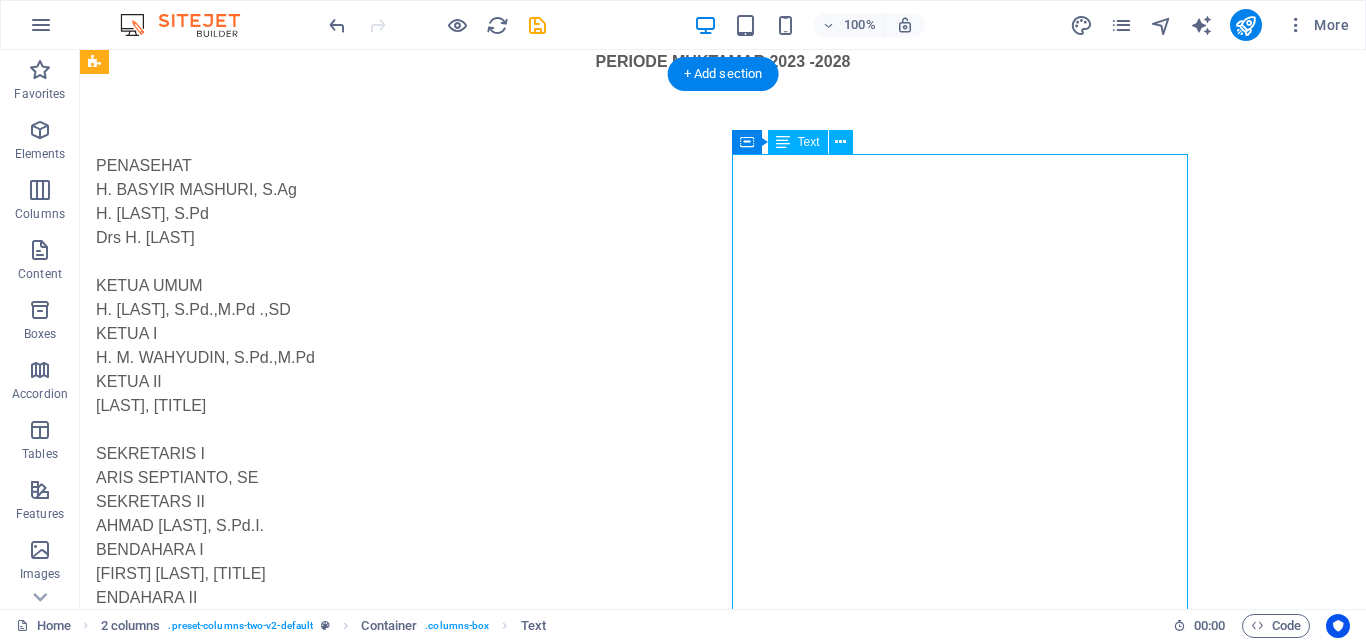 click on "D. NajelisWakaf&Kehartabendaan Jabatan 1 [FIRST] [LAST], S.IP Ketua 2. [FIRST] [LAST], A.Md Sekretaris 3 [LAST], Anggota 4. Drs. [LAST], Anggota 5 [LAST] Anggota E. MajeIisEkonomi&Kewirausahaan Jabatan 1 [FIRST] [LAST], S.E Ketua 2. [FIRST] [LAST], S.E Sekretaris 3. [FIRST] [LAST],S.E.,M.E Anggota 4. H. M. [LAST], S.E Anggota 5. [FIRST] [LAST] Anggota F. MajelisPelayananSosial Jabatan 1. Drs. [LAST], Ketua 2. [LAST] Sekretaris 3. [LAST] [LAST], S.Pd Anggota 4. H. [LAST] Anggota 5. [LAST] [LAST], SH Anggota G. MajelisPelayananKesehatanUmat Jabatan 1. [FIRST] [LAST], S.Kep.Us Ketua 2. [FIRST], S.Kep.Ns Sekretaris 3. [FIRST] [LAST], S.Kep.Ns Anggota 4. [FIRST], S.P Anggota 5. [FIRST], A.Mk Anggota H. MajelisTarjih&Tajdid Jabatan 1. [FIRST], S.Pd.I.,M.Pd Ketua 2. [FIRST] [LAST], S.Pd.I Sekretaris 3. [FIRST] [LAST] Anggota 4. [FIRST] [LAST] Anggota 5. M. [LAST], S.Pd.I Anggota I. LembagaBimbinganlbadah Haji Jabatan 1. H.M. [LAST], S.Pd Ketua 2. H. [LAST], S.Pd.,M.Pd Sekretaris 3. H. [LAST] [LAST] Anggota 4. 5." at bounding box center [324, 2004] 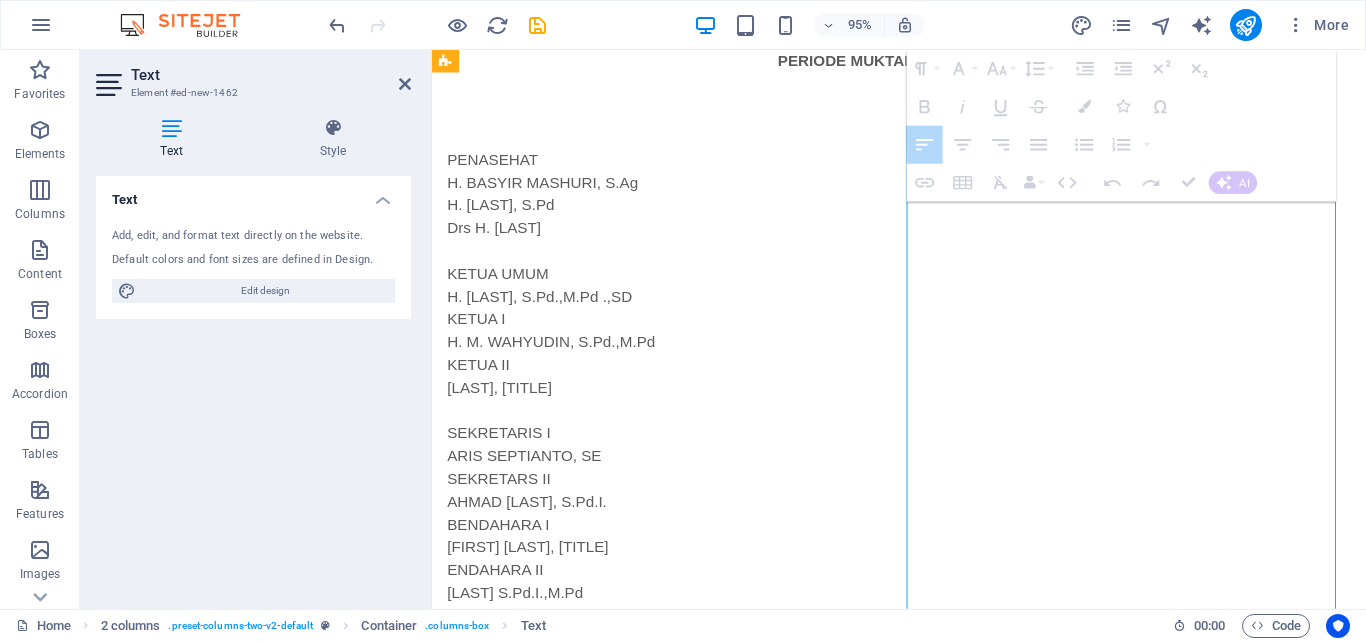 drag, startPoint x: 1296, startPoint y: 366, endPoint x: 1270, endPoint y: 371, distance: 26.476404 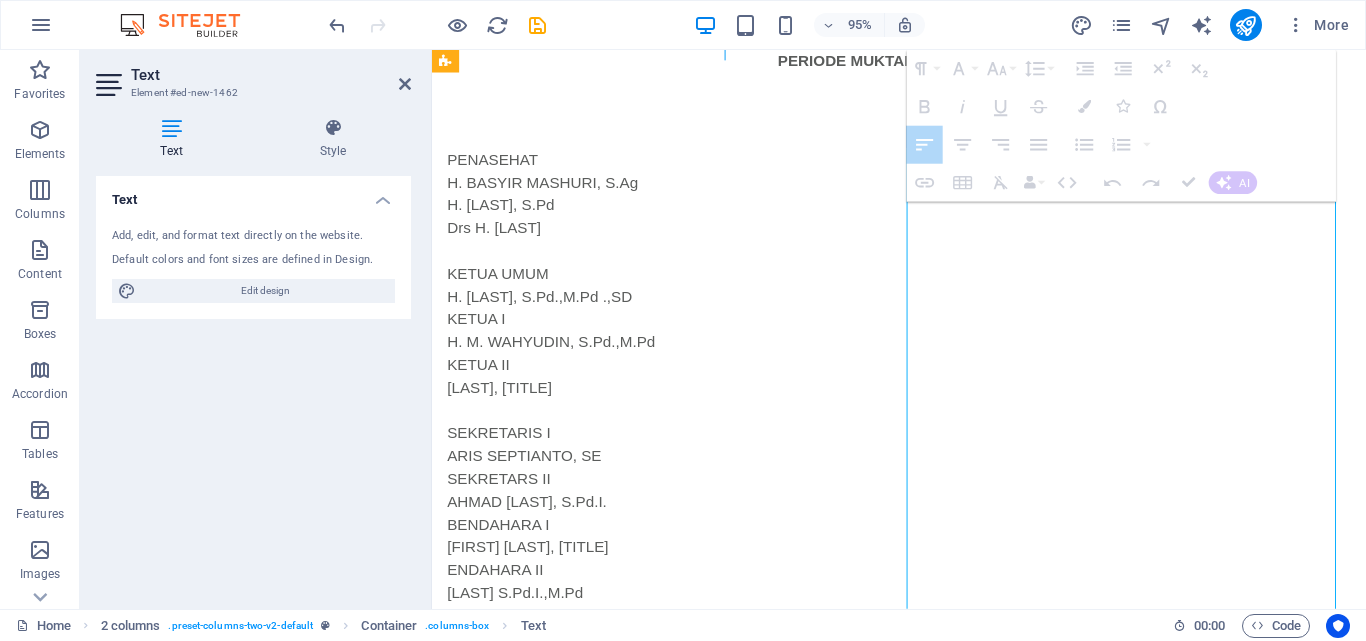 drag, startPoint x: 1229, startPoint y: 528, endPoint x: 1240, endPoint y: 528, distance: 11 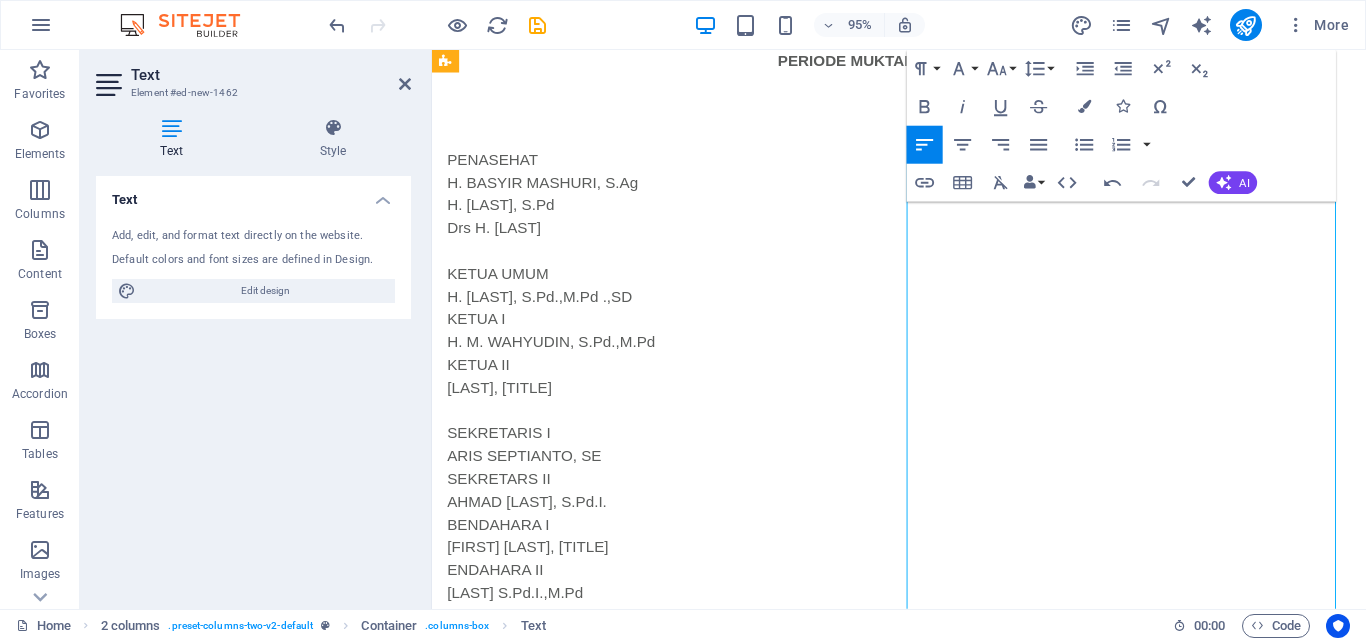 drag, startPoint x: 1295, startPoint y: 529, endPoint x: 1261, endPoint y: 529, distance: 34 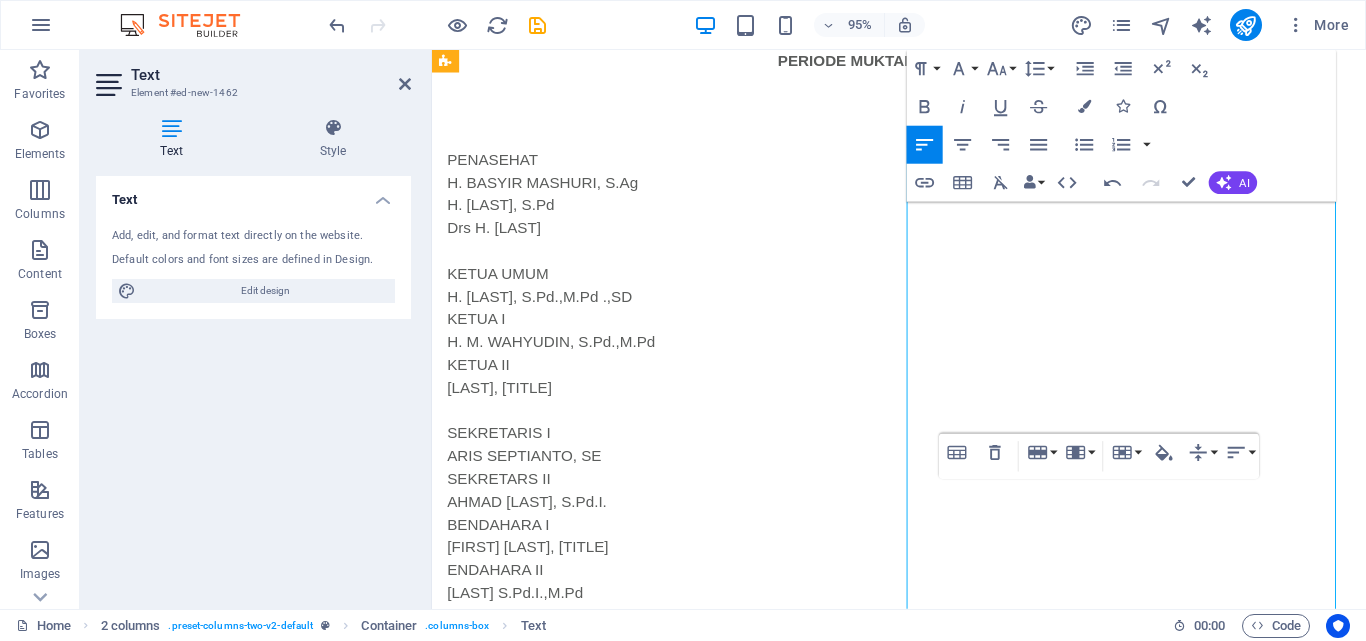 click on "KUATNO" at bounding box center (641, 1319) 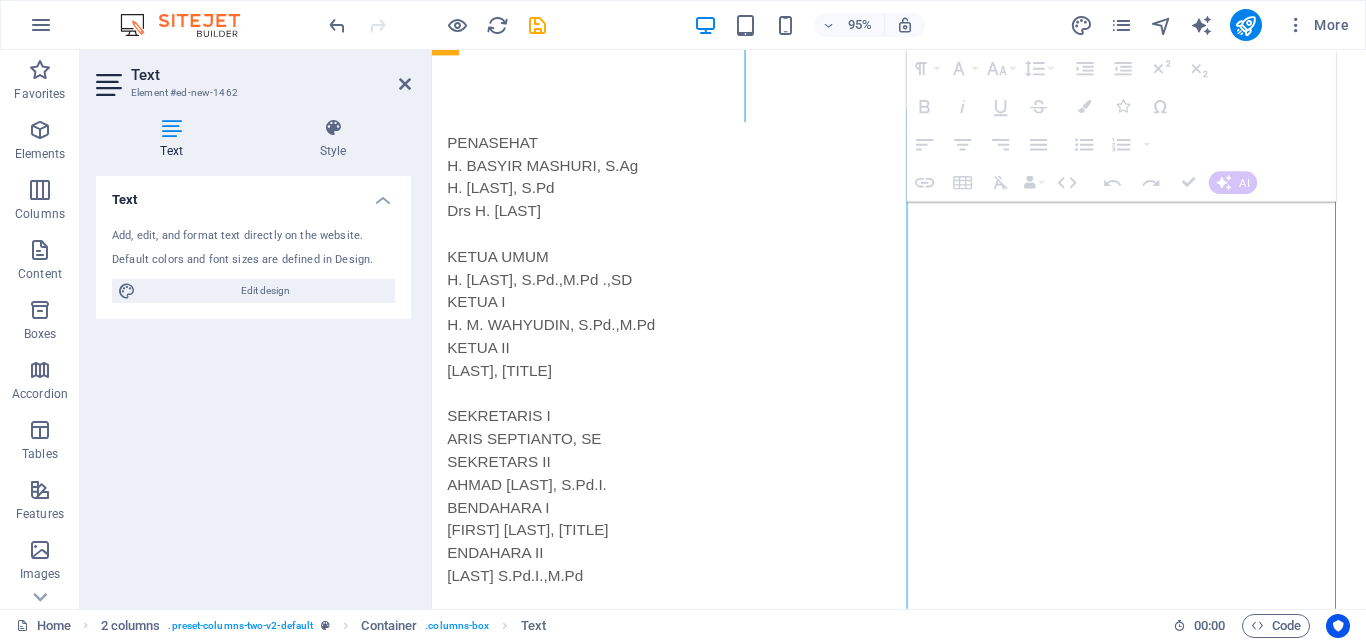 scroll, scrollTop: 484, scrollLeft: 0, axis: vertical 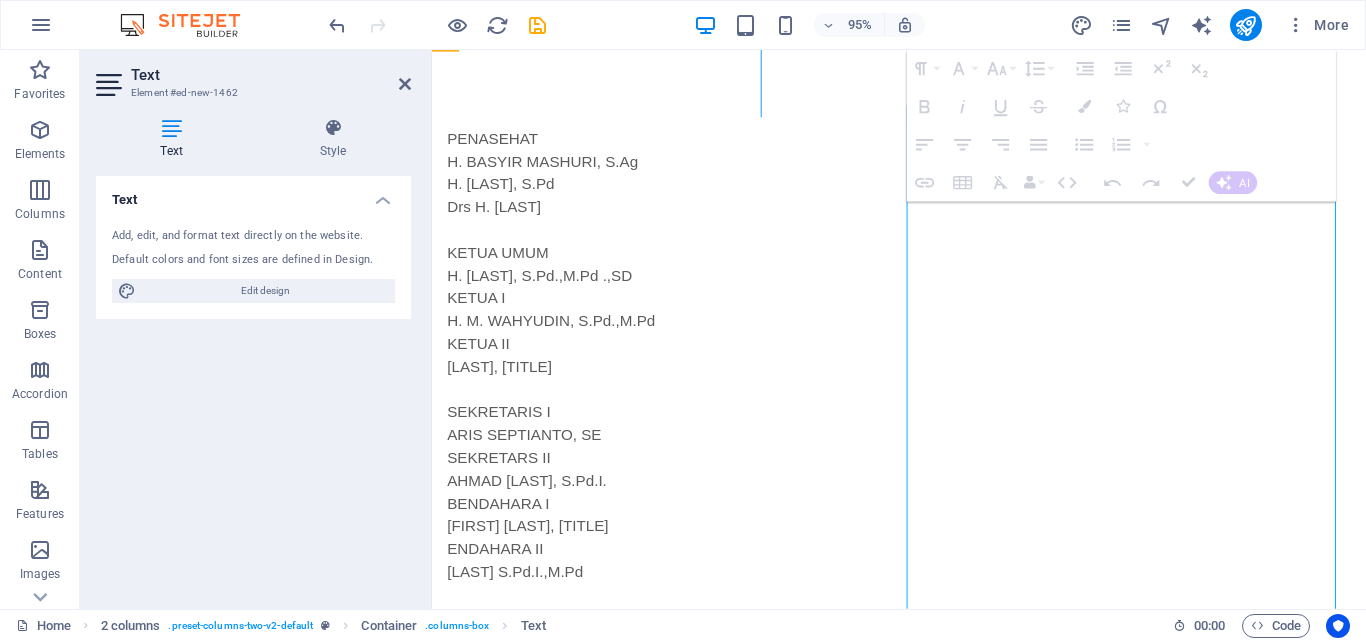 drag, startPoint x: 1295, startPoint y: 553, endPoint x: 1278, endPoint y: 532, distance: 27.018513 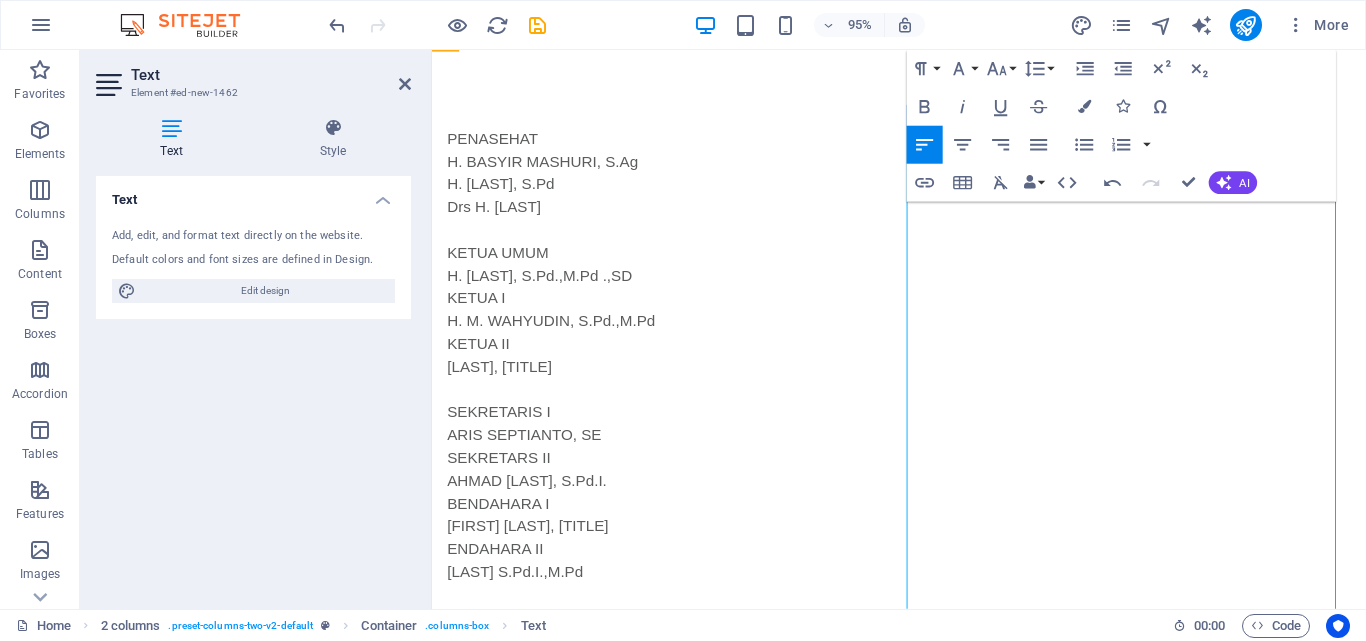 click on "KUATNO" at bounding box center [641, 1297] 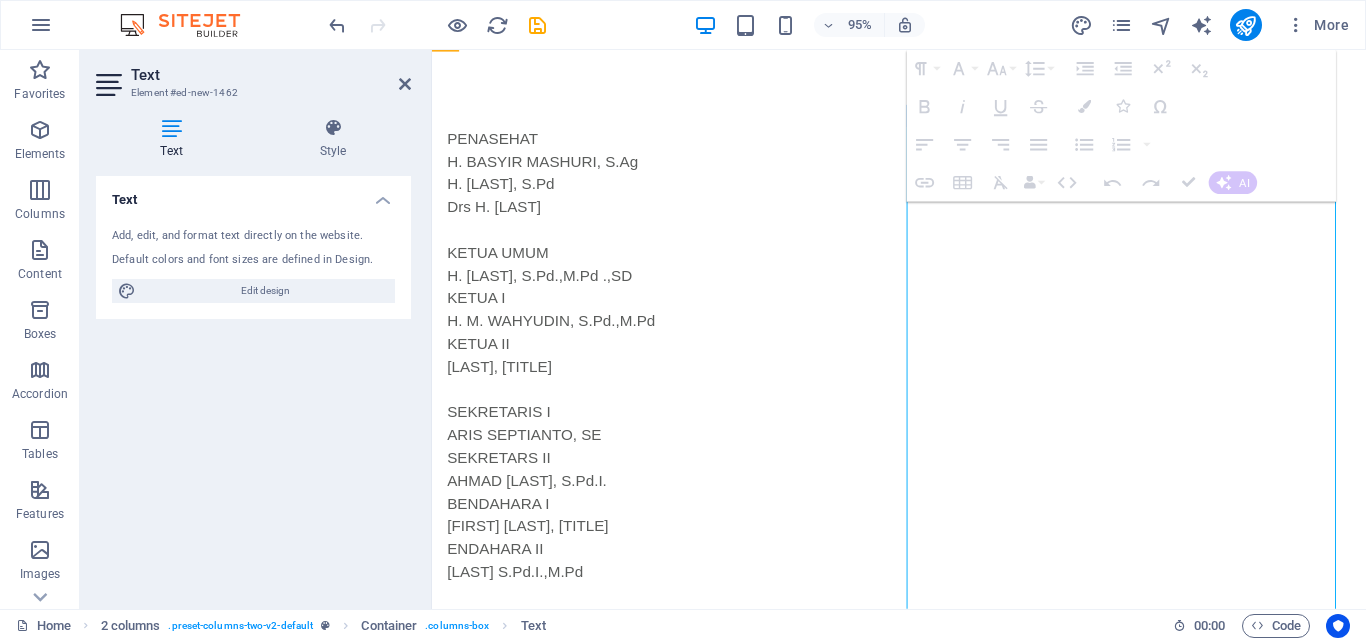 click at bounding box center [773, -25] 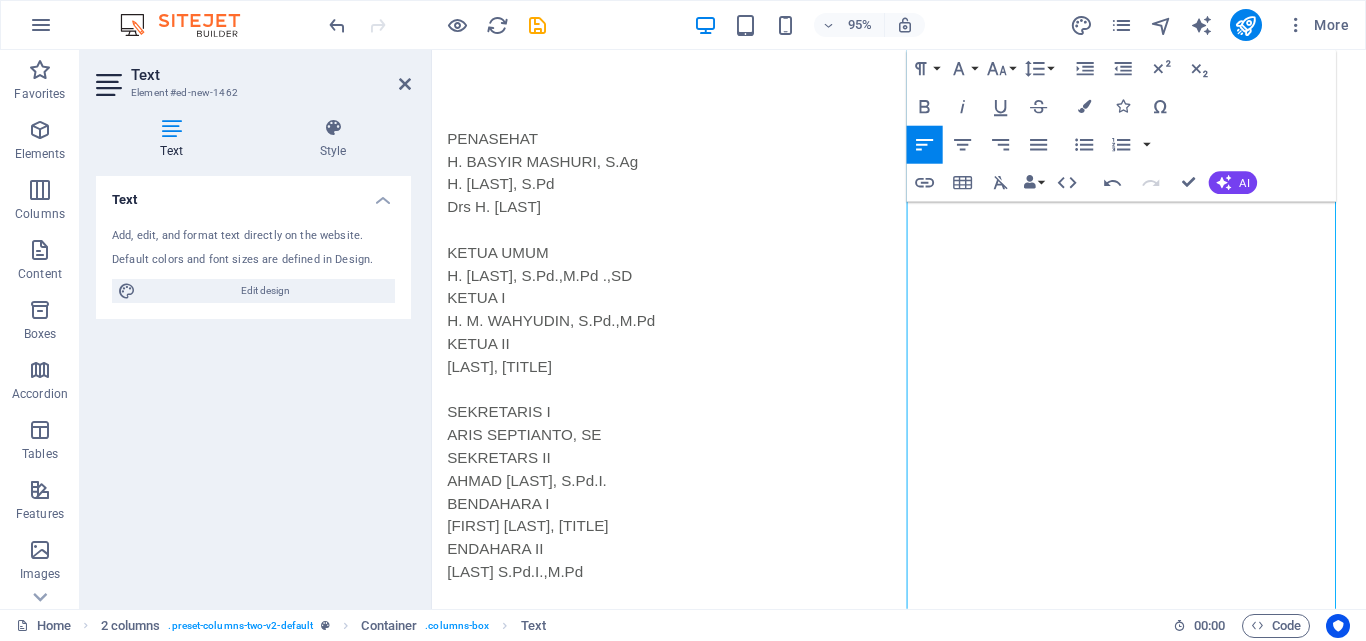 scroll, scrollTop: 684, scrollLeft: 0, axis: vertical 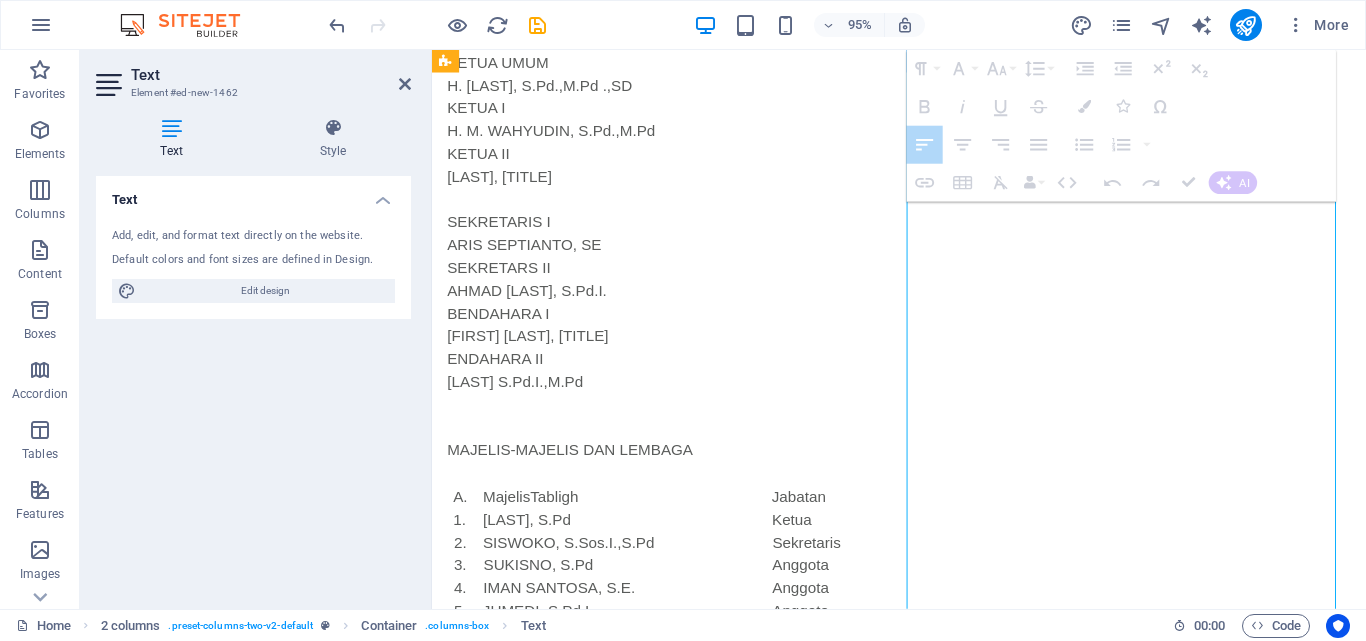 click at bounding box center [770, -225] 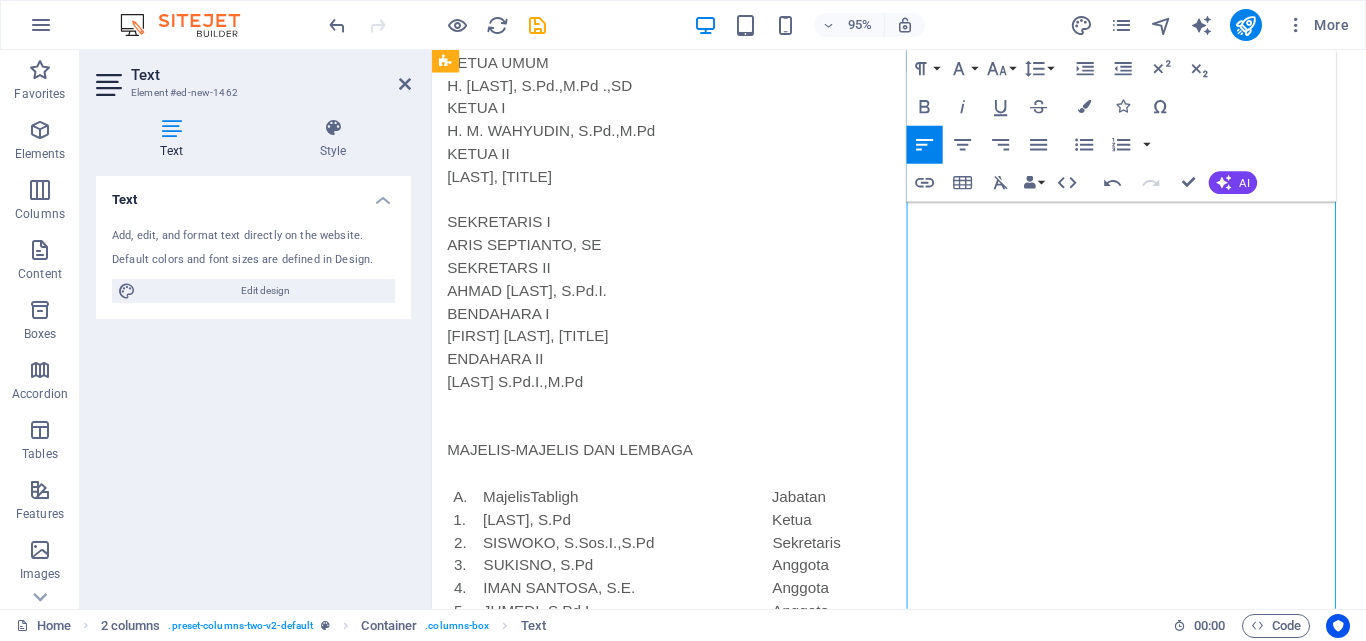 scroll, scrollTop: 384, scrollLeft: 0, axis: vertical 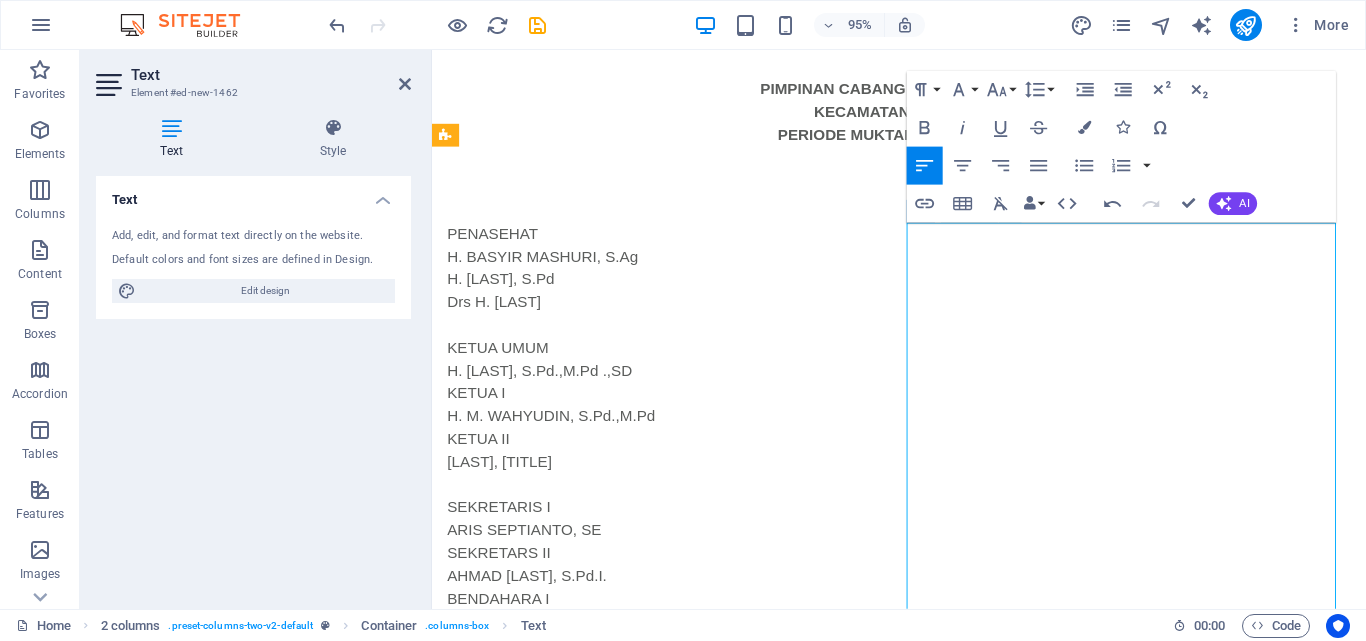 click on "MajeIisEkonomi&Kewirausahaan" at bounding box center (640, 1342) 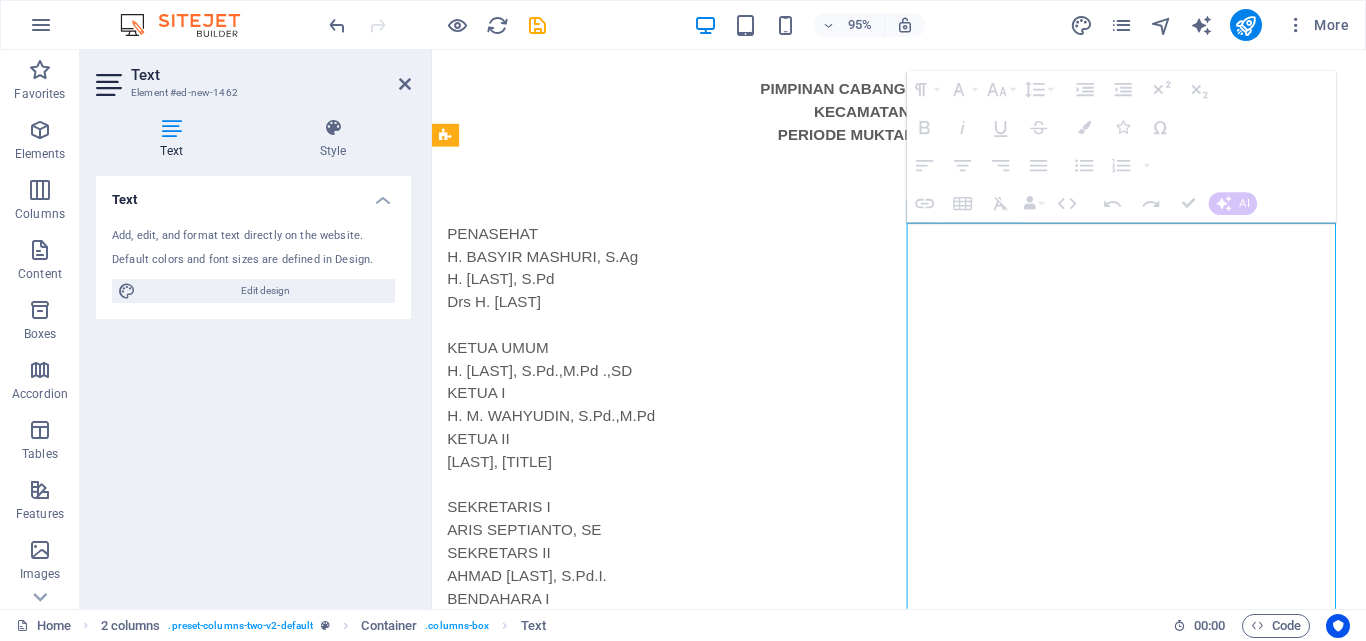 drag, startPoint x: 1273, startPoint y: 427, endPoint x: 1263, endPoint y: 429, distance: 10.198039 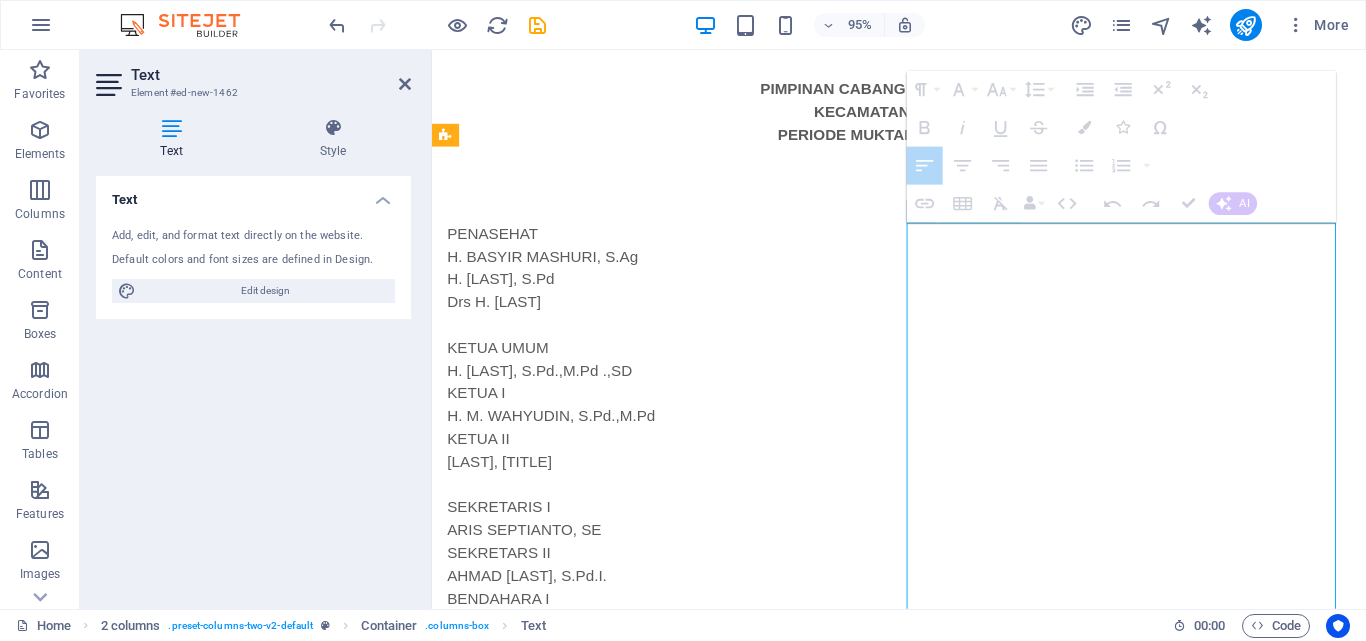 click at bounding box center (764, -256) 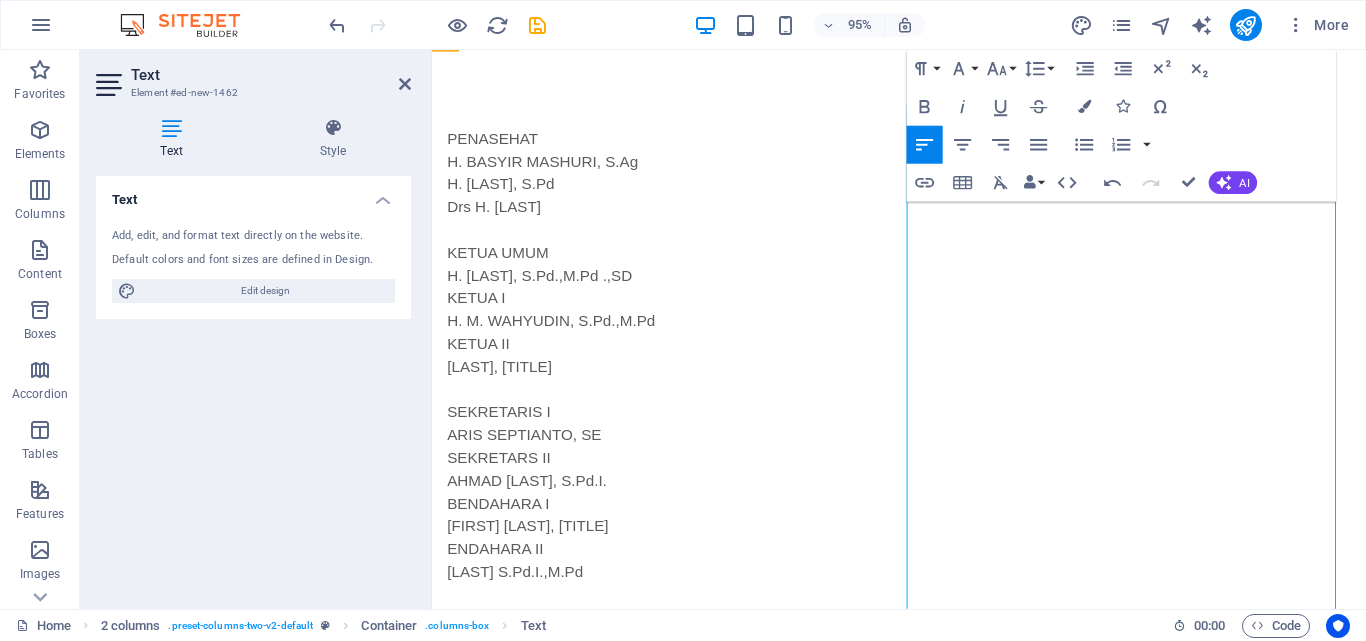 scroll, scrollTop: 584, scrollLeft: 0, axis: vertical 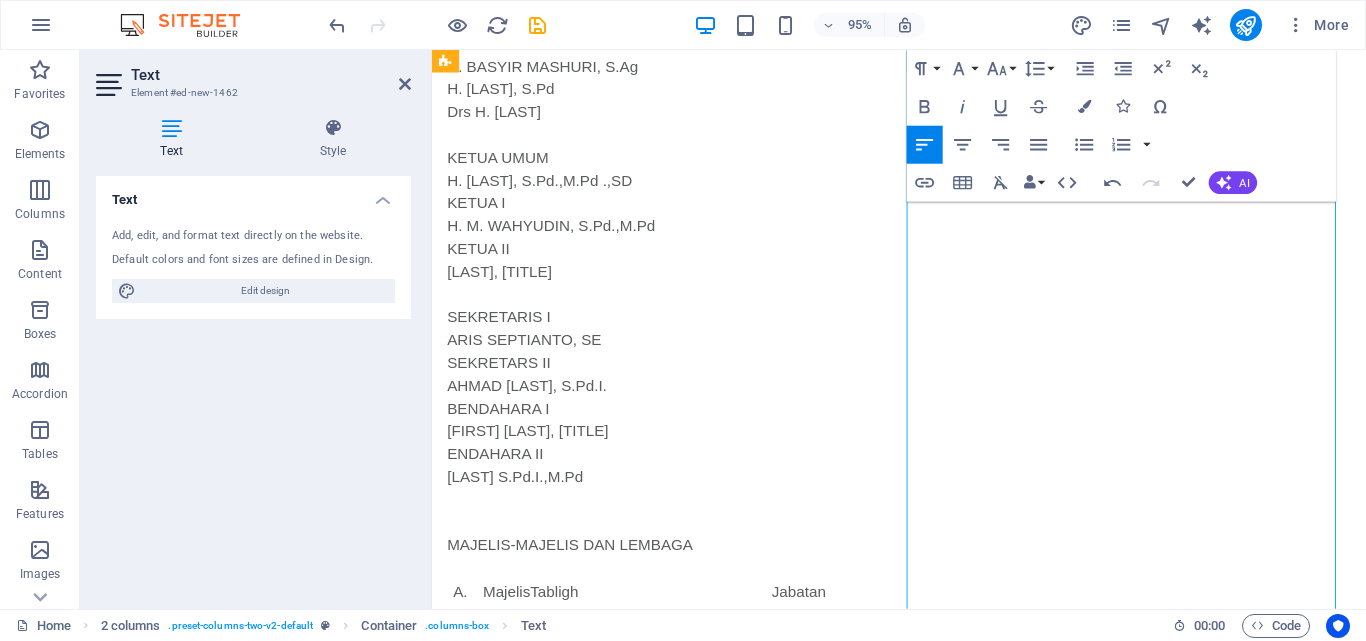 click on "Drs. [LAST]," at bounding box center (637, 1503) 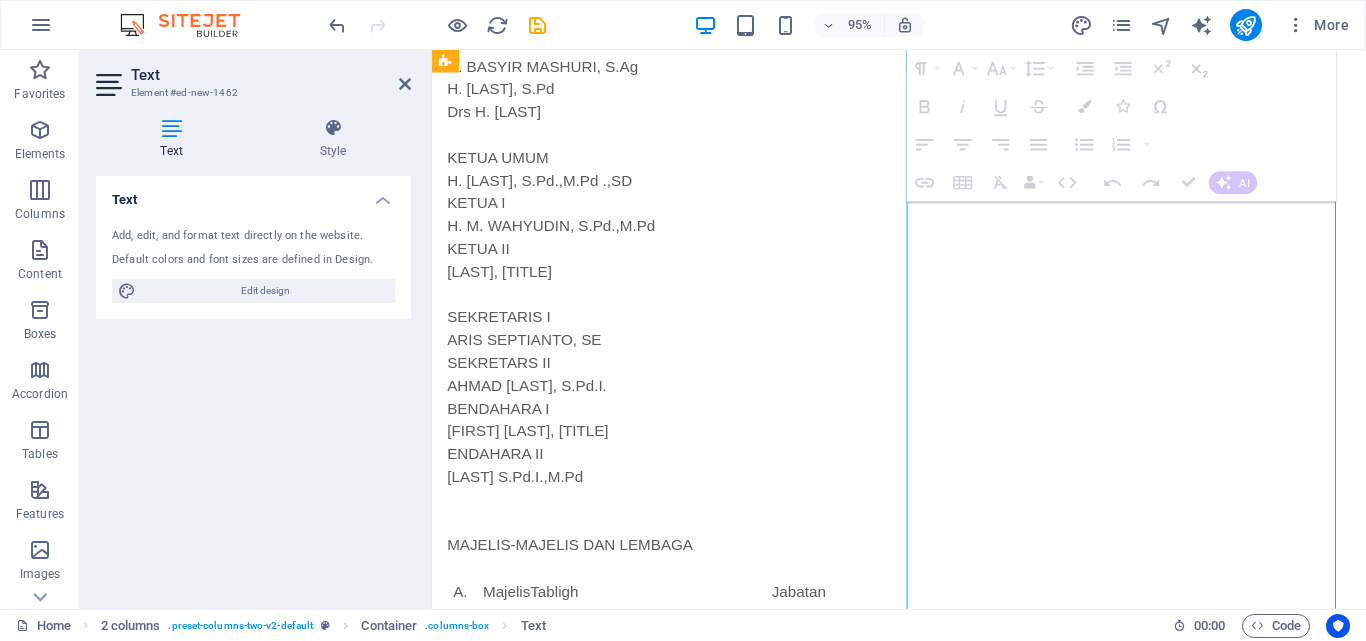 click at bounding box center (765, -125) 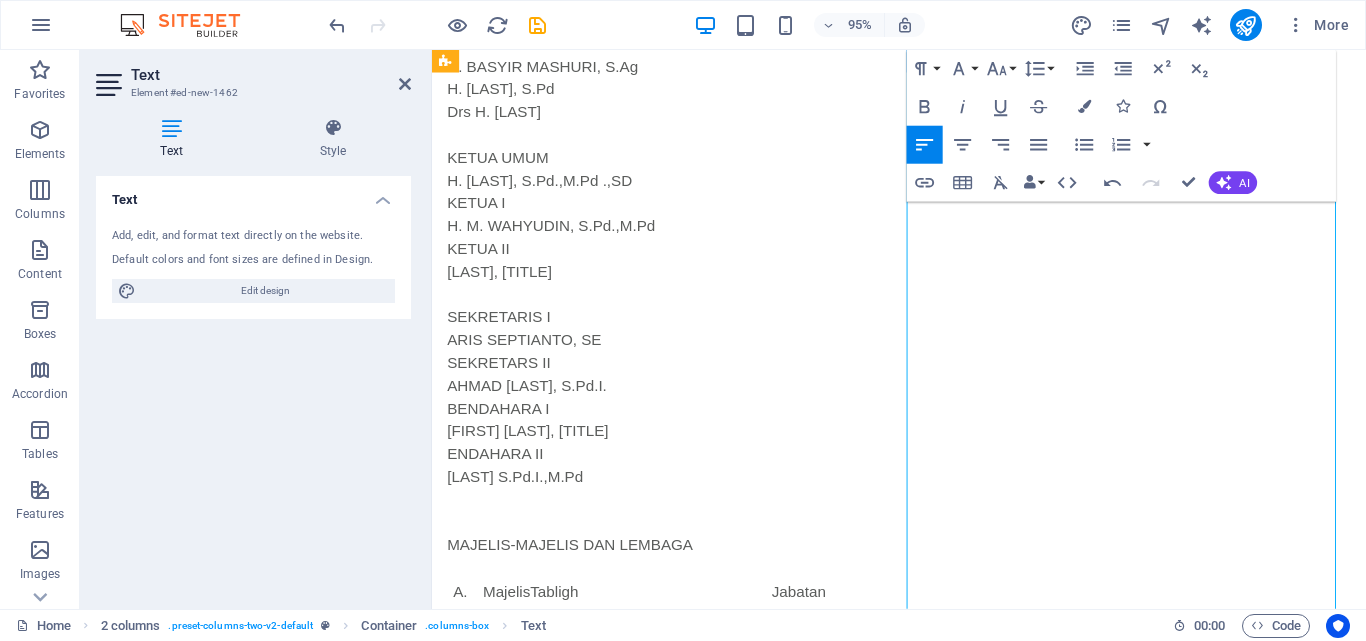 click on "HERMAWAN SUTARNO, S.Kep.Us" at bounding box center (640, 1172) 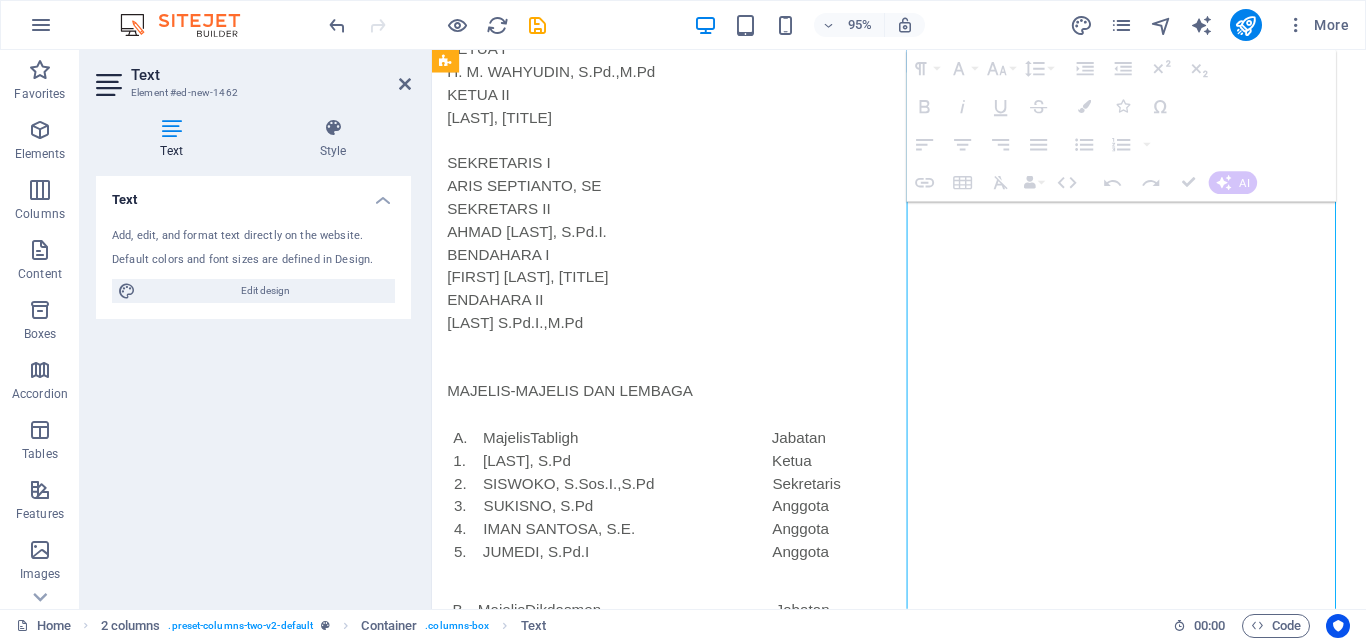 scroll, scrollTop: 749, scrollLeft: 0, axis: vertical 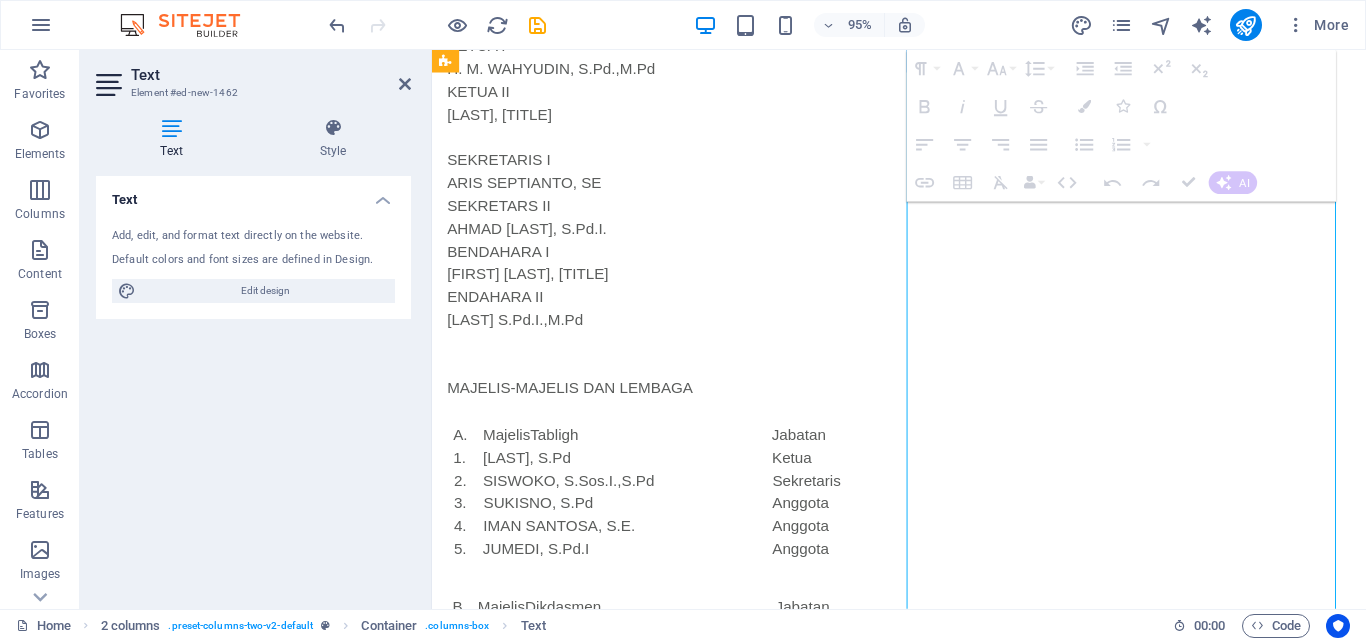 drag, startPoint x: 1221, startPoint y: 587, endPoint x: 1266, endPoint y: 447, distance: 147.05441 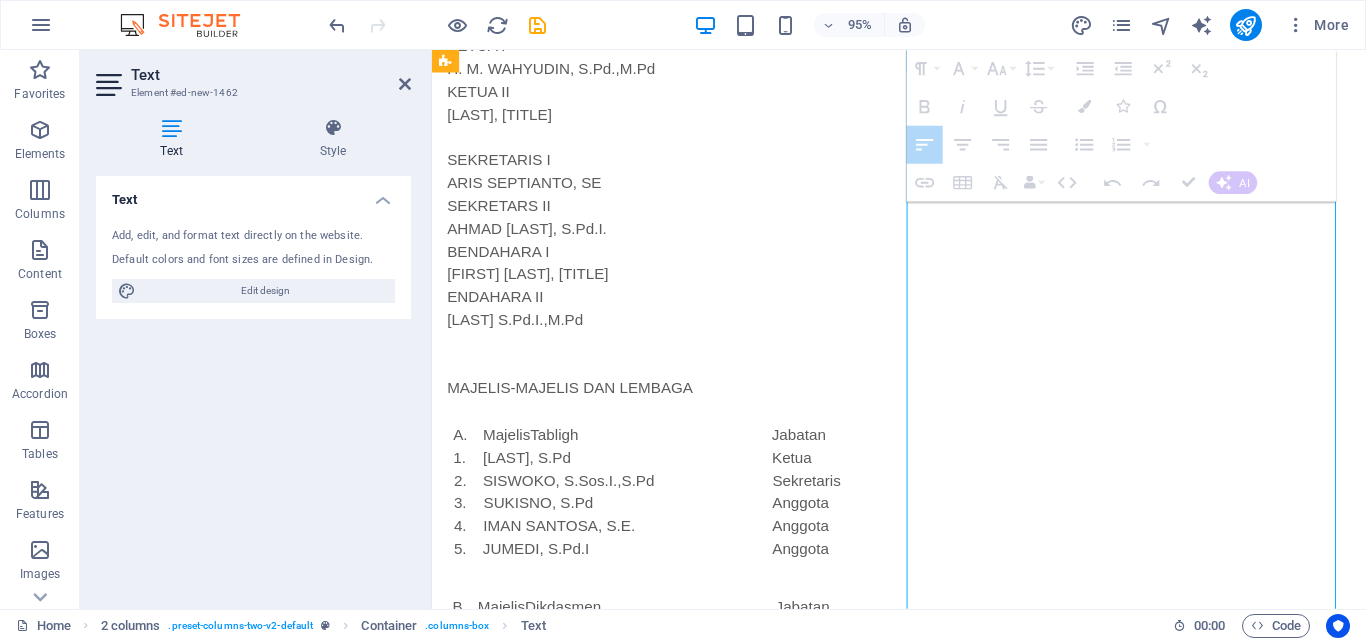drag, startPoint x: 1298, startPoint y: 404, endPoint x: 1266, endPoint y: 417, distance: 34.539833 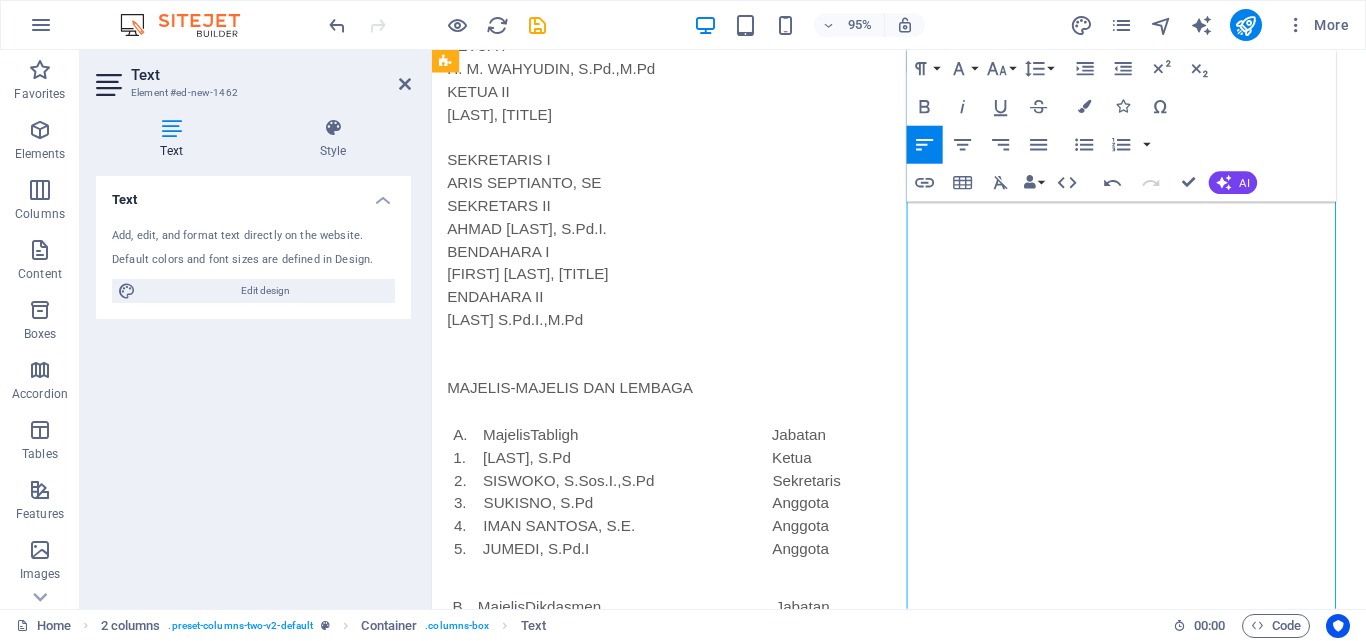 click on "MajelisTarjih&Tajdid" at bounding box center (640, 977) 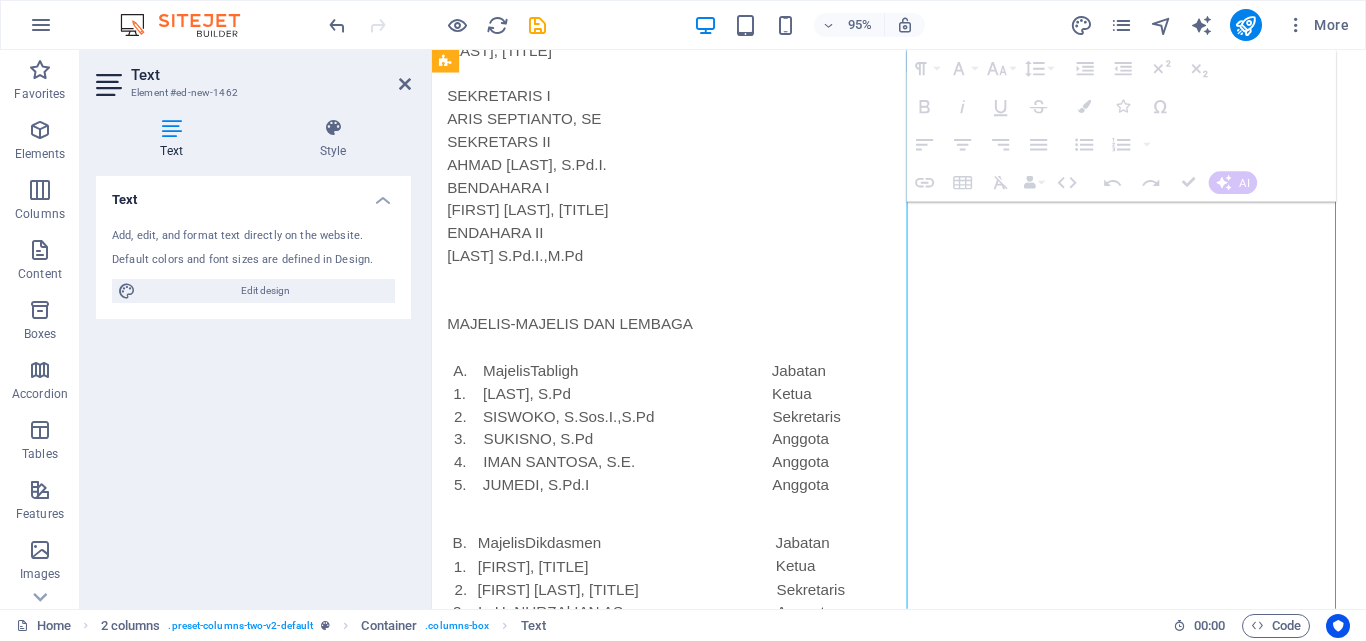 scroll, scrollTop: 841, scrollLeft: 0, axis: vertical 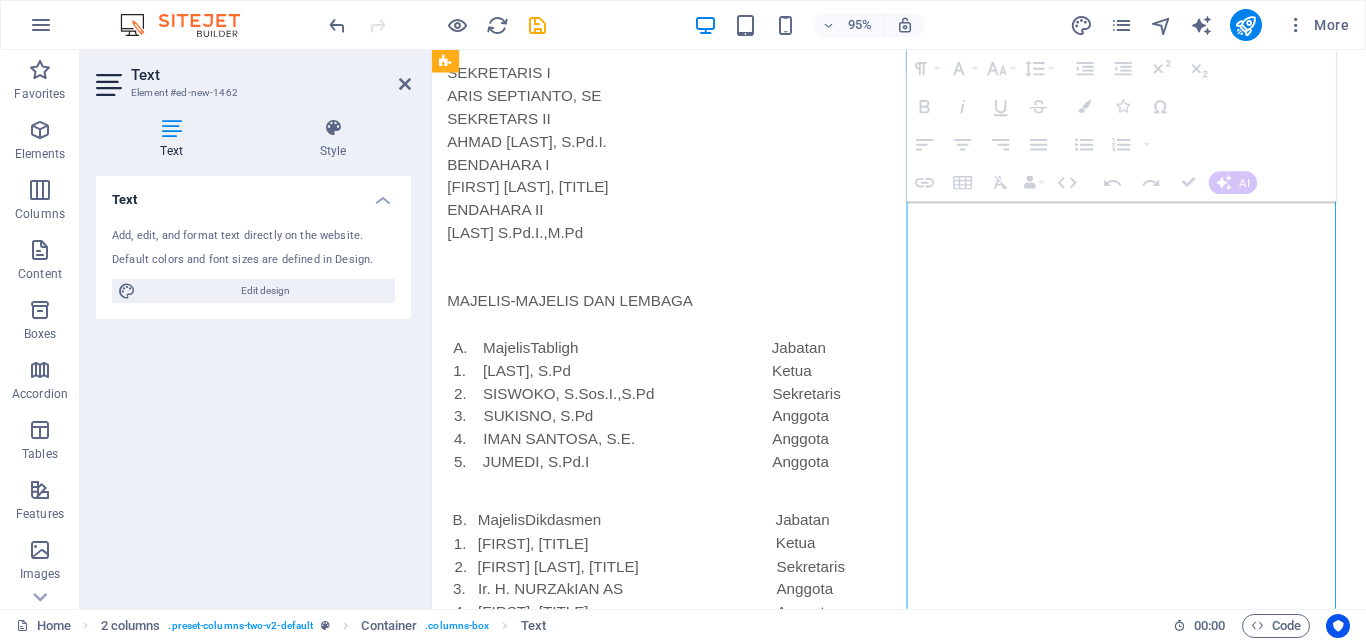 drag, startPoint x: 1199, startPoint y: 574, endPoint x: 1262, endPoint y: 481, distance: 112.32987 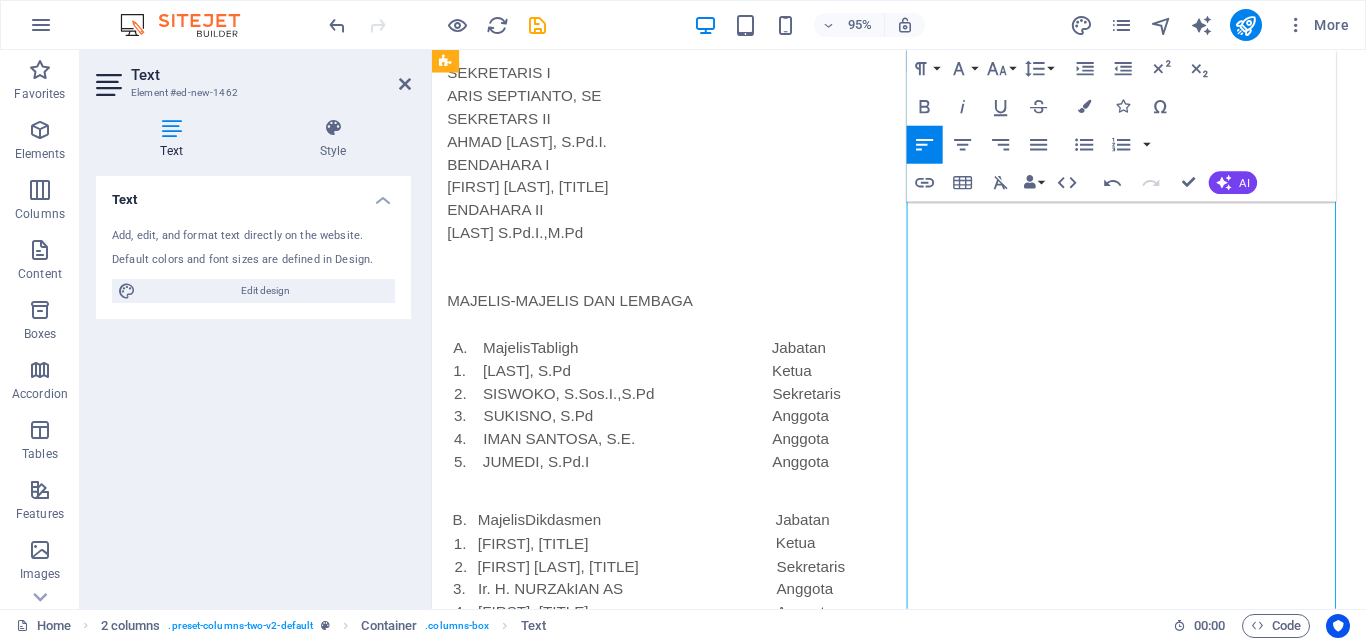 click on "SYAIFUDIN, S.Pd.I.,M.Pd" at bounding box center [640, 915] 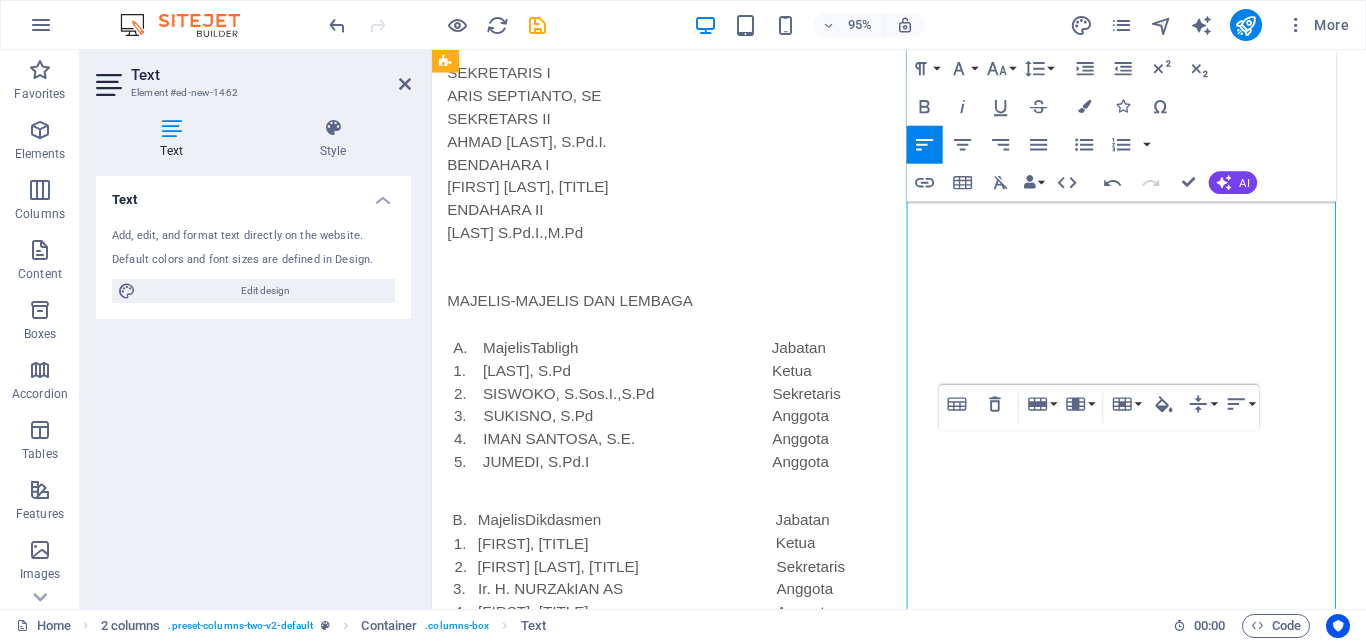 click on "SYAIFUDIN, S.Pd.I.,M.Pd" at bounding box center [649, 1573] 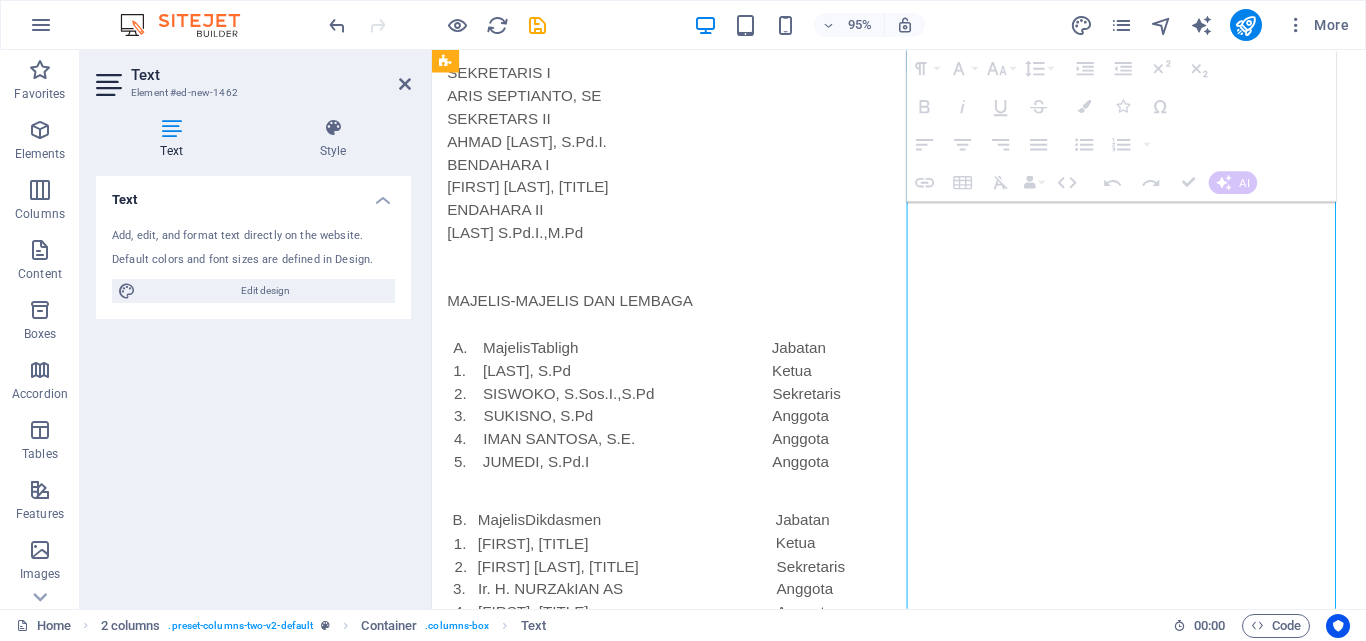 drag, startPoint x: 1296, startPoint y: 504, endPoint x: 1268, endPoint y: 506, distance: 28.071337 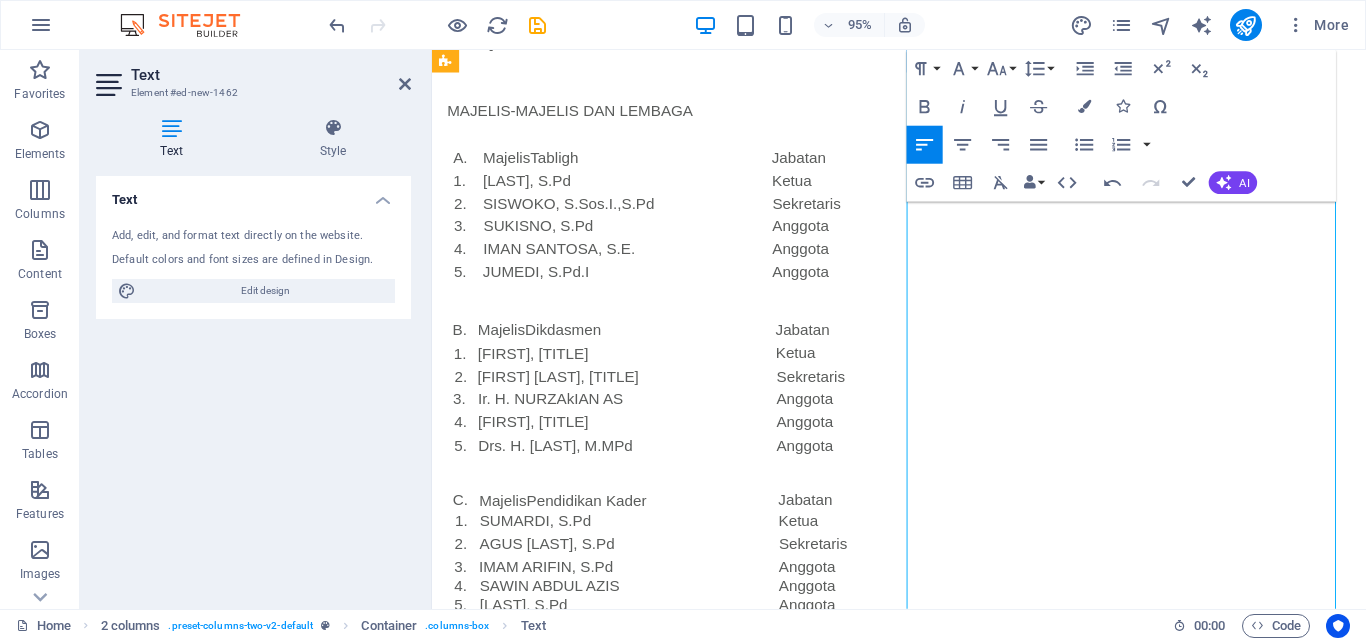 scroll, scrollTop: 1141, scrollLeft: 0, axis: vertical 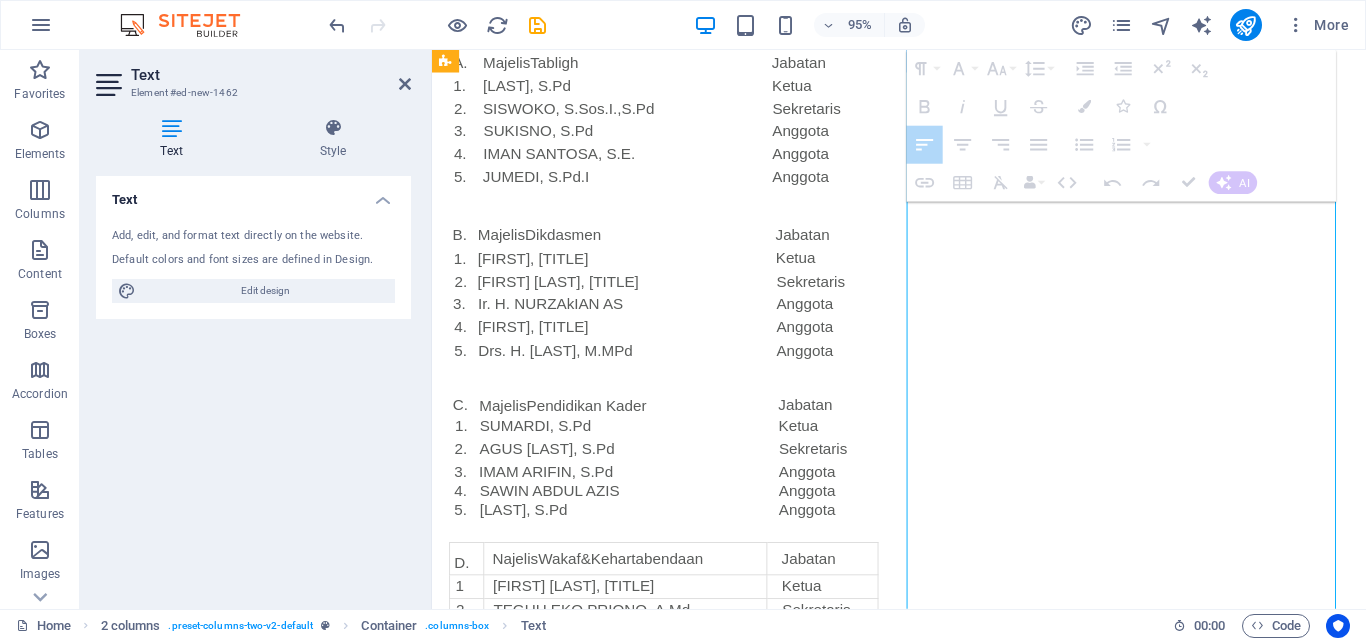 drag, startPoint x: 1198, startPoint y: 349, endPoint x: 1215, endPoint y: 377, distance: 32.75668 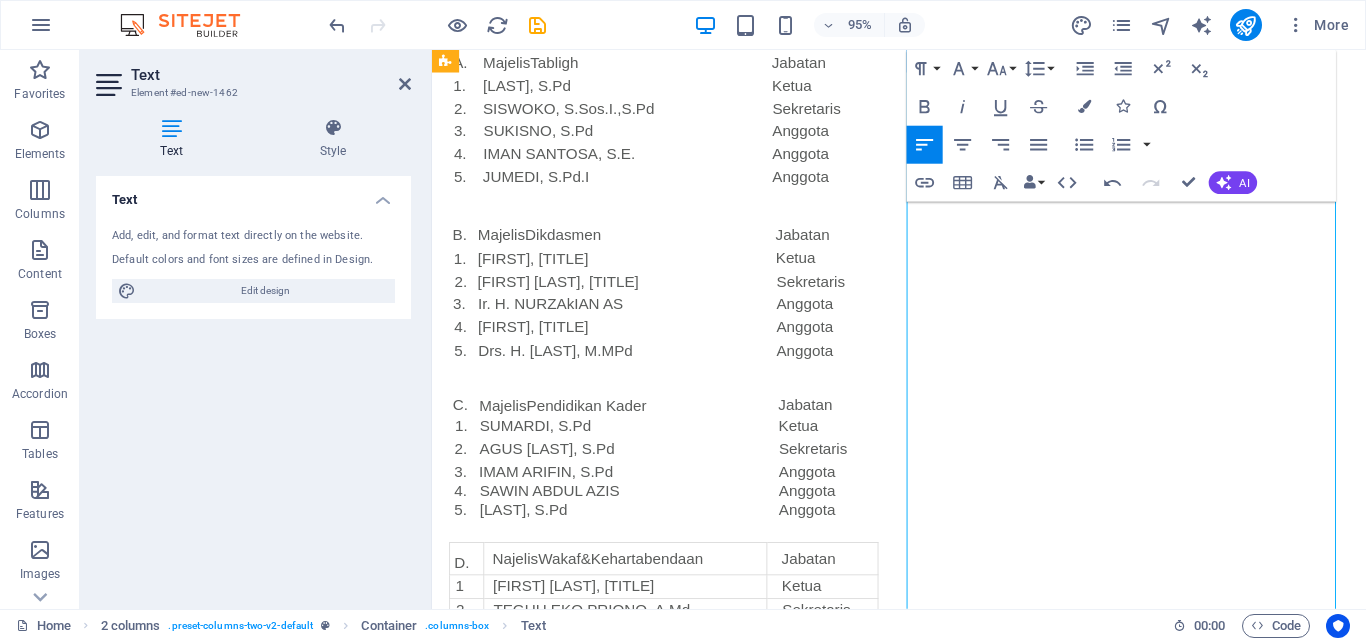 click on "LembagaBimbinganlbadah Haji" at bounding box center [649, 1423] 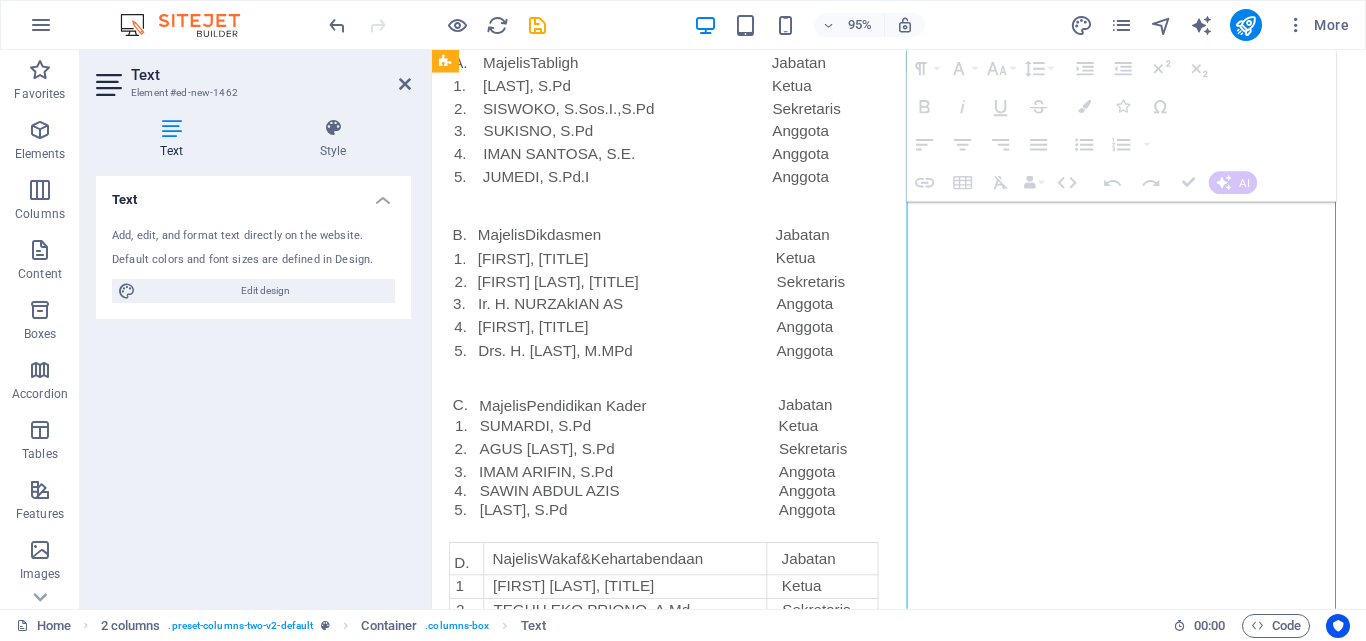 click at bounding box center (769, -182) 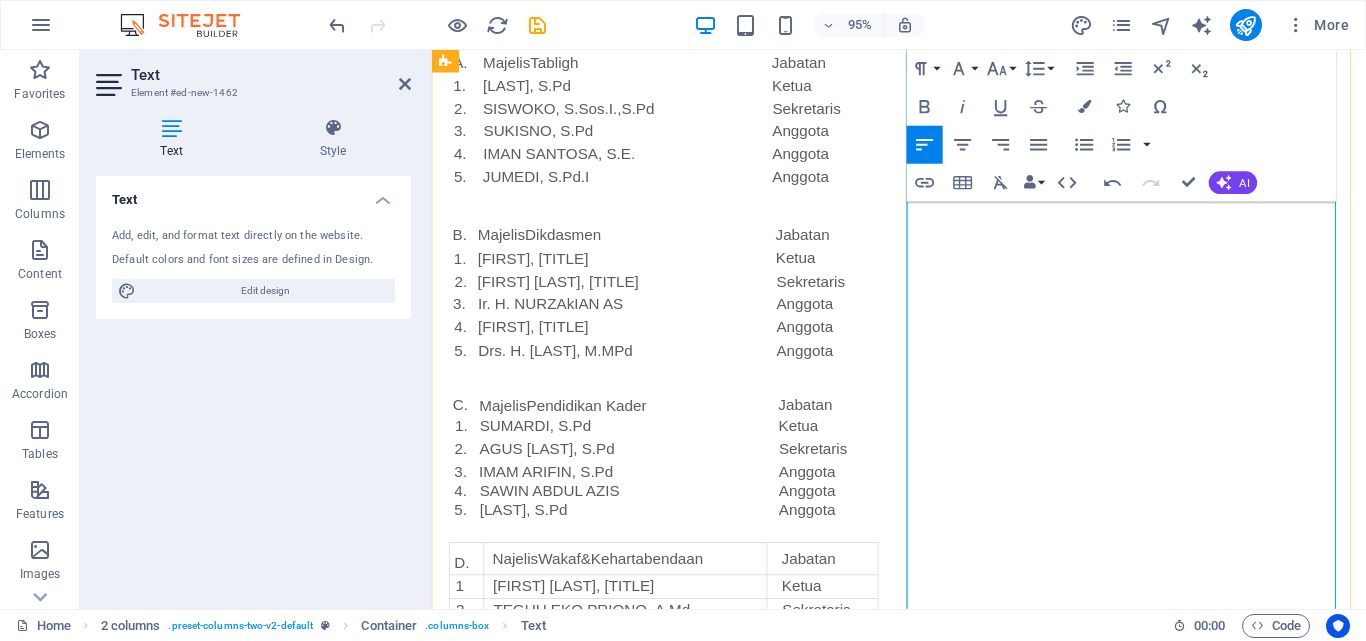 click on "H.M. [LAST], S.Pd" at bounding box center [633, 1446] 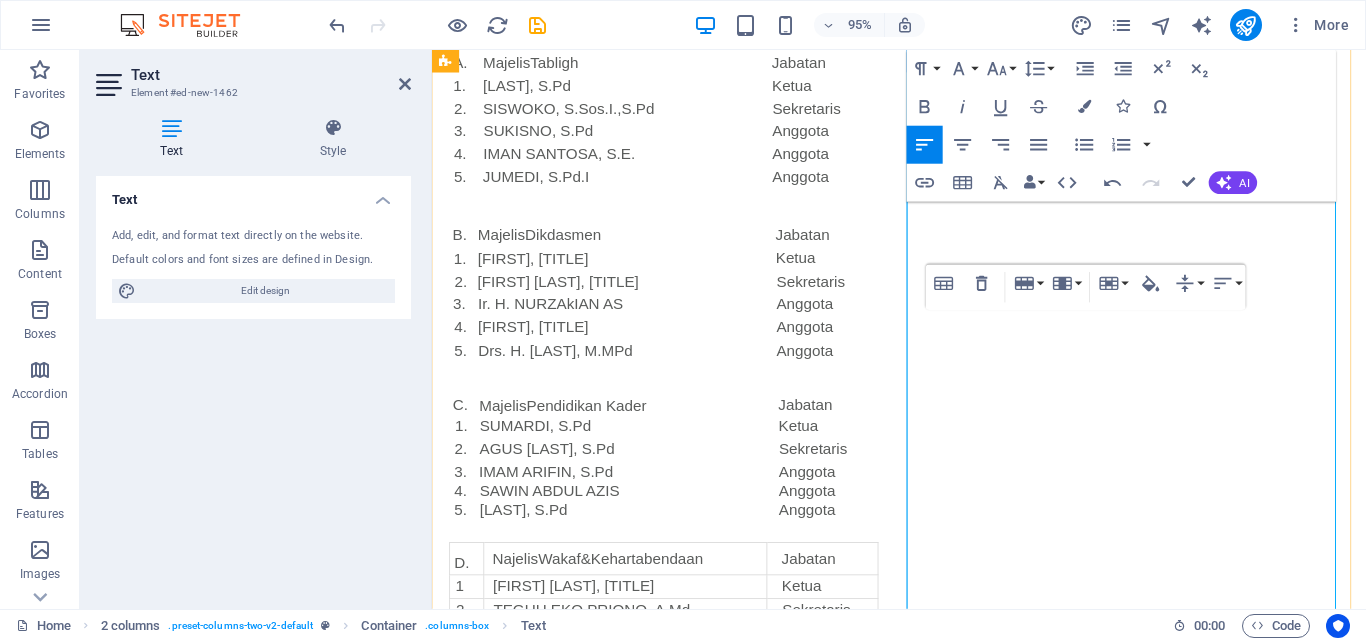 click on "H.M. [LAST], S.Pd" at bounding box center [633, 1446] 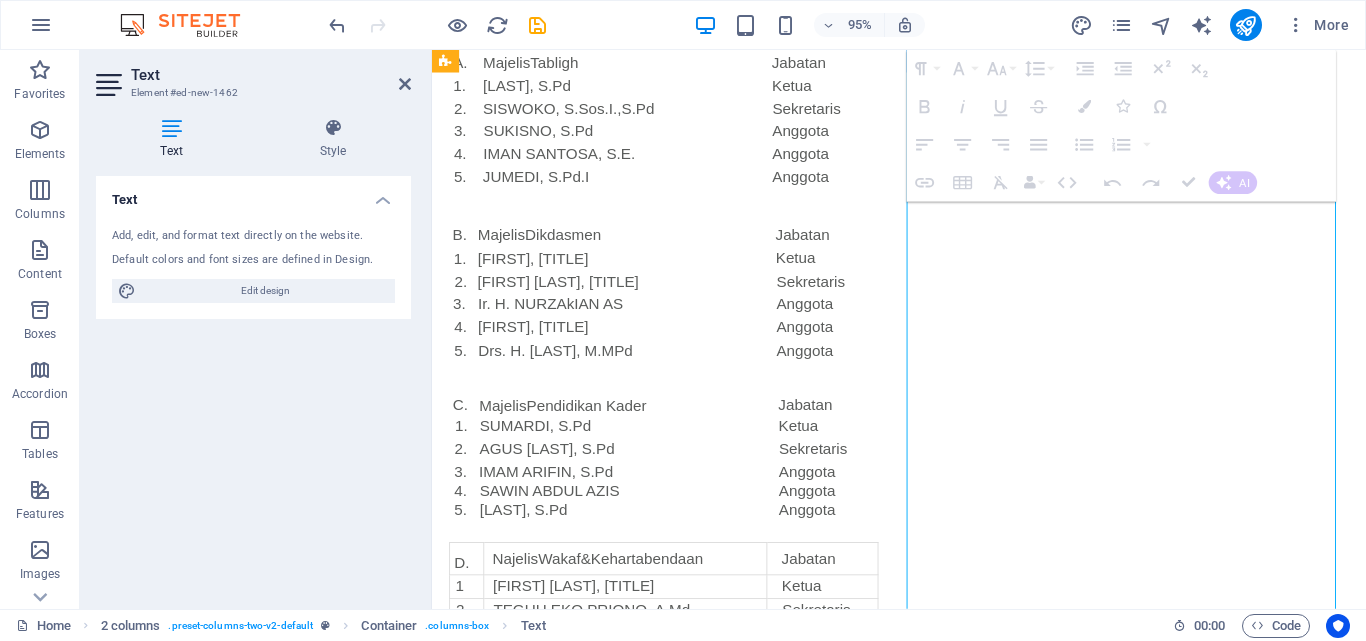 click at bounding box center [751, -182] 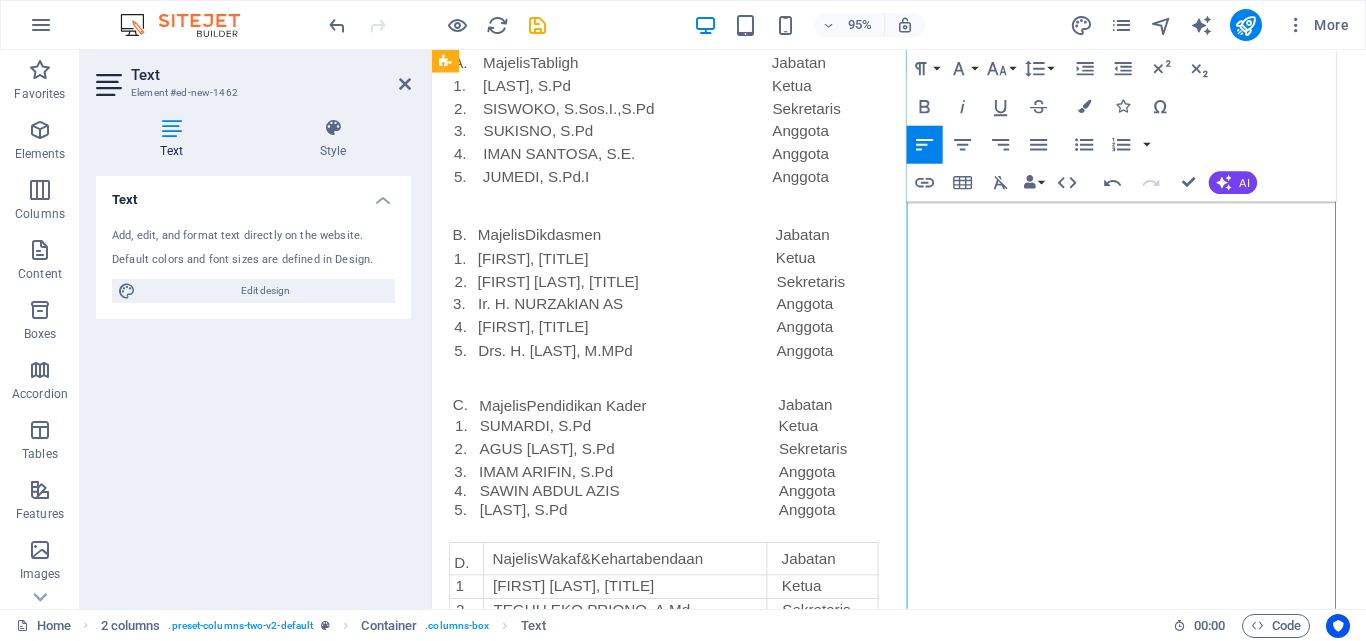 click at bounding box center (772, -182) 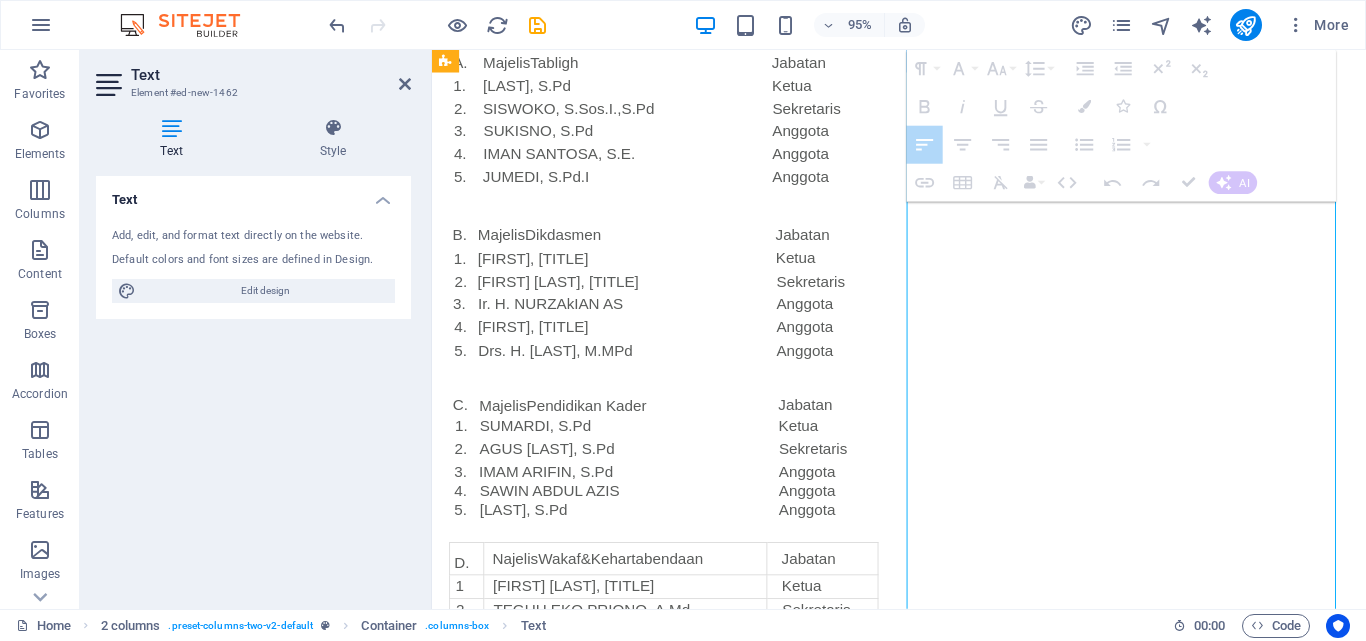 click at bounding box center [768, -182] 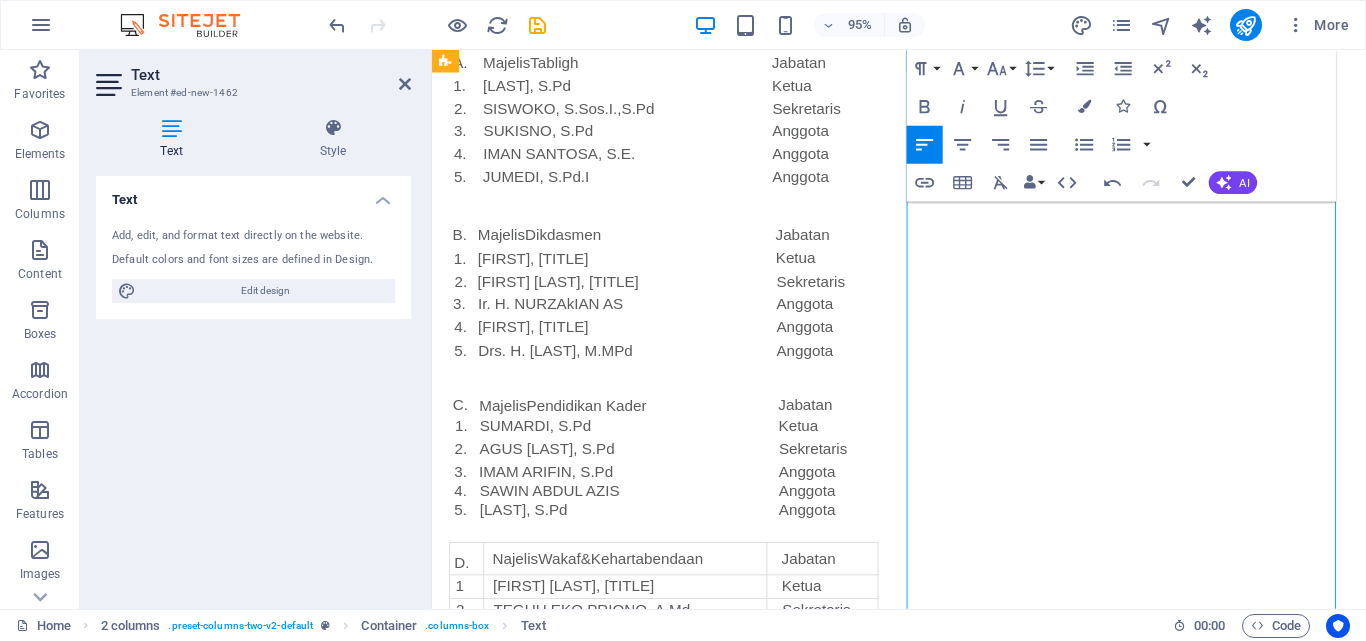 click on "IMAI\J SUGIARTO, S.Pd.I.,M.Pd" at bounding box center (607, 1619) 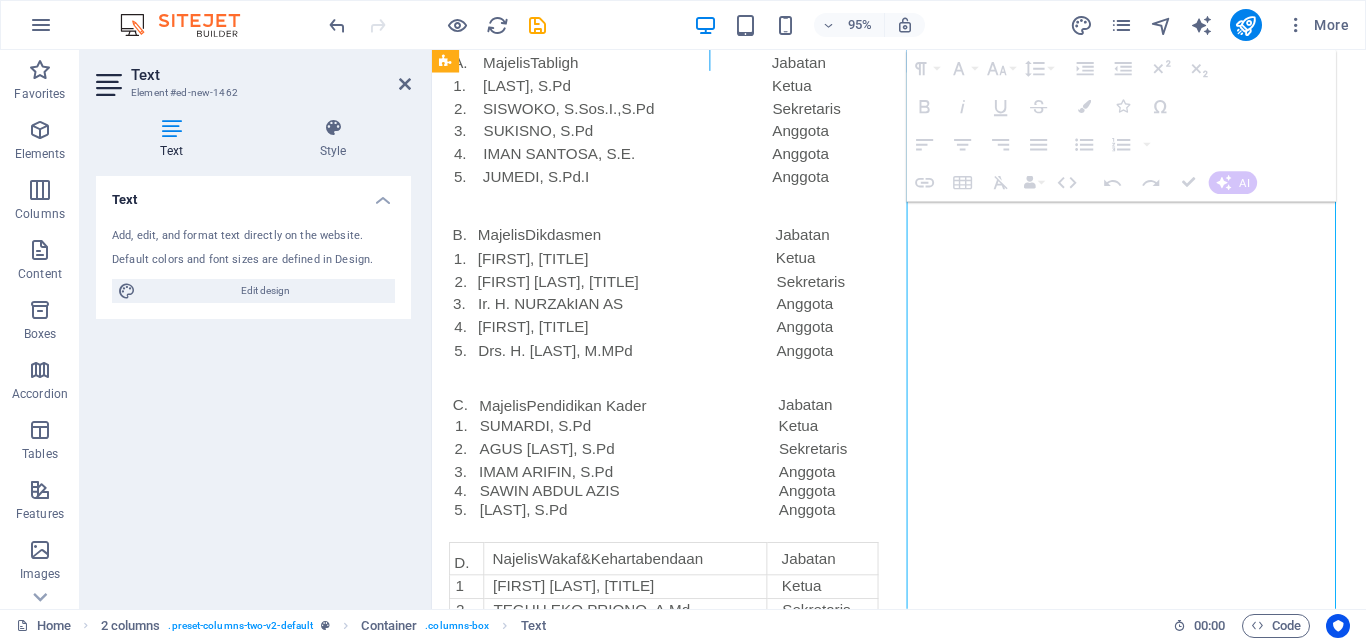 drag, startPoint x: 1200, startPoint y: 532, endPoint x: 1224, endPoint y: 528, distance: 24.33105 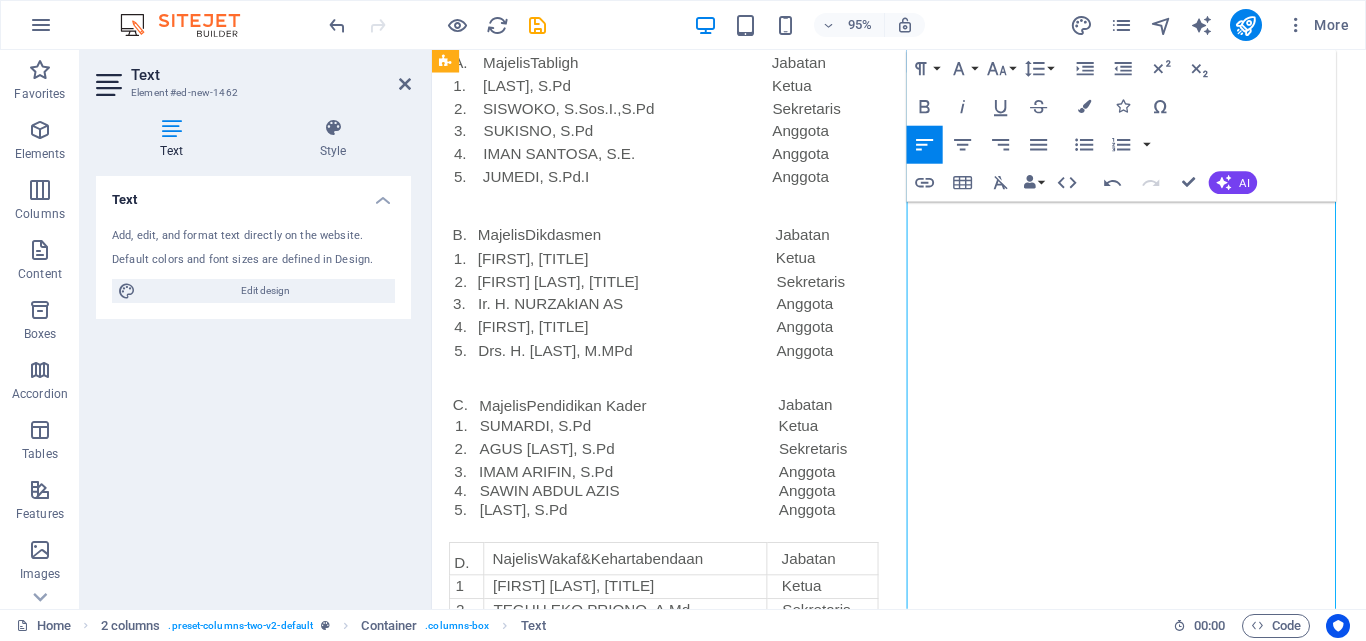 click on "IMAI\J SUGIARTO, S.Pd.I.,M.Pd" at bounding box center [659, 1610] 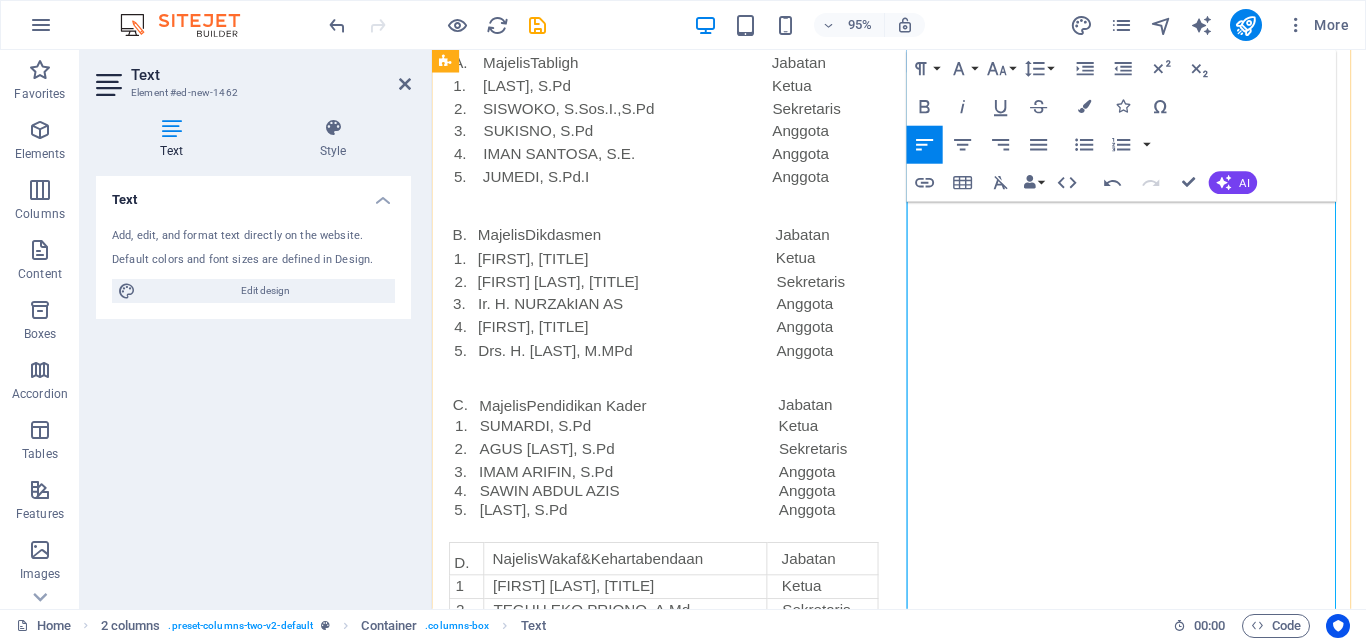 click on "[FIRST] [LAST], S.Pd.I" at bounding box center (640, 661) 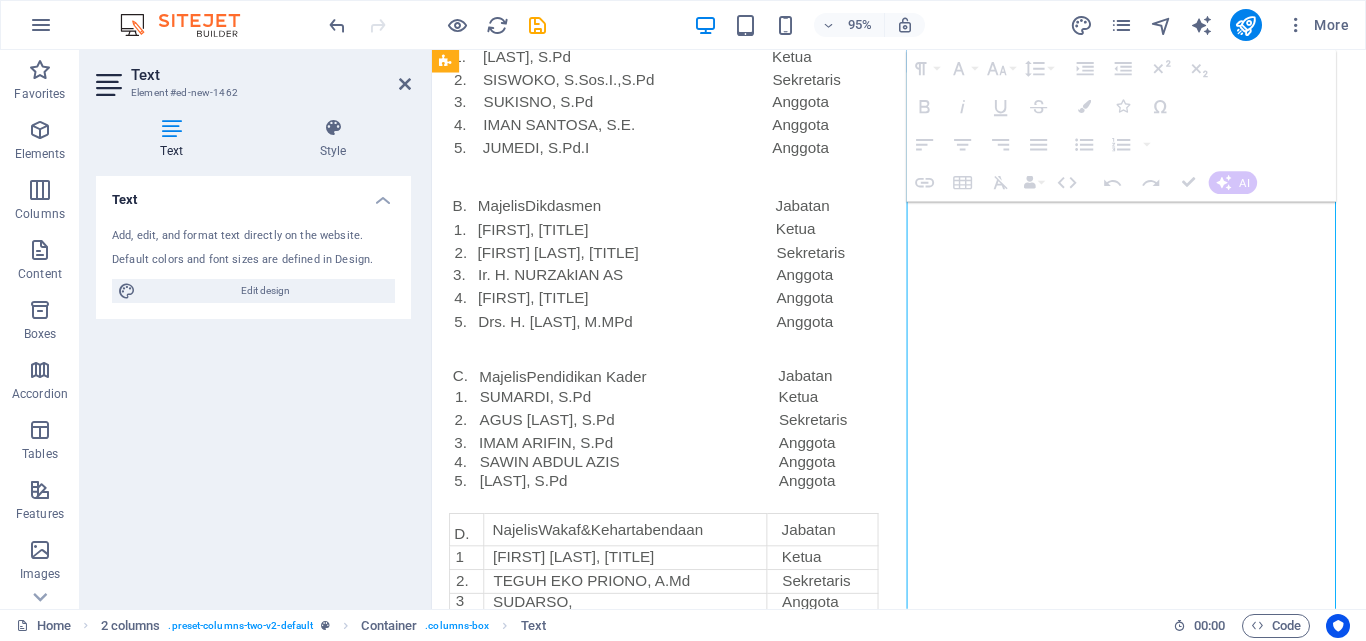 scroll, scrollTop: 1195, scrollLeft: 0, axis: vertical 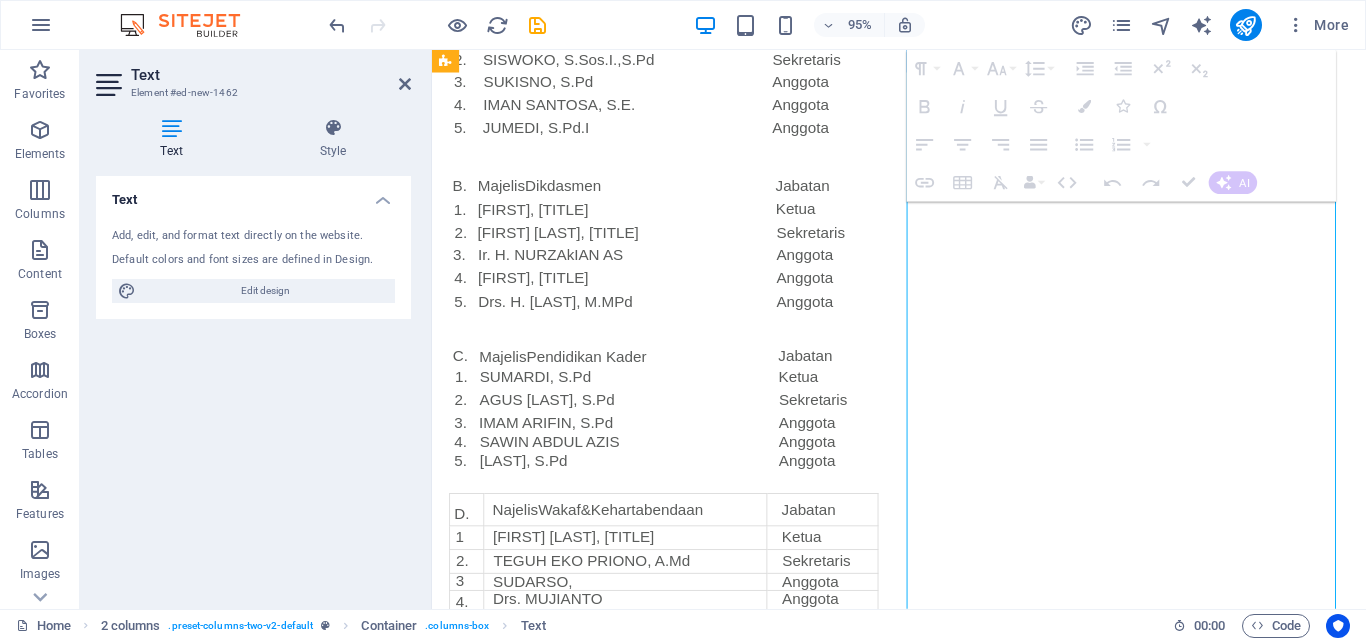 click on "D. NajelisWakaf&Kehartabendaan Jabatan 1 [FIRST] [LAST], S.IP Ketua 2. [FIRST] [LAST], A.Md Sekretaris 3 [LAST], Anggota 4. Drs. [LAST], Anggota 5 [LAST] Anggota E. MajeIisEkonomi&Kewirausahaan Jabatan 1 [FIRST] [LAST], S.E Ketua 2. [FIRST] [LAST], S.E Sekretaris 3. [FIRST] [LAST],S.E.,M.E Anggota 4. H. M. [LAST], S.E Anggota 5. [FIRST] [LAST] Anggota F. MajelisPelayananSosial Jabatan 1. Drs. [LAST], Ketua 2. [LAST] Sekretaris 3. [LAST] [LAST], S.Pd Anggota 4. H. [LAST] Anggota 5. [LAST] [LAST], SH Anggota G. MajelisPelayananKesehatanUmat Jabatan 1. [FIRST] [LAST], S.Kep.Us Ketua 2. [FIRST], S.Kep.Ns Sekretaris 3. [FIRST] [LAST], S.Kep.Ns Anggota 4. [FIRST], S.P Anggota 5. [FIRST], A.Mk Anggota H. MajelisTarjih&Tajdid Jabatan 1. [FIRST], S.Pd.I.,M.Pd Ketua 2. [FIRST] [LAST], S.Pd.I Sekretaris 3. [FIRST] [LAST] Anggota 4. [FIRST] [LAST] Anggota 5. M. [LAST], S.Pd.I Anggota I. LembagaBimbinganlbadah Haji Jabatan 1. H.M. [LAST], S.Pd Ketua 2. H. [LAST], S.Pd.,M.Pd Sekretaris 3. H. [LAST] [LAST] Anggota 4. 5." at bounding box center (676, 1258) 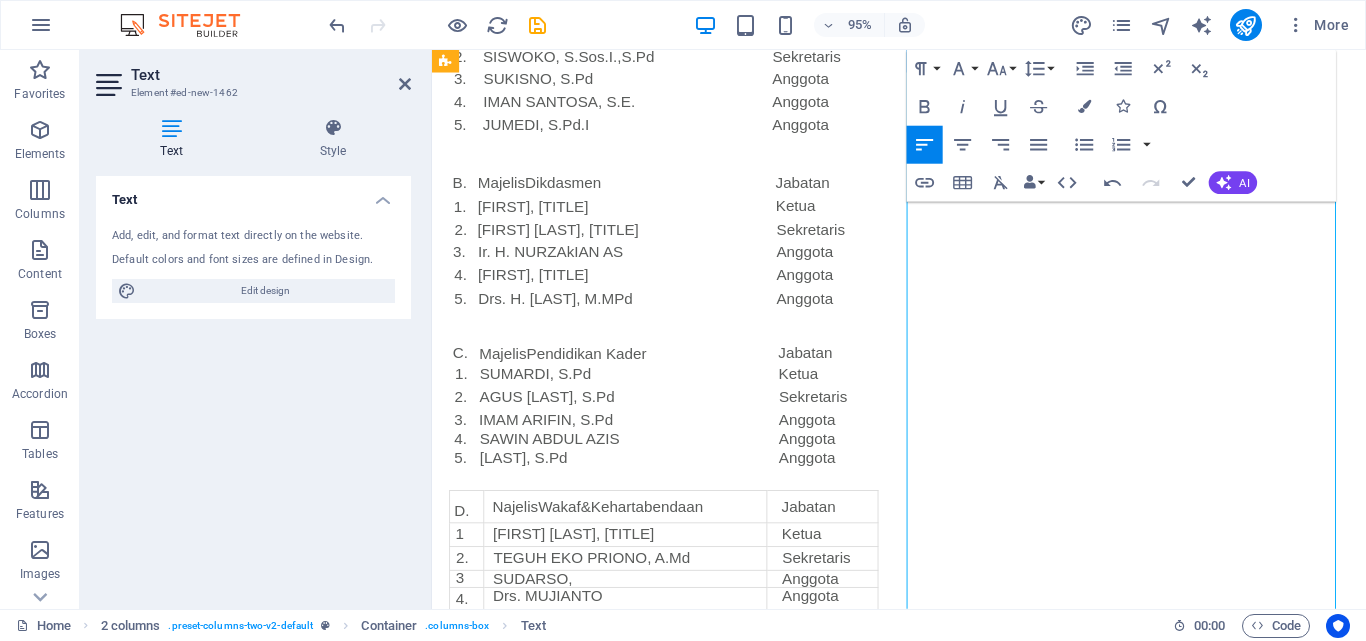 click on "Anggota" at bounding box center (842, 607) 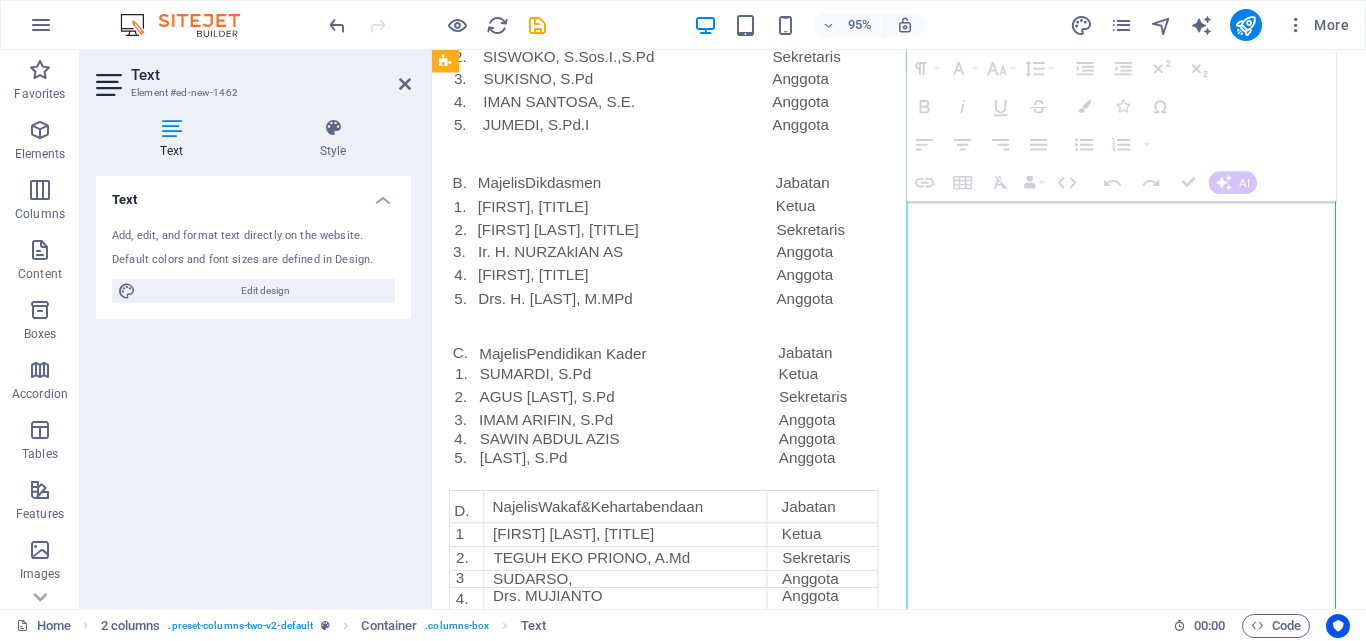 click at bounding box center (750, -69) 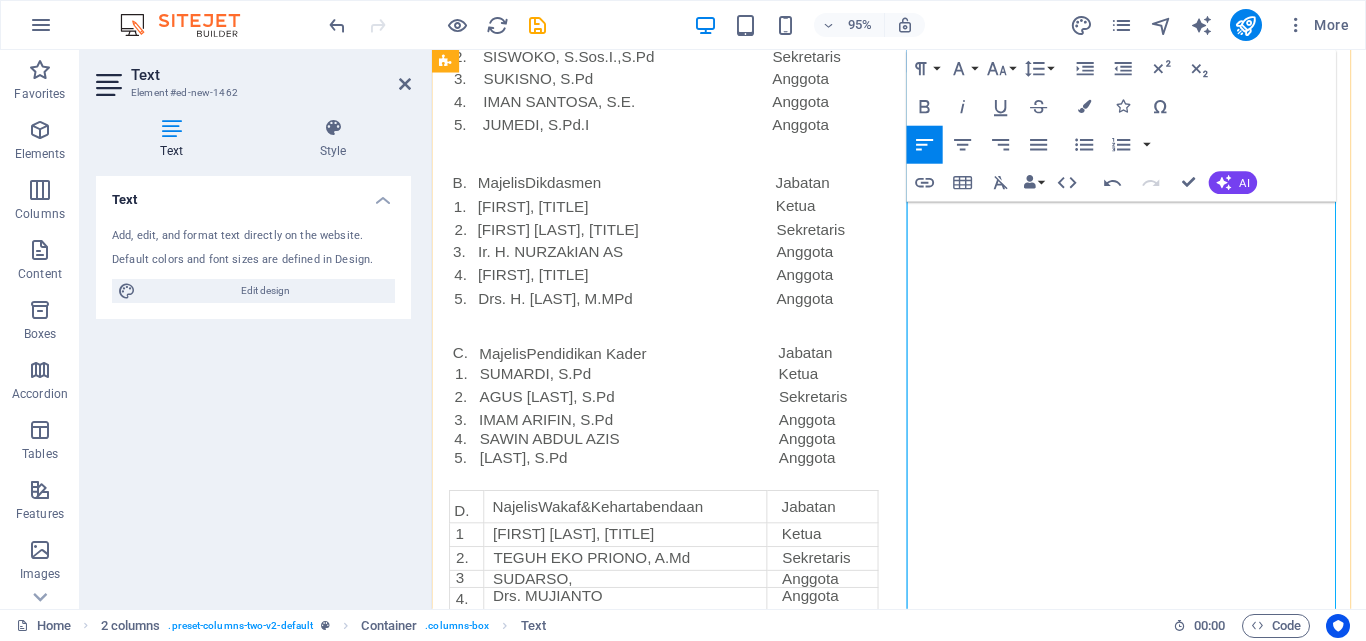 click at bounding box center (635, 531) 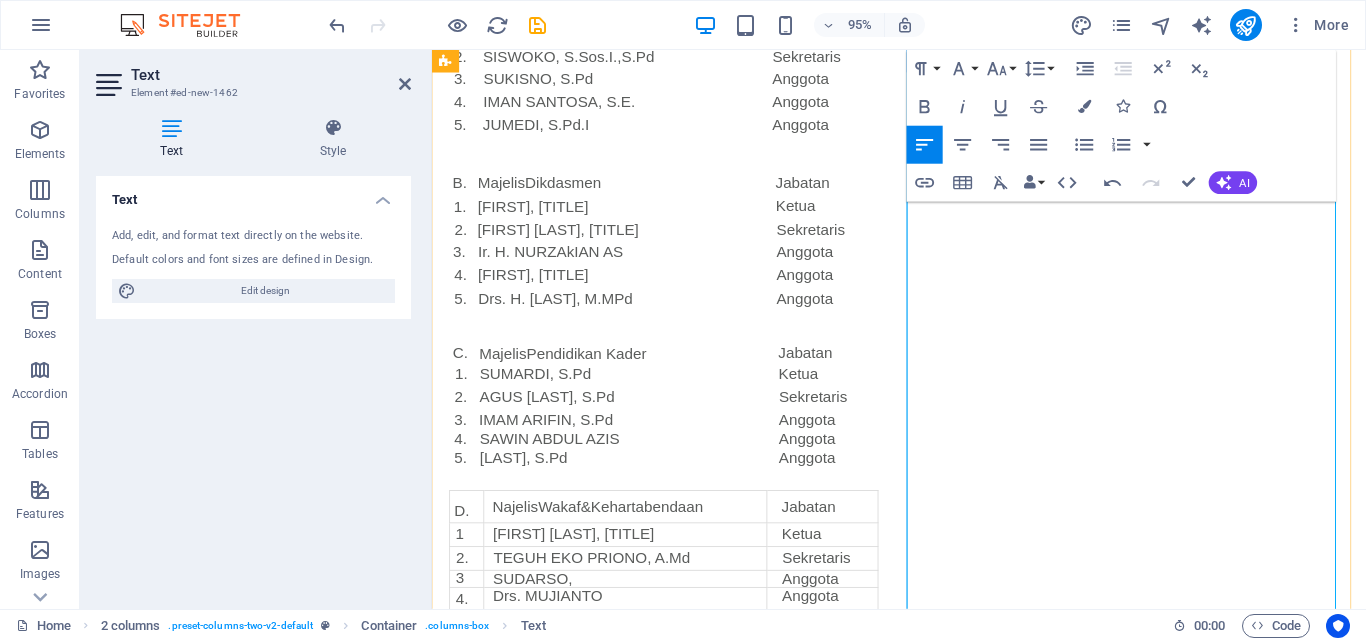 type 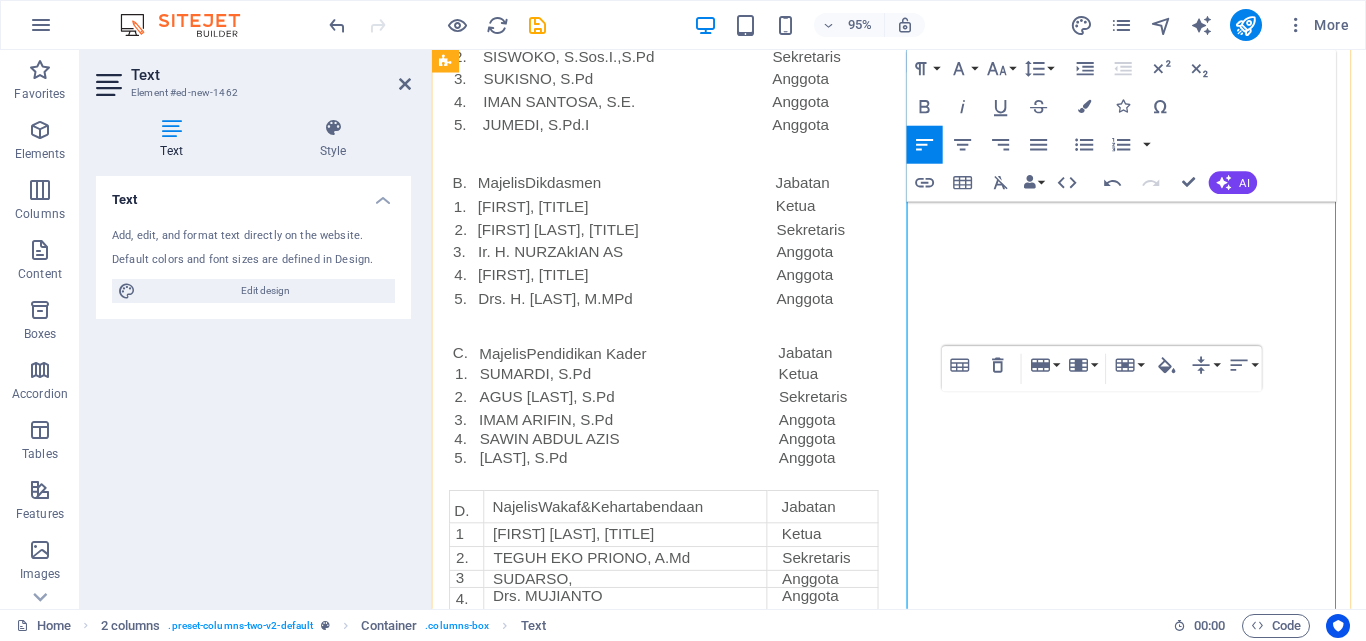 click at bounding box center (645, 1533) 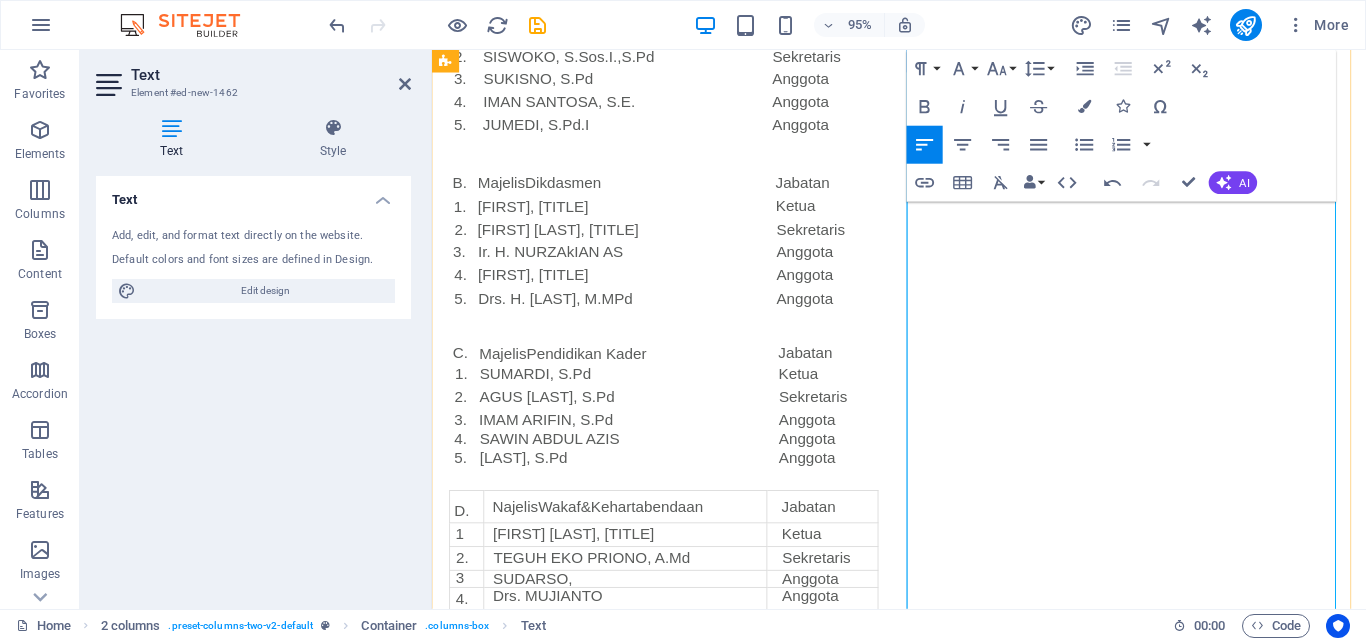 click at bounding box center (645, 1533) 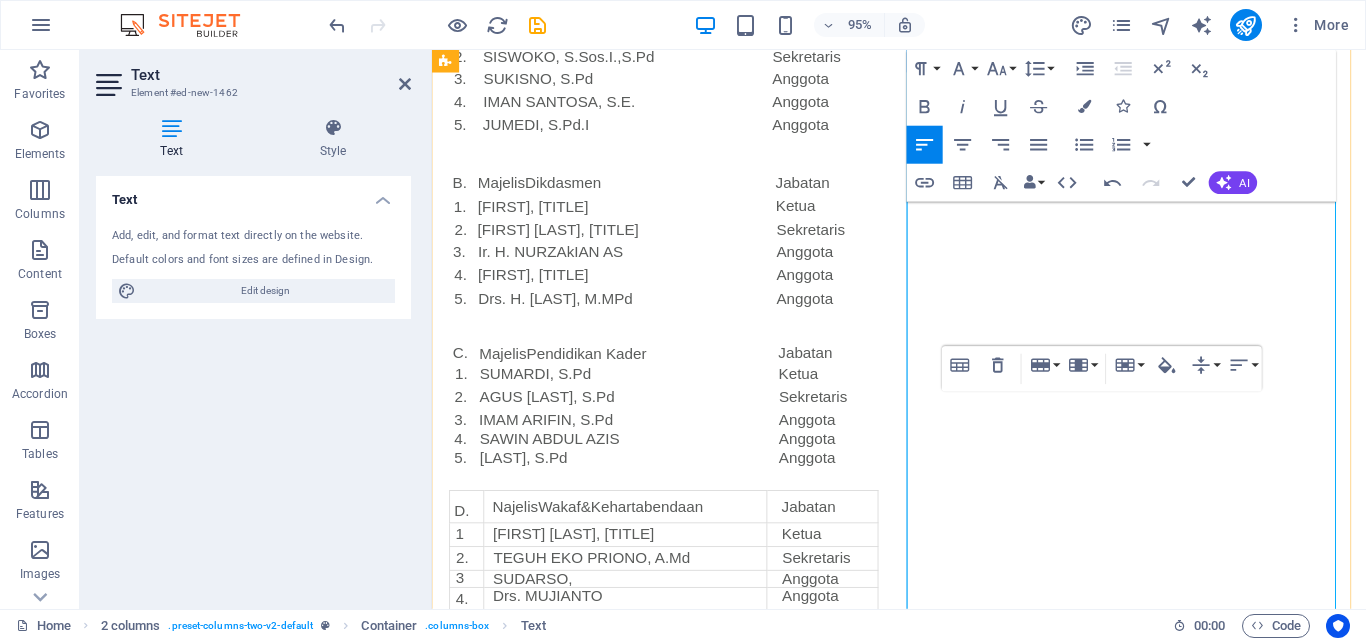 click at bounding box center (645, 1533) 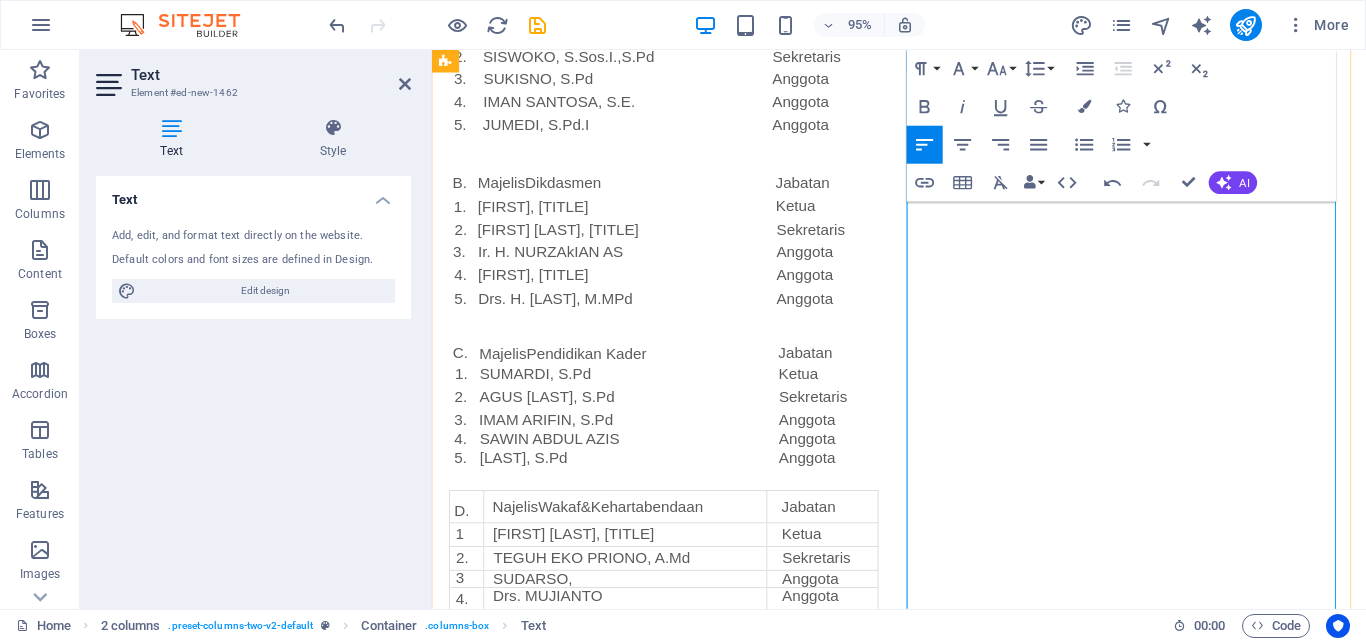 click at bounding box center (645, 1533) 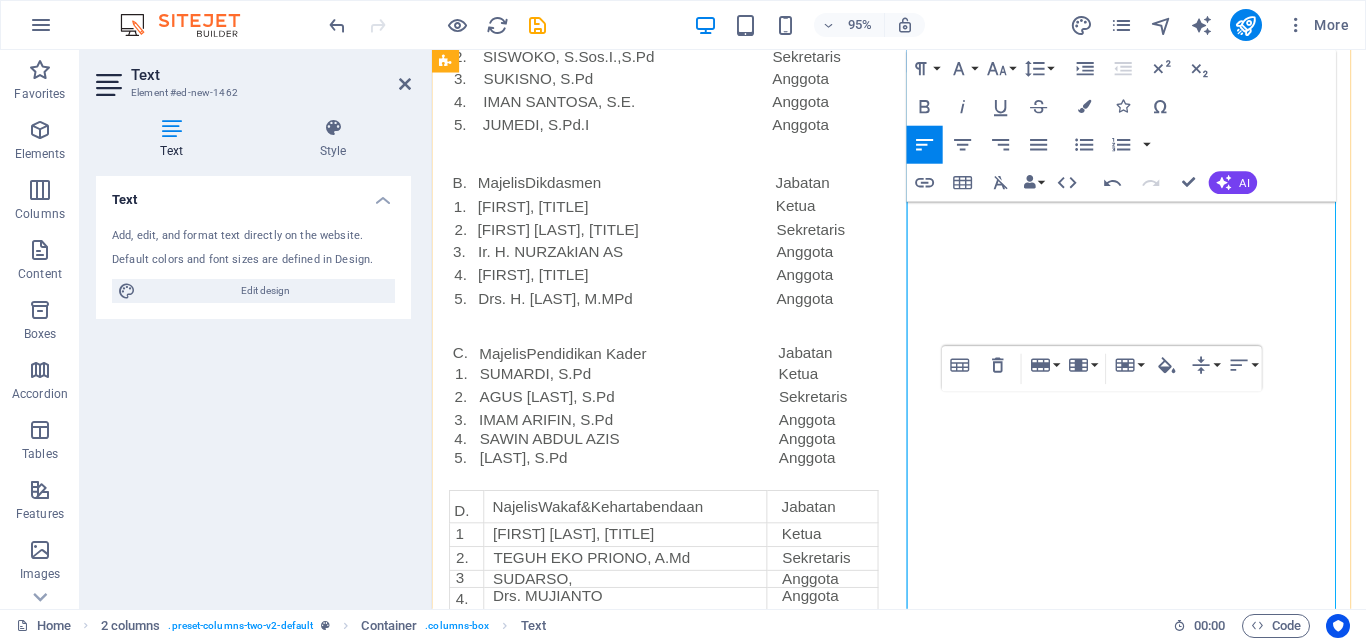 click at bounding box center [645, 1533] 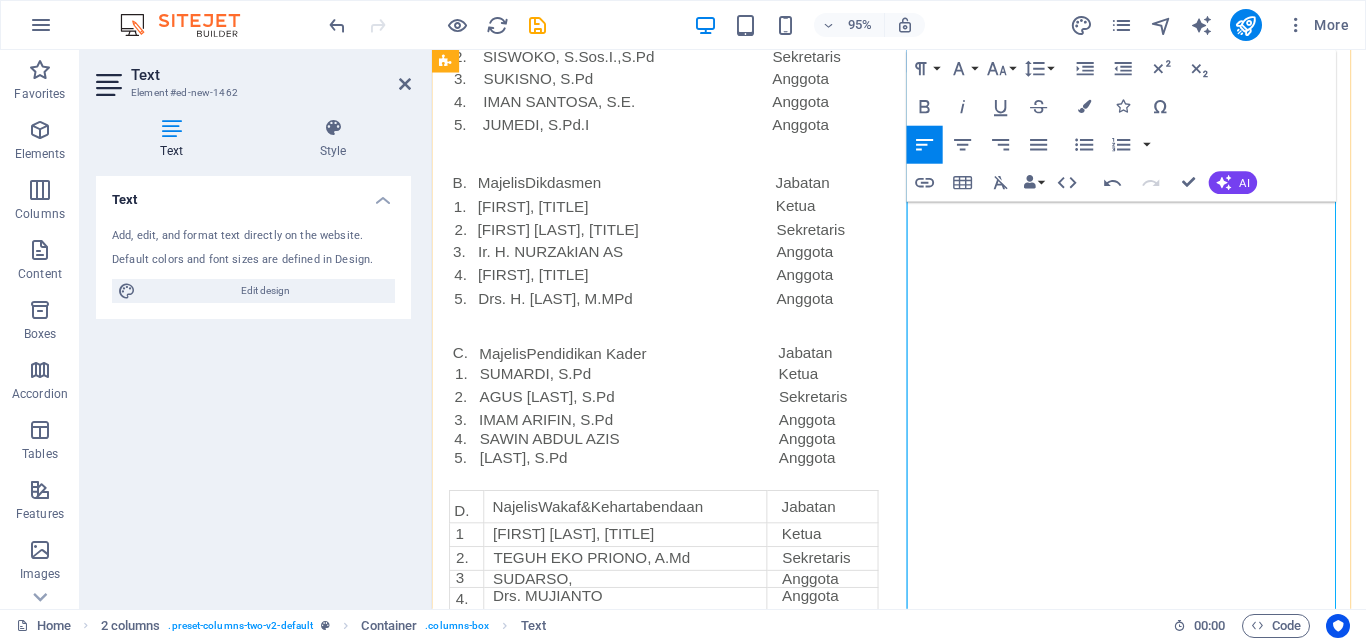 click on "IMAI\J SUGIARTO, S.Pd.I.,M.Pd" at bounding box center [640, 561] 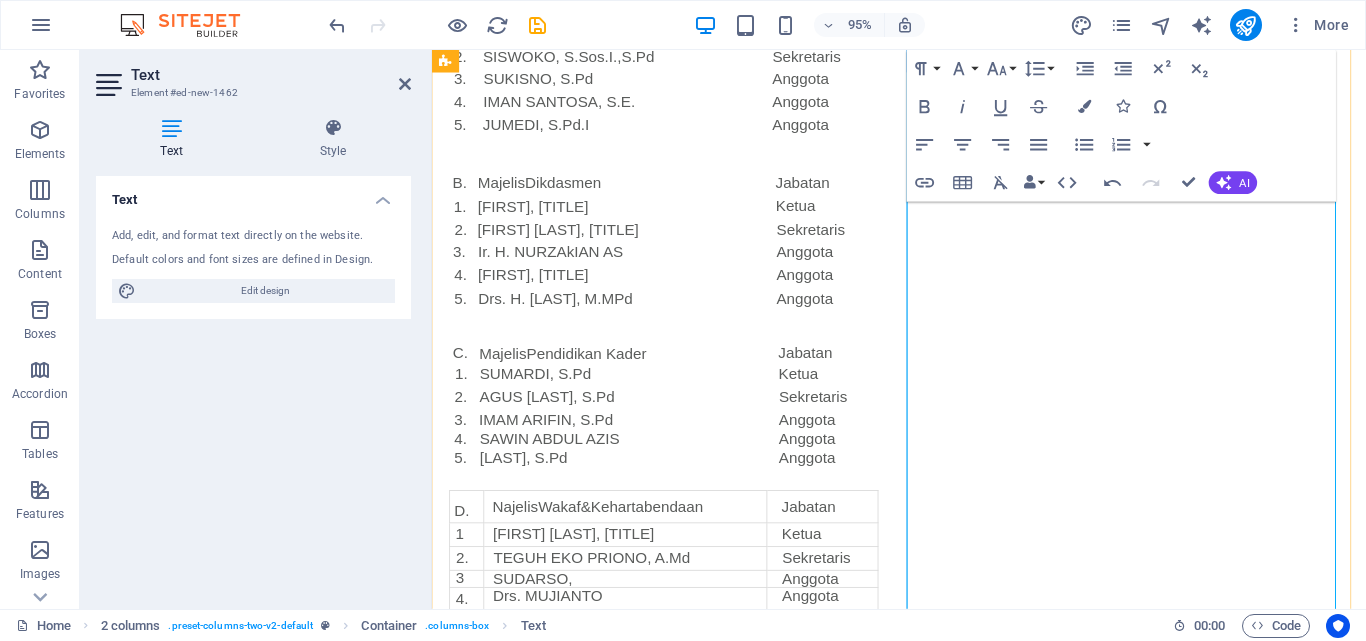click at bounding box center (635, 531) 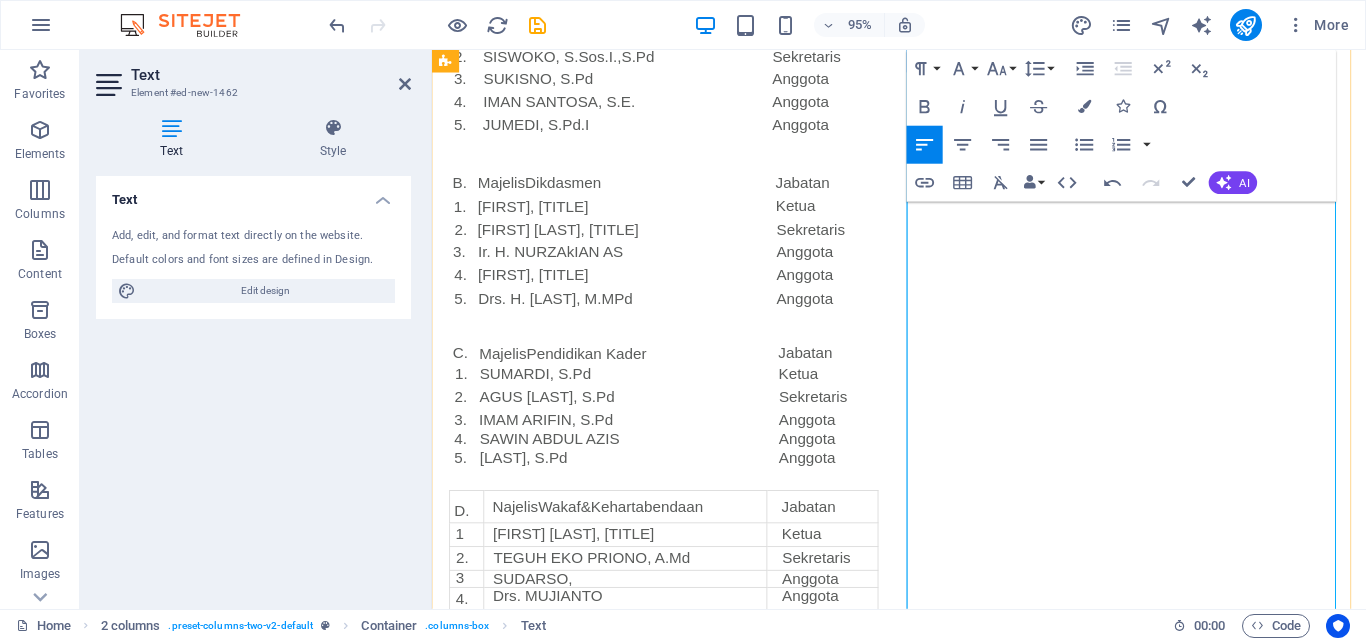 click at bounding box center [635, 531] 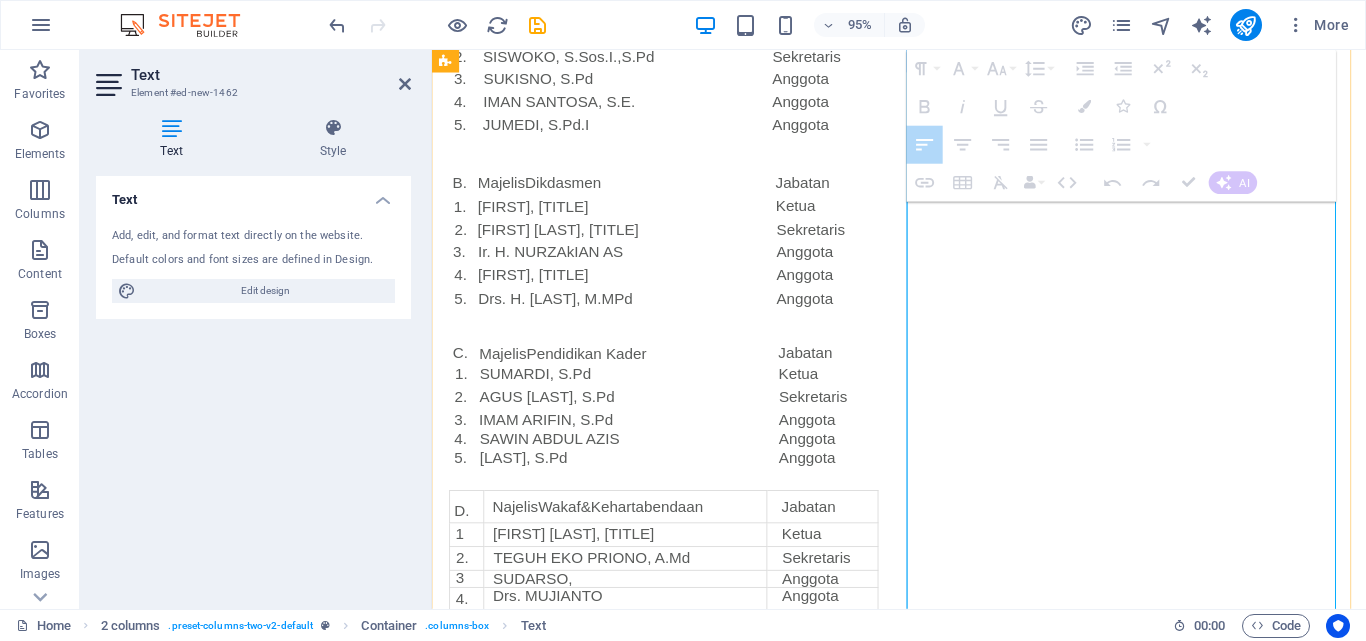 drag, startPoint x: 1325, startPoint y: 432, endPoint x: 1274, endPoint y: 445, distance: 52.63079 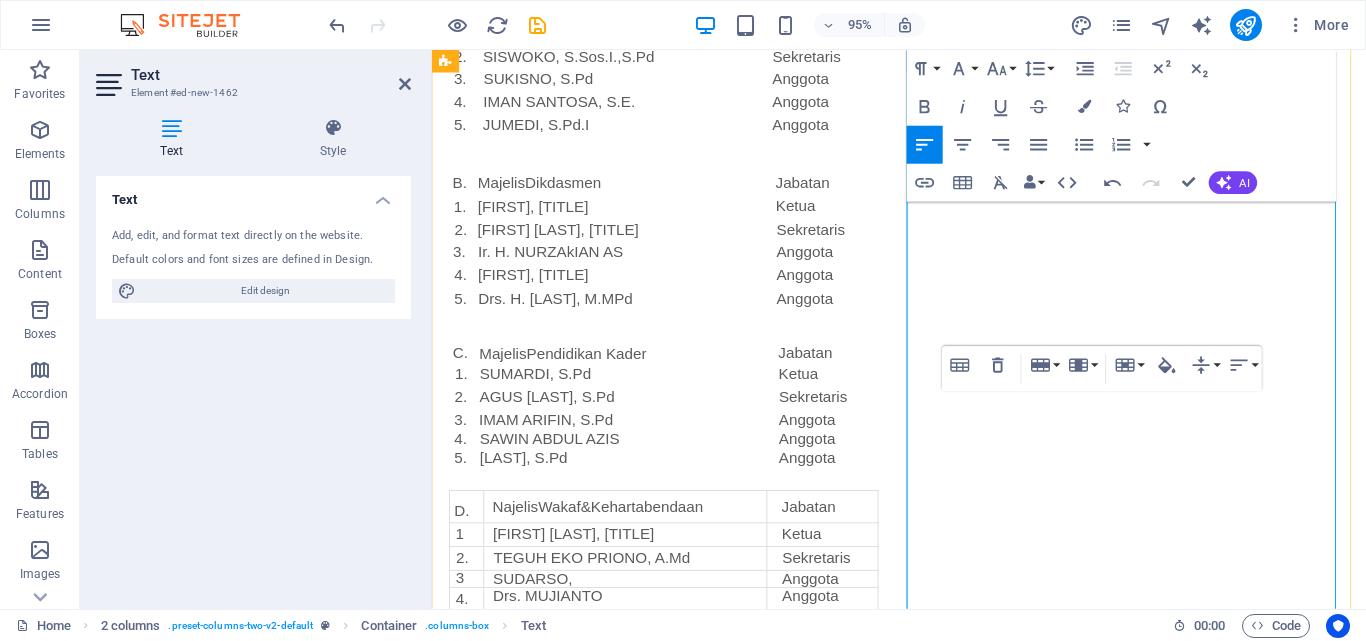 click on "La" at bounding box center (843, 1533) 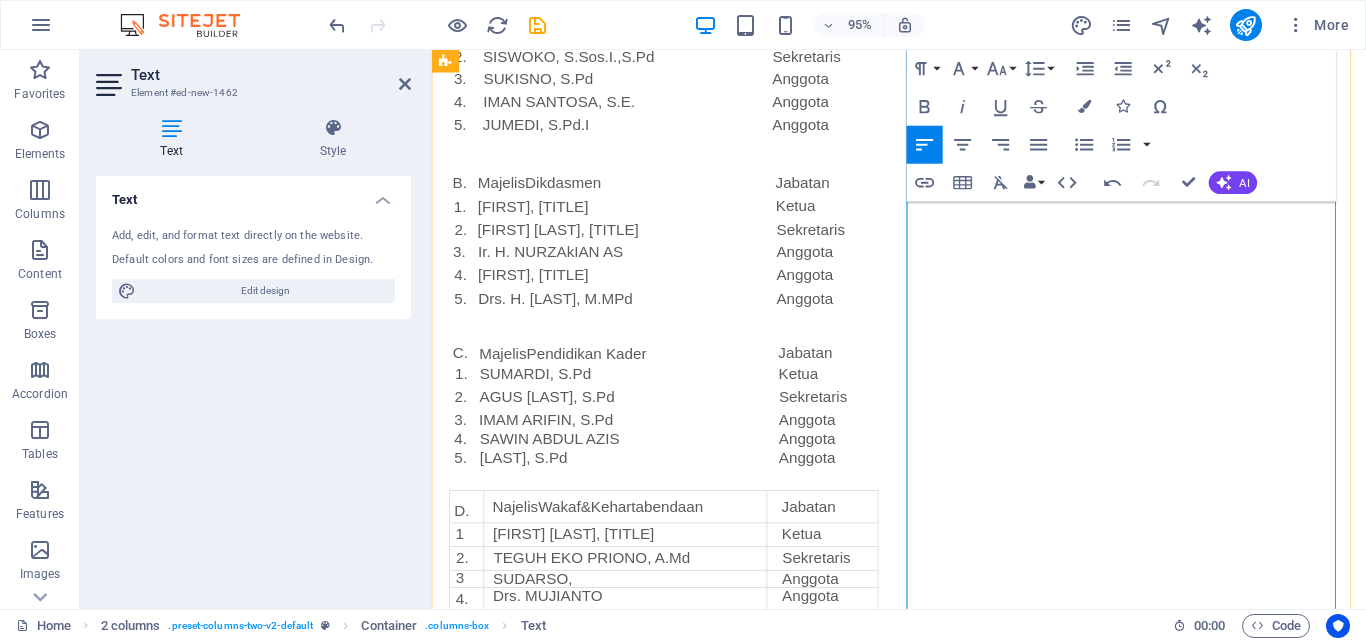click on "IMAI\J SUGIARTO, S.Pd.I.,M.Pd" at bounding box center [640, 561] 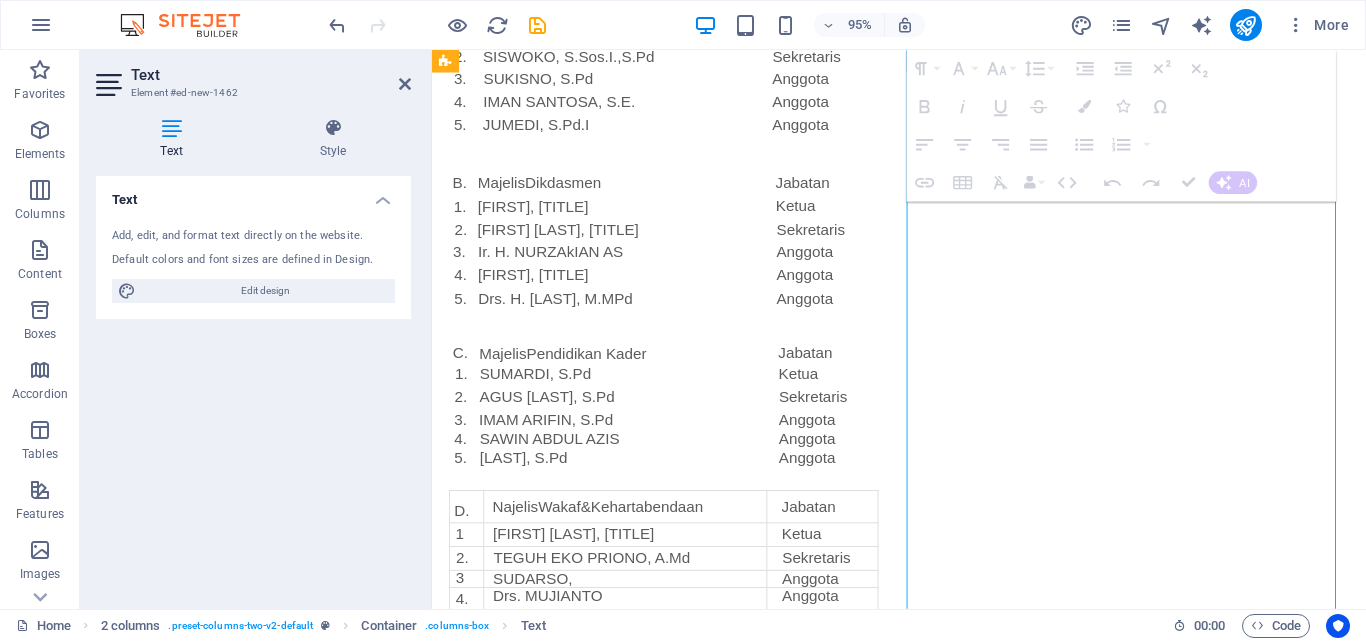 click at bounding box center [777, -69] 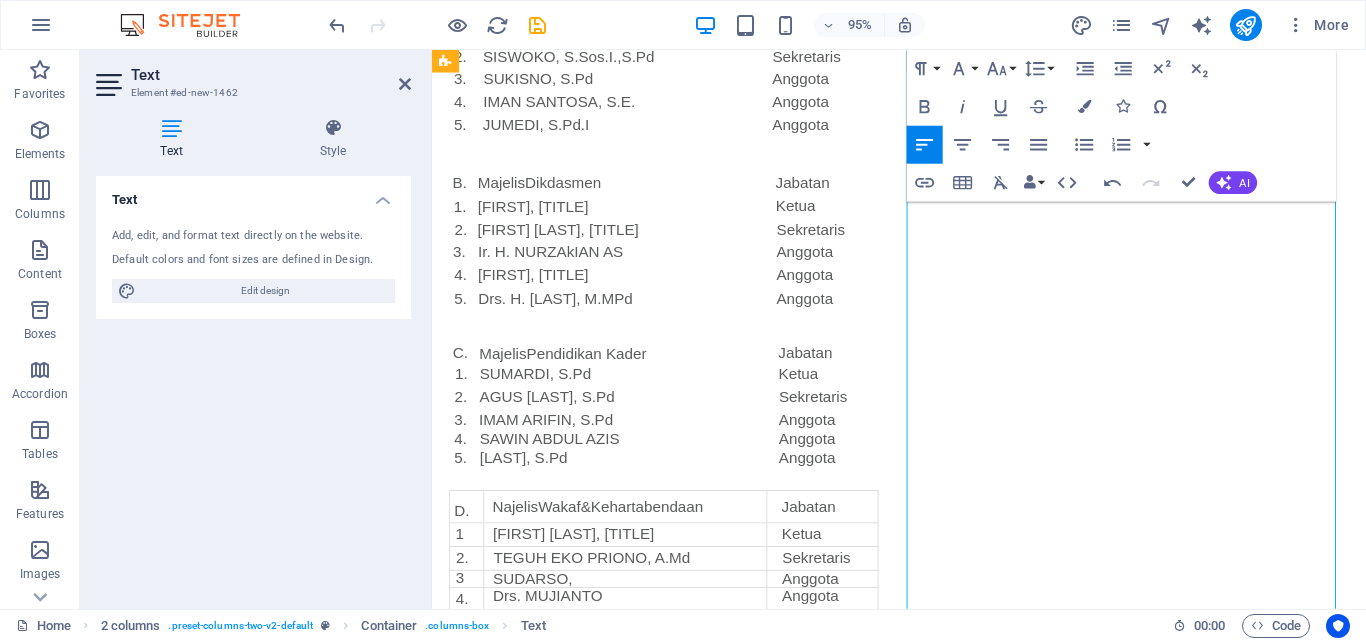 click at bounding box center [635, 531] 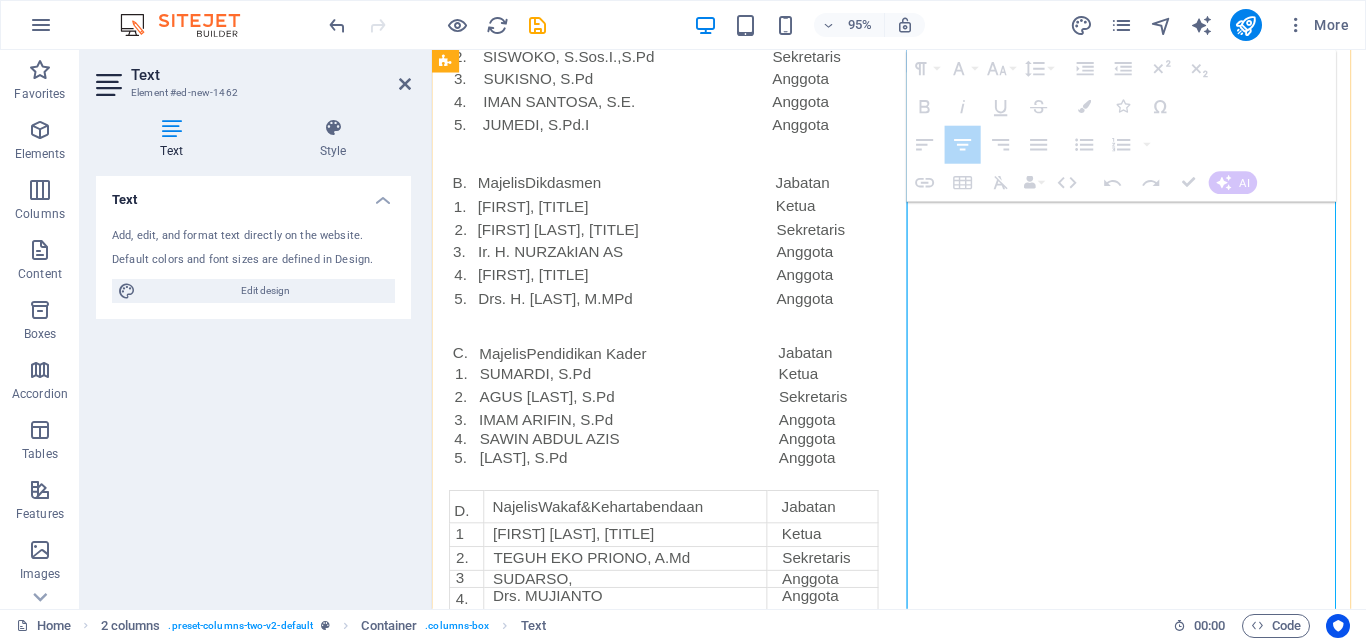 drag, startPoint x: 950, startPoint y: 463, endPoint x: 1299, endPoint y: 456, distance: 349.0702 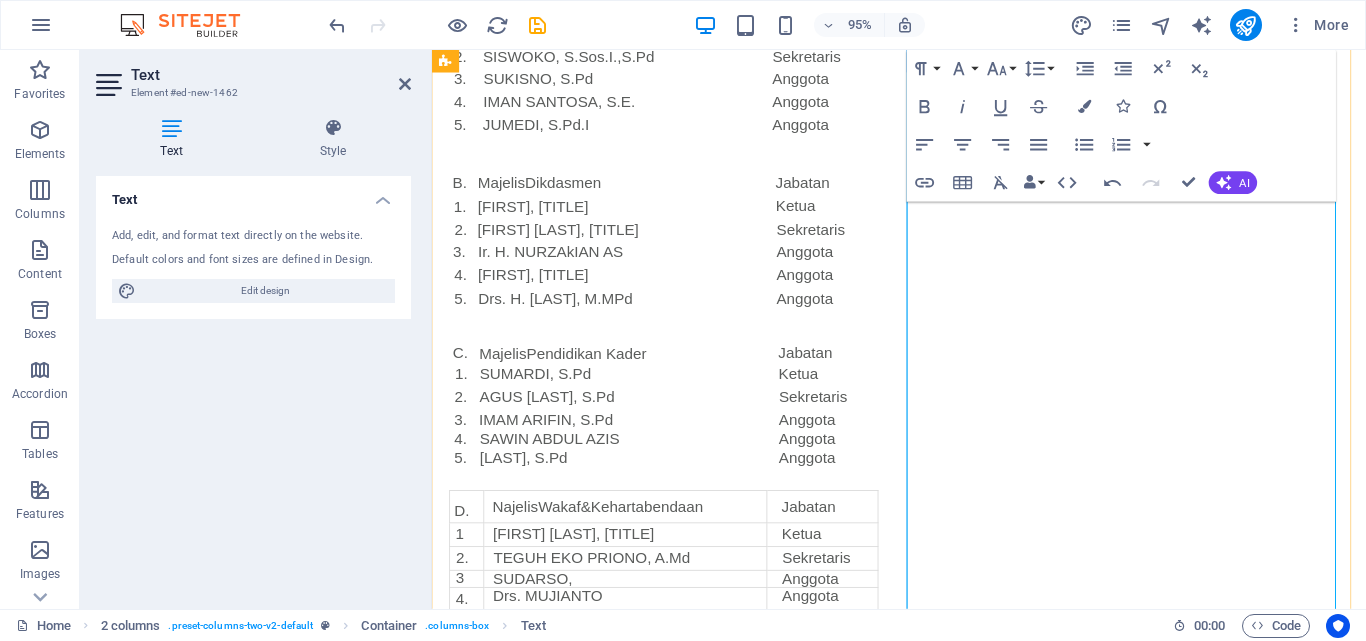 click on "J." at bounding box center (470, 536) 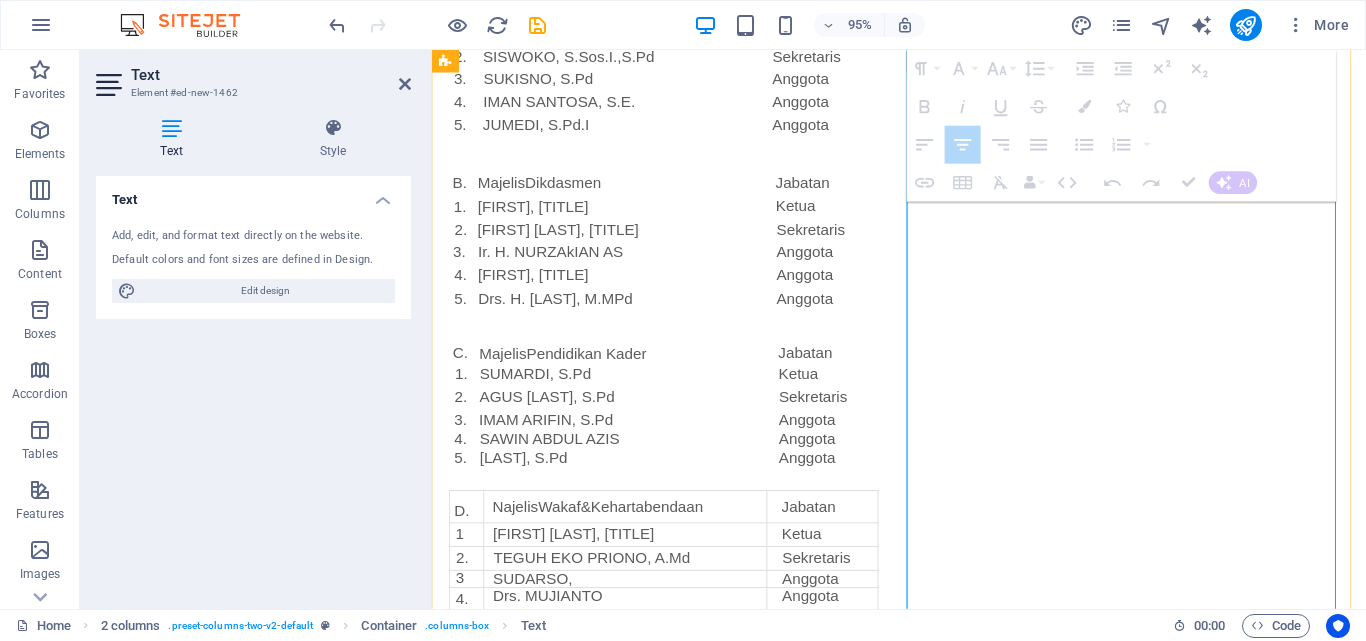 drag, startPoint x: 956, startPoint y: 443, endPoint x: 1298, endPoint y: 438, distance: 342.03656 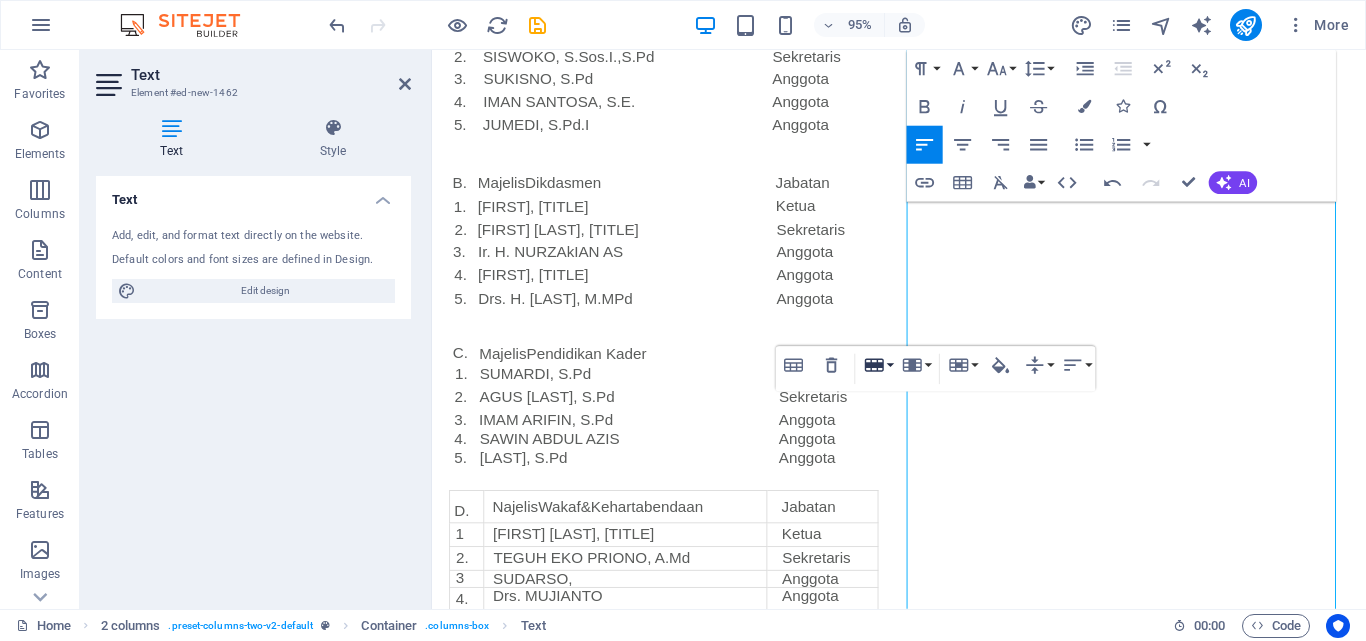 click 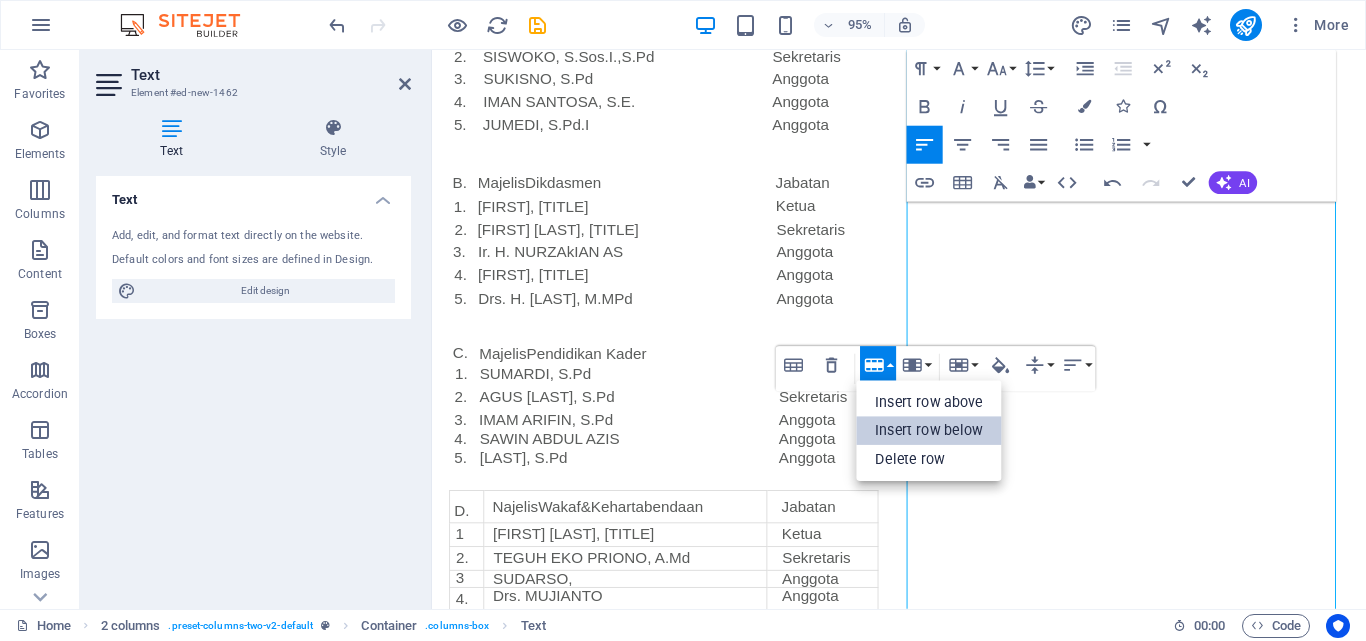 click on "Insert row below" at bounding box center [930, 430] 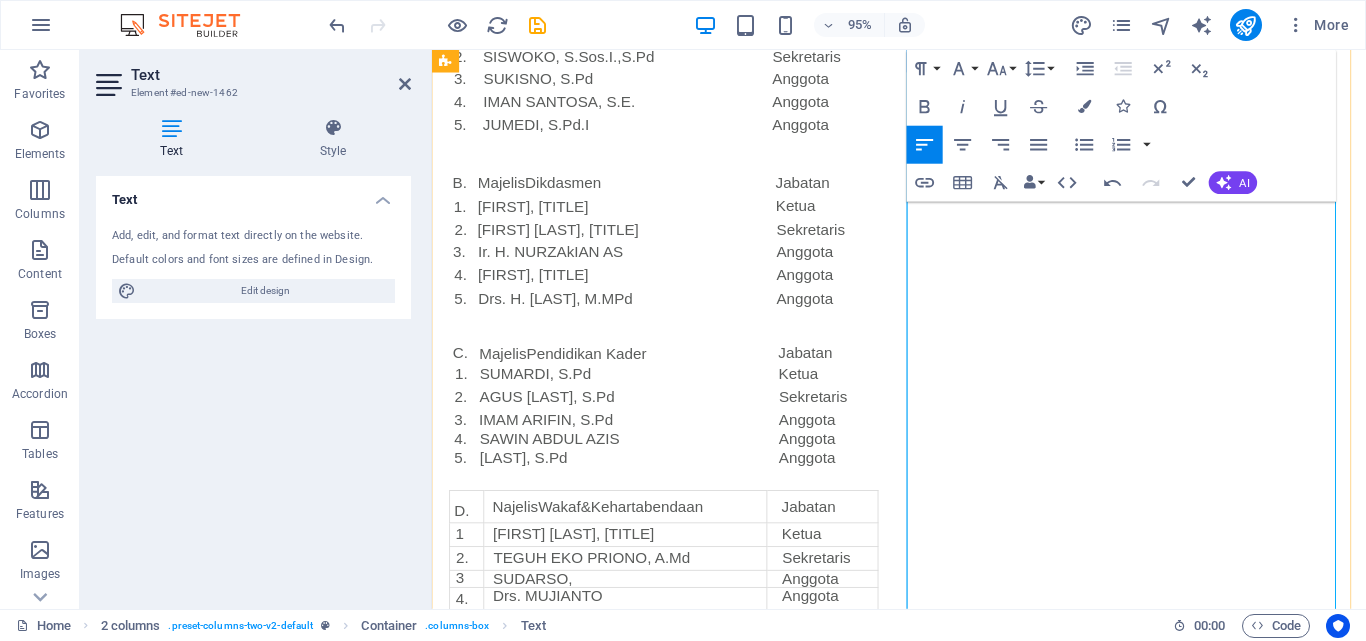 click at bounding box center [635, 560] 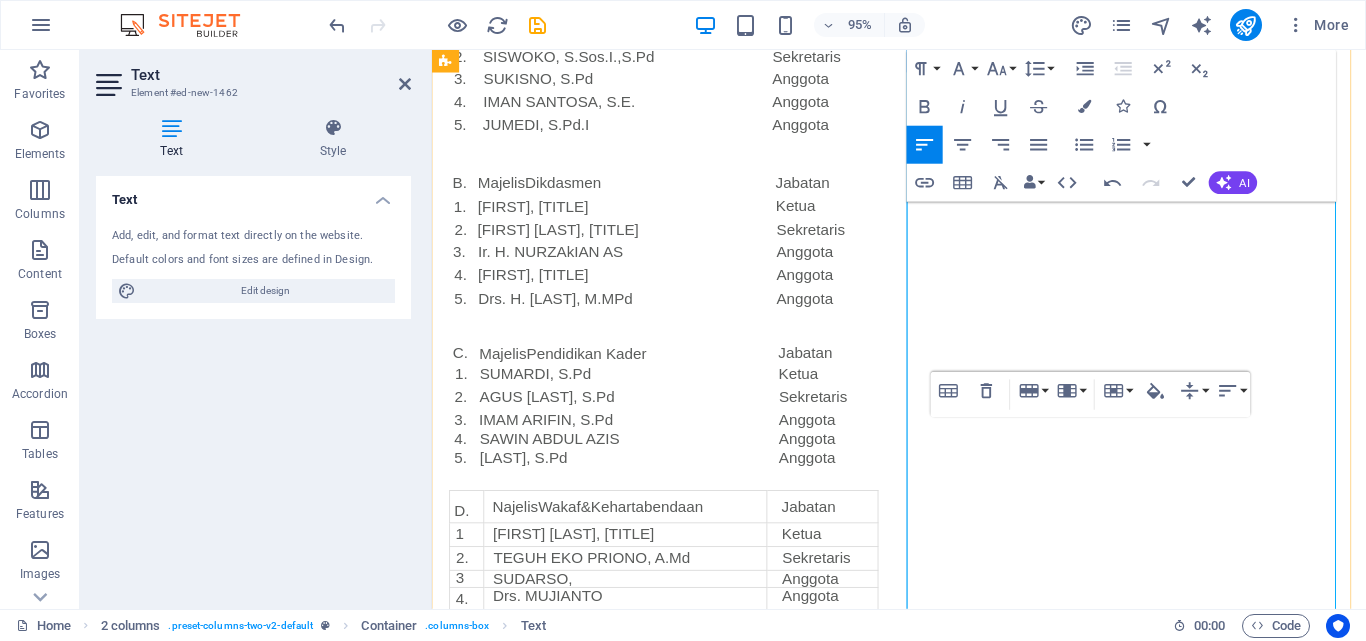 click at bounding box center (842, 560) 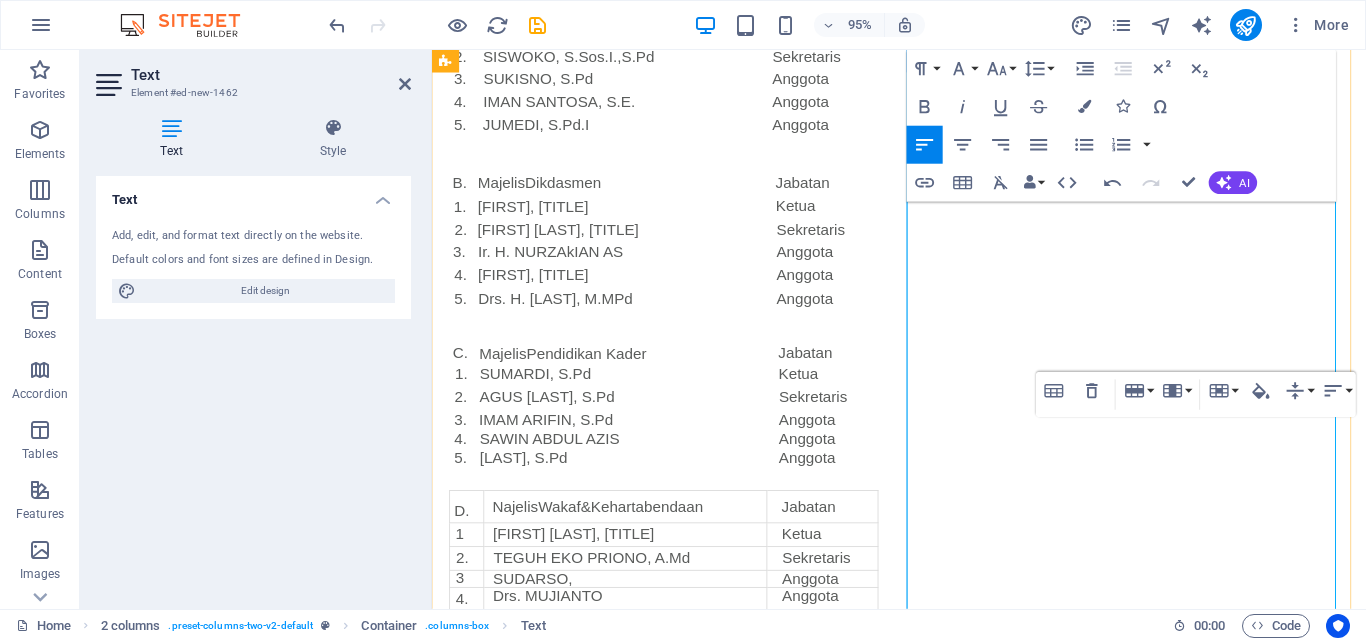 click at bounding box center [474, -56] 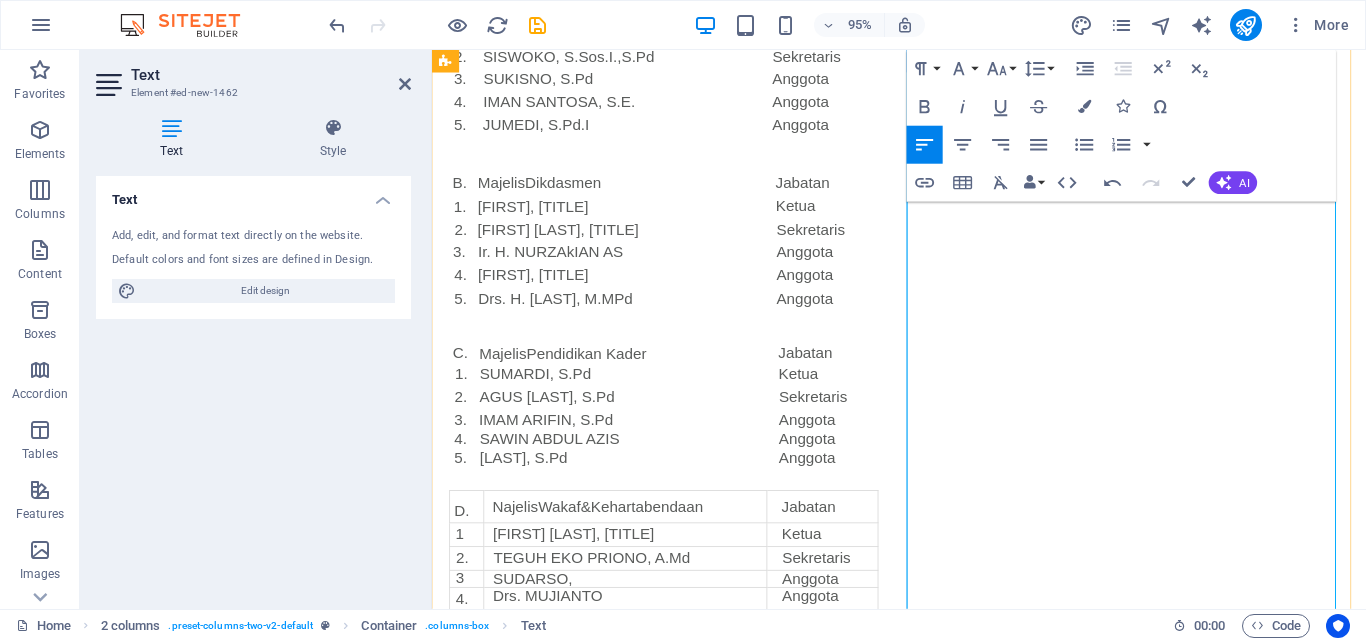 click at bounding box center (468, 1560) 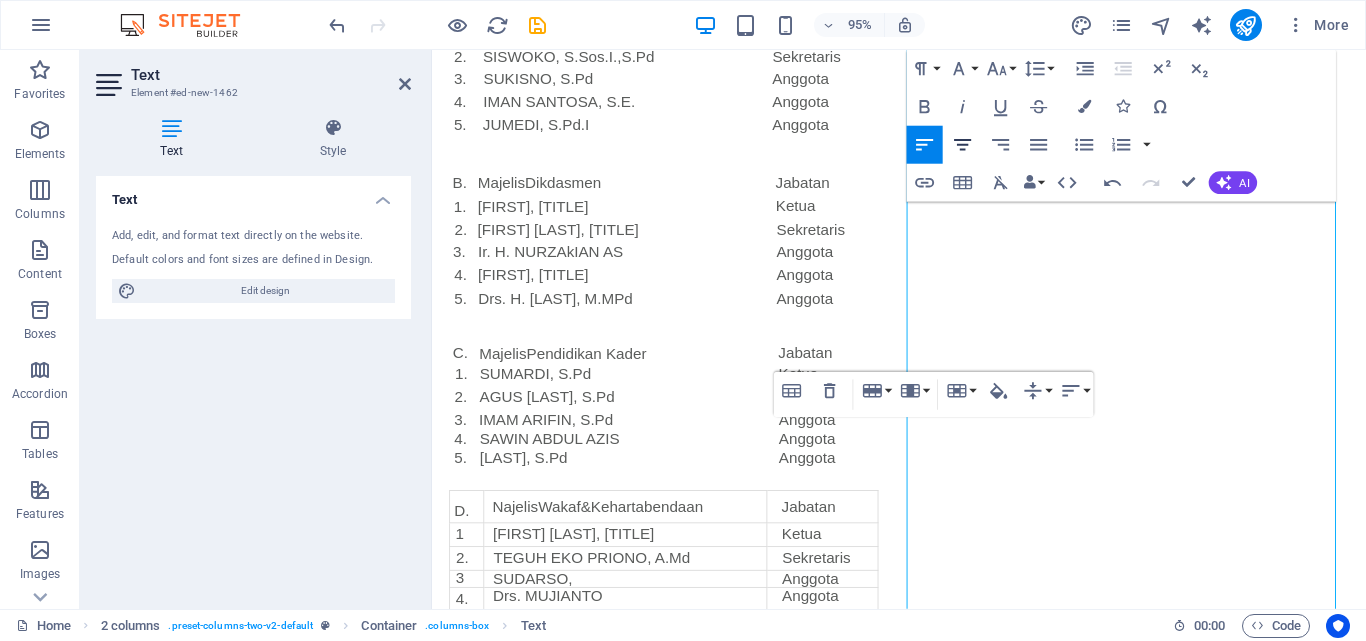 click 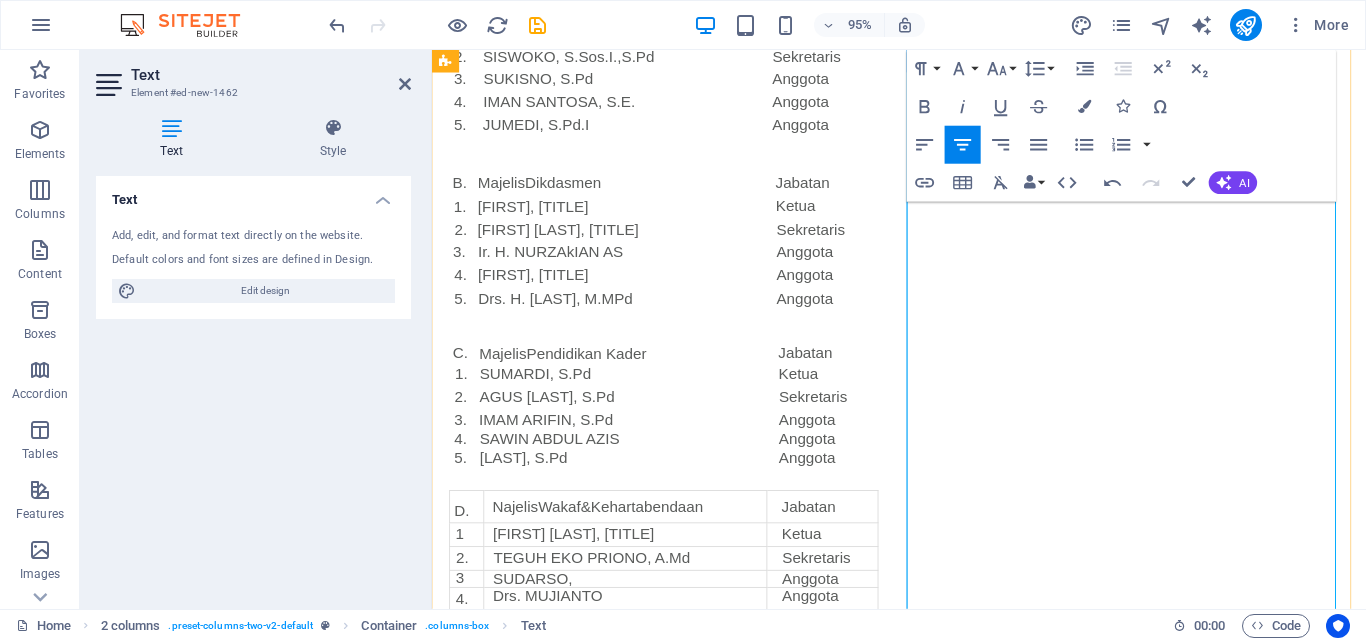 click at bounding box center [635, 531] 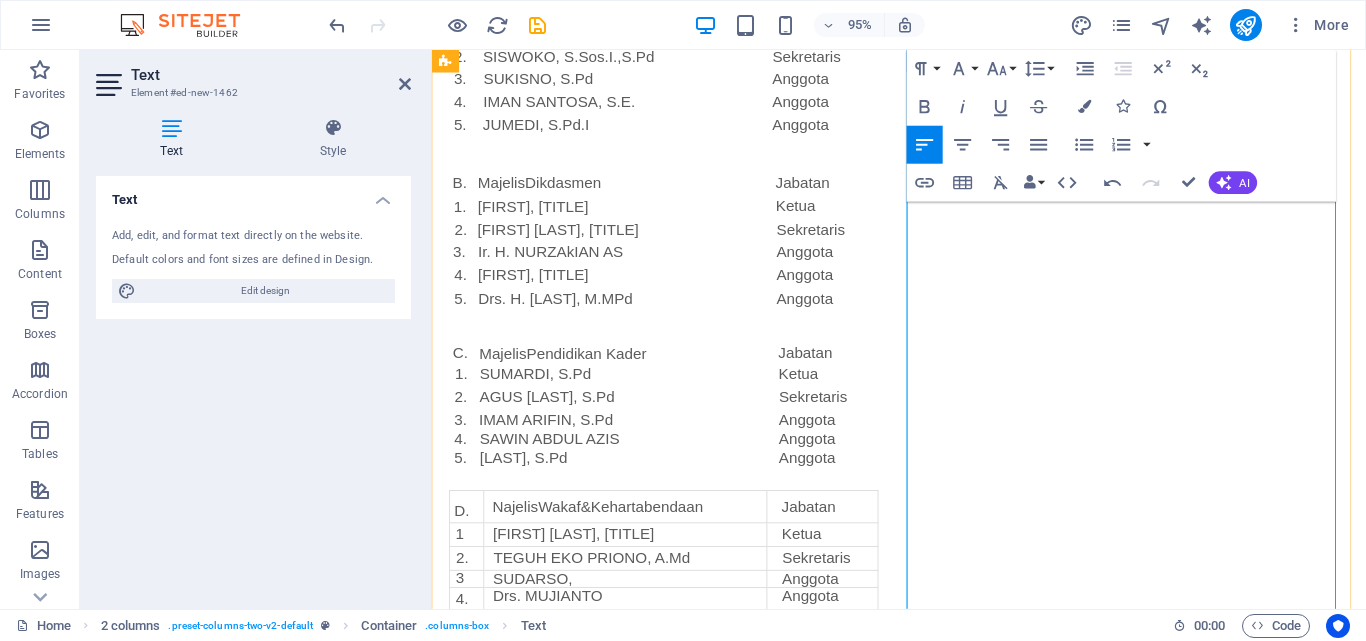 click at bounding box center [635, 531] 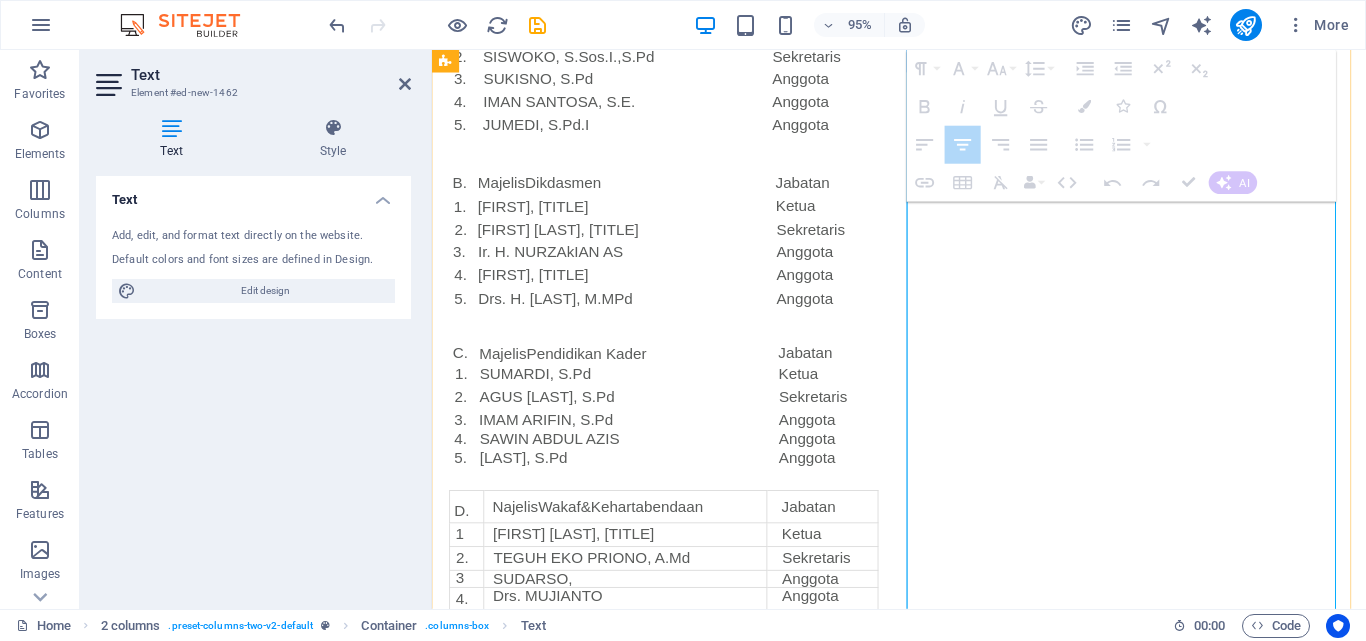 drag, startPoint x: 947, startPoint y: 441, endPoint x: 1295, endPoint y: 439, distance: 348.00574 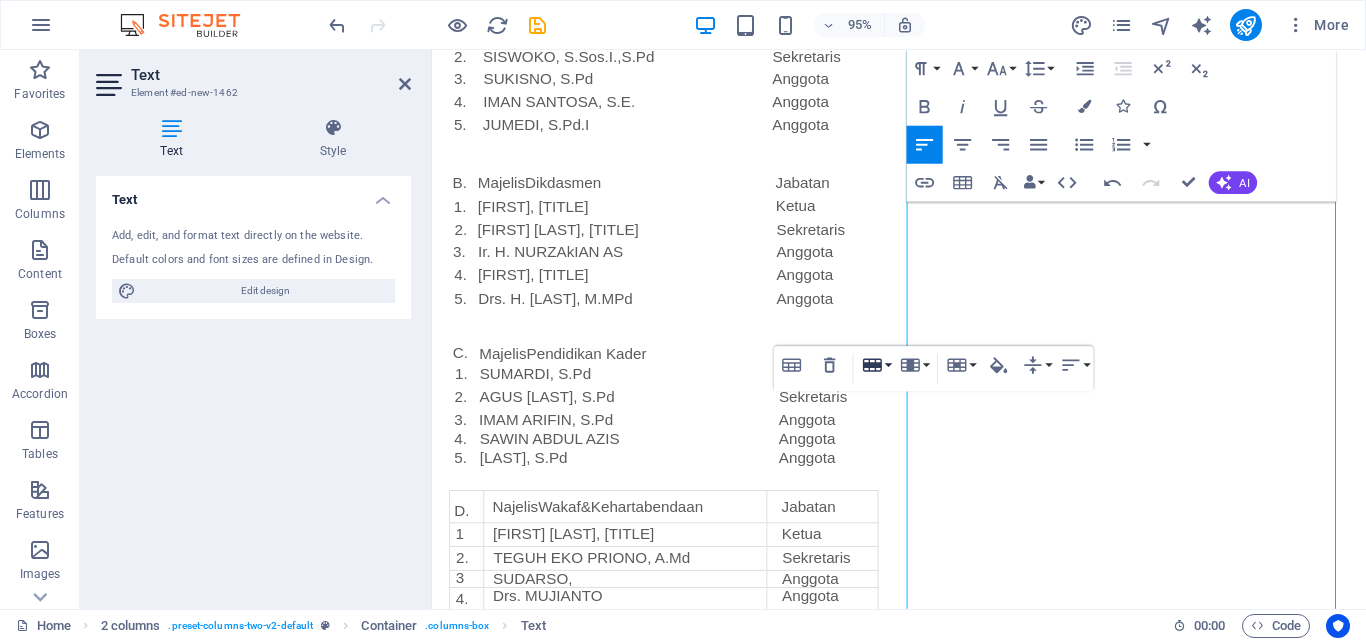 click on "Row" at bounding box center [876, 365] 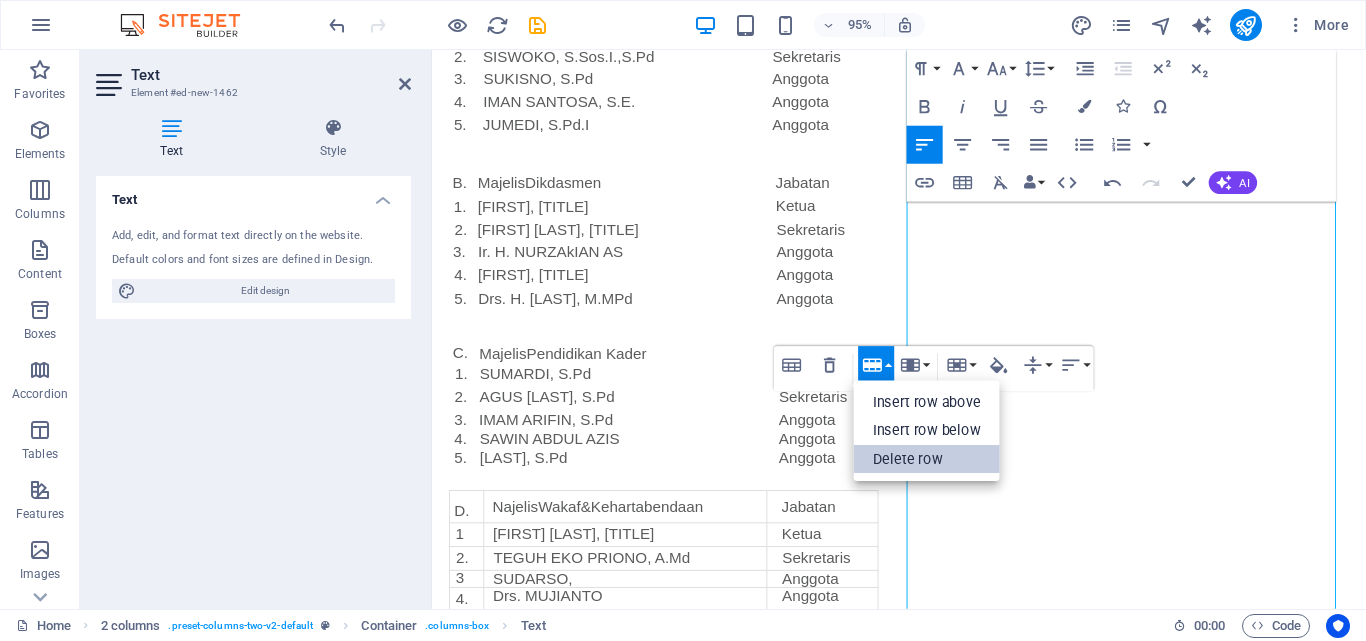 click on "Delete row" at bounding box center [927, 459] 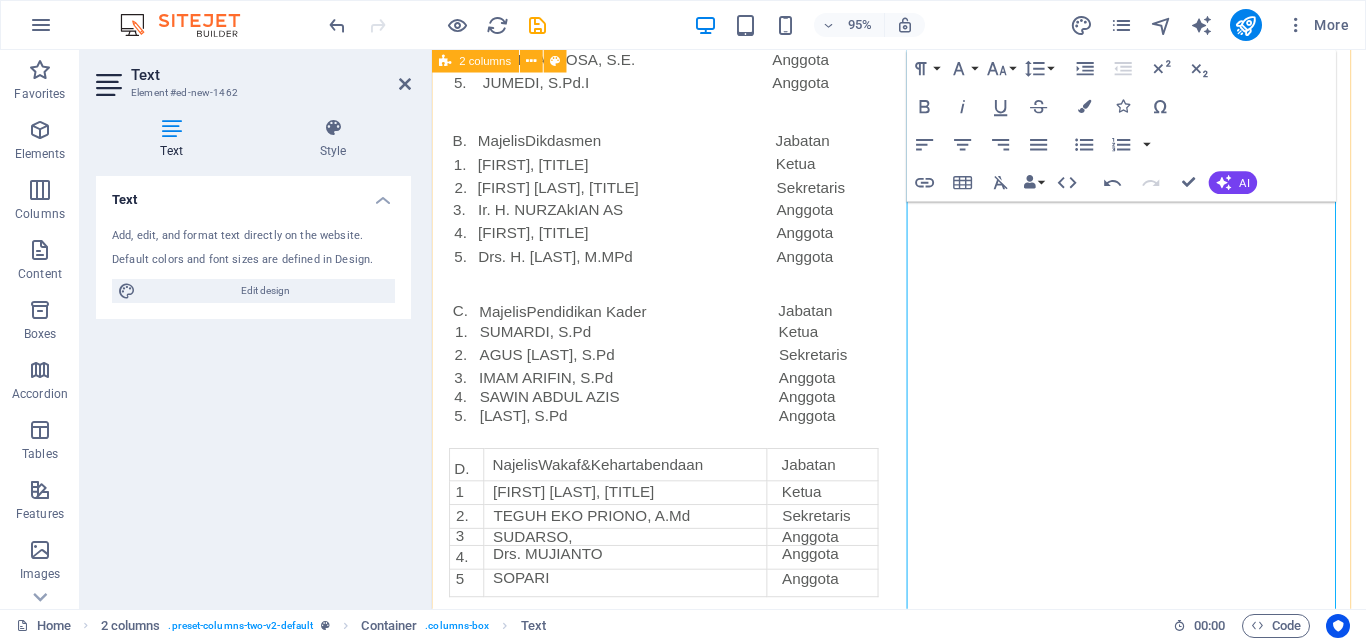 scroll, scrollTop: 1540, scrollLeft: 0, axis: vertical 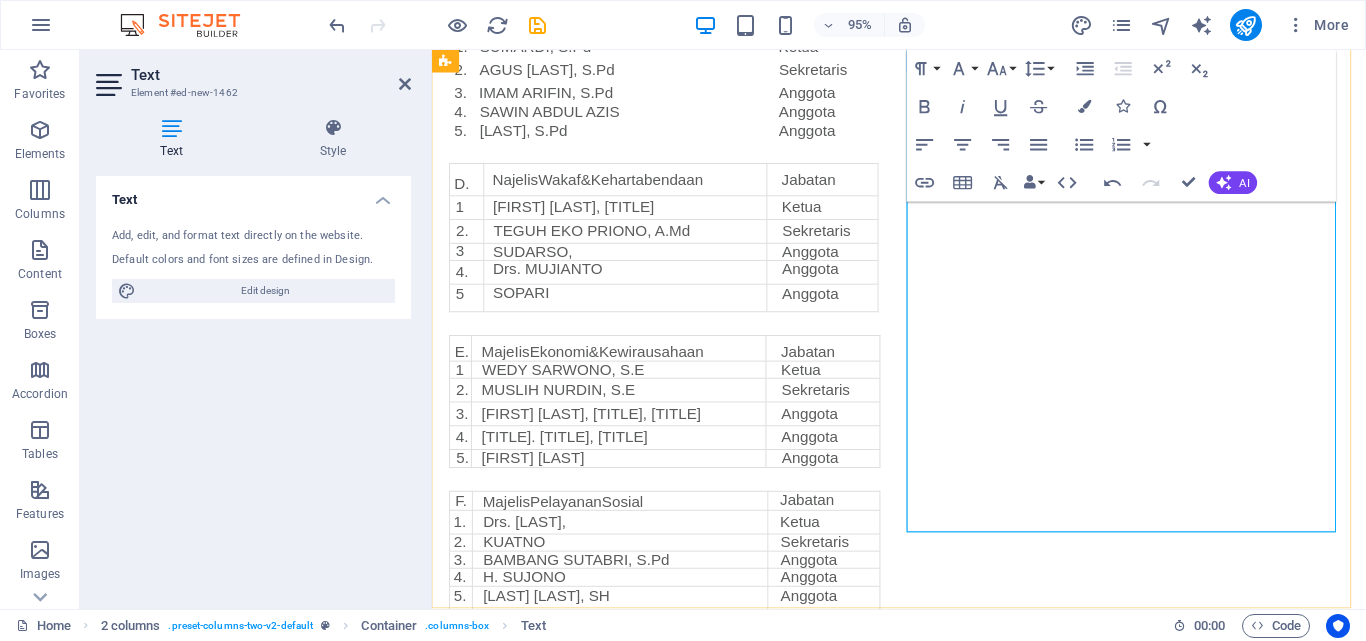 click at bounding box center [676, 1447] 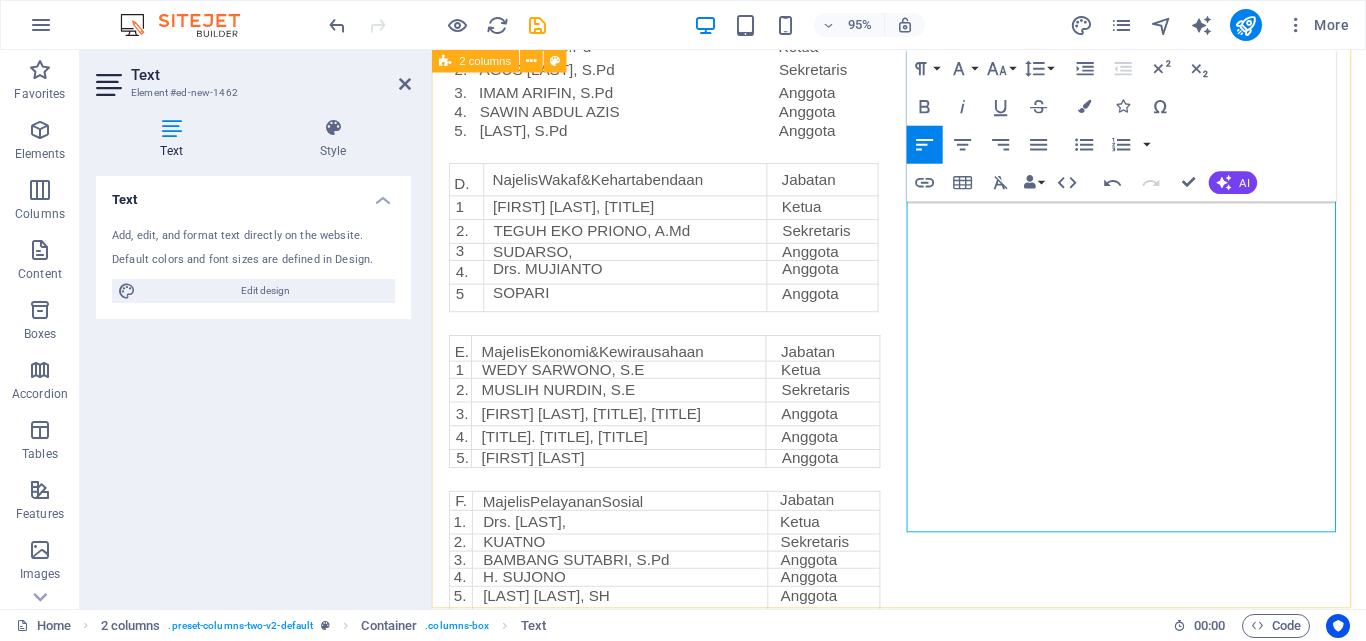 drag, startPoint x: 1023, startPoint y: 248, endPoint x: 975, endPoint y: 573, distance: 328.52548 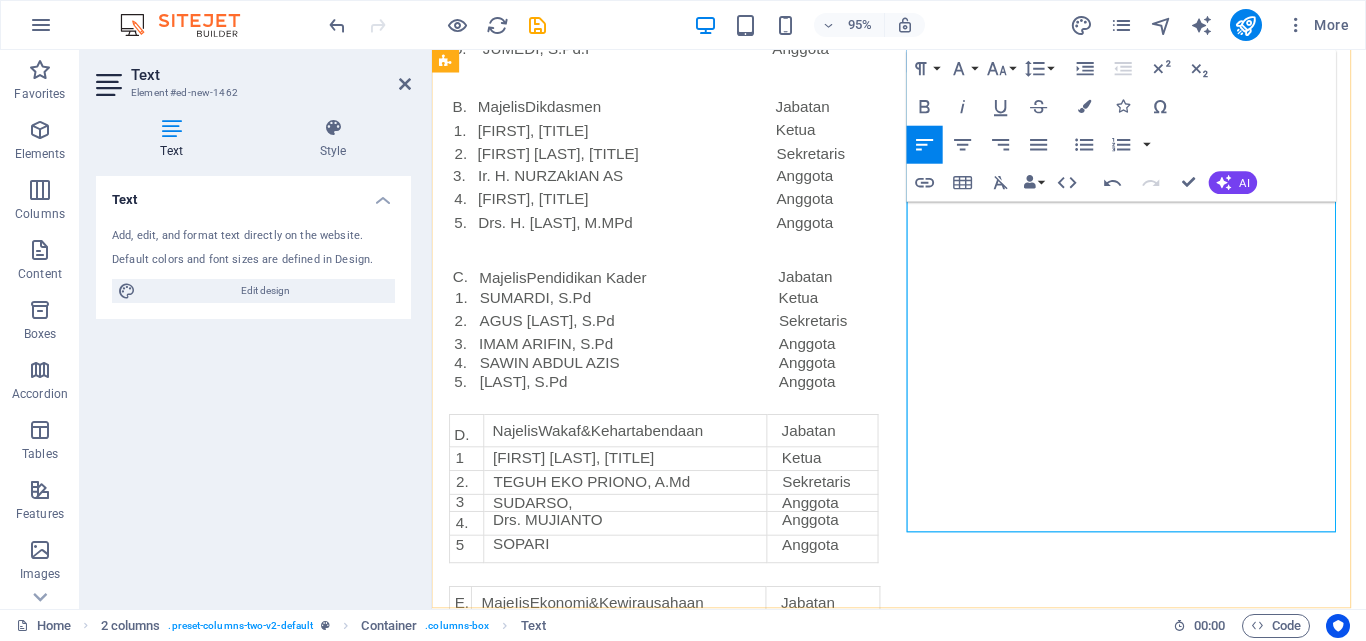 click at bounding box center (676, 1591) 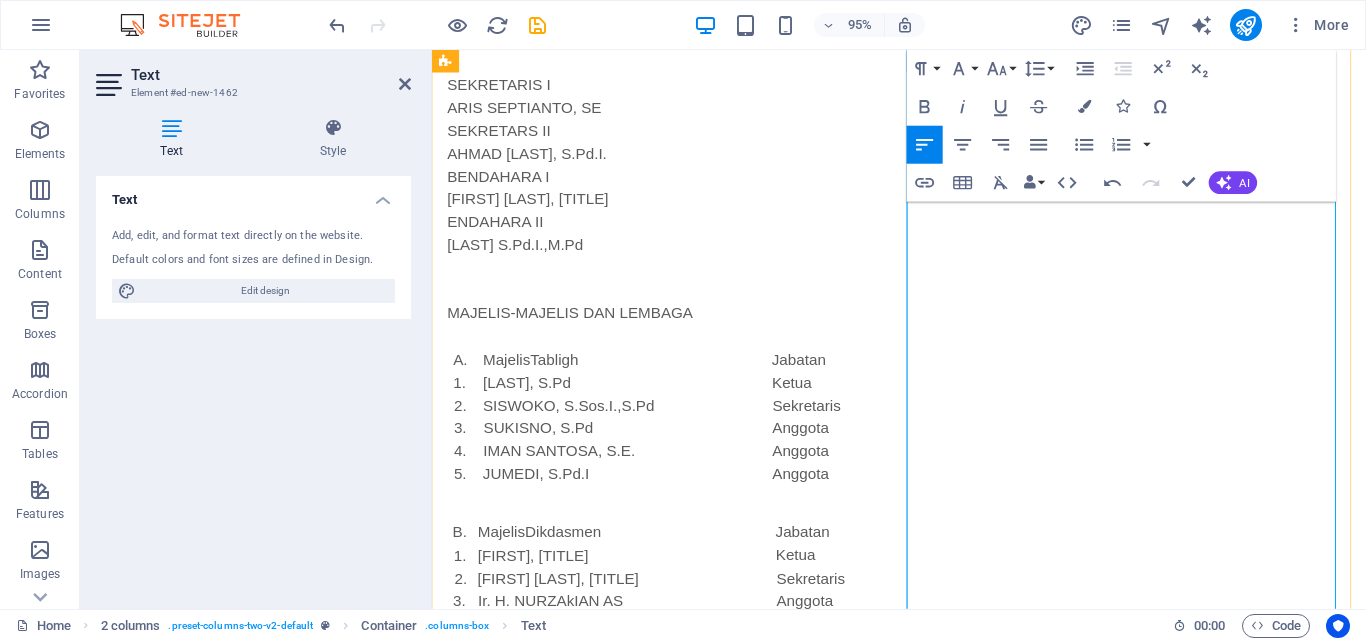 scroll, scrollTop: 28, scrollLeft: 0, axis: vertical 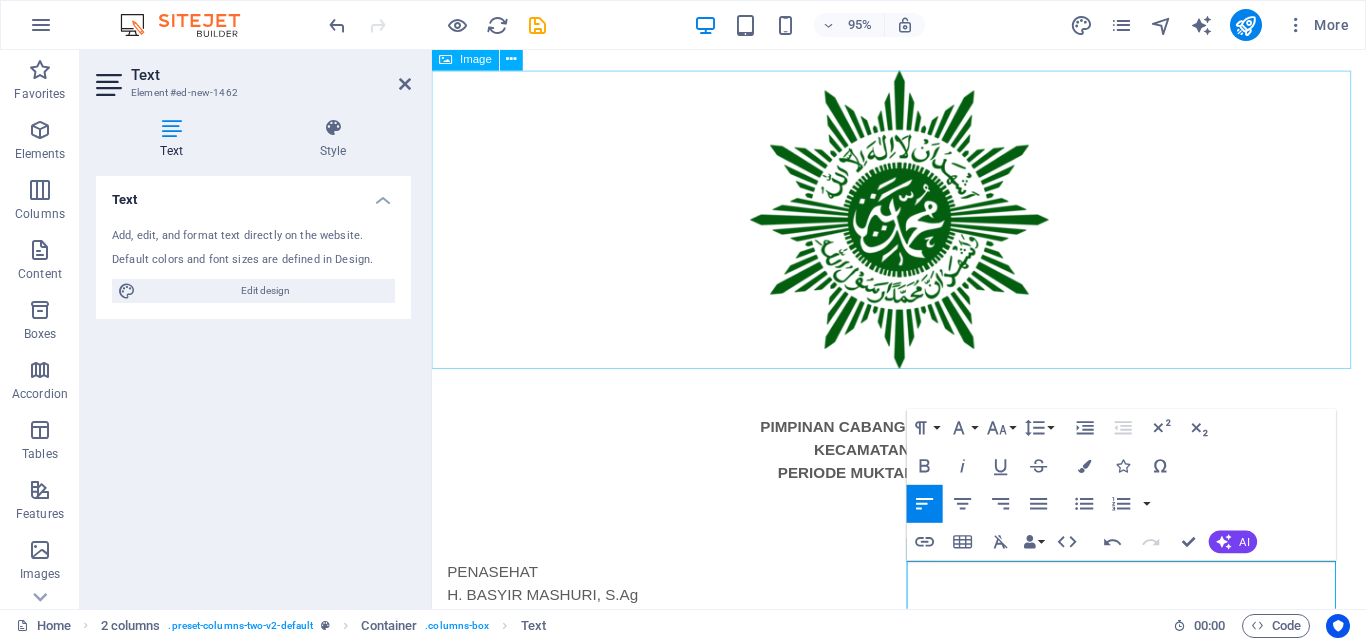 click at bounding box center (923, 229) 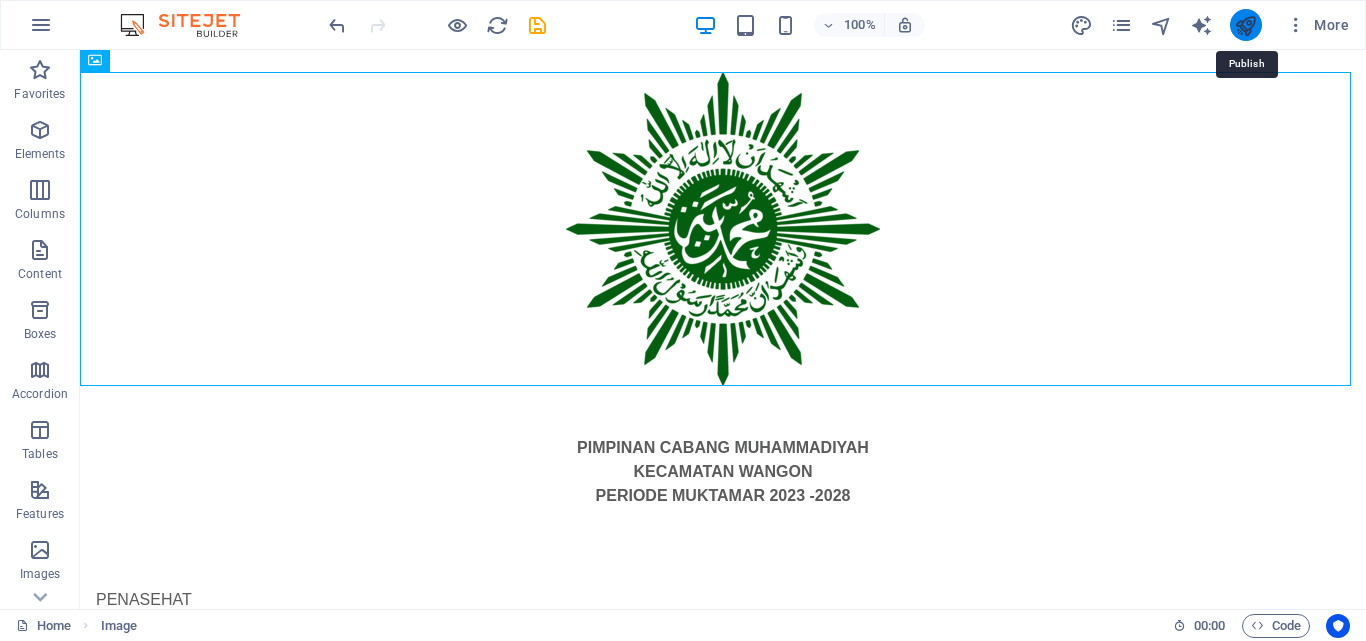 click at bounding box center (1245, 25) 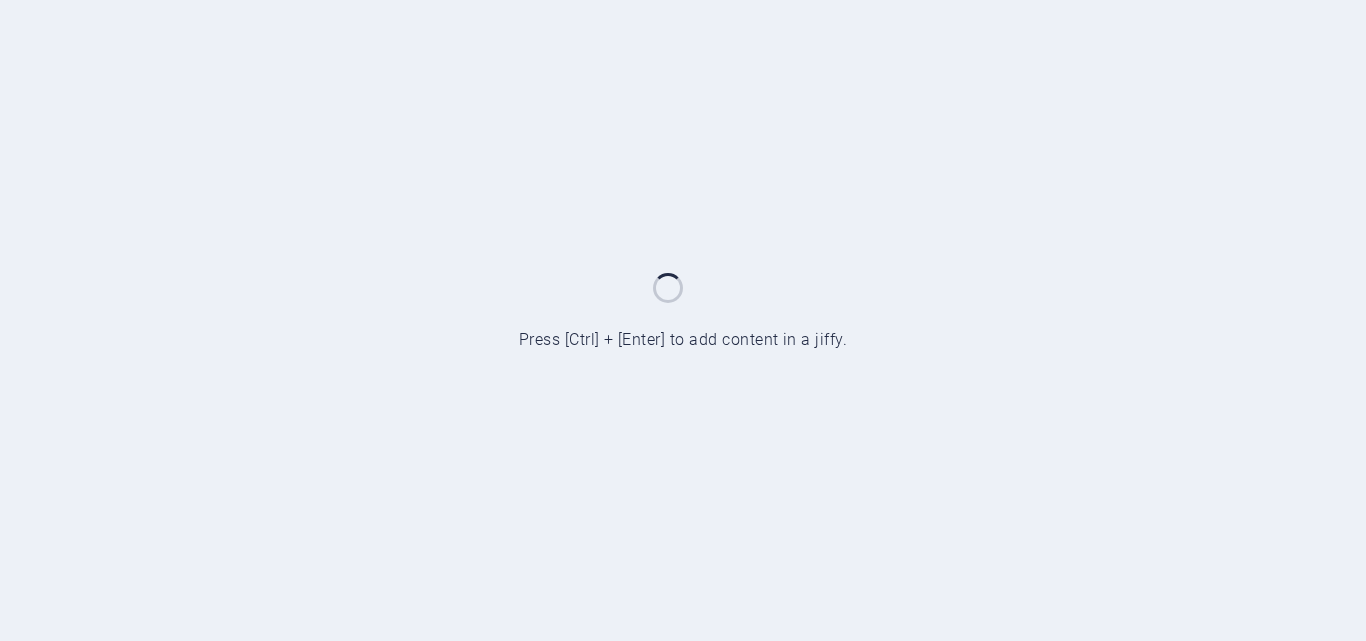 scroll, scrollTop: 0, scrollLeft: 0, axis: both 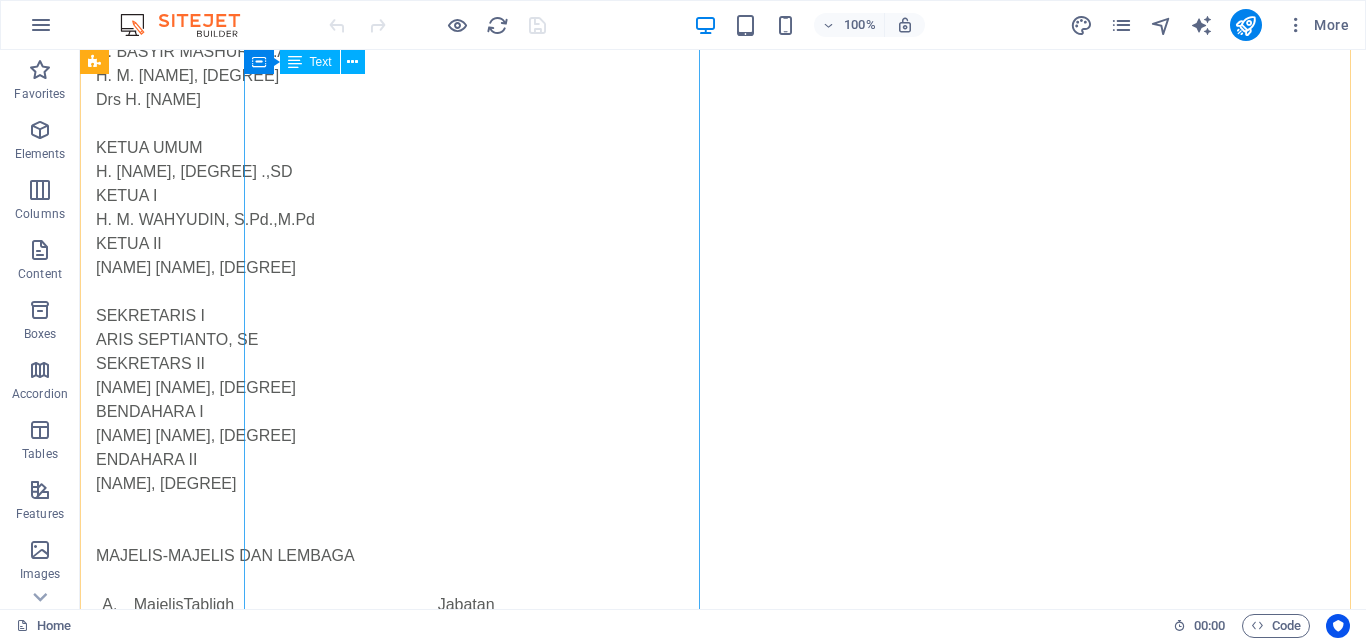 click on "PENASEHAT H. [NAME] [NAME], [DEGREE] H. M. [NAME], [DEGREE]  Drs H. [NAME] KETUA UMUM  H. [NAME], [DEGREE] .,SD KETUA I  H. M. [NAME], [DEGREE] KETUA II  [NAME] [NAME], [DEGREE] SEKRETARIS I [NAME] [NAME], [DEGREE] SEKRETARS II [NAME] [NAME], [DEGREE]  BENDAHARA I [NAME] [NAME], [DEGREE]  ENDAHARA II  [NAME], [DEGREE] MAJELIS-MAJELIS DAN LEMBAGA A. [MAJELIS] Jabatan 1. [NAME], [DEGREE] Ketua 2. [NAME], [DEGREE] Sekretaris 3. [NAME], [DEGREE] Anggota 4. [NAME] [NAME], [DEGREE] Anggota 5. [NAME], [DEGREE] Anggota B. [MAJELIS] Jabatan 1. [NAME], [DEGREE] Ketua 2. [NAME] [NAME], [DEGREE]. Sekretaris 3. Ir. H. [NAME] Anggota 4. [NAME], [DEGREE] Anggota 5. Drs. H. [NAME], [DEGREE] Anggota C. [MAJELIS] Jabatan 1. [NAME], [DEGREE] Ketua 2. [NAME] [NAME], [DEGREE] Sekretaris 3. [NAME] [NAME], [DEGREE] Anggota 4. [NAME] [NAME] Anggota 5. [NAME], [DEGREE] Anggota" at bounding box center (324, 554) 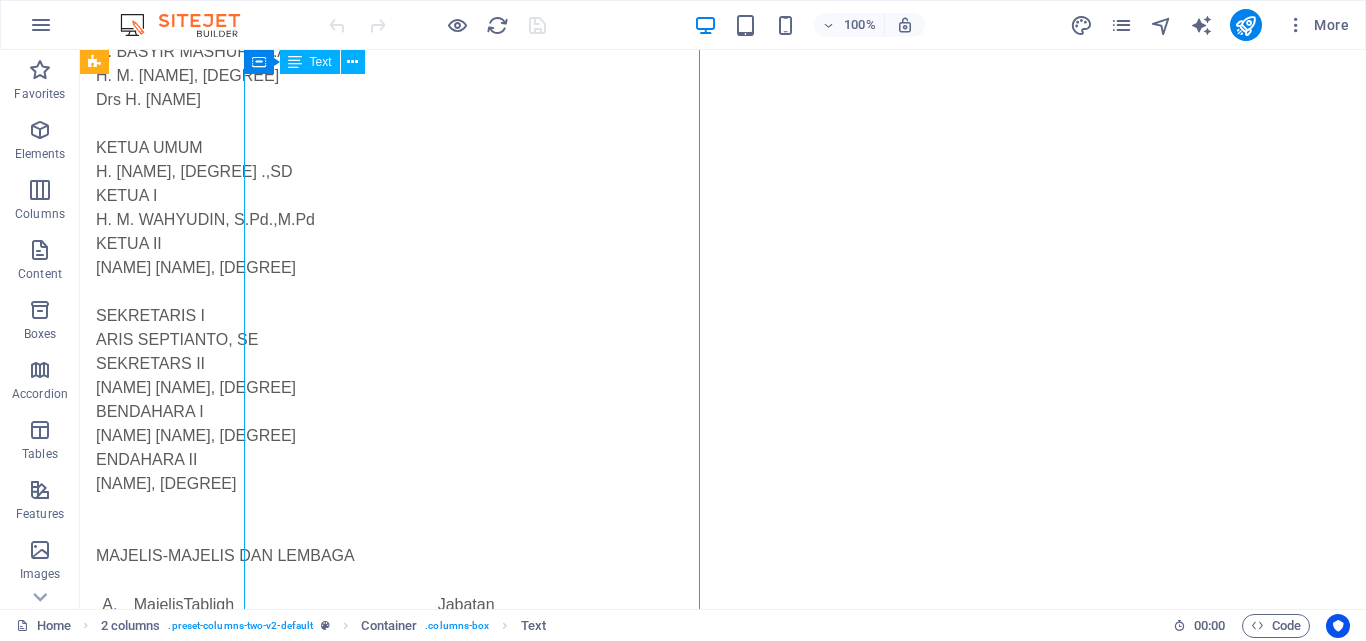 click on "PENASEHAT H. BASYIR MASHURI, S.Ag H. M. THOBRONI, S.Pd  Drs H. GHOFIR KETUA UMUM  H. SAMIDI, S.Pd.,M.Pd .,SD KETUA I  H. M. WAHYUDIN, S.Pd.,M.Pd KETUA II  MA'MUN SANTOSO, S.Pd SEKRETARIS I ARIS SEPTIANTO, SE SEKRETARS II AHMAD SHOBART, S.Pd.I.  BENDAHARA I AZHAR SYUKRI RAMADHAN, S.Pd.I  ENDAHARA II  AMSURI, S.Pd.I.,M.Pd MAJELIS-MAJELIS DAN LEMBAGA A. MajelisTabligh Jabatan 1. BAHRUDIN, S.Pd Ketua 2. SISWOKO, S.Sos.I.,S.Pd Sekretaris 3. SUKISNO, S.Pd Anggota 4. IMAN SANTOSA, S.E. Anggota 5. JUMEDI, S.Pd.I Anggota B. MajelisDikdasmen Jabatan 1. MUHDIONO, S.Pd Ketua 2. TEGUH W, S.KOM. Sekretaris 3. Ir. H. NURZAkIAN AS Anggota 4. ISLAHUDIN, S.T Anggota 5. Drs. H. SISNO, M.MPd Anggota C. MajelisPendidikan Kader Jabatan 1. SUMARDI, S.Pd Ketua 2. AGUS SUJATMOKO, S.Pd Sekretaris 3. IMAM ARIFIN, S.Pd Anggota 4. SAWIN ABDUL AZIS Anggota 5. SURATNO, S.Pd Anggota" at bounding box center (324, 554) 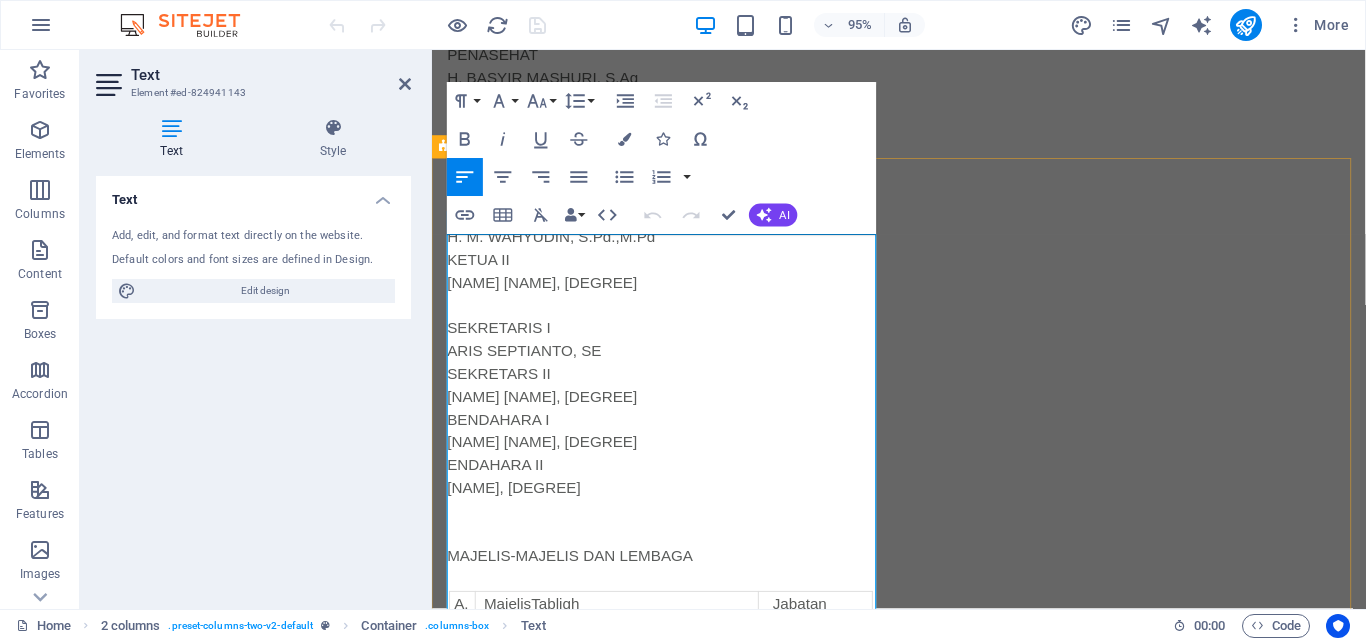 scroll, scrollTop: 672, scrollLeft: 0, axis: vertical 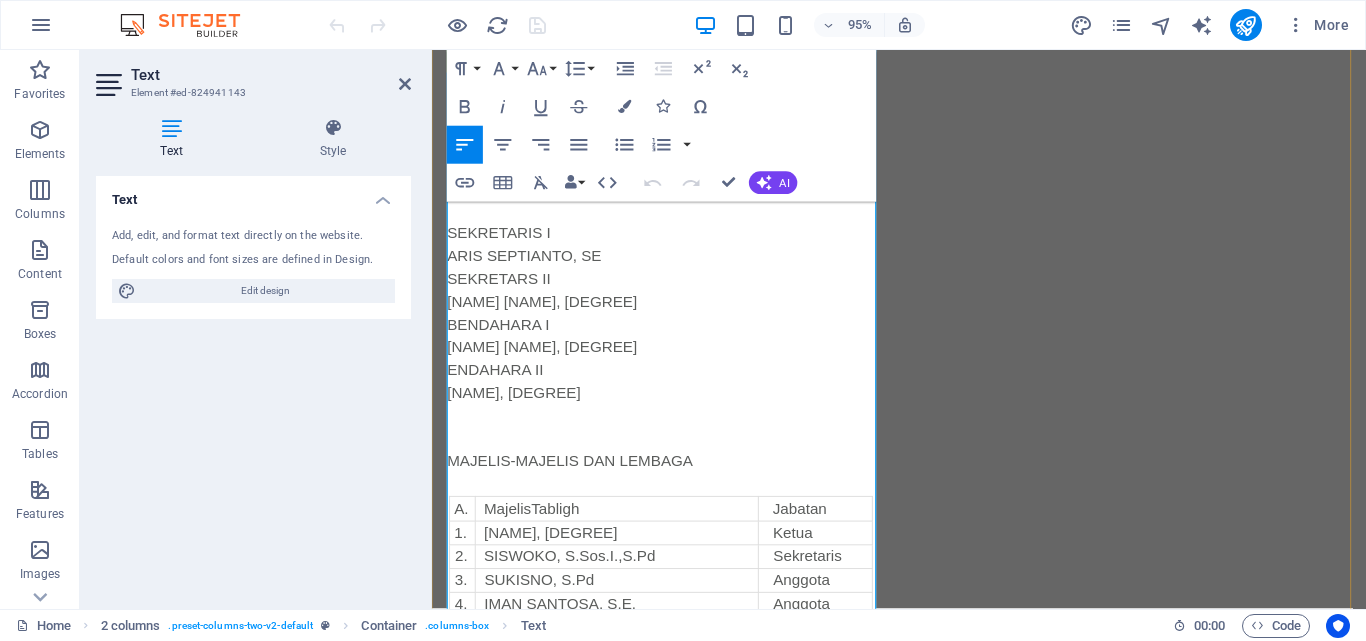 click on "ENDAHARA II" at bounding box center [676, 388] 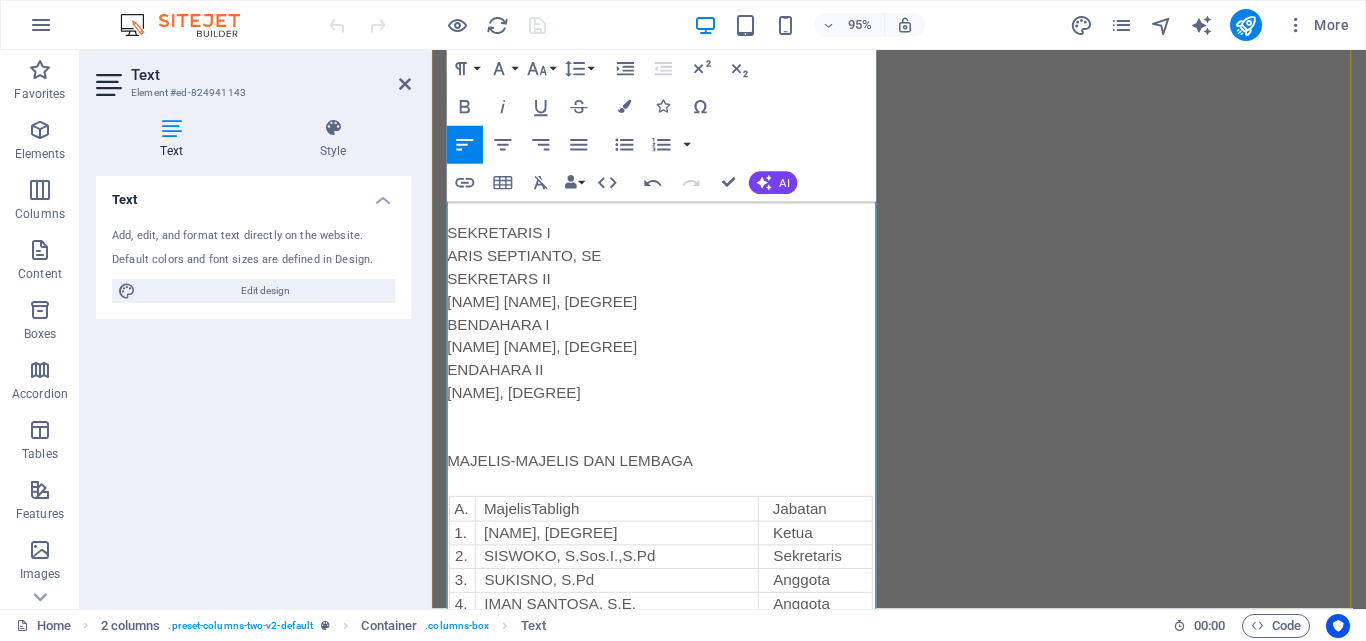 type 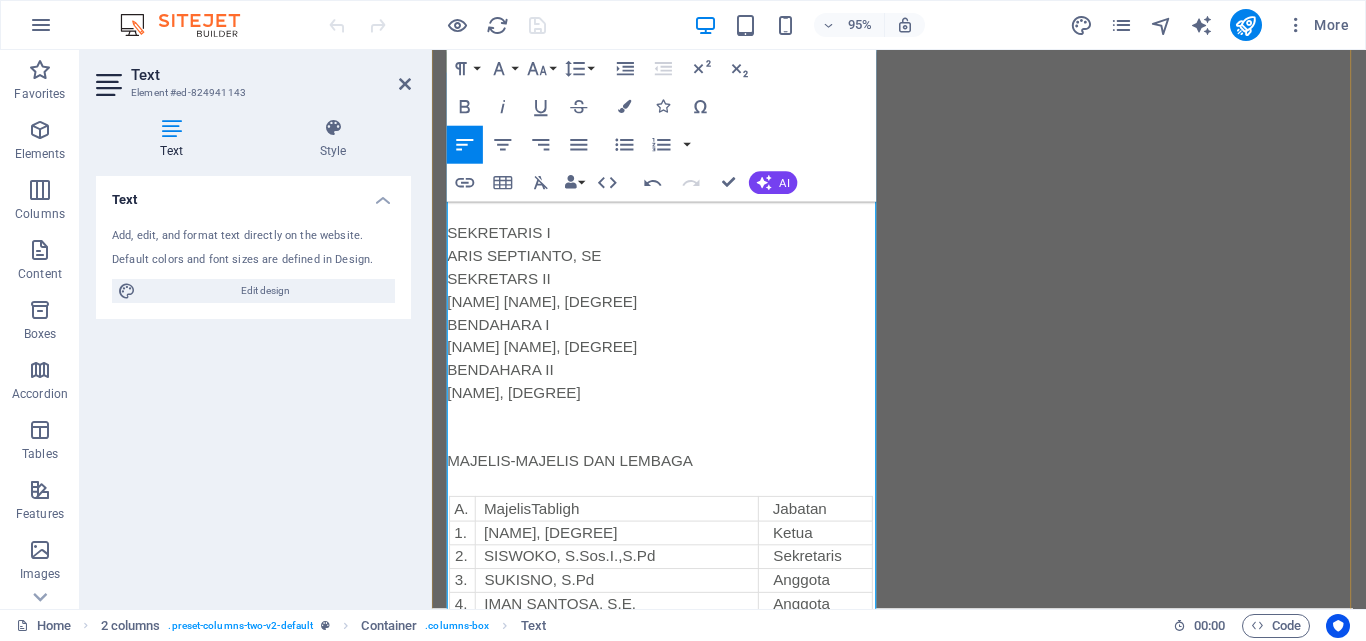 click on "[LAST] S.Pd.I.,M.Pd" at bounding box center [676, 412] 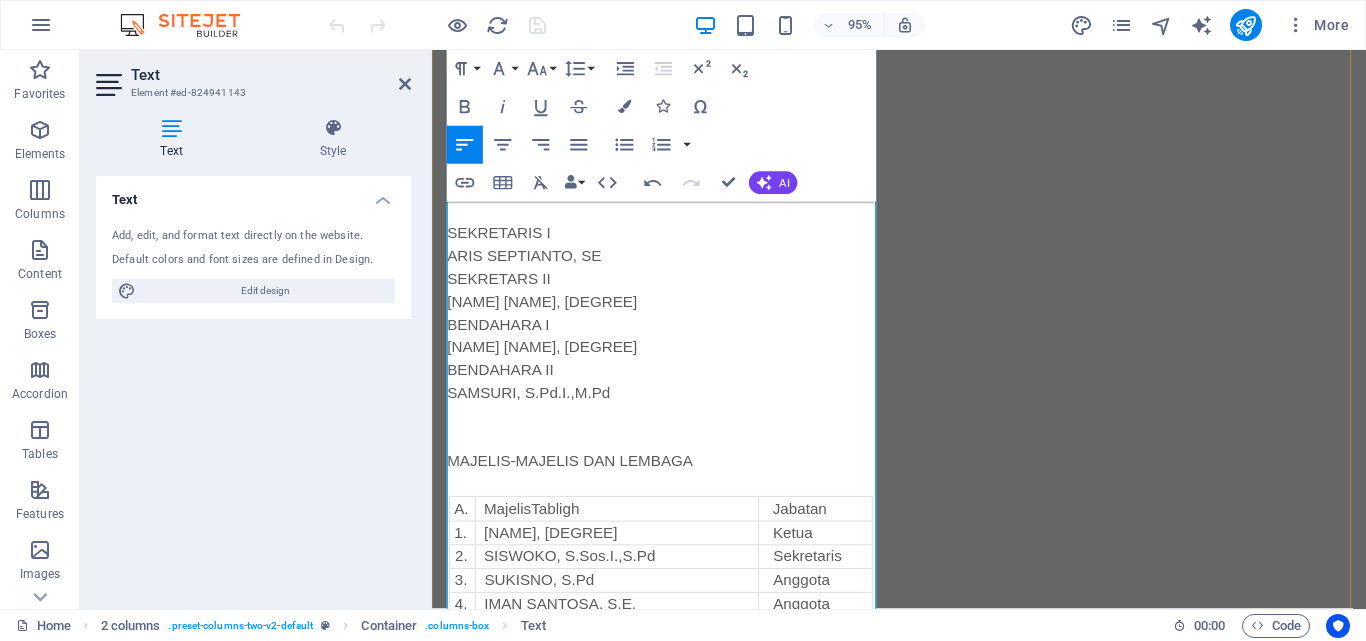 click on "BENDAHARA I" at bounding box center [676, 340] 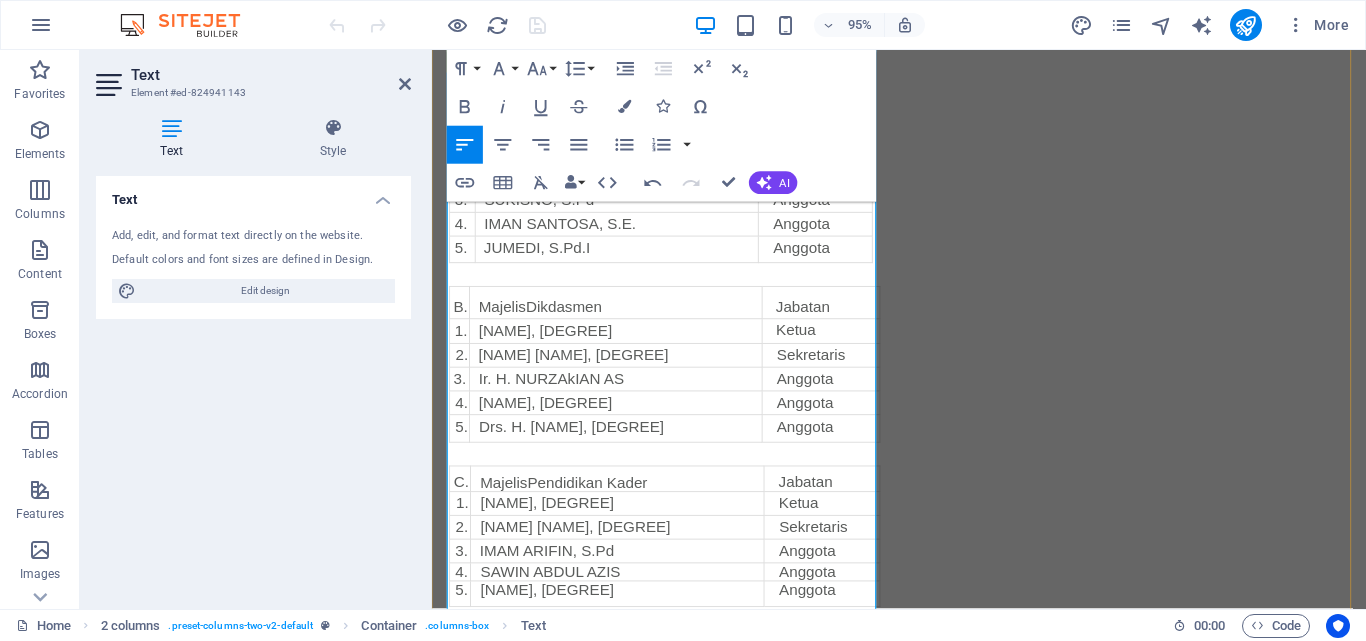 scroll, scrollTop: 1172, scrollLeft: 0, axis: vertical 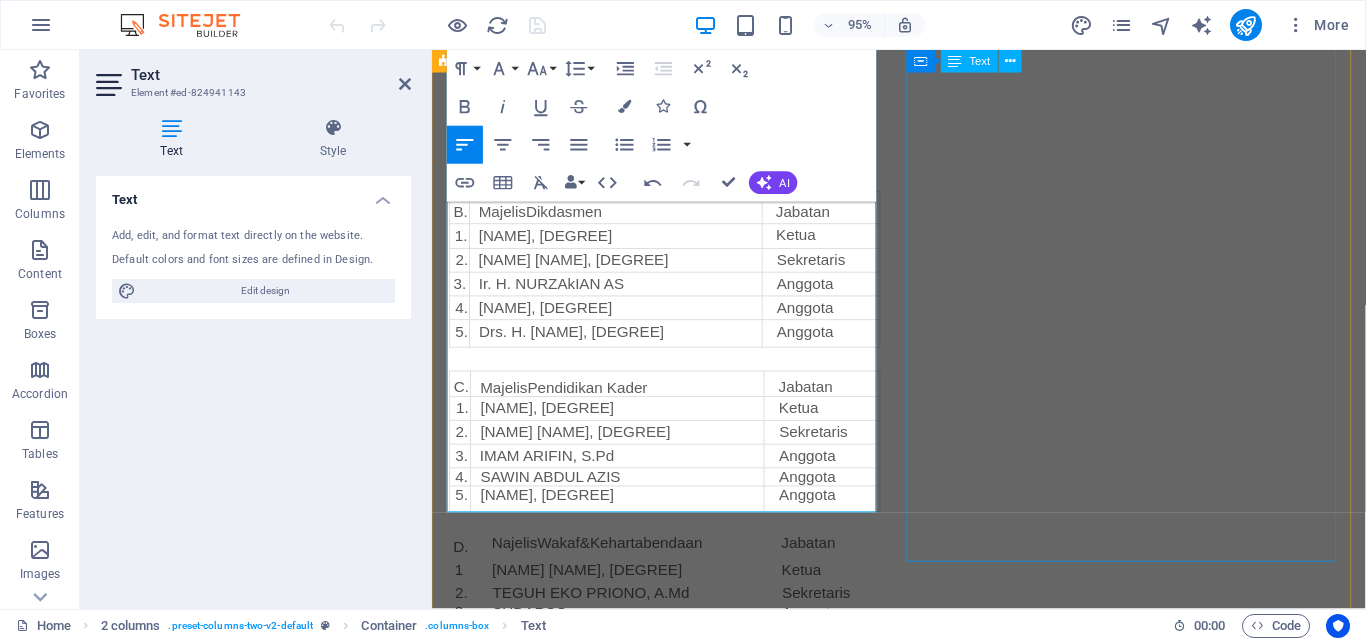 click on "D. [LAST]Wakaf&Kehartabendaan Jabatan 1 [FIRST] [LAST], S.IP Ketua 2. [FIRST] [LAST], A.Md Sekretaris 3 [LAST], Anggota 4. Drs. [LAST] Anggota 5 [LAST] Anggota E. MajeIisEkonomi&Kewirausahaan Jabatan 1 [FIRST] [LAST], S.E Ketua 2. [FIRST] [LAST], S.E Sekretaris 3. [FIRST] [LAST], S.E.,M.E Anggota 4. H. [LAST], S.E Anggota 5. [FIRST] [LAST] Anggota F. MajelisPelayananSosial Jabatan 1. Drs. [LAST], Ketua 2. [LAST] Sekretaris 3. [LAST] [LAST], S.Pd Anggota 4. H. [LAST] Anggota 5. [LAST] [LAST], SH Anggota G. MajelisPelayananKesehatanUmat Jabatan 1. [FIRST] [LAST], S.Kep.Us Ketua 2. [LAST], S.Kep.Ns Sekretaris 3. AHMAD [LAST], S.Kep.Ns Anggota 4. [LAST], S.P Anggota 5. [LAST], A.Mk Anggota H. MajelisTarjih&Tajdid Jabatan 1. [LAST], S.Pd.I.,M.Pd Ketua 2. [LAST] [LAST], S.Pd.I Sekretaris 3. AHMAD [LAST] Anggota 4. AHMAD [LAST] Anggota 5. M. [LAST], S.Pd.I Anggota I. LembagaBimbinganlbadah Haji Jabatan 1. H.M. [LAST], S.Pd Ketua 2. H. [LAST], S.Pd.,M.Pd Sekretaris 3. H. [LAST] [LAST] Anggota 4. 5." at bounding box center (676, 1125) 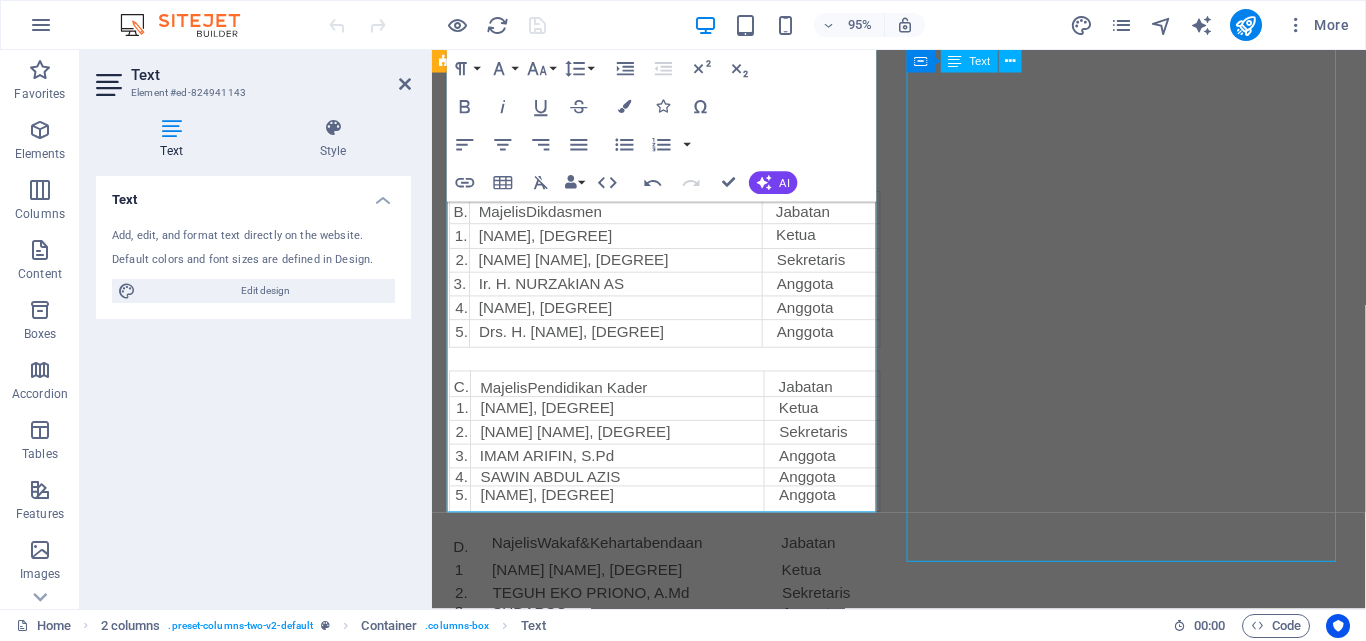 click on "[TITLE] [LAST] [TITLE] [FIRST] [TITLE] [FIRST], [DEGREE] [TITLE] [FIRST] [LAST], [DEGREE] [TITLE] [FIRST] [LAST] [TITLE] [FIRST] [LAST] [TITLE] [FIRST] [LAST] [TITLE] [FIRST] [LAST], [DEGREE] [TITLE] [FIRST] [LAST], [DEGREE] [TITLE] [FIRST] [LAST], [DEGREE] [TITLE] [FIRST] [LAST], [DEGREE] [TITLE] [FIRST] [LAST], [DEGREE] [TITLE] [FIRST] [LAST], [DEGREE] [TITLE] [FIRST] [LAST], [DEGREE] [TITLE] [FIRST] [LAST], [DEGREE] [TITLE] [FIRST] [LAST], [DEGREE] [TITLE] [FIRST] [LAST], [DEGREE] [TITLE] [FIRST] [LAST], [DEGREE] [TITLE] [FIRST] [LAST], [DEGREE]" at bounding box center [676, 1125] 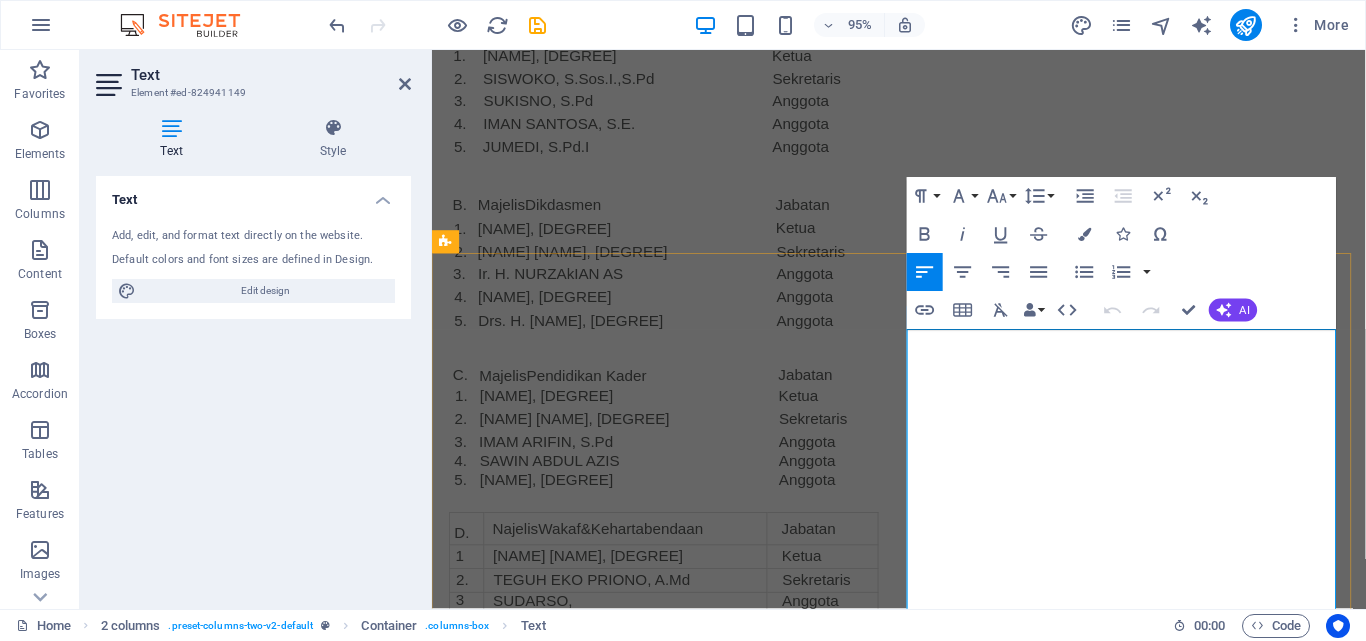 scroll, scrollTop: 272, scrollLeft: 0, axis: vertical 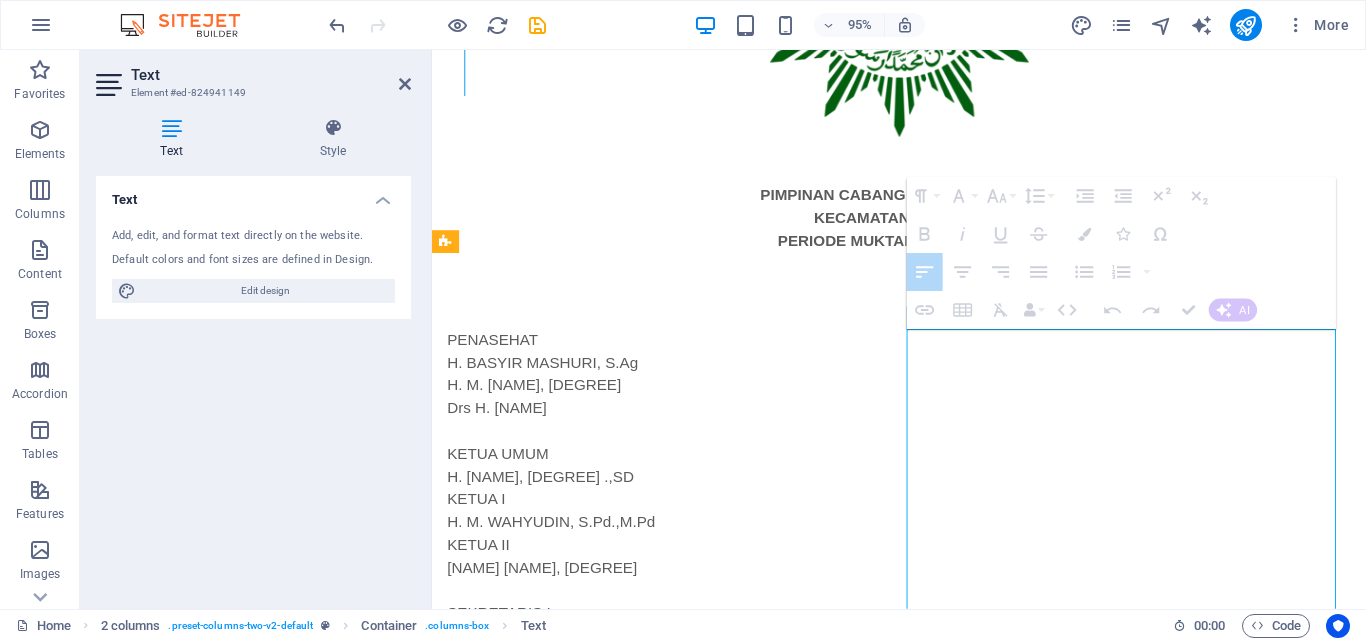 drag, startPoint x: 957, startPoint y: 537, endPoint x: 966, endPoint y: 543, distance: 10.816654 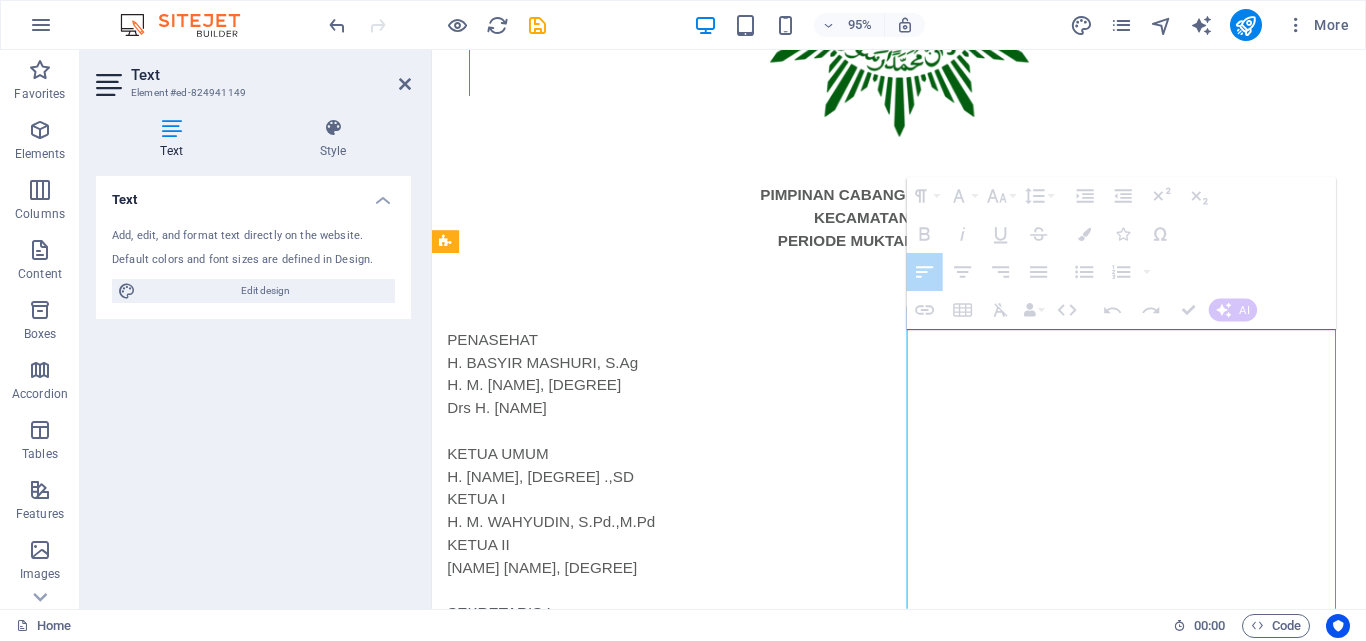 click at bounding box center (471, 29) 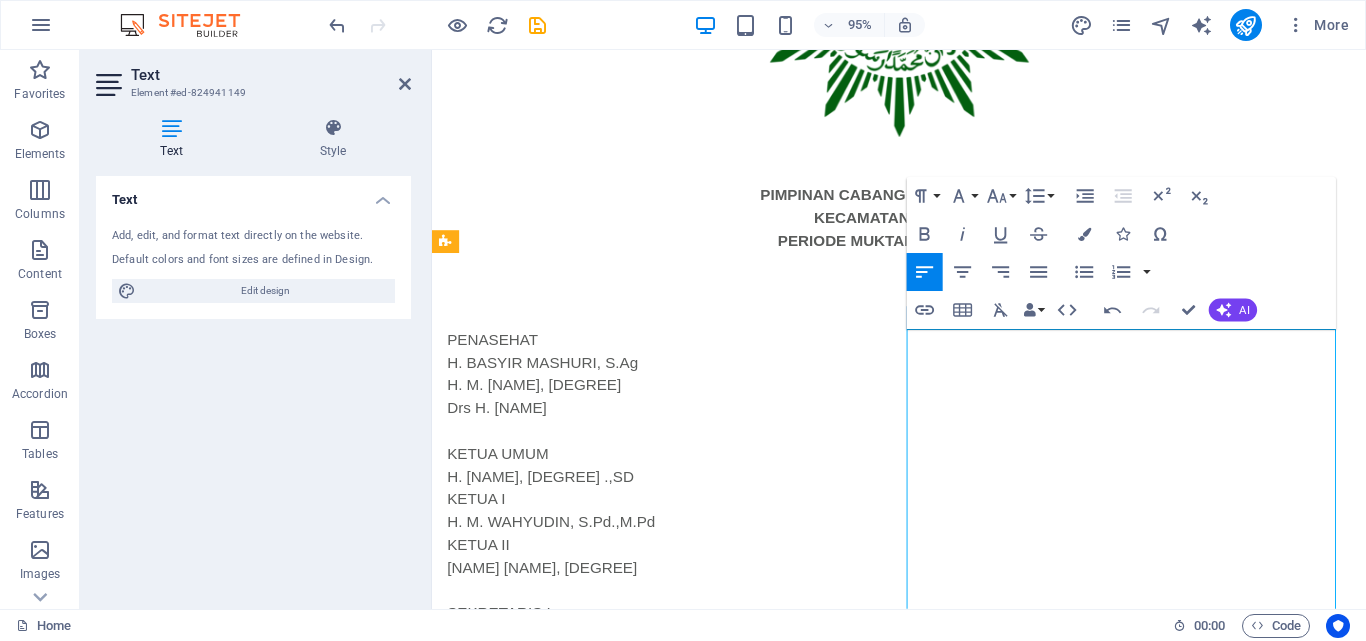 click on "1" at bounding box center (473, 1654) 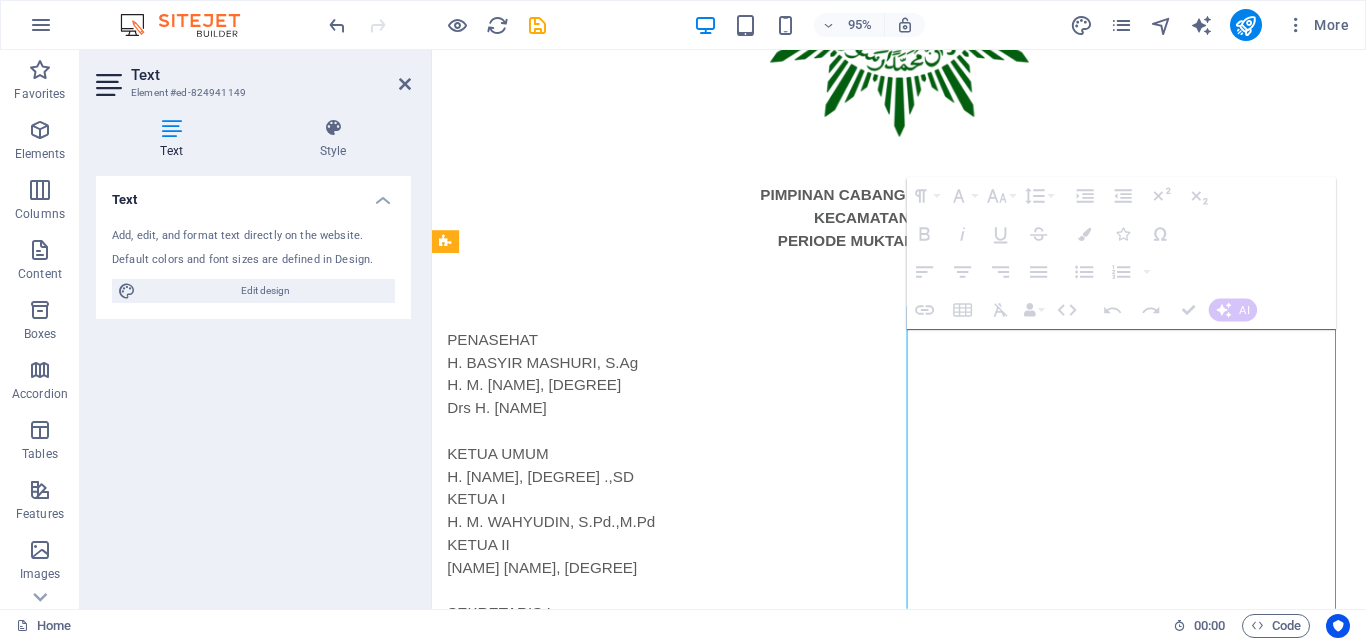 click at bounding box center [473, 29] 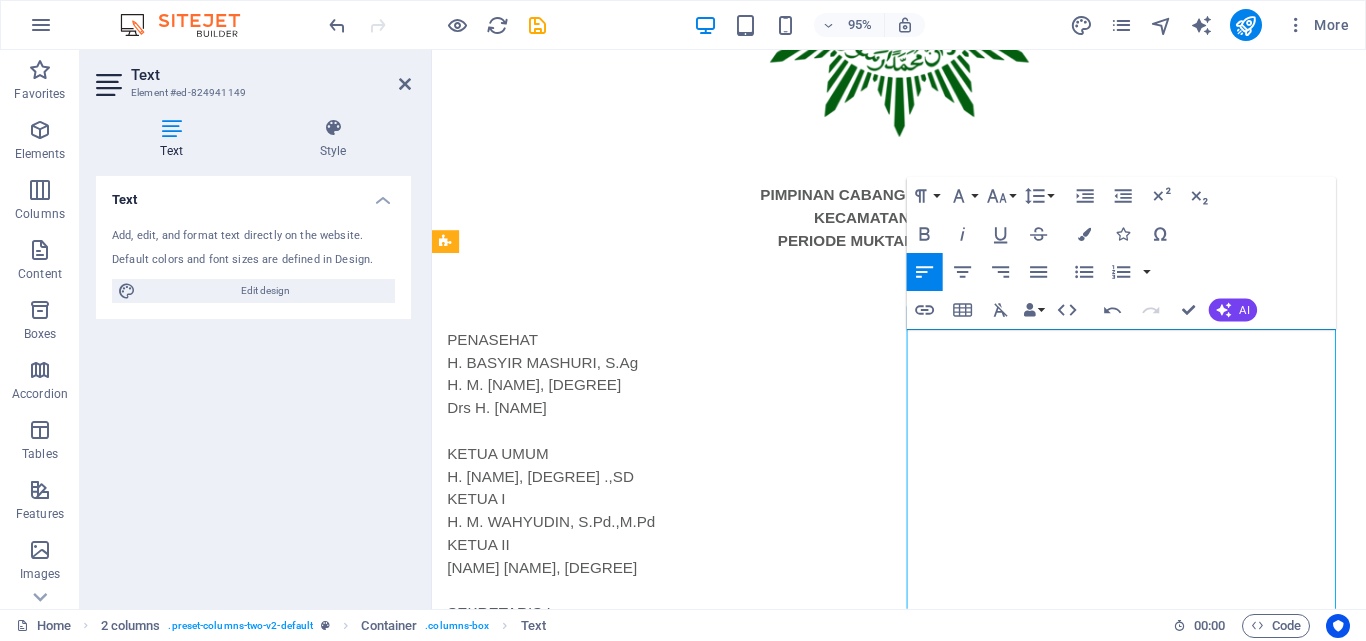 click on "MUSLIH NURDIN, S.E" at bounding box center (617, 1676) 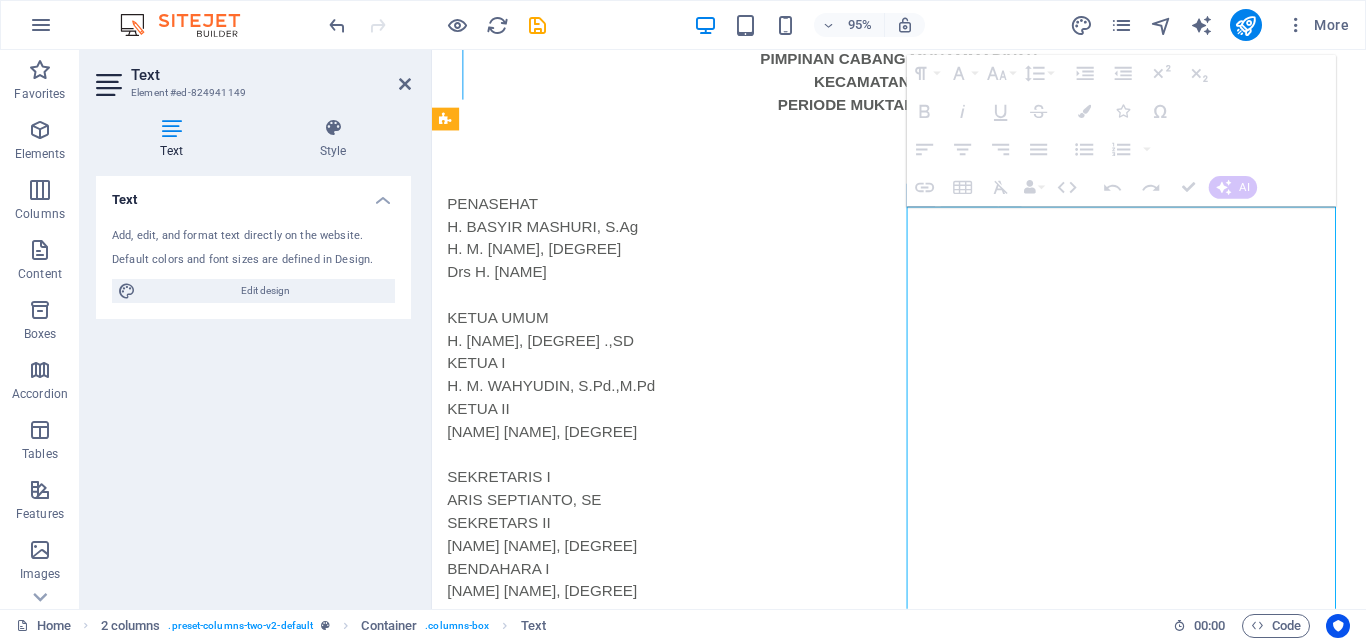 scroll, scrollTop: 425, scrollLeft: 0, axis: vertical 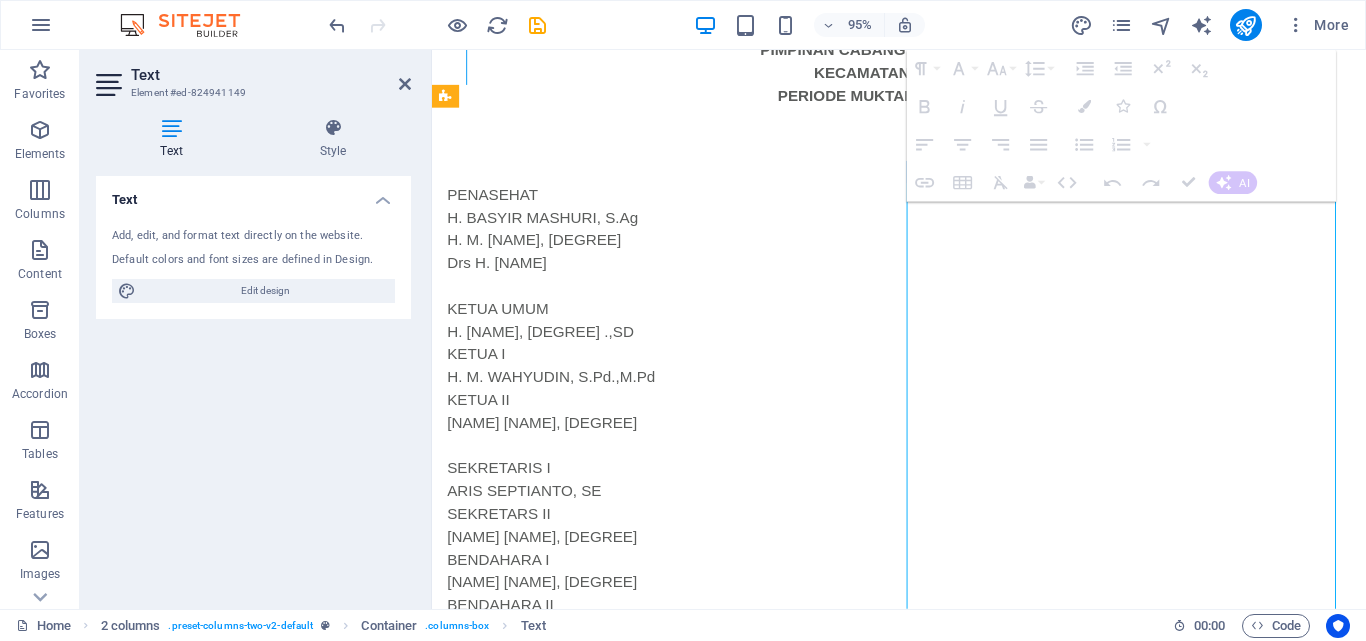 drag, startPoint x: 974, startPoint y: 565, endPoint x: 968, endPoint y: 481, distance: 84.21401 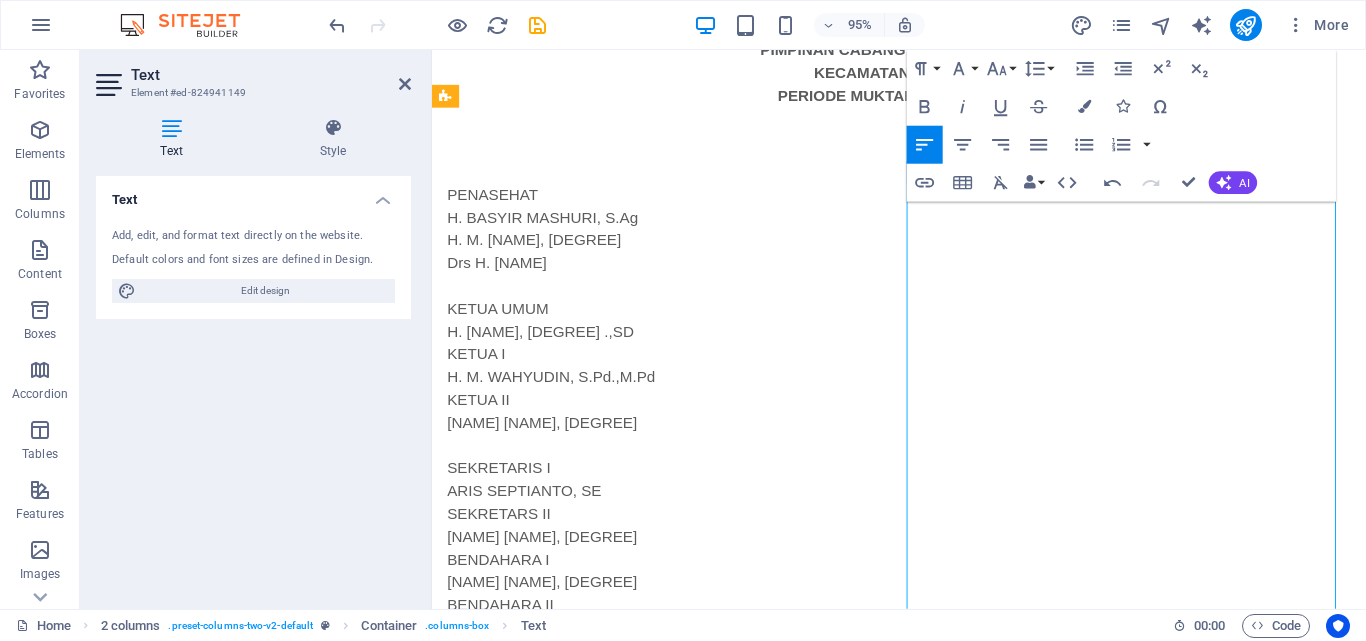 click on "WEDY SARWONO, S.E" at bounding box center [612, 1501] 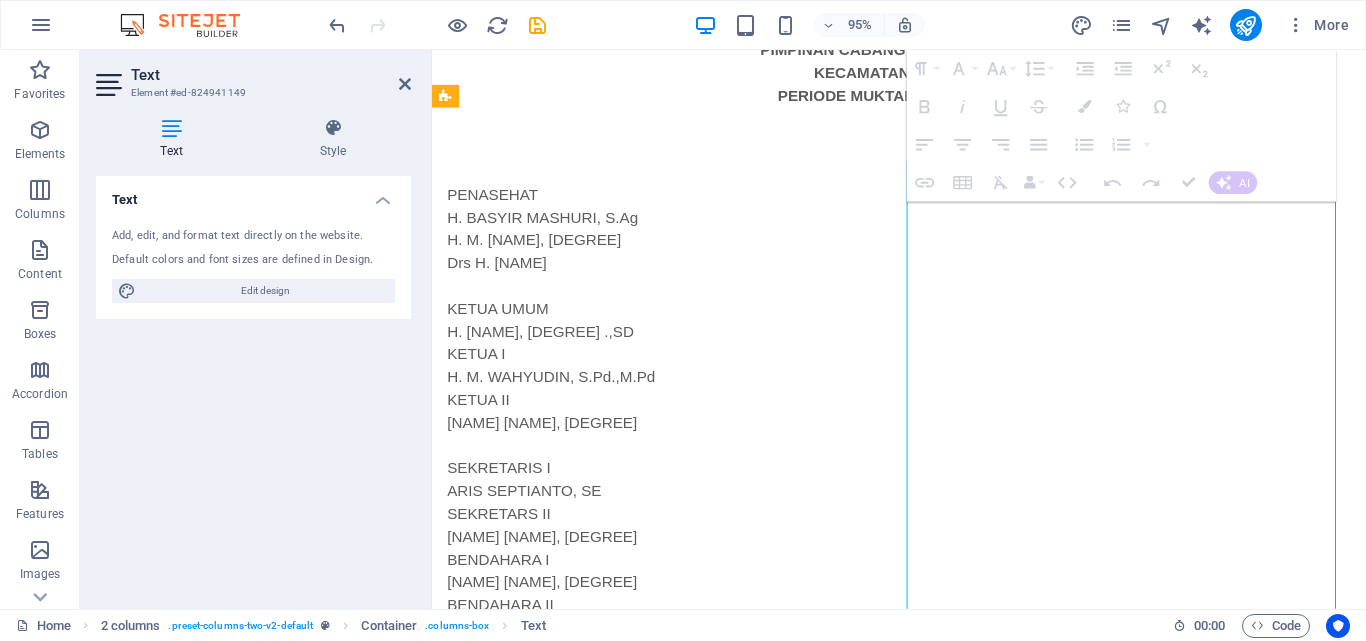 click at bounding box center [723, -124] 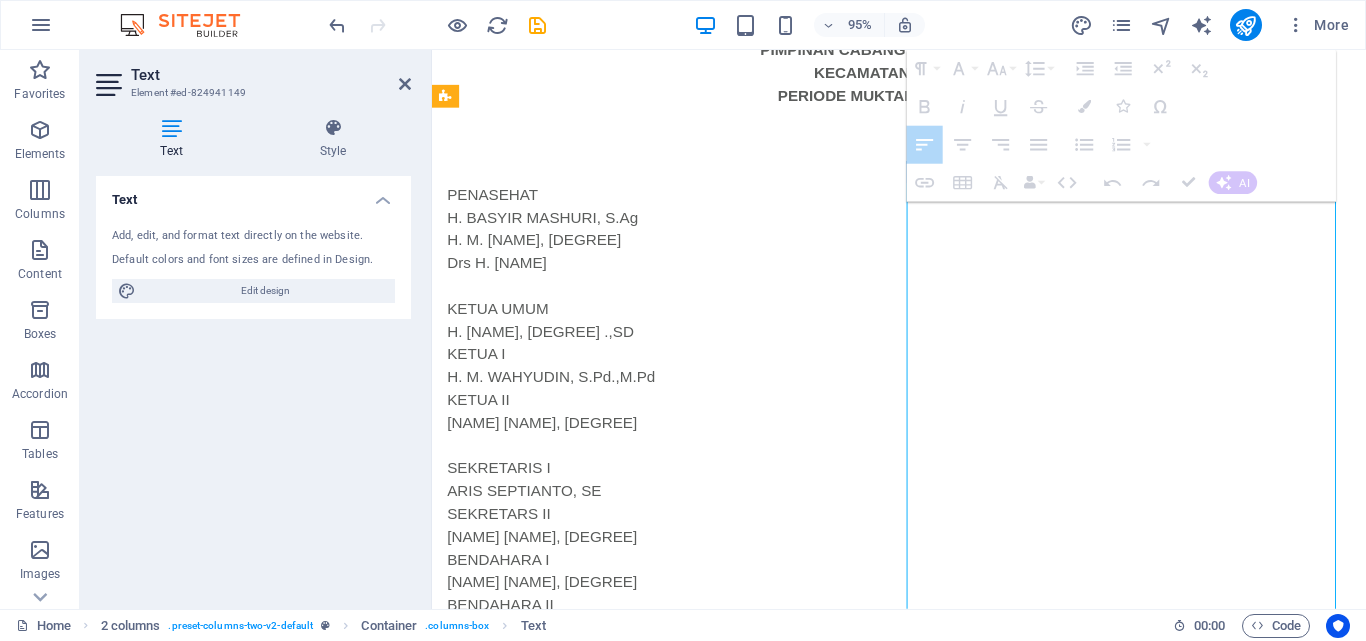 drag, startPoint x: 1214, startPoint y: 416, endPoint x: 1229, endPoint y: 421, distance: 15.811388 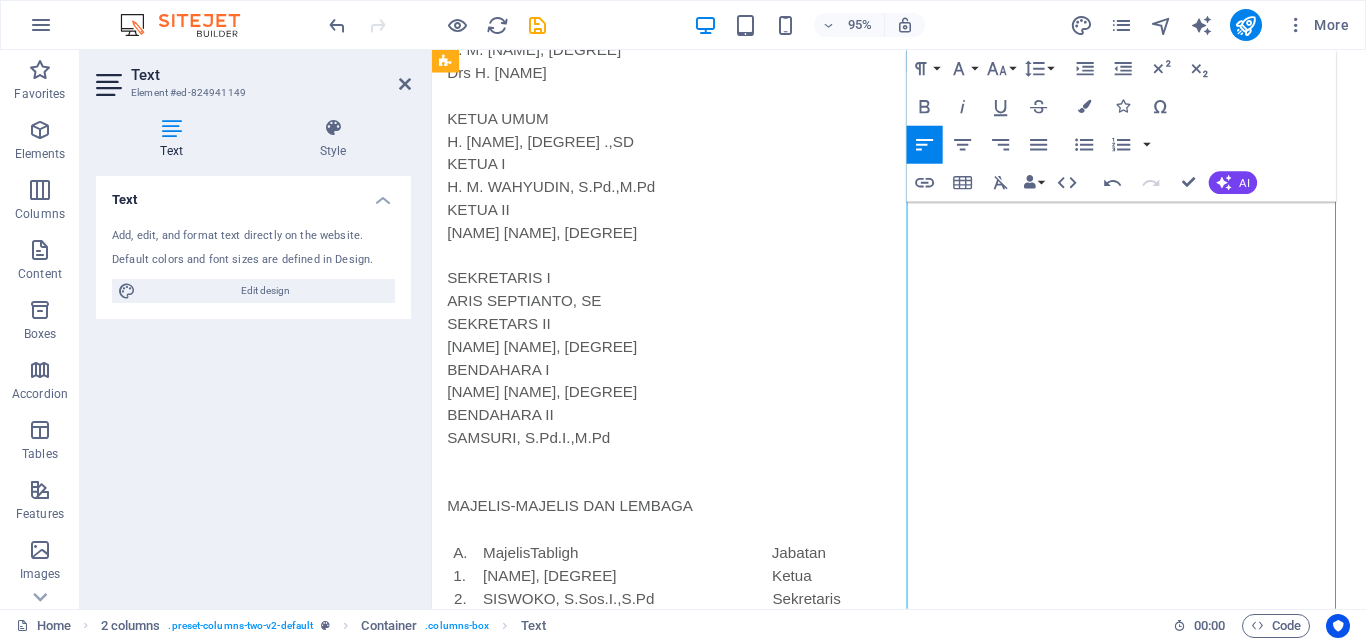 scroll, scrollTop: 725, scrollLeft: 0, axis: vertical 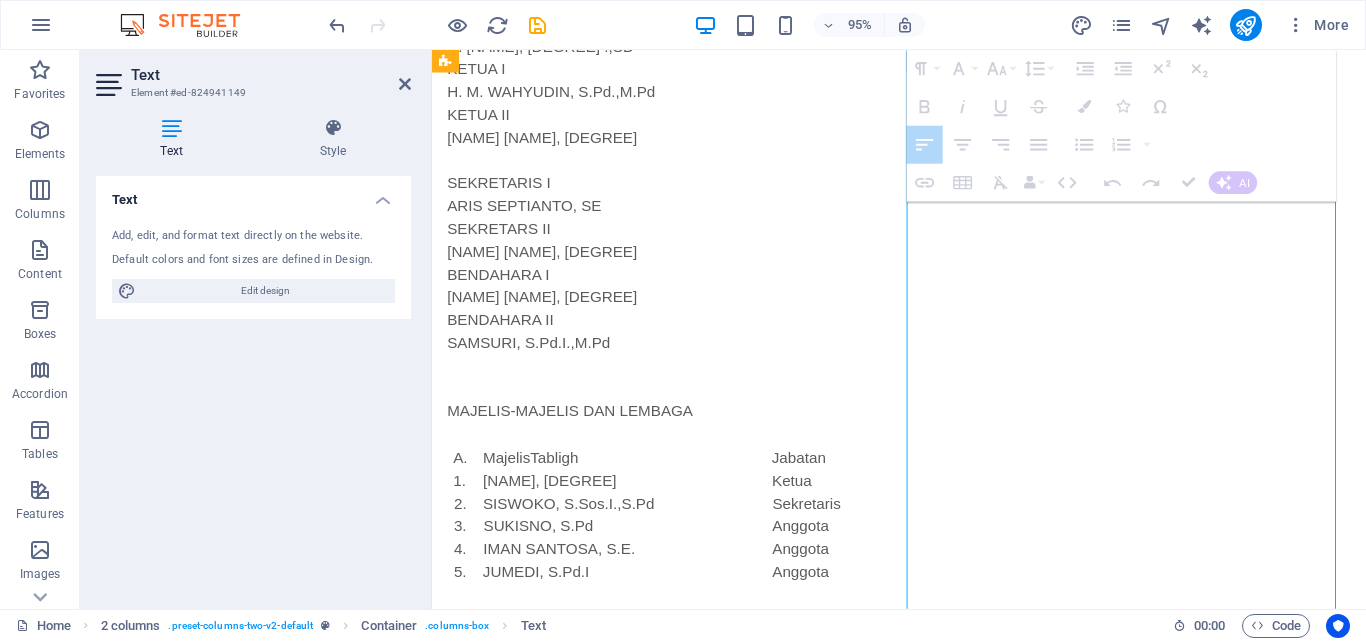 drag, startPoint x: 956, startPoint y: 428, endPoint x: 967, endPoint y: 433, distance: 12.083046 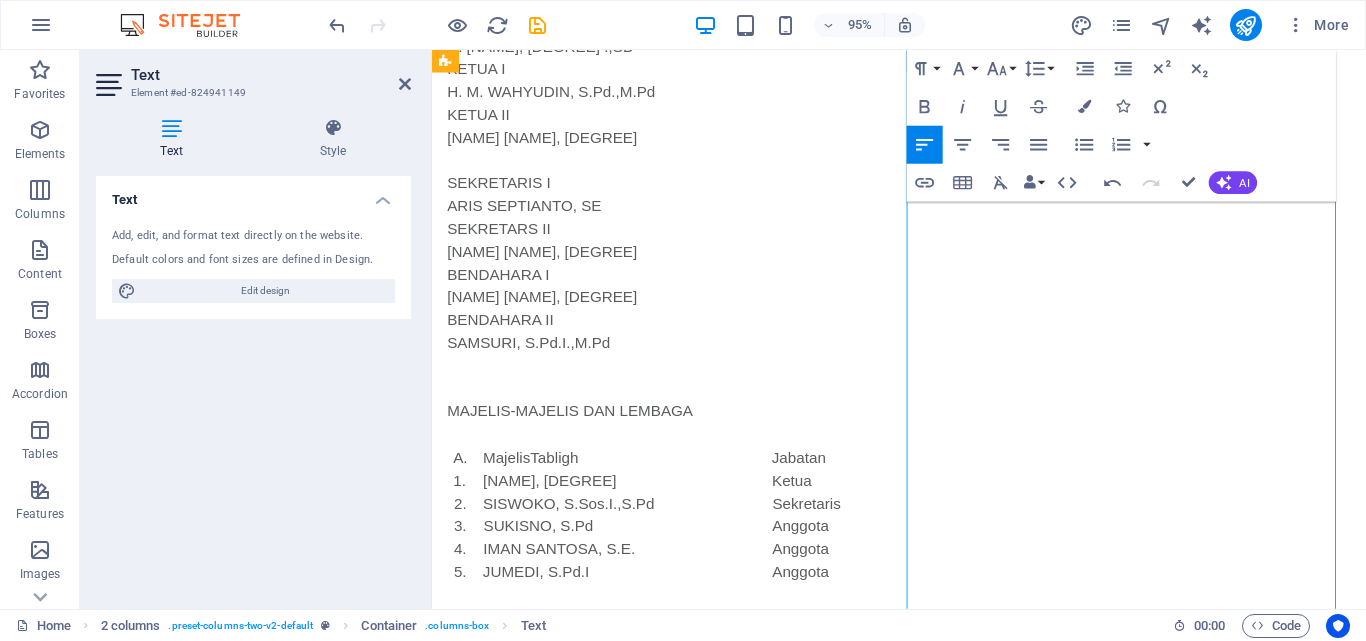 scroll, scrollTop: 625, scrollLeft: 0, axis: vertical 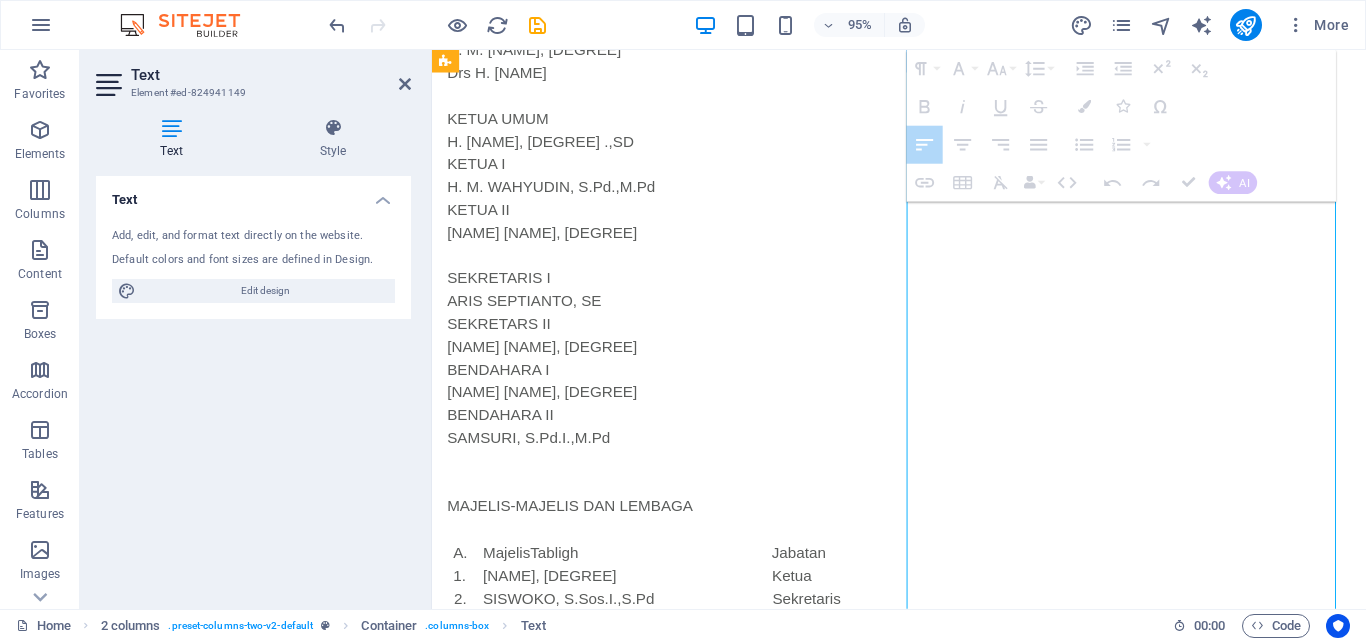 drag, startPoint x: 958, startPoint y: 387, endPoint x: 968, endPoint y: 395, distance: 12.806249 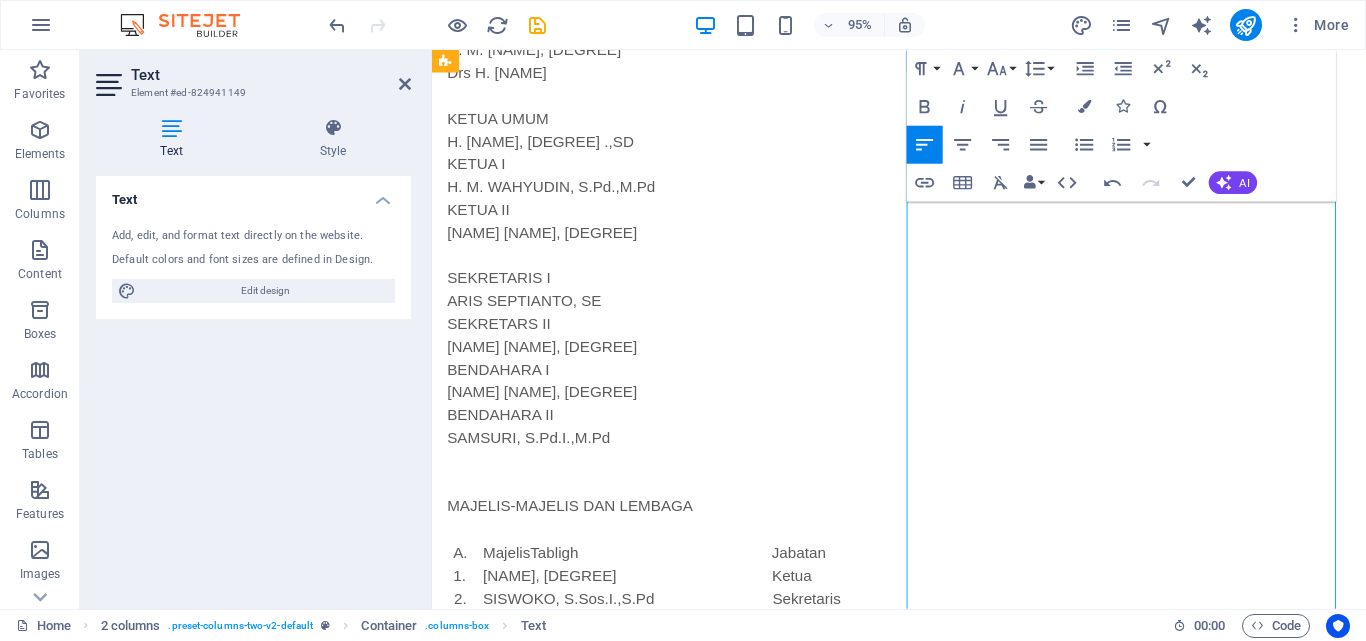 click on "H. SUJONO" at bounding box center (618, 1519) 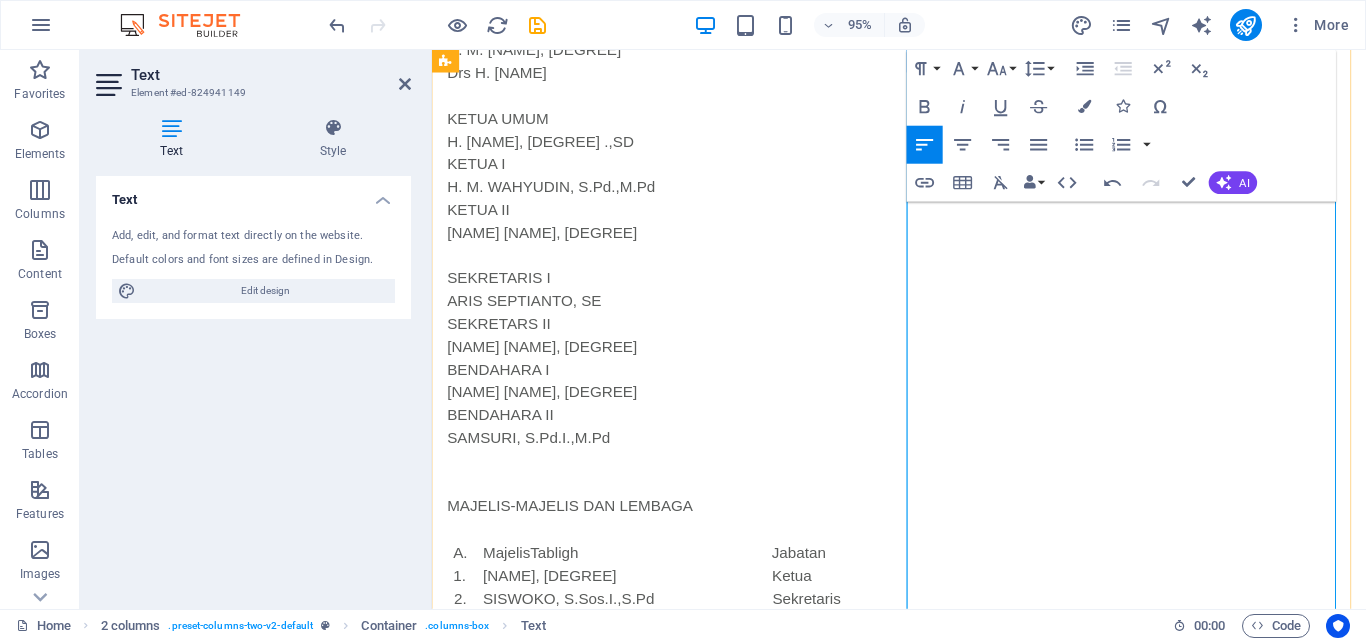 click on "[TITLE] [LAST] [TITLE] [FIRST] [TITLE] [FIRST], [DEGREE] [TITLE] [FIRST] [LAST], [DEGREE] [TITLE] [FIRST] [LAST] [TITLE] [FIRST] [LAST] [TITLE] [FIRST] [LAST] [TITLE] [FIRST] [LAST], [DEGREE] [TITLE] [FIRST] [LAST], [DEGREE] [TITLE] [FIRST] [LAST], [DEGREE] [TITLE] [FIRST] [LAST], [DEGREE] [TITLE] [FIRST] [LAST], [DEGREE] [TITLE] [FIRST] [LAST], [DEGREE] [TITLE] [FIRST] [LAST], [DEGREE] [TITLE] [FIRST] [LAST], [DEGREE] [TITLE] [FIRST] [LAST], [DEGREE] [TITLE] [FIRST] [LAST], [DEGREE] [TITLE] [FIRST] [LAST], [DEGREE] [TITLE] [FIRST] [LAST], [DEGREE]" at bounding box center (676, 1669) 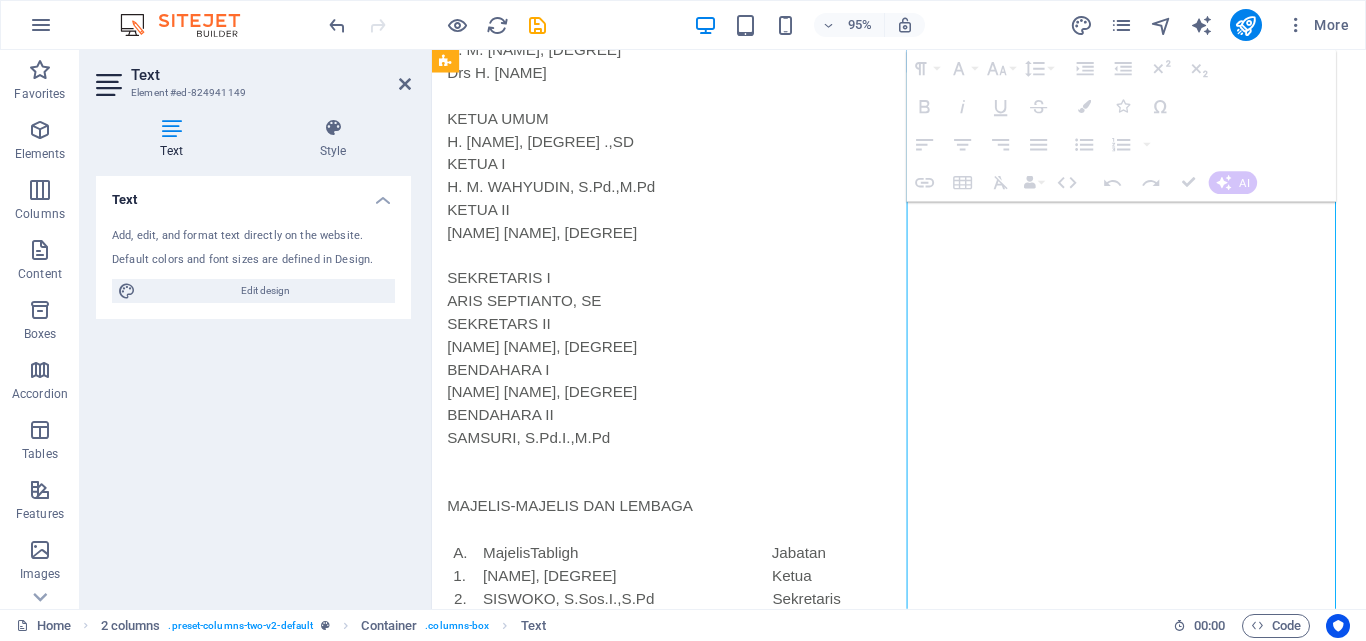 drag, startPoint x: 1228, startPoint y: 366, endPoint x: 1237, endPoint y: 372, distance: 10.816654 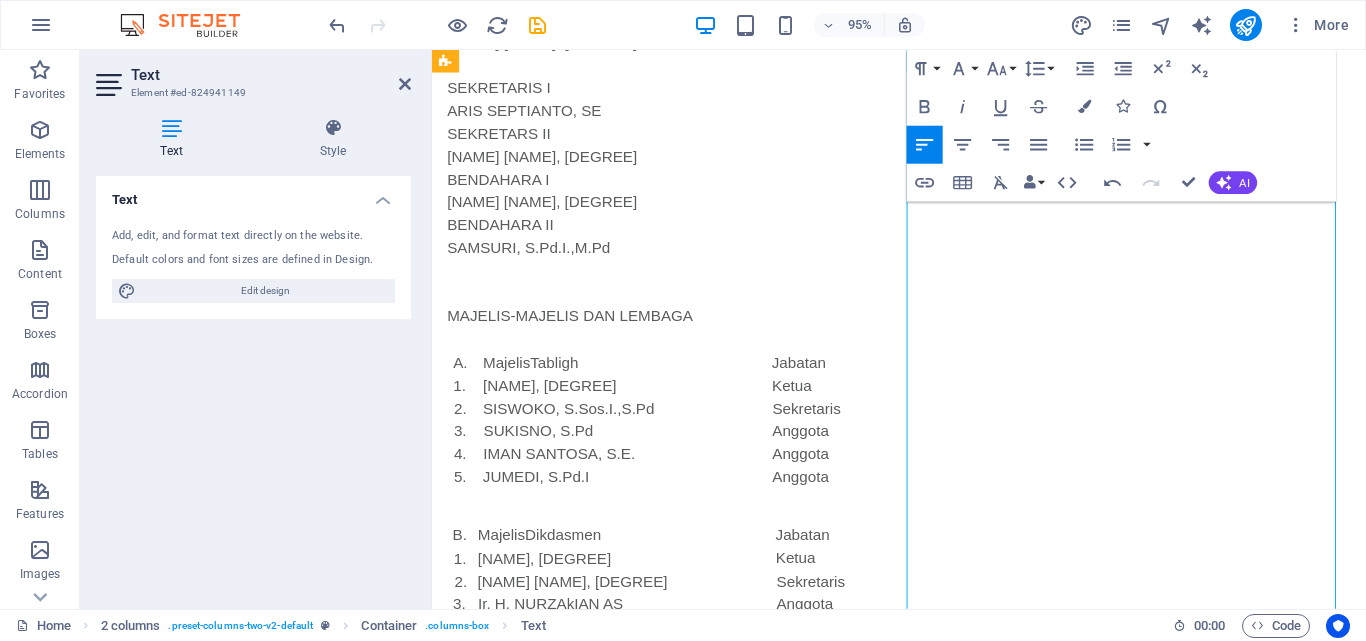scroll, scrollTop: 1125, scrollLeft: 0, axis: vertical 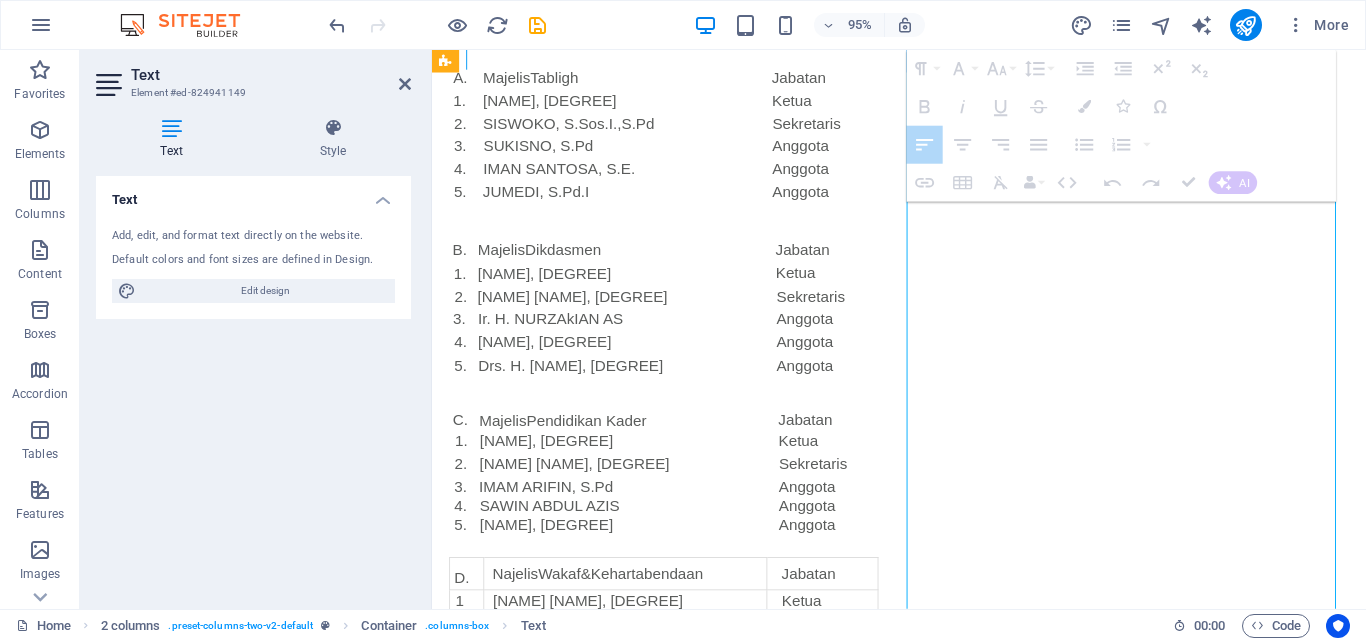 click at bounding box center [468, 1] 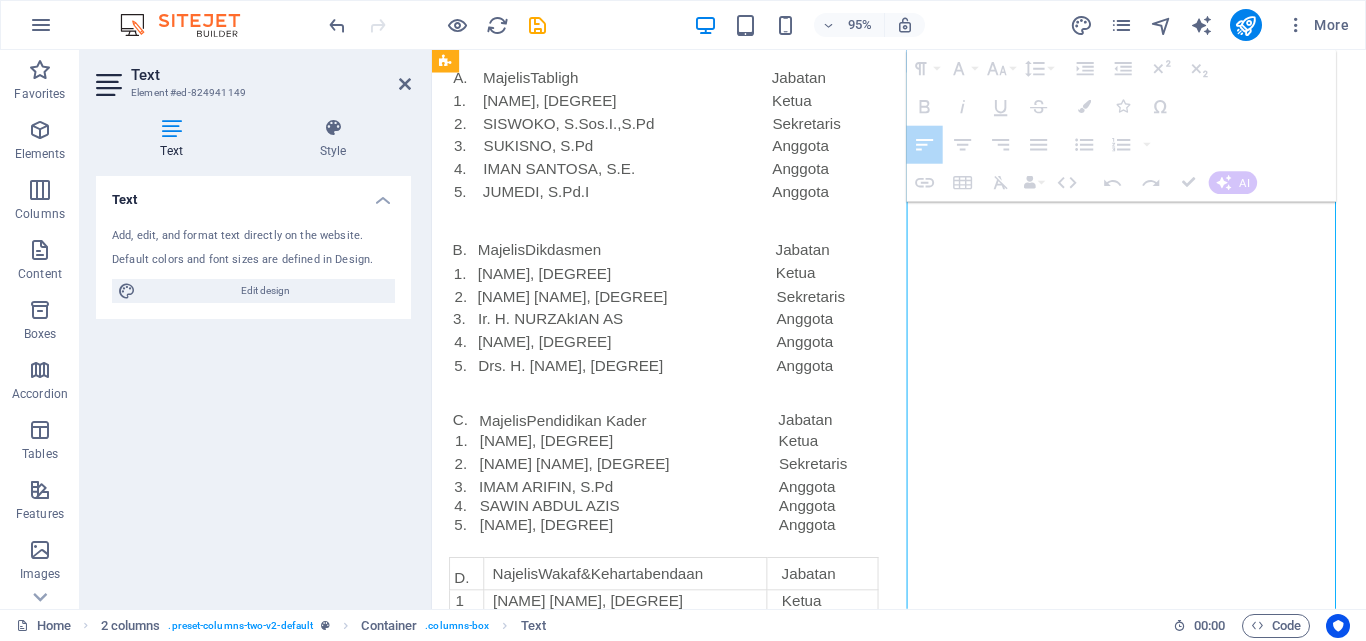 click at bounding box center [471, -166] 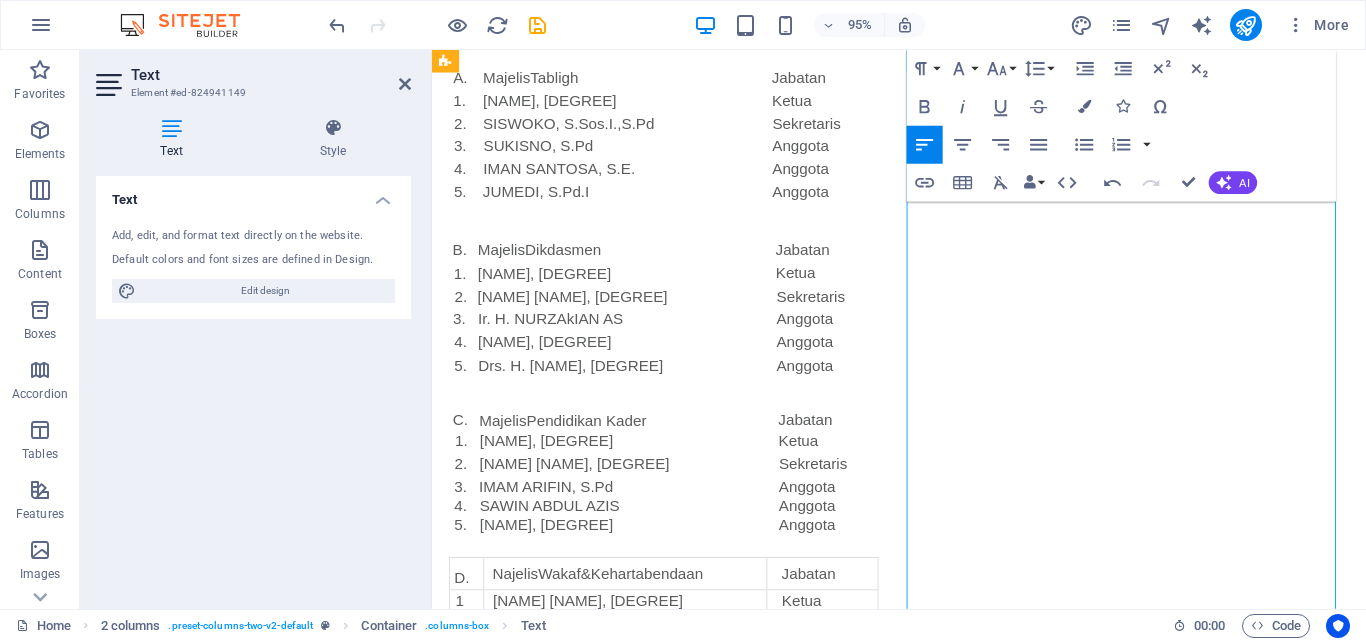 click on "[FIRST] [LAST]" at bounding box center (600, 1360) 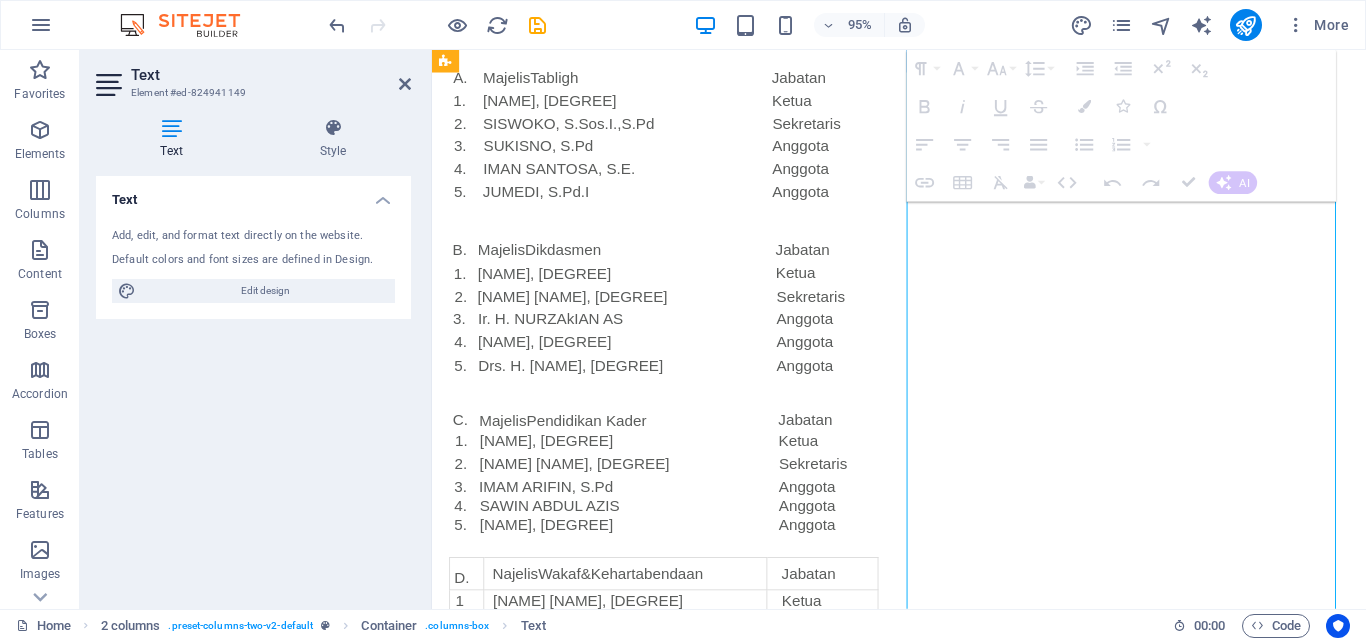 drag, startPoint x: 1188, startPoint y: 267, endPoint x: 1202, endPoint y: 276, distance: 16.643316 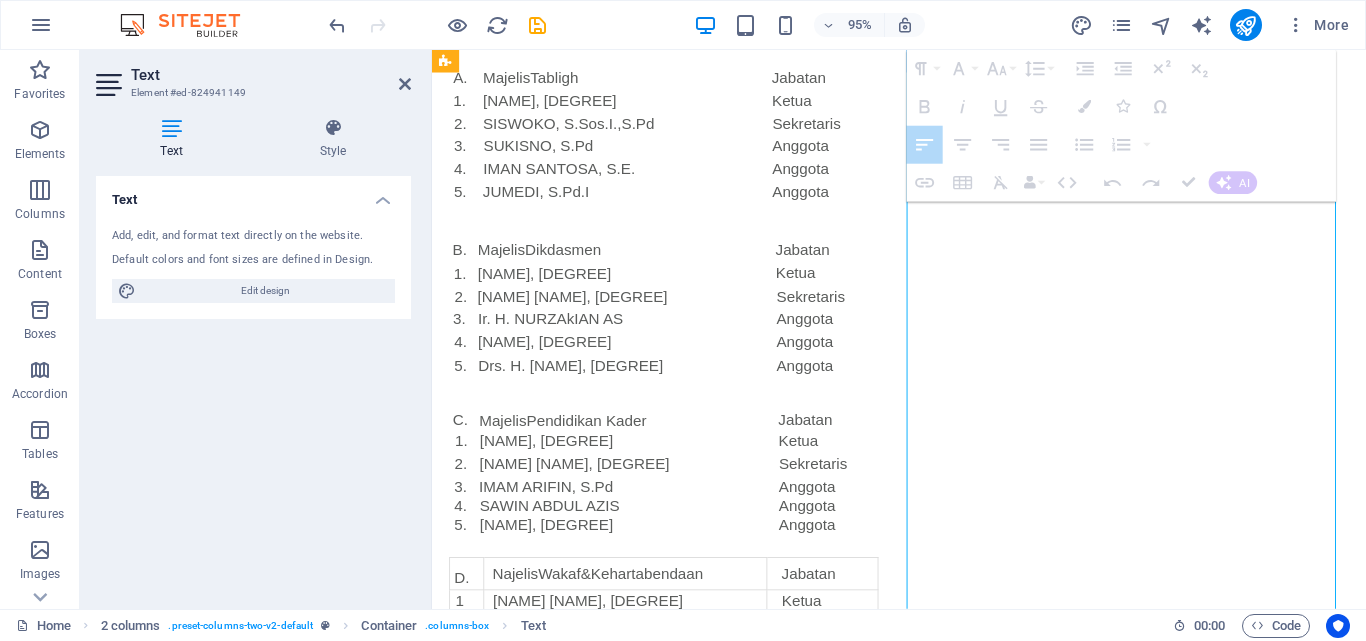 click at bounding box center (468, 1) 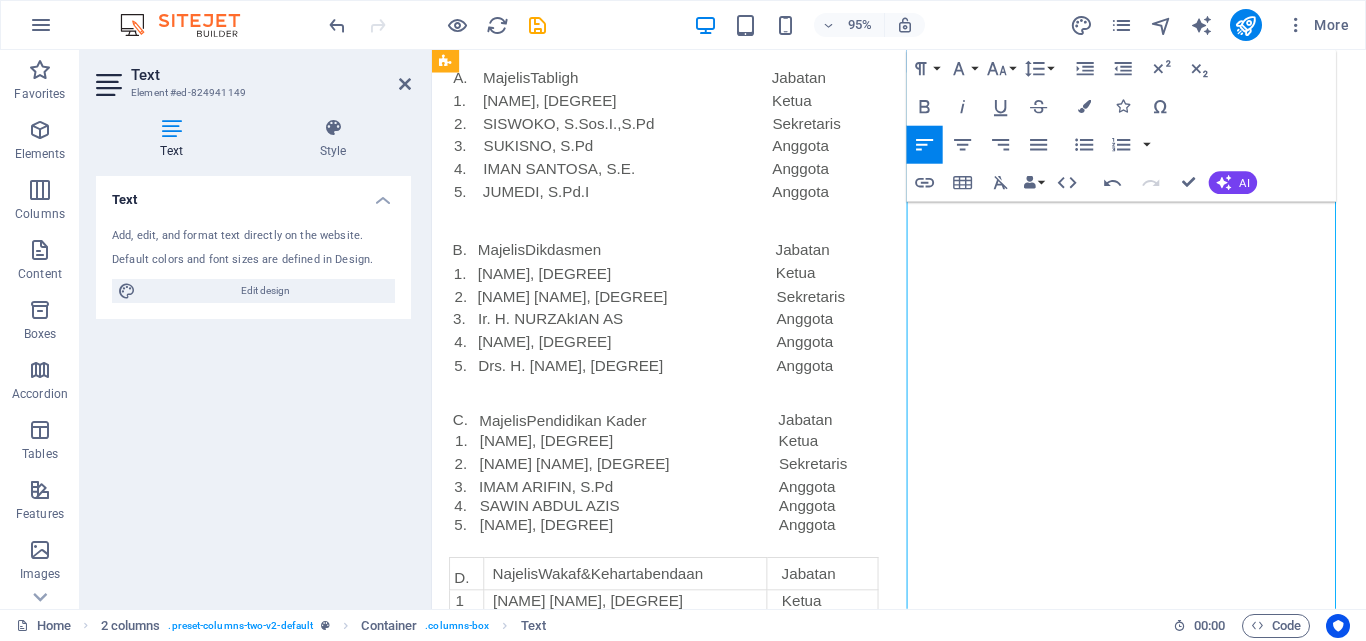 click on "LazisMu" at bounding box center (630, 1603) 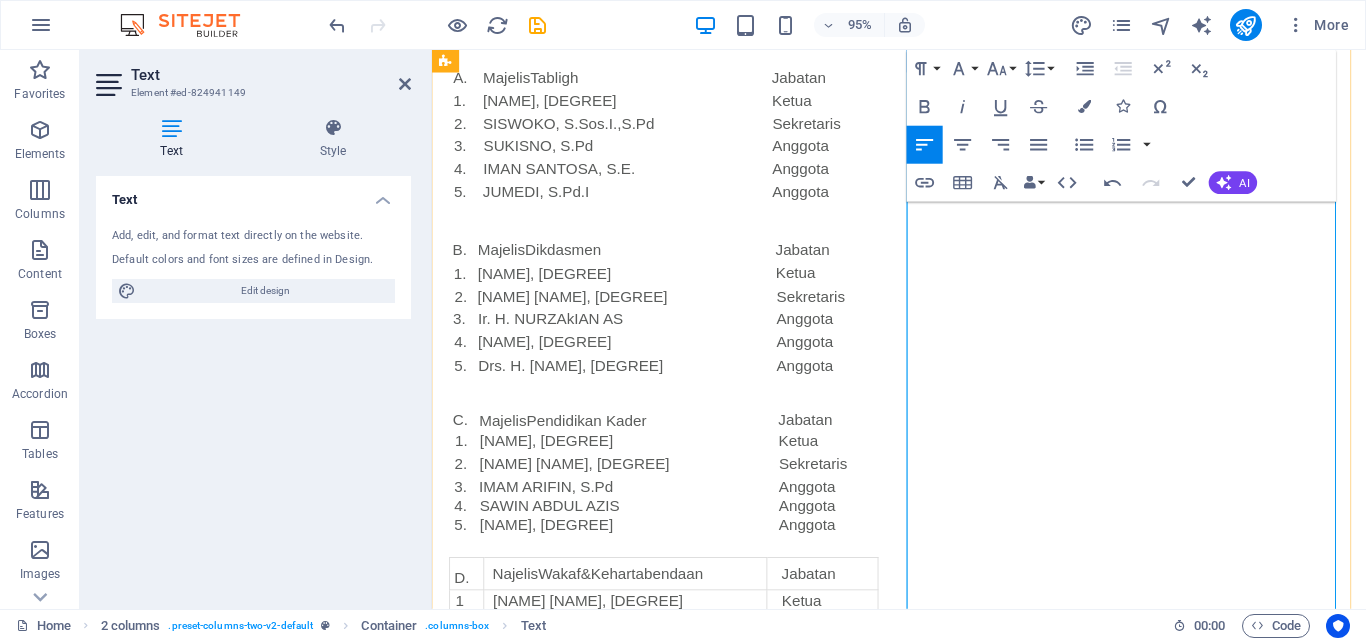 type 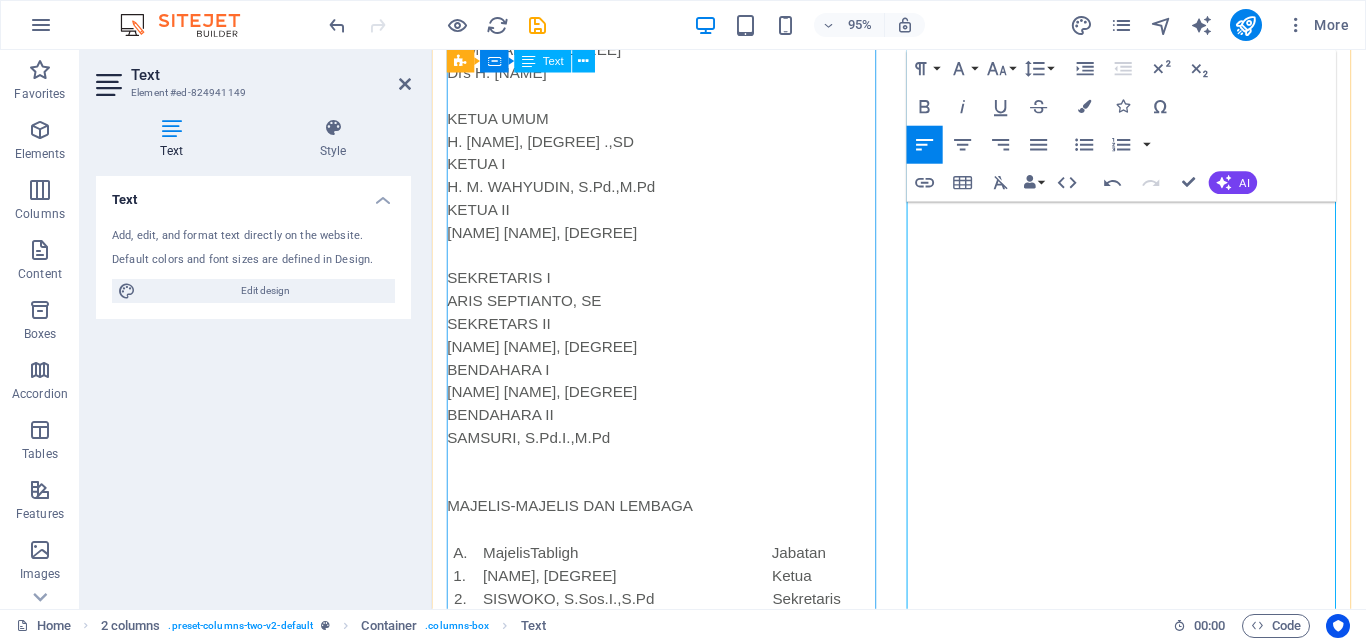 scroll, scrollTop: 325, scrollLeft: 0, axis: vertical 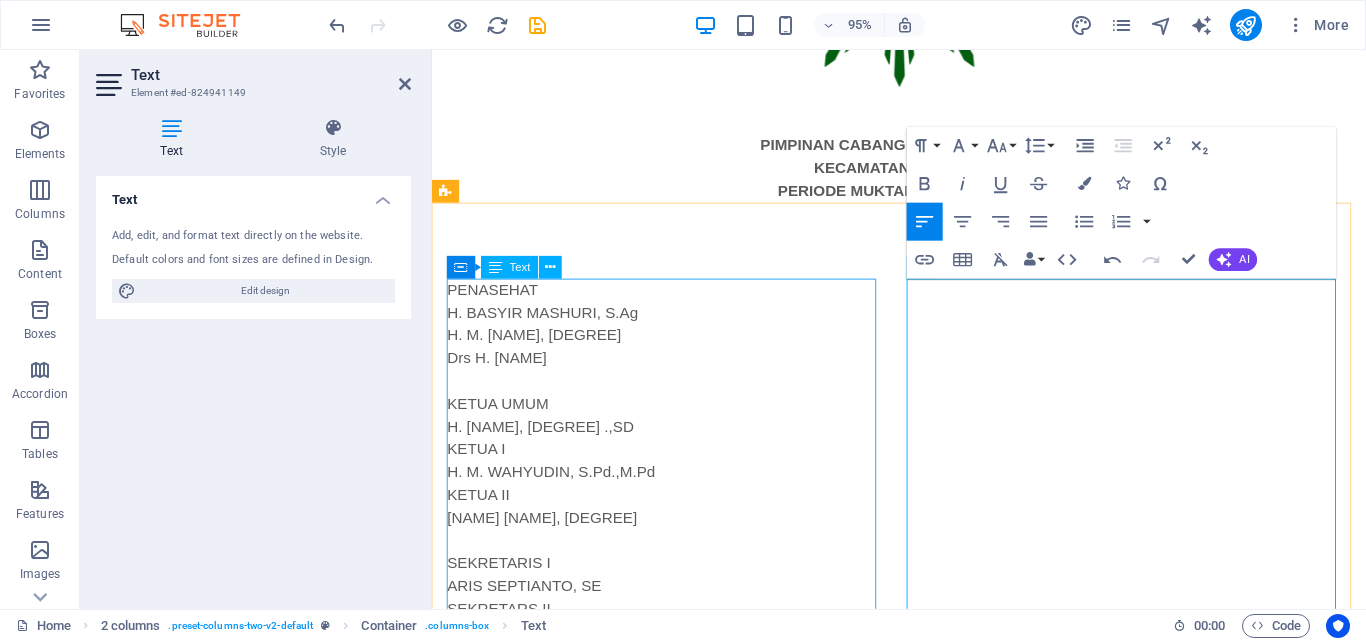 click on "PENASEHAT H. BASYIR MASHURI, S.Ag H. M. THOBRONI, S.Pd  Drs H. GHOFIR KETUA UMUM  H. SAMIDI, S.Pd.,M.Pd .,SD KETUA I  H. M. WAHYUDIN, S.Pd.,M.Pd KETUA II  MA'MUN SANTOSO, S.Pd SEKRETARIS I ARIS SEPTIANTO, SE SEKRETARS II AHMAD SHOBART, S.Pd.I. BENDAHARA I AZHAR SYUKRI RAMADHAN, S.Pd.I BENDAHARA II SAMSURI, S.Pd.I.,M.Pd MAJELIS-MAJELIS DAN LEMBAGA A. MajelisTabligh Jabatan 1. BAHRUDIN, S.Pd Ketua 2. SISWOKO, S.Sos.I.,S.Pd Sekretaris 3. SUKISNO, S.Pd Anggota 4. IMAN SANTOSA, S.E. Anggota 5. JUMEDI, S.Pd.I Anggota B. MajelisDikdasmen Jabatan 1. MUHDIONO, S.Pd Ketua 2. TEGUH W, S.KOM. Sekretaris 3. Ir. H. NURZAkIAN AS Anggota 4. ISLAHUDIN, S.T Anggota 5. Drs. H. SISNO, M.MPd Anggota C. MajelisPendidikan Kader Jabatan 1. SUMARDI, S.Pd Ketua 2. AGUS SUJATMOKO, S.Pd Sekretaris 3. IMAM ARIFIN, S.Pd Anggota 4. SAWIN ABDUL AZIS Anggota 5. SURATNO, S.Pd Anggota" at bounding box center [676, 829] 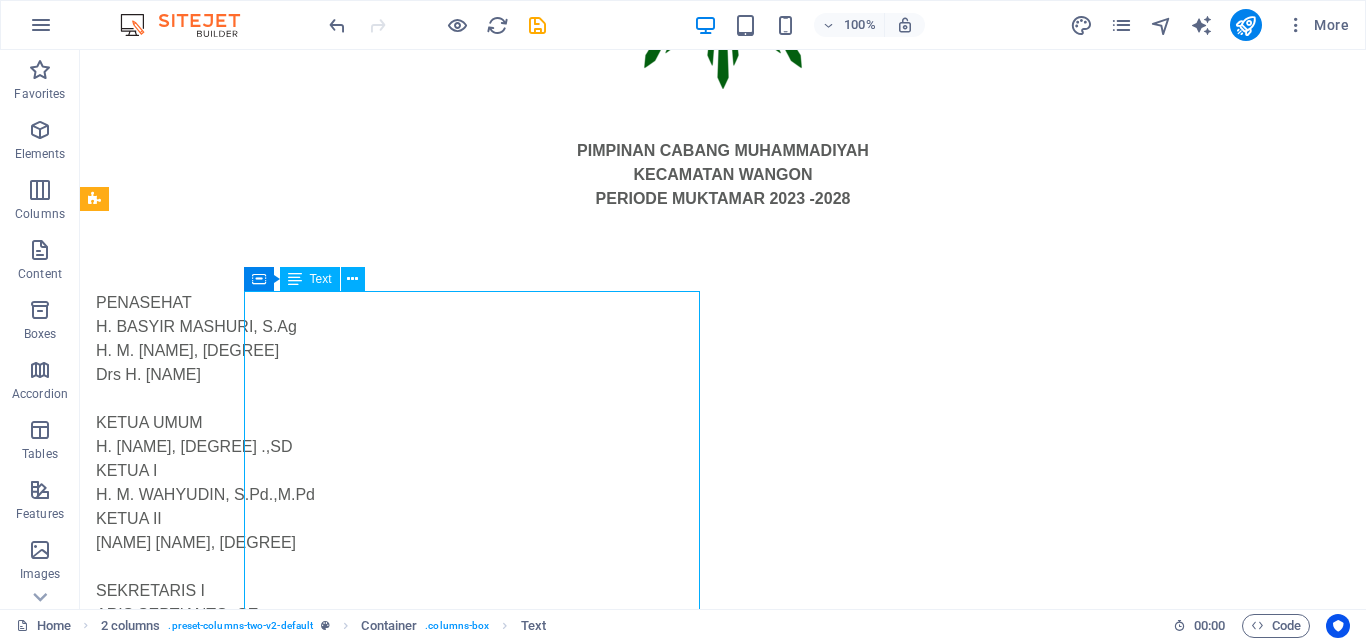 click on "PENASEHAT H. BASYIR MASHURI, S.Ag H. M. THOBRONI, S.Pd  Drs H. GHOFIR KETUA UMUM  H. SAMIDI, S.Pd.,M.Pd .,SD KETUA I  H. M. WAHYUDIN, S.Pd.,M.Pd KETUA II  MA'MUN SANTOSO, S.Pd SEKRETARIS I ARIS SEPTIANTO, SE SEKRETARS II AHMAD SHOBART, S.Pd.I. BENDAHARA I AZHAR SYUKRI RAMADHAN, S.Pd.I BENDAHARA II SAMSURI, S.Pd.I.,M.Pd MAJELIS-MAJELIS DAN LEMBAGA A. MajelisTabligh Jabatan 1. BAHRUDIN, S.Pd Ketua 2. SISWOKO, S.Sos.I.,S.Pd Sekretaris 3. SUKISNO, S.Pd Anggota 4. IMAN SANTOSA, S.E. Anggota 5. JUMEDI, S.Pd.I Anggota B. MajelisDikdasmen Jabatan 1. MUHDIONO, S.Pd Ketua 2. TEGUH W, S.KOM. Sekretaris 3. Ir. H. NURZAkIAN AS Anggota 4. ISLAHUDIN, S.T Anggota 5. Drs. H. SISNO, M.MPd Anggota C. MajelisPendidikan Kader Jabatan 1. SUMARDI, S.Pd Ketua 2. AGUS SUJATMOKO, S.Pd Sekretaris 3. IMAM ARIFIN, S.Pd Anggota 4. SAWIN ABDUL AZIS Anggota 5. SURATNO, S.Pd Anggota" at bounding box center (324, 829) 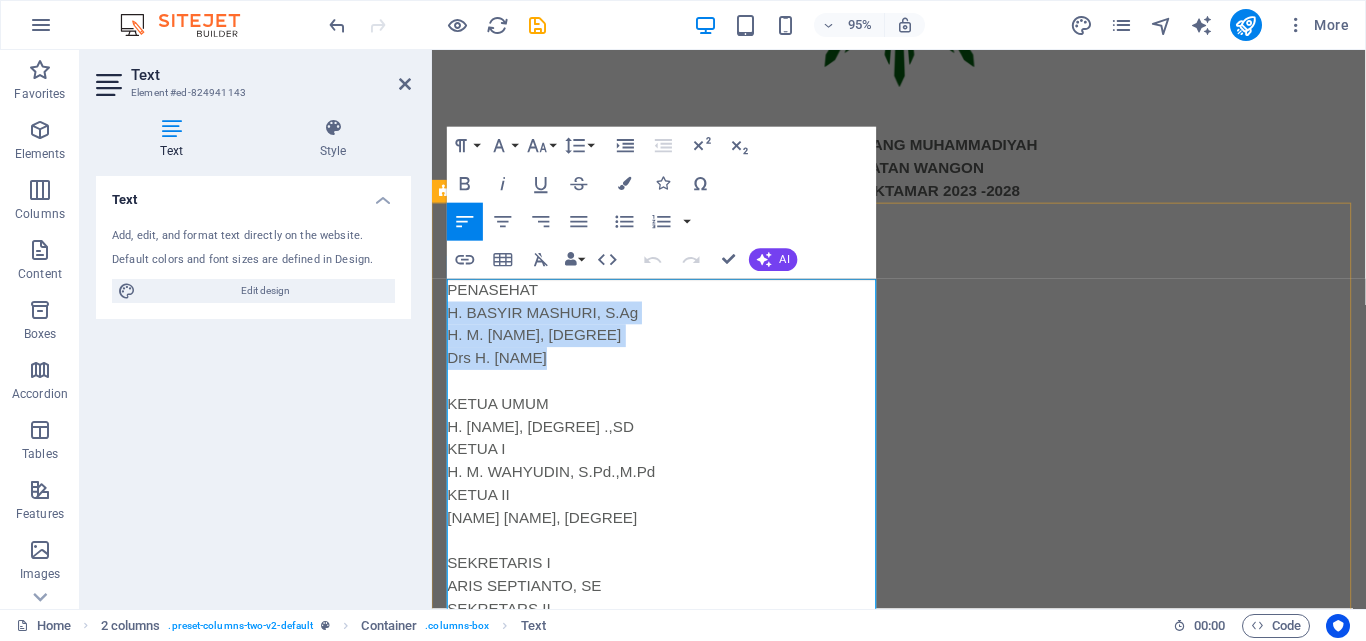 drag, startPoint x: 450, startPoint y: 329, endPoint x: 607, endPoint y: 369, distance: 162.01543 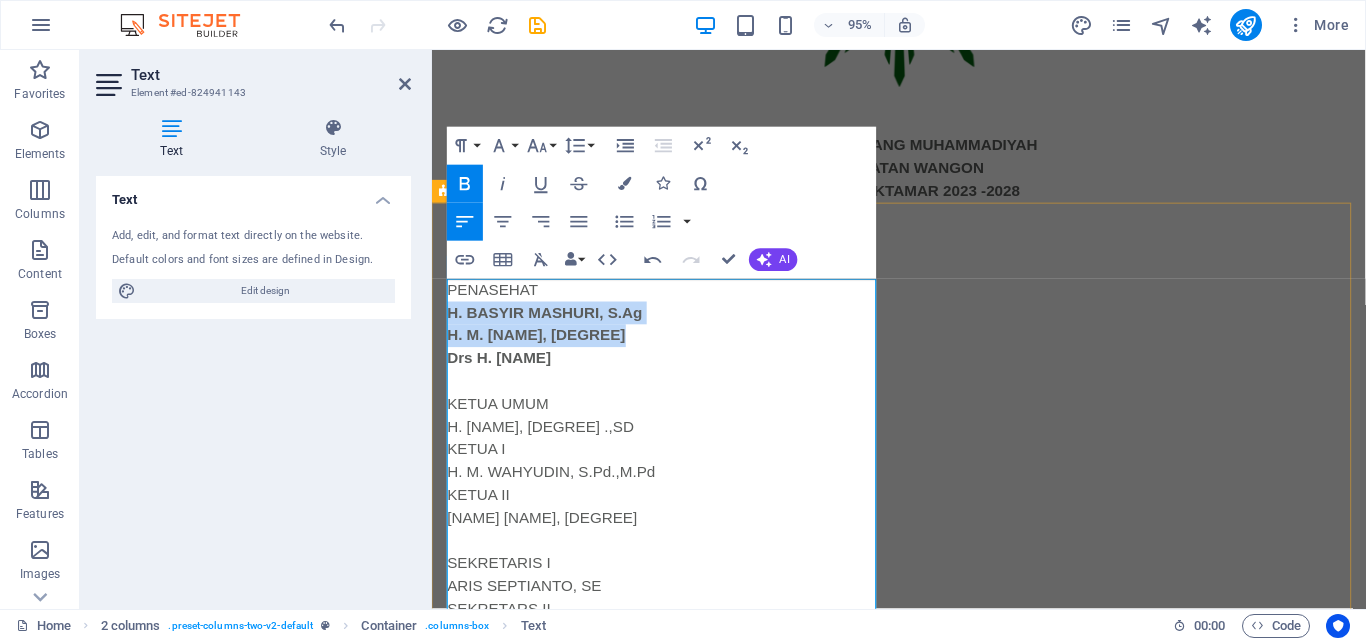 drag, startPoint x: 695, startPoint y: 447, endPoint x: 448, endPoint y: 436, distance: 247.24481 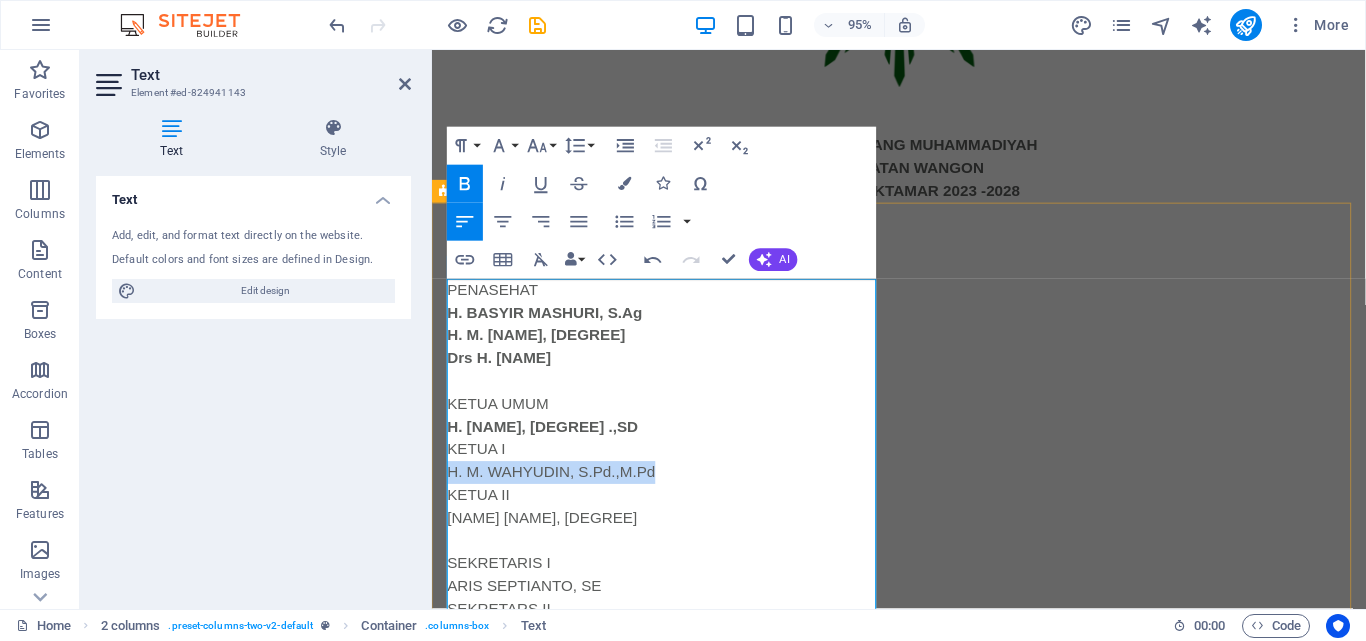 drag, startPoint x: 689, startPoint y: 496, endPoint x: 453, endPoint y: 495, distance: 236.00212 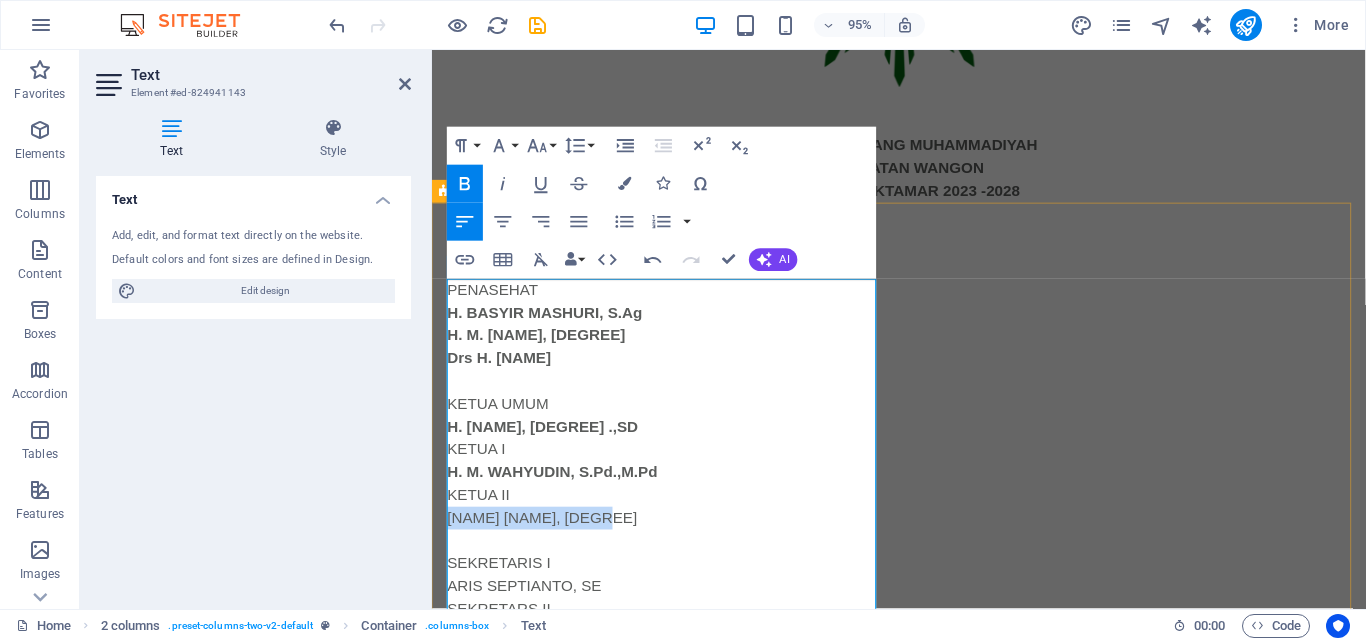 drag, startPoint x: 624, startPoint y: 546, endPoint x: 451, endPoint y: 541, distance: 173.07224 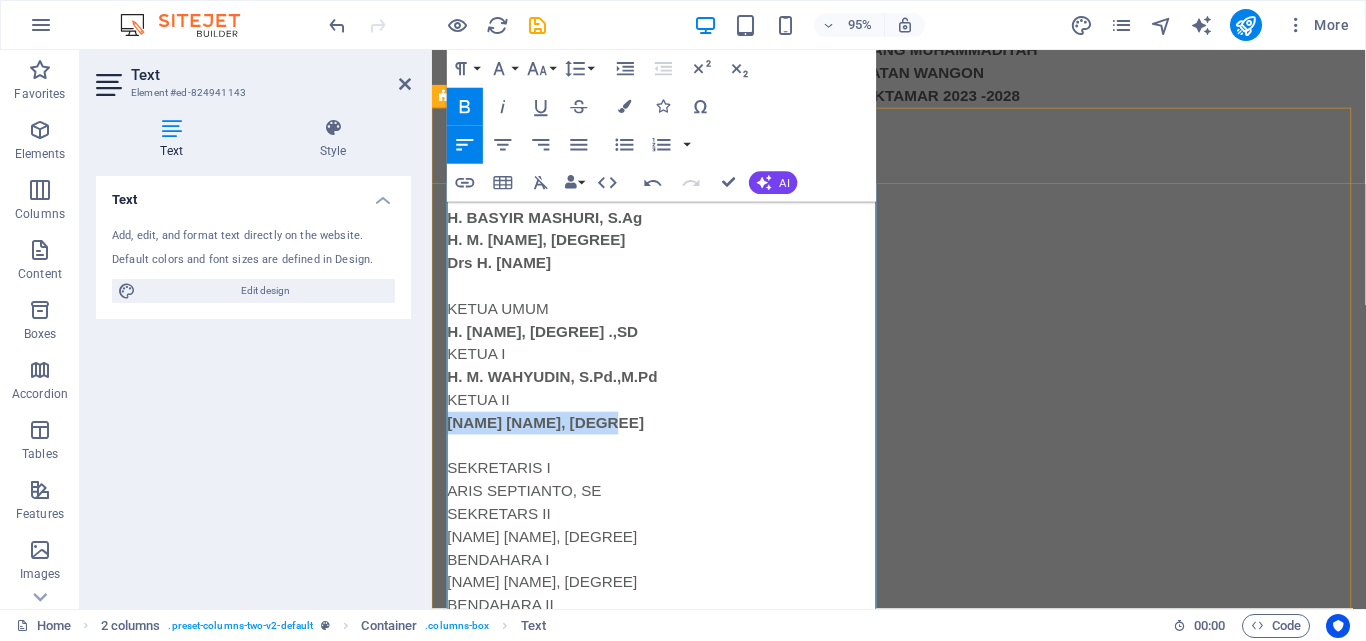scroll, scrollTop: 525, scrollLeft: 0, axis: vertical 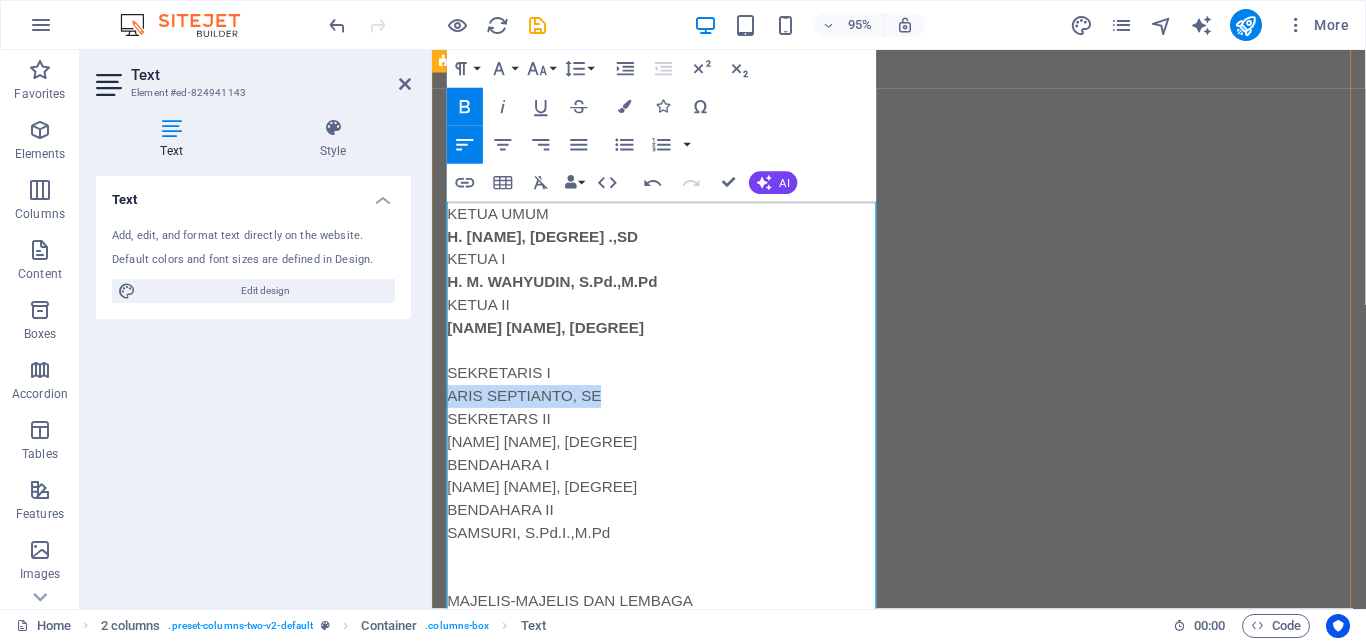 drag, startPoint x: 645, startPoint y: 413, endPoint x: 445, endPoint y: 414, distance: 200.0025 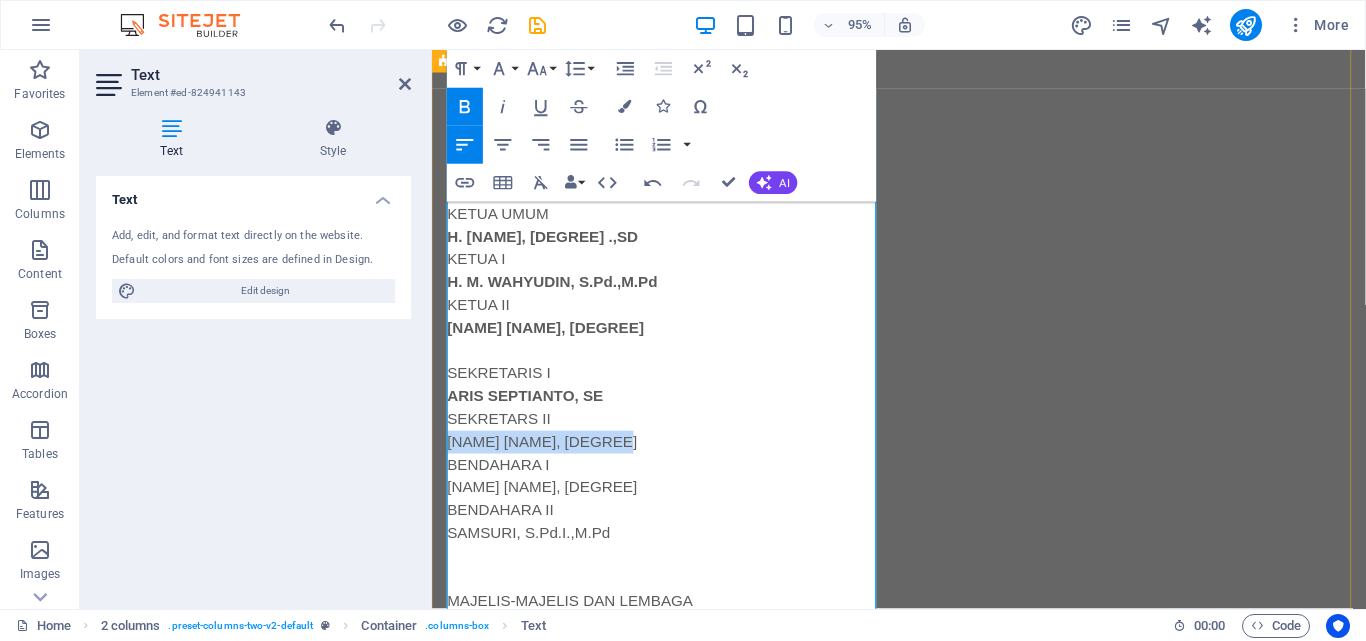drag, startPoint x: 657, startPoint y: 464, endPoint x: 447, endPoint y: 459, distance: 210.05951 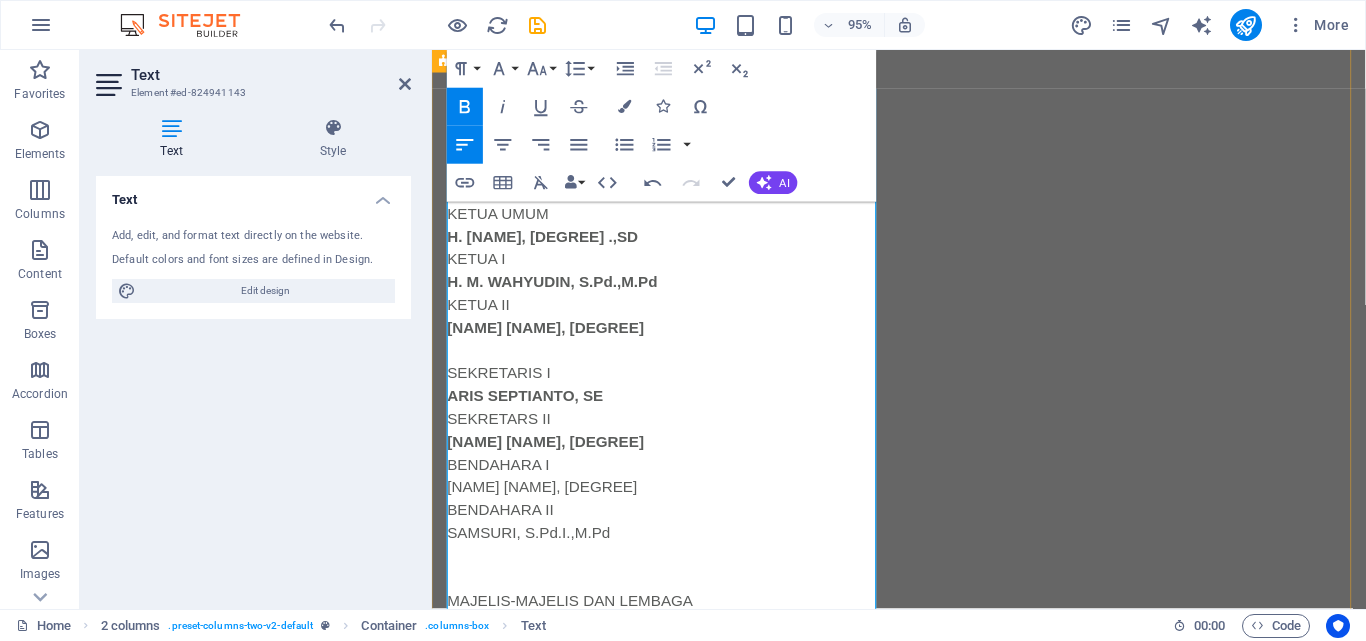 drag, startPoint x: 737, startPoint y: 500, endPoint x: 448, endPoint y: 507, distance: 289.08478 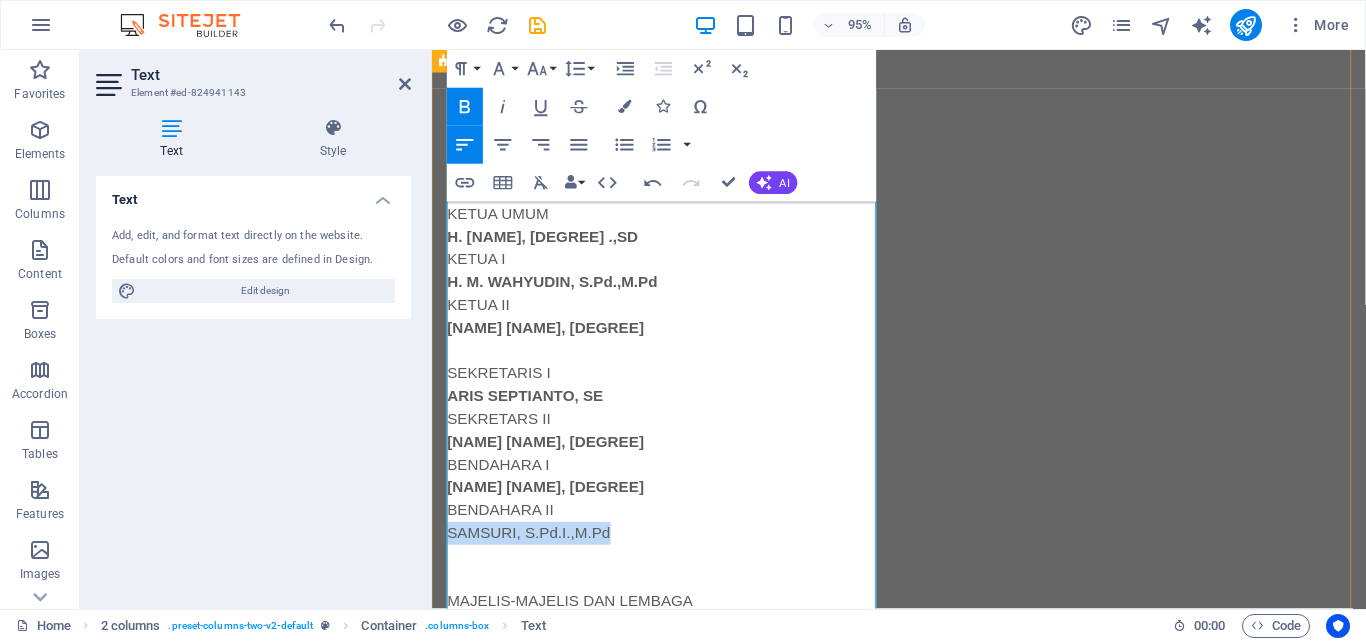 drag, startPoint x: 647, startPoint y: 554, endPoint x: 445, endPoint y: 548, distance: 202.0891 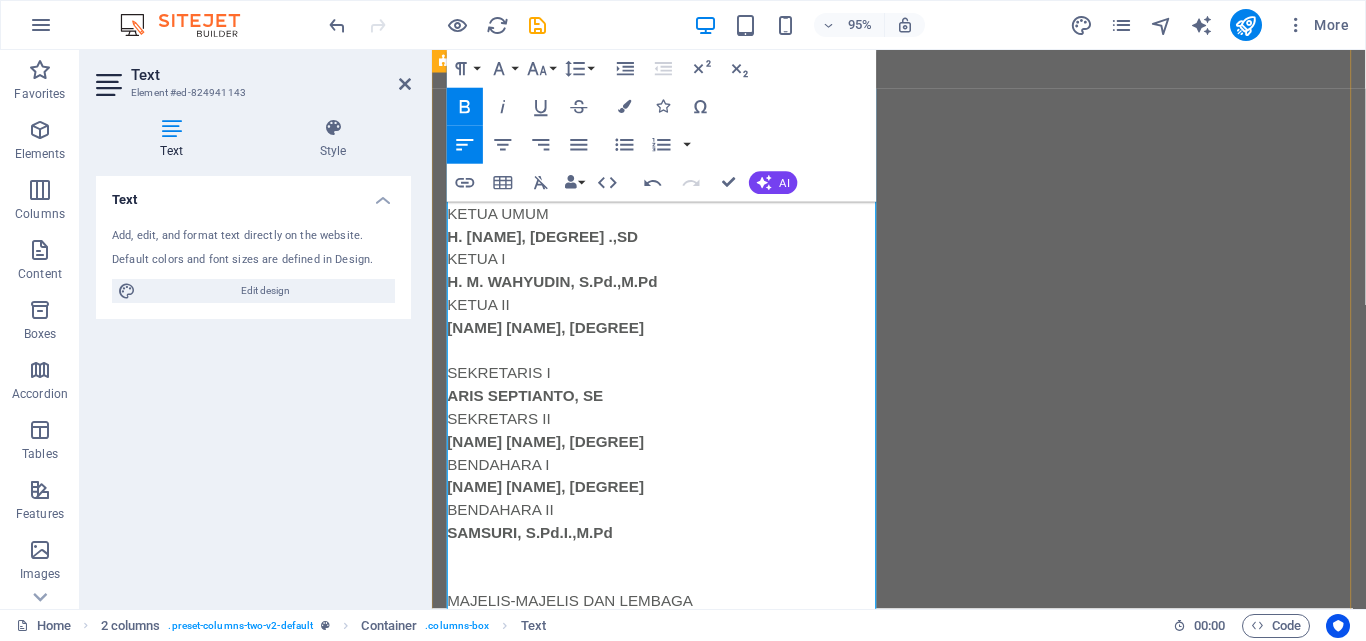 click on "SAMSURI, S.Pd.I.,M.Pd" at bounding box center (676, 559) 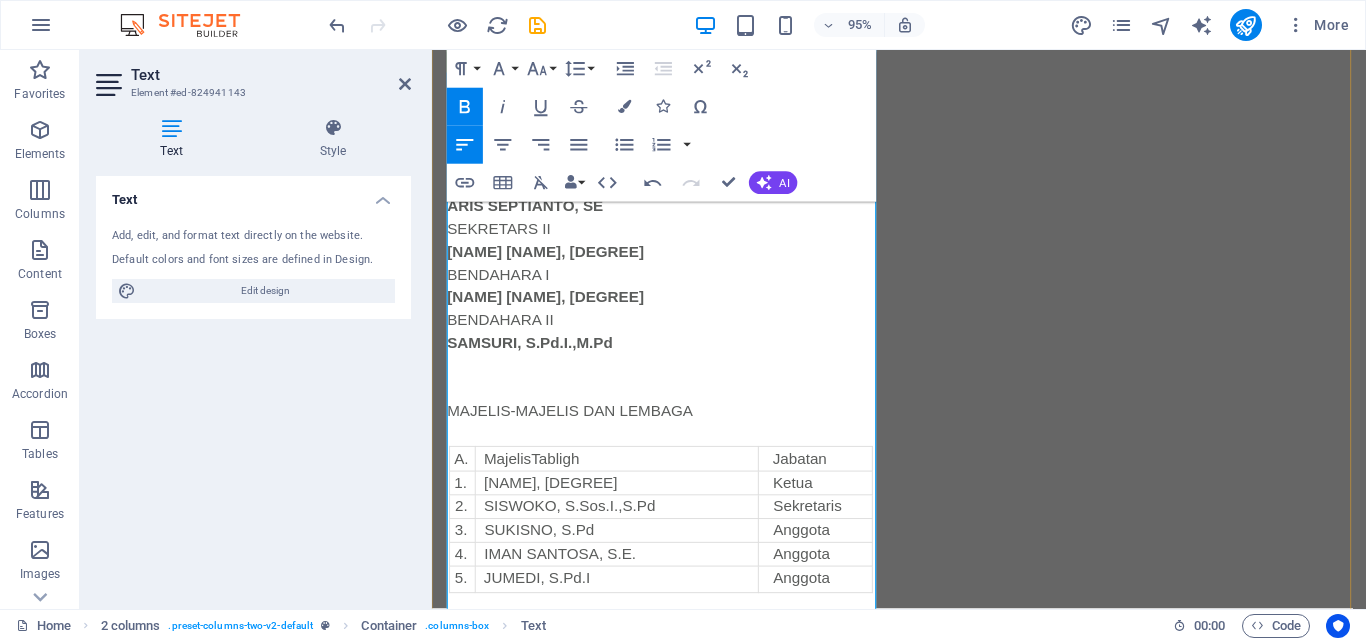 scroll, scrollTop: 825, scrollLeft: 0, axis: vertical 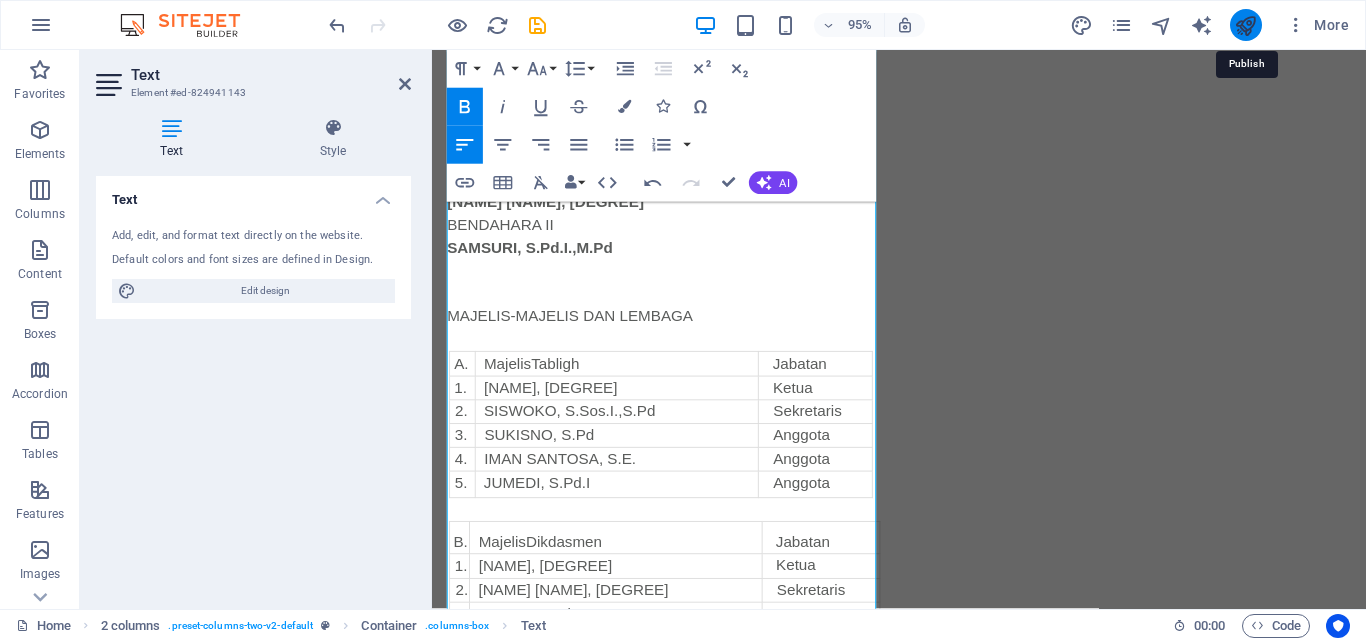 click at bounding box center [1245, 25] 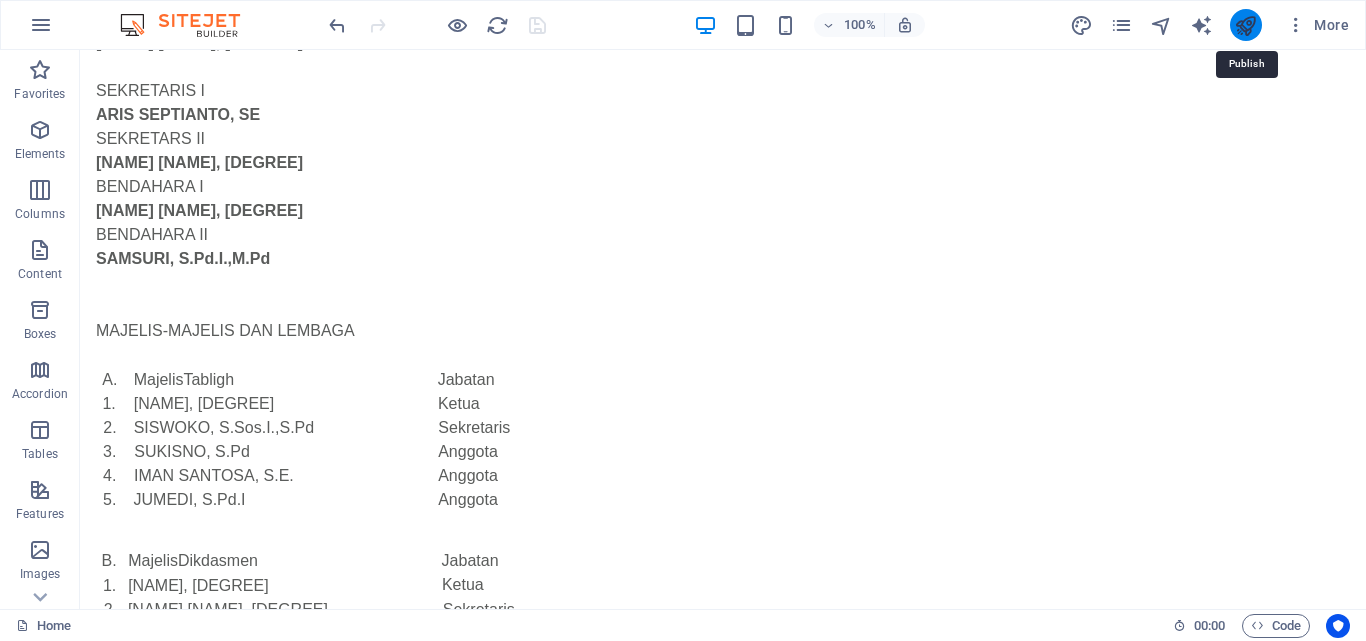 click at bounding box center [1245, 25] 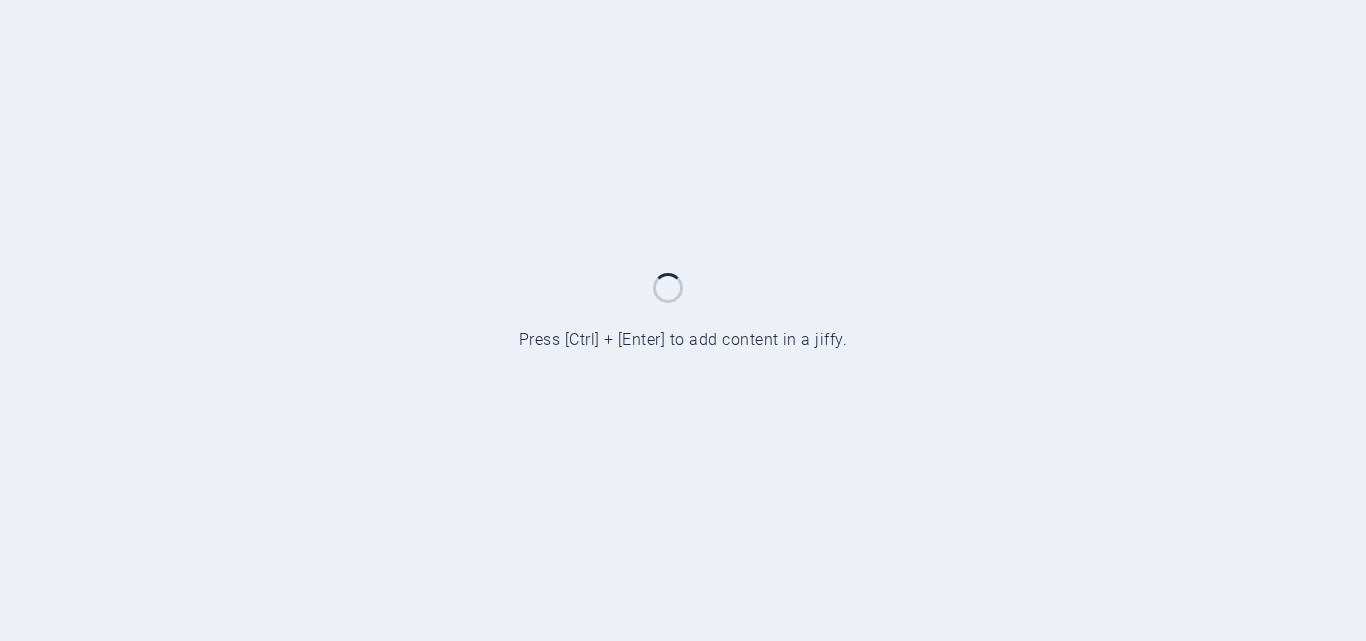 scroll, scrollTop: 0, scrollLeft: 0, axis: both 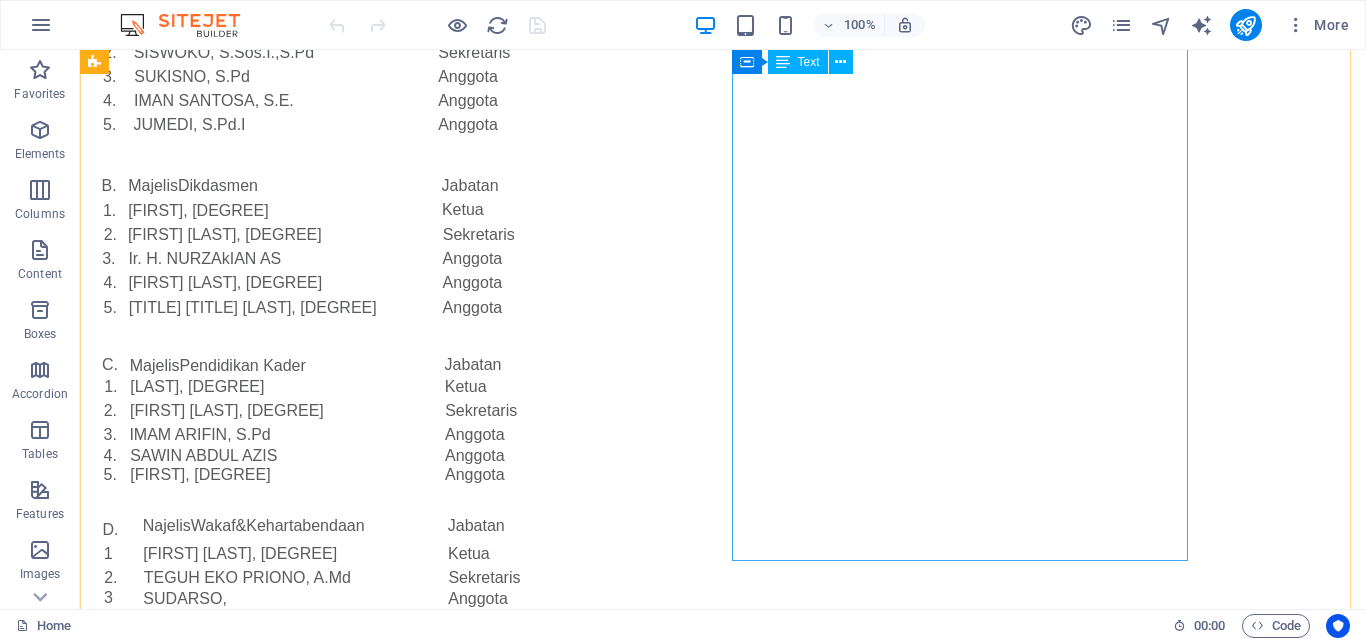 click on "[TITLE] [LAST] [TITLE] [FIRST] [TITLE] [FIRST], [DEGREE] [TITLE] [FIRST] [LAST], [DEGREE] [TITLE] [FIRST] [LAST] [TITLE] [FIRST] [LAST] [TITLE] [FIRST] [LAST] [TITLE] [FIRST] [LAST], [DEGREE] [TITLE] [FIRST] [LAST], [DEGREE] [TITLE] [FIRST] [LAST], [DEGREE] [TITLE] [FIRST] [LAST], [DEGREE] [TITLE] [FIRST] [LAST], [DEGREE] [TITLE] [FIRST] [LAST], [DEGREE] [TITLE] [FIRST] [LAST], [DEGREE] [TITLE] [FIRST] [LAST], [DEGREE] [TITLE] [FIRST] [LAST], [DEGREE] [TITLE] [FIRST] [LAST], [DEGREE] [TITLE] [FIRST] [LAST], [DEGREE] [TITLE] [FIRST] [LAST], [DEGREE]" at bounding box center (324, 1081) 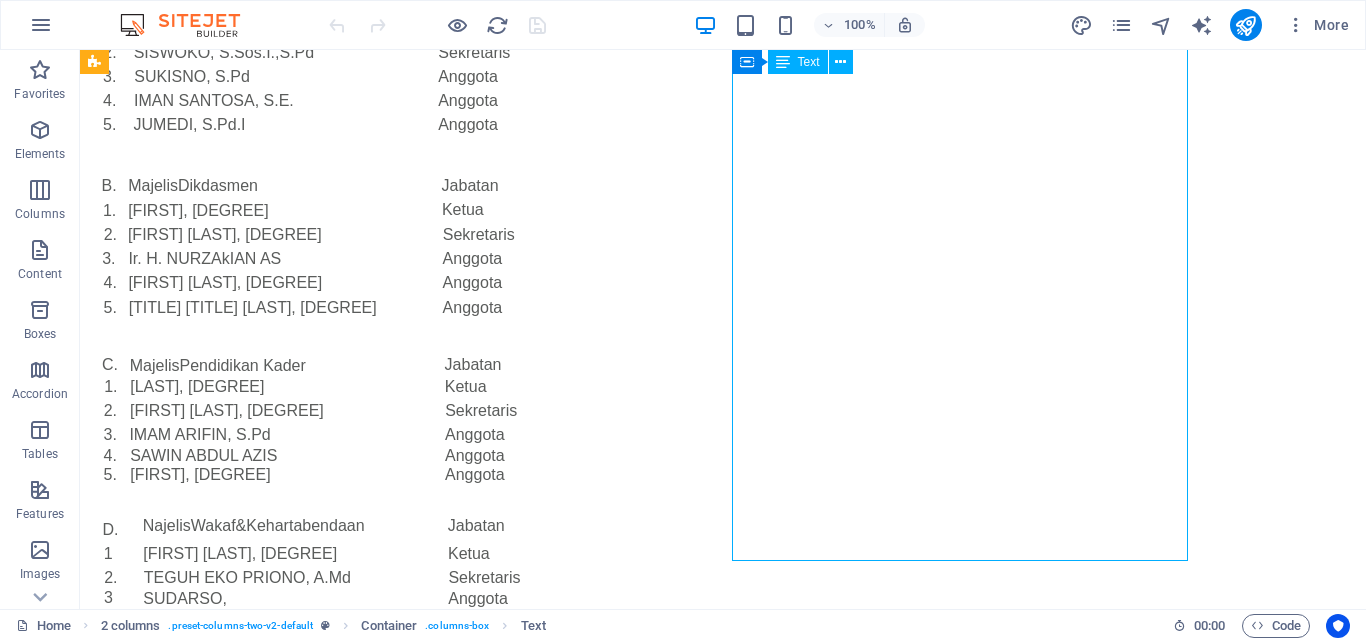 click on "[TITLE] [LAST] [TITLE] [FIRST] [TITLE] [FIRST], [DEGREE] [TITLE] [FIRST] [LAST], [DEGREE] [TITLE] [FIRST] [LAST] [TITLE] [FIRST] [LAST] [TITLE] [FIRST] [LAST] [TITLE] [FIRST] [LAST], [DEGREE] [TITLE] [FIRST] [LAST], [DEGREE] [TITLE] [FIRST] [LAST], [DEGREE] [TITLE] [FIRST] [LAST], [DEGREE] [TITLE] [FIRST] [LAST], [DEGREE] [TITLE] [FIRST] [LAST], [DEGREE] [TITLE] [FIRST] [LAST], [DEGREE] [TITLE] [FIRST] [LAST], [DEGREE] [TITLE] [FIRST] [LAST], [DEGREE] [TITLE] [FIRST] [LAST], [DEGREE] [TITLE] [FIRST] [LAST], [DEGREE] [TITLE] [FIRST] [LAST], [DEGREE]" at bounding box center [324, 1081] 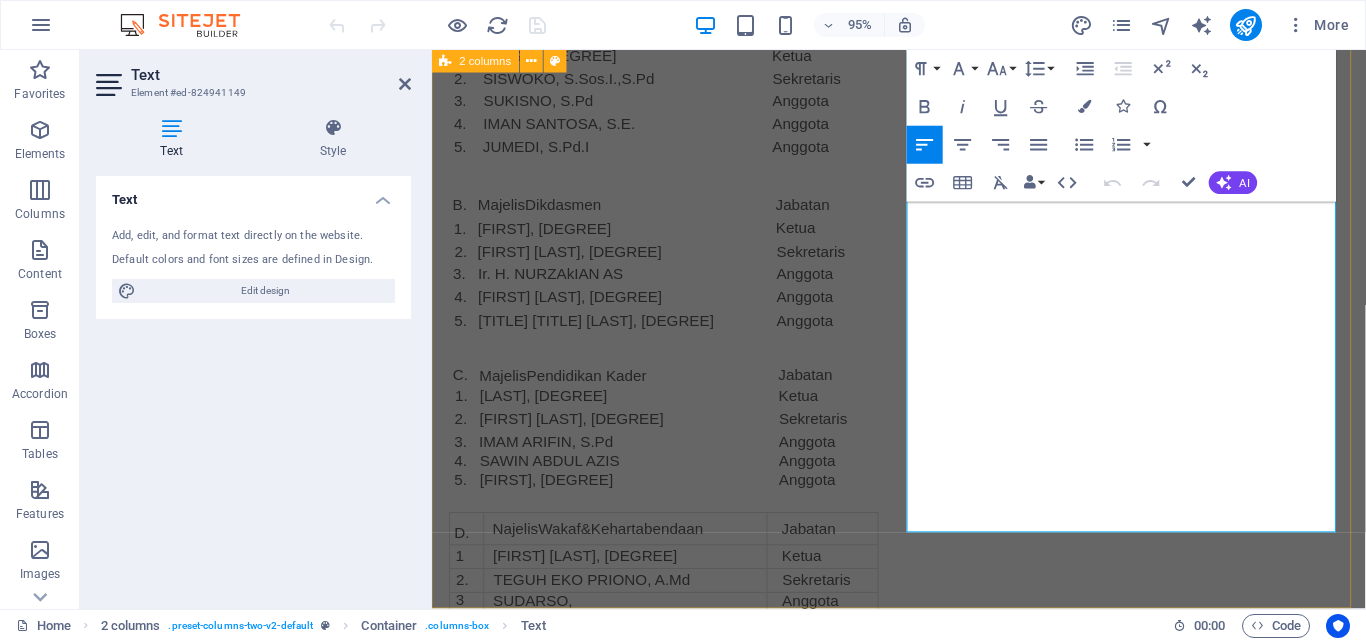 scroll, scrollTop: 1228, scrollLeft: 0, axis: vertical 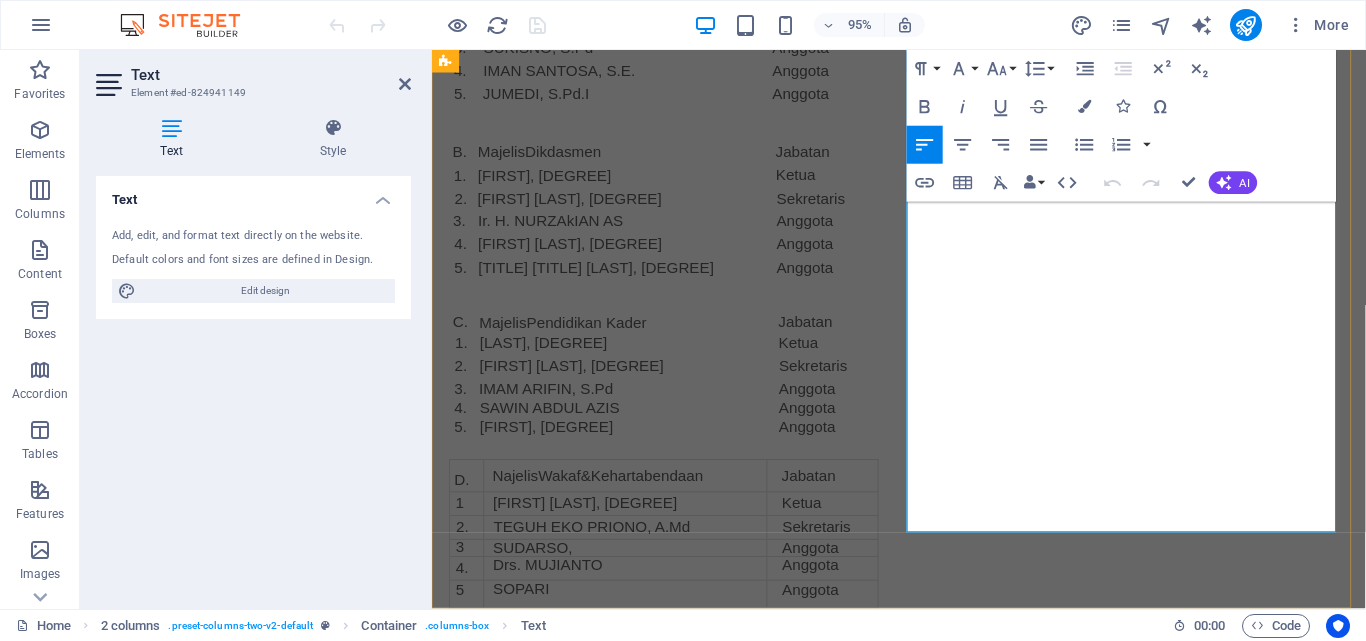 click on "IMAI\J SUGIARTO, S.Pd.I.,M.Pd" at bounding box center (635, 1523) 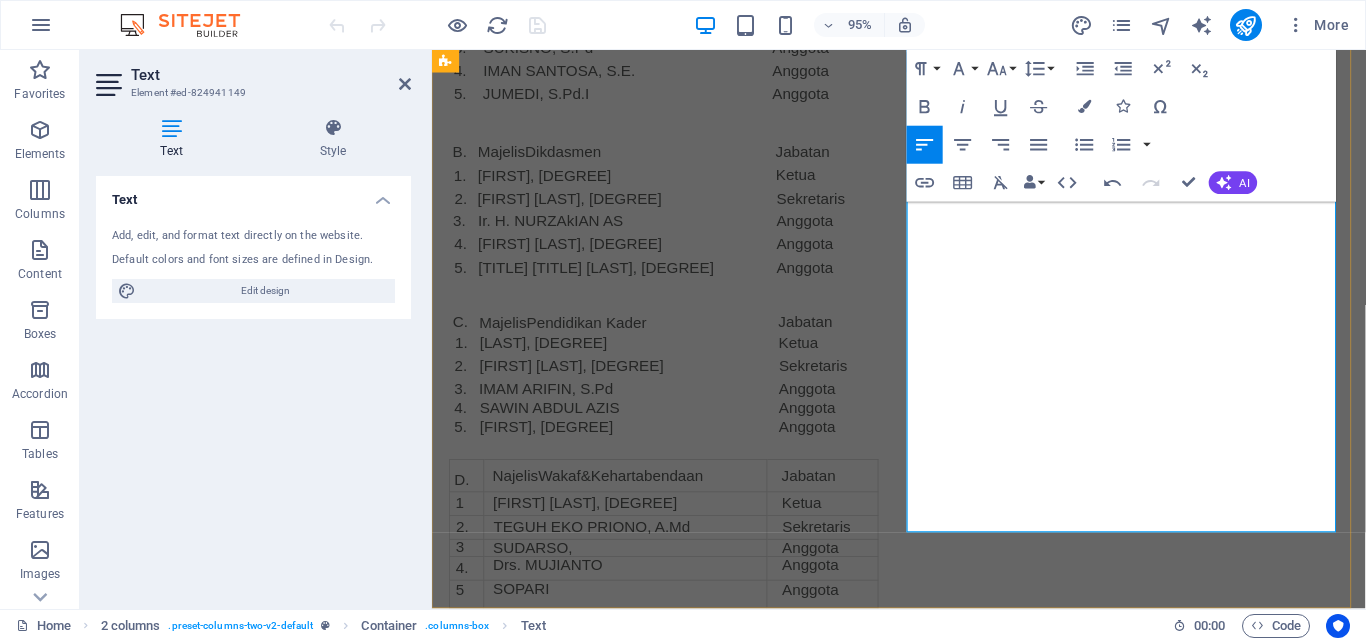 type 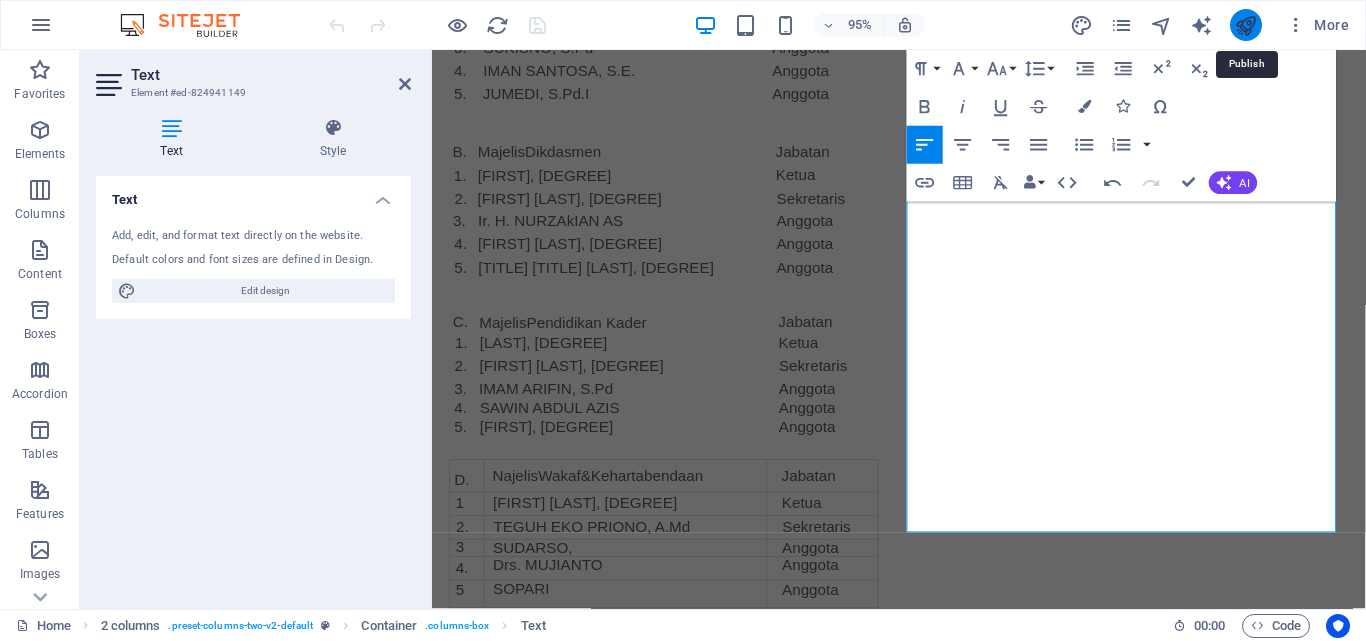 click at bounding box center [1245, 25] 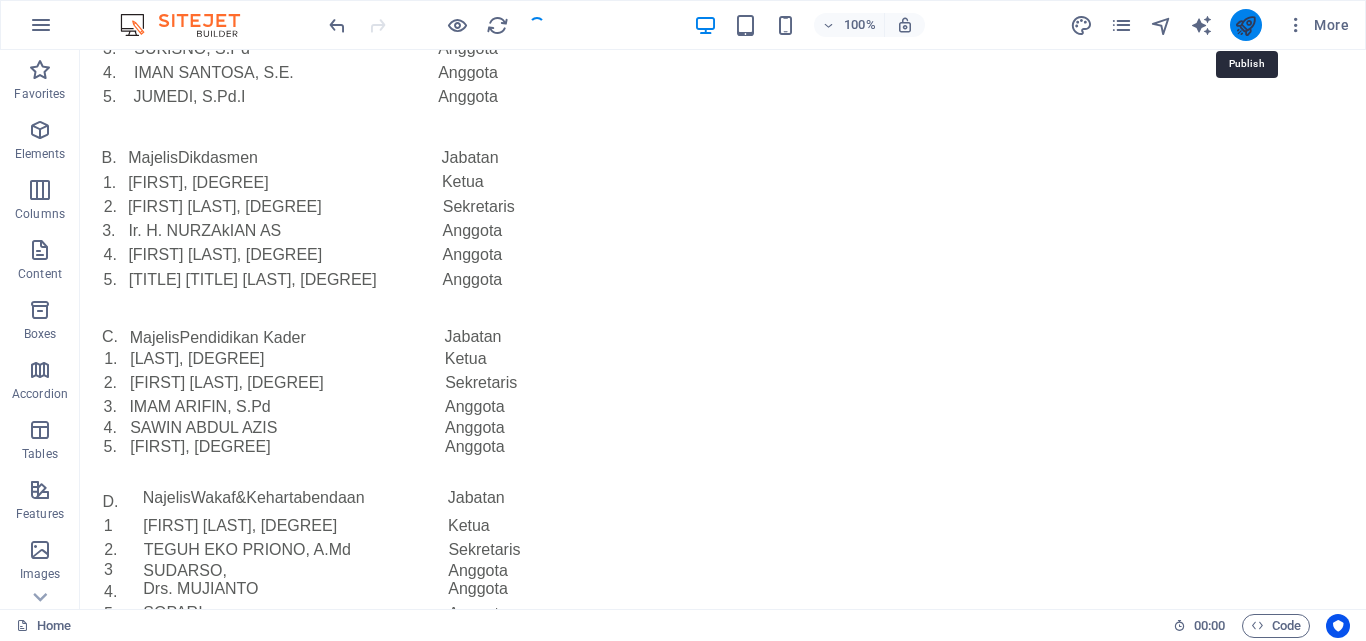 click at bounding box center (1245, 25) 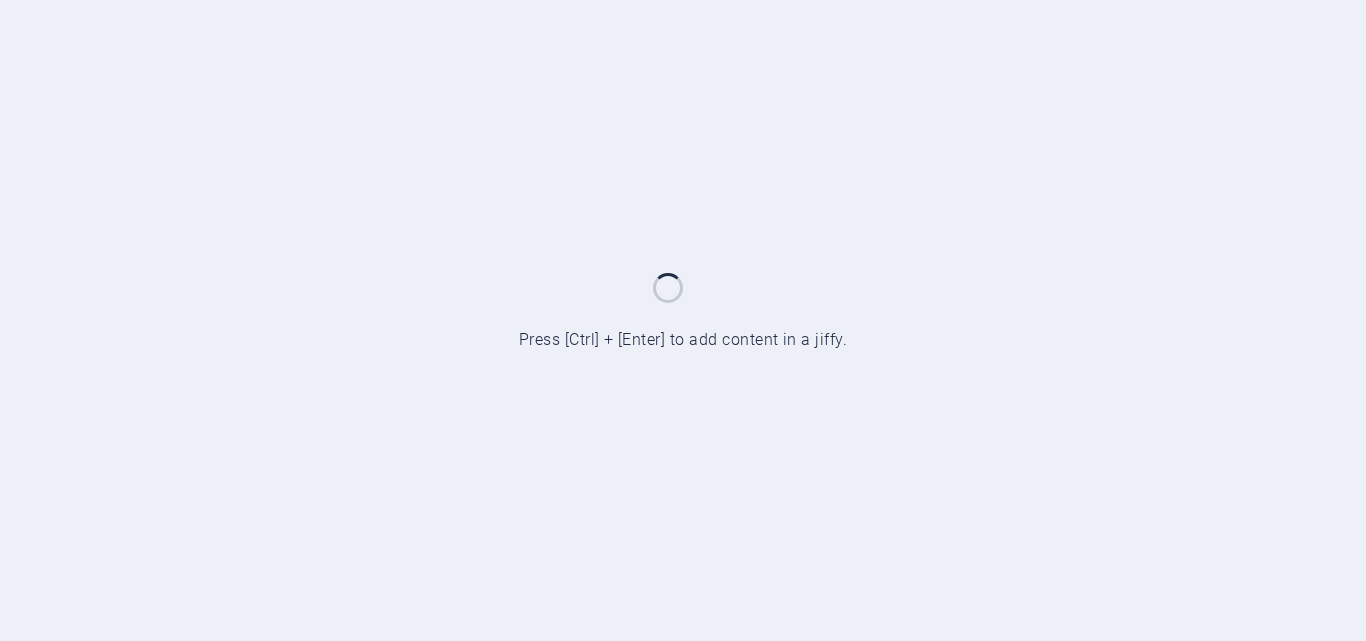 scroll, scrollTop: 0, scrollLeft: 0, axis: both 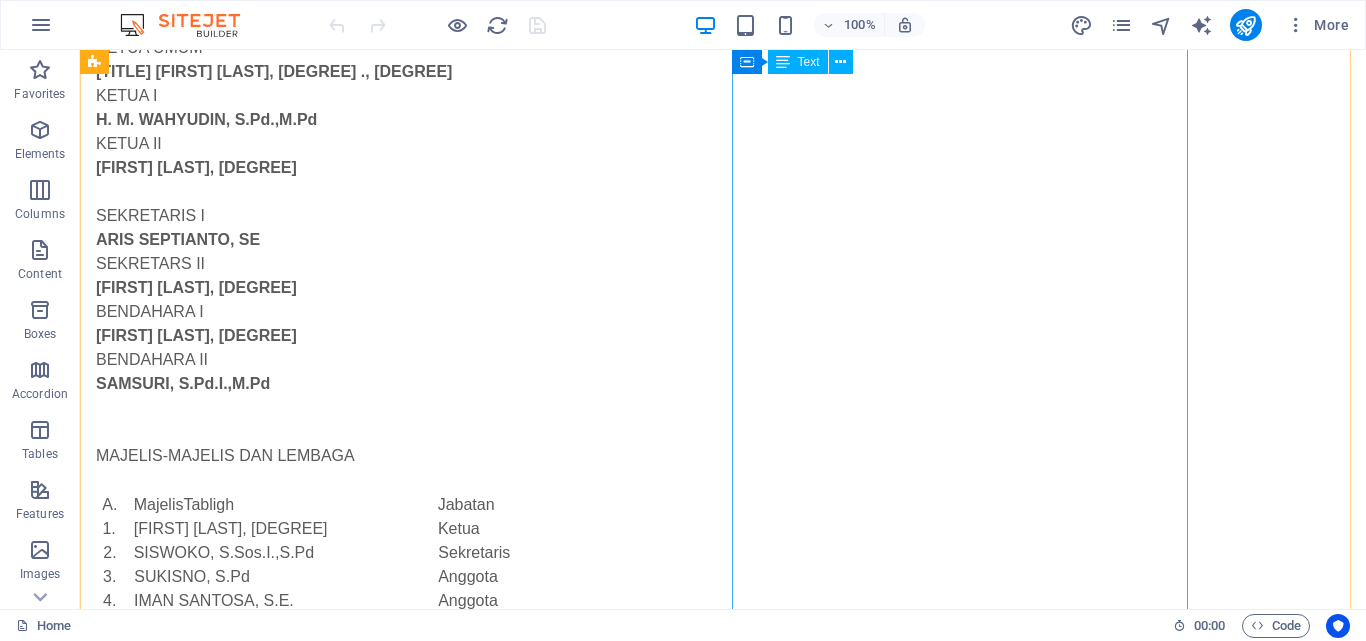 click on "[TITLE] [FIRST] [LAST] [TITLE] 1 [FIRST] [LAST], [DEGREE] [TITLE] 2. [FIRST] [LAST], [DEGREE] [TITLE] 3 [LAST], [TITLE] 4. [TITLE] [FIRST] [LAST] [TITLE] 5 [LAST] [TITLE] [TITLE] 1 [FIRST] [LAST], [DEGREE] [TITLE] 2. [FIRST] [LAST], [DEGREE] 3. [FIRST] [LAST], [DEGREE] 4. [TITLE] [FIRST] [TITLE] 5. [FIRST] [LAST], [TITLE] [TITLE] [TITLE] [TITLE] 1. [TITLE] [FIRST] [LAST], [TITLE] 2. [FIRST] [TITLE] 3. [FIRST] [LAST], [DEGREE] [TITLE] 4. [TITLE] [FIRST] [TITLE] 5. [FIRST], [DEGREE] [TITLE] [TITLE] [TITLE] [TITLE] 1. [TITLE] [FIRST], [DEGREE] [TITLE] 2. [FIRST], [DEGREE] [TITLE] 3. [FIRST] [LAST], [DEGREE] [TITLE] 4. [FIRST], [DEGREE] [TITLE] 5. [FIRST], [DEGREE] [TITLE]" at bounding box center [324, 1581] 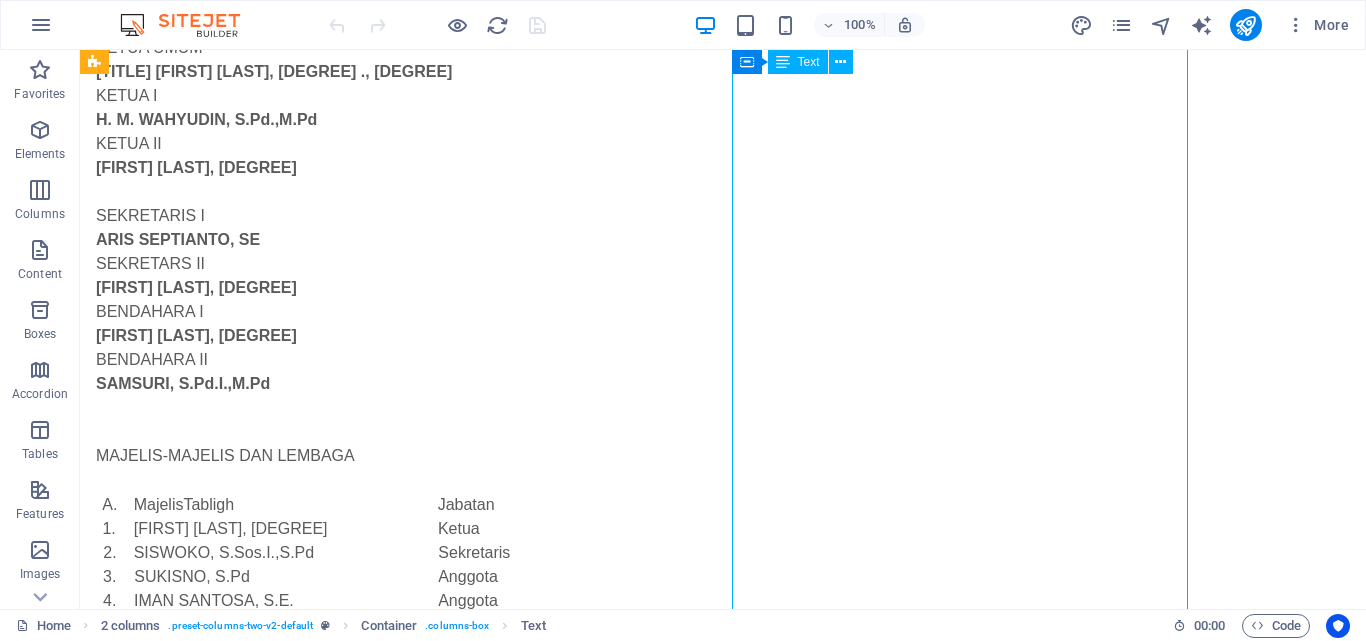 click on "[TITLE] [FIRST] [LAST] [TITLE] 1 [FIRST] [LAST], [DEGREE] [TITLE] 2. [FIRST] [LAST], [DEGREE] [TITLE] 3 [LAST], [TITLE] 4. [TITLE] [FIRST] [LAST] [TITLE] 5 [LAST] [TITLE] [TITLE] 1 [FIRST] [LAST], [DEGREE] [TITLE] 2. [FIRST] [LAST], [DEGREE] 3. [FIRST] [LAST], [DEGREE] 4. [TITLE] [FIRST] [TITLE] 5. [FIRST] [LAST], [TITLE] [TITLE] [TITLE] [TITLE] 1. [TITLE] [FIRST] [LAST], [TITLE] 2. [FIRST] [TITLE] 3. [FIRST] [LAST], [DEGREE] [TITLE] 4. [TITLE] [FIRST] [TITLE] 5. [FIRST], [DEGREE] [TITLE] [TITLE] [TITLE] [TITLE] 1. [TITLE] [FIRST], [DEGREE] [TITLE] 2. [FIRST], [DEGREE] [TITLE] 3. [FIRST] [LAST], [DEGREE] [TITLE] 4. [FIRST], [DEGREE] [TITLE] 5. [FIRST], [DEGREE] [TITLE]" at bounding box center (324, 1581) 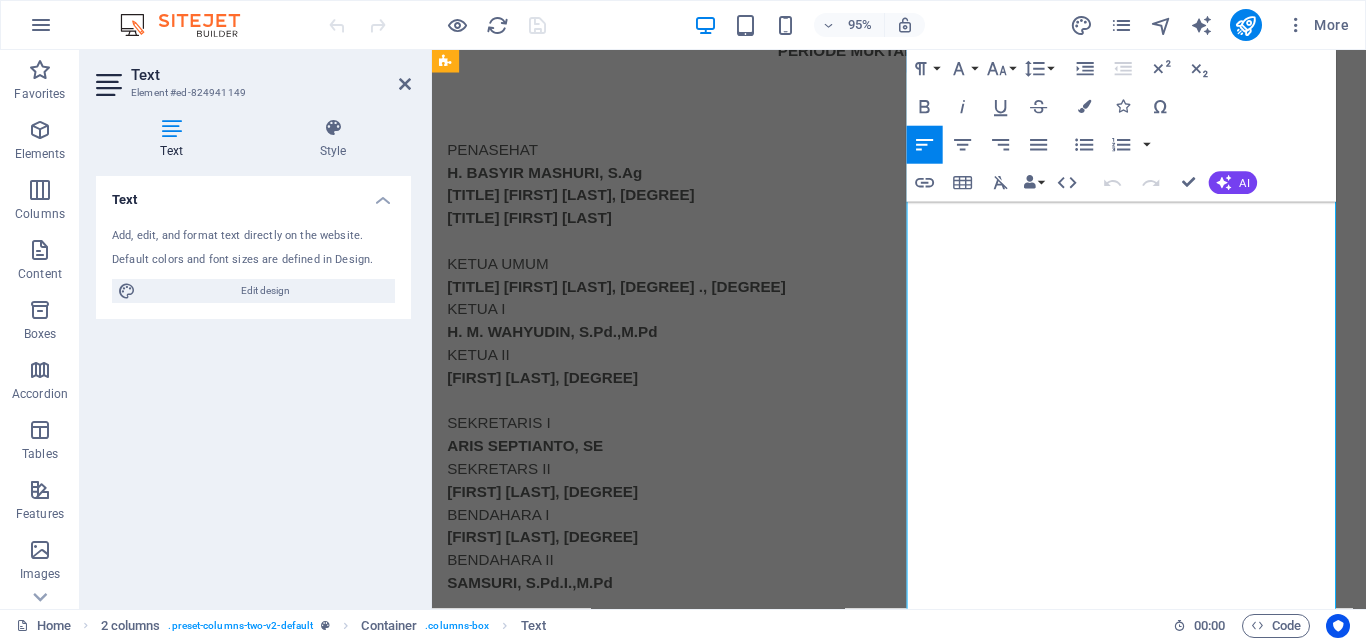 scroll, scrollTop: 672, scrollLeft: 0, axis: vertical 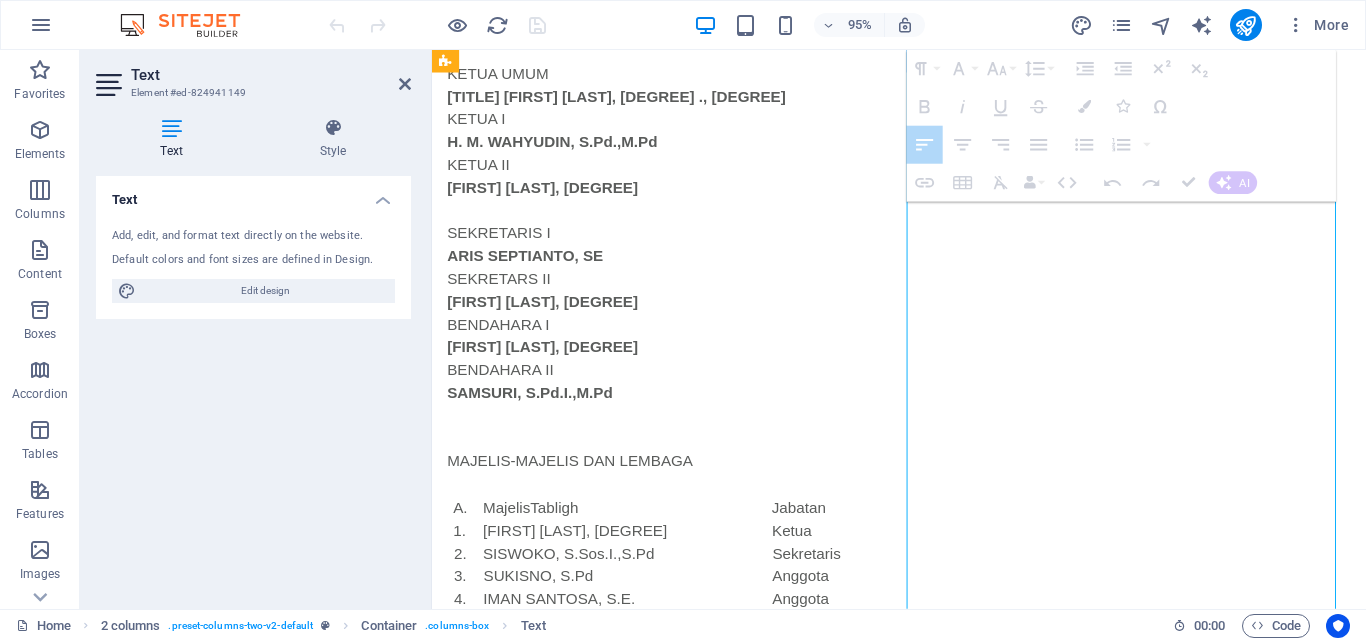 drag, startPoint x: 1222, startPoint y: 487, endPoint x: 1238, endPoint y: 491, distance: 16.492422 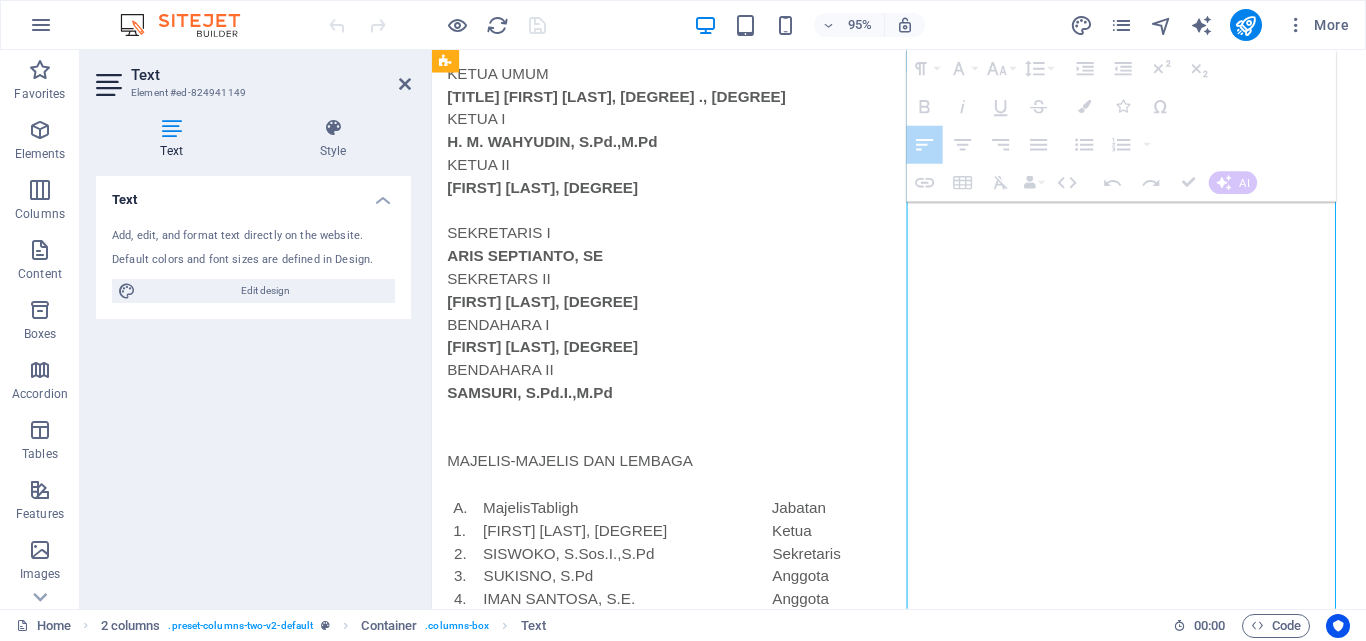 drag, startPoint x: 1223, startPoint y: 489, endPoint x: 1249, endPoint y: 497, distance: 27.202942 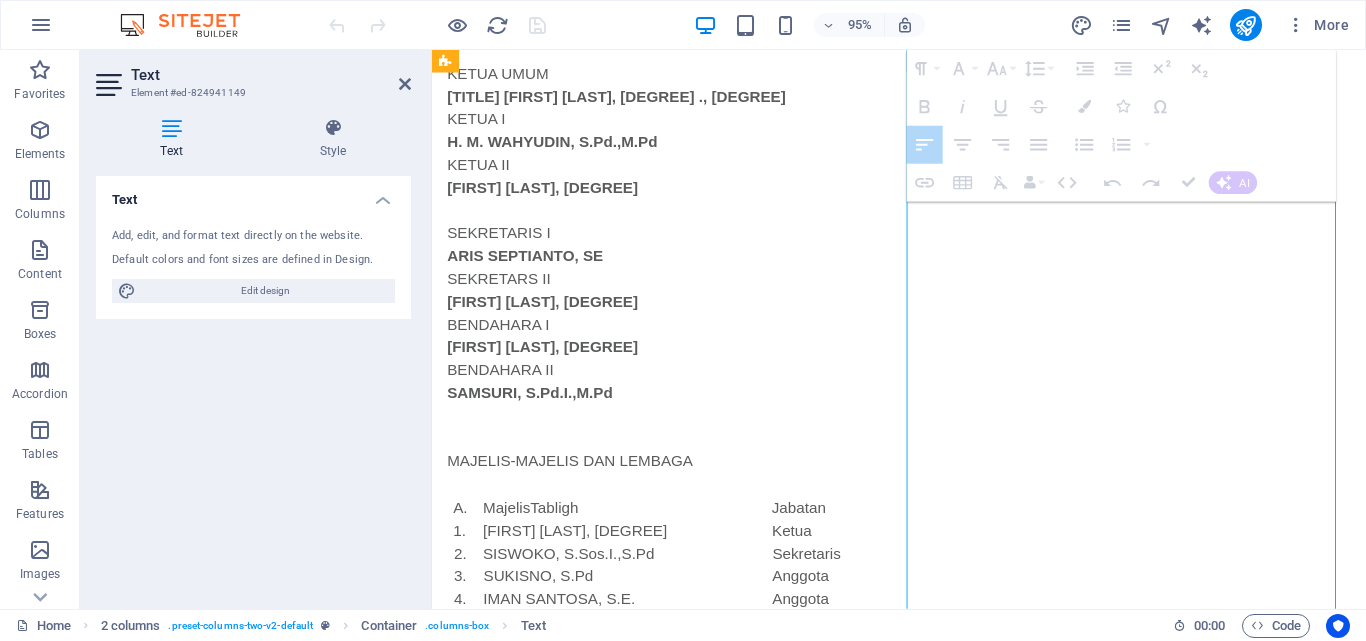 click at bounding box center [790, -53] 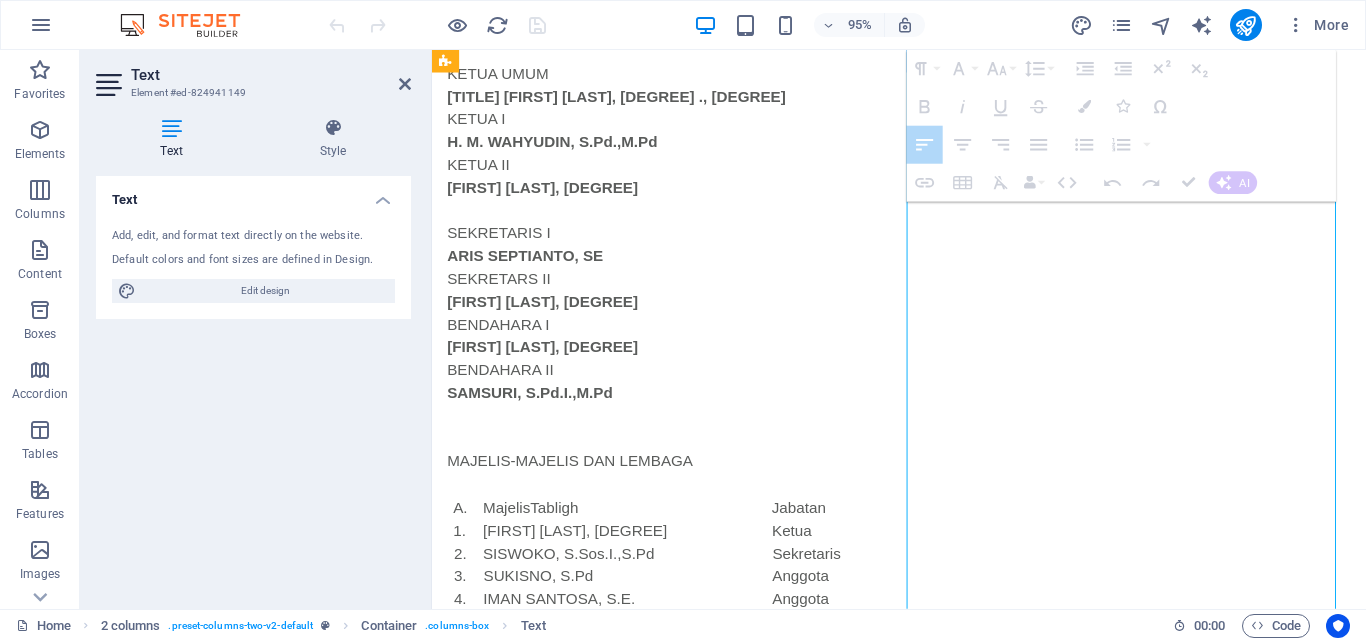 click at bounding box center [773, -53] 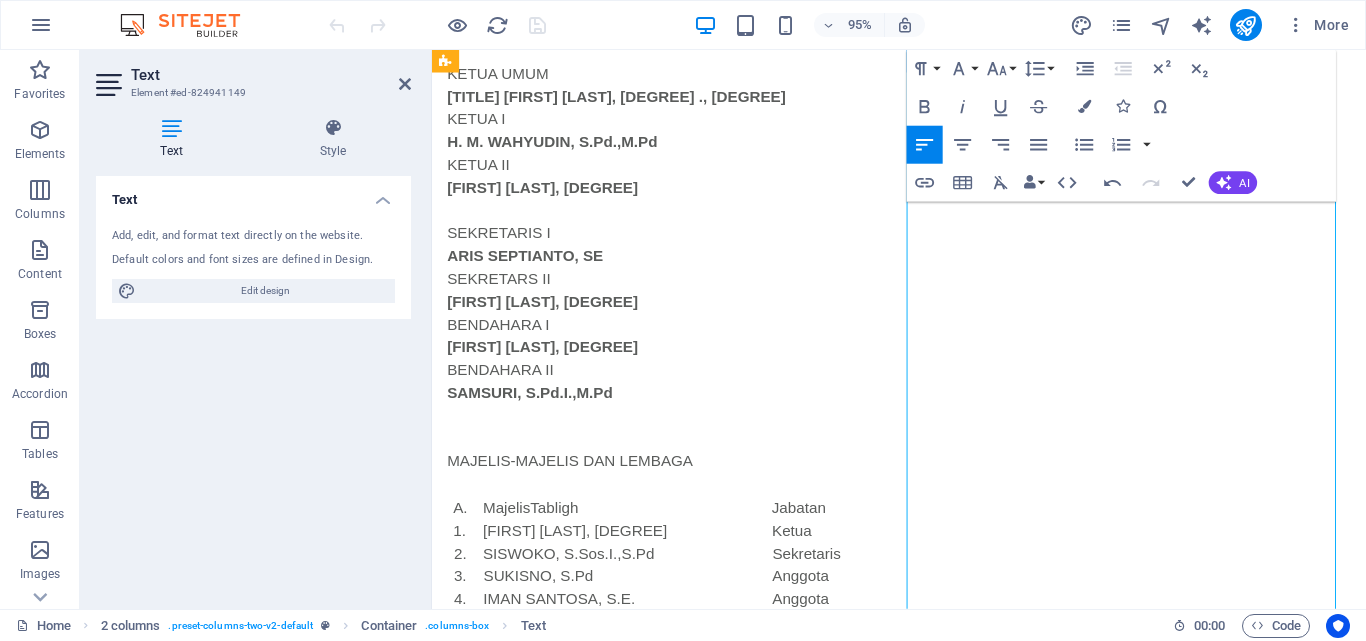 click on "Ketua" at bounding box center (851, 1574) 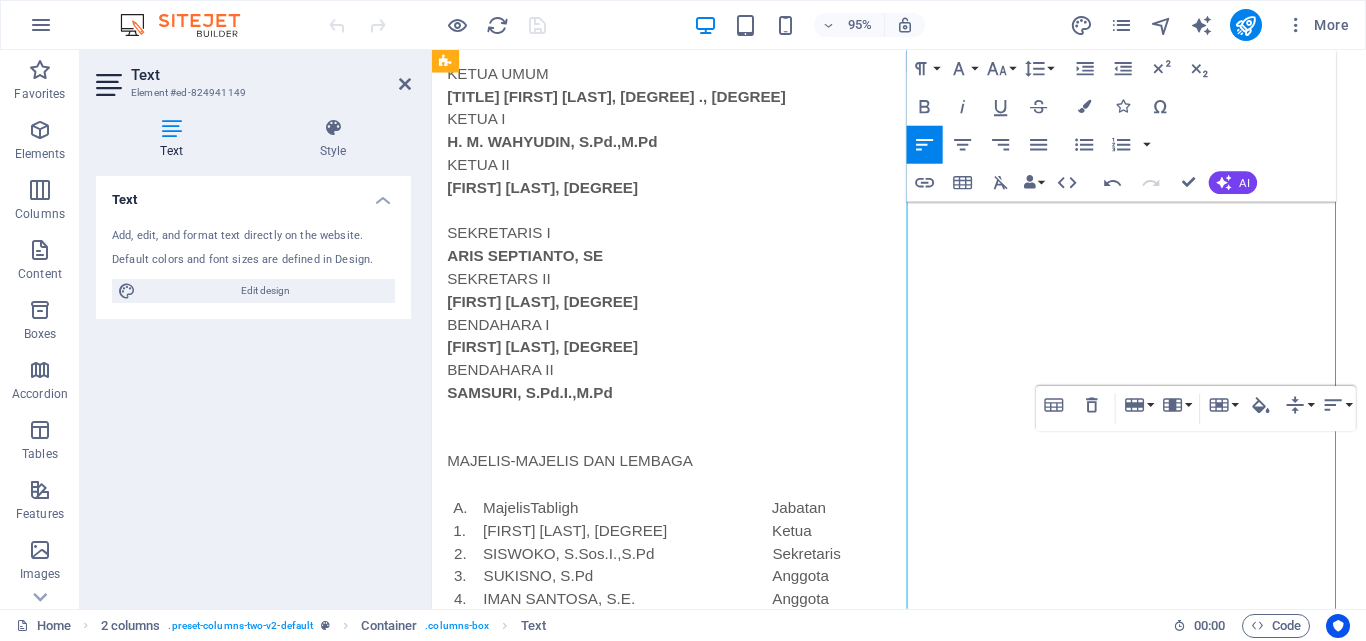 click at bounding box center [791, -53] 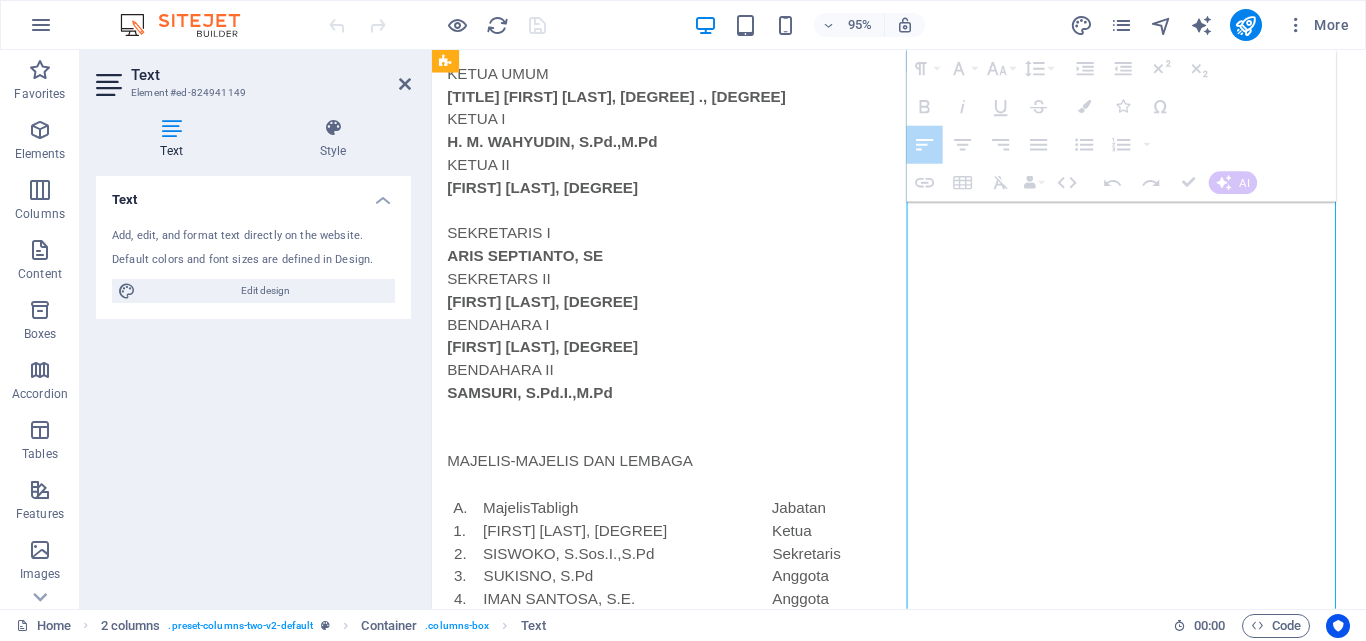 click at bounding box center [784, -53] 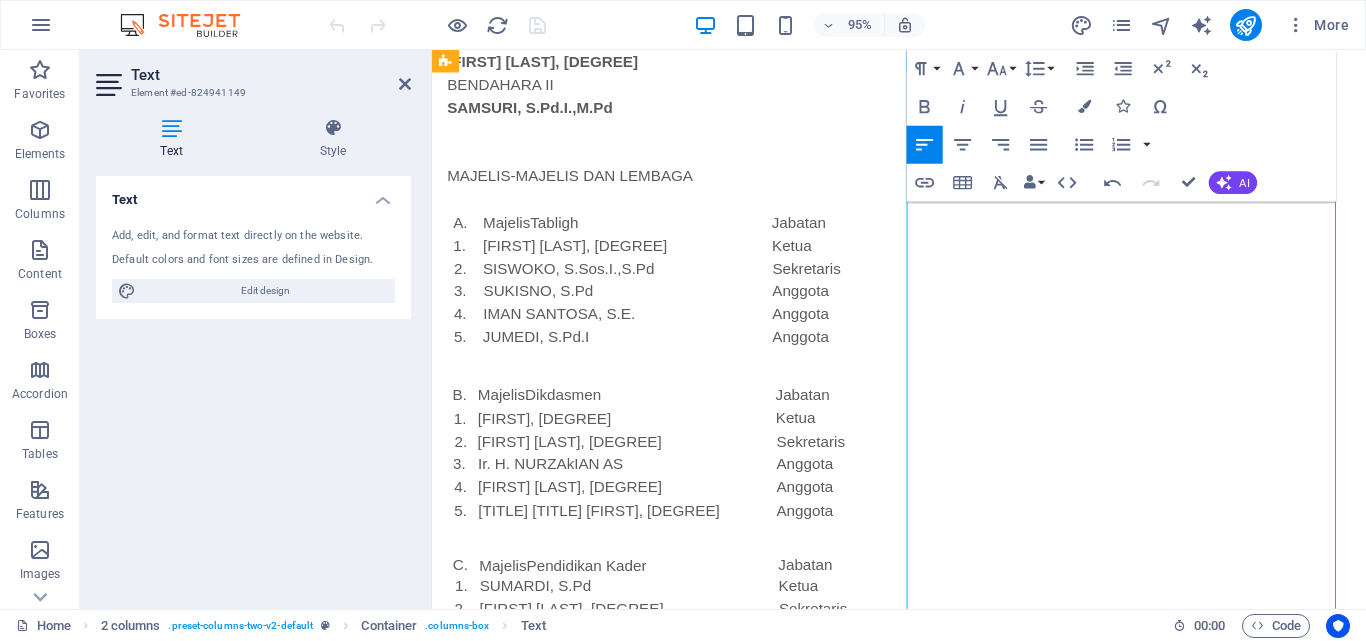 scroll, scrollTop: 1172, scrollLeft: 0, axis: vertical 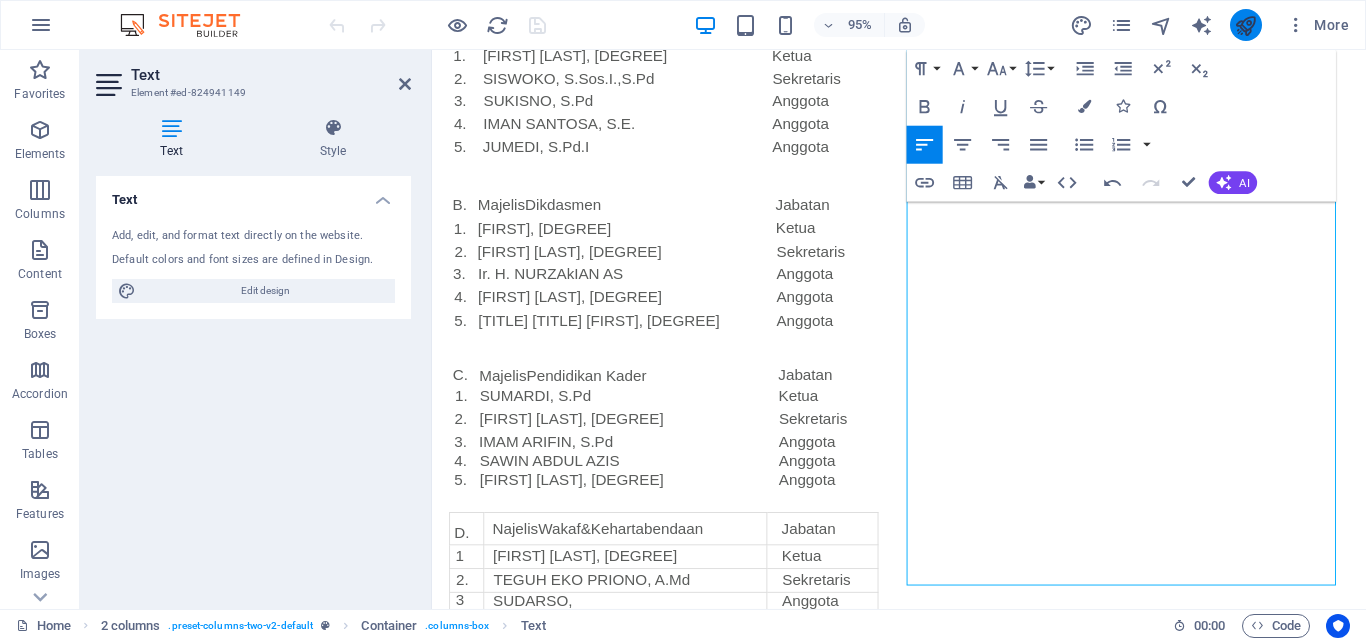 click at bounding box center (1245, 25) 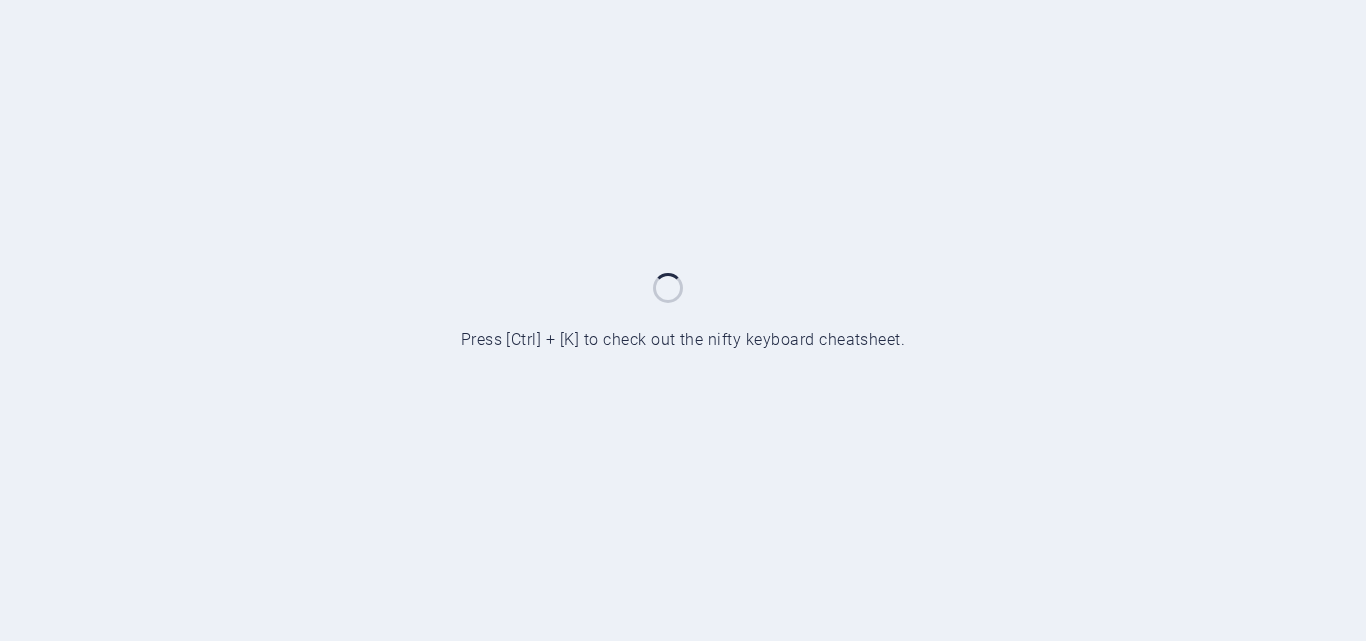 scroll, scrollTop: 0, scrollLeft: 0, axis: both 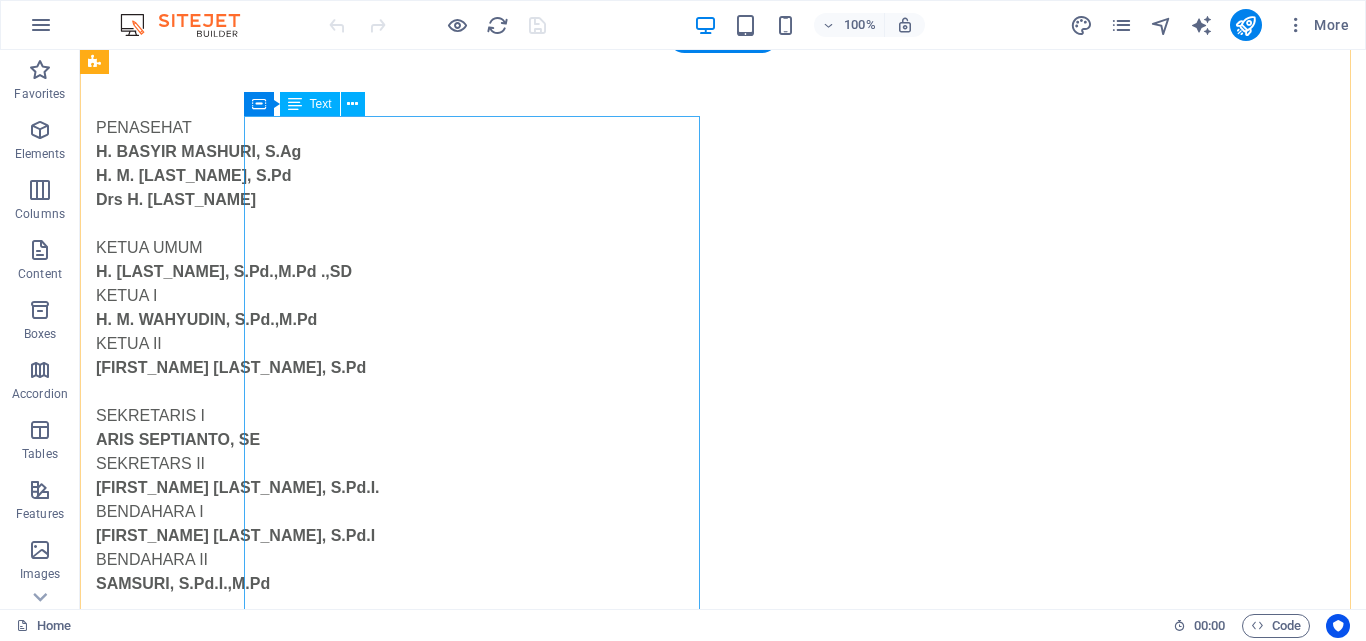 click on "PENASEHAT H. [LAST] [LAST], S.Ag H. M. [LAST], S.Pd Drs. H. [LAST] KETUA UMUM H. [LAST], S.Pd.,M.Pd .,SD KETUA I H. M. [LAST], S.Pd.,M.Pd KETUA II MA'MUN [LAST], S.Pd SEKRETARIS I [FIRST] [LAST], SE SEKRETARS II [FIRST] [LAST]. BENDAHARA I [FIRST] [LAST] [LAST], S.Pd.I BENDAHARA II [LAST], S.Pd.I.,M.Pd MAJELIS-MAJELIS DAN LEMBAGA A. MajelisTabligh Jabatan 1. [FIRST], S.Pd Ketua 2. [FIRST] [LAST], S.Sos.I.,S.Pd Sekretaris 3. [LAST], S.Pd Anggota 4. [FIRST] [LAST], S.E. Anggota 5. [FIRST], S.Pd.I Anggota B. MajelisDikdasmen Jabatan 1. [FIRST], S.Pd Ketua 2. [FIRST] W, S.KOM. Sekretaris 3. Ir. H. [LAST] [LAST] AS Anggota 4. [FIRST], S.T Anggota 5. Drs. H. [LAST], M.MPd Anggota C. MajelisPendidikan Kader Jabatan 1. [FIRST], S.Pd Ketua 2. [FIRST] [LAST], S.Pd Sekretaris 3. [FIRST] [LAST], S.Pd Anggota 4. [FIRST] [LAST] [LAST] Anggota 5. [FIRST], S.Pd Anggota" at bounding box center (324, 654) 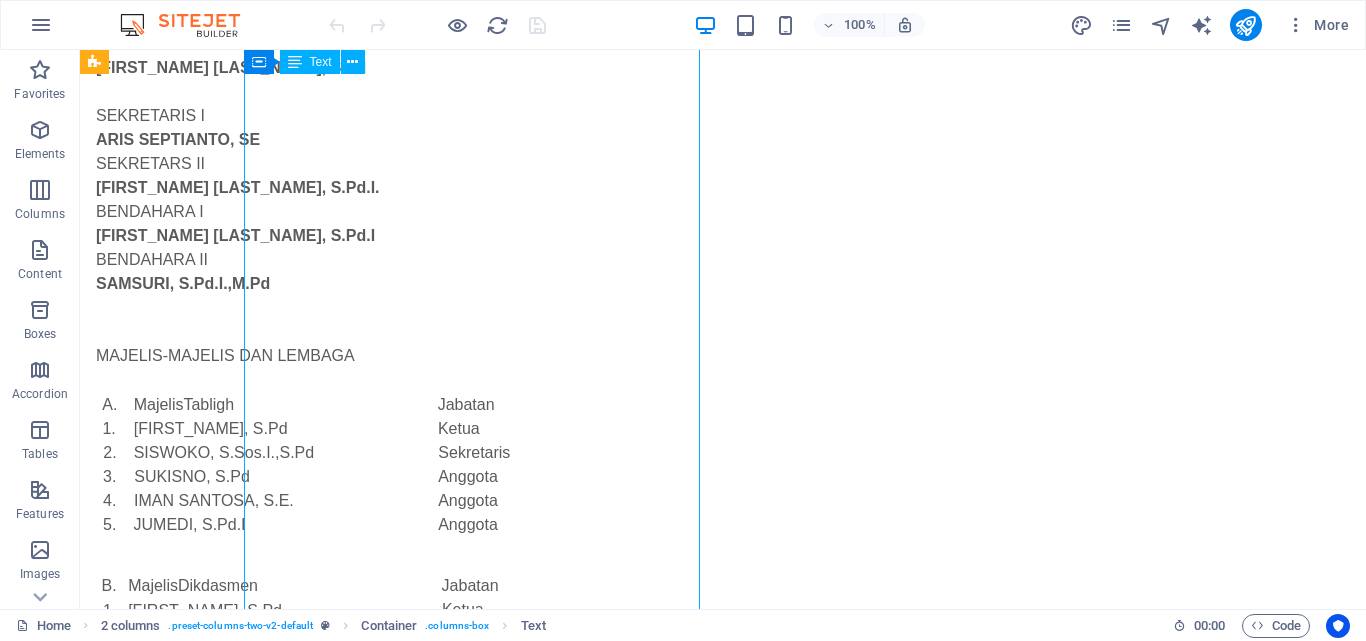 scroll, scrollTop: 1000, scrollLeft: 0, axis: vertical 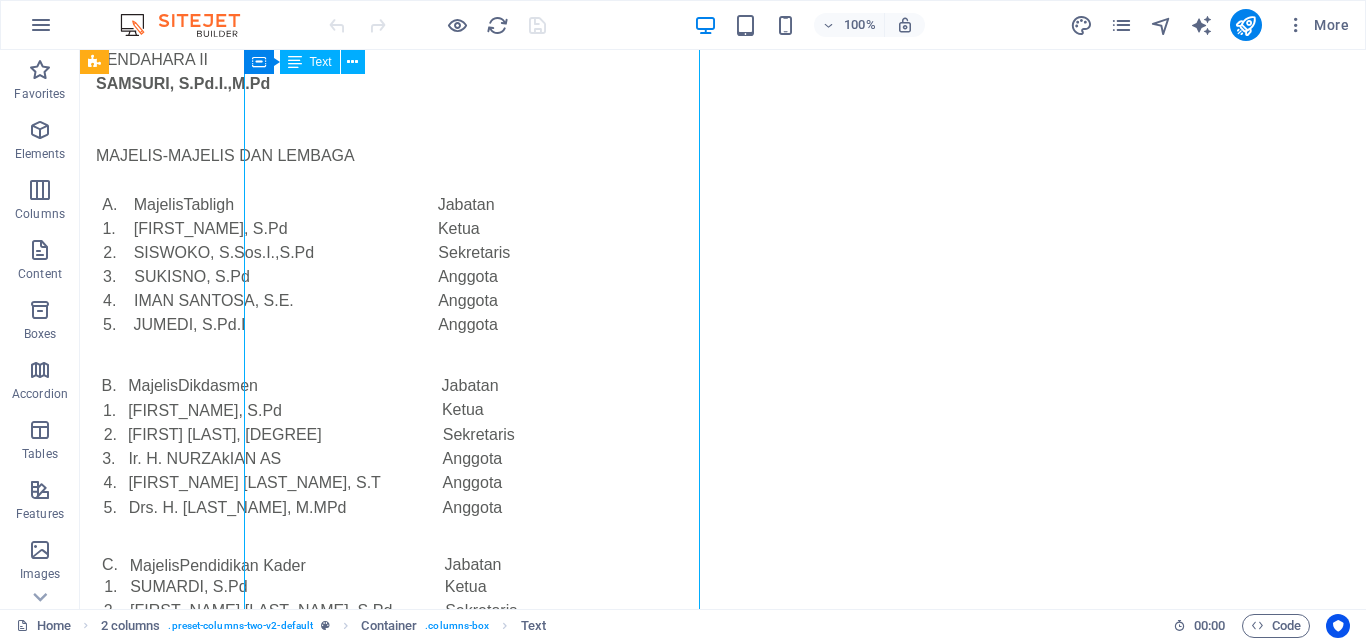 click on "PENASEHAT H. [LAST] [LAST], S.Ag H. M. [LAST], S.Pd Drs. H. [LAST] KETUA UMUM H. [LAST], S.Pd.,M.Pd .,SD KETUA I H. M. [LAST], S.Pd.,M.Pd KETUA II MA'MUN [LAST], S.Pd SEKRETARIS I [FIRST] [LAST], SE SEKRETARS II [FIRST] [LAST]. BENDAHARA I [FIRST] [LAST] [LAST], S.Pd.I BENDAHARA II [LAST], S.Pd.I.,M.Pd MAJELIS-MAJELIS DAN LEMBAGA A. MajelisTabligh Jabatan 1. [FIRST], S.Pd Ketua 2. [FIRST] [LAST], S.Sos.I.,S.Pd Sekretaris 3. [LAST], S.Pd Anggota 4. [FIRST] [LAST], S.E. Anggota 5. [FIRST], S.Pd.I Anggota B. MajelisDikdasmen Jabatan 1. [FIRST], S.Pd Ketua 2. [FIRST] W, S.KOM. Sekretaris 3. Ir. H. [LAST] [LAST] AS Anggota 4. [FIRST], S.T Anggota 5. Drs. H. [LAST], M.MPd Anggota C. MajelisPendidikan Kader Jabatan 1. [FIRST], S.Pd Ketua 2. [FIRST] [LAST], S.Pd Sekretaris 3. [FIRST] [LAST], S.Pd Anggota 4. [FIRST] [LAST] [LAST] Anggota 5. [FIRST], S.Pd Anggota" at bounding box center [324, 154] 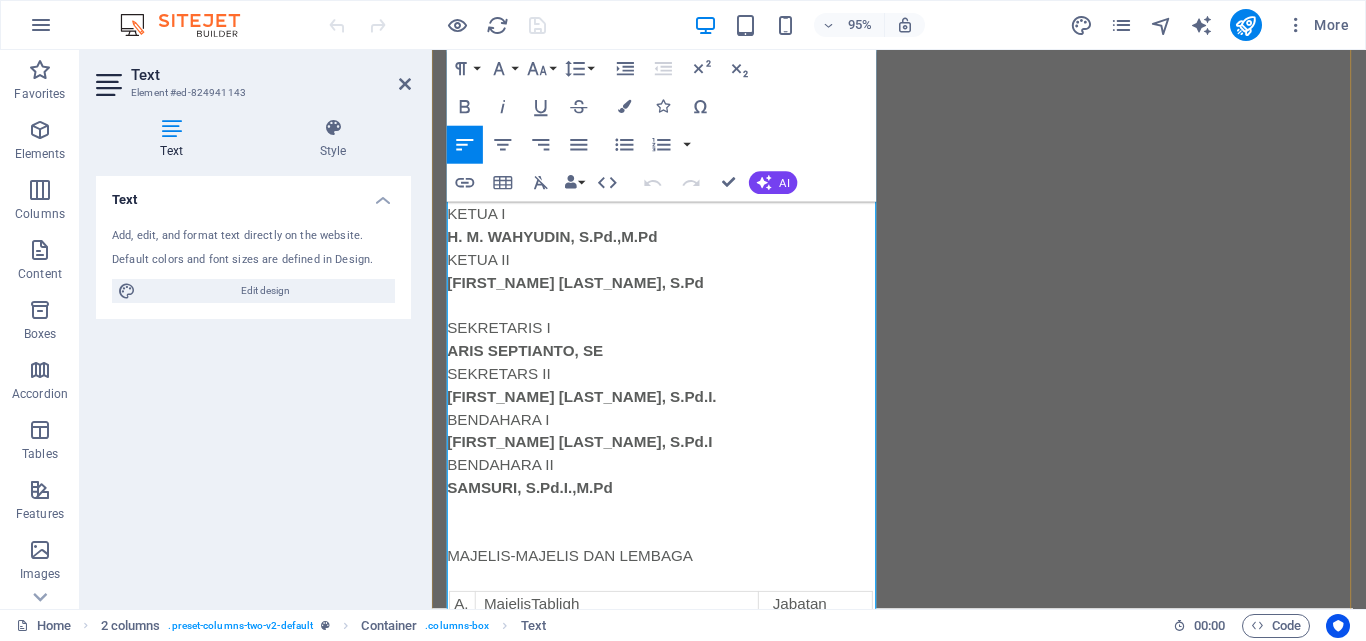scroll, scrollTop: 772, scrollLeft: 0, axis: vertical 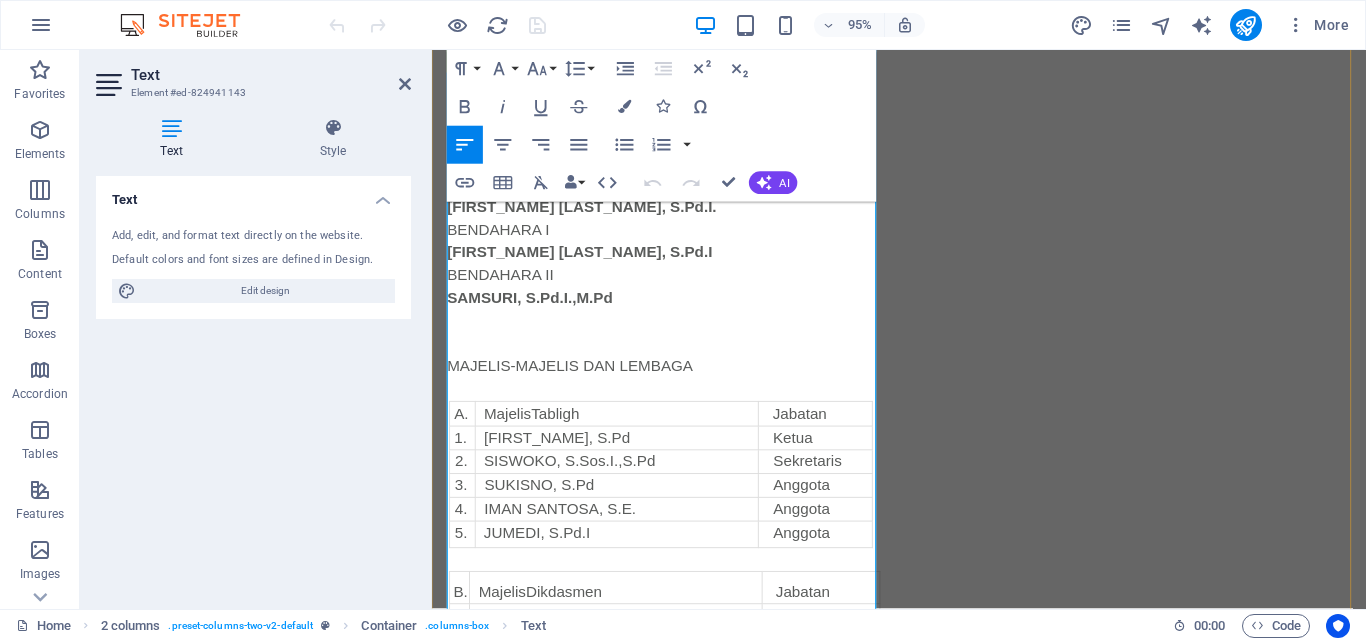 click at bounding box center (676, 360) 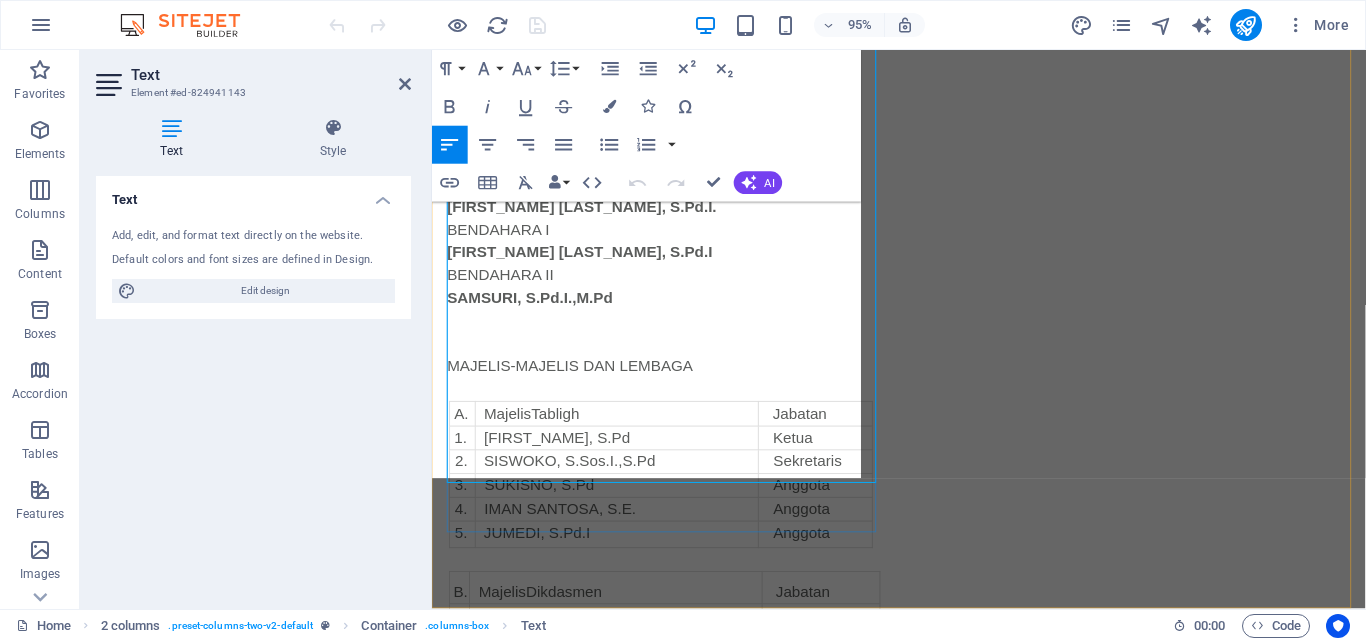 scroll, scrollTop: 1203, scrollLeft: 0, axis: vertical 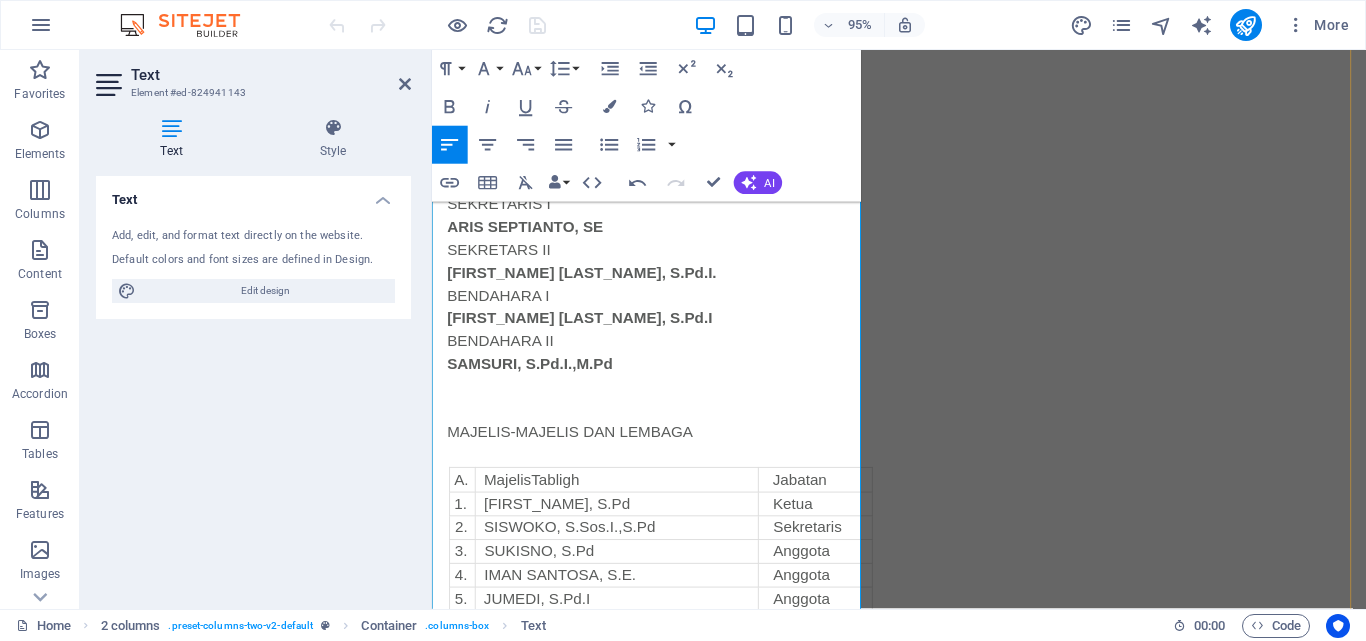click at bounding box center (676, 477) 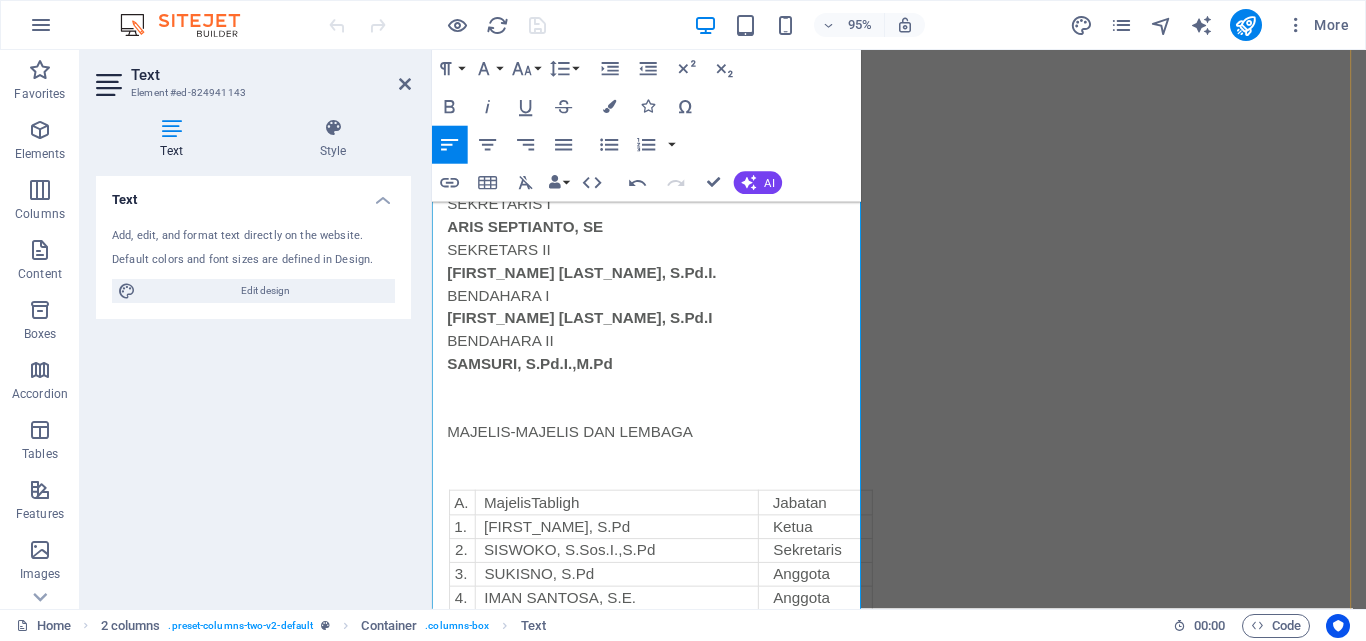 click at bounding box center (676, 477) 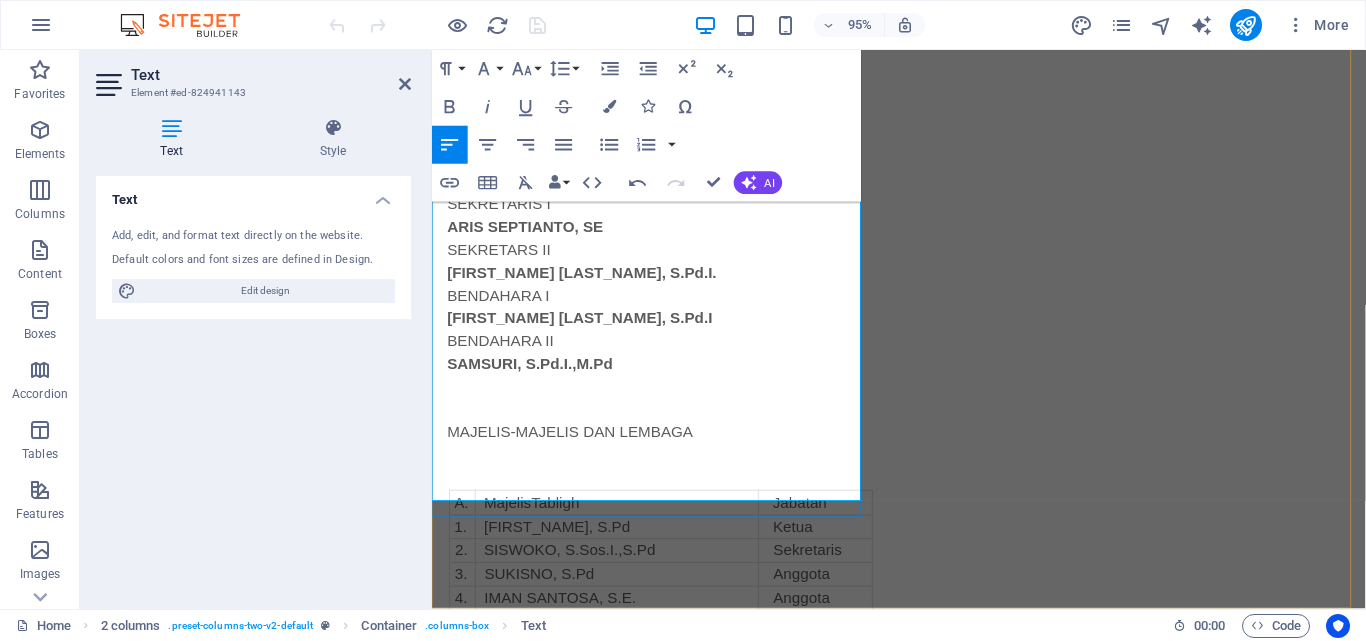 scroll, scrollTop: 1203, scrollLeft: 0, axis: vertical 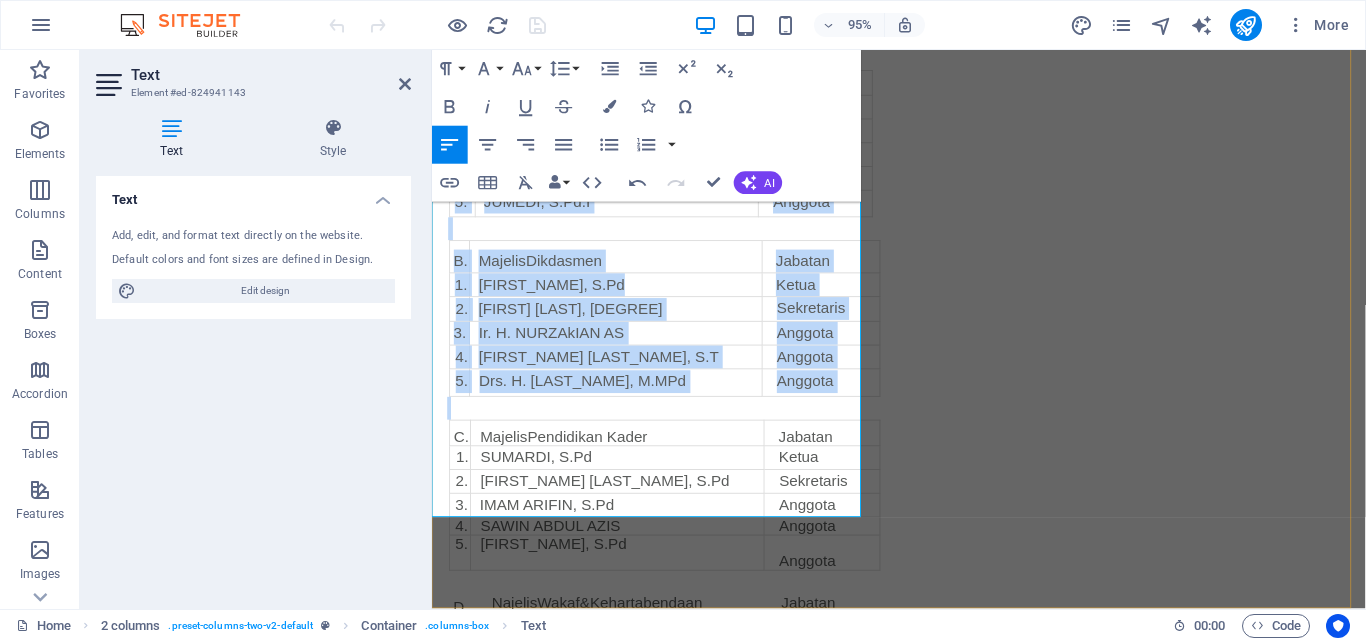 drag, startPoint x: 431, startPoint y: 326, endPoint x: 841, endPoint y: 600, distance: 493.12878 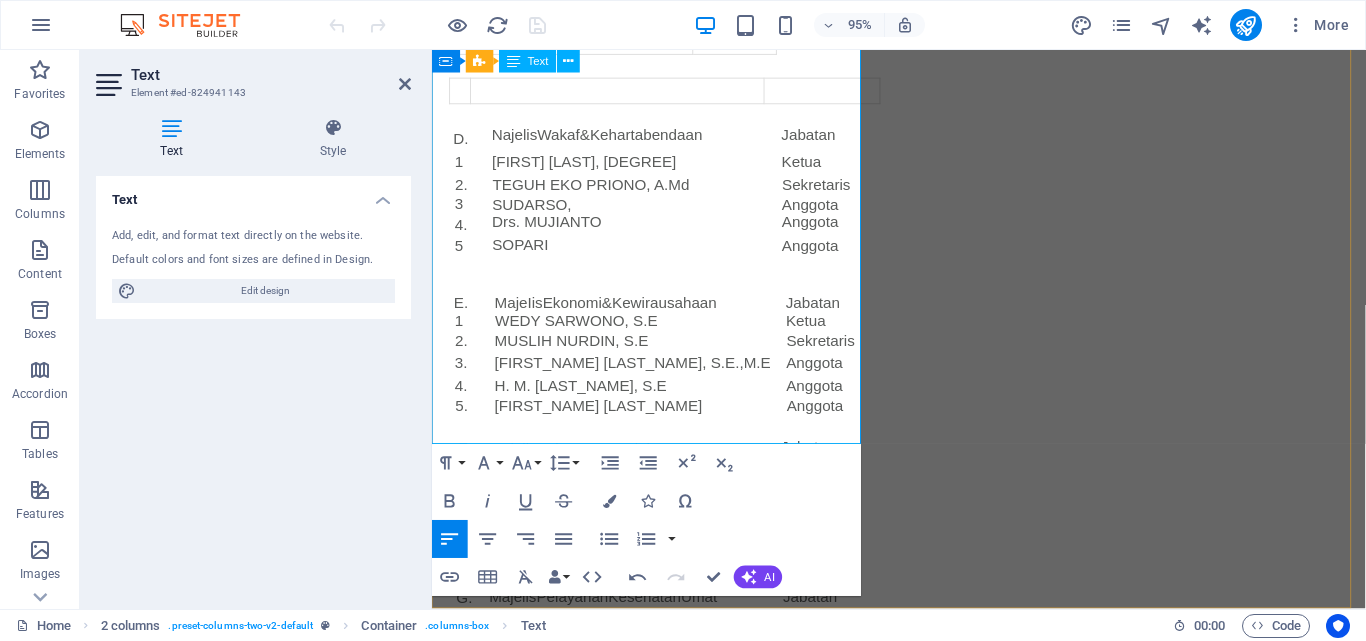 scroll, scrollTop: 1203, scrollLeft: 0, axis: vertical 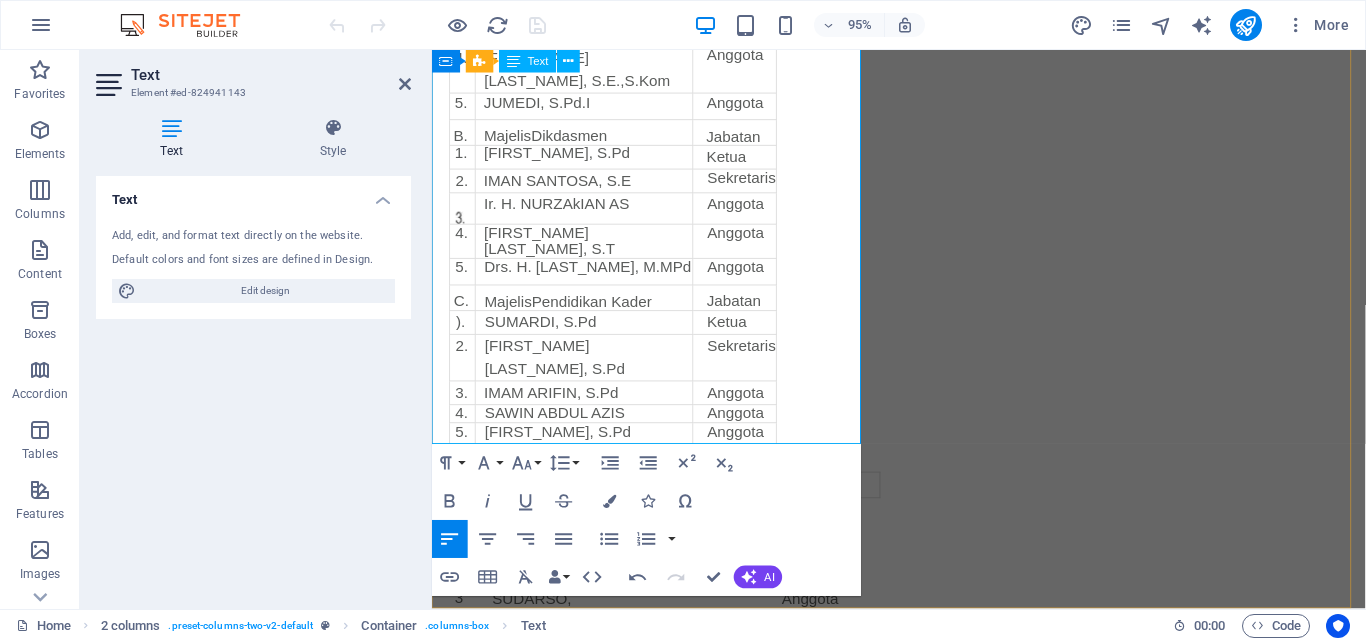 drag, startPoint x: 451, startPoint y: 428, endPoint x: 585, endPoint y: 458, distance: 137.31715 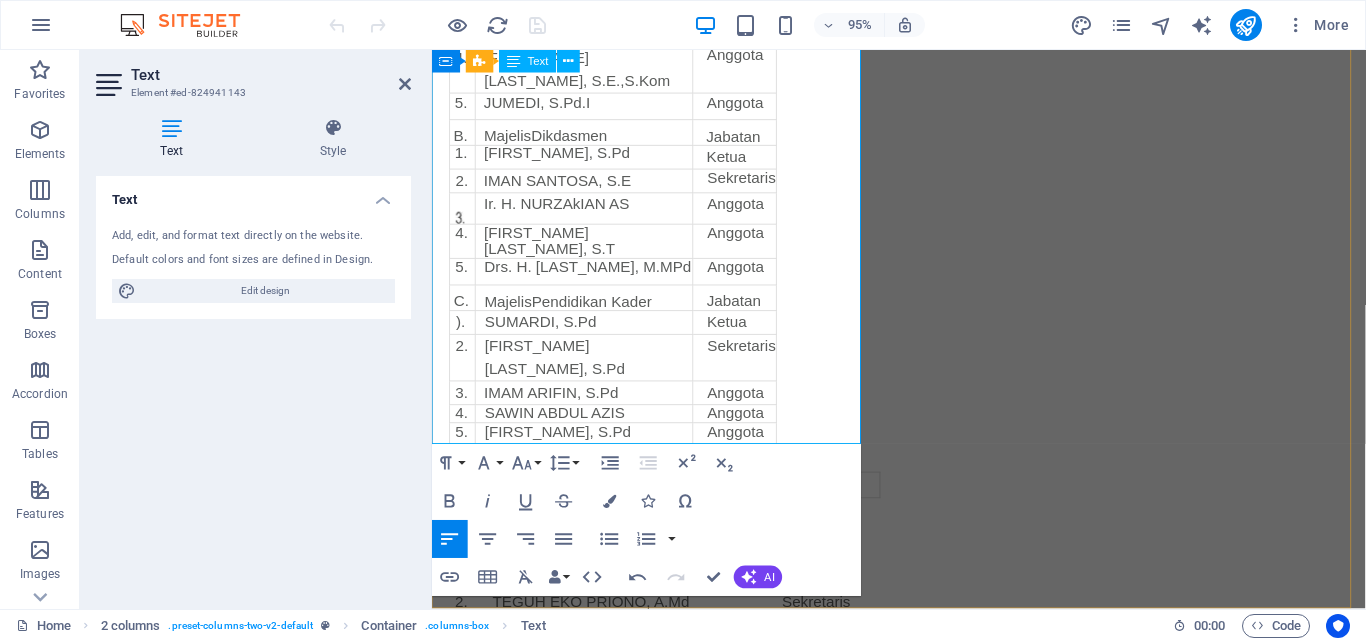 click at bounding box center [676, 482] 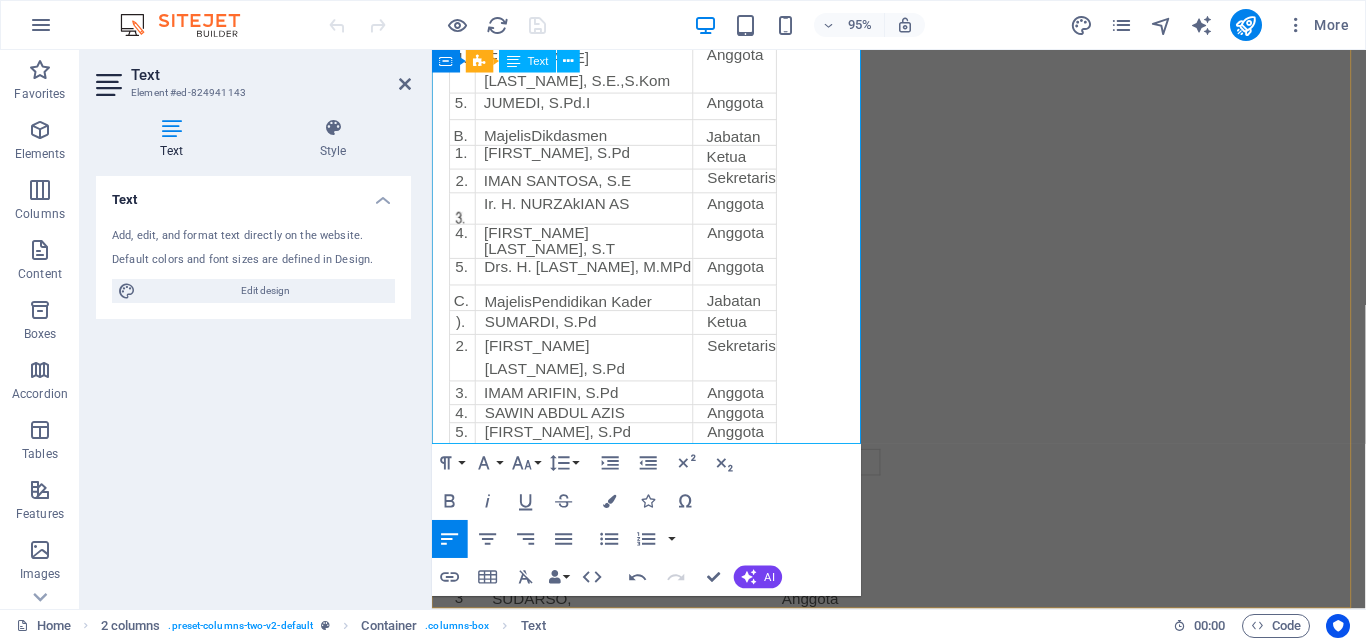 click at bounding box center [627, 483] 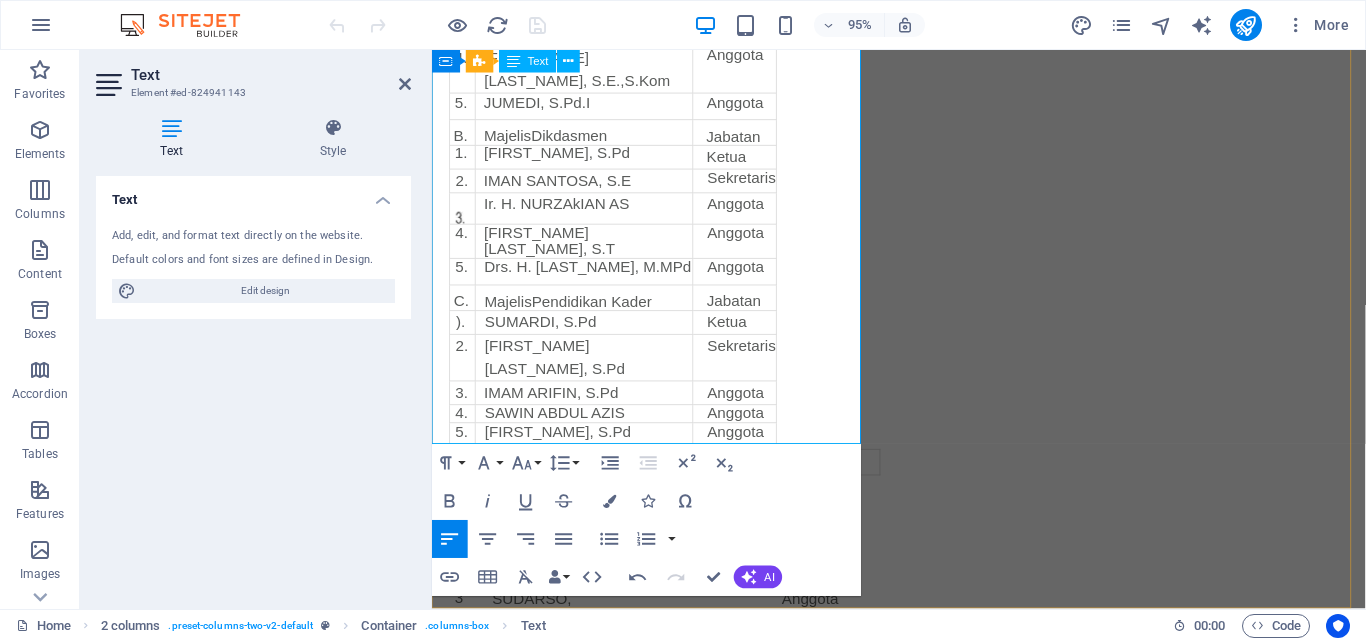 drag, startPoint x: 594, startPoint y: 418, endPoint x: 482, endPoint y: 427, distance: 112.36102 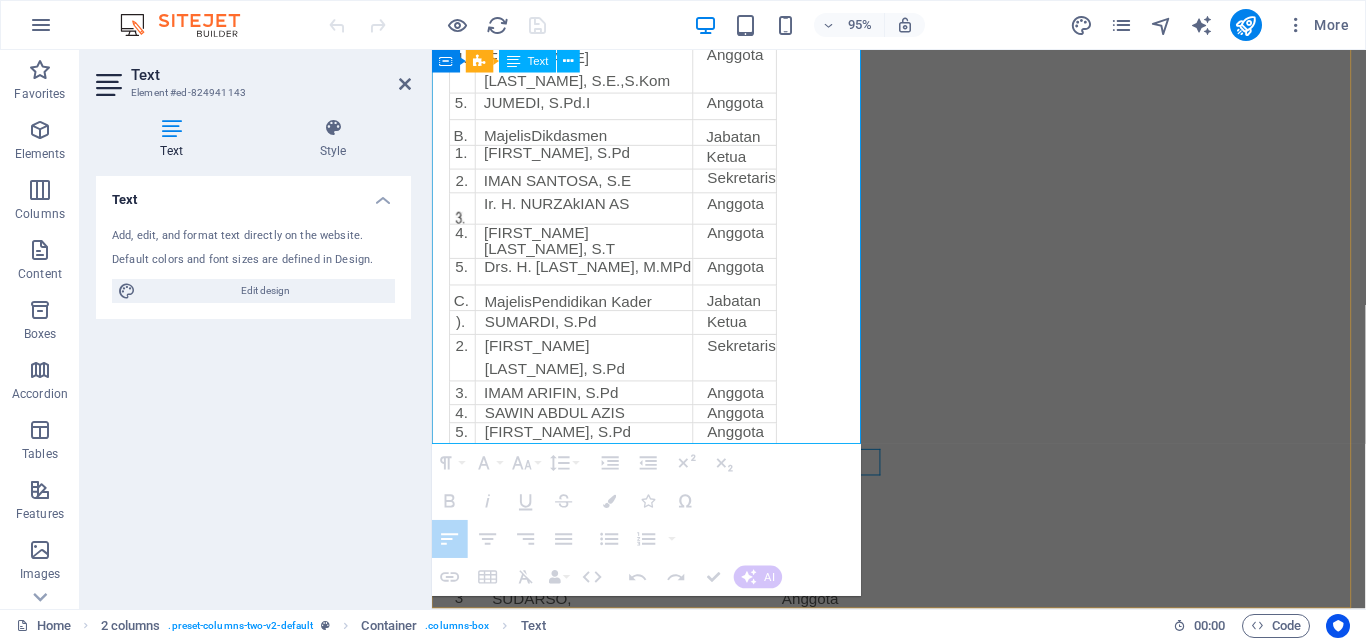 drag, startPoint x: 448, startPoint y: 427, endPoint x: 825, endPoint y: 419, distance: 377.08487 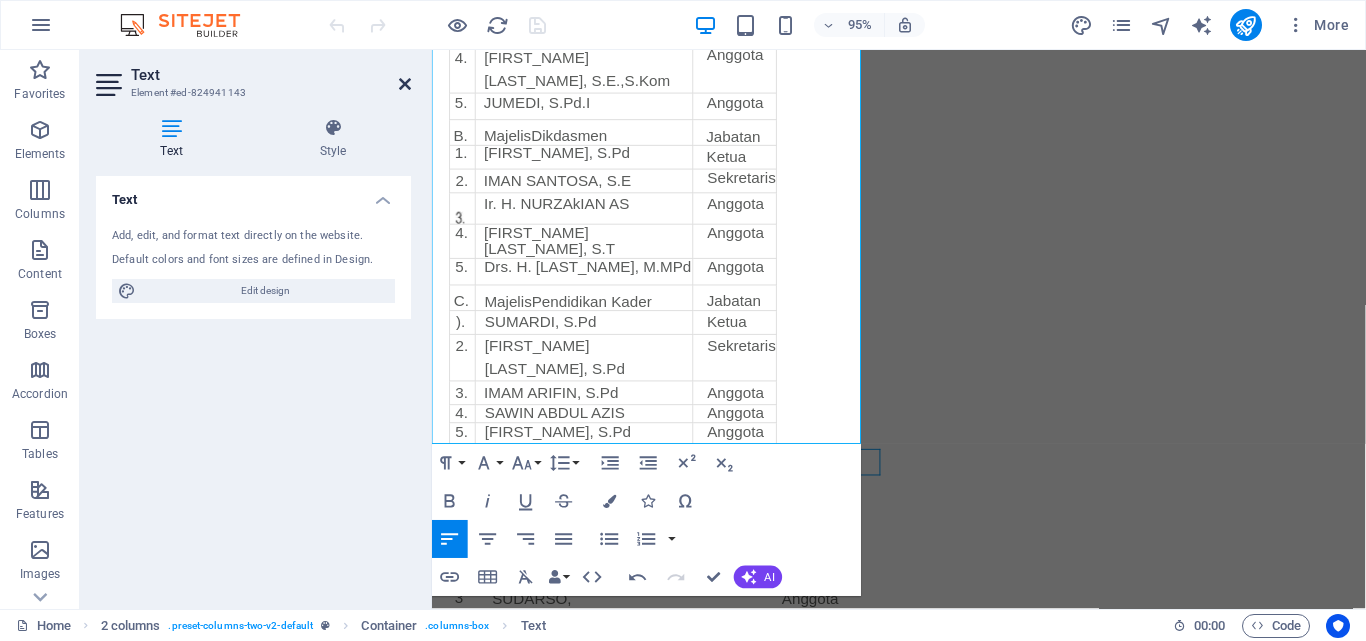 click at bounding box center (405, 84) 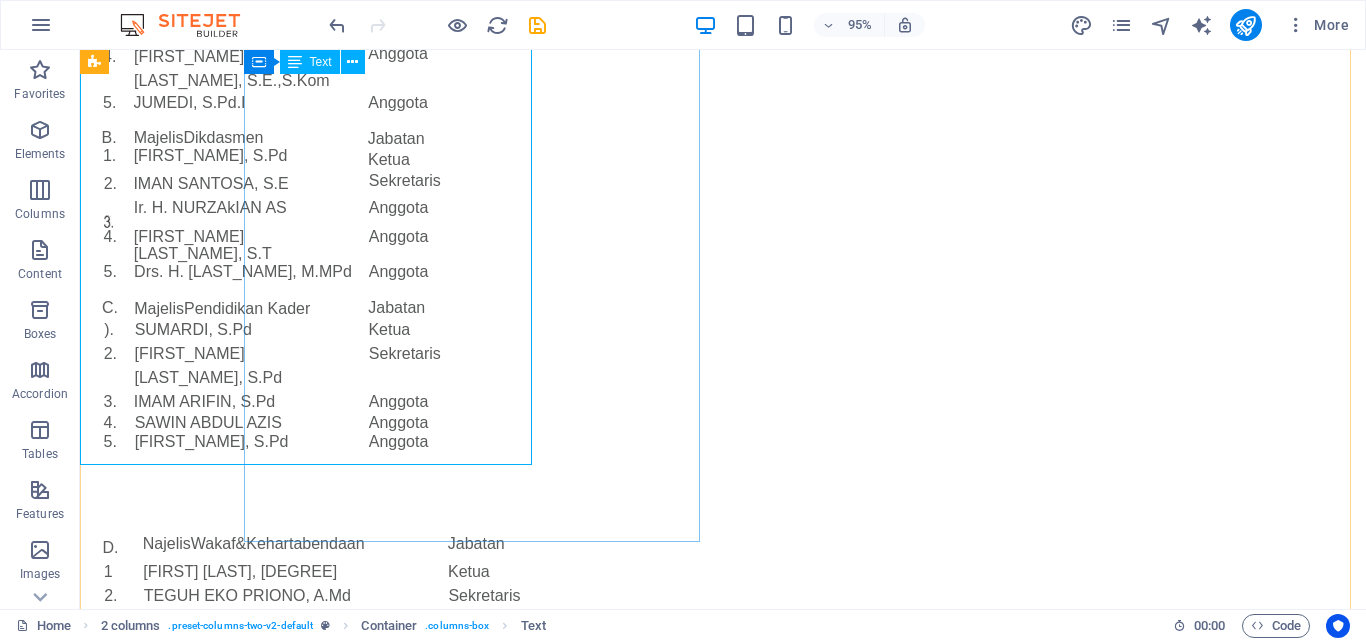 scroll, scrollTop: 16, scrollLeft: 0, axis: vertical 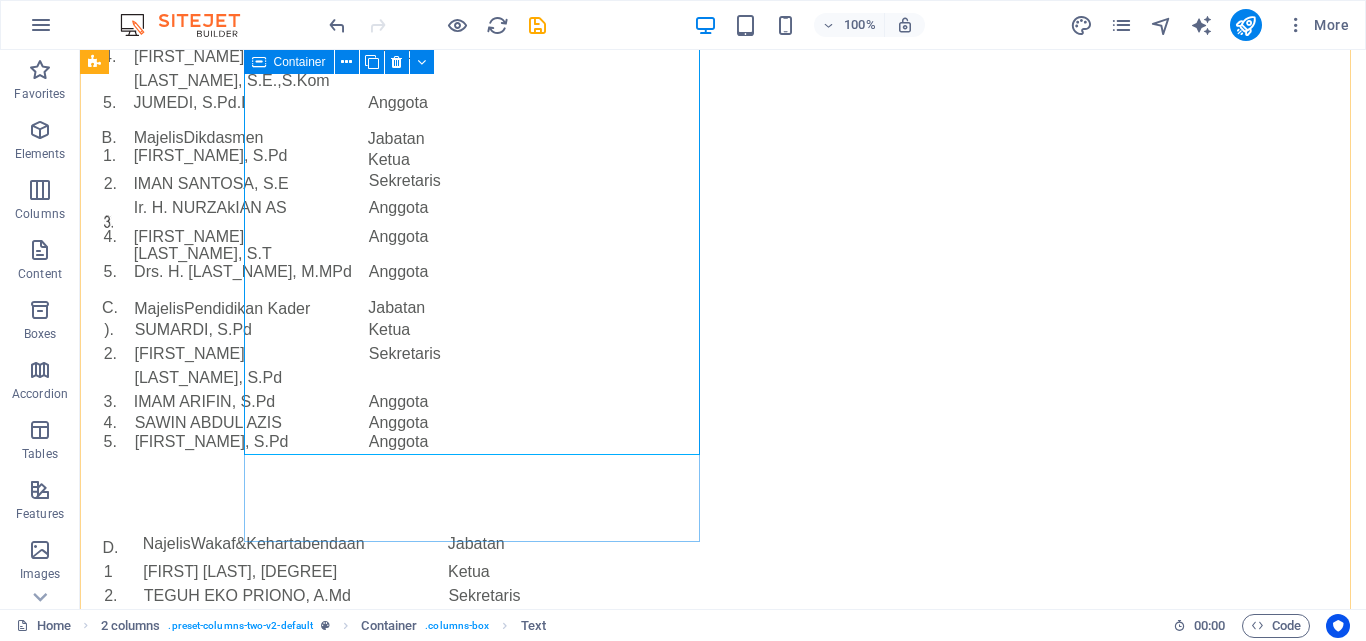 click on "PENASEHAT H. BASYIR MASHURI, S.Ag H. M. THOBRONI, S.Pd  Drs H. GHOFIR KETUA UMUM  H. SAMIDI, S.Pd.,M.Pd .,SD KETUA I  H. M. WAHYUDIN, S.Pd.,M.Pd KETUA II  MA'MUN SANTOSO, S.Pd SEKRETARIS I ARIS SEPTIANTO, SE SEKRETARS II AHMAD SHOBART, S.Pd.I. BENDAHARA I AZHAR SYUKRI RAMADHAN, S.Pd.I BENDAHARA II SAMSURI, S.Pd.I.,M.Pd MAJELIS-MAJELIS DAN LEMBAGA A. MajelisTabligh Jabatan 1. BAHRUDIN, S.Pd Ketua 2. SISWOKO, S.Sos.I.,S.Pd Sekretaris 3. SUKISNO, S.Pd Anggota 4. TEGUH WIDARTO, S.E.,S.Kom Anggota 5. JUMEDI, S.Pd.I Anggota B. MajelisDikdasmen Jabatan 1. MUHDIONO, S.Pd Ketua 2. IMAN SANTOSA, S.E Sekretaris Ir. H. NURZAkIAN AS Anggota 4. ISLAHUDIN, S.T Anggota 5. Drs. H. SISNO, M.MPd Anggota C. MajelisPendidikan Kader Jabatan ). SUMARDI, S.Pd Ketua 2. AGUS SUJATMOKO, S.Pd Sekretaris 3. IMAM ARIFIN, S.Pd Anggota 4. SAWIN ABDUL AZIS Anggota 5. SURATNO, S.Pd Anggota" at bounding box center (324, -38) 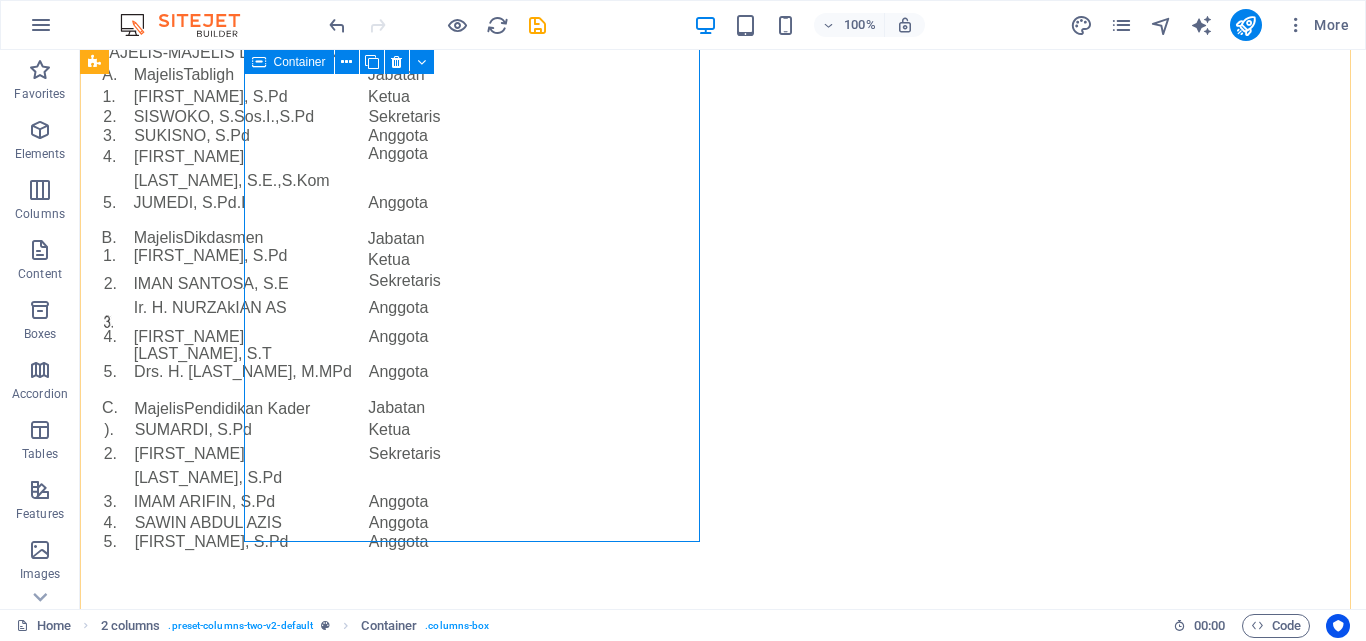 scroll, scrollTop: 1203, scrollLeft: 0, axis: vertical 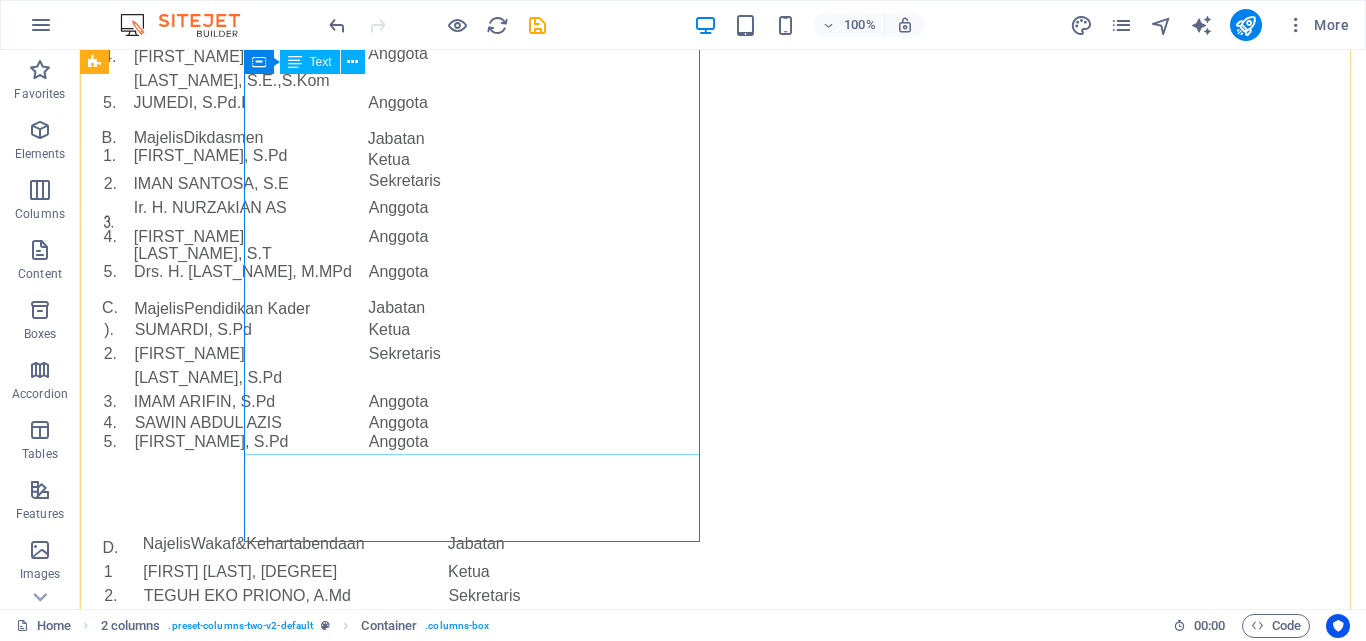 click on "PENASEHAT H. BASYIR MASHURI, S.Ag H. M. THOBRONI, S.Pd  Drs H. GHOFIR KETUA UMUM  H. SAMIDI, S.Pd.,M.Pd .,SD KETUA I  H. M. WAHYUDIN, S.Pd.,M.Pd KETUA II  MA'MUN SANTOSO, S.Pd SEKRETARIS I ARIS SEPTIANTO, SE SEKRETARS II AHMAD SHOBART, S.Pd.I. BENDAHARA I AZHAR SYUKRI RAMADHAN, S.Pd.I BENDAHARA II SAMSURI, S.Pd.I.,M.Pd MAJELIS-MAJELIS DAN LEMBAGA A. MajelisTabligh Jabatan 1. BAHRUDIN, S.Pd Ketua 2. SISWOKO, S.Sos.I.,S.Pd Sekretaris 3. SUKISNO, S.Pd Anggota 4. TEGUH WIDARTO, S.E.,S.Kom Anggota 5. JUMEDI, S.Pd.I Anggota B. MajelisDikdasmen Jabatan 1. MUHDIONO, S.Pd Ketua 2. IMAN SANTOSA, S.E Sekretaris Ir. H. NURZAkIAN AS Anggota 4. ISLAHUDIN, S.T Anggota 5. Drs. H. SISNO, M.MPd Anggota C. MajelisPendidikan Kader Jabatan ). SUMARDI, S.Pd Ketua 2. AGUS SUJATMOKO, S.Pd Sekretaris 3. IMAM ARIFIN, S.Pd Anggota 4. SAWIN ABDUL AZIS Anggota 5. SURATNO, S.Pd Anggota" at bounding box center (324, -38) 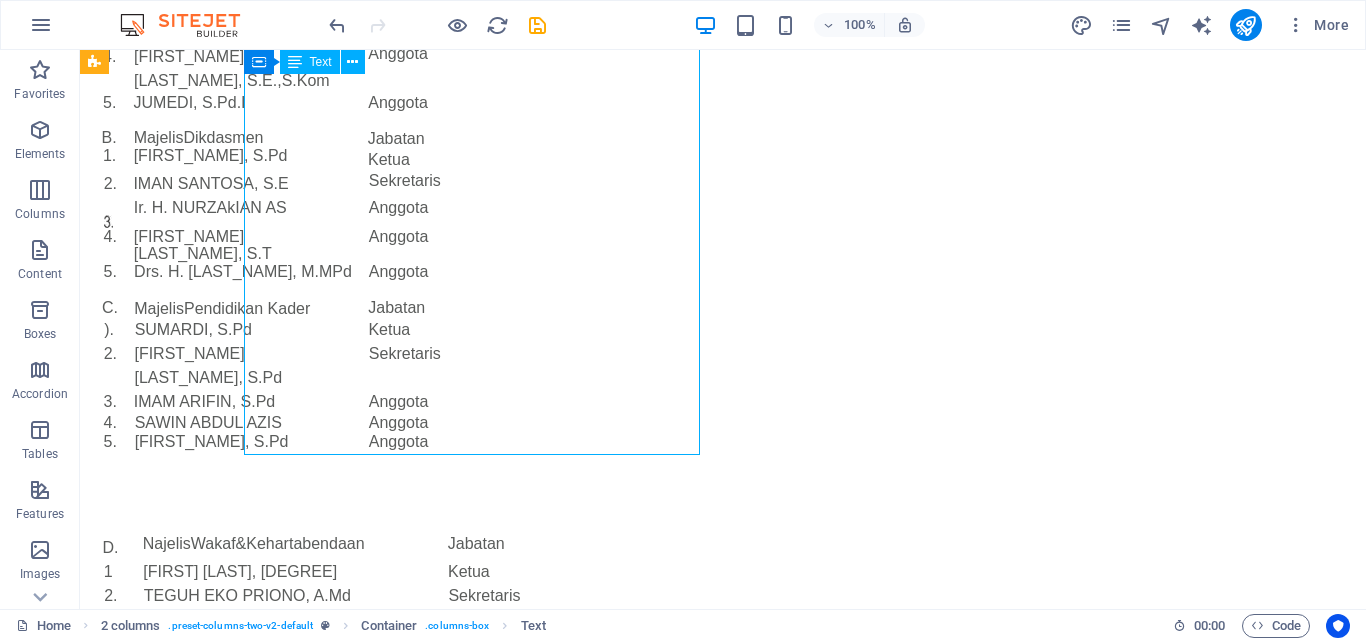 scroll, scrollTop: 803, scrollLeft: 0, axis: vertical 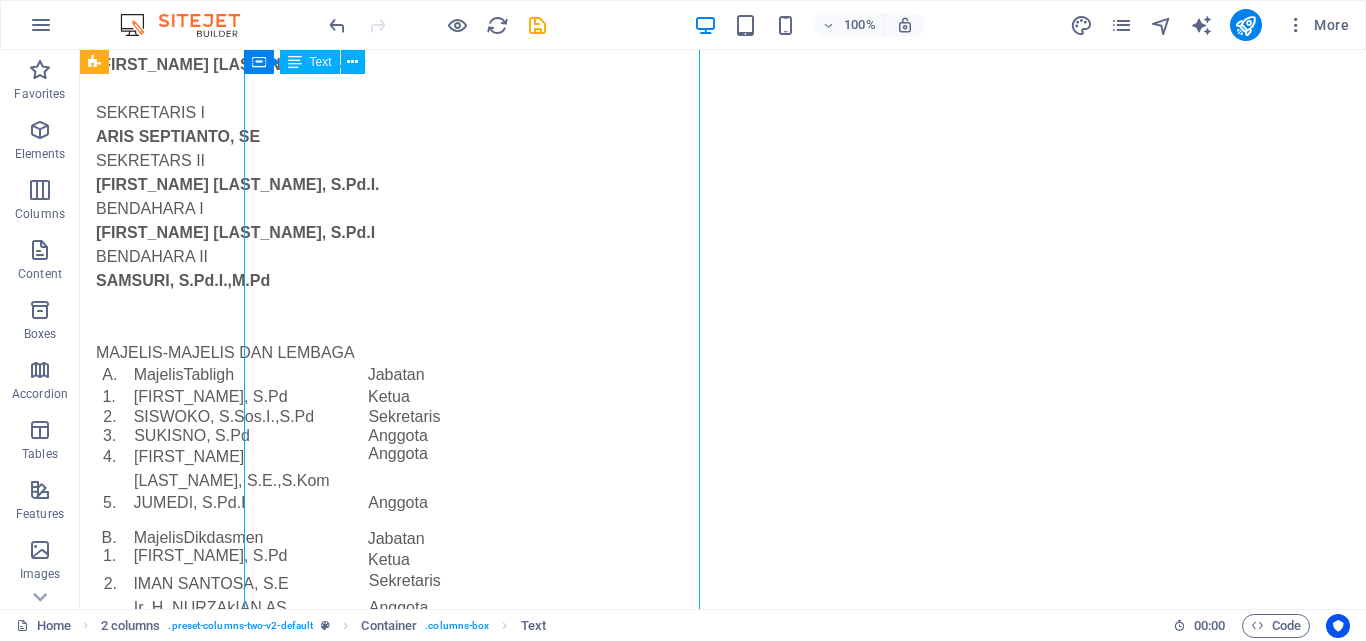 click on "PENASEHAT H. BASYIR MASHURI, S.Ag H. M. THOBRONI, S.Pd  Drs H. GHOFIR KETUA UMUM  H. SAMIDI, S.Pd.,M.Pd .,SD KETUA I  H. M. WAHYUDIN, S.Pd.,M.Pd KETUA II  MA'MUN SANTOSO, S.Pd SEKRETARIS I ARIS SEPTIANTO, SE SEKRETARS II AHMAD SHOBART, S.Pd.I. BENDAHARA I AZHAR SYUKRI RAMADHAN, S.Pd.I BENDAHARA II SAMSURI, S.Pd.I.,M.Pd MAJELIS-MAJELIS DAN LEMBAGA A. MajelisTabligh Jabatan 1. BAHRUDIN, S.Pd Ketua 2. SISWOKO, S.Sos.I.,S.Pd Sekretaris 3. SUKISNO, S.Pd Anggota 4. TEGUH WIDARTO, S.E.,S.Kom Anggota 5. JUMEDI, S.Pd.I Anggota B. MajelisDikdasmen Jabatan 1. MUHDIONO, S.Pd Ketua 2. IMAN SANTOSA, S.E Sekretaris Ir. H. NURZAkIAN AS Anggota 4. ISLAHUDIN, S.T Anggota 5. Drs. H. SISNO, M.MPd Anggota C. MajelisPendidikan Kader Jabatan ). SUMARDI, S.Pd Ketua 2. AGUS SUJATMOKO, S.Pd Sekretaris 3. IMAM ARIFIN, S.Pd Anggota 4. SAWIN ABDUL AZIS Anggota 5. SURATNO, S.Pd Anggota" at bounding box center (324, 362) 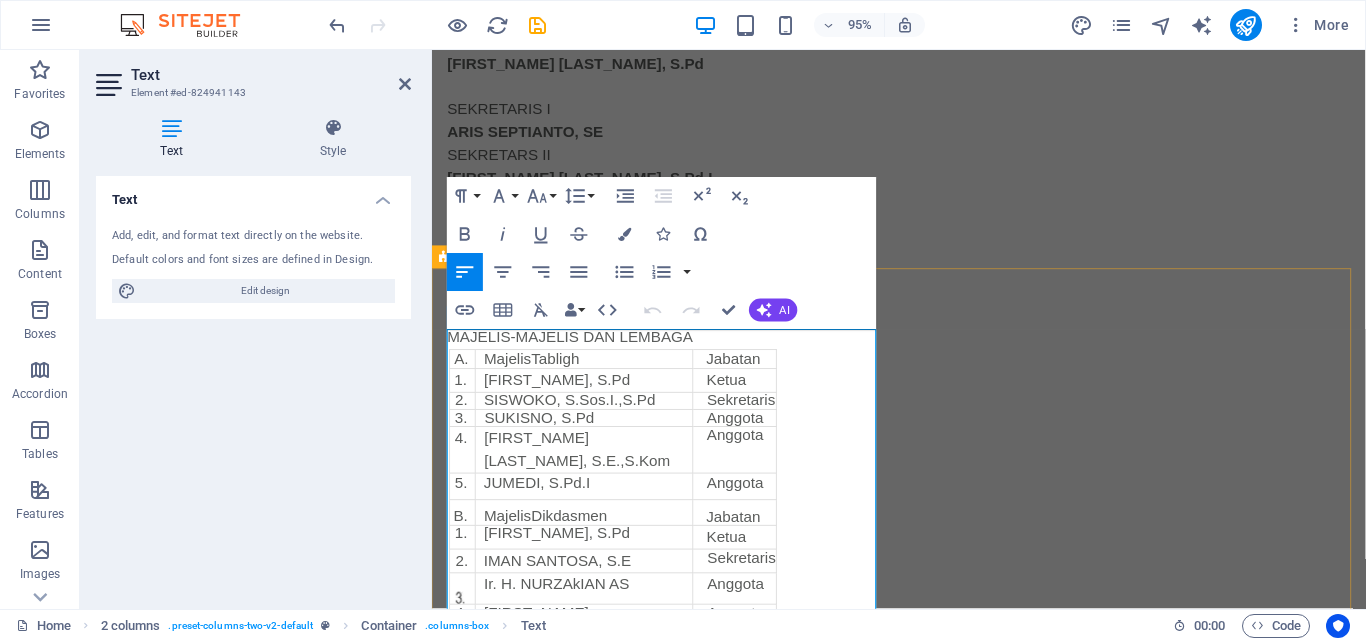 scroll, scrollTop: 256, scrollLeft: 0, axis: vertical 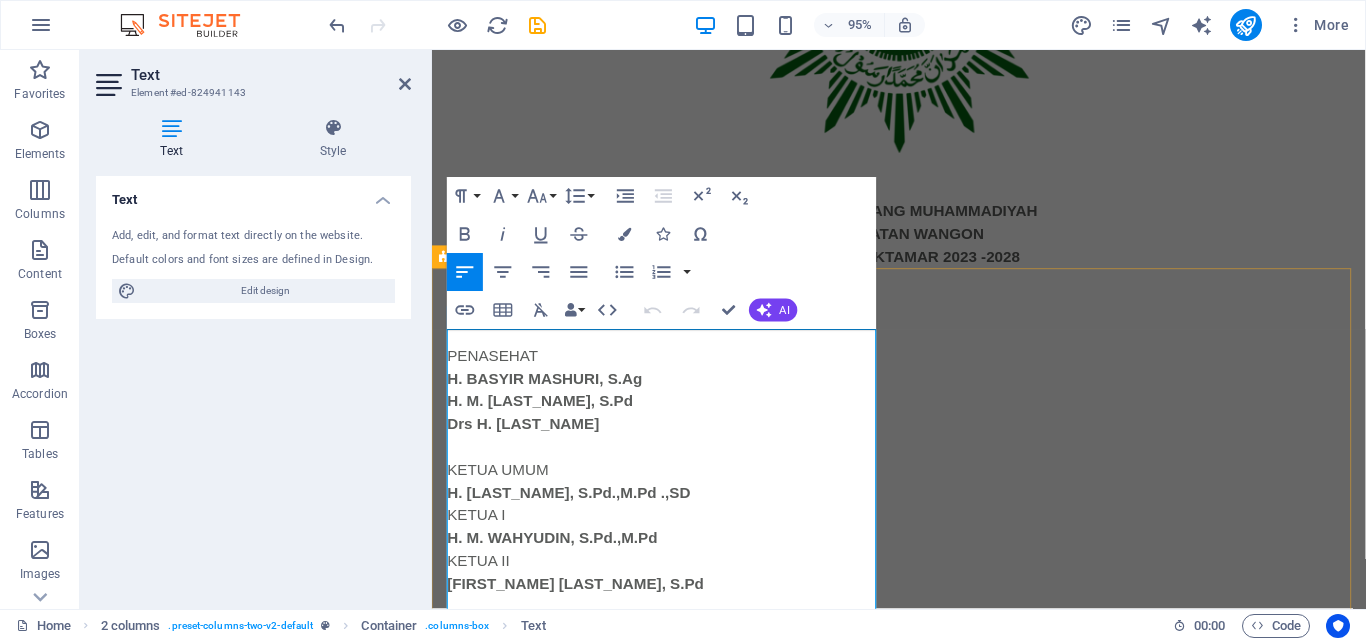click on "H. M. [LAST], S.Pd" at bounding box center [676, 420] 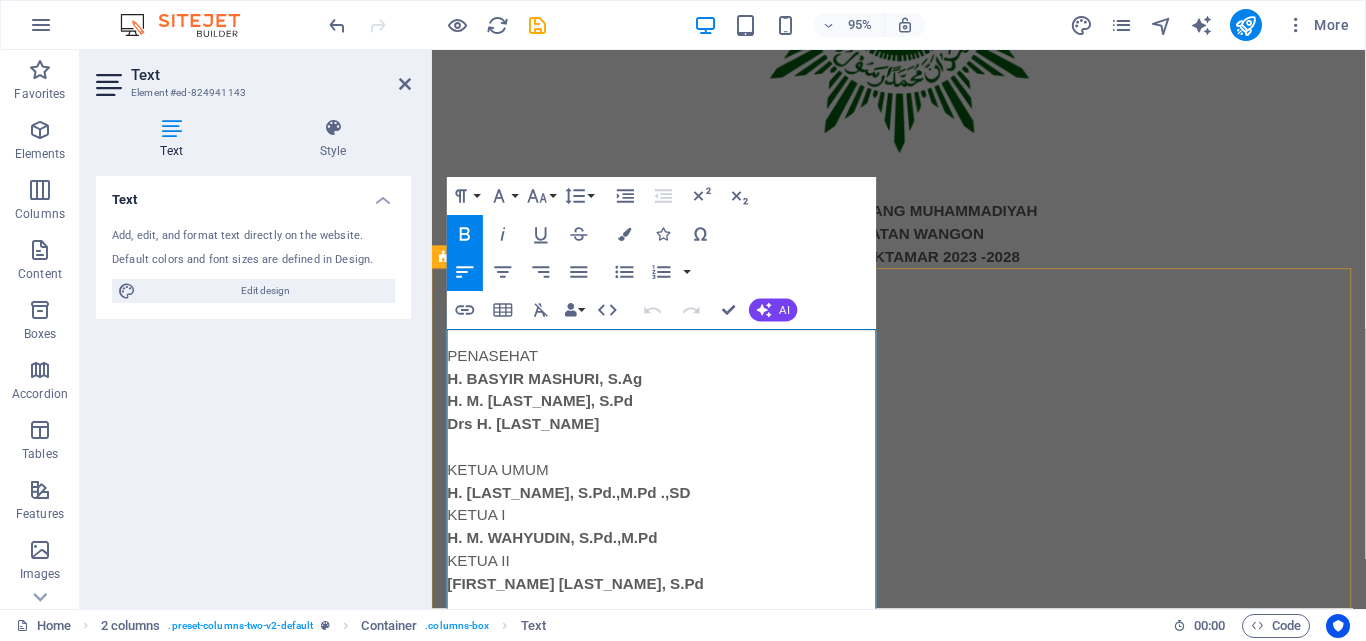 click on "H. BASYIR MASHURI, S.Ag" at bounding box center [550, 395] 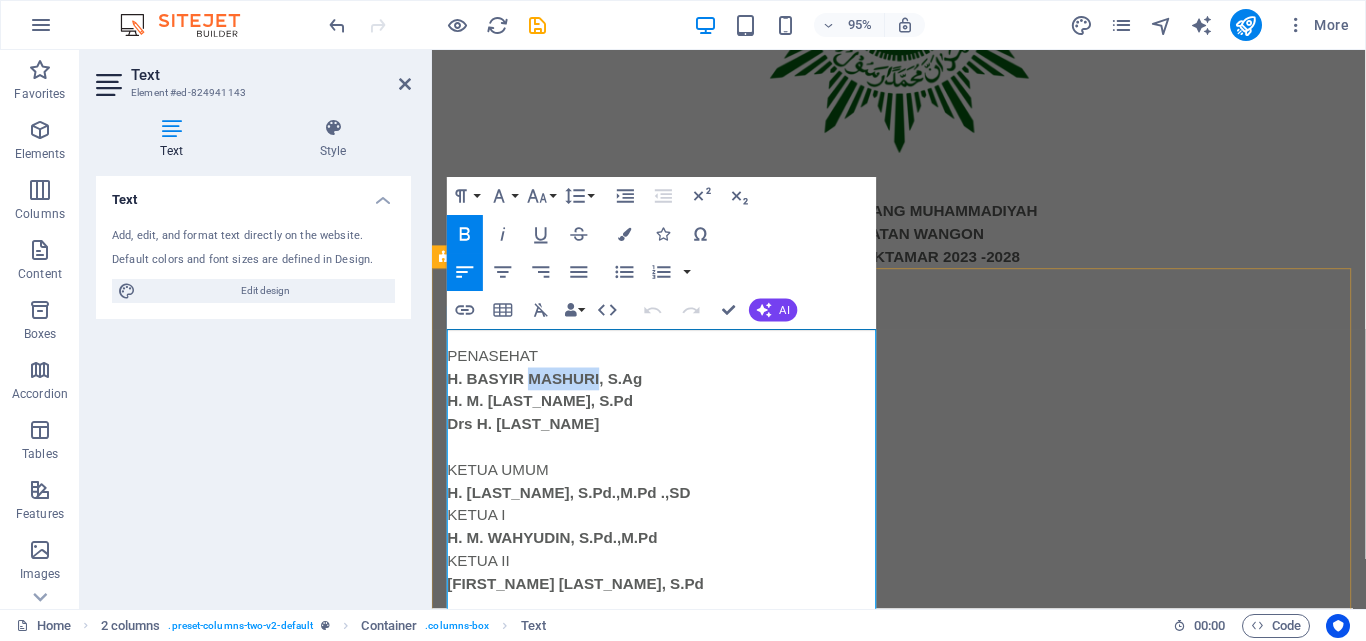 click on "H. BASYIR MASHURI, S.Ag" at bounding box center (550, 395) 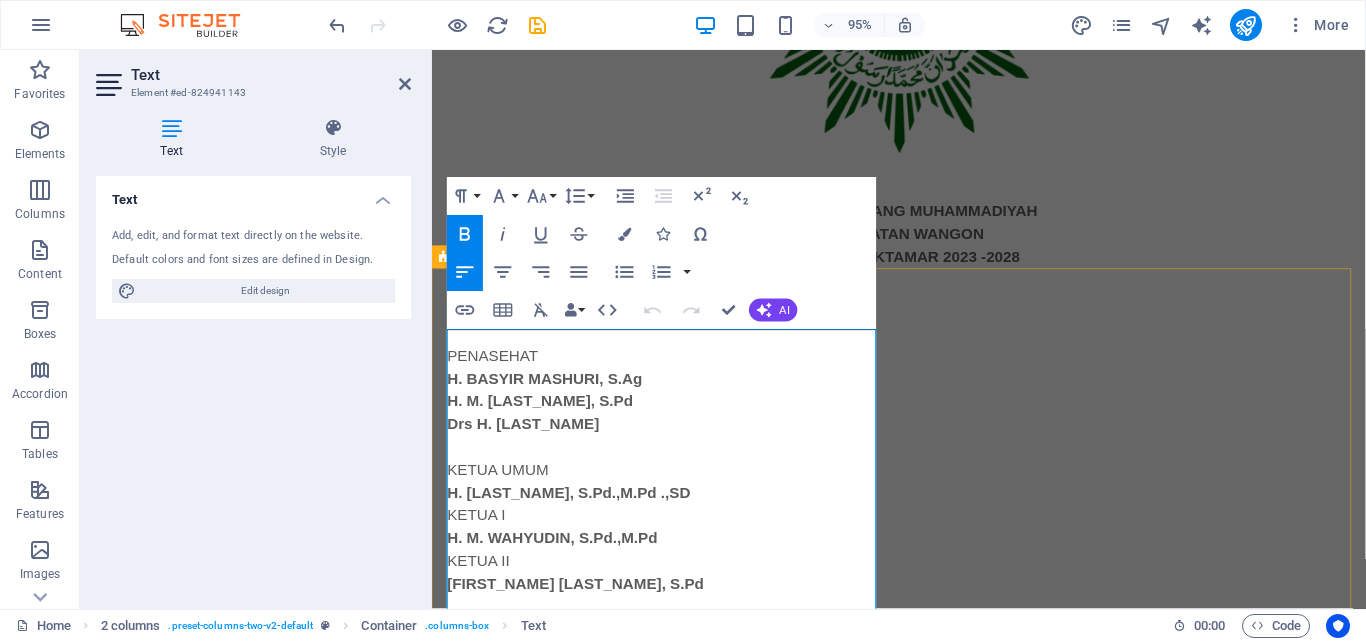click on "Drs H. [LAST]" at bounding box center (676, 444) 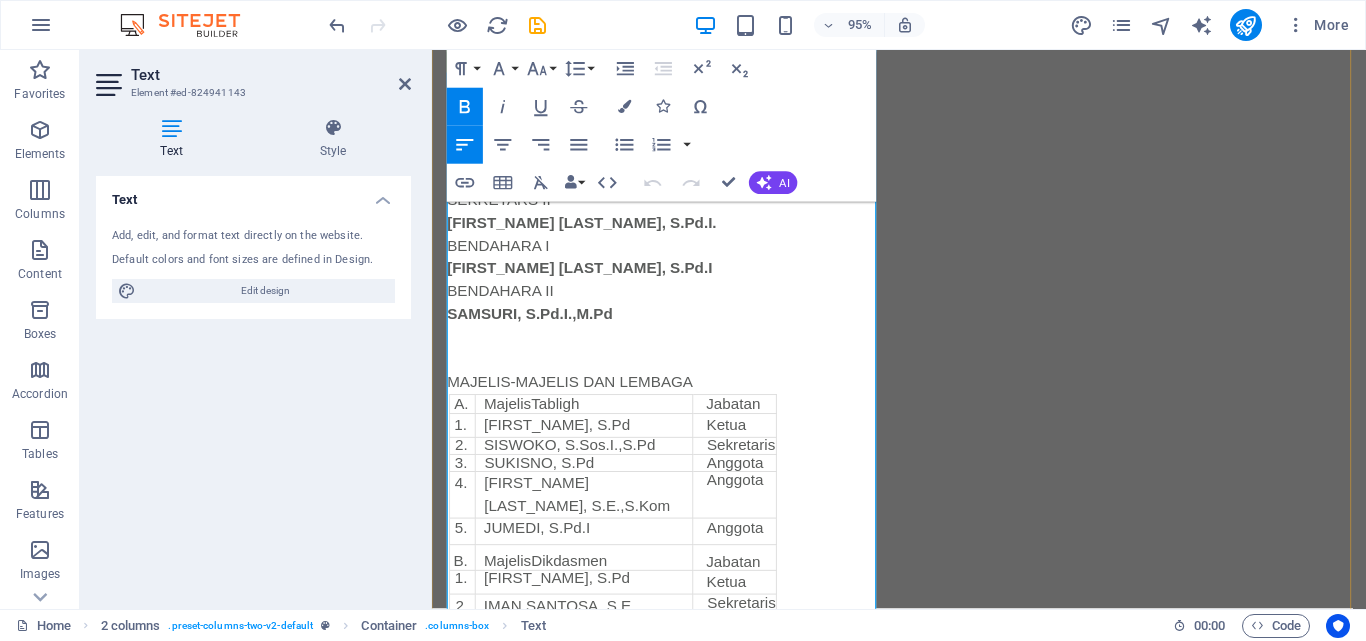 scroll, scrollTop: 856, scrollLeft: 0, axis: vertical 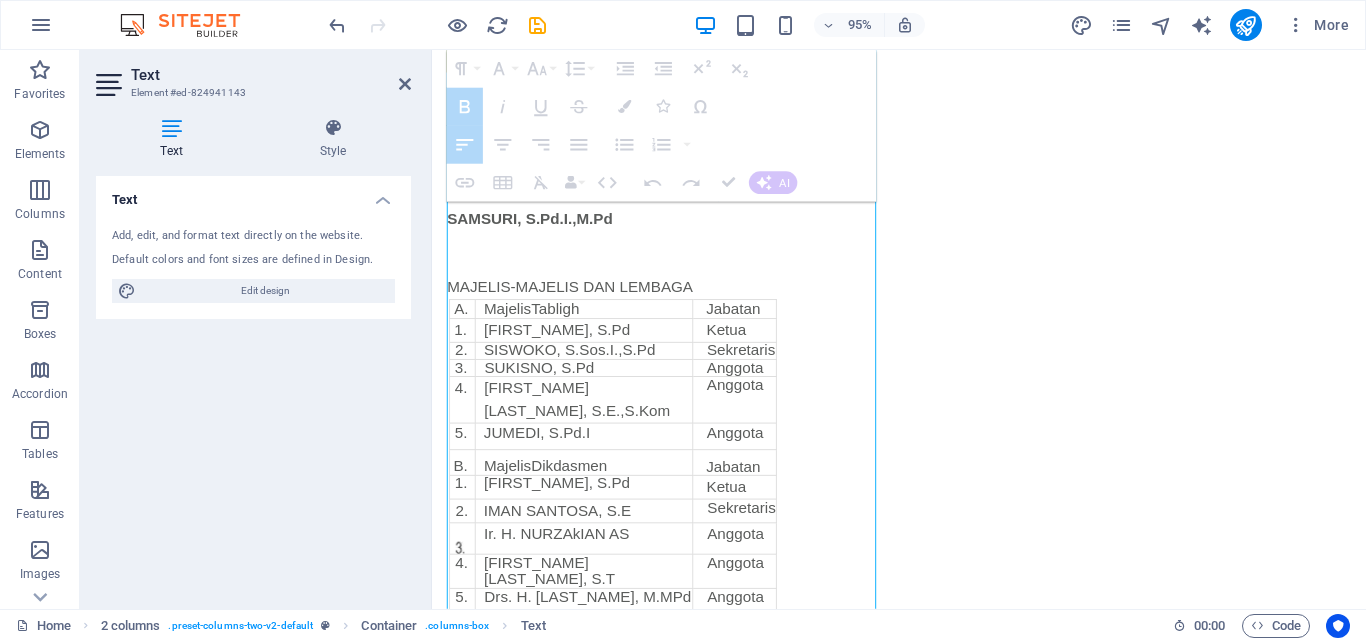 drag, startPoint x: 702, startPoint y: 400, endPoint x: 749, endPoint y: 407, distance: 47.518417 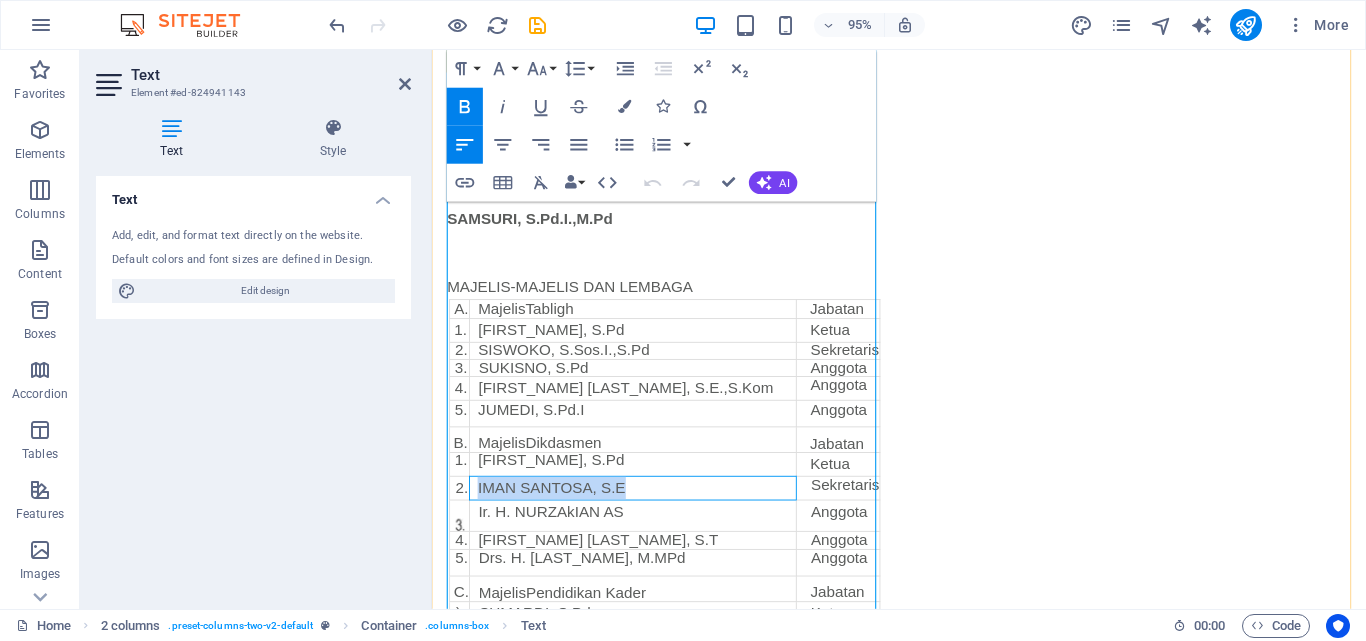 drag, startPoint x: 662, startPoint y: 491, endPoint x: 482, endPoint y: 482, distance: 180.22485 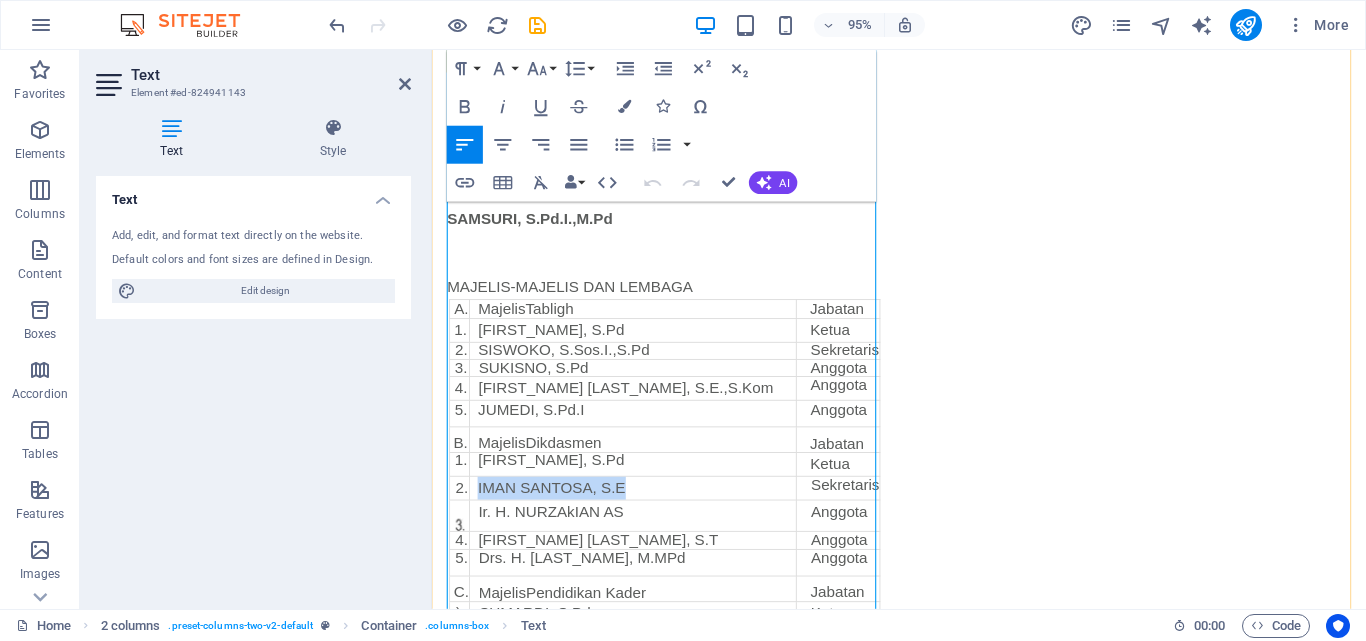 type 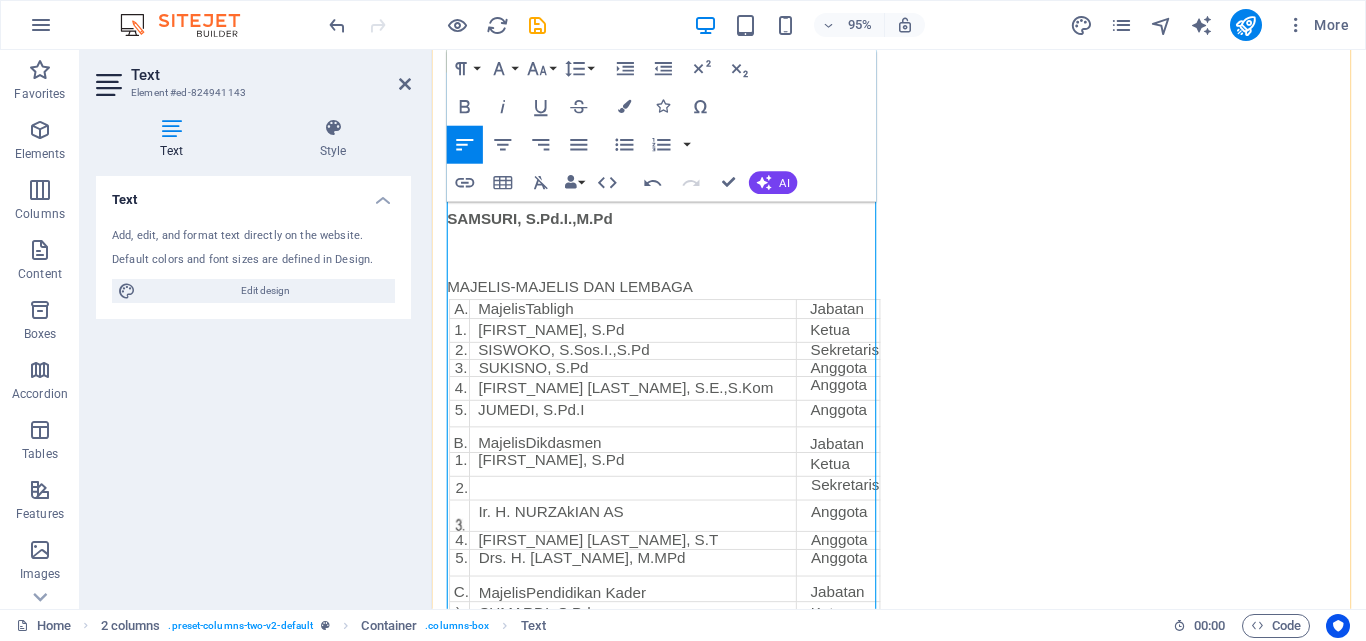click on "[FIRST] [LAST], S.E.,S.Kom" at bounding box center [648, 406] 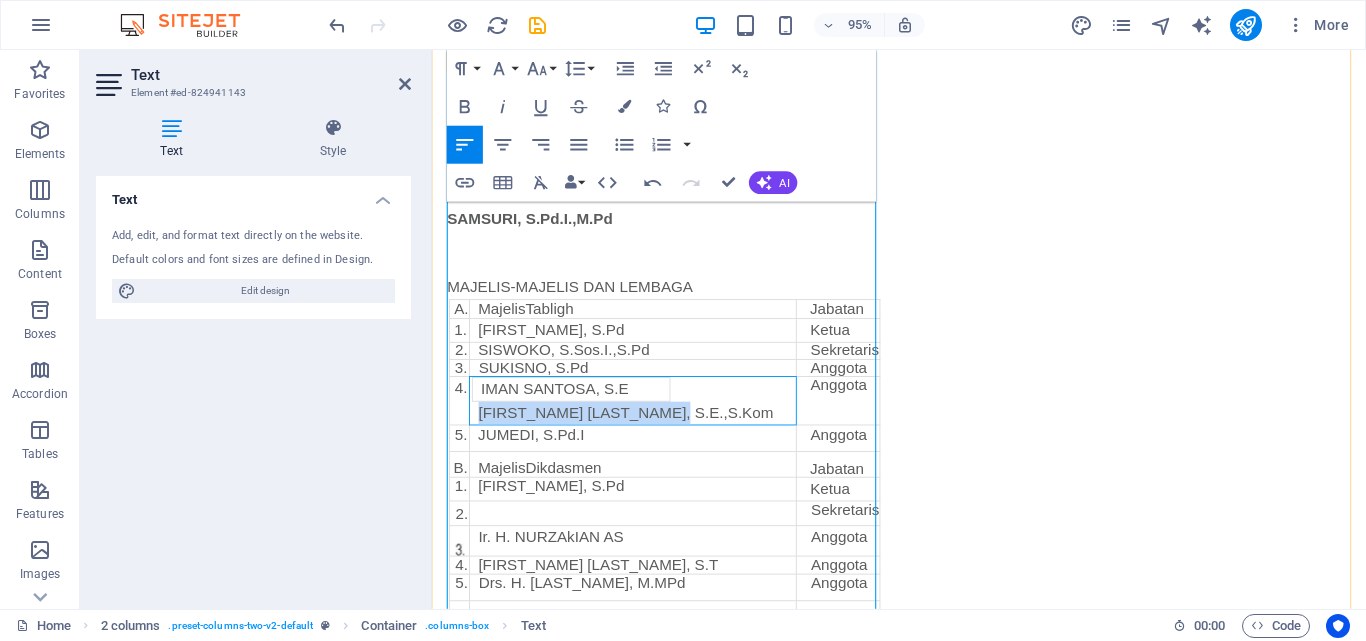 drag, startPoint x: 713, startPoint y: 412, endPoint x: 474, endPoint y: 409, distance: 239.01883 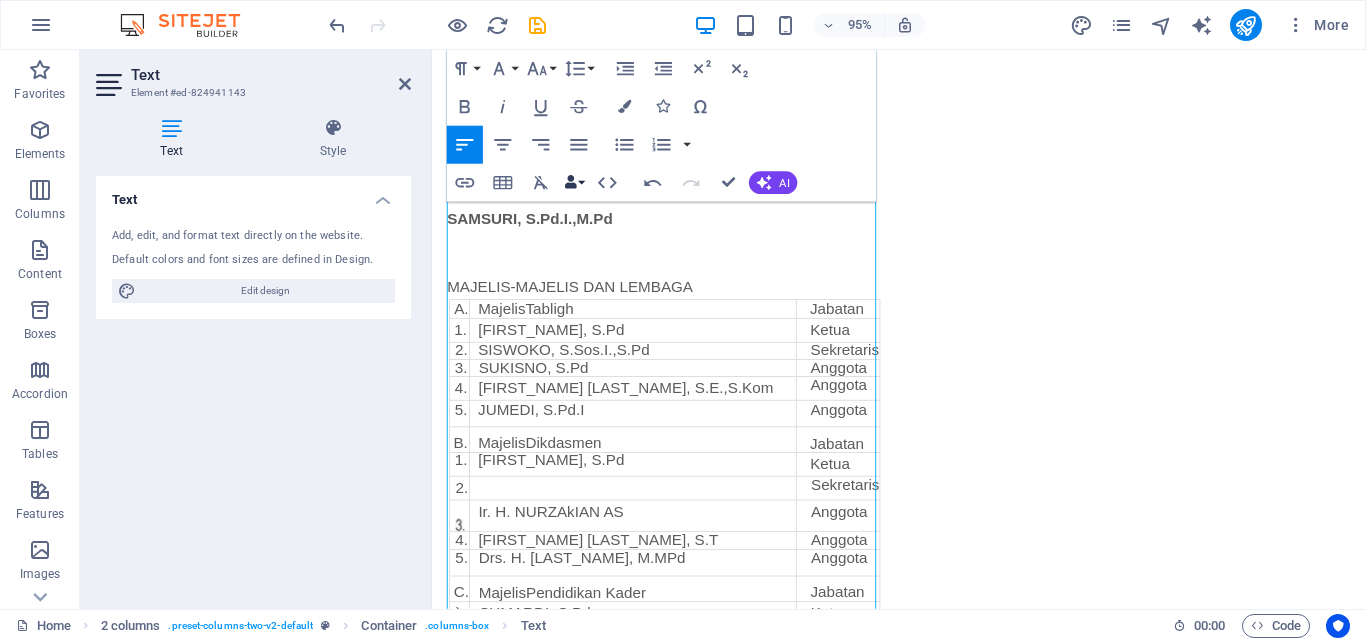 scroll, scrollTop: 0, scrollLeft: 9, axis: horizontal 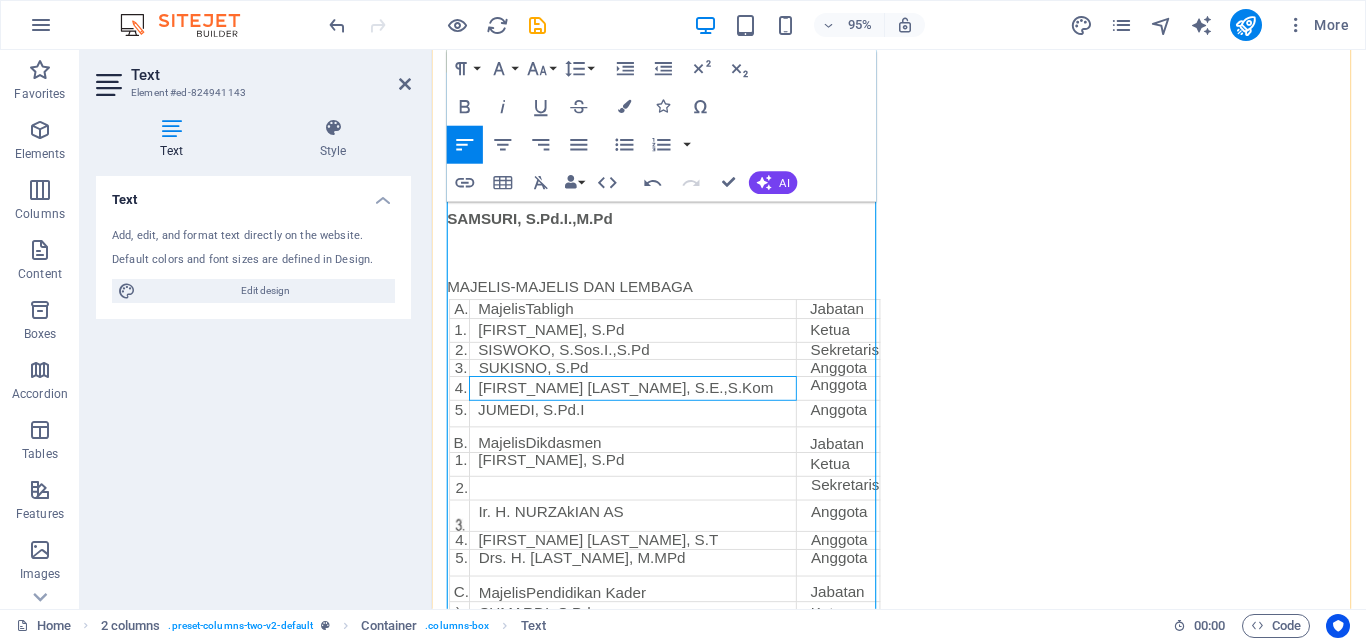 drag, startPoint x: 637, startPoint y: 388, endPoint x: 660, endPoint y: 414, distance: 34.713108 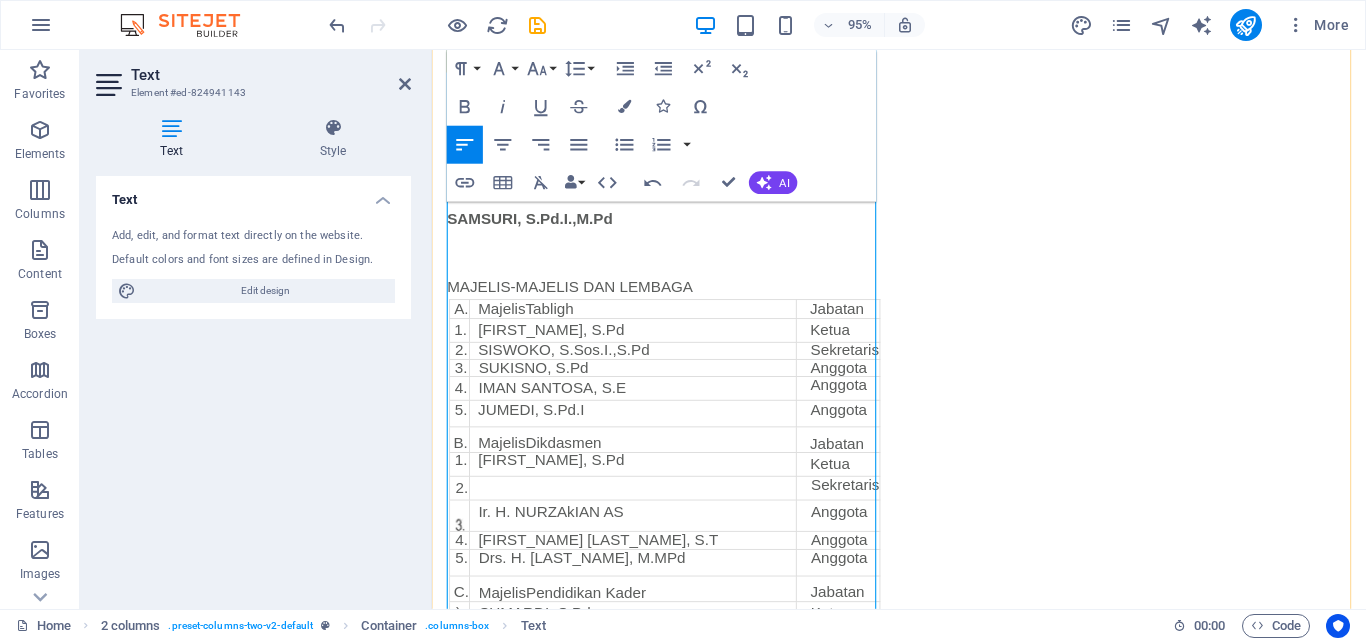 click at bounding box center [647, 511] 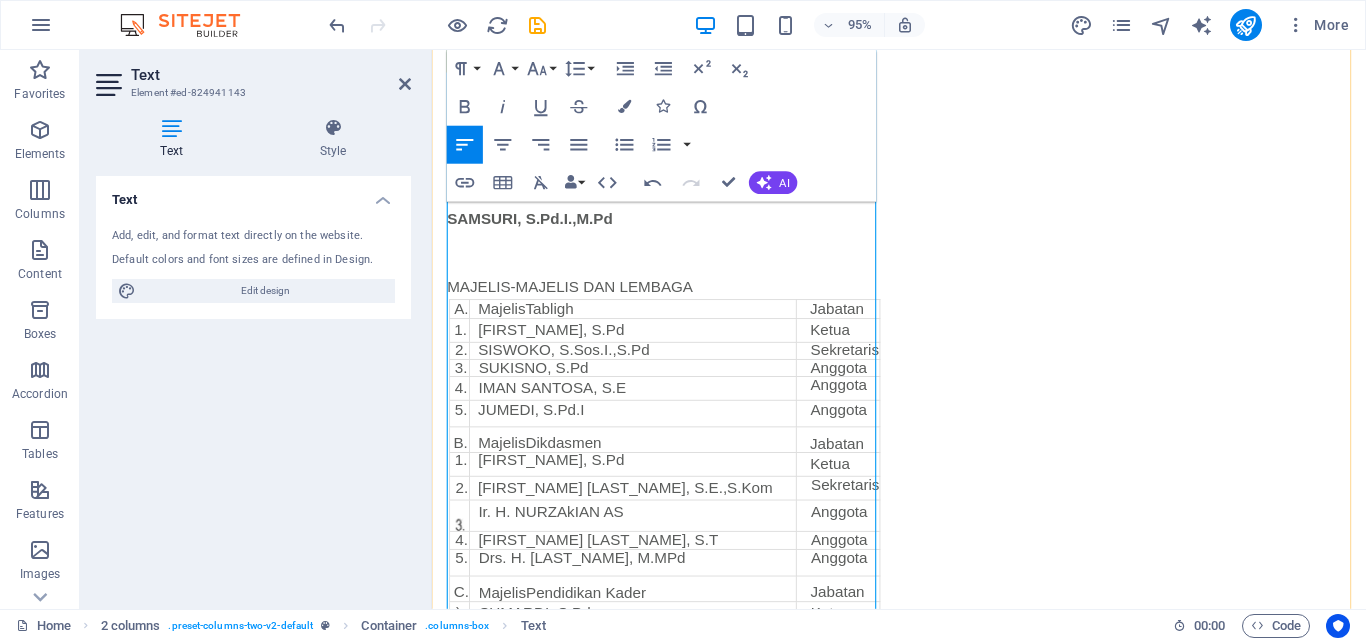 scroll, scrollTop: 0, scrollLeft: 12, axis: horizontal 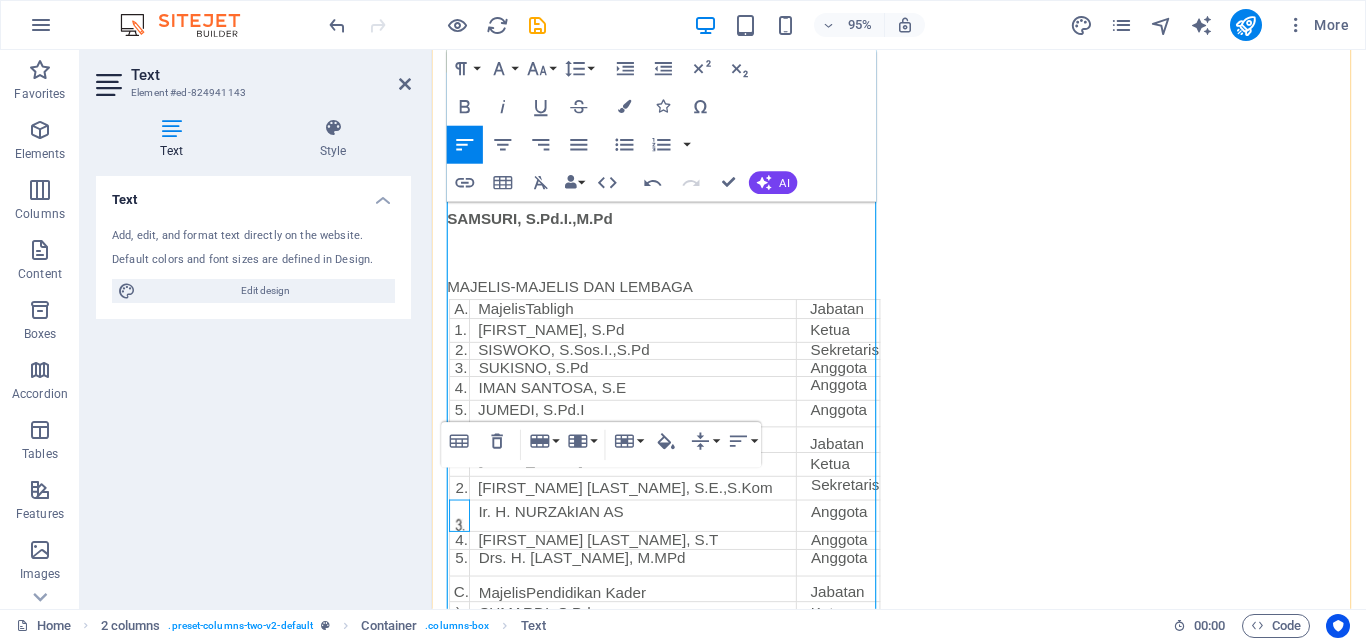 click on "4." at bounding box center [464, 566] 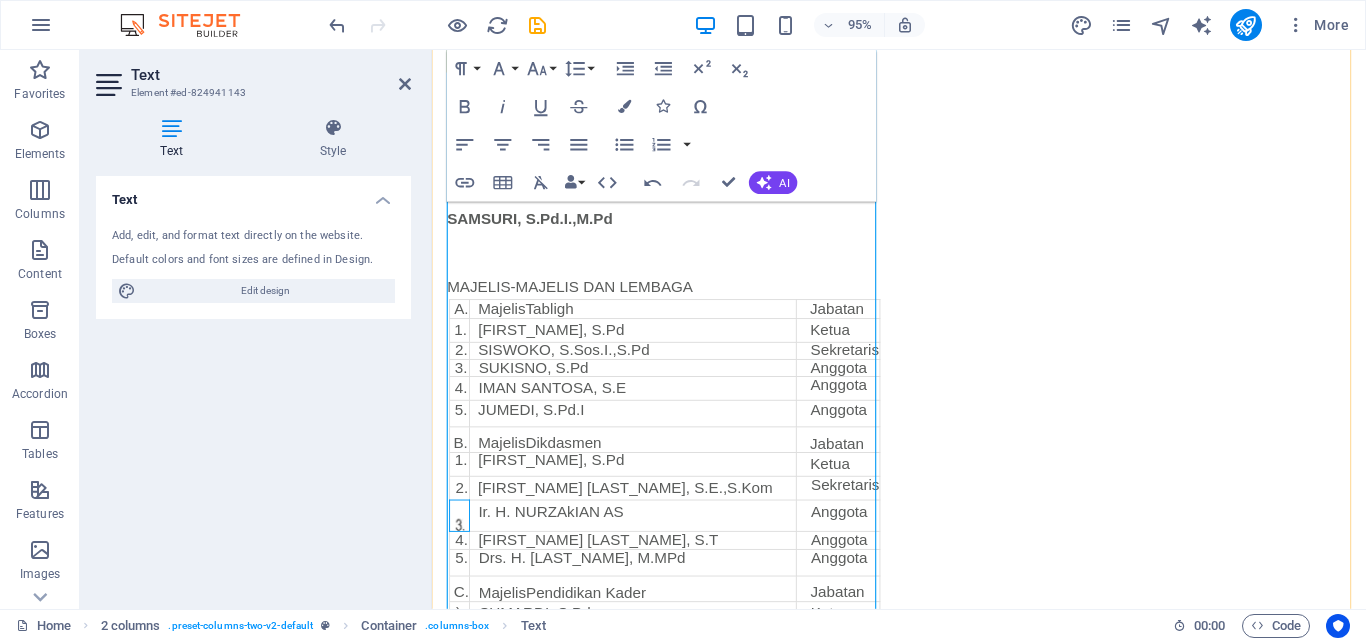 click at bounding box center (461, 534) 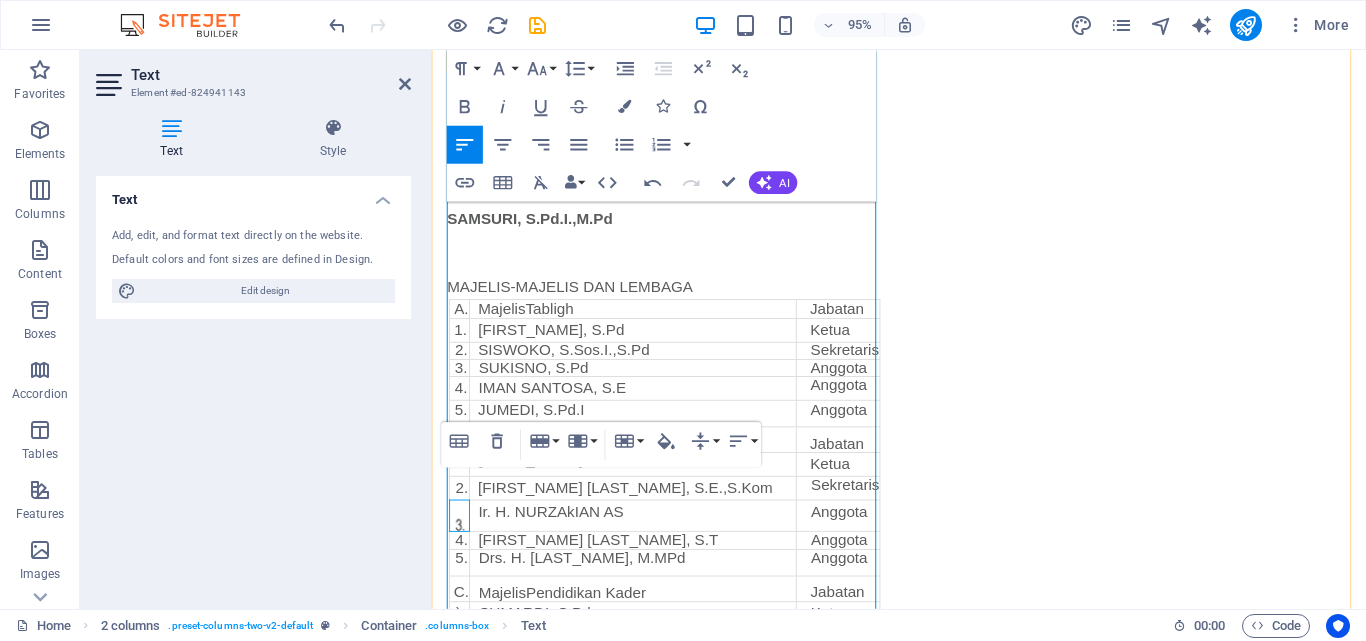 click at bounding box center (461, 549) 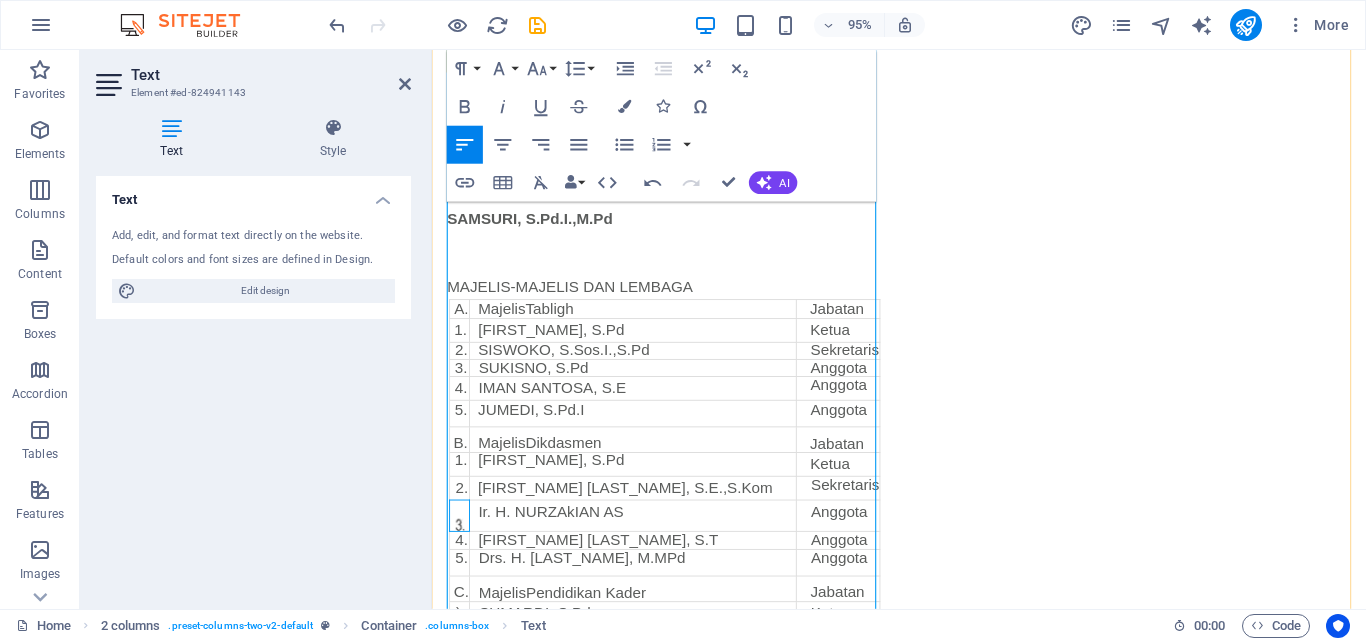 click at bounding box center [461, 549] 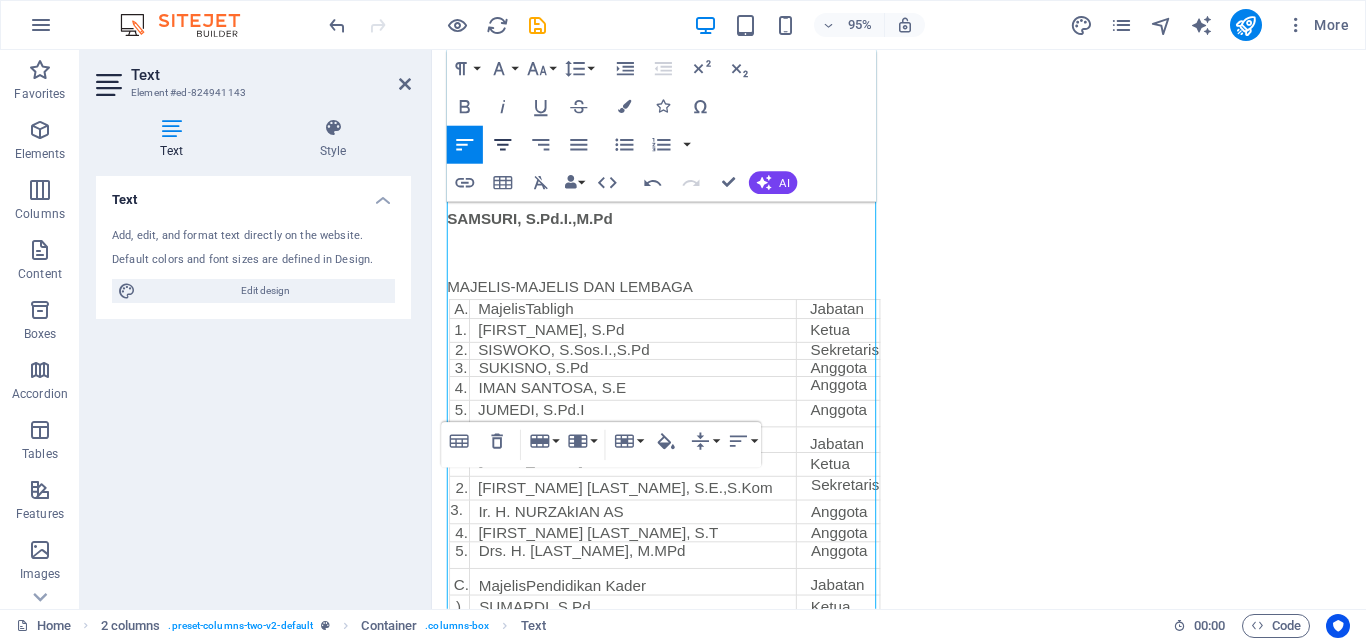 click 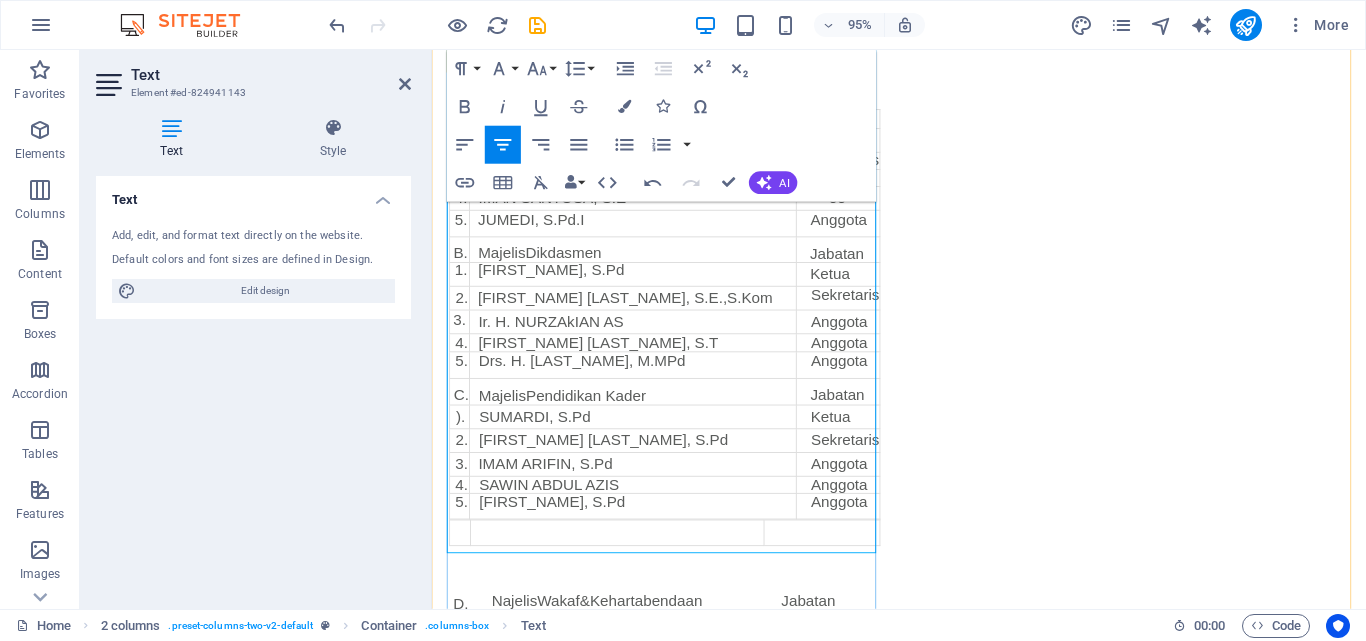 scroll, scrollTop: 1156, scrollLeft: 0, axis: vertical 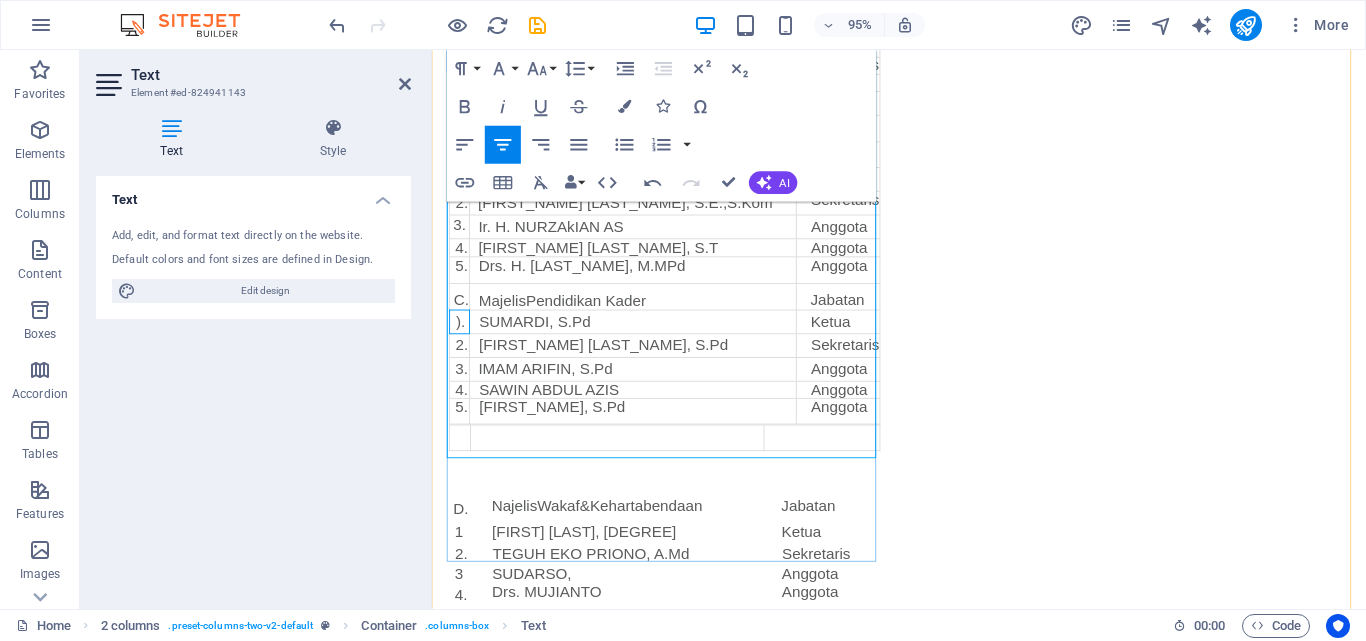drag, startPoint x: 457, startPoint y: 324, endPoint x: 983, endPoint y: 345, distance: 526.419 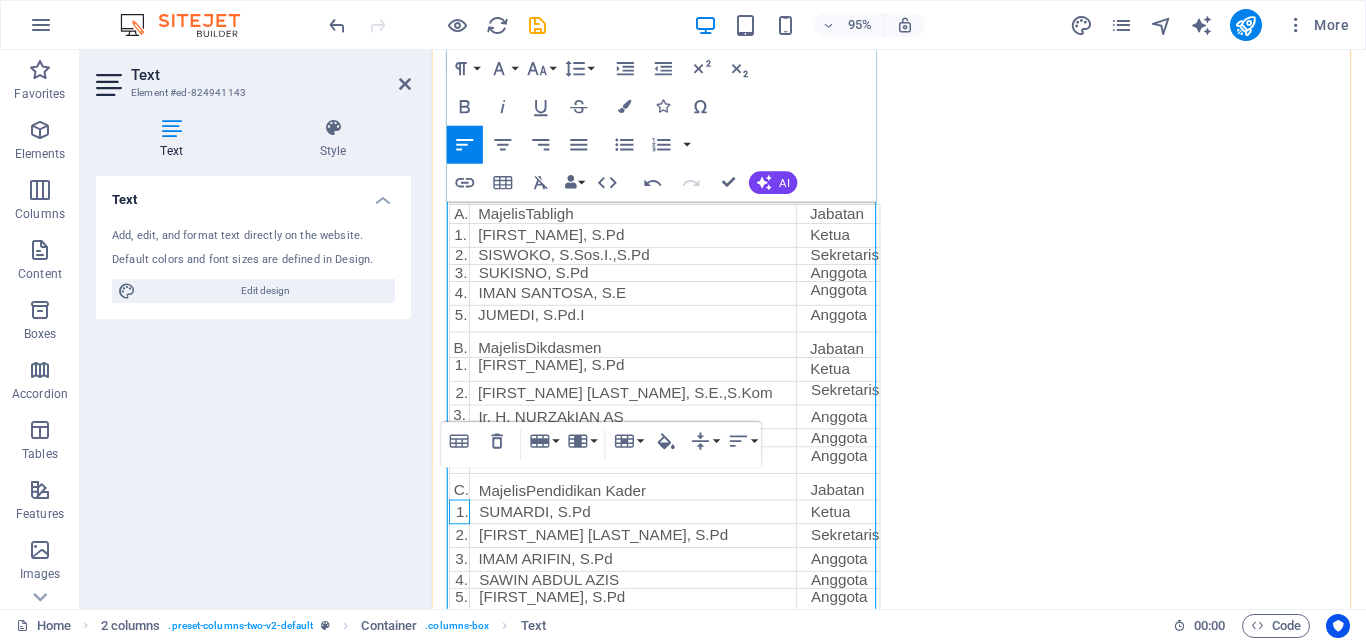 scroll, scrollTop: 756, scrollLeft: 0, axis: vertical 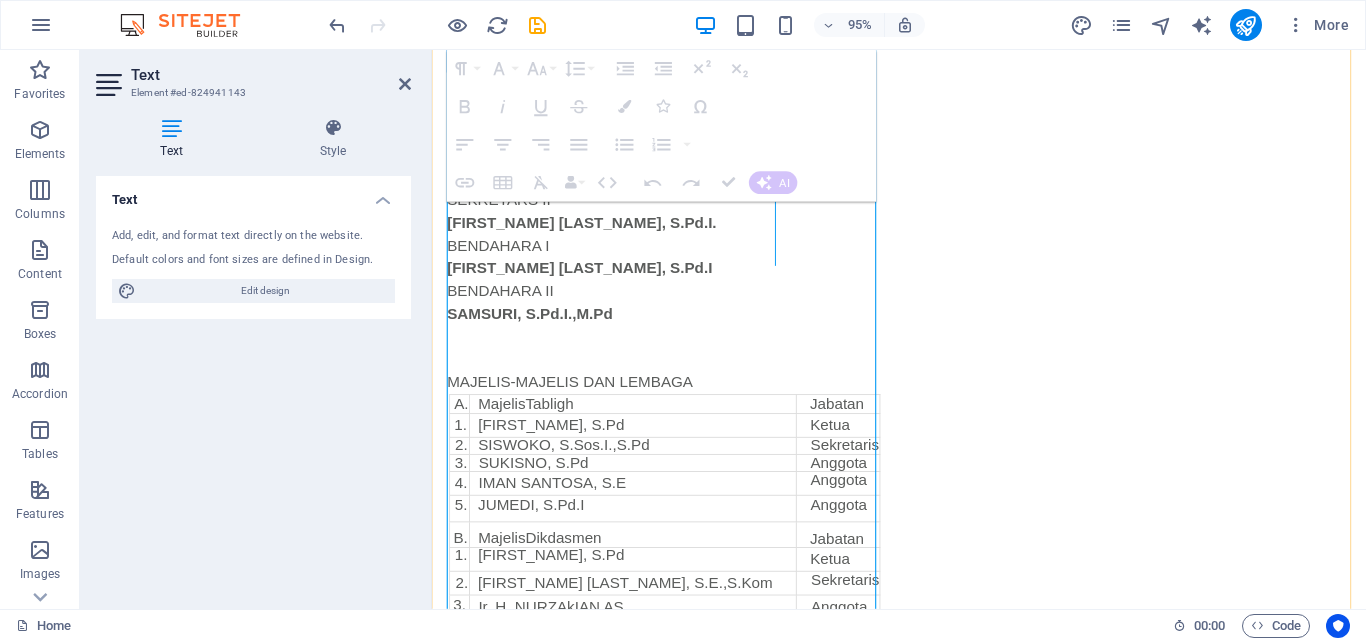 drag, startPoint x: 451, startPoint y: 400, endPoint x: 822, endPoint y: 597, distance: 420.0595 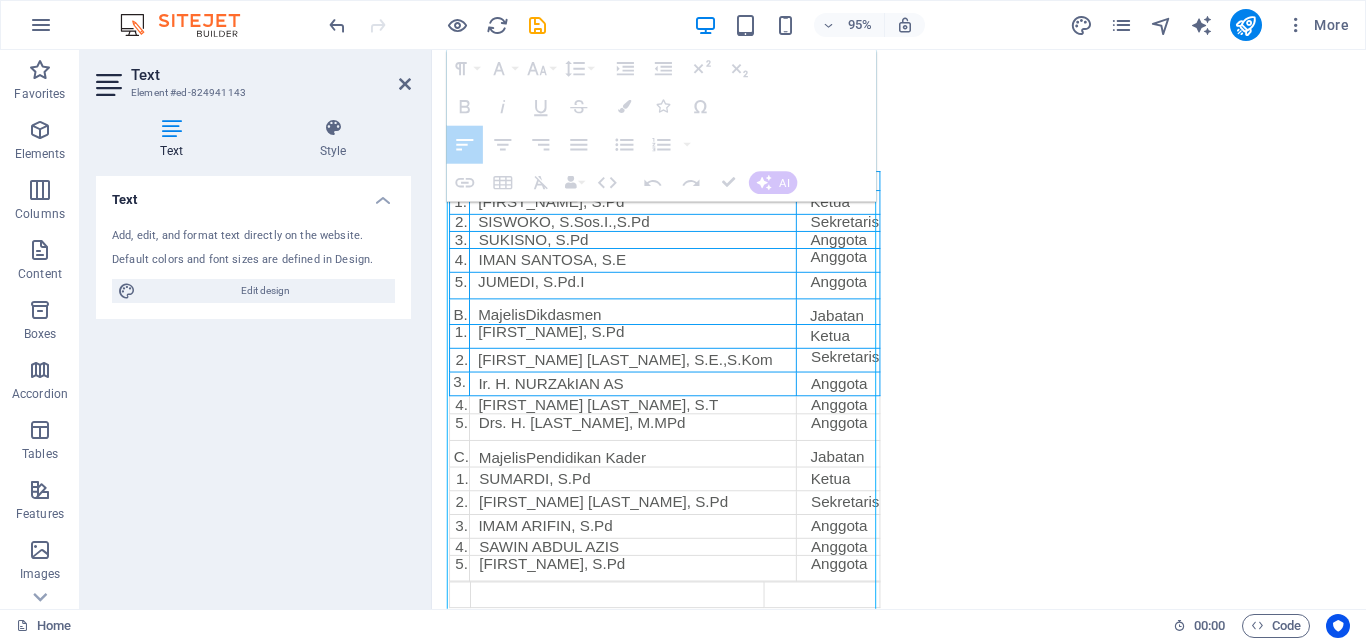 scroll, scrollTop: 1203, scrollLeft: 0, axis: vertical 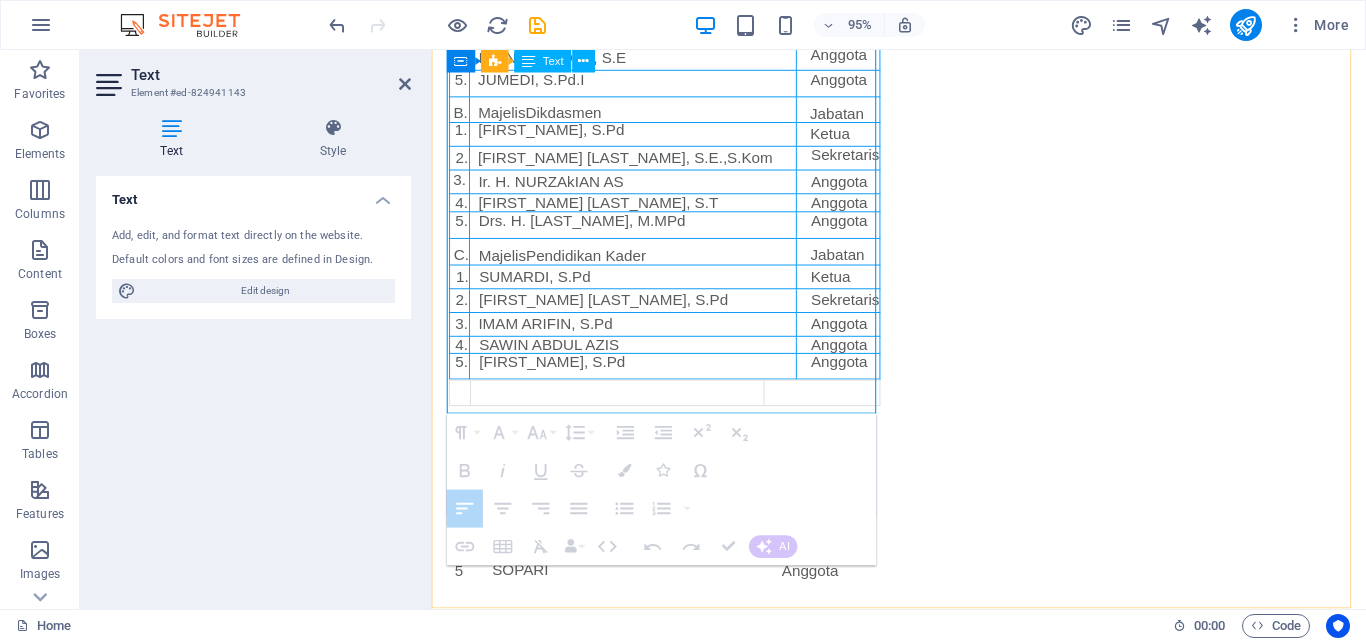 drag, startPoint x: 456, startPoint y: 411, endPoint x: 856, endPoint y: 376, distance: 401.52832 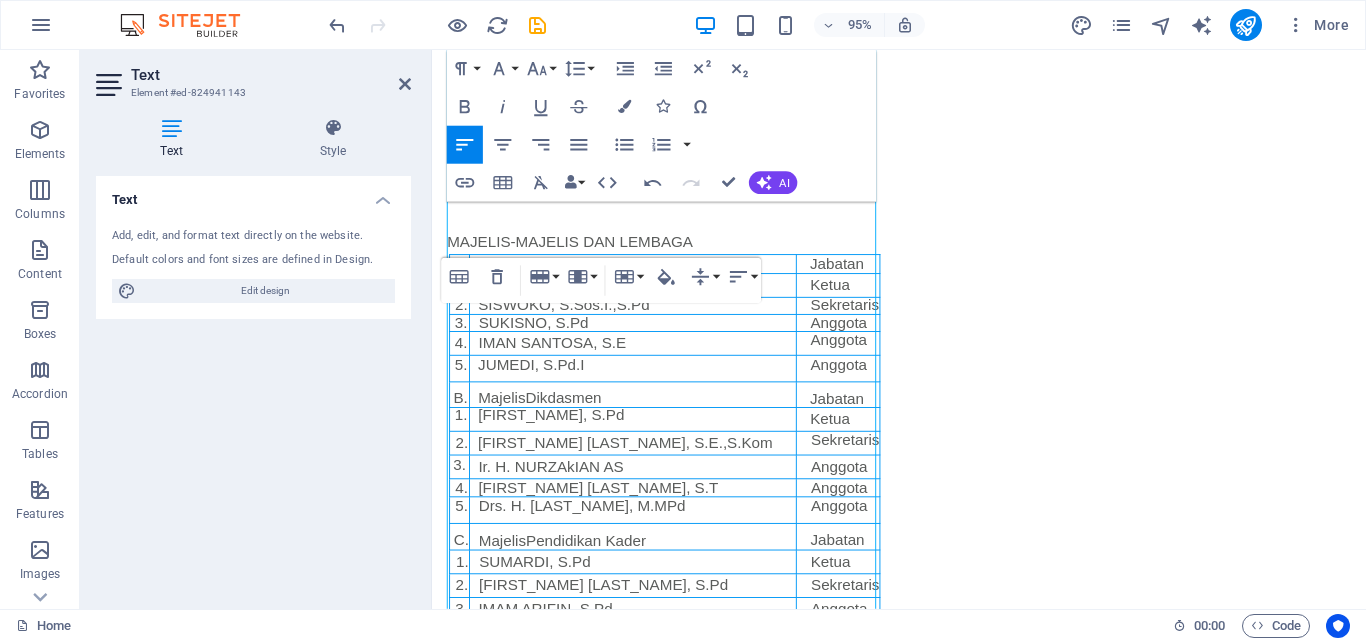 scroll, scrollTop: 803, scrollLeft: 0, axis: vertical 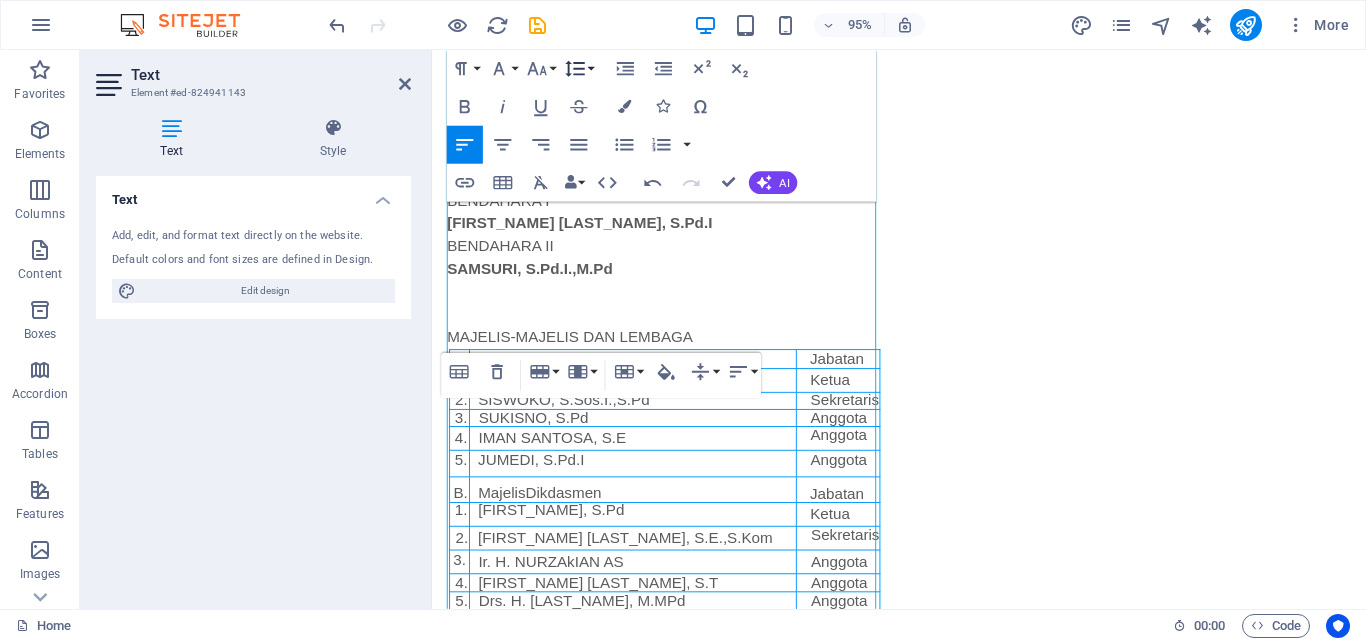 click on "Line Height" at bounding box center (579, 69) 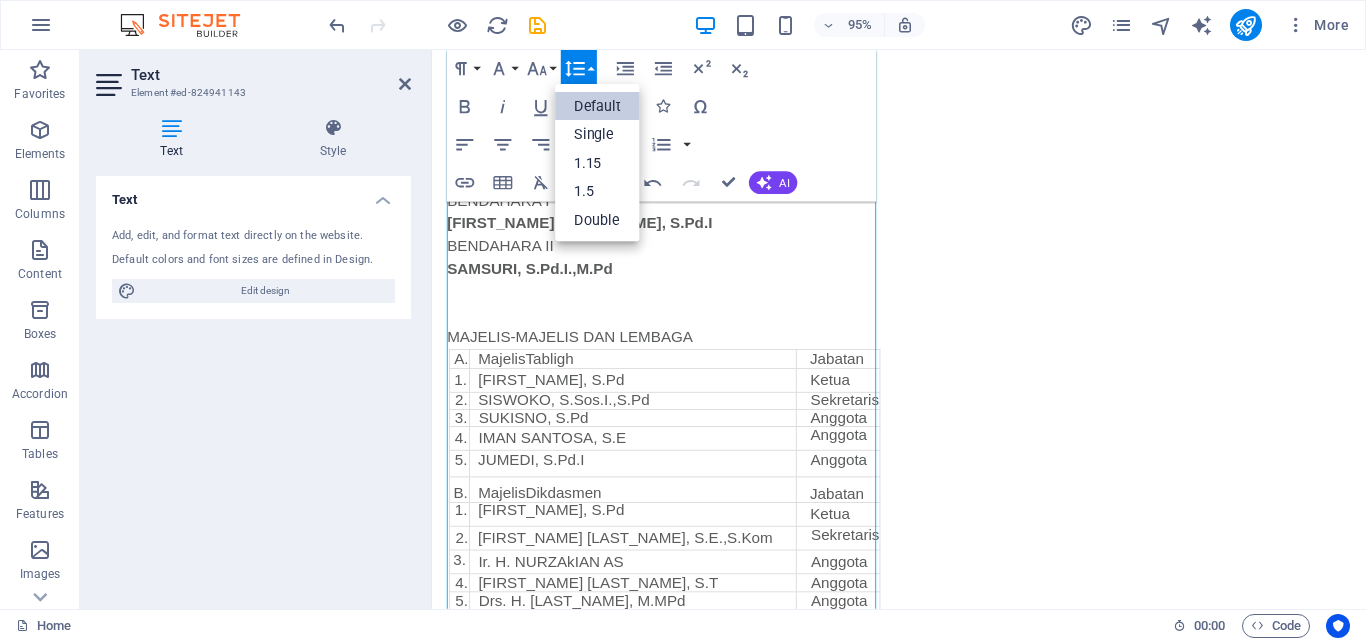 click on "Default" at bounding box center (598, 106) 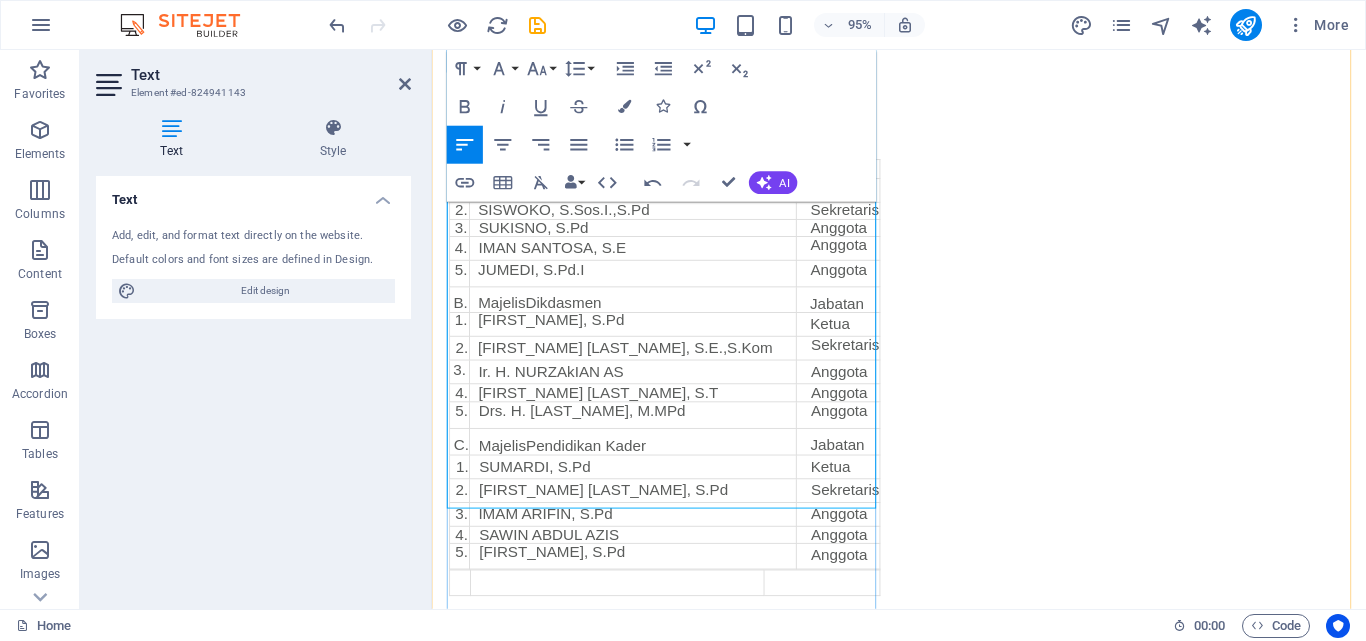 scroll, scrollTop: 1103, scrollLeft: 0, axis: vertical 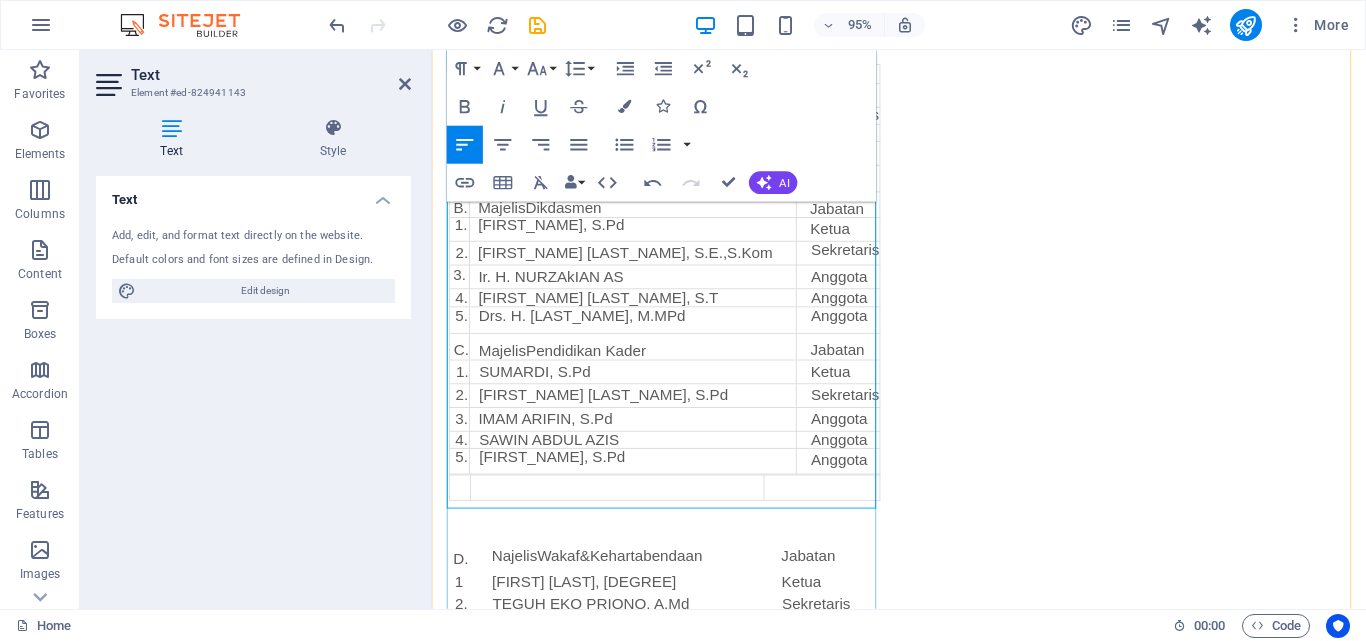 click at bounding box center (627, 511) 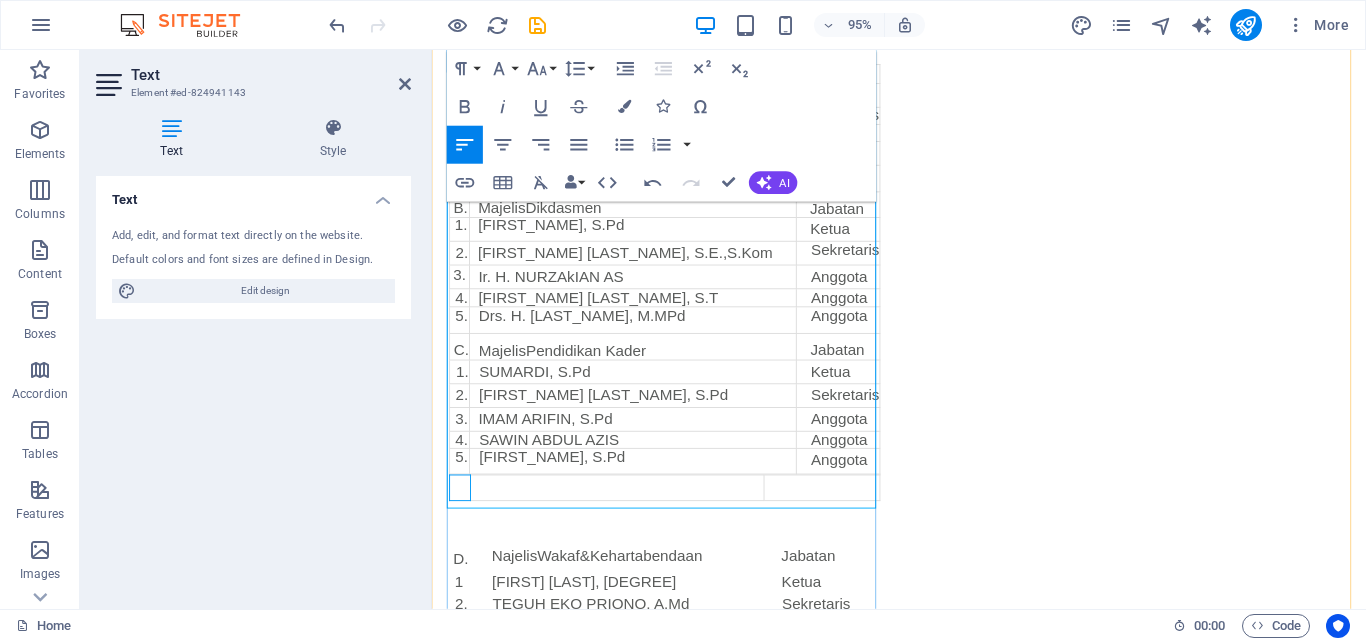 drag, startPoint x: 597, startPoint y: 499, endPoint x: 456, endPoint y: 494, distance: 141.08862 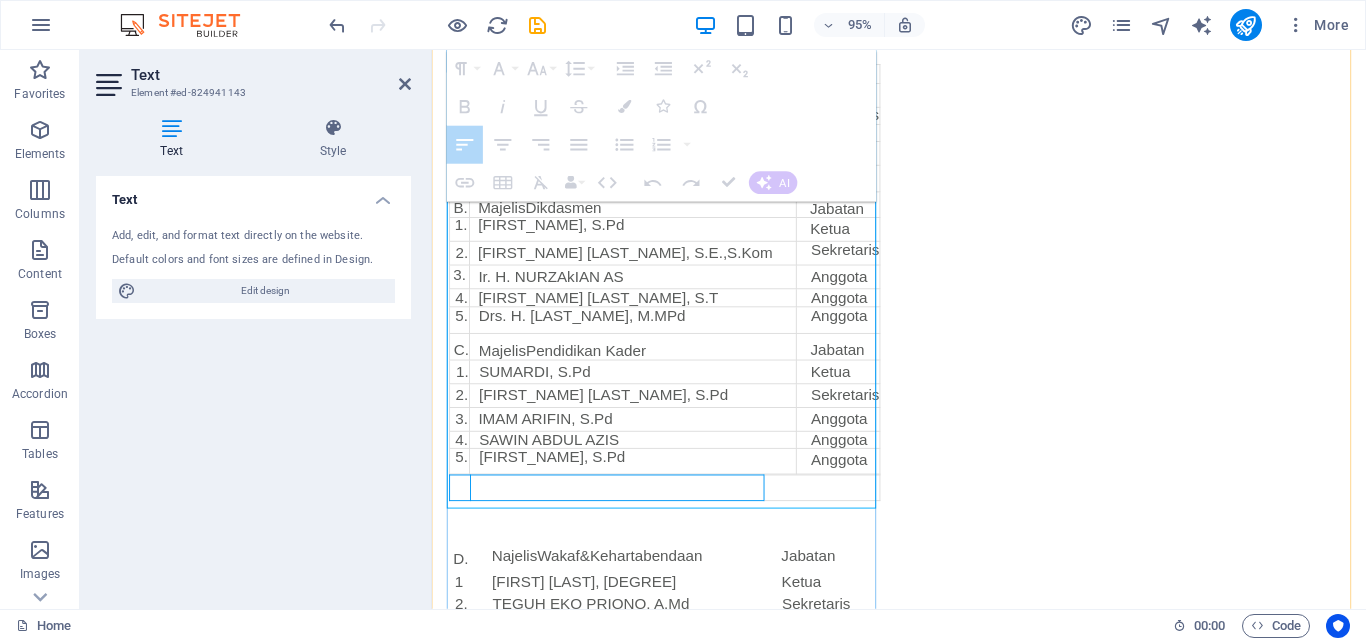 drag, startPoint x: 456, startPoint y: 494, endPoint x: 578, endPoint y: 492, distance: 122.016396 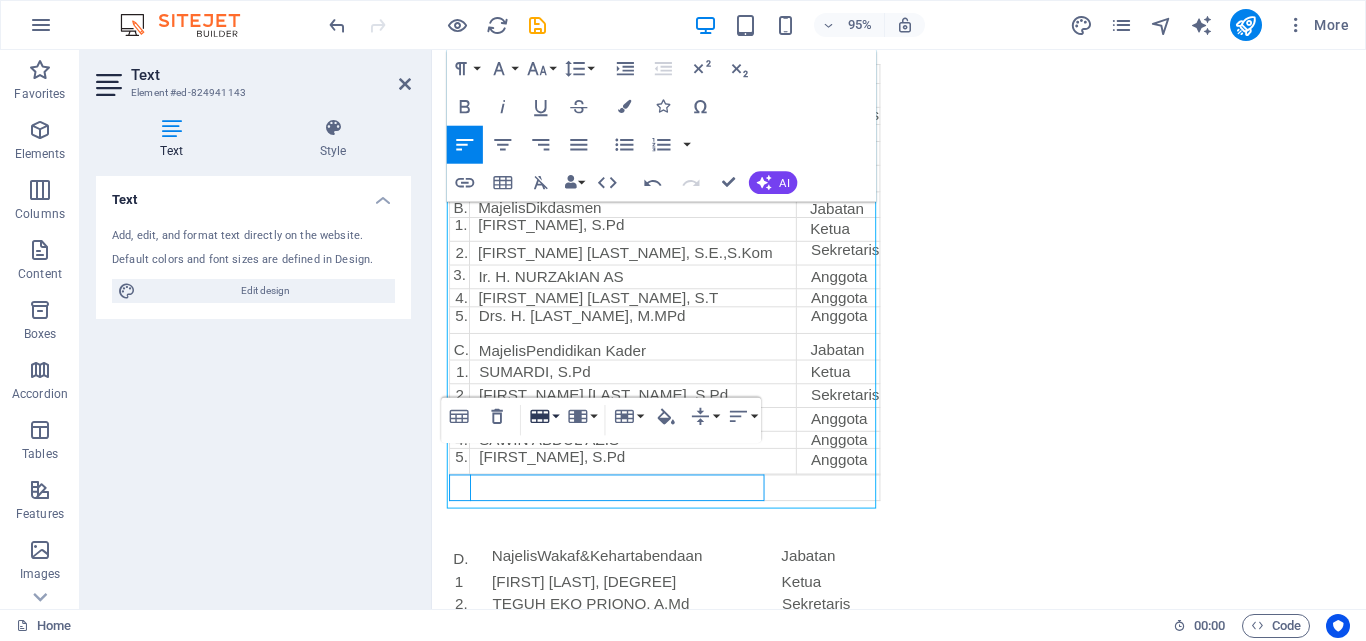click on "Row" at bounding box center [544, 417] 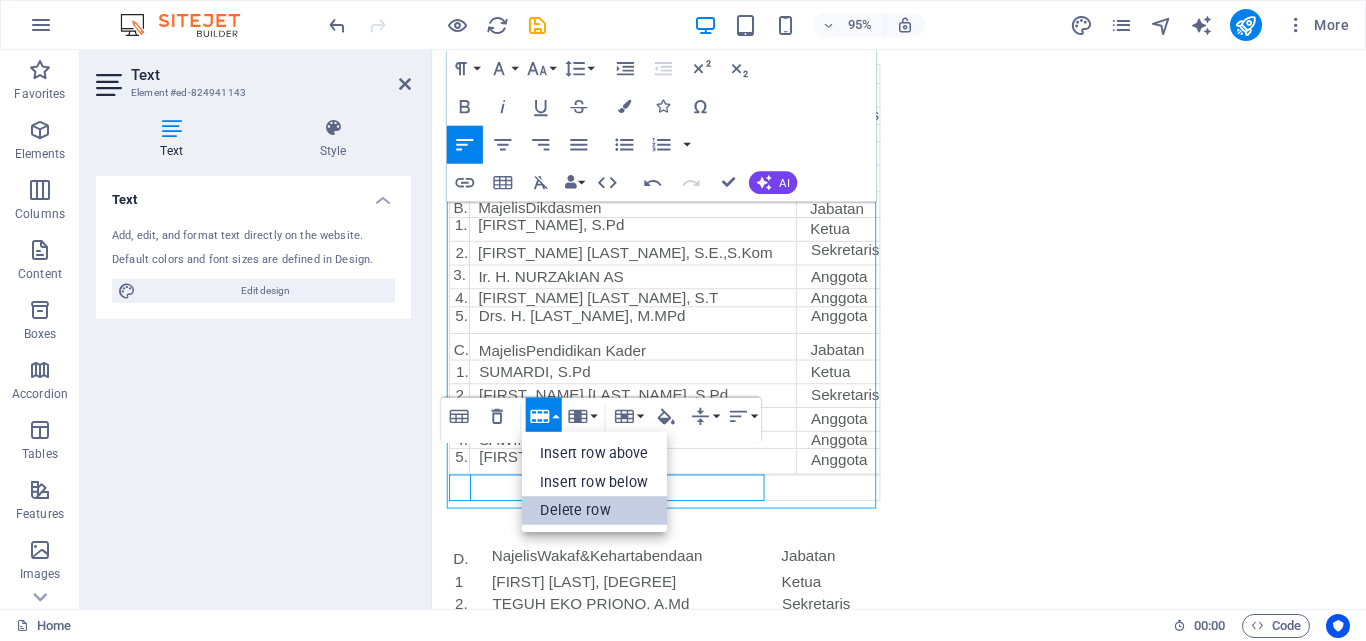 click on "Delete row" at bounding box center [595, 510] 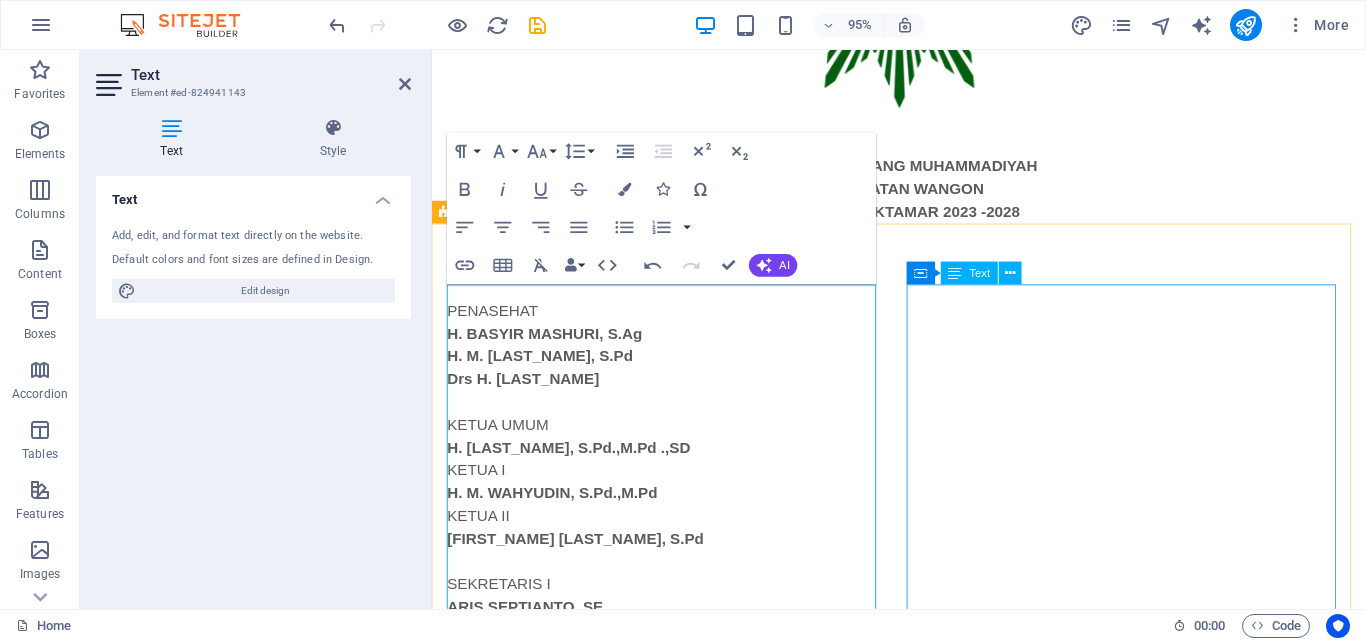scroll, scrollTop: 103, scrollLeft: 0, axis: vertical 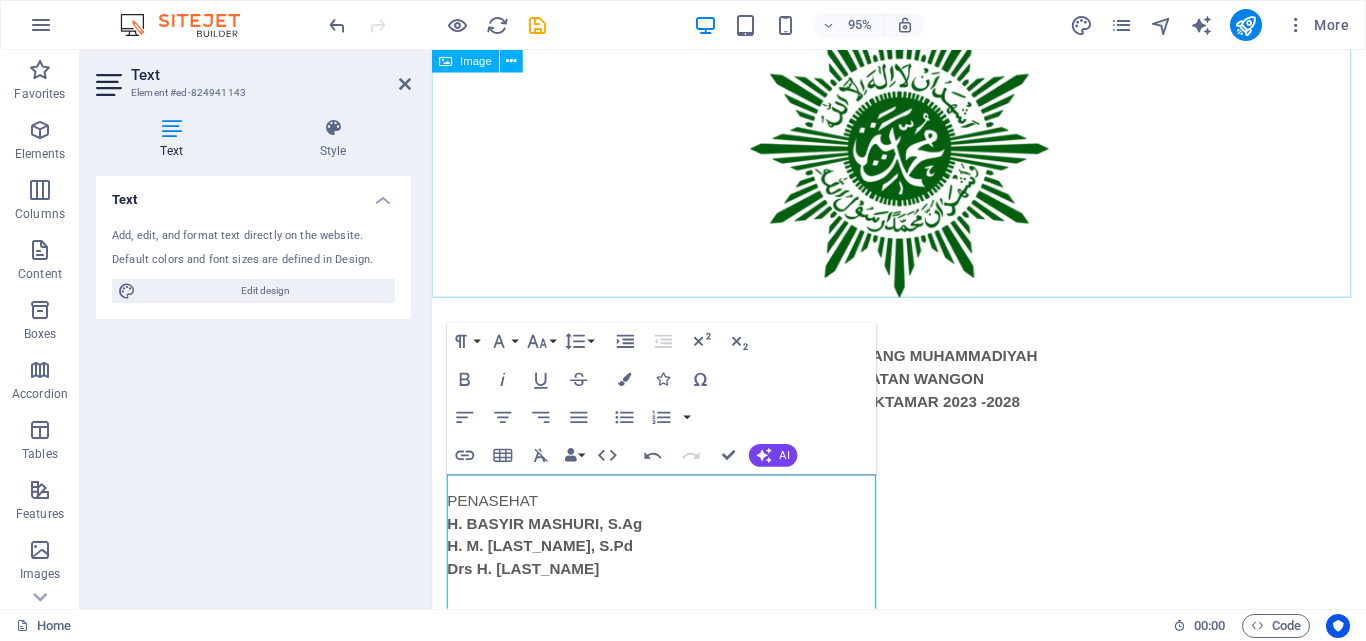 click at bounding box center (923, 154) 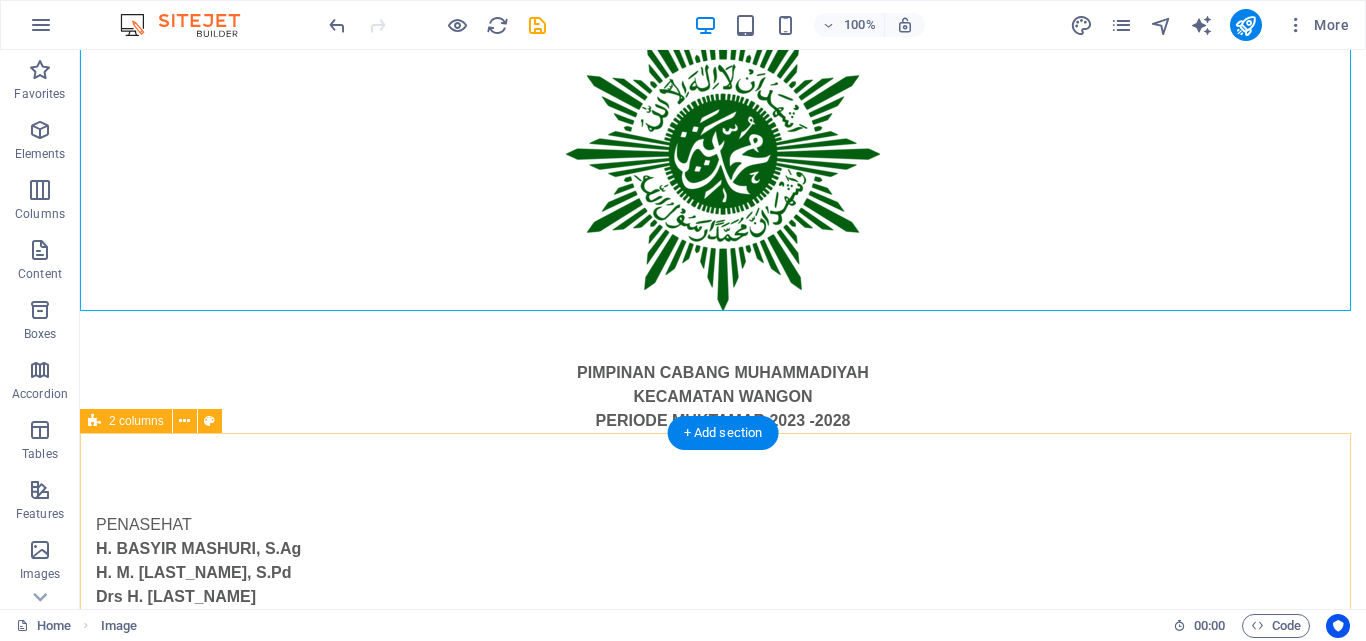 click on "PENASEHAT H. BASYIR MASHURI, S.Ag H. M. THOBRONI, S.Pd  Drs H. GHOFIR KETUA UMUM  H. SAMIDI, S.Pd.,M.Pd .,SD KETUA I  H. M. WAHYUDIN, S.Pd.,M.Pd KETUA II  MA'MUN SANTOSO, S.Pd SEKRETARIS I ARIS SEPTIANTO, SE SEKRETARS II AHMAD SHOBART, S.Pd.I. BENDAHARA I AZHAR SYUKRI RAMADHAN, S.Pd.I BENDAHARA II SAMSURI, S.Pd.I.,M.Pd MAJELIS-MAJELIS DAN LEMBAGA A. MajelisTabligh Jabatan 1. BAHRUDIN, S.Pd Ketua 2. SISWOKO, S.Sos.I.,S.Pd Sekretaris 3. SUKISNO, S.Pd Anggota 4. IMAN SANTOSA, S.E Anggota 5. JUMEDI, S.Pd.I Anggota B. MajelisDikdasmen Jabatan 1. MUHDIONO, S.Pd Ketua 2. TEGUH WIDARTO, S.E.,S.Kom Sekretaris 3. Ir. H. NURZAkIAN AS Anggota 4. ISLAHUDIN, S.T Anggota 5. Drs. H. SISNO, M.MPd Anggota C. MajelisPendidikan Kader Jabatan 1. SUMARDI, S.Pd Ketua 2. AGUS SUJATMOKO, S.Pd Sekretaris 3. IMAM ARIFIN, S.Pd Anggota 4. SAWIN ABDUL AZIS Anggota 5. SURATNO, S.Pd Anggota D. NajelisWakaf&Kehartabendaan Jabatan 1 EDY WARDOYO, S.IP Ketua 2. TEGUH EKO PRIONO, A.Md Sekretaris 3 SUDARSO, Anggota 4. Drs. MUJIANTO Anggota 5 E." at bounding box center [723, 1593] 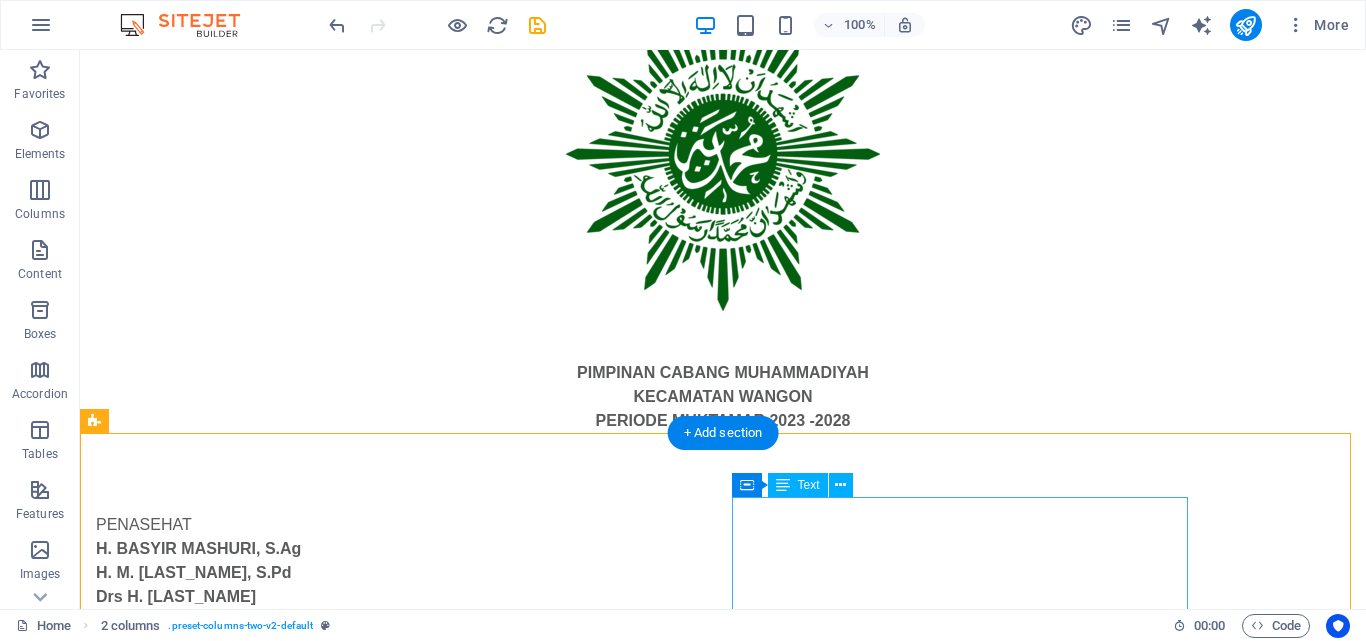 click on "D. NajelisWakaf&Kehartabendaan Jabatan 1 [FIRST] [LAST], S.IP Ketua 2. [FIRST] [LAST], A.Md Sekretaris 3 [LAST], Anggota 4. Drs. [LAST], Anggota 5 [LAST] Anggota E. MajeIisEkonomi&Kewirausahaan Jabatan 1 [FIRST] [LAST], S.E Ketua 2. [FIRST] [LAST], S.E Sekretaris 3. [FIRST] [LAST],S.E.,M.E Anggota 4. H. M. [LAST], S.E Anggota 5. [FIRST] [LAST] Anggota F. MajelisPelayananSosial Jabatan 1. Drs. [LAST], Ketua 2. [LAST] Sekretaris 3. [LAST] [LAST], S.Pd Anggota 4. H. [LAST] Anggota 5. [LAST] [LAST], SH Anggota G. MajelisPelayananKesehatanUmat Jabatan 1. [FIRST] [LAST], S.Kep.Us Ketua 2. [FIRST], S.Kep.Ns Sekretaris 3. [FIRST] [LAST], S.Kep.Ns Anggota 4. [FIRST], S.P Anggota 5. [FIRST], A.Mk Anggota H. MajelisTarjih&Tajdid Jabatan 1. [FIRST], S.Pd.I.,M.Pd Ketua 2. [FIRST] [LAST], S.Pd.I Sekretaris 3. [FIRST] [LAST] Anggota 4. [FIRST] [LAST] Anggota 5. M. [LAST], S.Pd.I Anggota I. LembagaBimbinganlbadah Haji Jabatan 1. H.M. [LAST], S.Pd Ketua 2. H. [LAST], S.Pd.,M.Pd Sekretaris 3. H. [LAST] [LAST] Anggota 4. 5." at bounding box center (324, 2100) 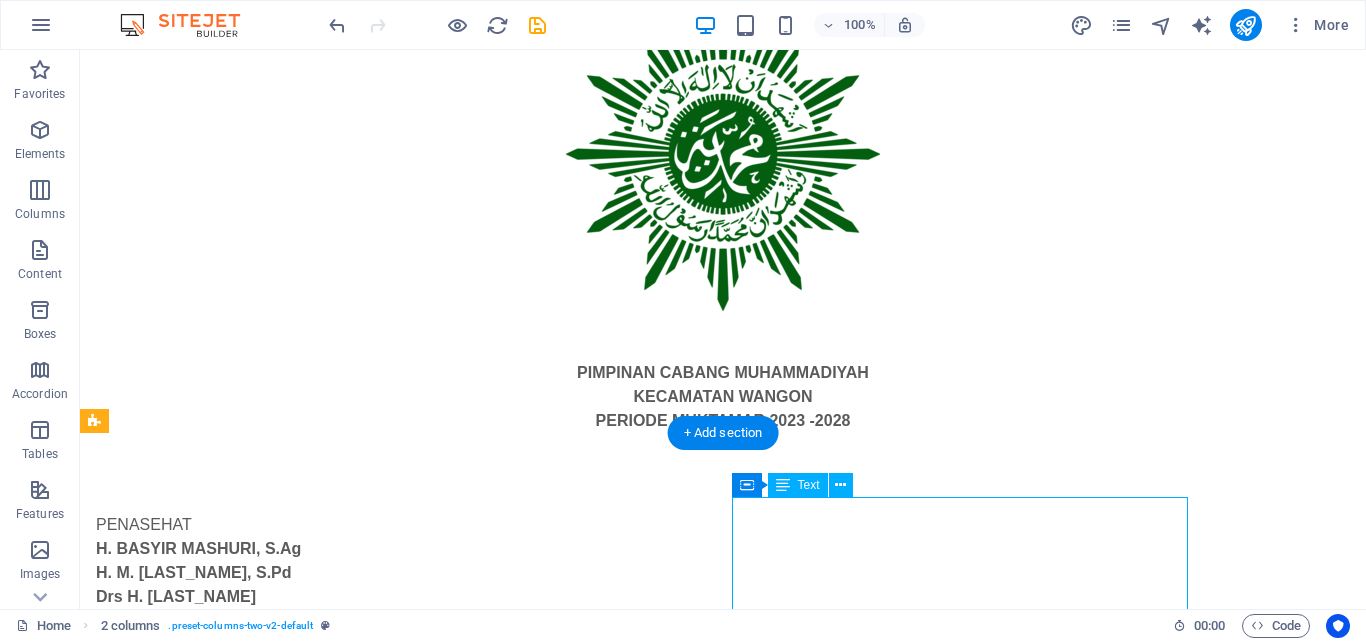 click on "D. NajelisWakaf&Kehartabendaan Jabatan 1 [FIRST] [LAST], S.IP Ketua 2. [FIRST] [LAST], A.Md Sekretaris 3 [LAST], Anggota 4. Drs. [LAST], Anggota 5 [LAST] Anggota E. MajeIisEkonomi&Kewirausahaan Jabatan 1 [FIRST] [LAST], S.E Ketua 2. [FIRST] [LAST], S.E Sekretaris 3. [FIRST] [LAST],S.E.,M.E Anggota 4. H. M. [LAST], S.E Anggota 5. [FIRST] [LAST] Anggota F. MajelisPelayananSosial Jabatan 1. Drs. [LAST], Ketua 2. [LAST] Sekretaris 3. [LAST] [LAST], S.Pd Anggota 4. H. [LAST] Anggota 5. [LAST] [LAST], SH Anggota G. MajelisPelayananKesehatanUmat Jabatan 1. [FIRST] [LAST], S.Kep.Us Ketua 2. [FIRST], S.Kep.Ns Sekretaris 3. [FIRST] [LAST], S.Kep.Ns Anggota 4. [FIRST], S.P Anggota 5. [FIRST], A.Mk Anggota H. MajelisTarjih&Tajdid Jabatan 1. [FIRST], S.Pd.I.,M.Pd Ketua 2. [FIRST] [LAST], S.Pd.I Sekretaris 3. [FIRST] [LAST] Anggota 4. [FIRST] [LAST] Anggota 5. M. [LAST], S.Pd.I Anggota I. LembagaBimbinganlbadah Haji Jabatan 1. H.M. [LAST], S.Pd Ketua 2. H. [LAST], S.Pd.,M.Pd Sekretaris 3. H. [LAST] [LAST] Anggota 4. 5." at bounding box center (324, 2100) 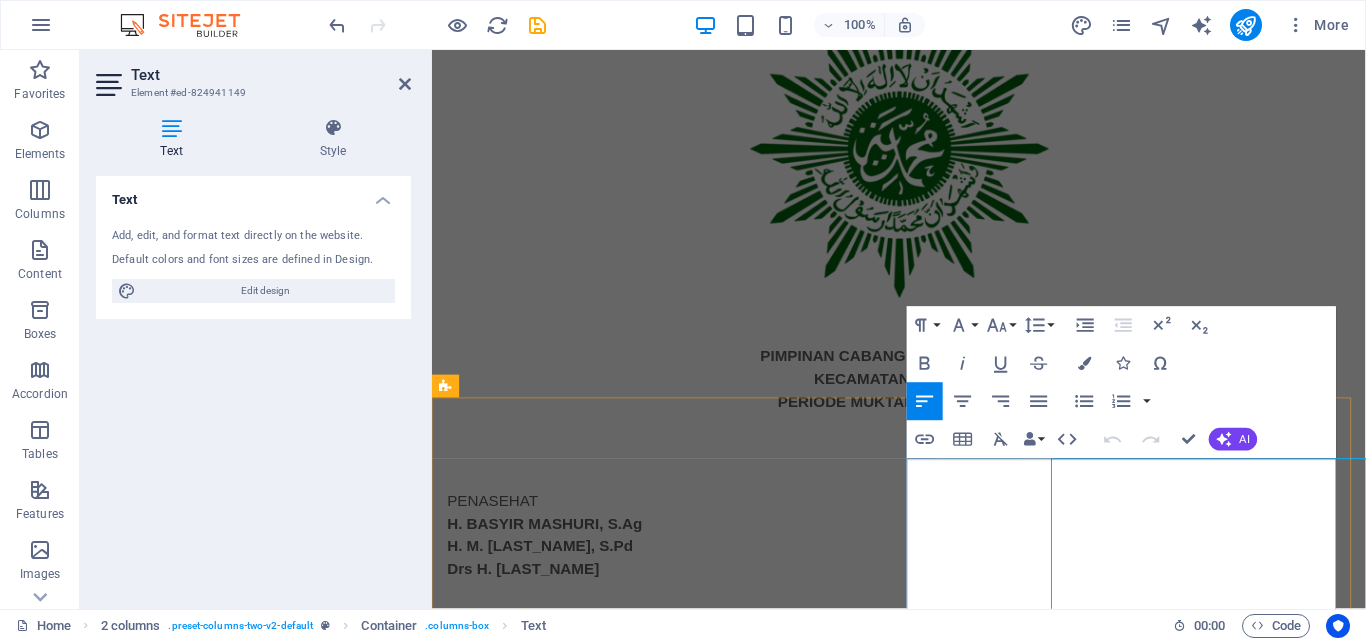 scroll, scrollTop: 120, scrollLeft: 0, axis: vertical 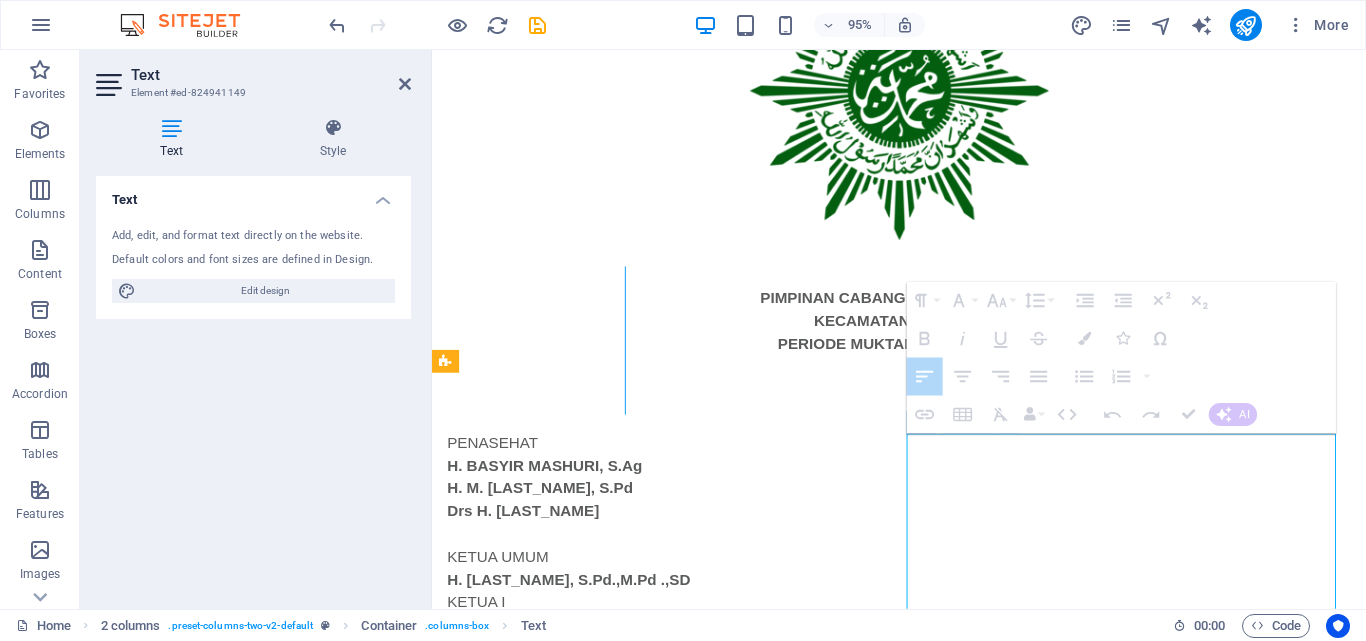 drag, startPoint x: 938, startPoint y: 502, endPoint x: 1135, endPoint y: 559, distance: 205.08047 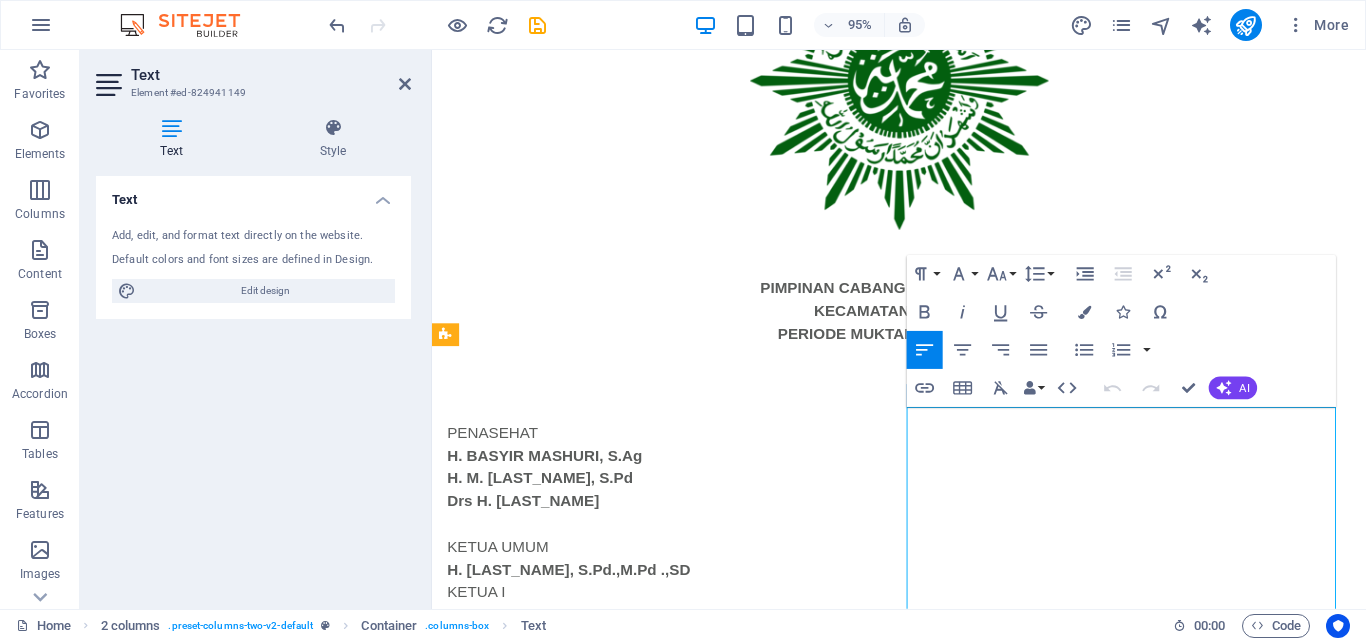 scroll, scrollTop: 274, scrollLeft: 0, axis: vertical 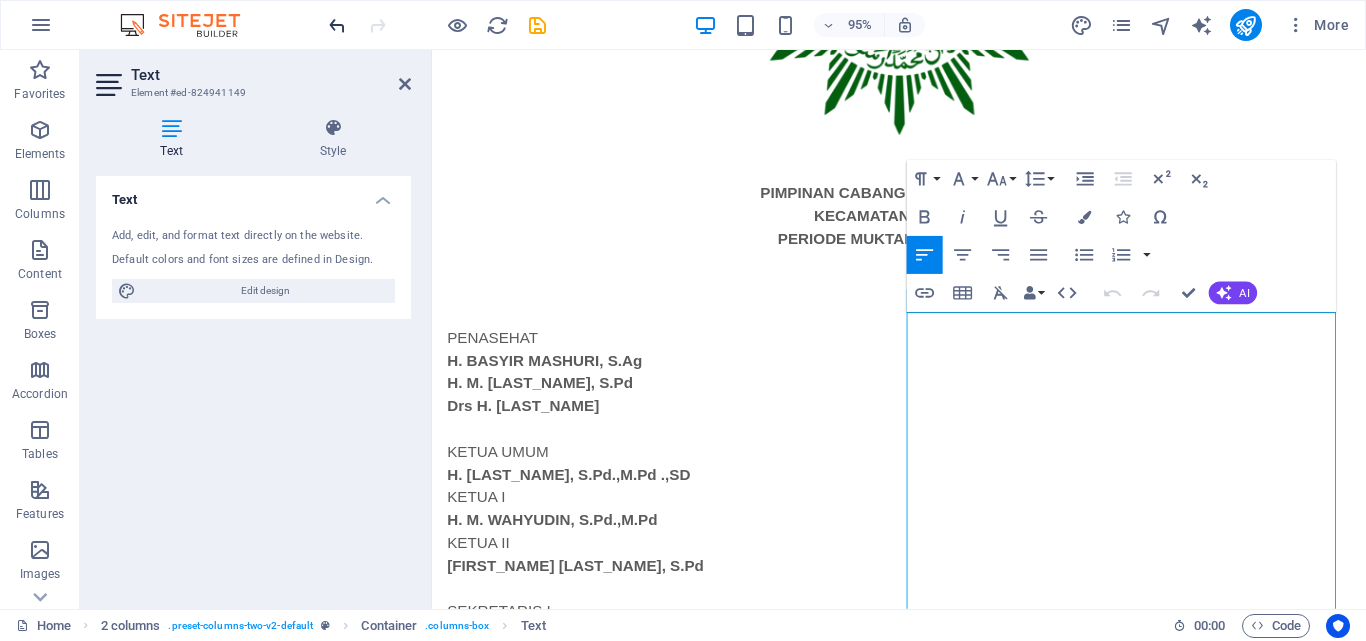 click at bounding box center [337, 25] 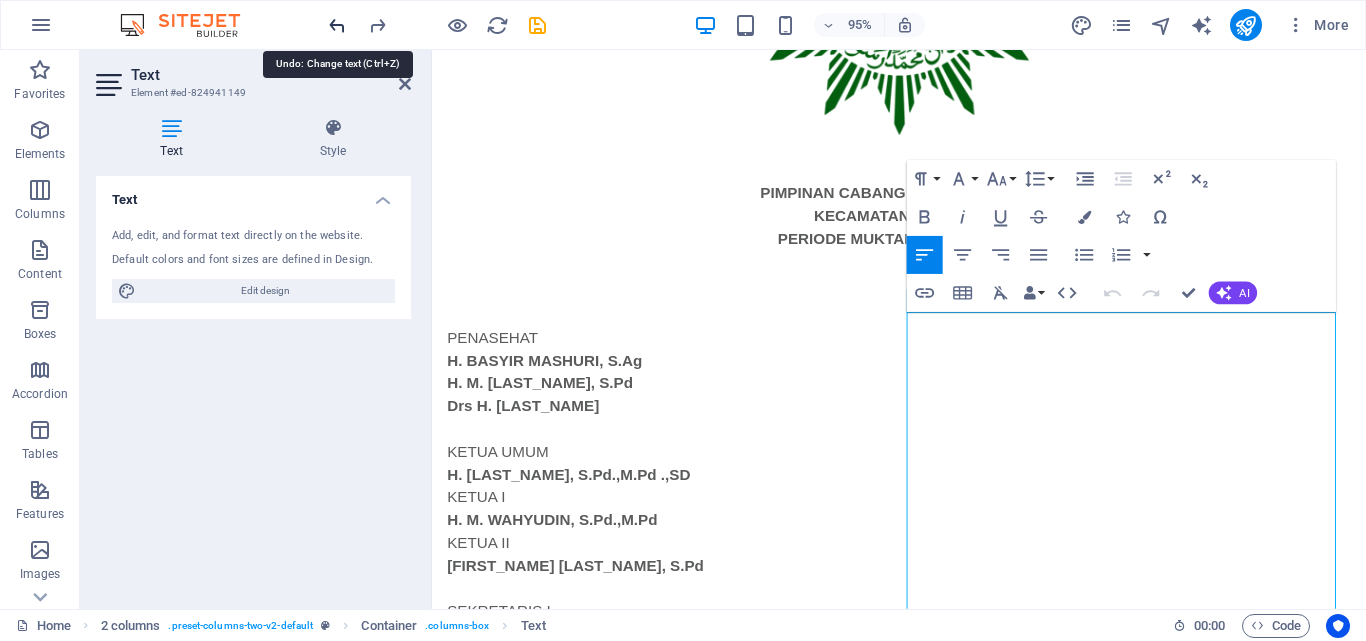 click at bounding box center (337, 25) 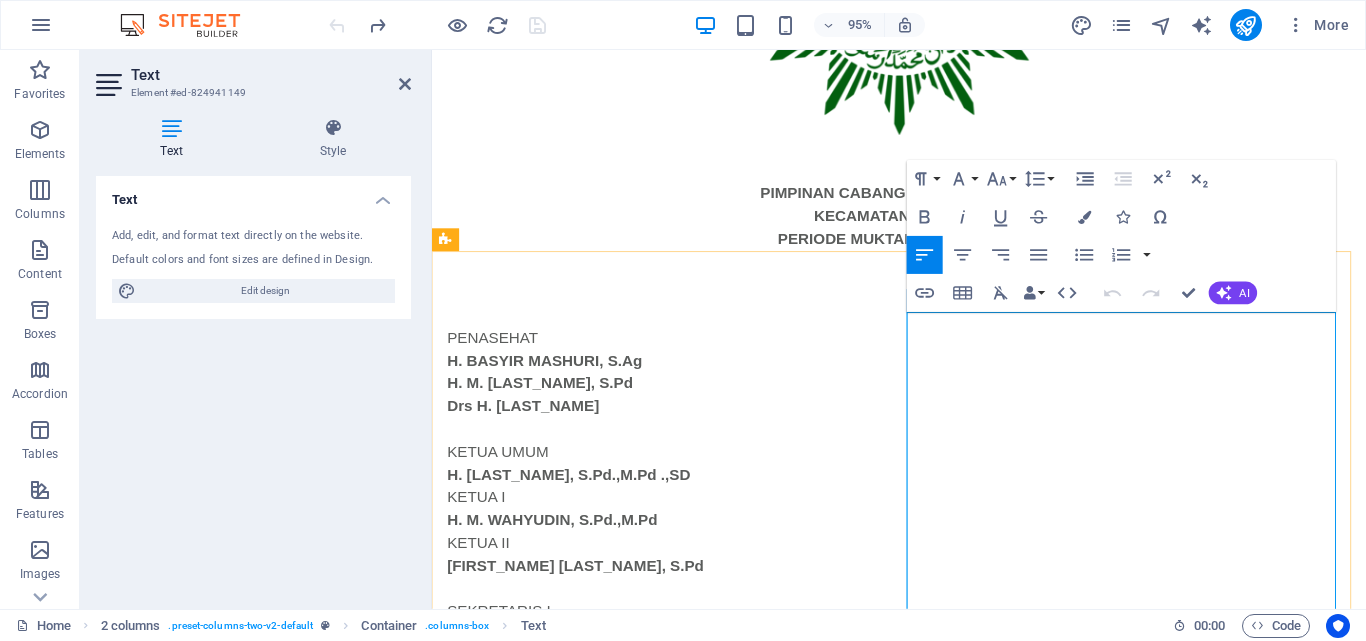 click on "D. NajelisWakaf&Kehartabendaan Jabatan 1 [FIRST] [LAST], S.IP Ketua 2. [FIRST] [LAST], A.Md Sekretaris 3 [LAST], Anggota 4. Drs. [LAST], Anggota 5 [LAST] Anggota E. MajeIisEkonomi&Kewirausahaan Jabatan 1 [FIRST] [LAST], S.E Ketua 2. [FIRST] [LAST], S.E Sekretaris 3. [FIRST] [LAST],S.E.,M.E Anggota 4. H. M. [LAST], S.E Anggota 5. [FIRST] [LAST] Anggota F. MajelisPelayananSosial Jabatan 1. Drs. [LAST], Ketua 2. [LAST] Sekretaris 3. [LAST] [LAST], S.Pd Anggota 4. H. [LAST] Anggota 5. [LAST] [LAST], SH Anggota G. MajelisPelayananKesehatanUmat Jabatan 1. [FIRST] [LAST], S.Kep.Us Ketua 2. [FIRST], S.Kep.Ns Sekretaris 3. [FIRST] [LAST], S.Kep.Ns Anggota 4. [FIRST], S.P Anggota 5. [FIRST], A.Mk Anggota H. MajelisTarjih&Tajdid Jabatan 1. [FIRST], S.Pd.I.,M.Pd Ketua 2. [FIRST] [LAST], S.Pd.I Sekretaris 3. [FIRST] [LAST] Anggota 4. [FIRST] [LAST] Anggota 5. M. [LAST], S.Pd.I Anggota I. LembagaBimbinganlbadah Haji Jabatan 1. H.M. [LAST], S.Pd Ketua 2. H. [LAST], S.Pd.,M.Pd Sekretaris 3. H. [LAST] [LAST] Anggota 4. 5." at bounding box center [676, 2020] 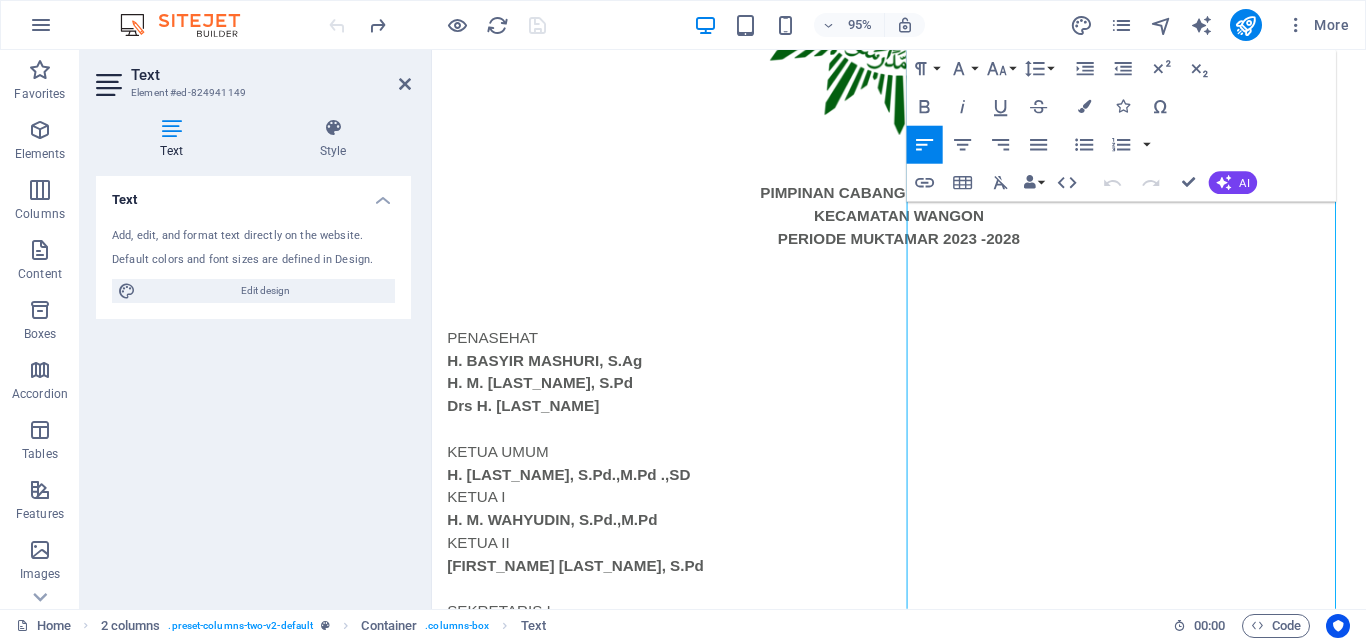 scroll, scrollTop: 1228, scrollLeft: 0, axis: vertical 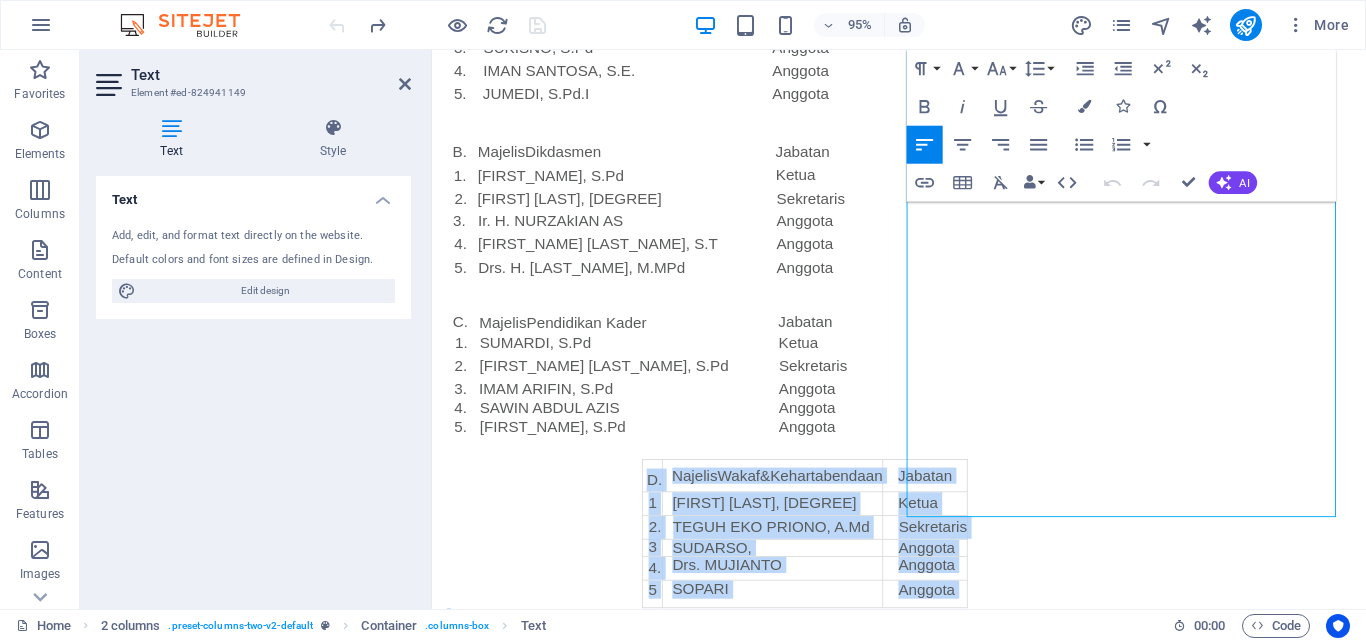 drag, startPoint x: 1043, startPoint y: 343, endPoint x: 1633, endPoint y: 662, distance: 670.7168 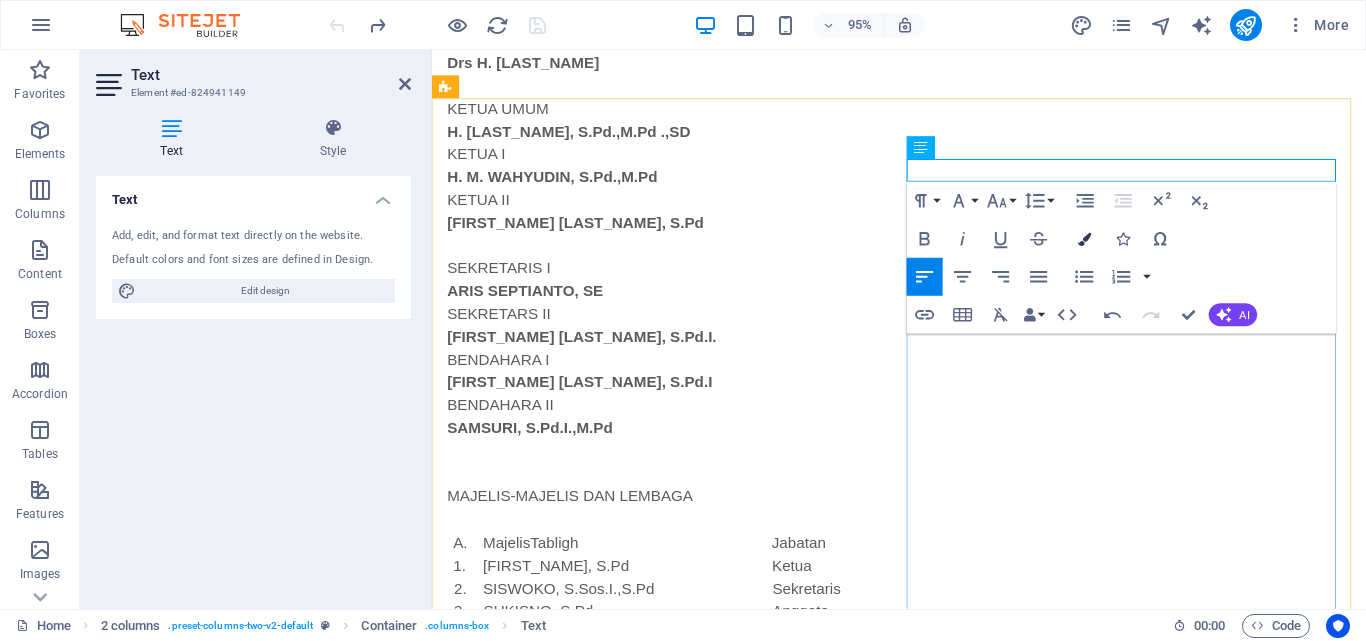 scroll, scrollTop: 335, scrollLeft: 0, axis: vertical 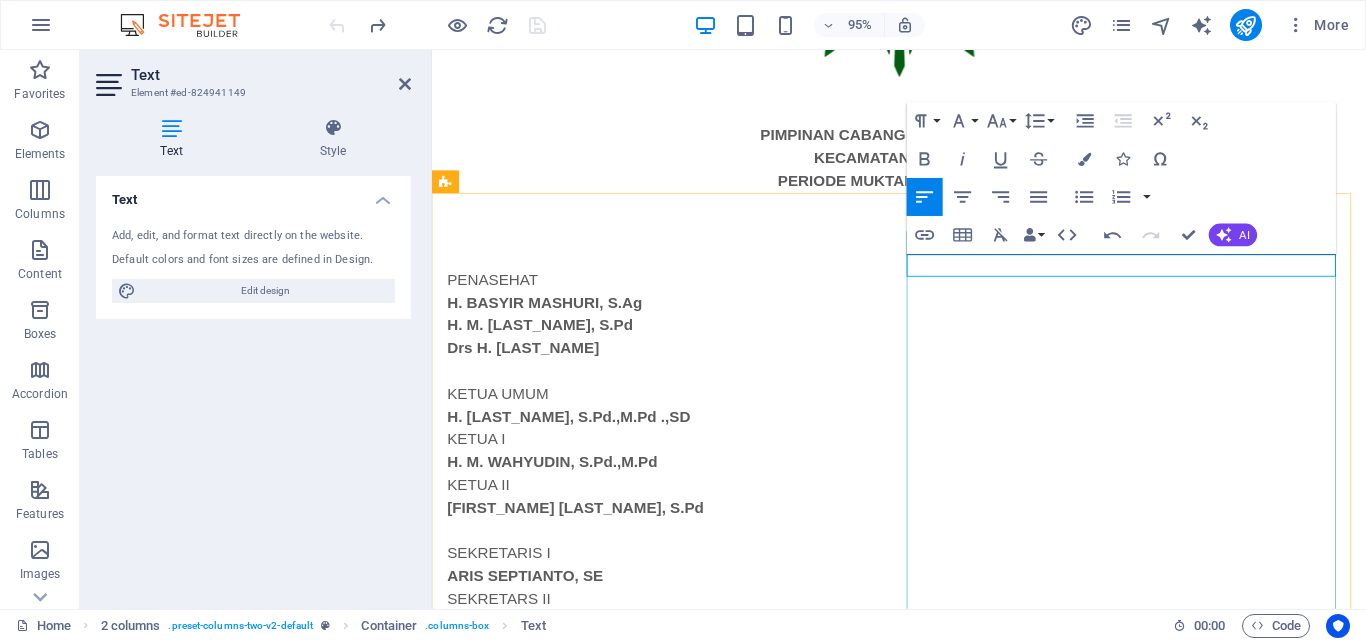 click at bounding box center [676, 1386] 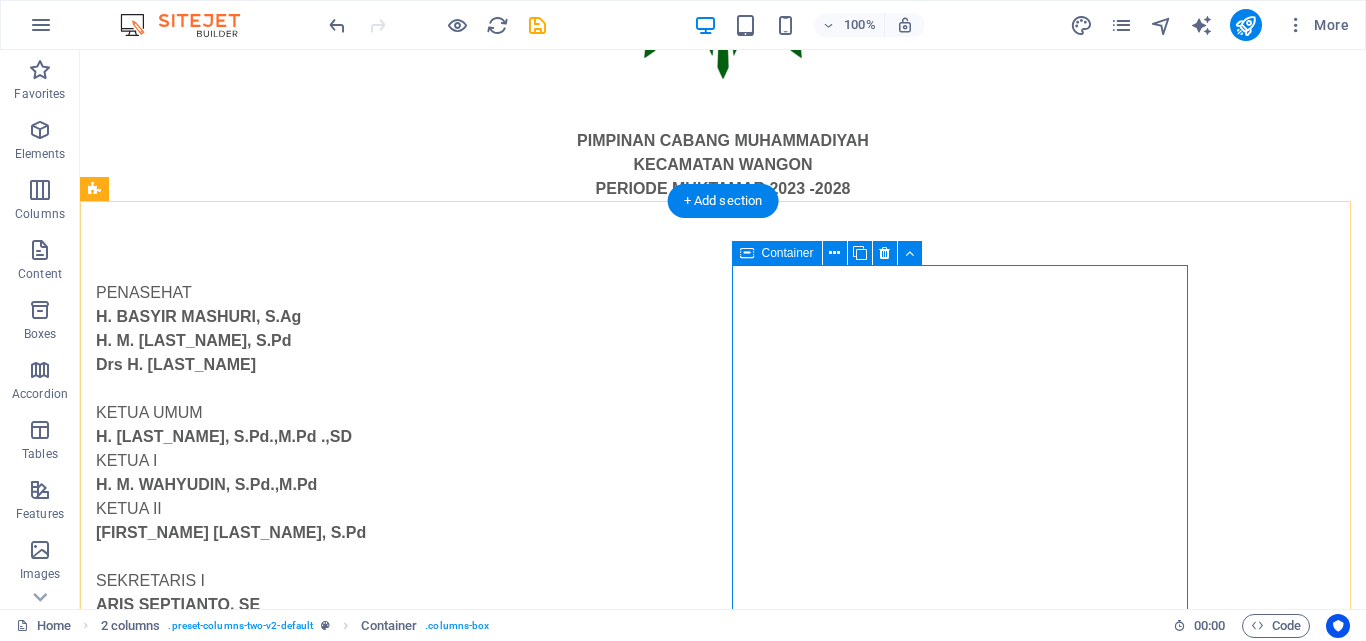 click on "PENASEHAT H. BASYIR MASHURI, S.Ag H. M. THOBRONI, S.Pd  Drs H. GHOFIR KETUA UMUM  H. SAMIDI, S.Pd.,M.Pd .,SD KETUA I  H. M. WAHYUDIN, S.Pd.,M.Pd KETUA II  MA'MUN SANTOSO, S.Pd SEKRETARIS I ARIS SEPTIANTO, SE SEKRETARS II AHMAD SHOBART, S.Pd.I. BENDAHARA I AZHAR SYUKRI RAMADHAN, S.Pd.I BENDAHARA II SAMSURI, S.Pd.I.,M.Pd MAJELIS-MAJELIS DAN LEMBAGA A. MajelisTabligh Jabatan 1. BAHRUDIN, S.Pd Ketua 2. SISWOKO, S.Sos.I.,S.Pd Sekretaris 3. SUKISNO, S.Pd Anggota 4. IMAN SANTOSA, S.E. Anggota 5. JUMEDI, S.Pd.I Anggota B. MajelisDikdasmen Jabatan 1. MUHDIONO, S.Pd Ketua 2. TEGUH W, S.KOM. Sekretaris 3. Ir. H. NURZAkIAN AS Anggota 4. ISLAHUDIN, S.T Anggota 5. Drs. H. SISNO, M.MPd Anggota C. MajelisPendidikan Kader Jabatan 1. SUMARDI, S.Pd Ketua 2. AGUS SUJATMOKO, S.Pd Sekretaris 3. IMAM ARIFIN, S.Pd Anggota 4. SAWIN ABDUL AZIS Anggota 5. SURATNO, S.Pd Anggota Drop content here or  Add elements  Paste clipboard" at bounding box center [723, 898] 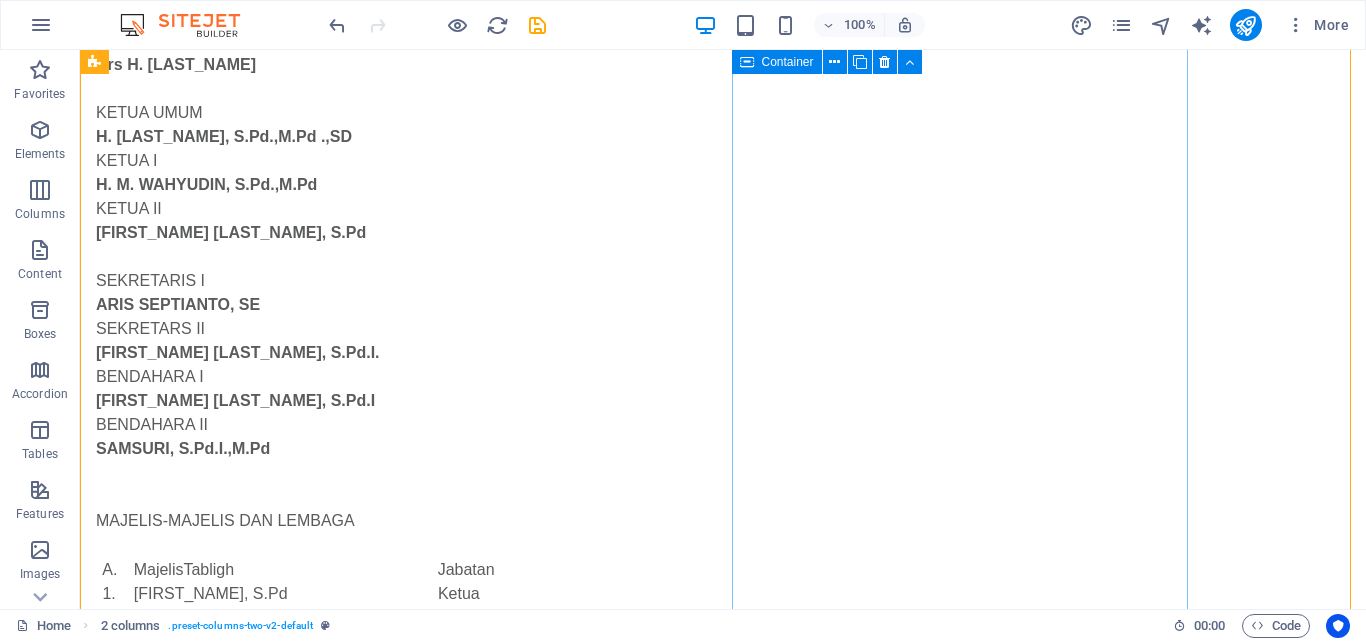 scroll, scrollTop: 335, scrollLeft: 0, axis: vertical 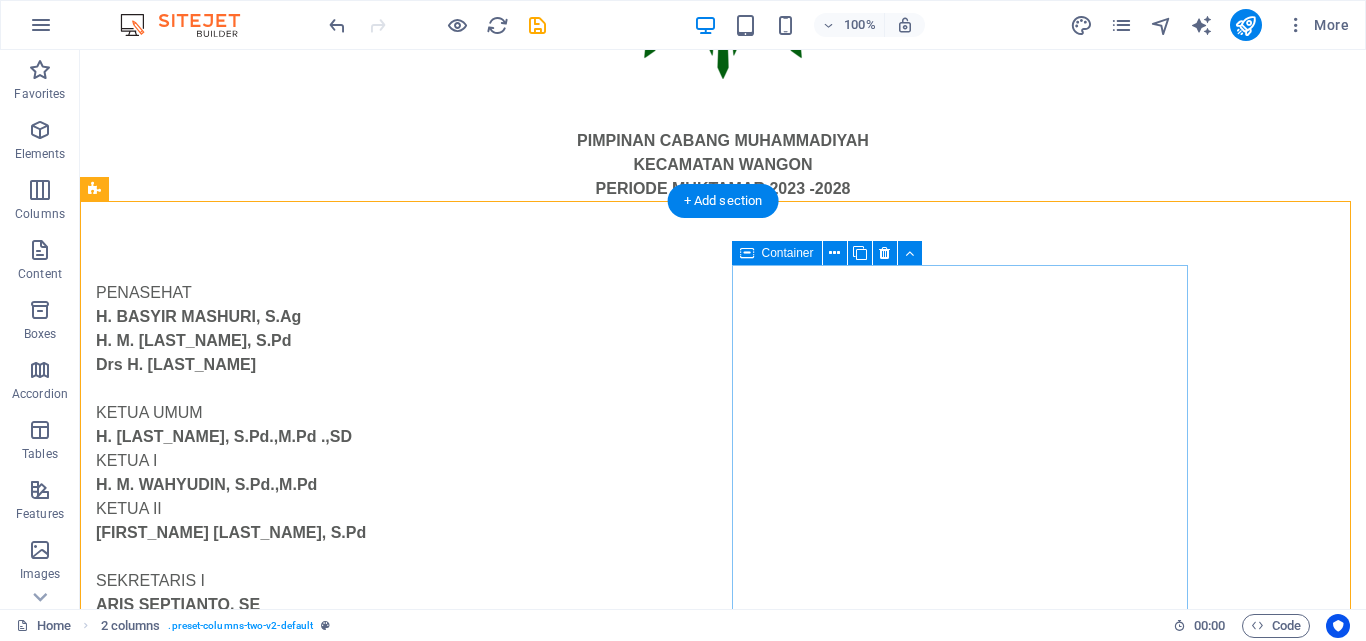 click on "Add elements" at bounding box center (265, 1475) 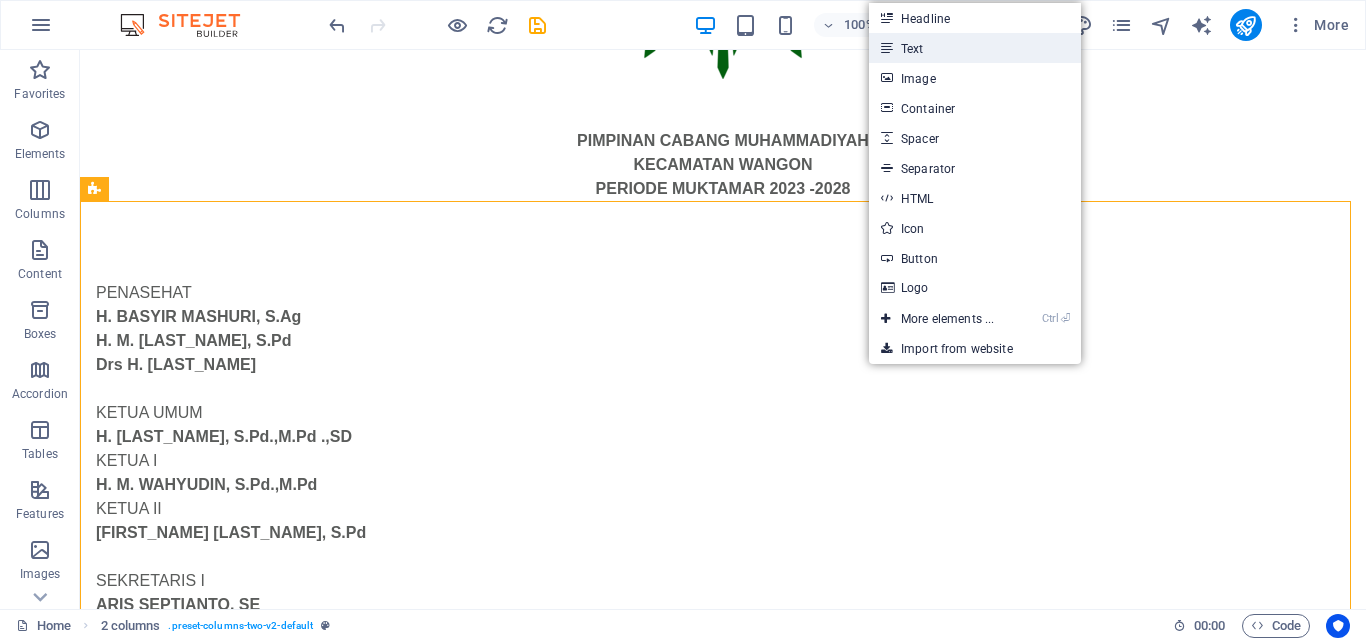 click on "Text" at bounding box center [975, 48] 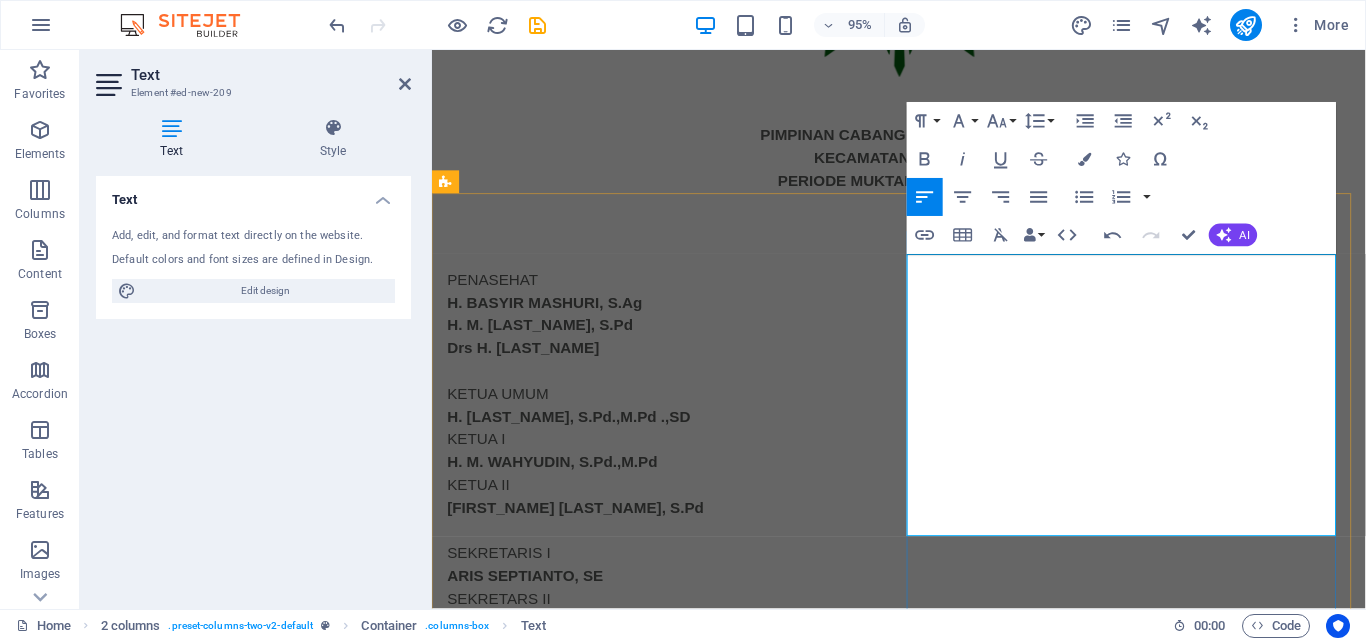 click on "D. NajelisWakaf&Kehartabendaan Jabatan 1 EDY WARDOYO, S.IP Ketua 2. TEGUH EKO PRIONO, A.Md Sekretaris 3 SUDARSO, Anggota 4. Drs. MUJIANTO Anggota 5 SOPARI Anggota E. MajeIisEkonomi&Kewirausahaan Jabatan 1 WEDY SARWONO, S.E Ketua 2. MUSLIH NURDIN, S.E Sekretaris 3. RONY ABDILLAH, S.E.,M.E Anggota 4. H. M. THOYIB, S.E Anggota 5. DAVID KURNIAWAN Anggota" at bounding box center (676, 1534) 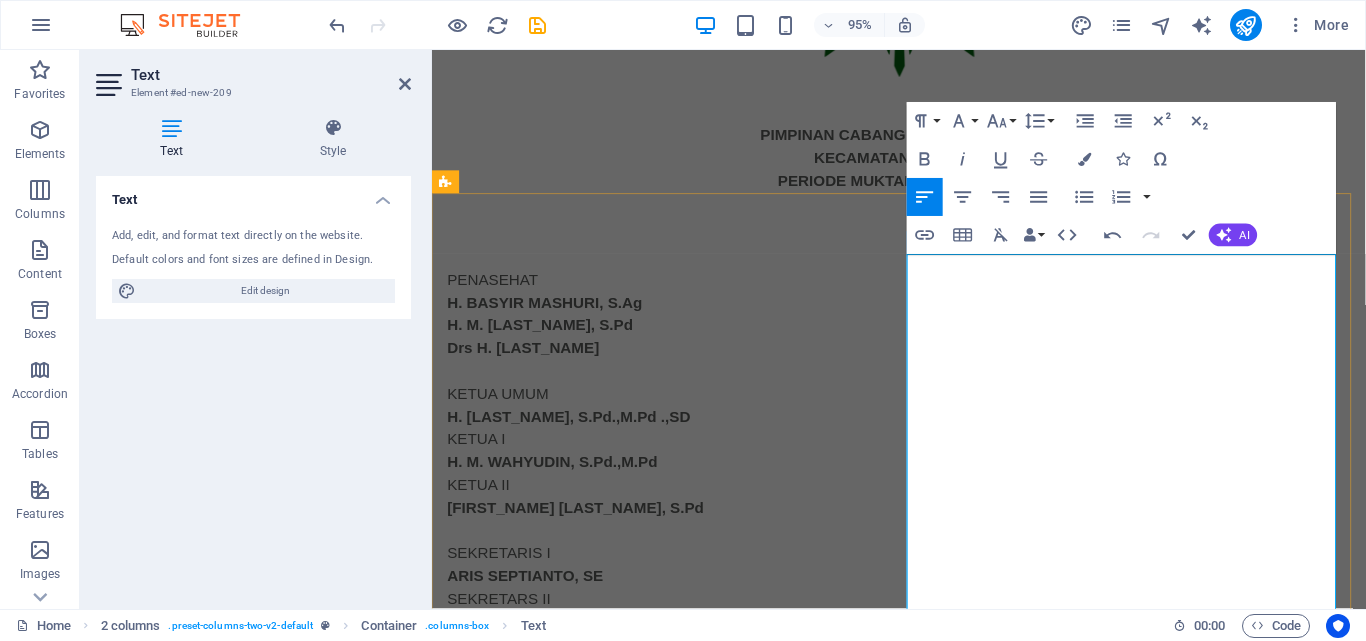 click on "SUDARSO," at bounding box center (605, 1467) 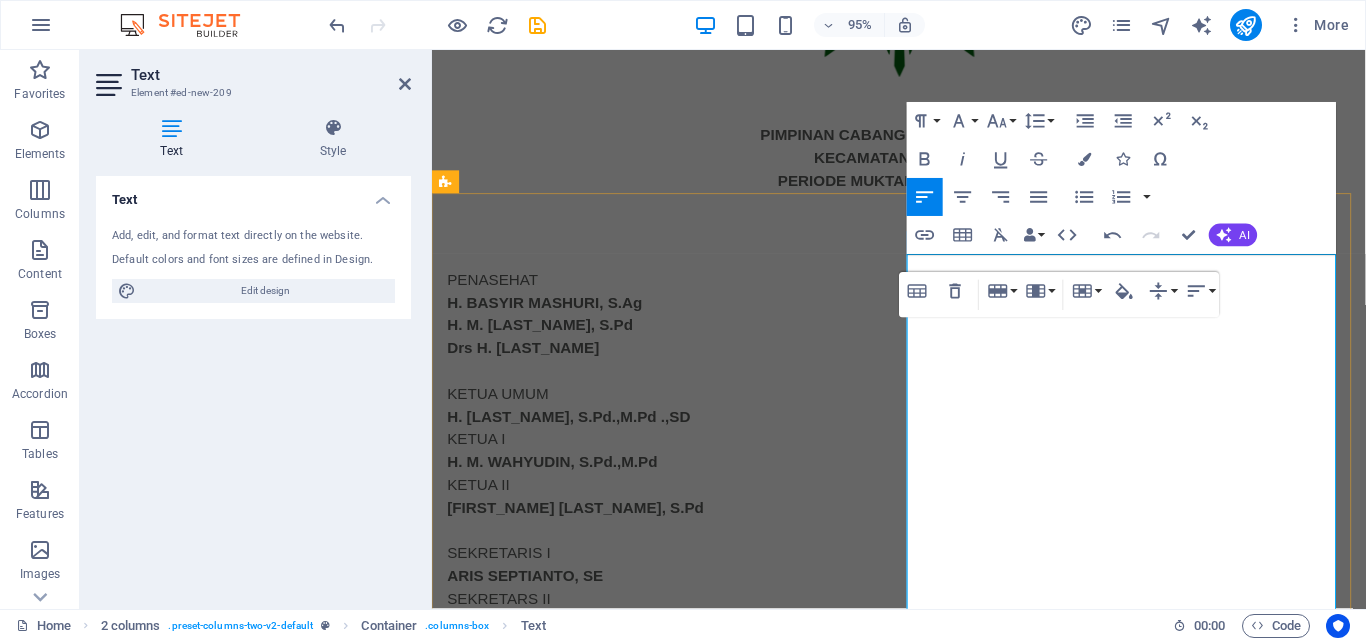 click on "SUDARSO," at bounding box center [605, 1467] 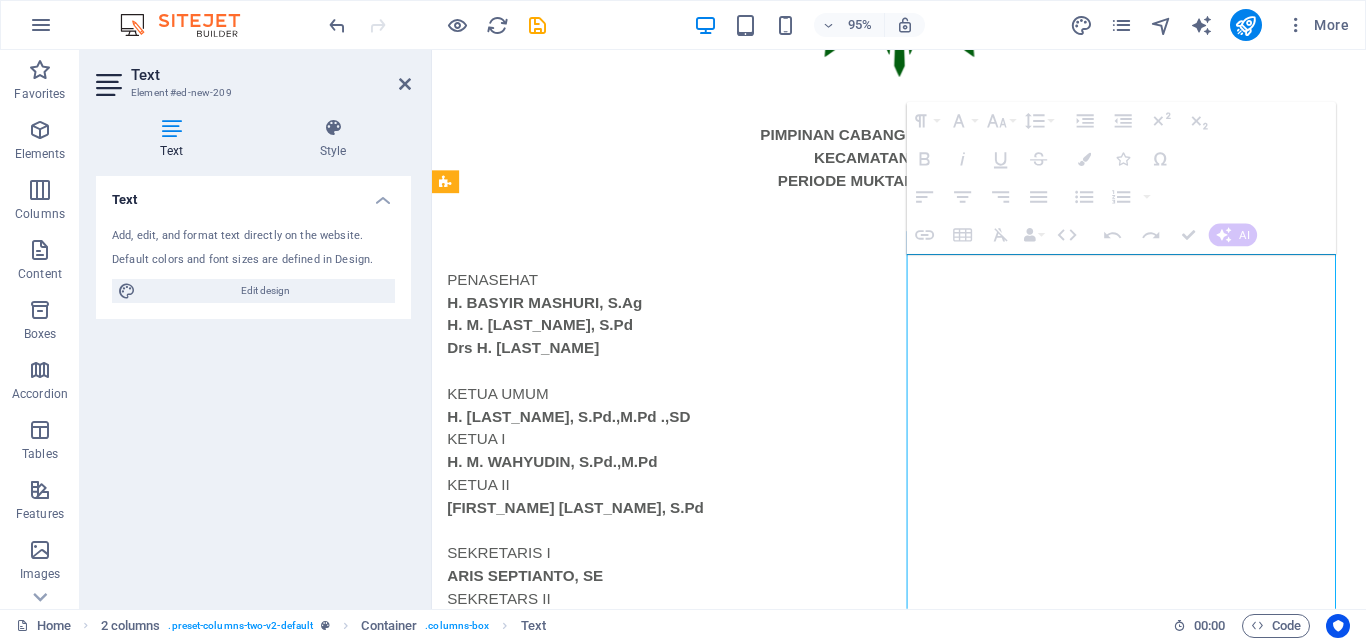 drag, startPoint x: 1203, startPoint y: 381, endPoint x: 1228, endPoint y: 387, distance: 25.70992 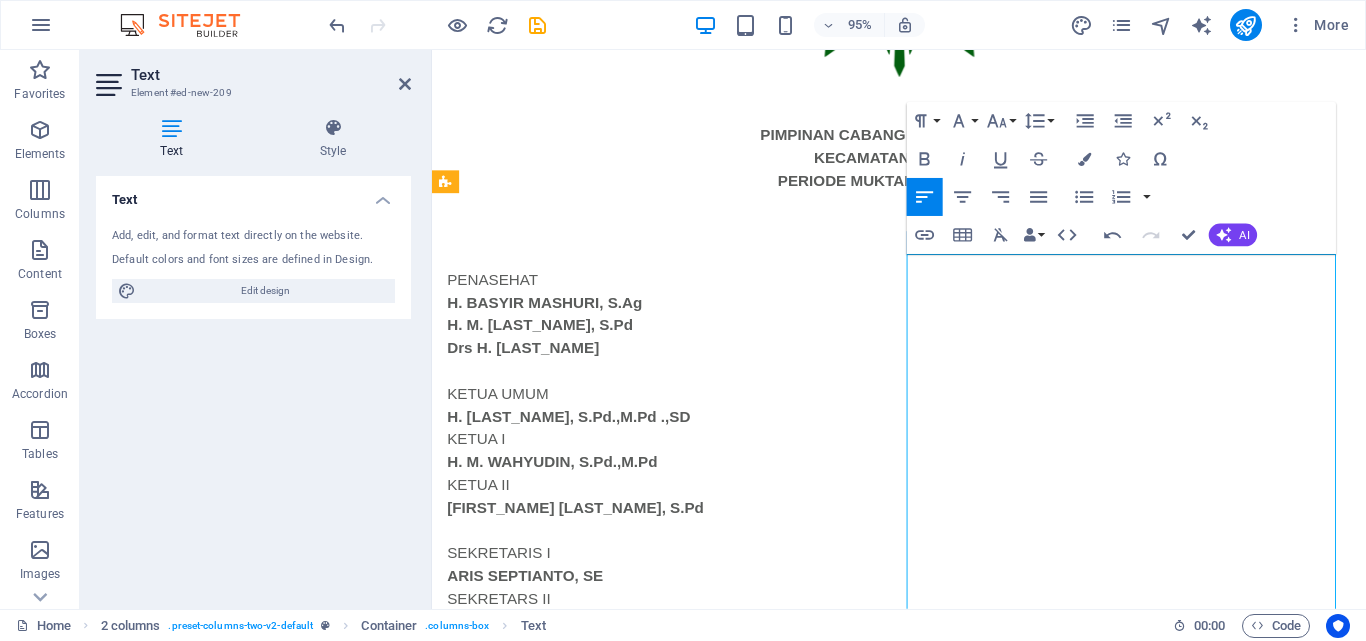 click on "Drs. [LAST]," at bounding box center (651, 1421) 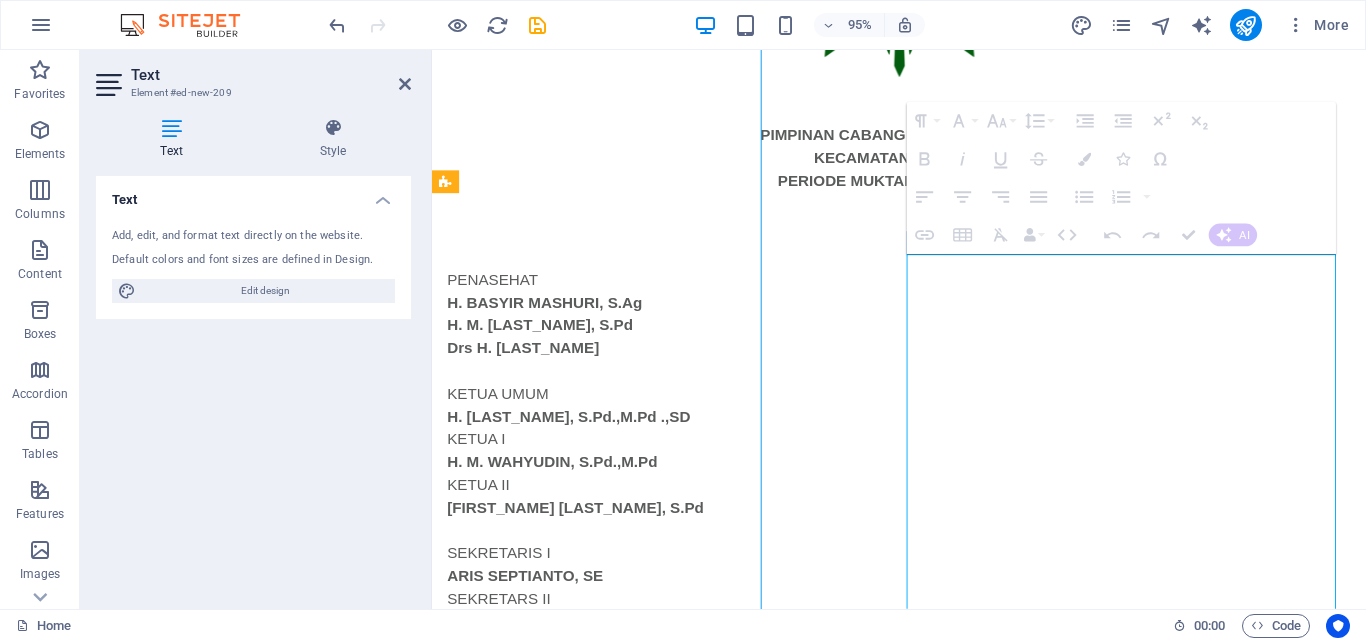 drag, startPoint x: 1222, startPoint y: 592, endPoint x: 1282, endPoint y: 595, distance: 60.074955 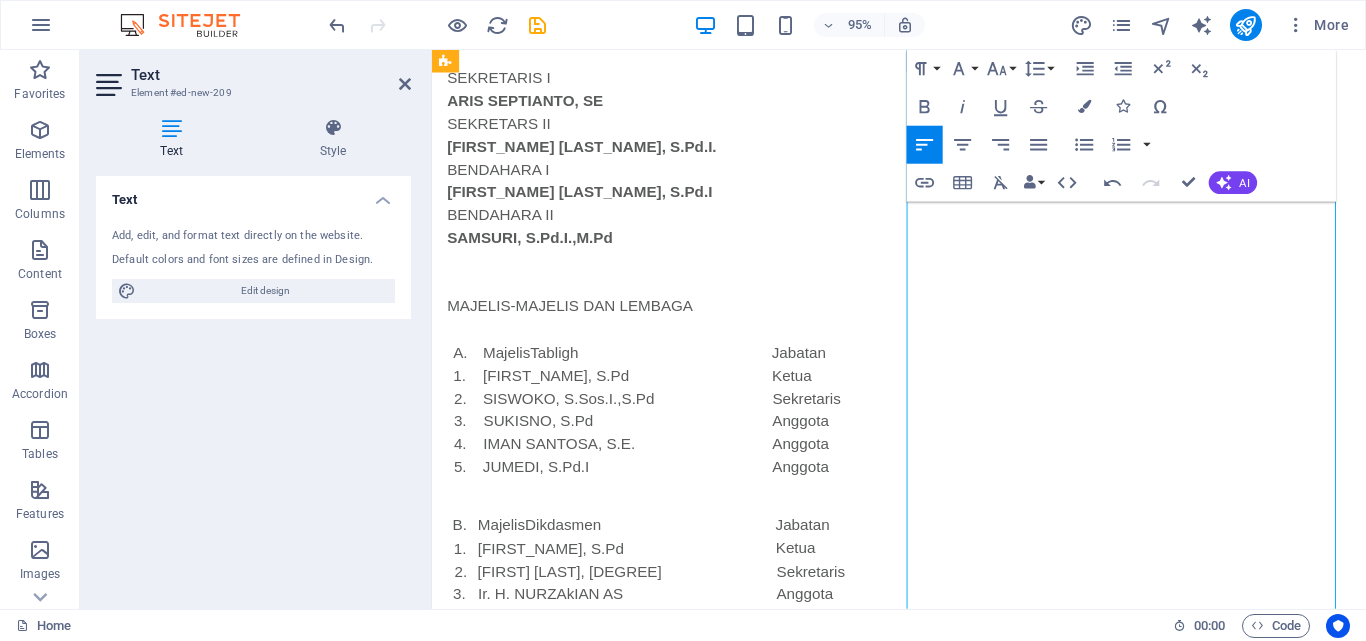 scroll, scrollTop: 1135, scrollLeft: 0, axis: vertical 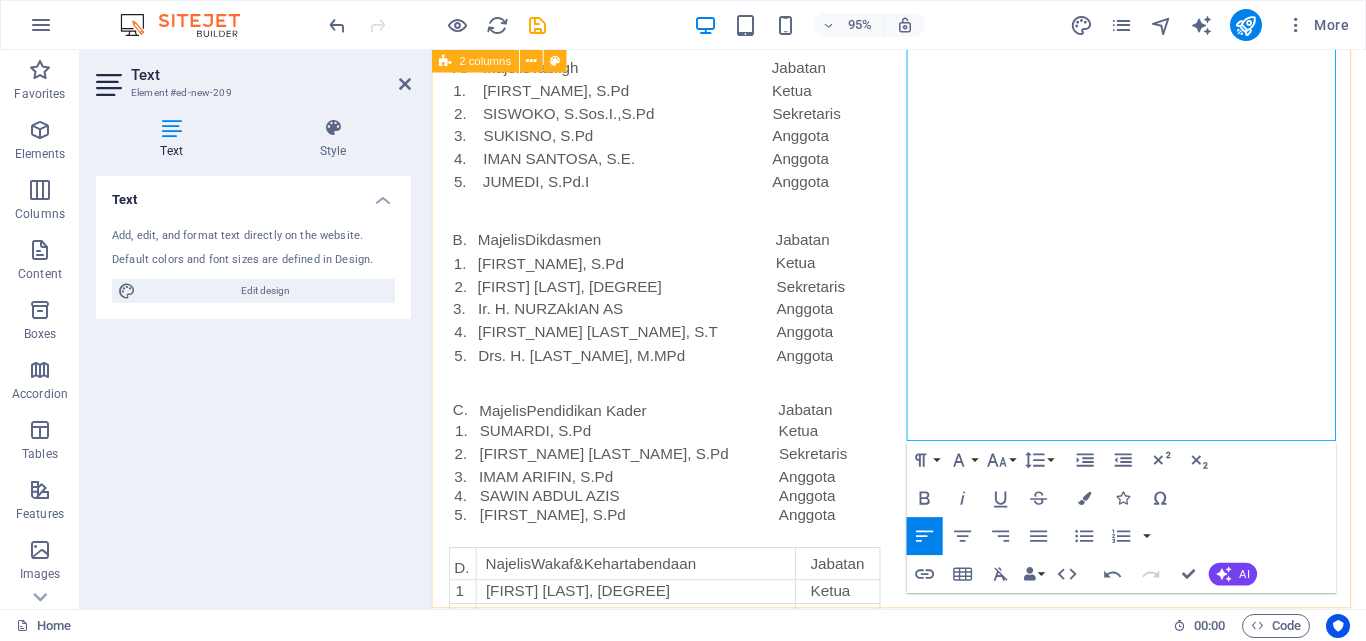 click on "PENASEHAT H. [LAST] [LAST], S.Ag H. M. [LAST], S.Pd Drs. H. [LAST] KETUA UMUM H. [LAST], S.Pd.,M.Pd .,SD KETUA I H. M. [LAST], S.Pd.,M.Pd KETUA II MA'MUN [LAST], S.Pd SEKRETARIS I [FIRST] [LAST], SE SEKRETARS II [FIRST] [LAST]. BENDAHARA I [FIRST] [LAST] [LAST], S.Pd.I BENDAHARA II [LAST], S.Pd.I.,M.Pd MAJELIS-MAJELIS DAN LEMBAGA A. MajelisTabligh Jabatan 1. [FIRST], S.Pd Ketua 2. [FIRST] [LAST], S.Sos.I.,S.Pd Sekretaris 3. [LAST], S.Pd Anggota 4. [FIRST] [LAST], S.E. Anggota 5. [FIRST], S.Pd.I Anggota B. MajelisDikdasmen Jabatan 1. [FIRST], S.Pd Ketua 2. [FIRST] W, S.KOM. Sekretaris 3. Ir. H. [LAST] [LAST] AS Anggota 4. [FIRST], S.T Anggota 5. Drs. H. [LAST], M.MPd Anggota C. MajelisPendidikan Kader Jabatan 1. [FIRST], S.Pd Ketua 2. [FIRST] [LAST], S.Pd Sekretaris 3. [FIRST] [LAST], S.Pd Anggota 4. [FIRST] [LAST] [LAST] Anggota 5. [FIRST], S.Pd Anggota D. NajelisWakaf&Kehartabendaan Jabatan 1 [FIRST] [LAST], S.IP Ketua 2. [FIRST] [LAST], A.Md Sekretaris 3 [LAST], Anggota 4. Drs. [LAST], Anggota 5 [LAST] E. 1" at bounding box center (923, 526) 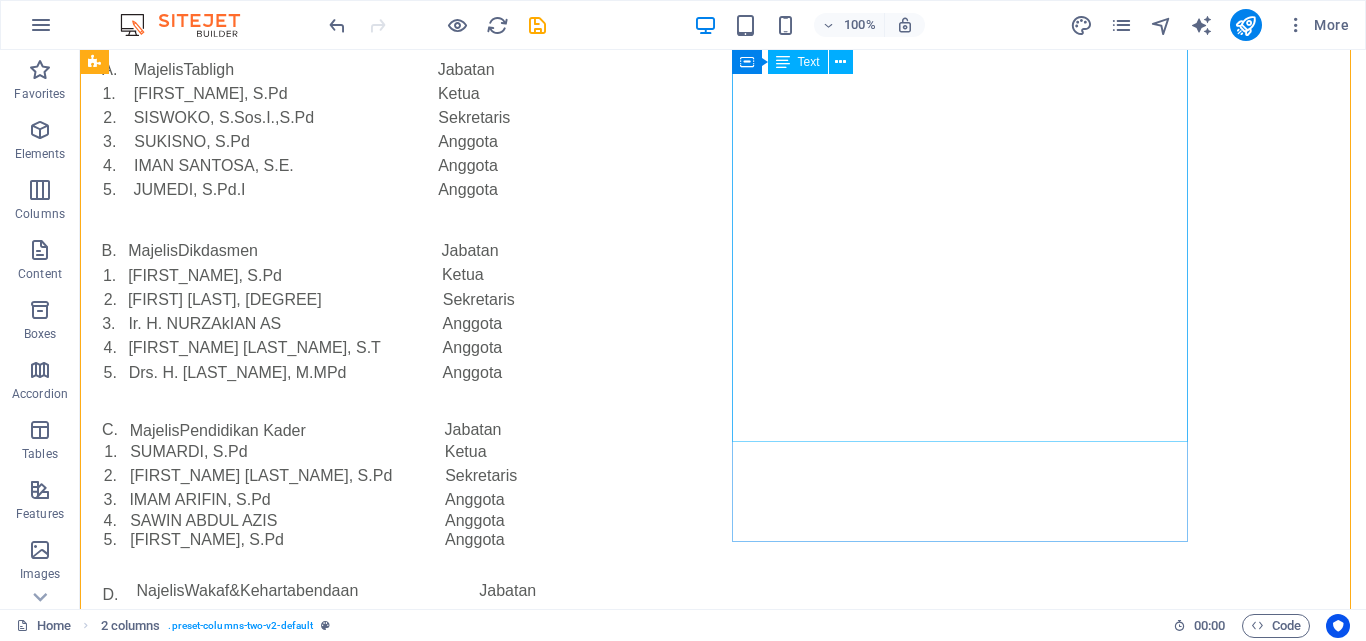 click on "D. NajelisWakaf&Kehartabendaan Jabatan 1 [FIRST] [LAST], S.IP Ketua 2. [FIRST] [LAST], A.Md Sekretaris 3 [LAST], Anggota 4. Drs. [LAST], Anggota 5 [LAST] Anggota E. MajeIisEkonomi&Kewirausahaan Jabatan 1 [FIRST] [LAST], S.E Ketua 2. [FIRST] [LAST], S.E Sekretaris 3. [FIRST] [LAST],S.E.,M.E Anggota 4. H. M. [LAST], S.E Anggota 5. [FIRST] [LAST] Anggota F. MajelisPelayananSosial Jabatan 1. Drs. [LAST], Ketua 2. [LAST] Sekretaris 3. [LAST] [LAST], S.Pd Anggota 4. H. [LAST] Anggota 5. [LAST] [LAST], SH Anggota G. MajelisPelayananKesehatanUmat Jabatan 1. [FIRST] [LAST], S.Kep.Us Ketua 2. [FIRST], S.Kep.Ns Sekretaris 3. [FIRST] [LAST], S.Kep.Ns Anggota 4. [FIRST], S.P Anggota 5. [FIRST], A.Mk Anggota H. MajelisTarjih&Tajdid Jabatan 1. [FIRST], S.Pd.I.,M.Pd Ketua 2. [FIRST] [LAST], S.Pd.I Sekretaris 3. [FIRST] [LAST] Anggota 4. [FIRST] [LAST] Anggota 5. M. [LAST], S.Pd.I Anggota I. LembagaBimbinganlbadah Haji Jabatan 1. H.M. [LAST], S.Pd Ketua 2. H. [LAST], S.Pd.,M.Pd Sekretaris 3. H. [LAST] [LAST] Anggota 4. 5." at bounding box center (324, 1062) 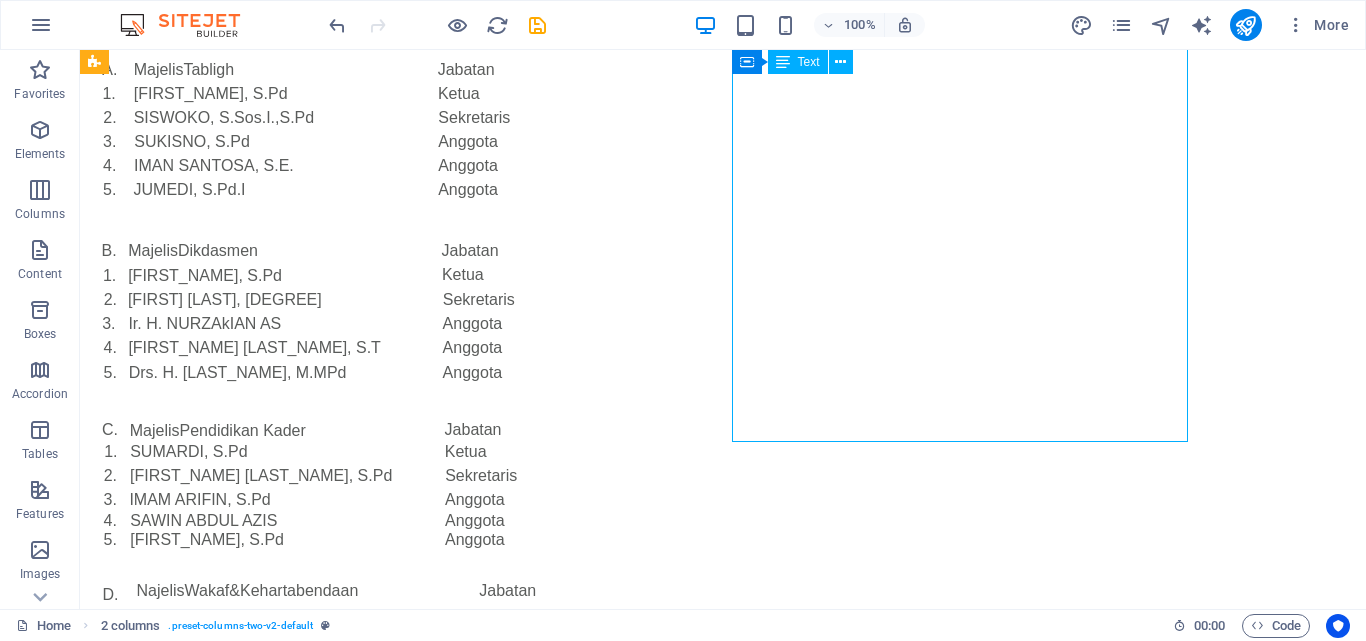 click on "D. NajelisWakaf&Kehartabendaan Jabatan 1 [FIRST] [LAST], S.IP Ketua 2. [FIRST] [LAST], A.Md Sekretaris 3 [LAST], Anggota 4. Drs. [LAST], Anggota 5 [LAST] Anggota E. MajeIisEkonomi&Kewirausahaan Jabatan 1 [FIRST] [LAST], S.E Ketua 2. [FIRST] [LAST], S.E Sekretaris 3. [FIRST] [LAST],S.E.,M.E Anggota 4. H. M. [LAST], S.E Anggota 5. [FIRST] [LAST] Anggota F. MajelisPelayananSosial Jabatan 1. Drs. [LAST], Ketua 2. [LAST] Sekretaris 3. [LAST] [LAST], S.Pd Anggota 4. H. [LAST] Anggota 5. [LAST] [LAST], SH Anggota G. MajelisPelayananKesehatanUmat Jabatan 1. [FIRST] [LAST], S.Kep.Us Ketua 2. [FIRST], S.Kep.Ns Sekretaris 3. [FIRST] [LAST], S.Kep.Ns Anggota 4. [FIRST], S.P Anggota 5. [FIRST], A.Mk Anggota H. MajelisTarjih&Tajdid Jabatan 1. [FIRST], S.Pd.I.,M.Pd Ketua 2. [FIRST] [LAST], S.Pd.I Sekretaris 3. [FIRST] [LAST] Anggota 4. [FIRST] [LAST] Anggota 5. M. [LAST], S.Pd.I Anggota I. LembagaBimbinganlbadah Haji Jabatan 1. H.M. [LAST], S.Pd Ketua 2. H. [LAST], S.Pd.,M.Pd Sekretaris 3. H. [LAST] [LAST] Anggota 4. 5." at bounding box center (324, 1062) 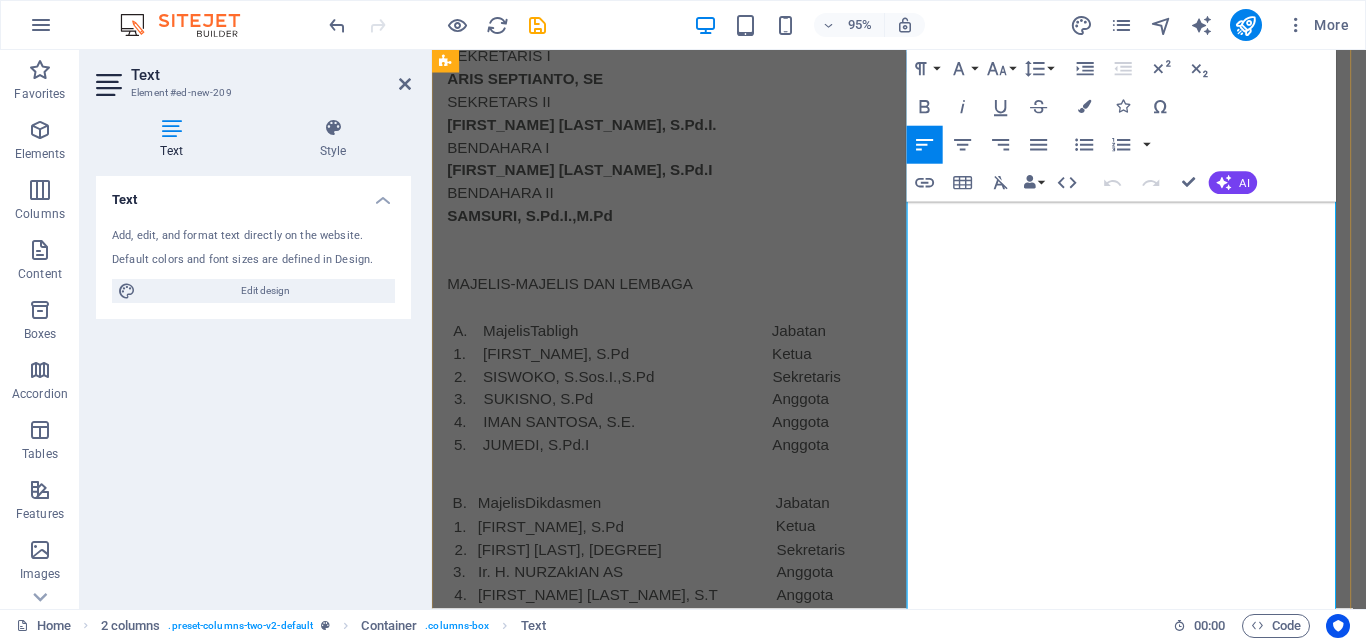 scroll, scrollTop: 1135, scrollLeft: 0, axis: vertical 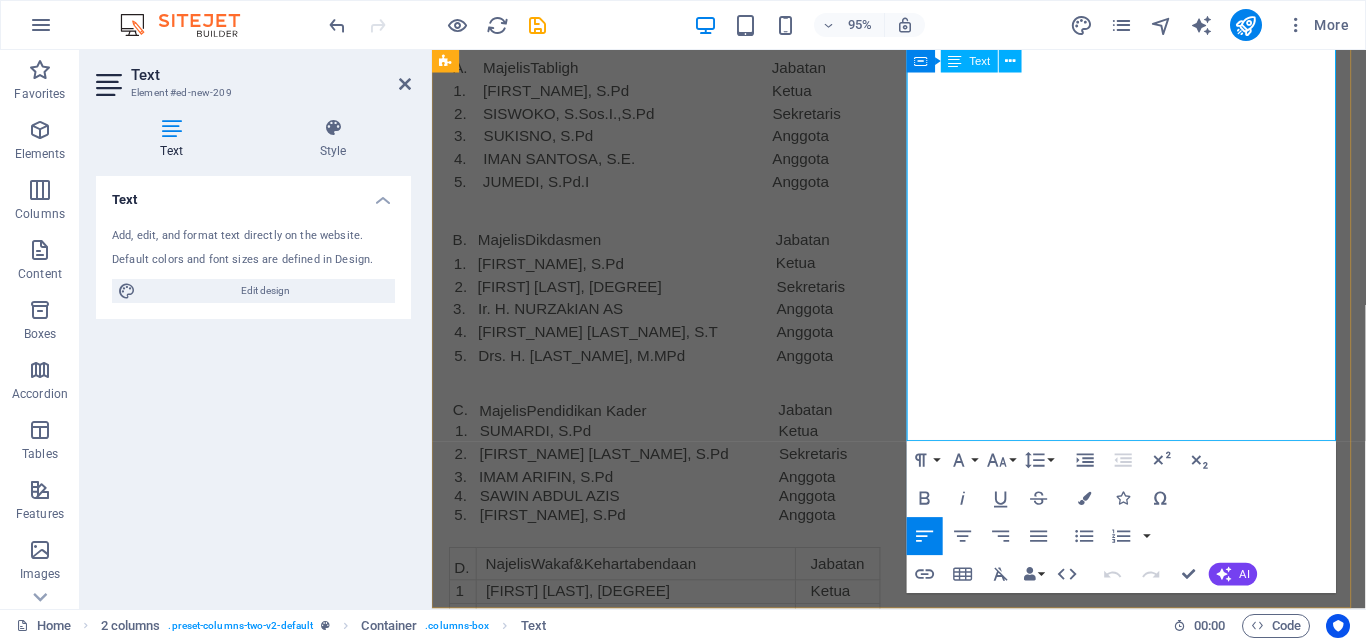 click on "IMAI\J SUGIARTO, S.Pd.I.,M.Pd" at bounding box center [650, 1467] 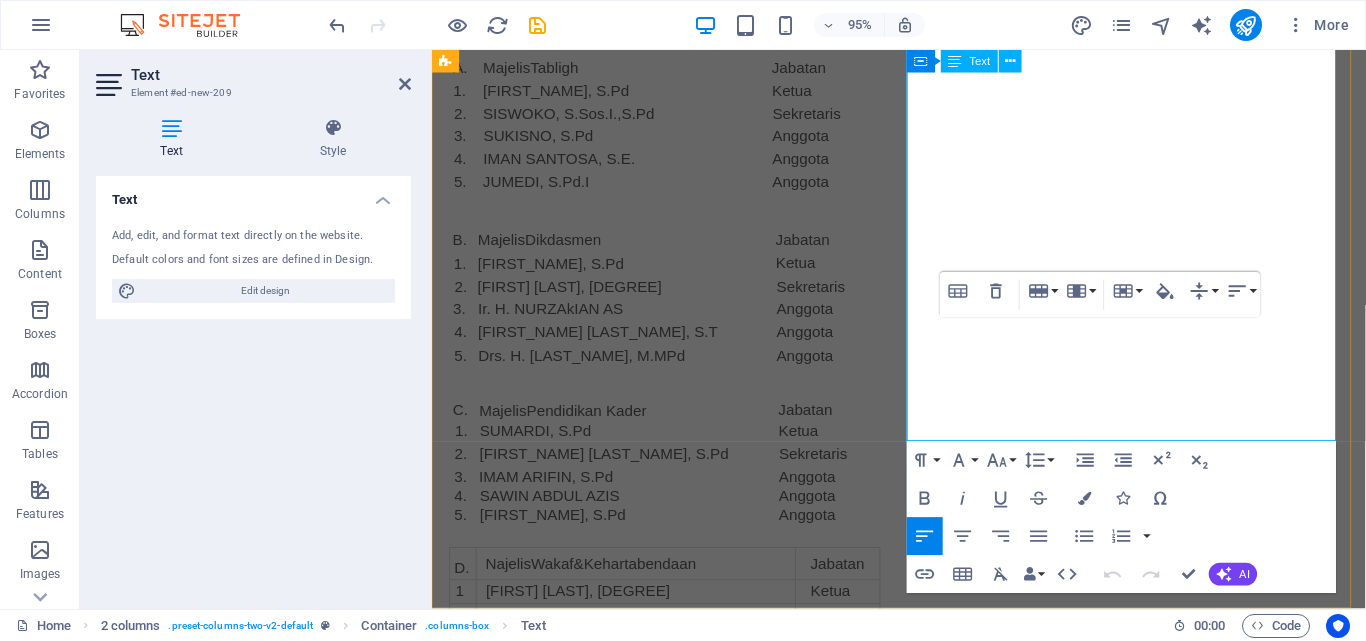 click on "IMAI\J SUGIARTO, S.Pd.I.,M.Pd" at bounding box center [650, 1467] 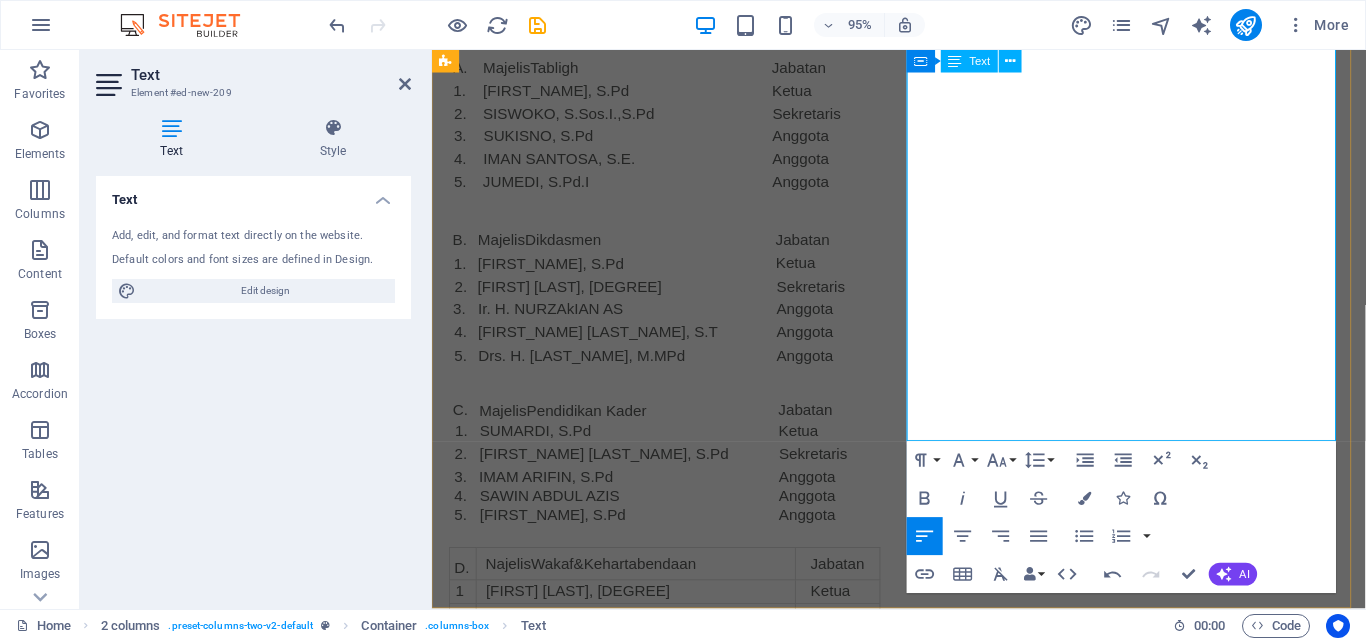 type 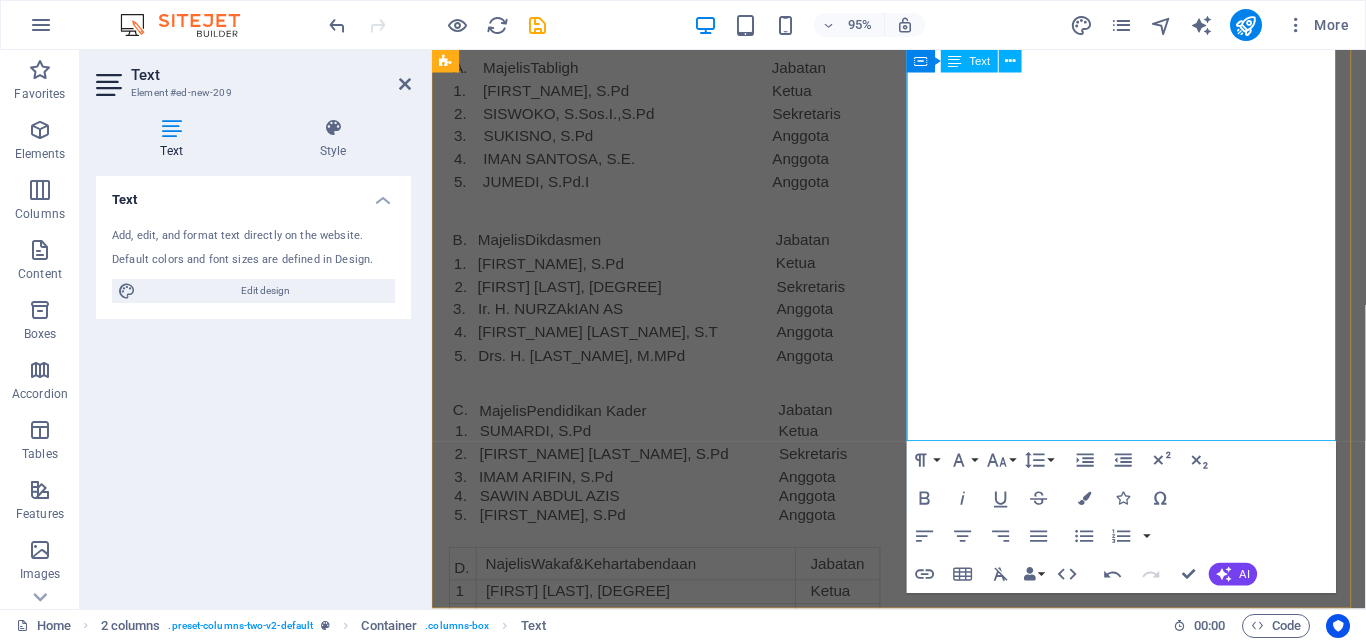 click at bounding box center [645, 1444] 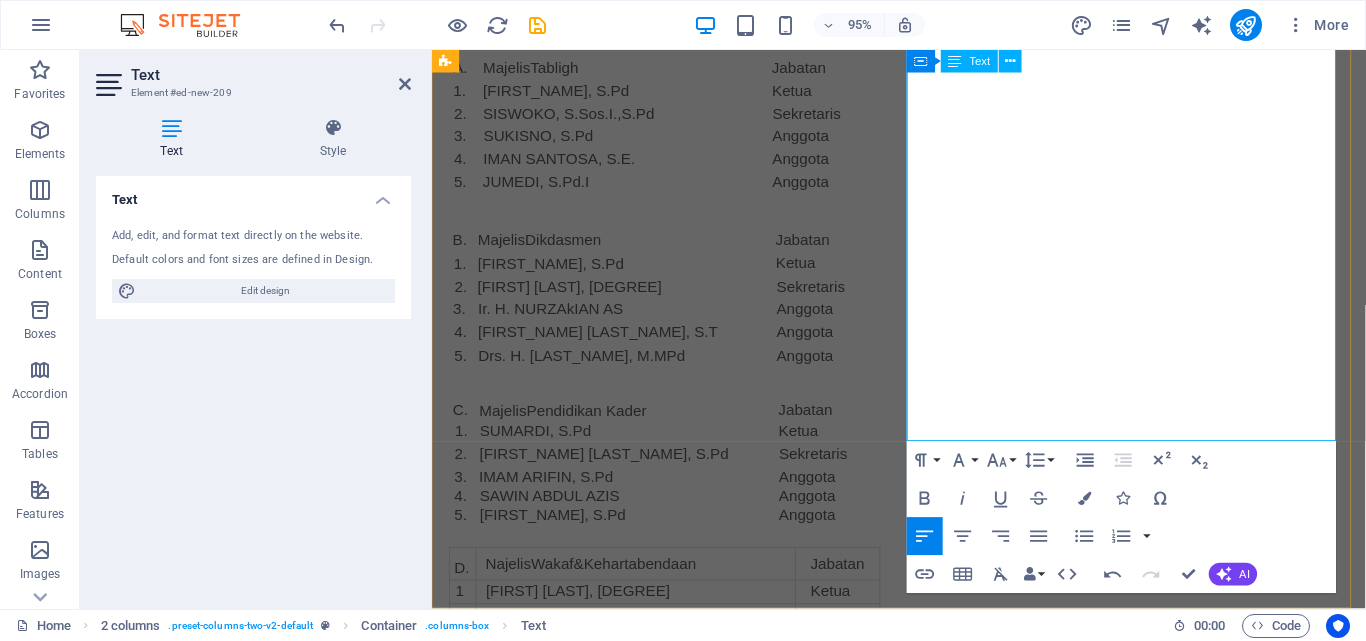 click at bounding box center [645, 1444] 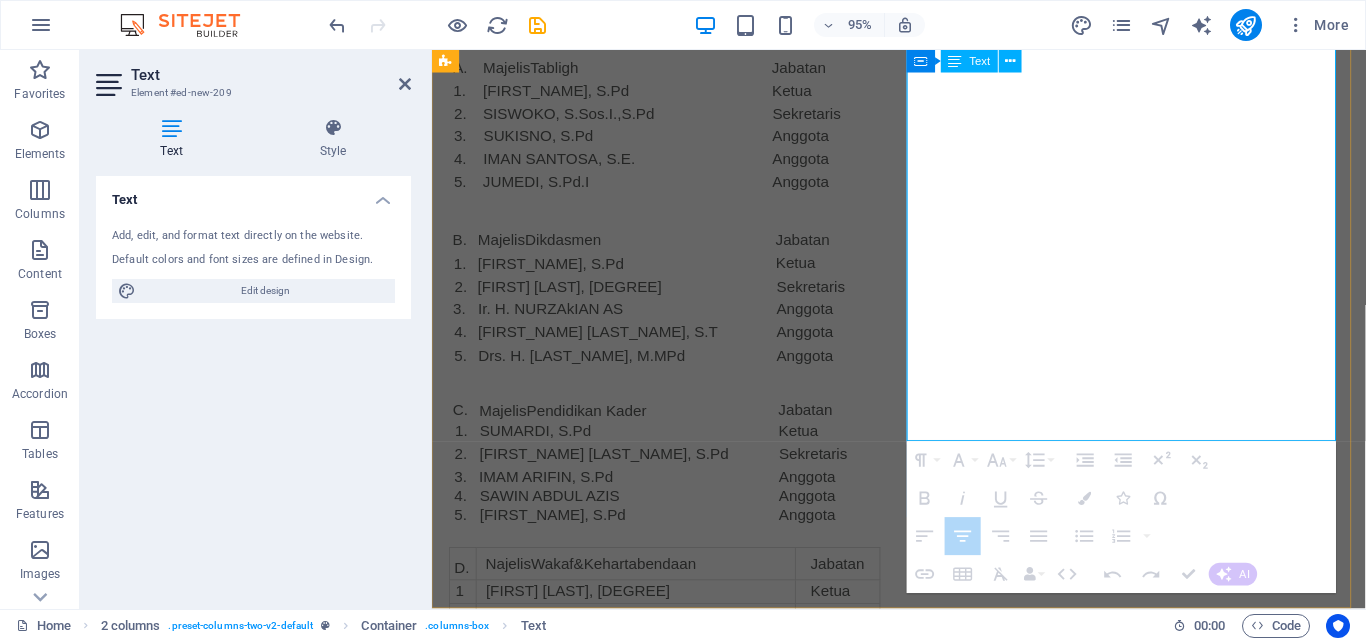 drag, startPoint x: 937, startPoint y: 357, endPoint x: 1339, endPoint y: 356, distance: 402.00125 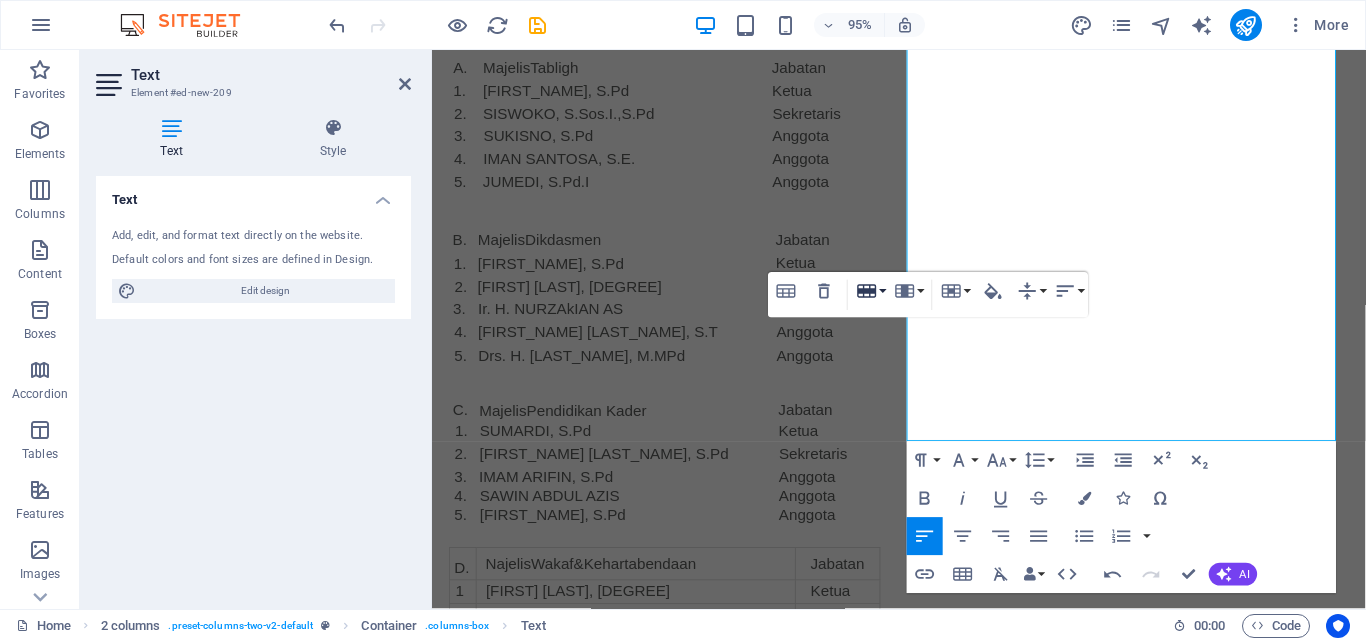 click 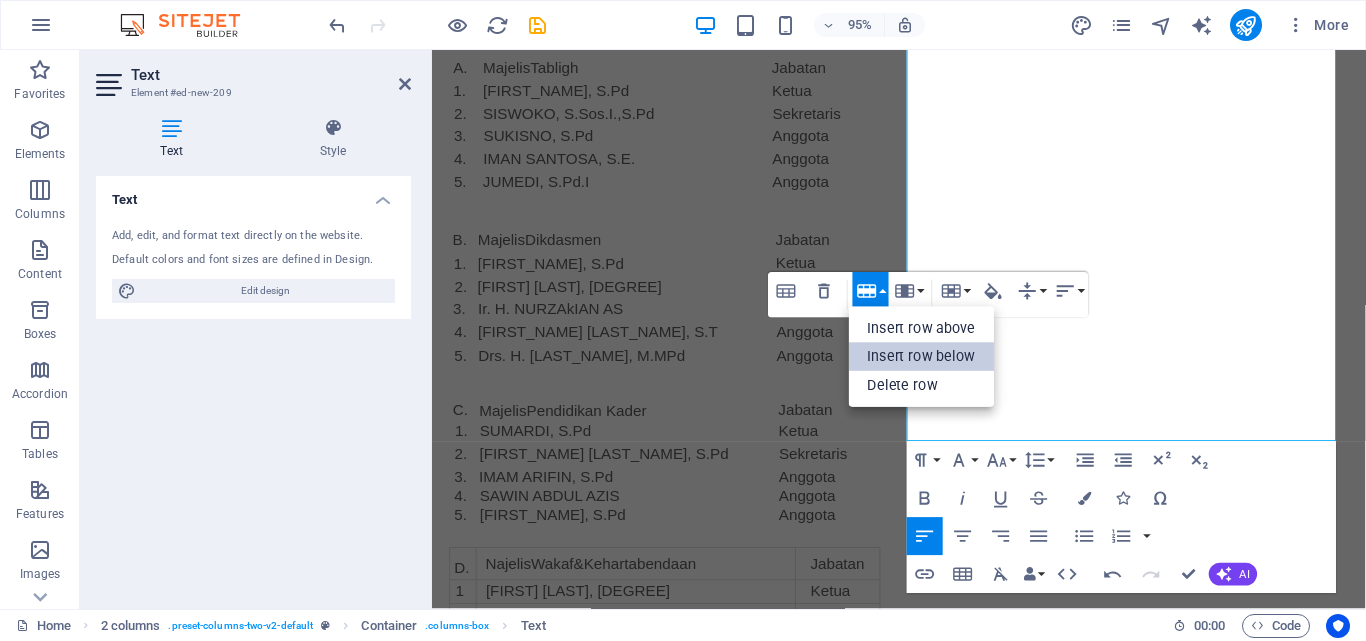 click on "Insert row below" at bounding box center (922, 356) 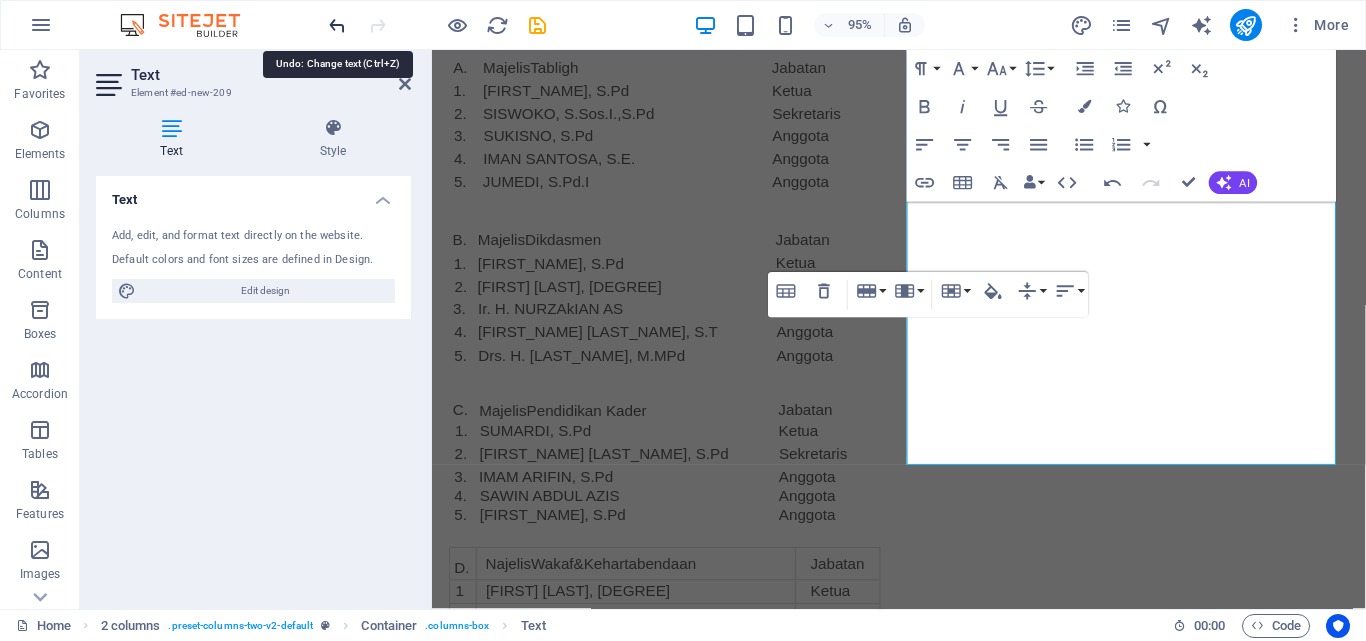 click at bounding box center (337, 25) 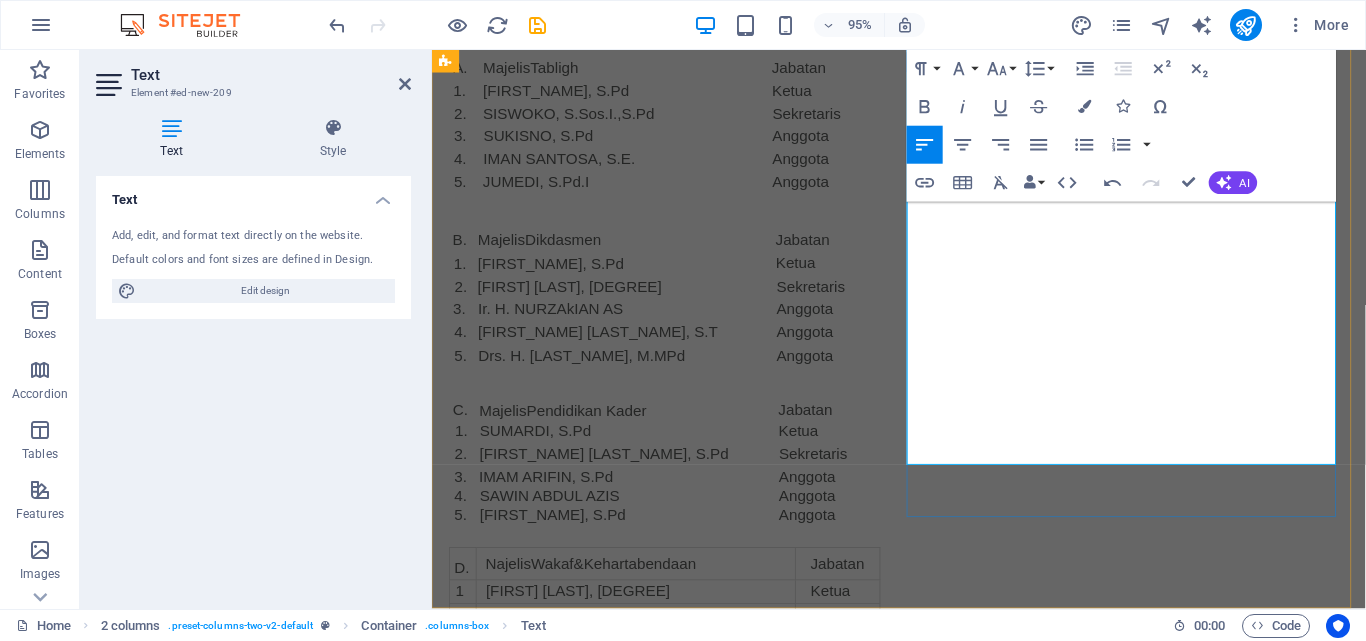click at bounding box center (645, 1489) 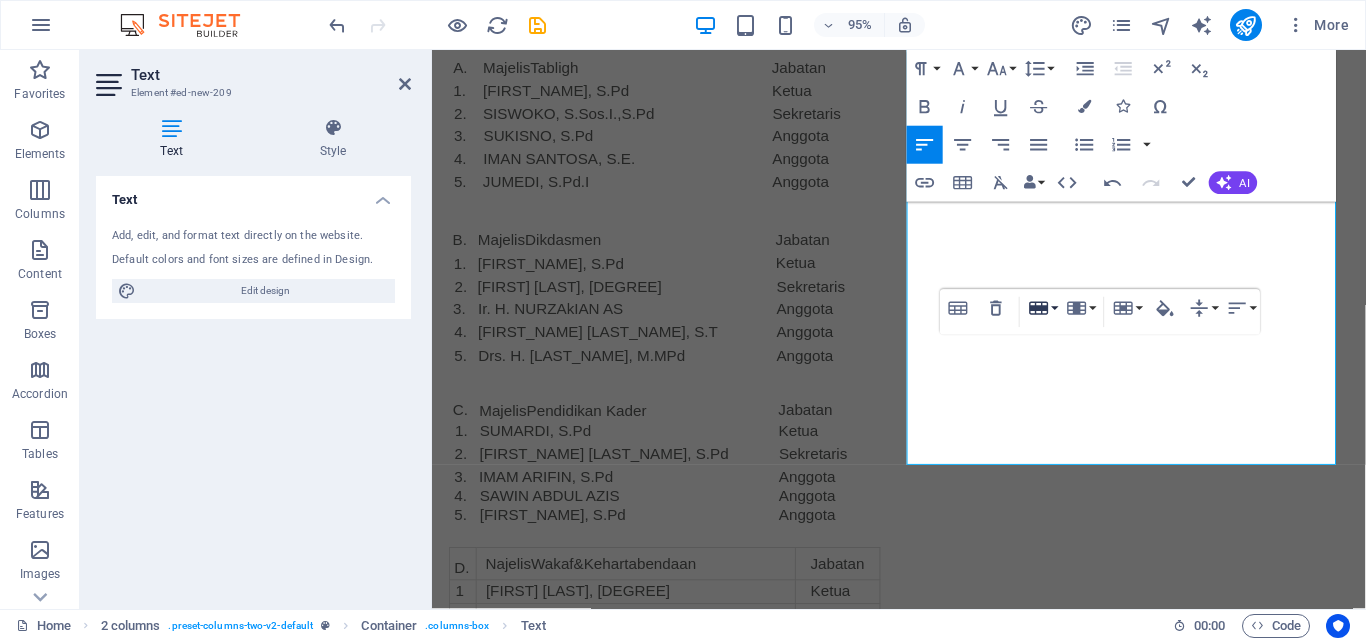 click 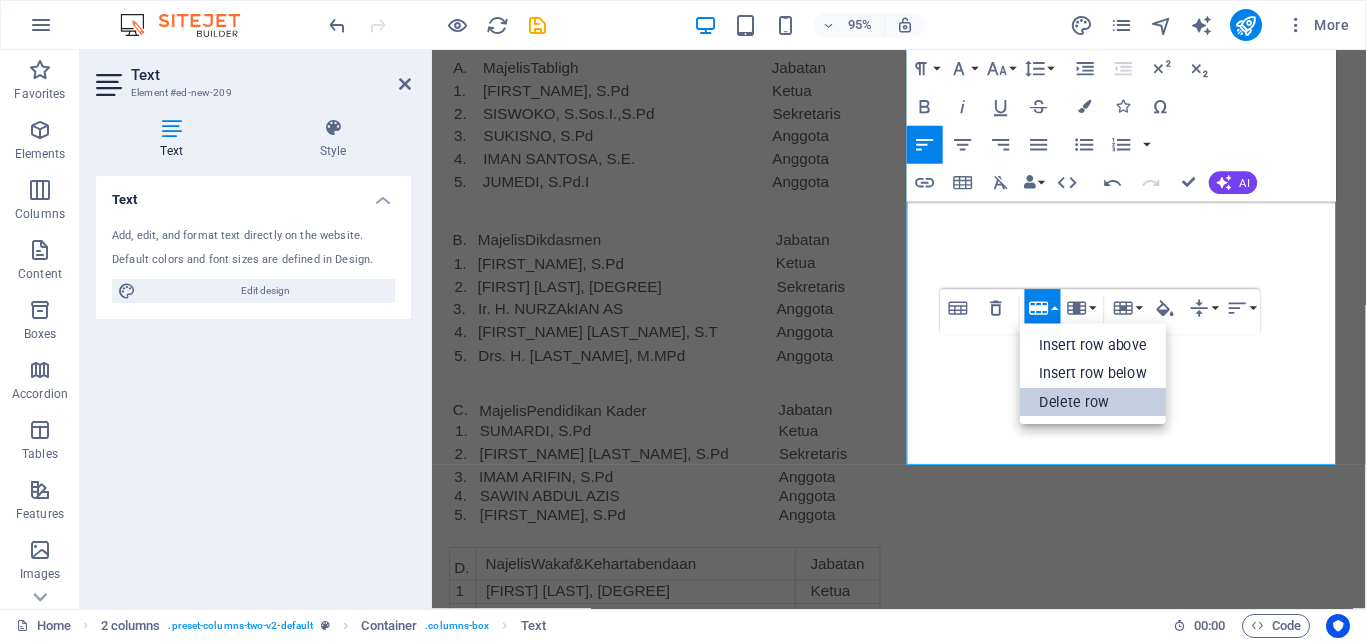 click on "Delete row" at bounding box center (1093, 403) 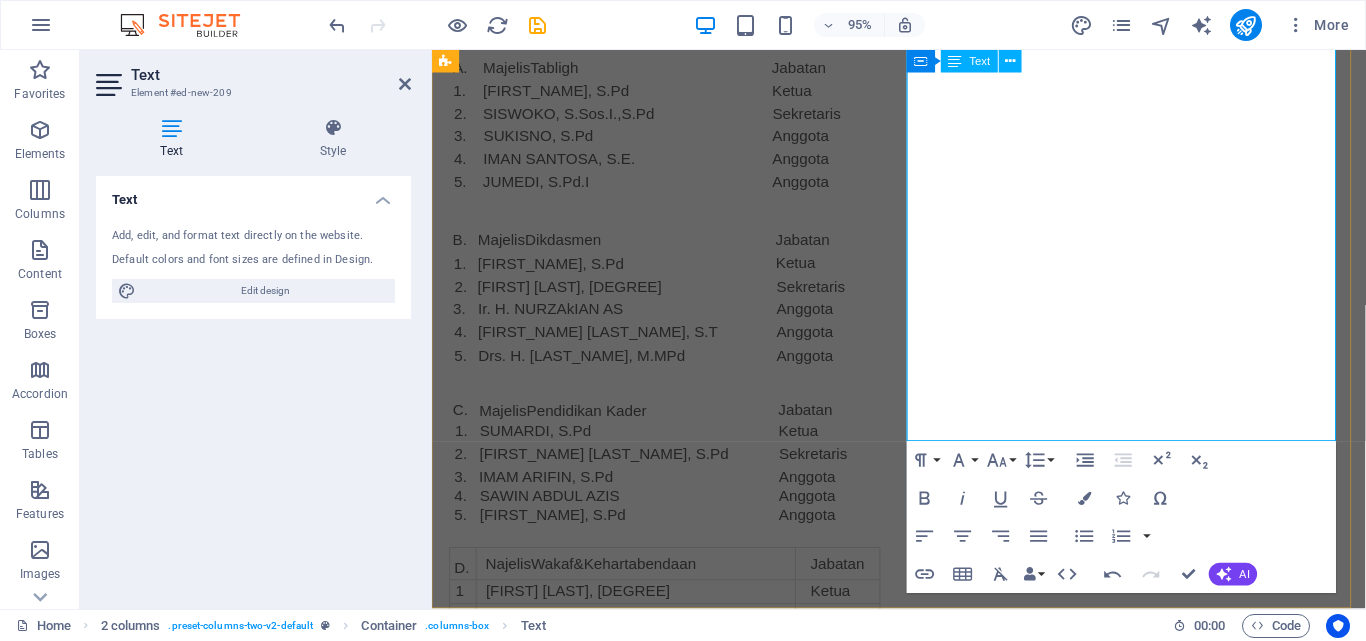 click on "IMAM  SUGIARTO, S.Pd.I.,M.Pd" at bounding box center (650, 1467) 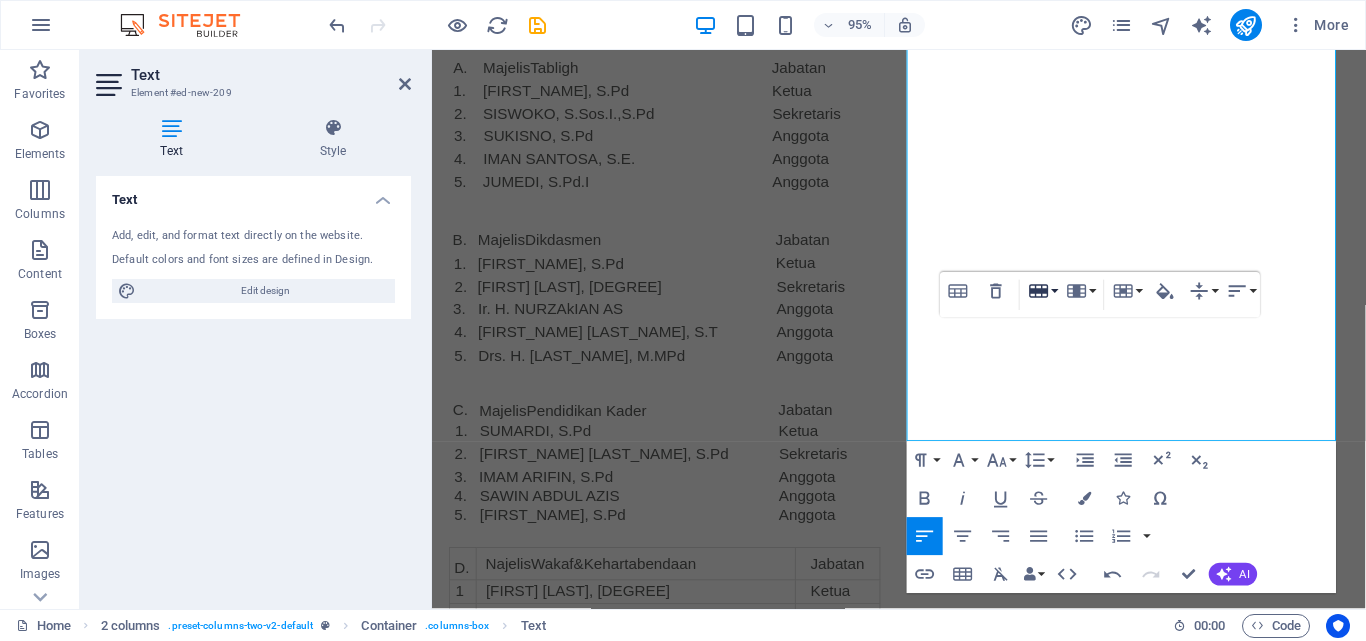 click 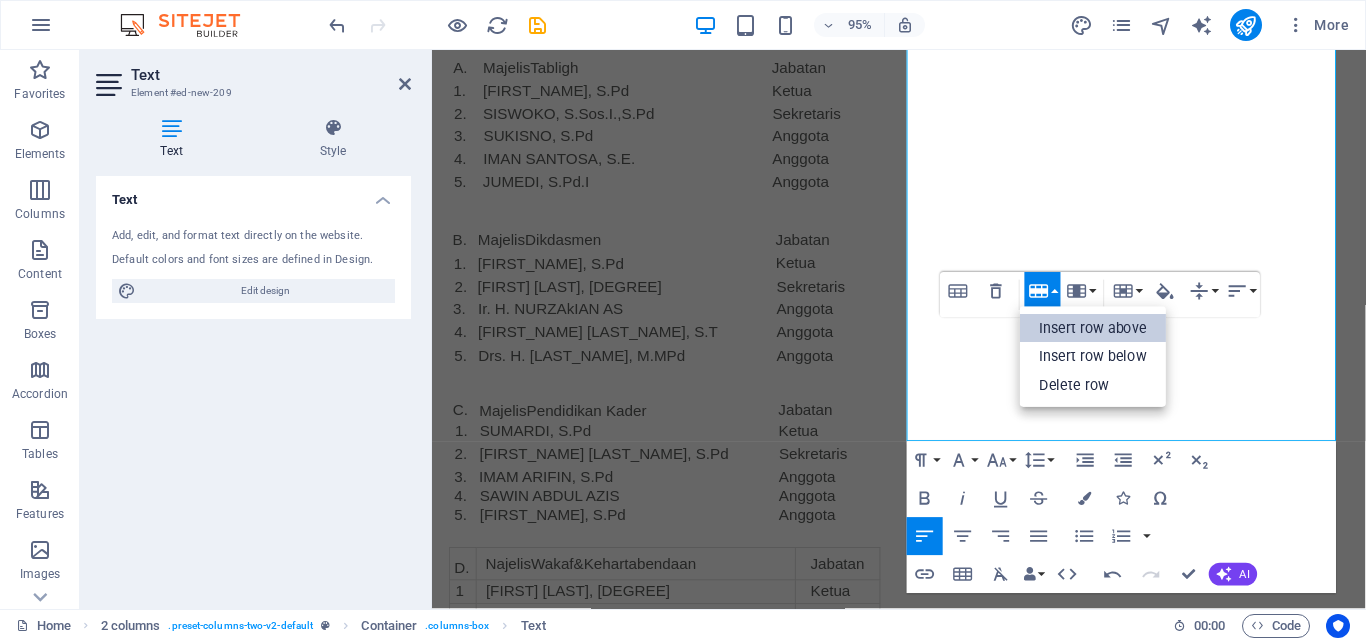 click on "Insert row above" at bounding box center (1093, 328) 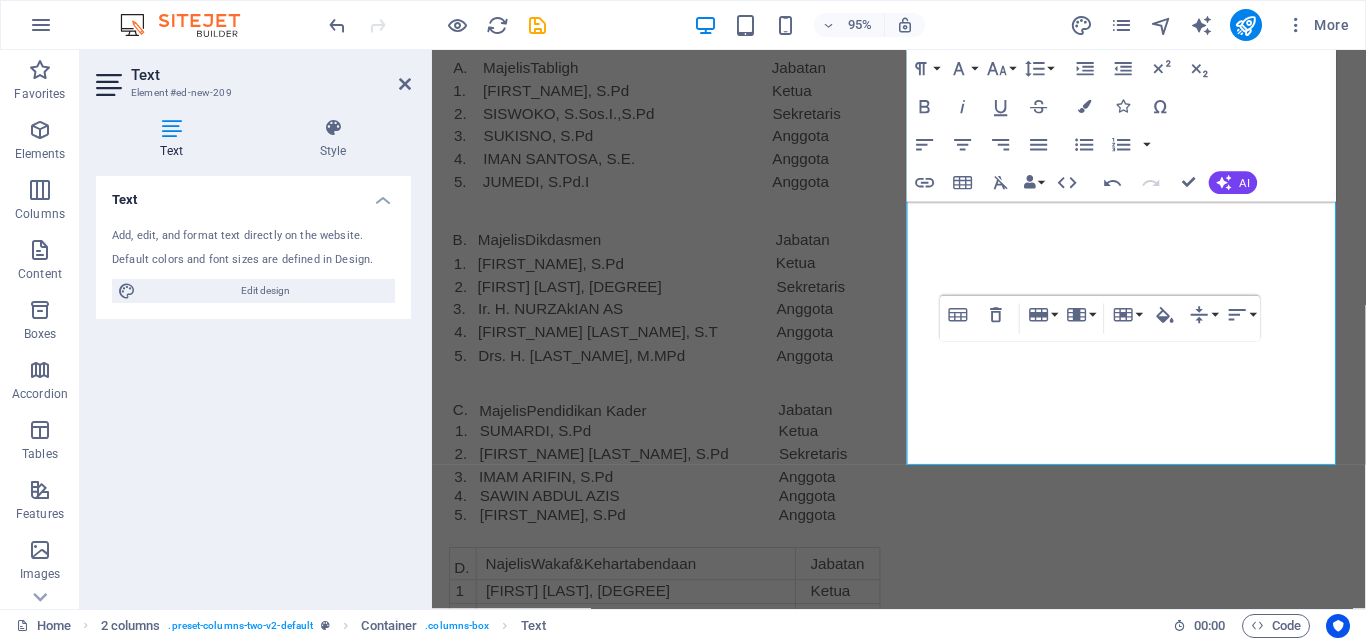 click on "Table Header Remove Table Row Insert row above Insert row below Delete row Column Insert column before Insert column after Delete column Cell Merge cells Vertical split Horizontal split Cell Background Vertical Align Top Middle Bottom Horizontal Align Align Left Align Center Align Right Align Justify" at bounding box center (1100, 319) 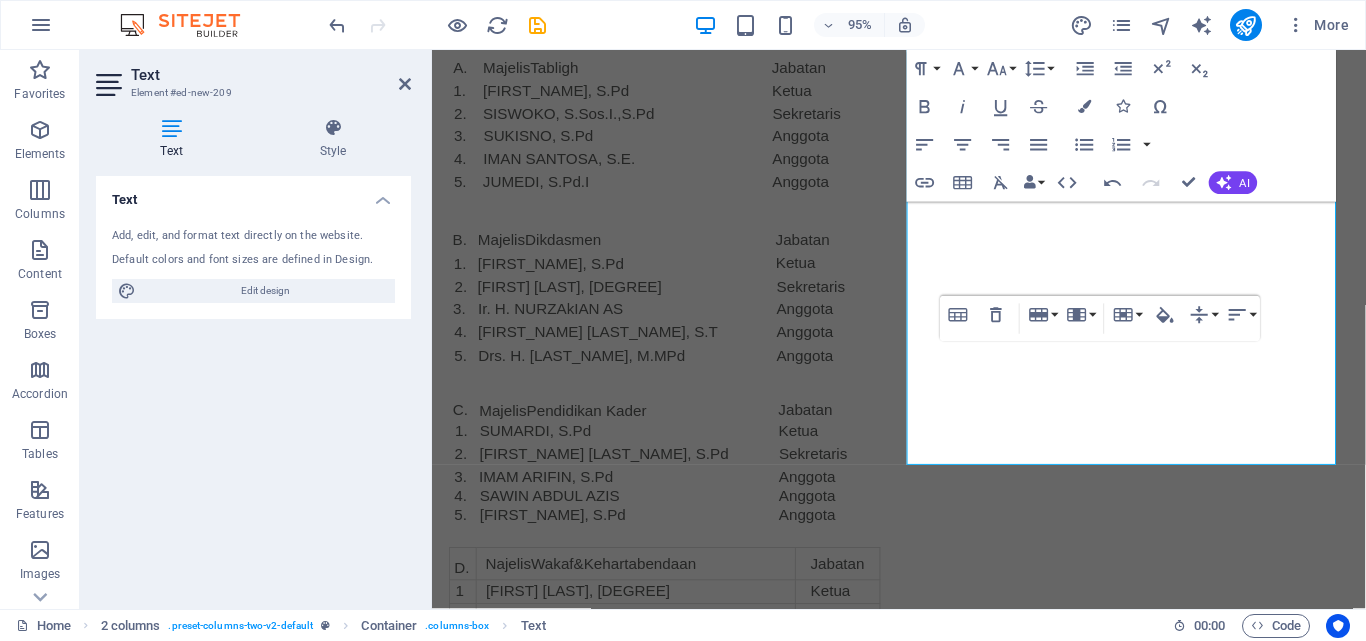 click on "Table Header Remove Table Row Insert row above Insert row below Delete row Column Insert column before Insert column after Delete column Cell Merge cells Vertical split Horizontal split Cell Background Vertical Align Top Middle Bottom Horizontal Align Align Left Align Center Align Right Align Justify" at bounding box center (1100, 319) 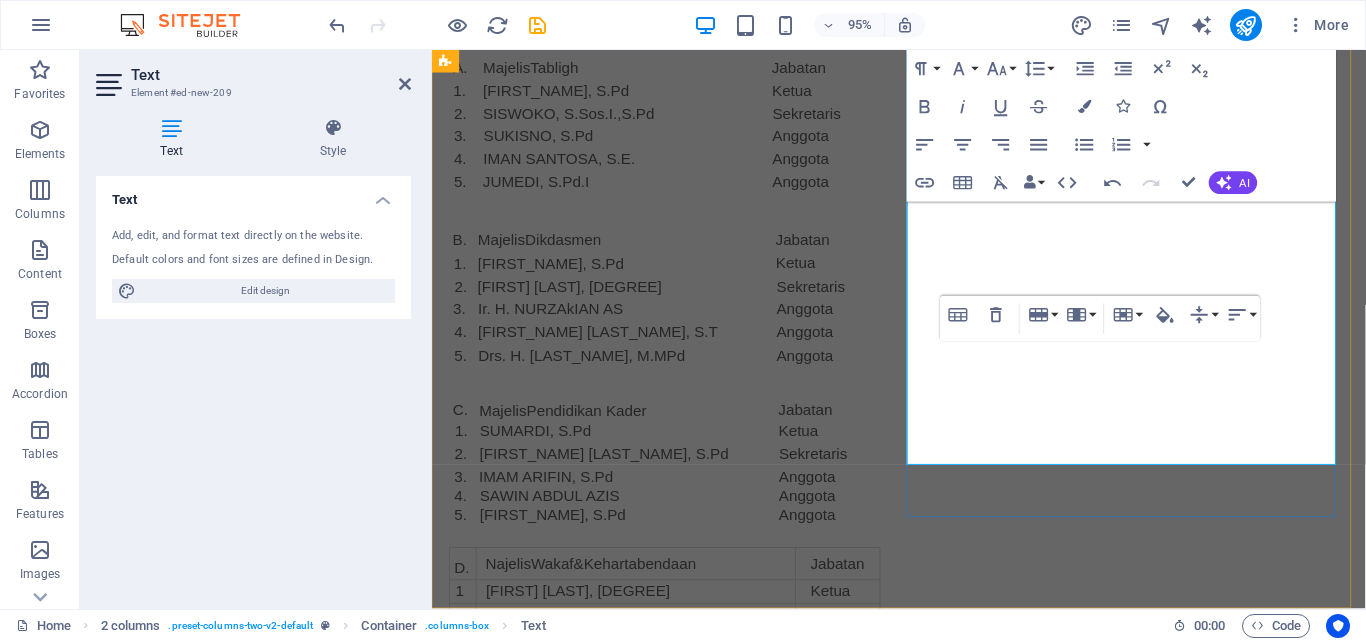 click on "[FIRST] [LAST], S.Pd.I" at bounding box center (650, 1539) 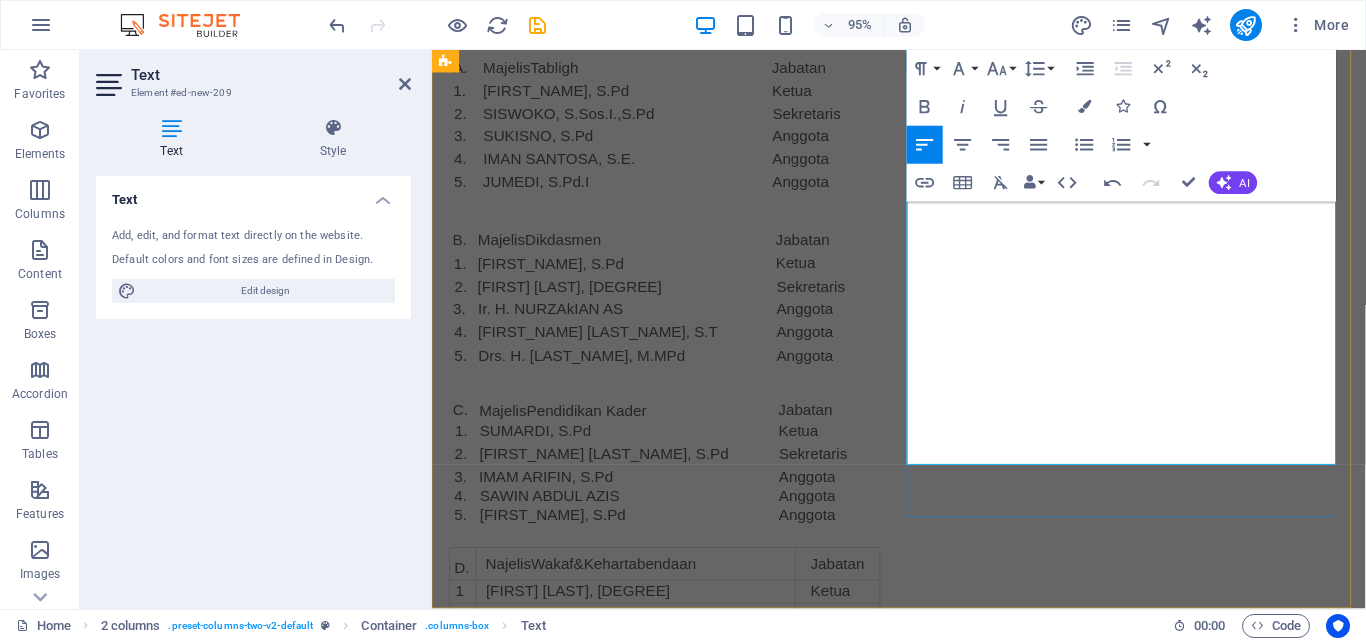 click at bounding box center [462, 1470] 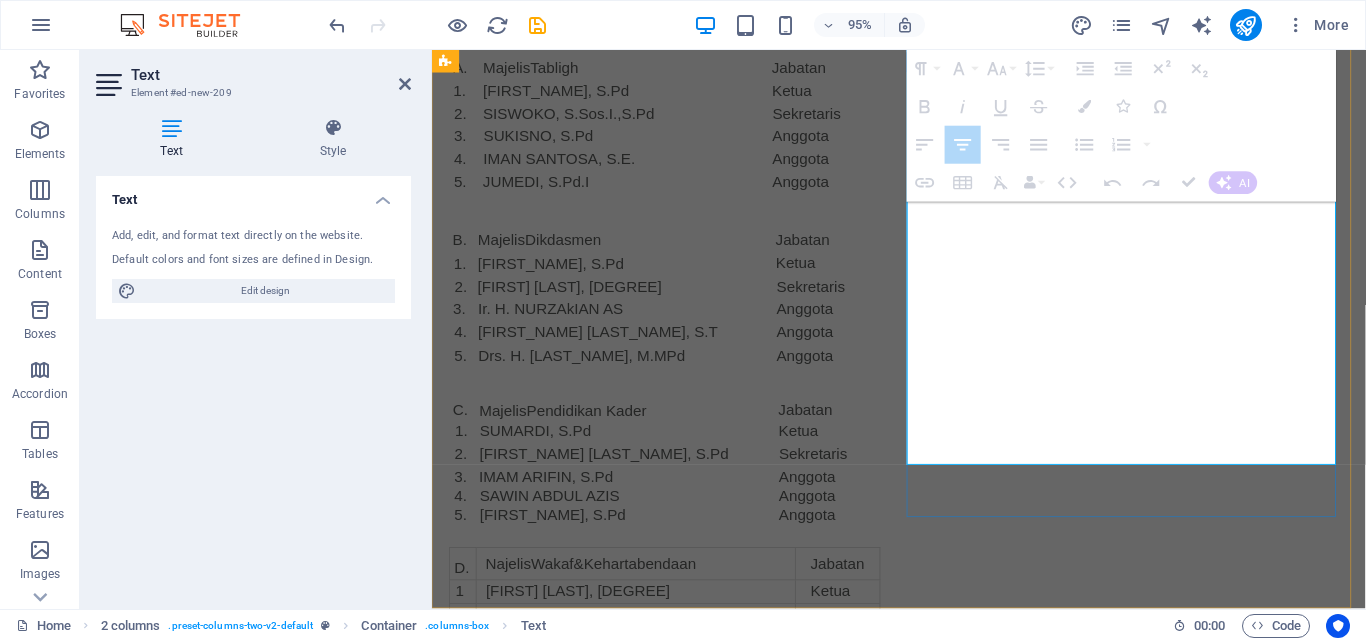 drag, startPoint x: 943, startPoint y: 339, endPoint x: 1343, endPoint y: 335, distance: 400.02 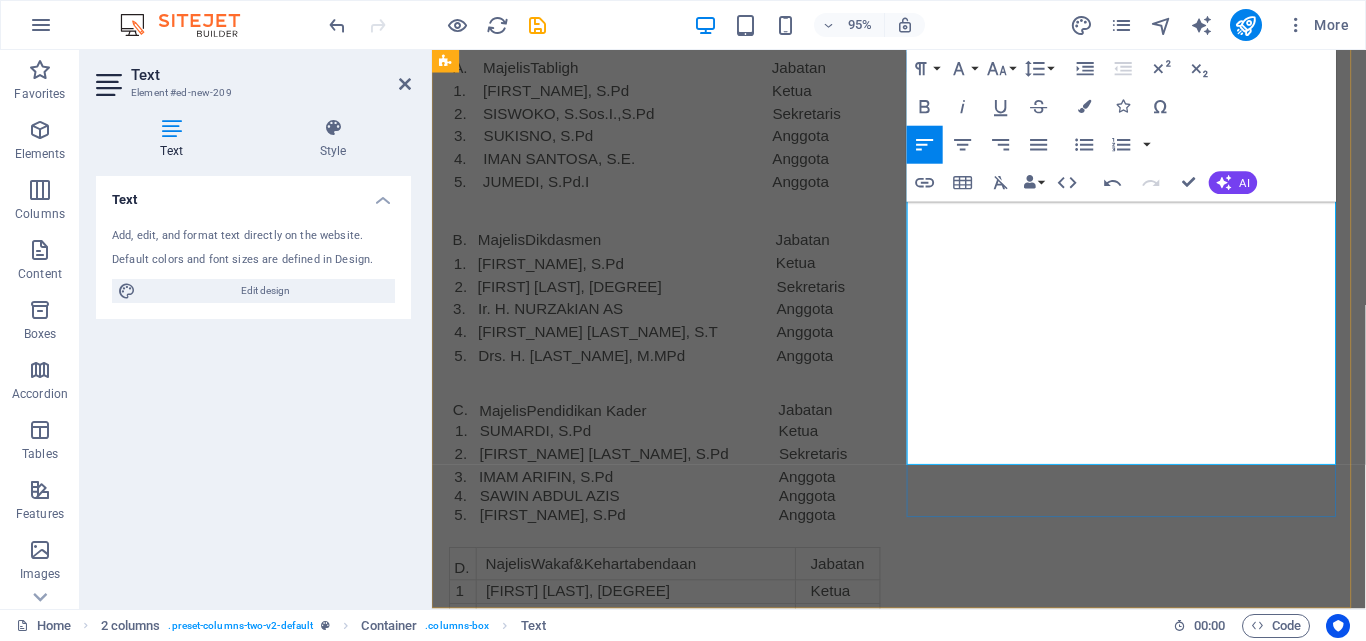 drag, startPoint x: 1270, startPoint y: 335, endPoint x: 971, endPoint y: 352, distance: 299.48288 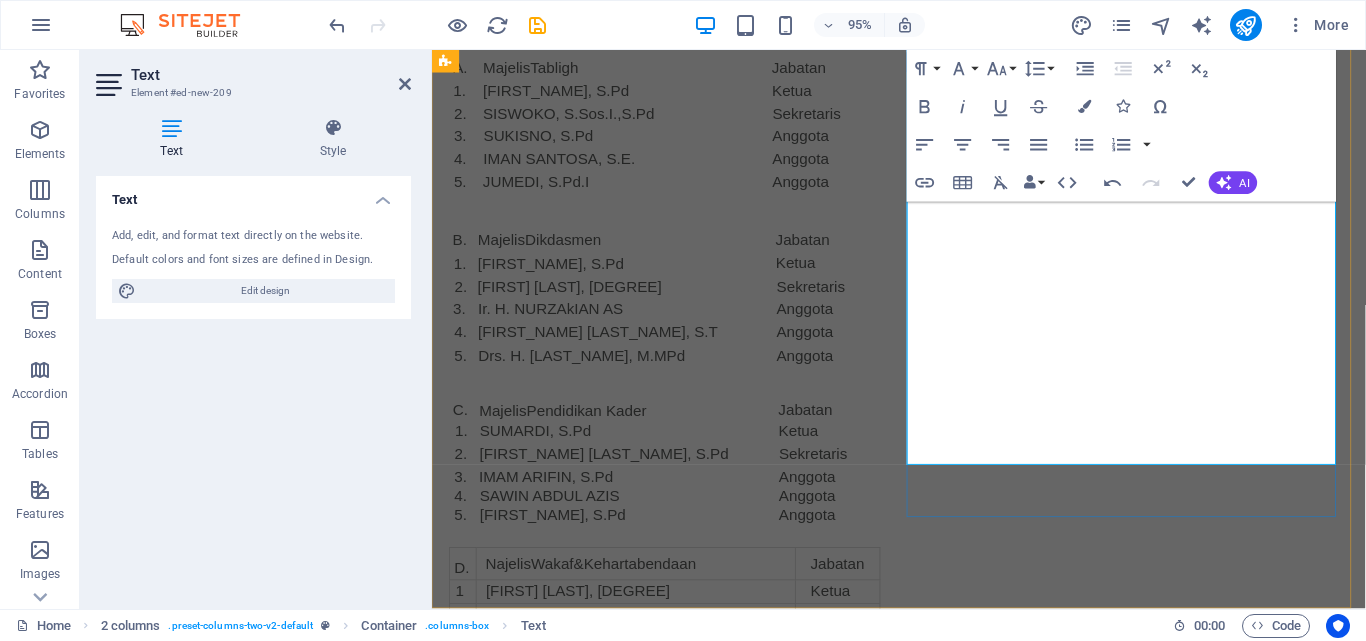 click on "J." at bounding box center (463, 1449) 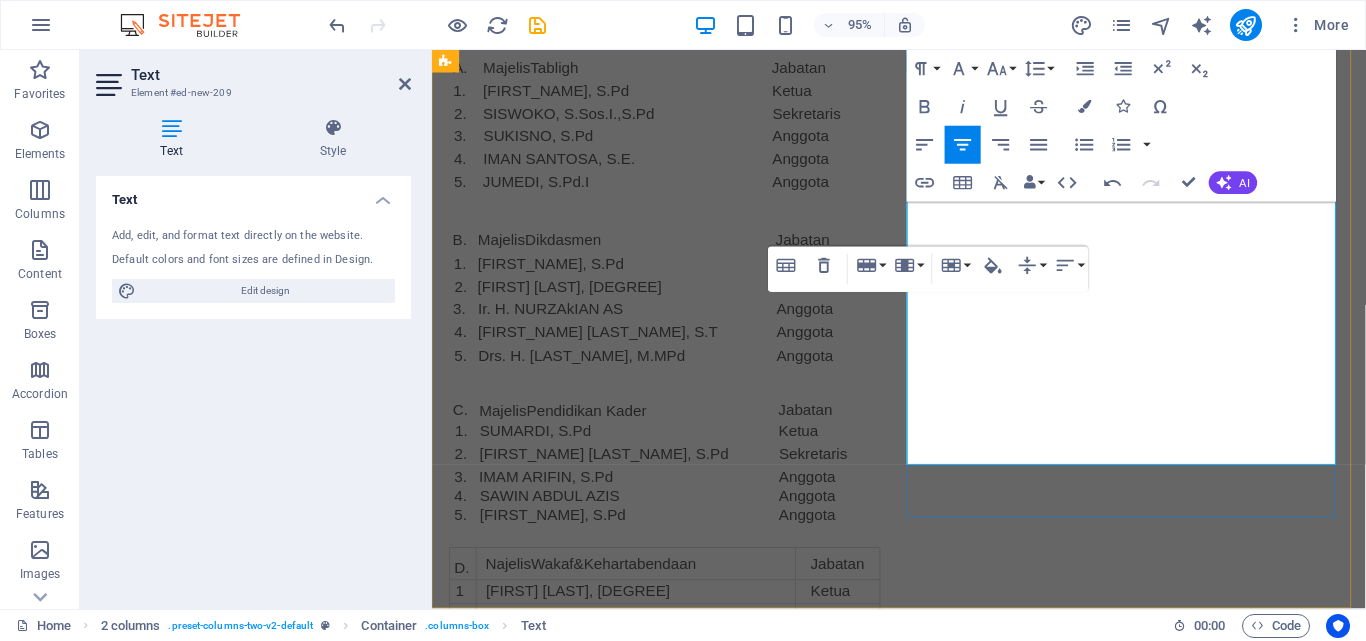 click on "J." at bounding box center (463, 1449) 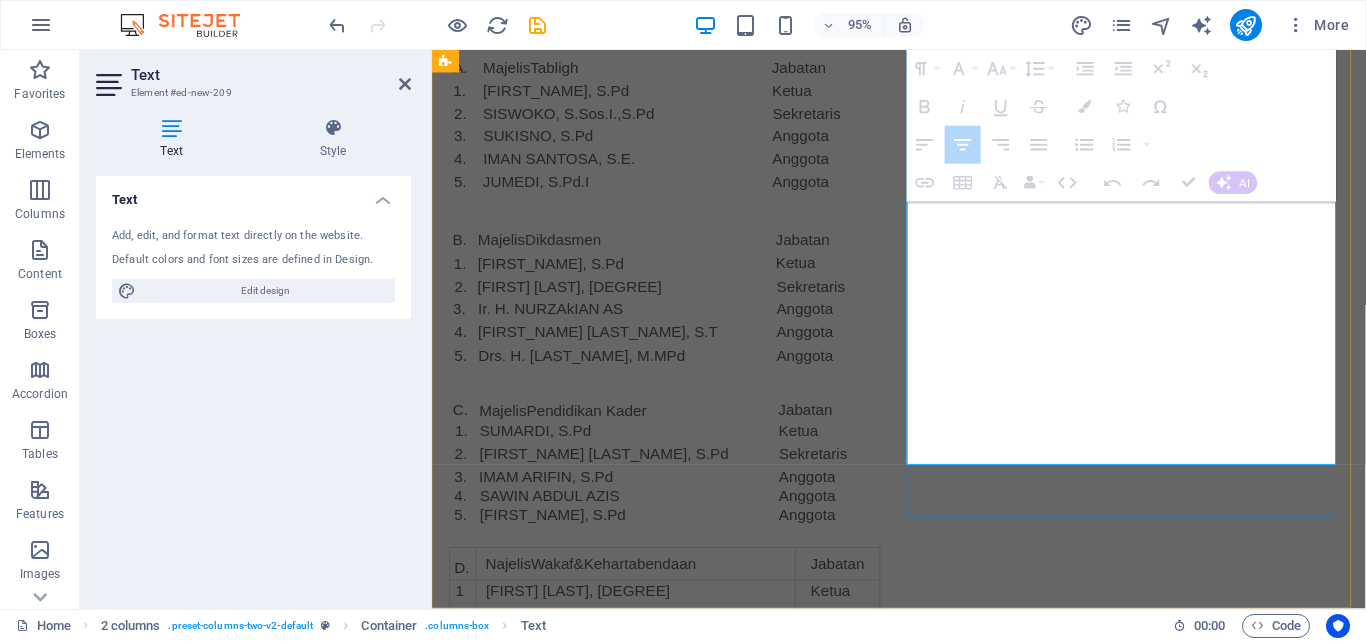 drag, startPoint x: 948, startPoint y: 334, endPoint x: 1353, endPoint y: 345, distance: 405.14935 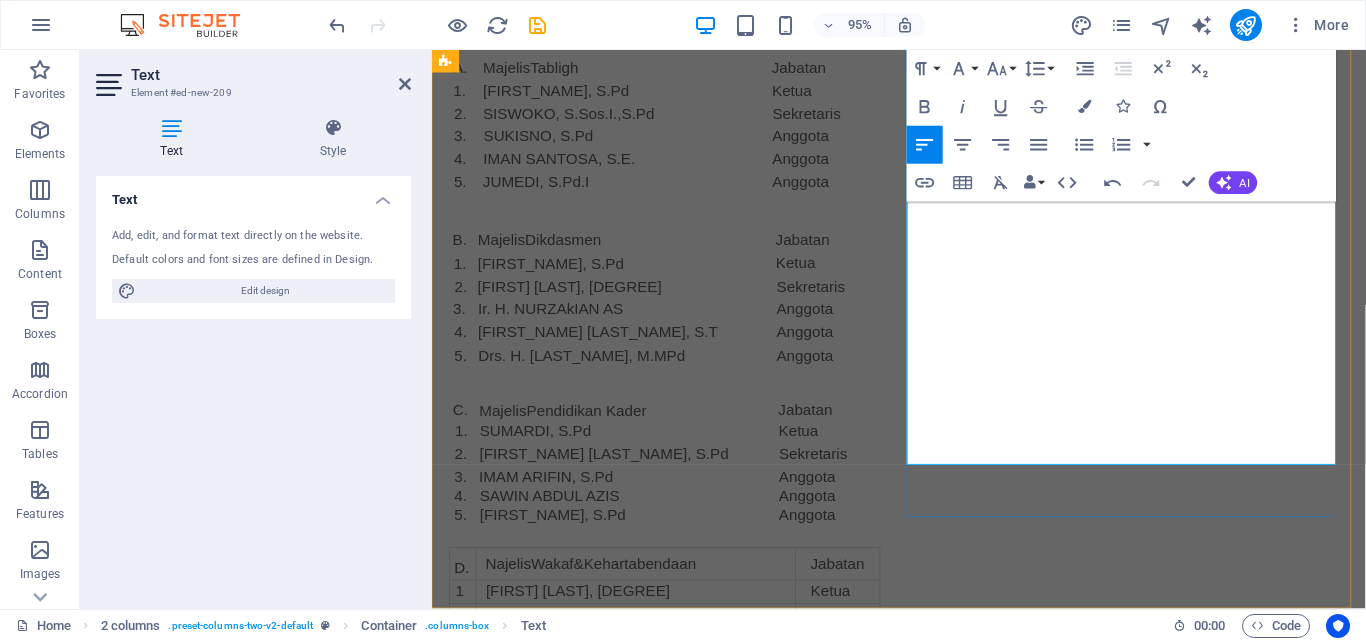 drag, startPoint x: 1042, startPoint y: 328, endPoint x: 977, endPoint y: 337, distance: 65.62012 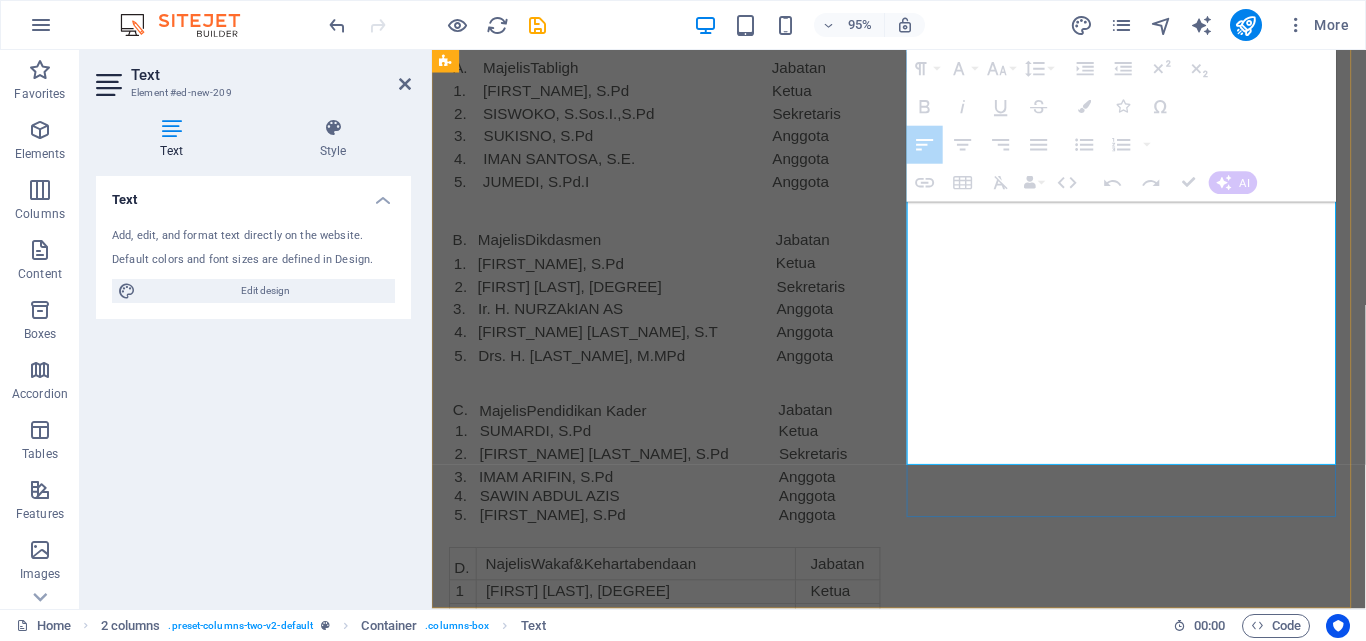 drag, startPoint x: 943, startPoint y: 335, endPoint x: 1304, endPoint y: 325, distance: 361.1385 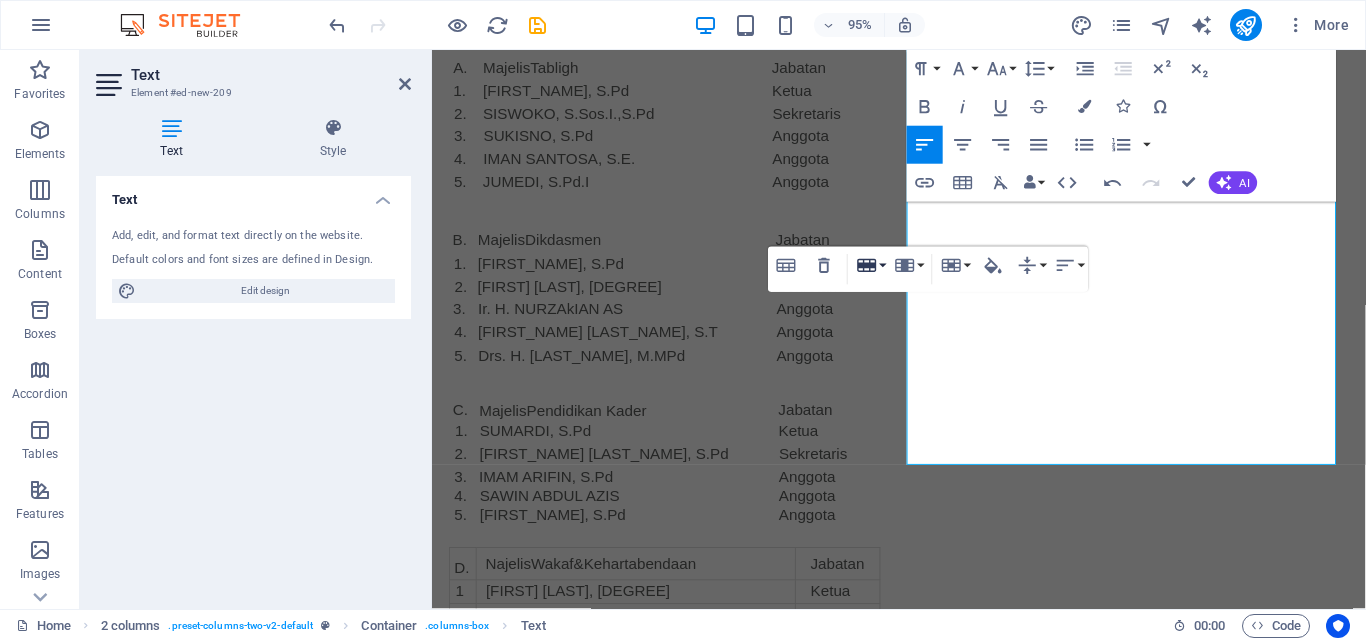 click on "Row" at bounding box center [871, 265] 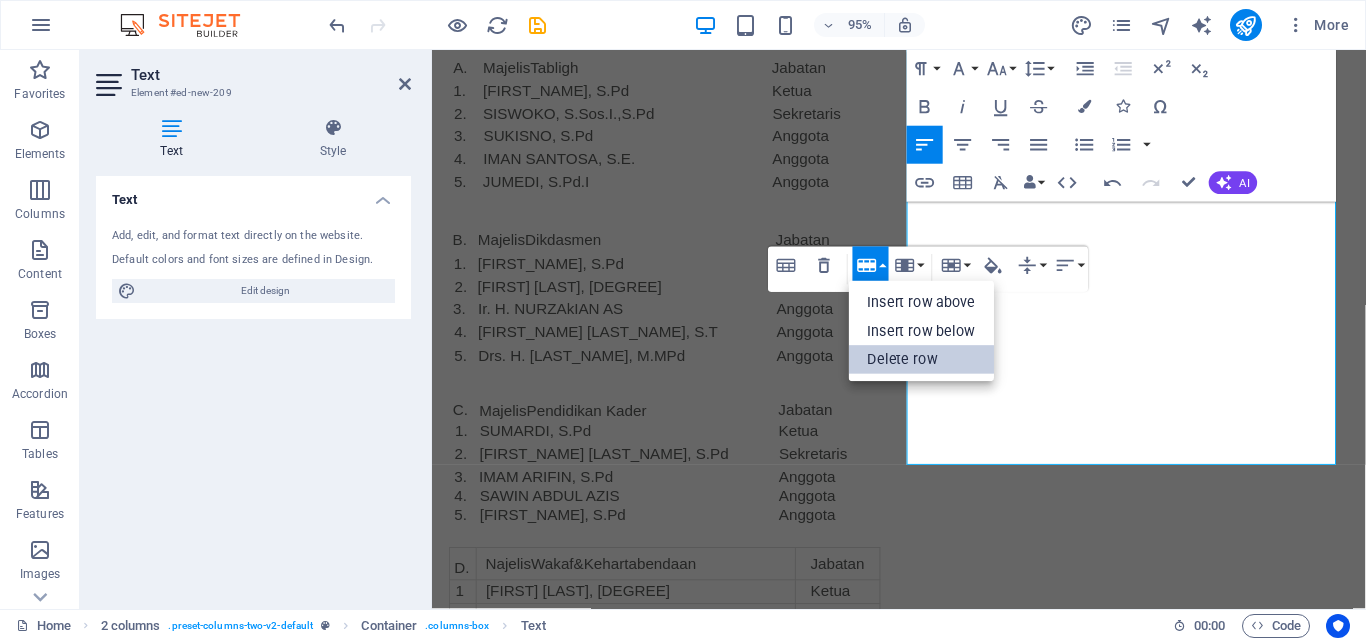 click on "Delete row" at bounding box center [922, 359] 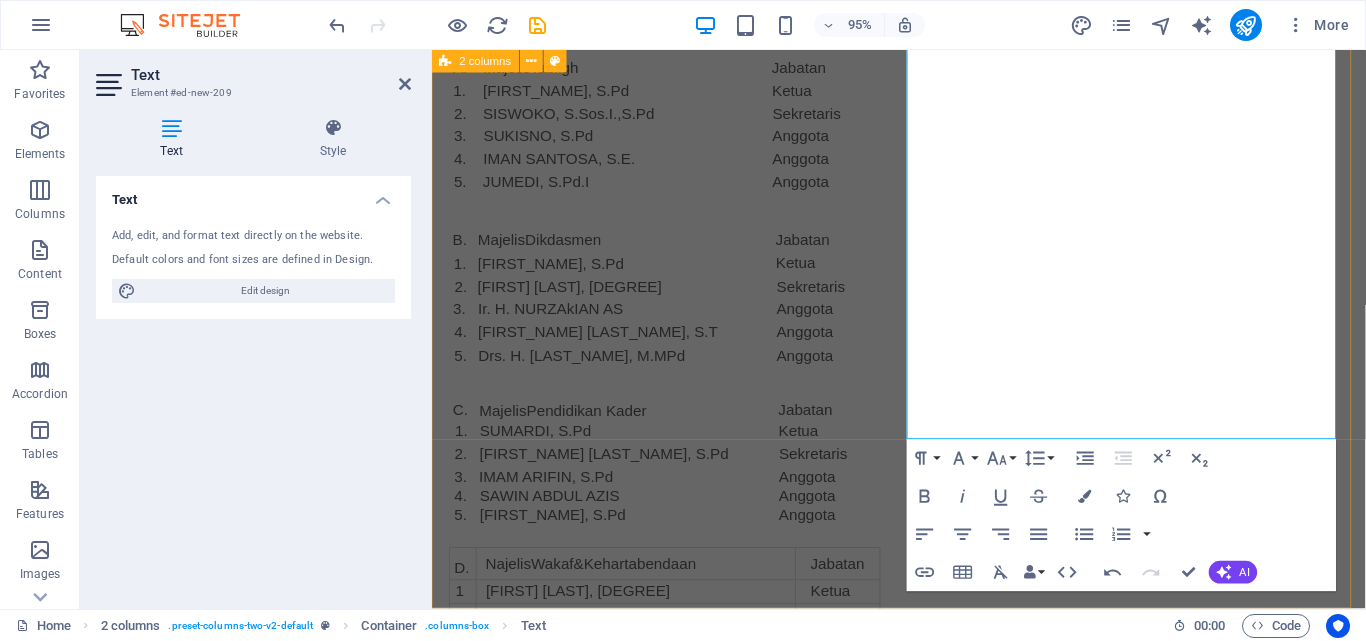 click on "PENASEHAT H. [LAST] [LAST], S.Ag H. M. [LAST], S.Pd Drs. H. [LAST] KETUA UMUM H. [LAST], S.Pd.,M.Pd .,SD KETUA I H. M. [LAST], S.Pd.,M.Pd KETUA II MA'MUN [LAST], S.Pd SEKRETARIS I [FIRST] [LAST], SE SEKRETARS II [FIRST] [LAST]. BENDAHARA I [FIRST] [LAST] [LAST], S.Pd.I BENDAHARA II [LAST], S.Pd.I.,M.Pd MAJELIS-MAJELIS DAN LEMBAGA A. MajelisTabligh Jabatan 1. [FIRST], S.Pd Ketua 2. [FIRST] [LAST], S.Sos.I.,S.Pd Sekretaris 3. [LAST], S.Pd Anggota 4. [FIRST] [LAST], S.E. Anggota 5. [FIRST], S.Pd.I Anggota B. MajelisDikdasmen Jabatan 1. [FIRST], S.Pd Ketua 2. [FIRST] W, S.KOM. Sekretaris 3. Ir. H. [LAST] [LAST] AS Anggota 4. [FIRST], S.T Anggota 5. Drs. H. [LAST], M.MPd Anggota C. MajelisPendidikan Kader Jabatan 1. [FIRST], S.Pd Ketua 2. [FIRST] [LAST], S.Pd Sekretaris 3. [FIRST] [LAST], S.Pd Anggota 4. [FIRST] [LAST] [LAST] Anggota 5. [FIRST], S.Pd Anggota D. NajelisWakaf&Kehartabendaan Jabatan 1 [FIRST] [LAST], S.IP Ketua 2. [FIRST] [LAST], A.Md Sekretaris 3 [LAST], Anggota 4. Drs. [LAST], Anggota 5 [LAST] E. 1" at bounding box center (923, 525) 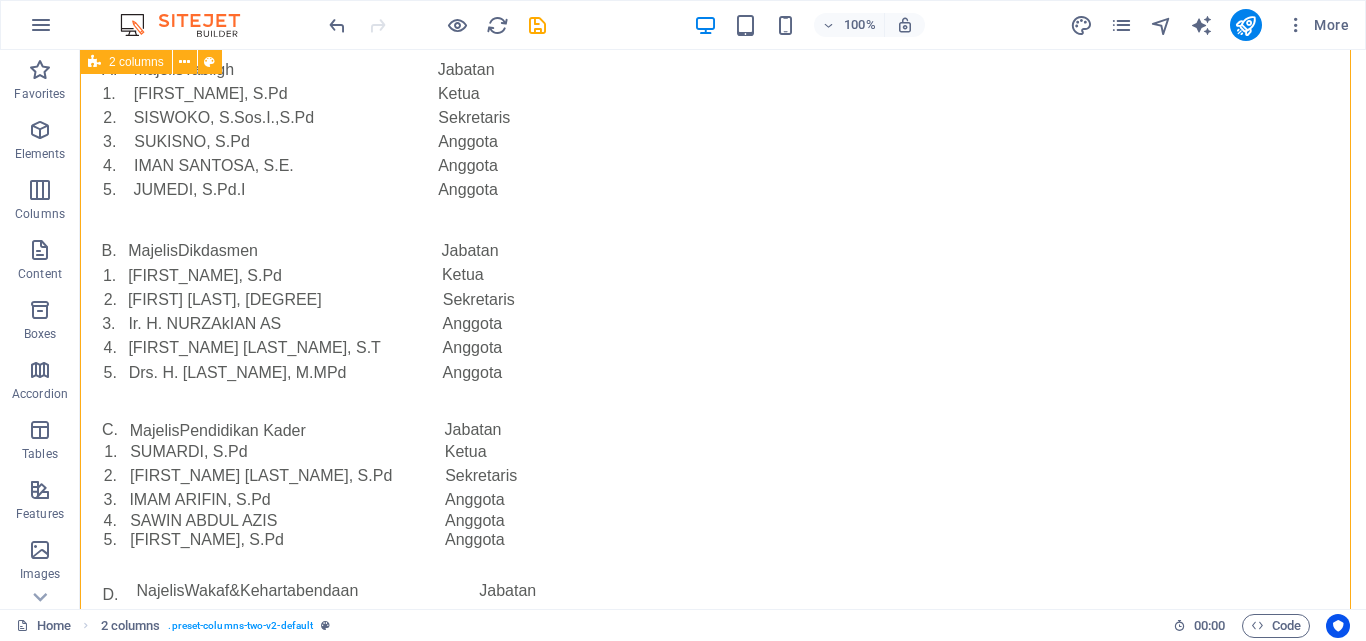 click on "PENASEHAT H. [LAST] [LAST], S.Ag H. M. [LAST], S.Pd Drs. H. [LAST] KETUA UMUM H. [LAST], S.Pd.,M.Pd .,SD KETUA I H. M. [LAST], S.Pd.,M.Pd KETUA II MA'MUN [LAST], S.Pd SEKRETARIS I [FIRST] [LAST], SE SEKRETARS II [FIRST] [LAST]. BENDAHARA I [FIRST] [LAST] [LAST], S.Pd.I BENDAHARA II [LAST], S.Pd.I.,M.Pd MAJELIS-MAJELIS DAN LEMBAGA A. MajelisTabligh Jabatan 1. [FIRST], S.Pd Ketua 2. [FIRST] [LAST], S.Sos.I.,S.Pd Sekretaris 3. [LAST], S.Pd Anggota 4. [FIRST] [LAST], S.E. Anggota 5. [FIRST], S.Pd.I Anggota B. MajelisDikdasmen Jabatan 1. [FIRST], S.Pd Ketua 2. [FIRST] W, S.KOM. Sekretaris 3. Ir. H. [LAST] [LAST] AS Anggota 4. [FIRST], S.T Anggota 5. Drs. H. [LAST], M.MPd Anggota C. MajelisPendidikan Kader Jabatan 1. [FIRST], S.Pd Ketua 2. [FIRST] [LAST], S.Pd Sekretaris 3. [FIRST] [LAST], S.Pd Anggota 4. [FIRST] [LAST] [LAST] Anggota 5. [FIRST], S.Pd Anggota D. NajelisWakaf&Kehartabendaan Jabatan 1 [FIRST] [LAST], S.IP Ketua 2. [FIRST] [LAST], A.Md Sekretaris 3 [LAST], Anggota 4. Drs. [LAST], Anggota 5 [LAST] E. 1" at bounding box center [723, 514] 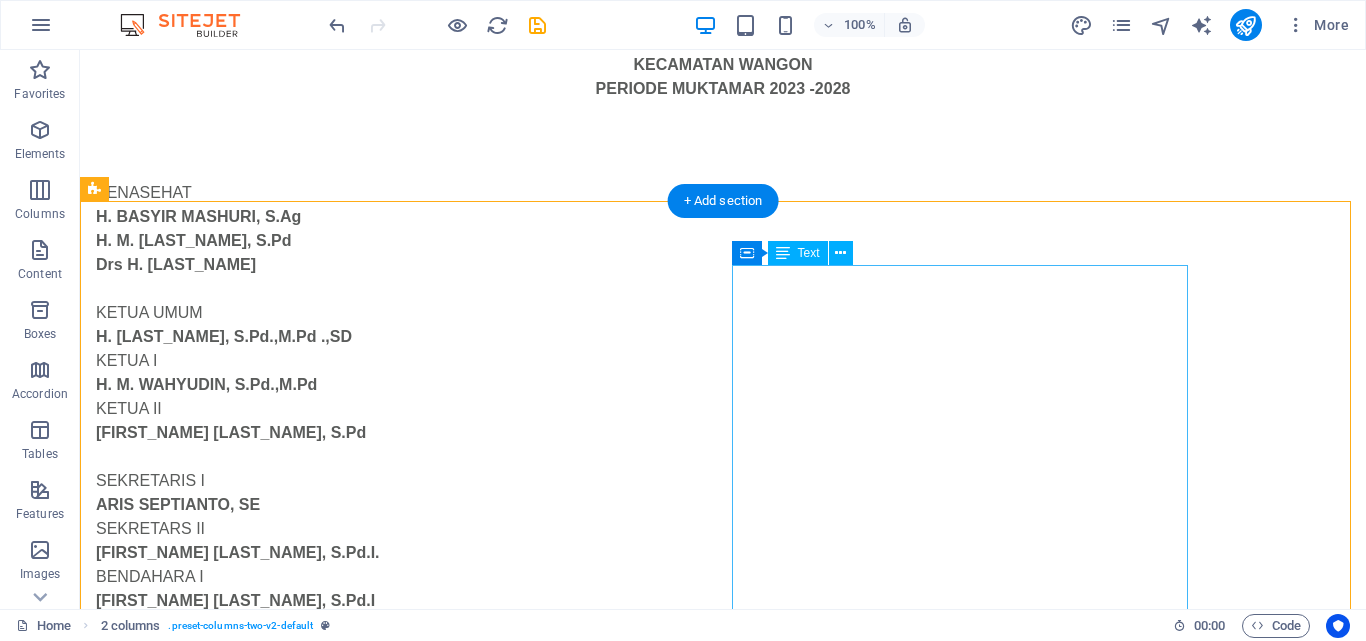 scroll, scrollTop: 335, scrollLeft: 0, axis: vertical 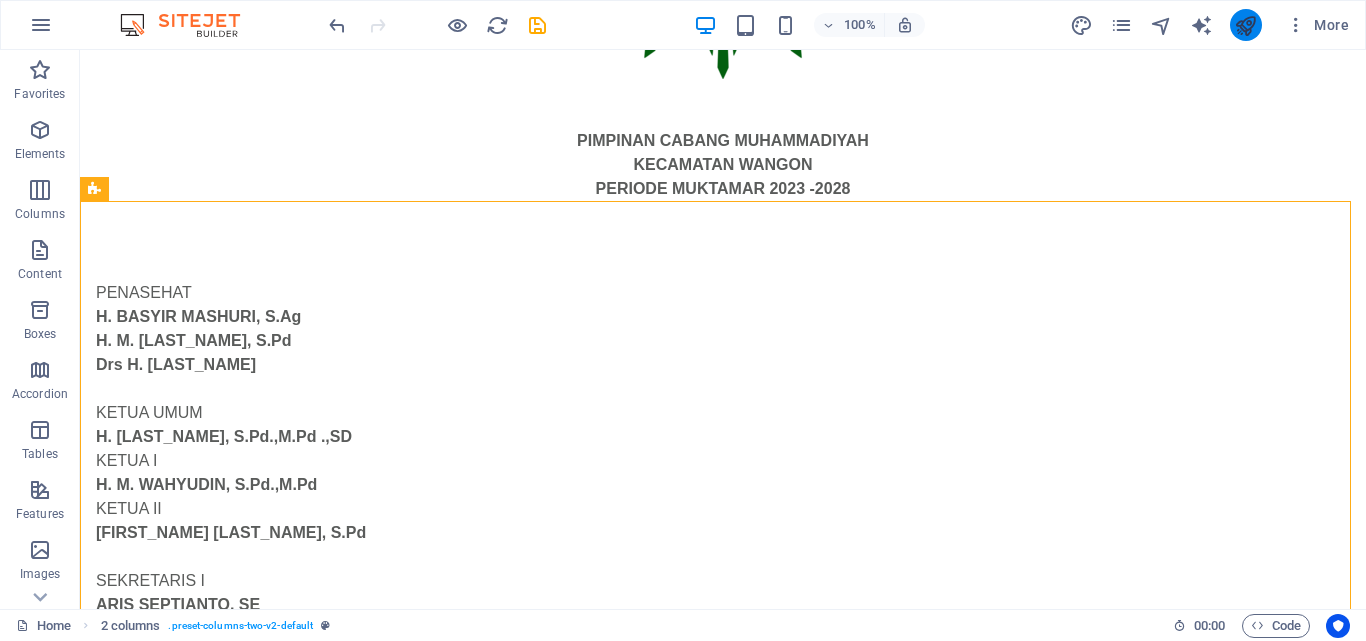 click at bounding box center (1245, 25) 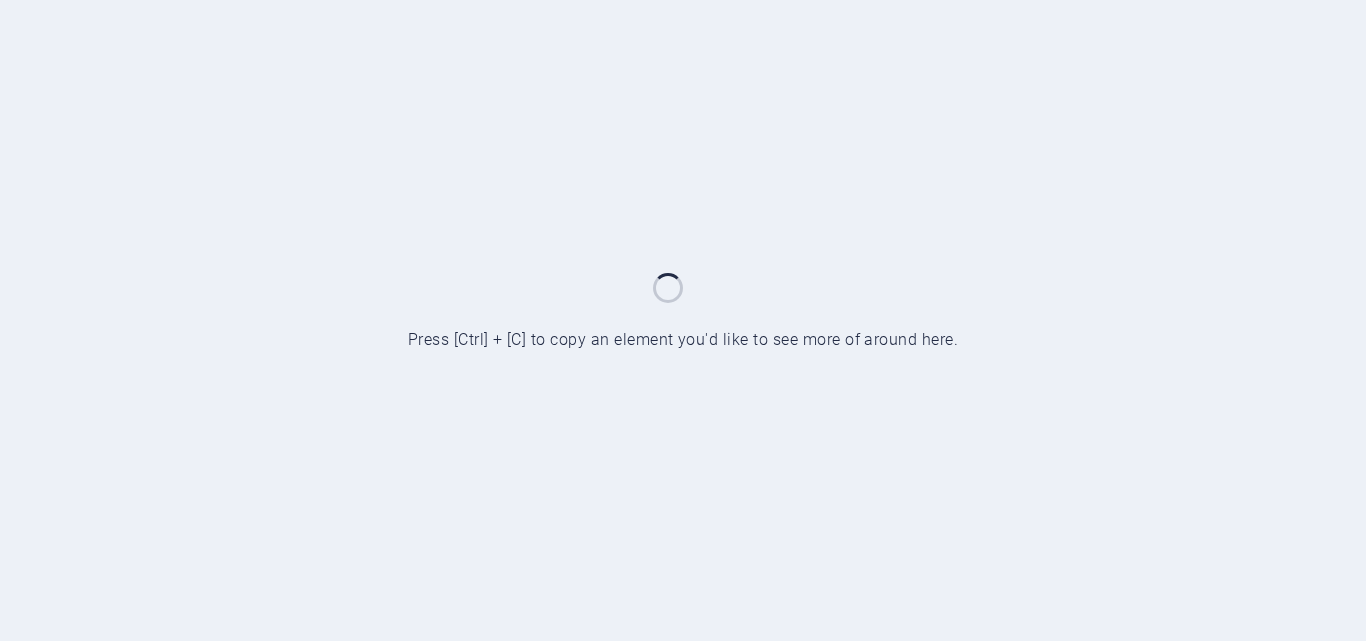 scroll, scrollTop: 0, scrollLeft: 0, axis: both 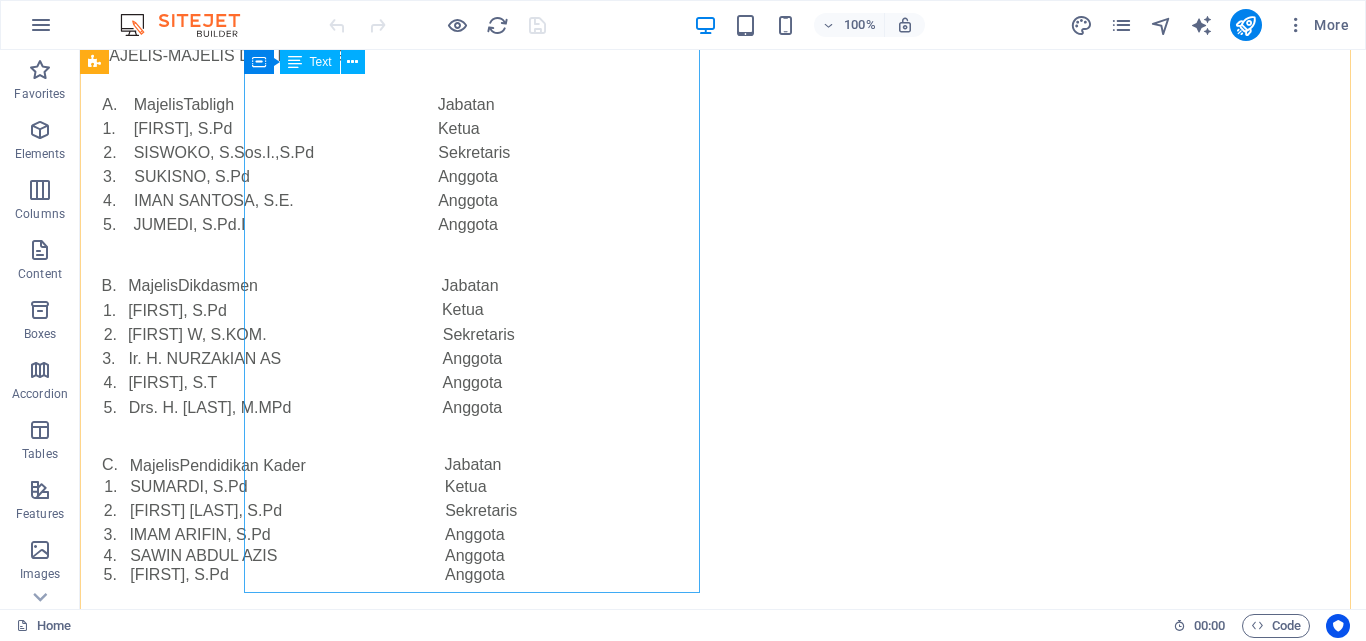 click on "PENASEHAT H. [LAST] [LAST], S.Ag H. M. [LAST], S.Pd Drs. H. [LAST] KETUA UMUM H. [LAST], S.Pd.,M.Pd .,SD KETUA I H. M. [LAST], S.Pd.,M.Pd KETUA II MA'MUN [LAST], S.Pd SEKRETARIS I [FIRST] [LAST], SE SEKRETARS II [FIRST] [LAST]. BENDAHARA I [FIRST] [LAST] [LAST], S.Pd.I BENDAHARA II [LAST], S.Pd.I.,M.Pd MAJELIS-MAJELIS DAN LEMBAGA A. MajelisTabligh Jabatan 1. [FIRST], S.Pd Ketua 2. [FIRST] [LAST], S.Sos.I.,S.Pd Sekretaris 3. [LAST], S.Pd Anggota 4. [FIRST] [LAST], S.E. Anggota 5. [FIRST], S.Pd.I Anggota B. MajelisDikdasmen Jabatan 1. [FIRST], S.Pd Ketua 2. [FIRST] W, S.KOM. Sekretaris 3. Ir. H. [LAST] [LAST] AS Anggota 4. [FIRST], S.T Anggota 5. Drs. H. [LAST], M.MPd Anggota C. MajelisPendidikan Kader Jabatan 1. [FIRST], S.Pd Ketua 2. [FIRST] [LAST], S.Pd Sekretaris 3. [FIRST] [LAST], S.Pd Anggota 4. [FIRST] [LAST] [LAST] Anggota 5. [FIRST], S.Pd Anggota" at bounding box center (324, 54) 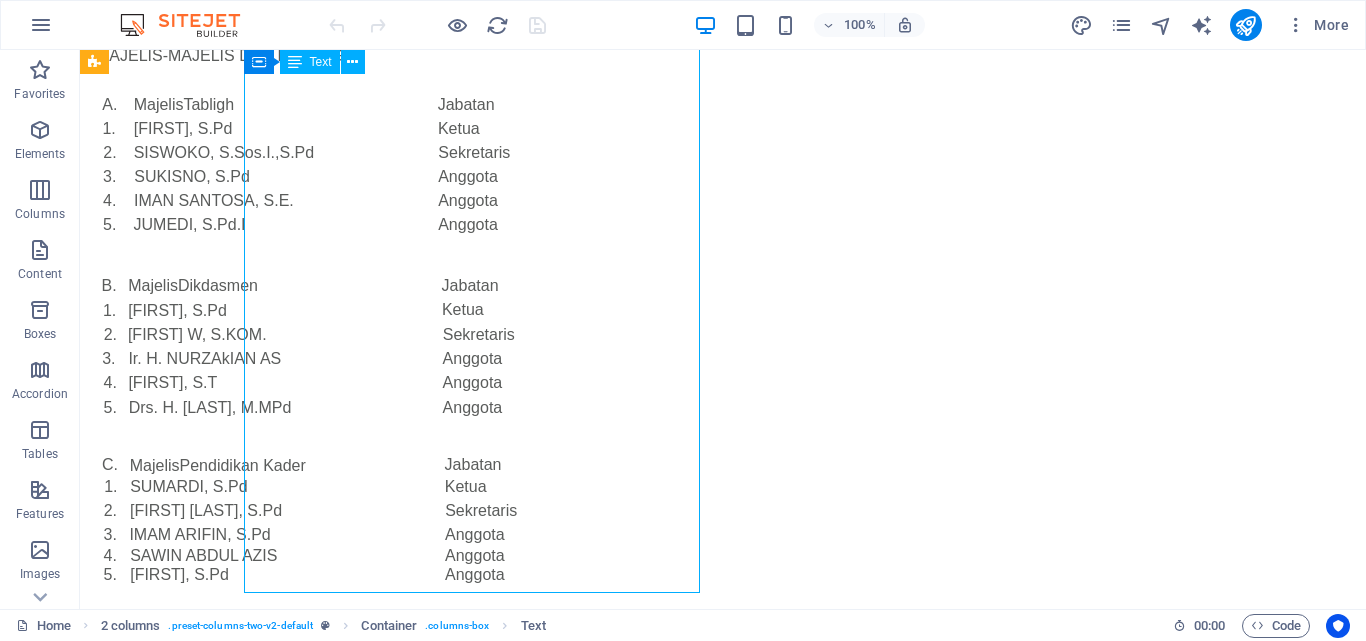 click on "PENASEHAT H. [LAST] [LAST], S.Ag H. M. [LAST], S.Pd Drs. H. [LAST] KETUA UMUM H. [LAST], S.Pd.,M.Pd .,SD KETUA I H. M. [LAST], S.Pd.,M.Pd KETUA II MA'MUN [LAST], S.Pd SEKRETARIS I [FIRST] [LAST], SE SEKRETARS II [FIRST] [LAST]. BENDAHARA I [FIRST] [LAST] [LAST], S.Pd.I BENDAHARA II [LAST], S.Pd.I.,M.Pd MAJELIS-MAJELIS DAN LEMBAGA A. MajelisTabligh Jabatan 1. [FIRST], S.Pd Ketua 2. [FIRST] [LAST], S.Sos.I.,S.Pd Sekretaris 3. [LAST], S.Pd Anggota 4. [FIRST] [LAST], S.E. Anggota 5. [FIRST], S.Pd.I Anggota B. MajelisDikdasmen Jabatan 1. [FIRST], S.Pd Ketua 2. [FIRST] W, S.KOM. Sekretaris 3. Ir. H. [LAST] [LAST] AS Anggota 4. [FIRST], S.T Anggota 5. Drs. H. [LAST], M.MPd Anggota C. MajelisPendidikan Kader Jabatan 1. [FIRST], S.Pd Ketua 2. [FIRST] [LAST], S.Pd Sekretaris 3. [FIRST] [LAST], S.Pd Anggota 4. [FIRST] [LAST] [LAST] Anggota 5. [FIRST], S.Pd Anggota" at bounding box center [324, 54] 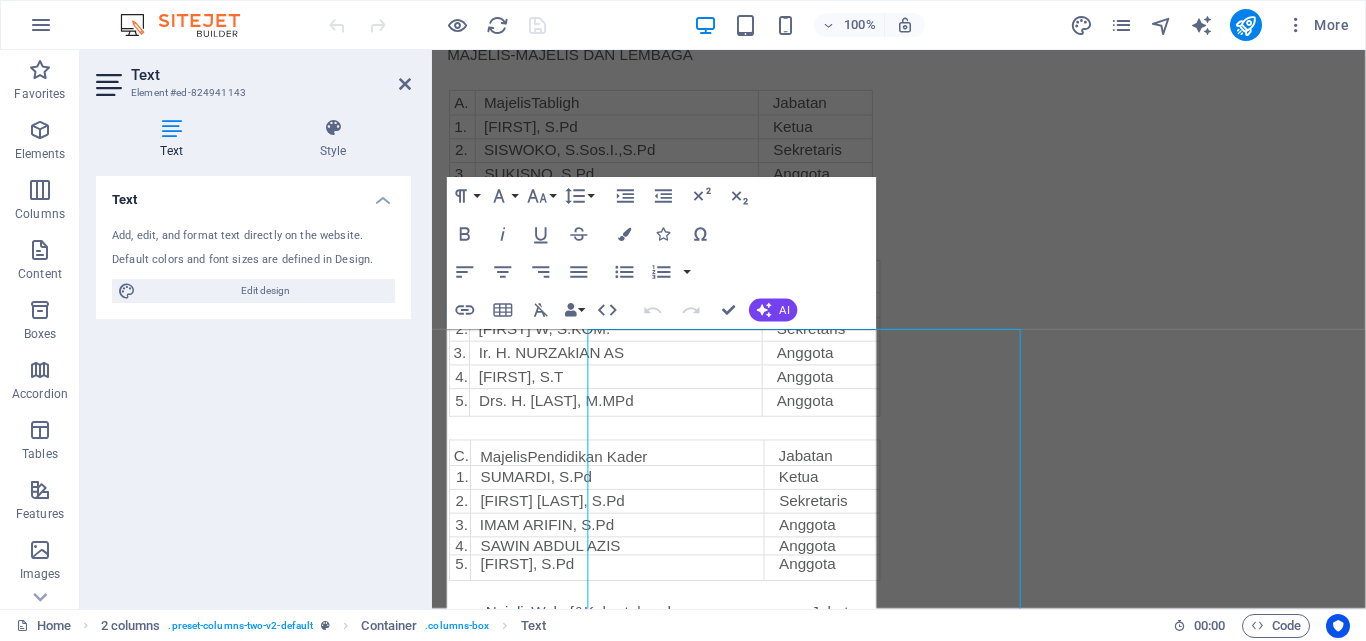 click on "H. M. [LAST], S.Pd" at bounding box center (676, -424) 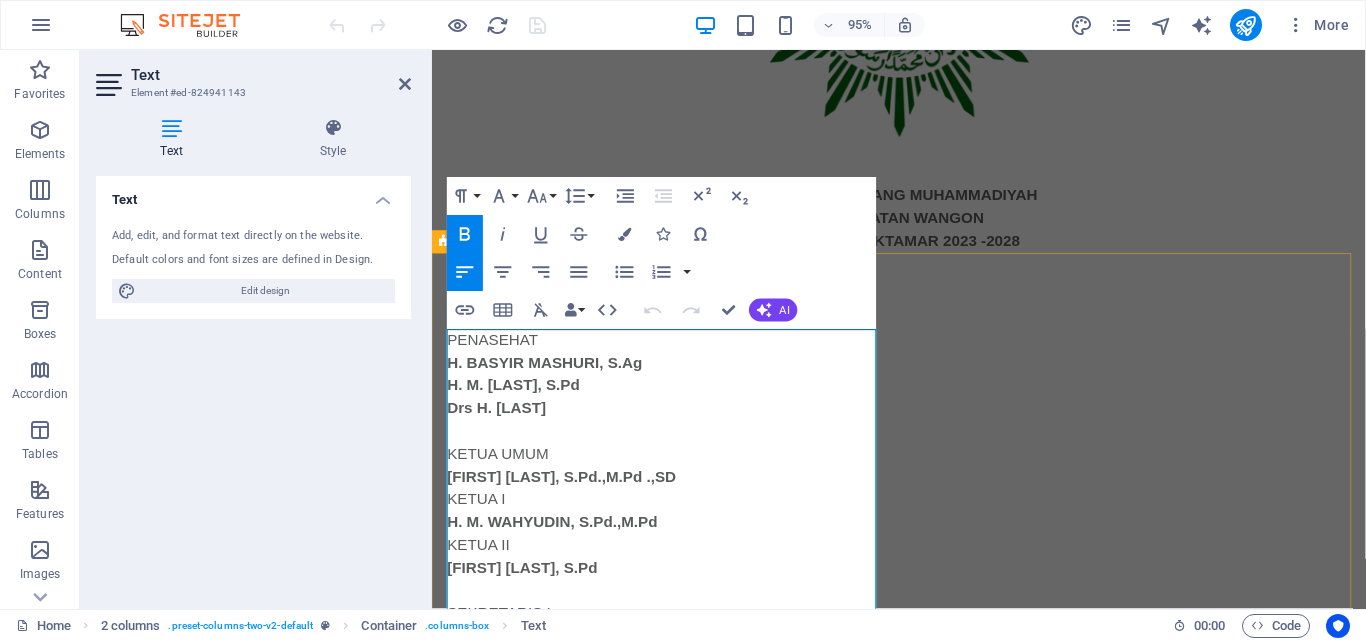 scroll, scrollTop: 672, scrollLeft: 0, axis: vertical 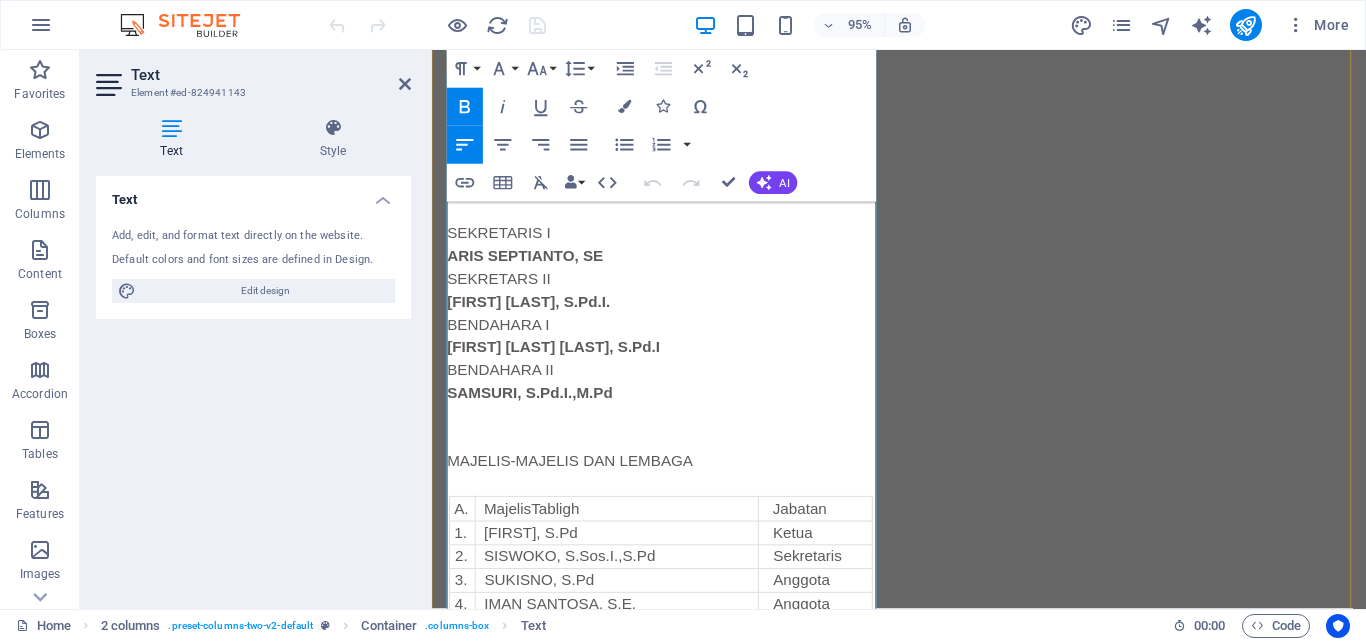 click on "[FIRST], S.Pd" at bounding box center (631, 559) 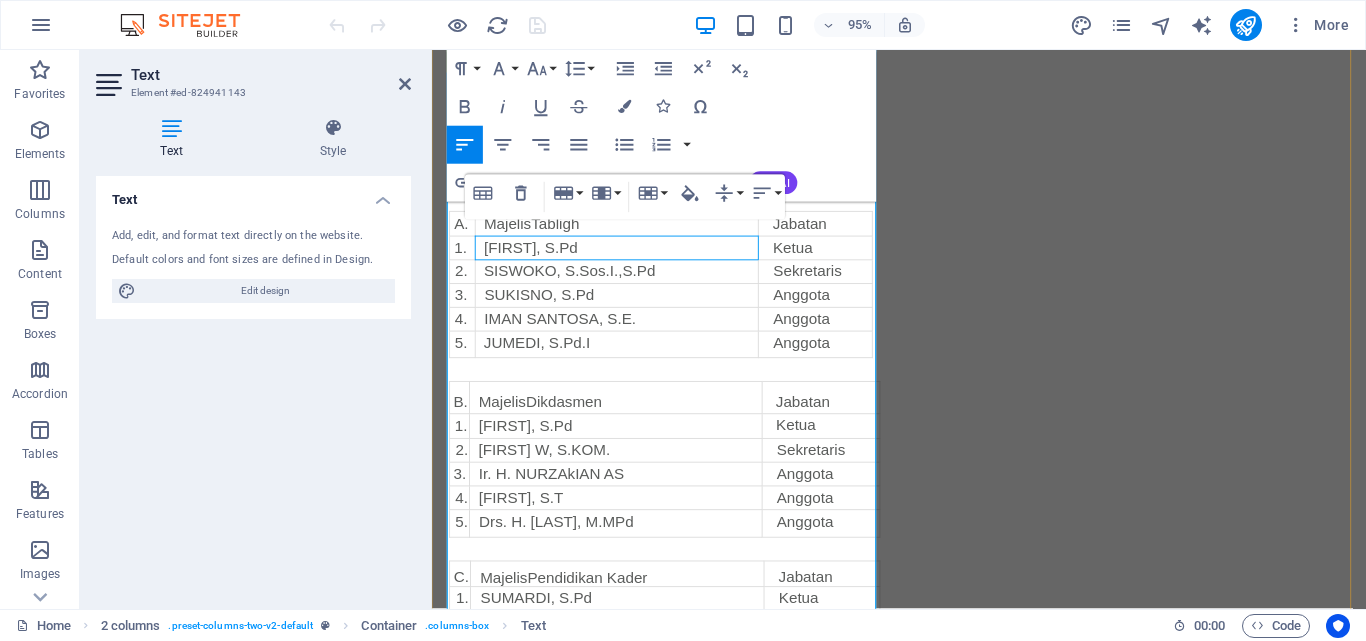 scroll, scrollTop: 872, scrollLeft: 0, axis: vertical 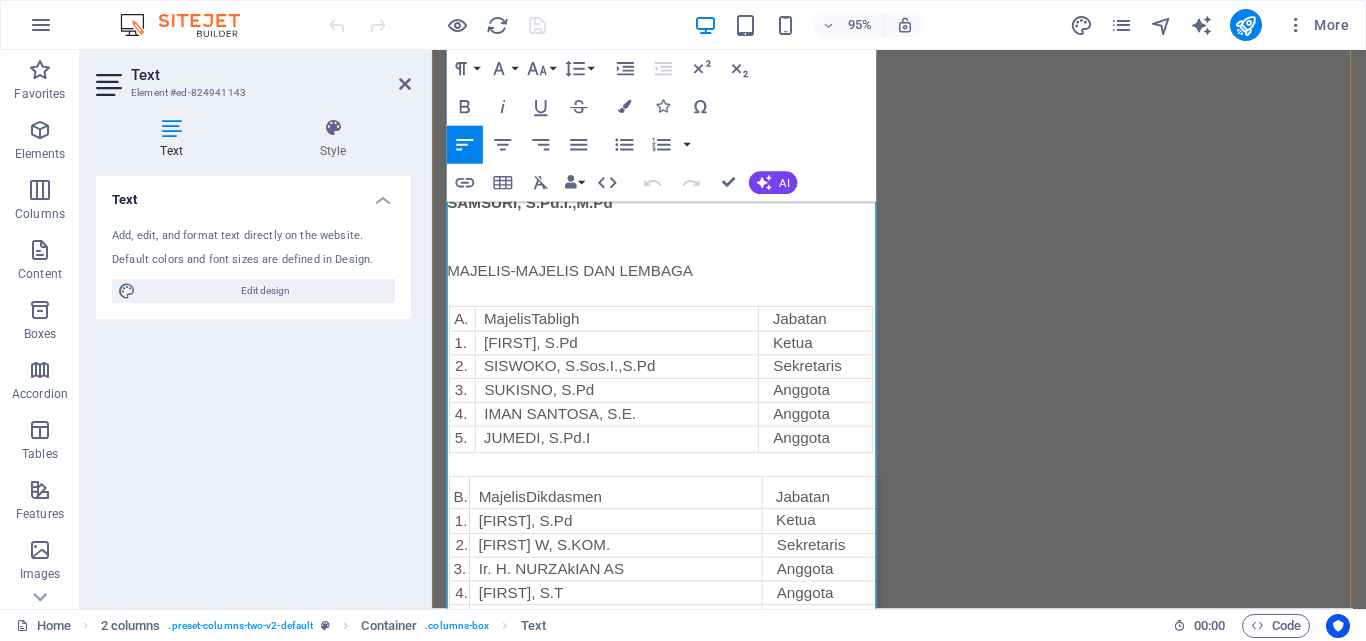 click on "MAJELIS-MAJELIS DAN LEMBAGA" at bounding box center (676, 284) 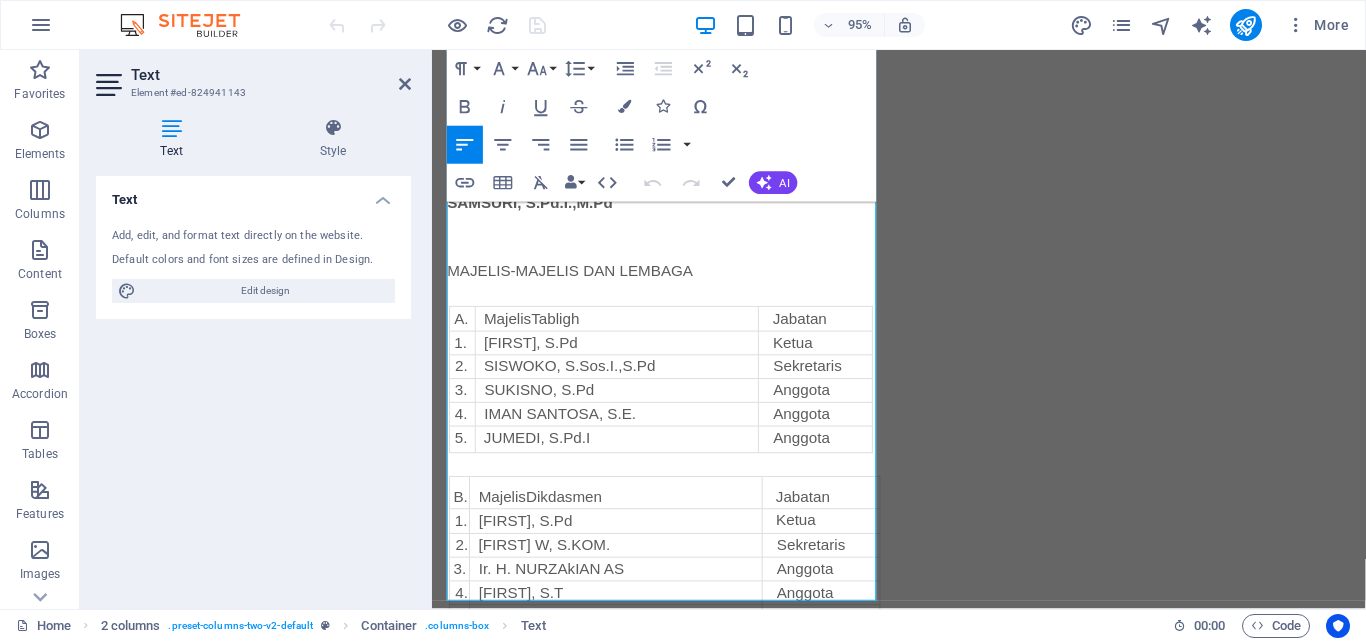 scroll, scrollTop: 1151, scrollLeft: 0, axis: vertical 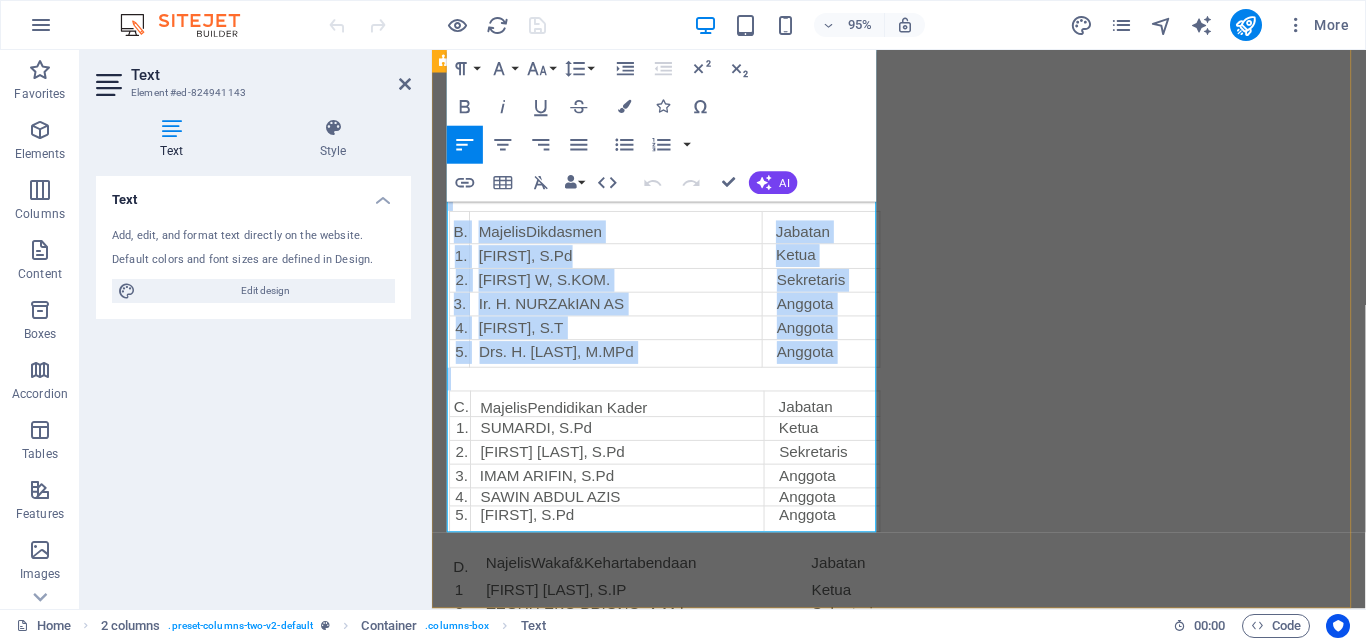 drag, startPoint x: 751, startPoint y: 297, endPoint x: 768, endPoint y: 595, distance: 298.4845 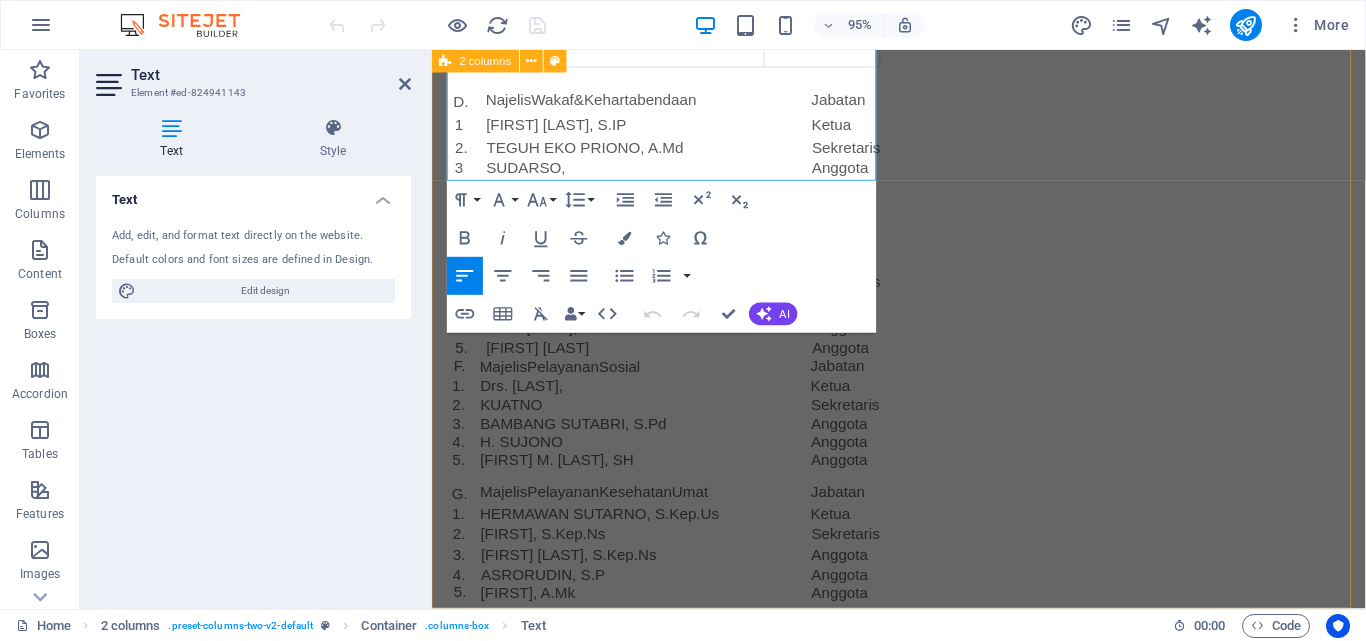 scroll, scrollTop: 1032, scrollLeft: 0, axis: vertical 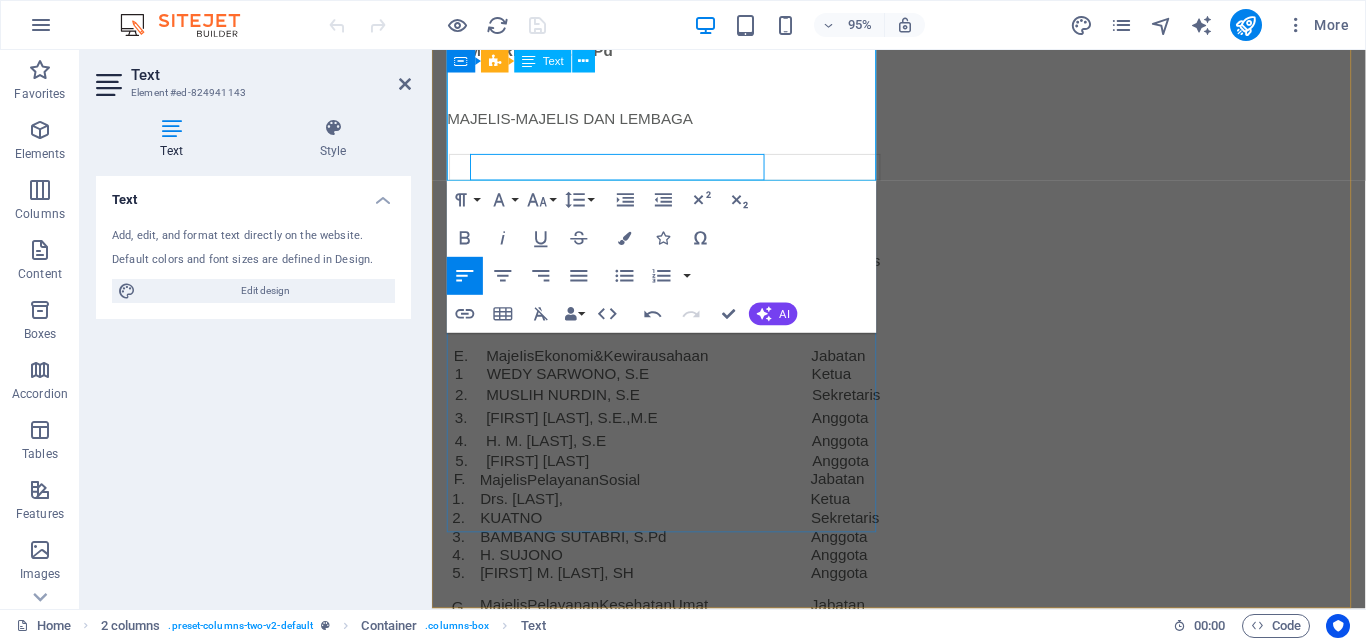 click at bounding box center [627, 174] 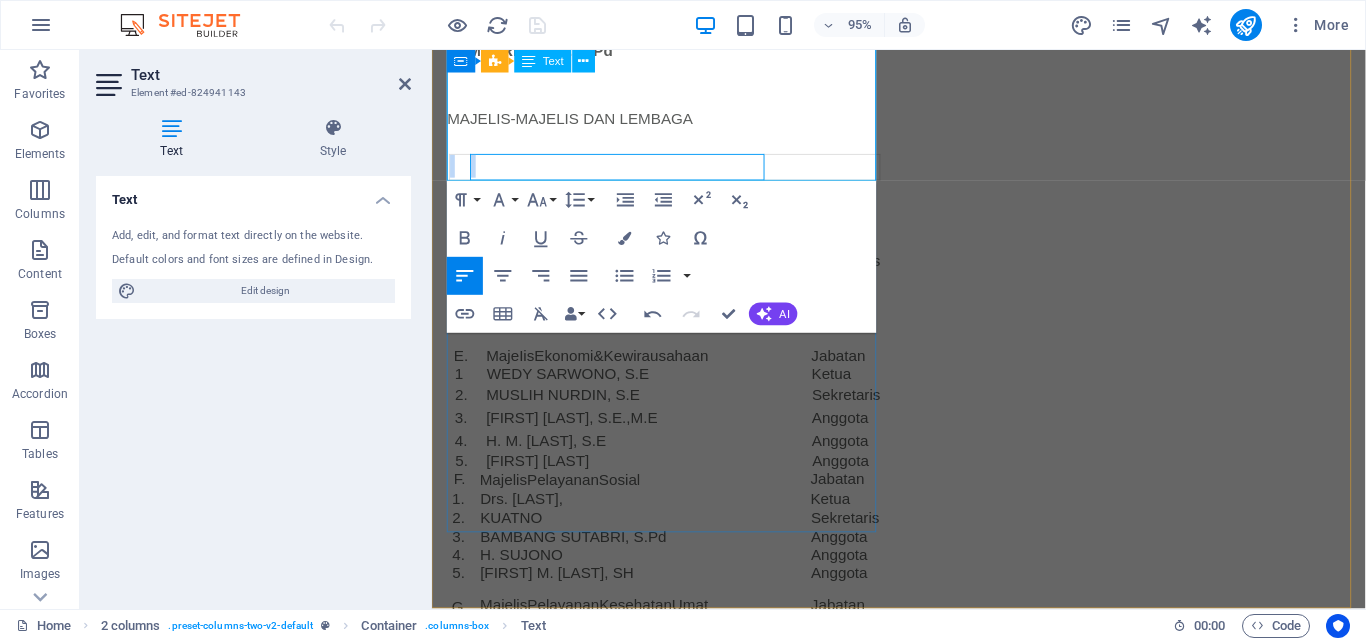 click at bounding box center (627, 174) 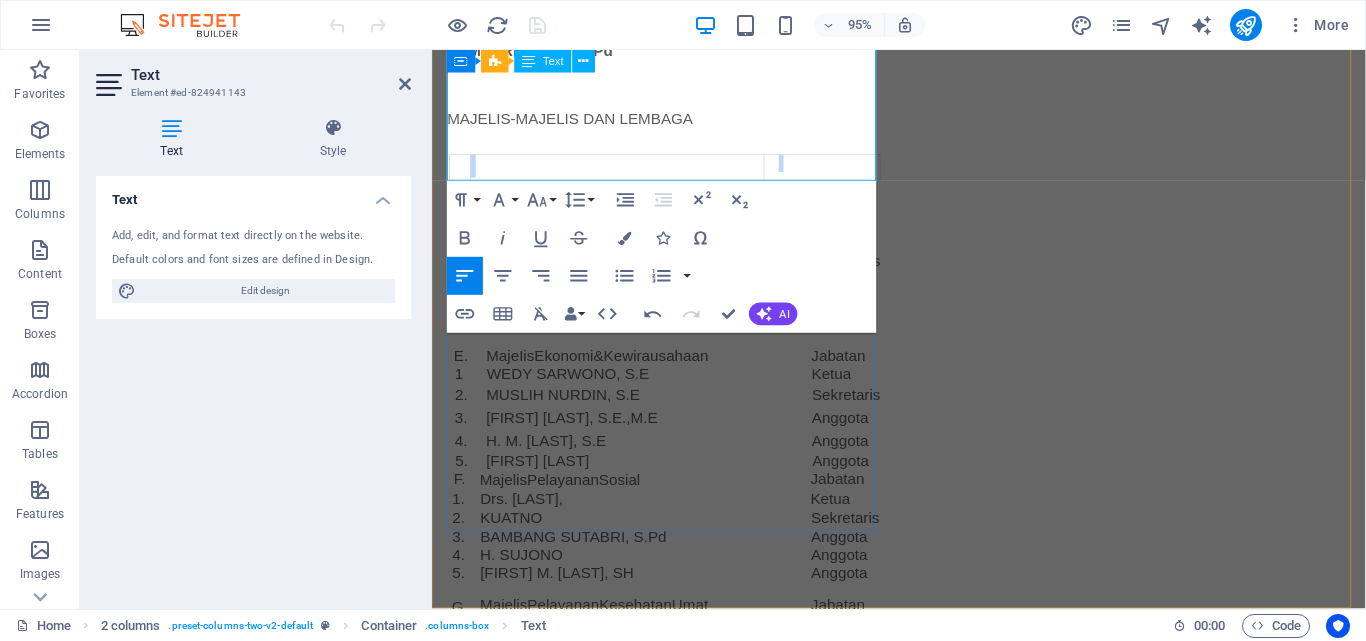 click at bounding box center [627, 174] 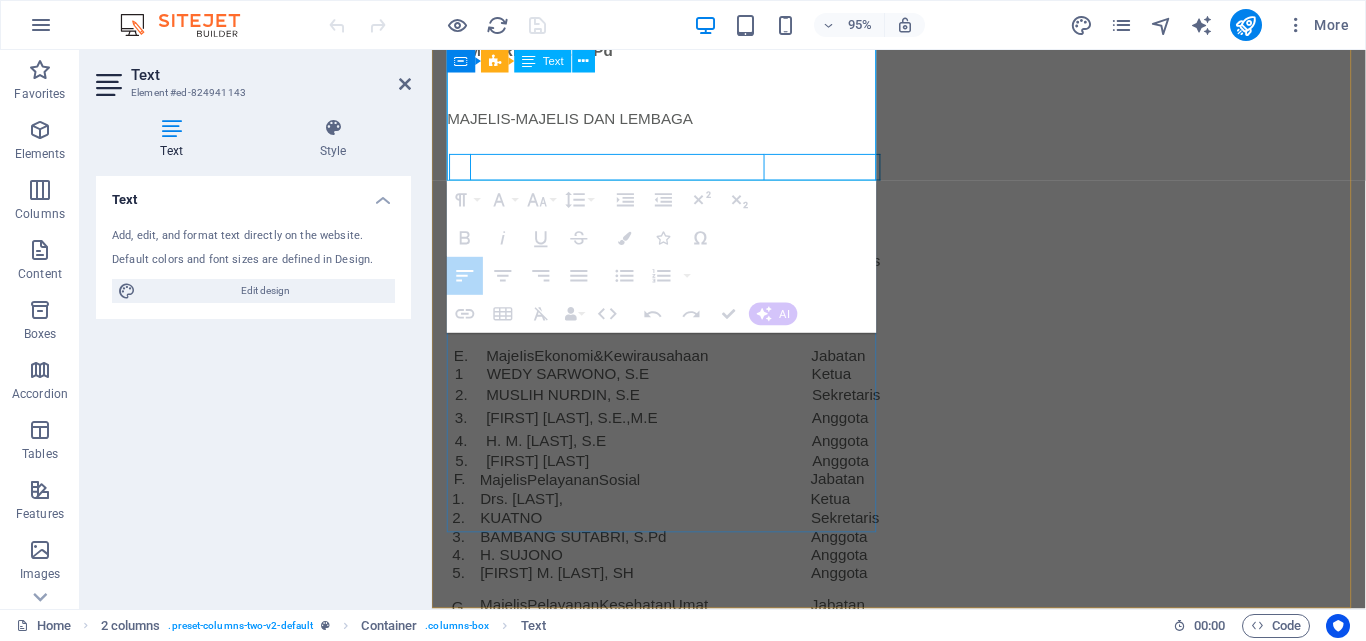 drag, startPoint x: 458, startPoint y: 181, endPoint x: 820, endPoint y: 178, distance: 362.01242 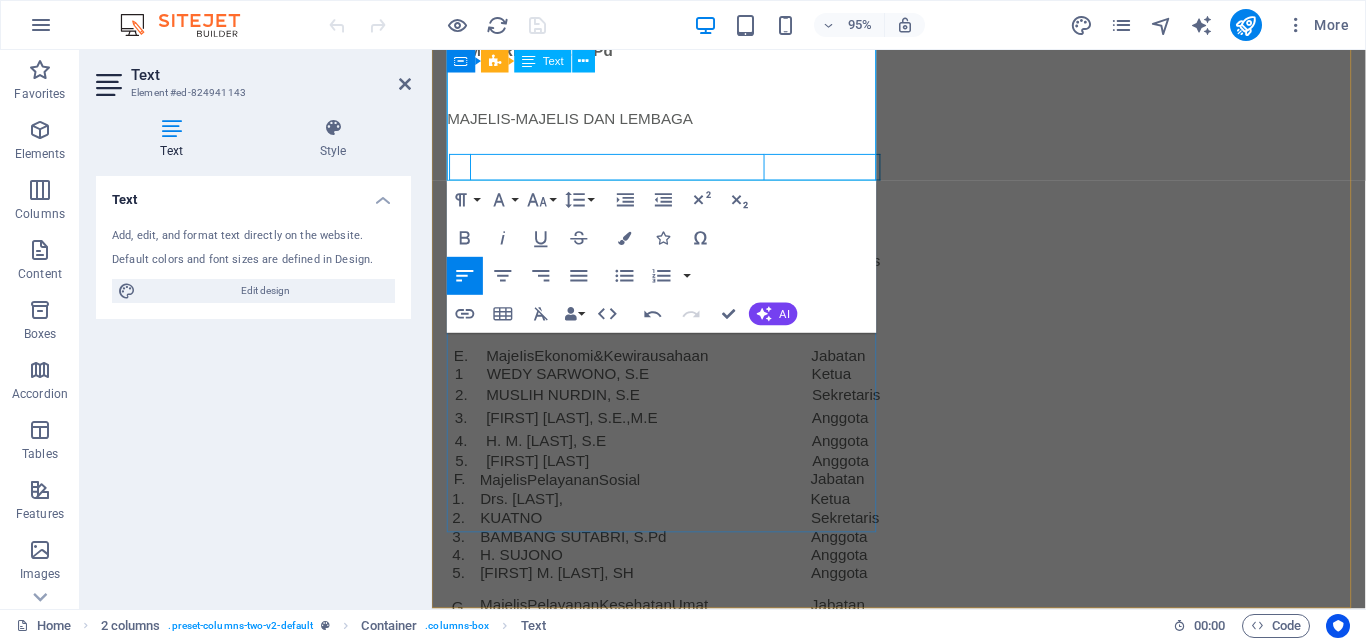 click at bounding box center [676, 148] 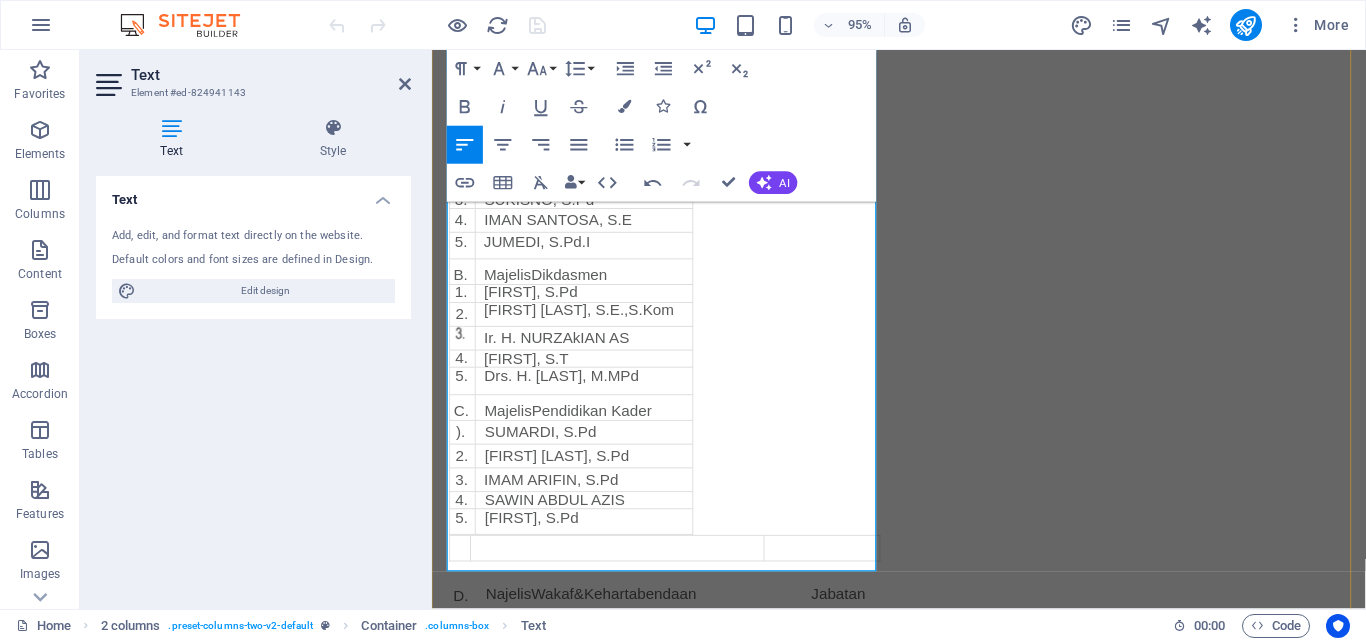 click at bounding box center [627, 575] 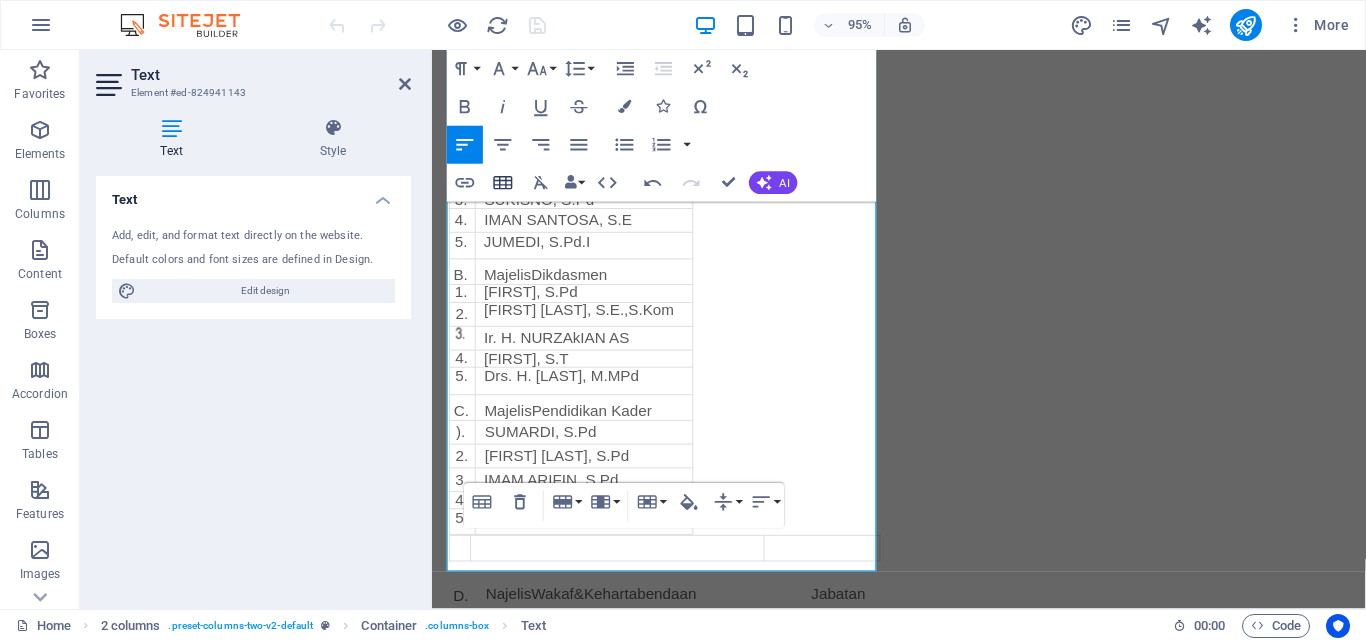 click 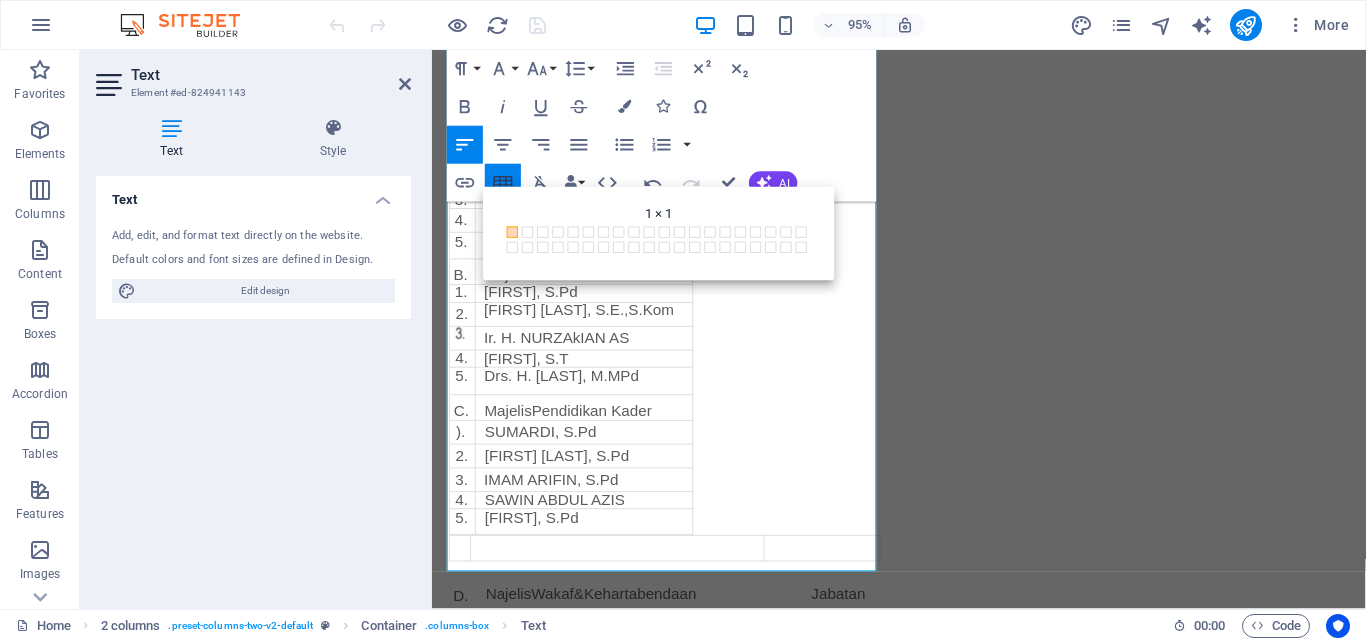 click 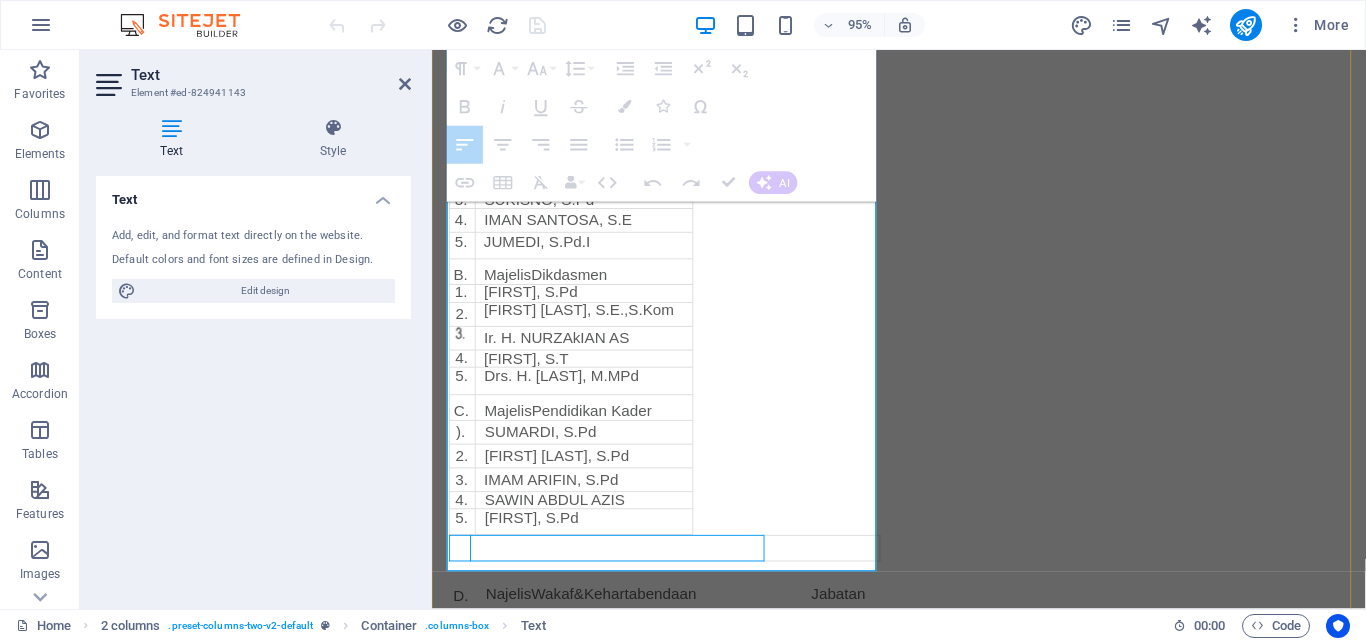 drag, startPoint x: 460, startPoint y: 576, endPoint x: 510, endPoint y: 578, distance: 50.039986 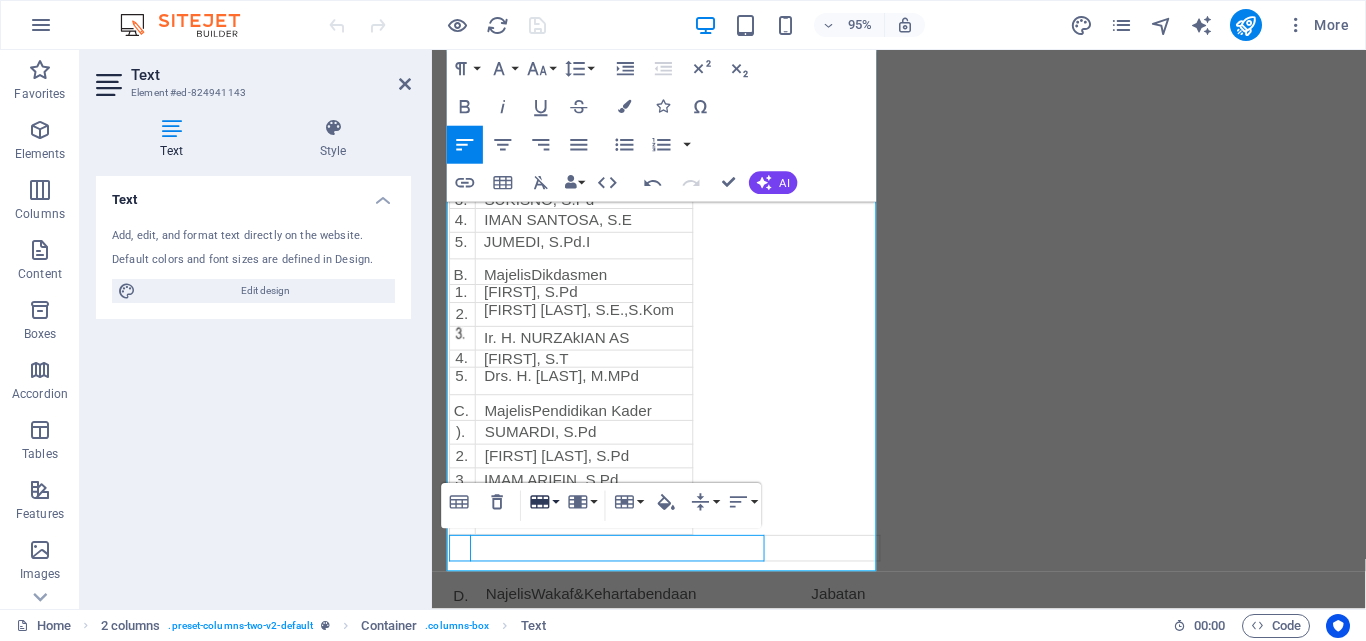 click on "Row" at bounding box center [544, 502] 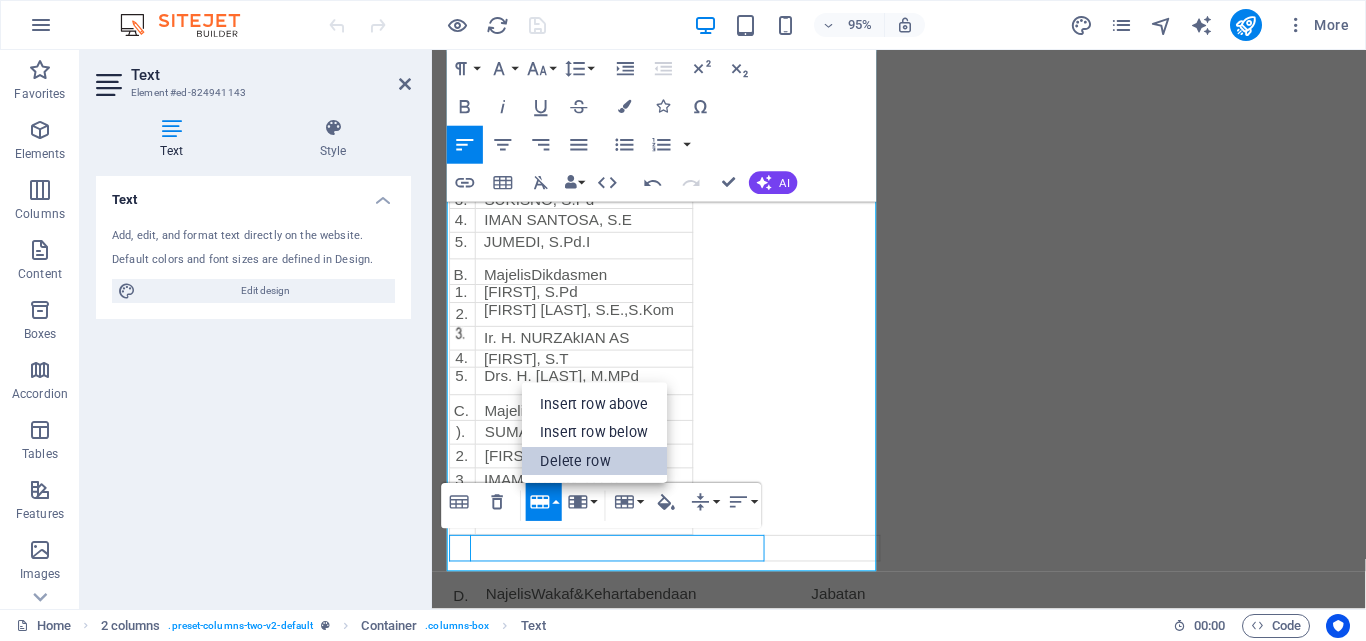 click on "Delete row" at bounding box center [595, 461] 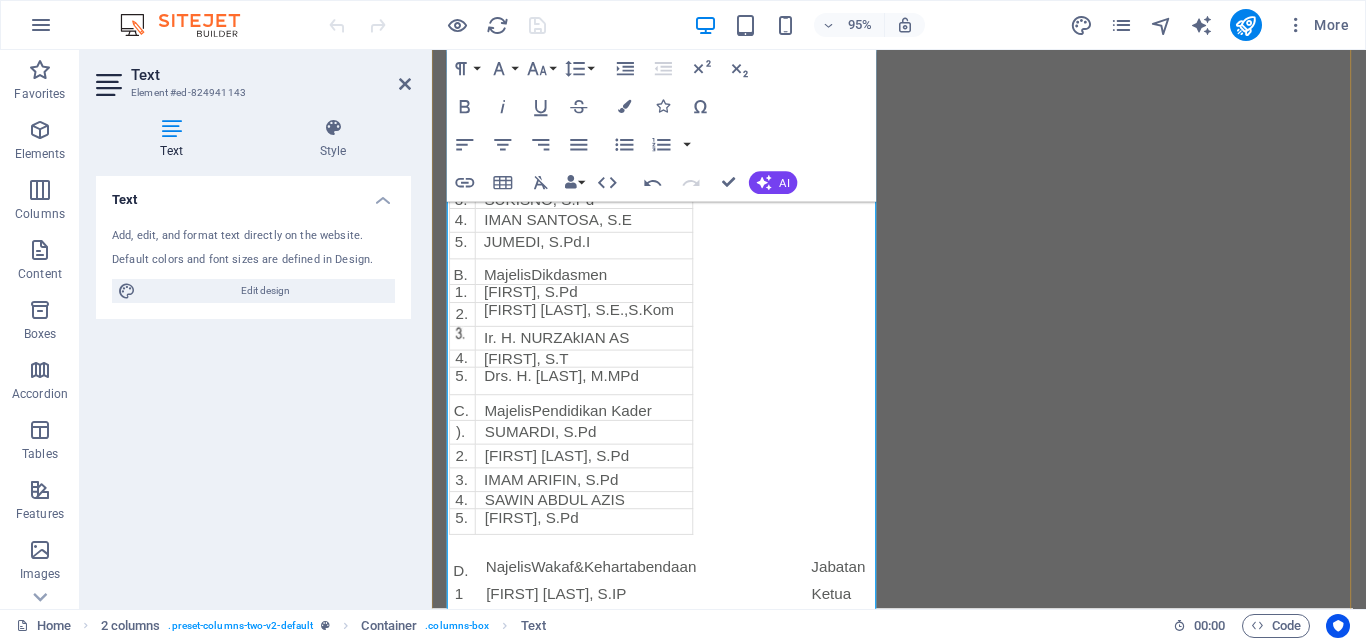 scroll, scrollTop: 932, scrollLeft: 0, axis: vertical 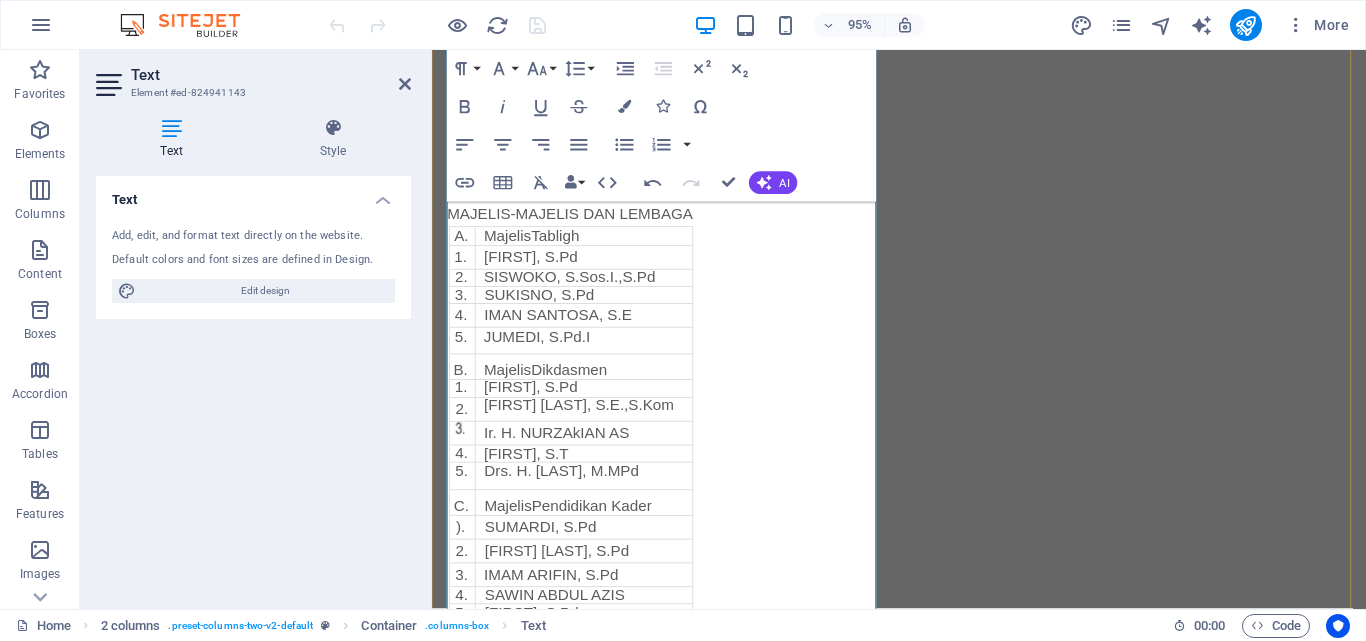 click on "[FIRST], S.Pd" at bounding box center [596, 406] 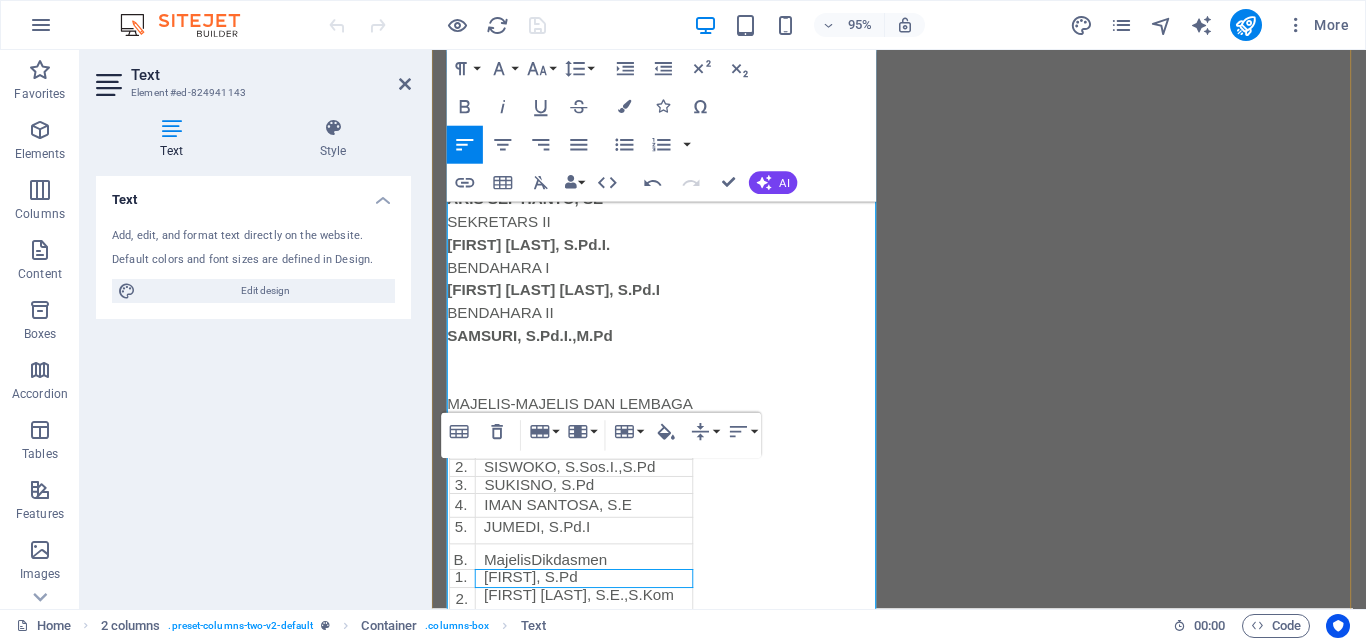 scroll, scrollTop: 932, scrollLeft: 0, axis: vertical 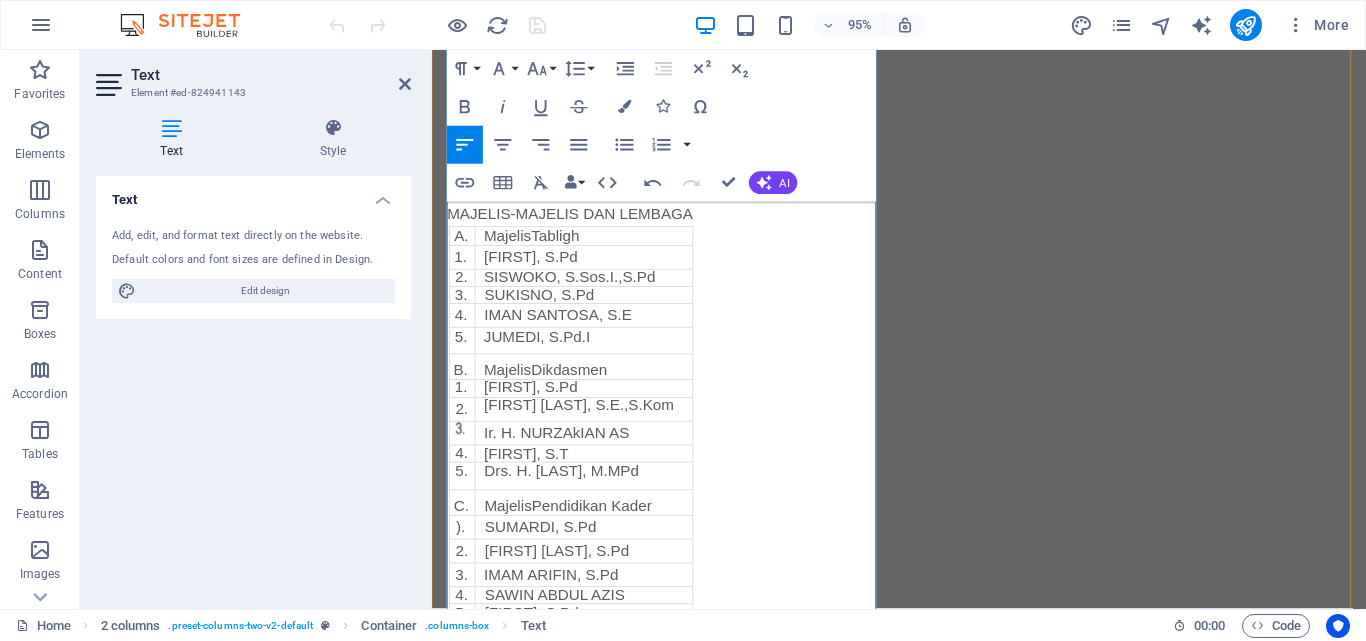drag, startPoint x: 742, startPoint y: 225, endPoint x: 738, endPoint y: 601, distance: 376.02127 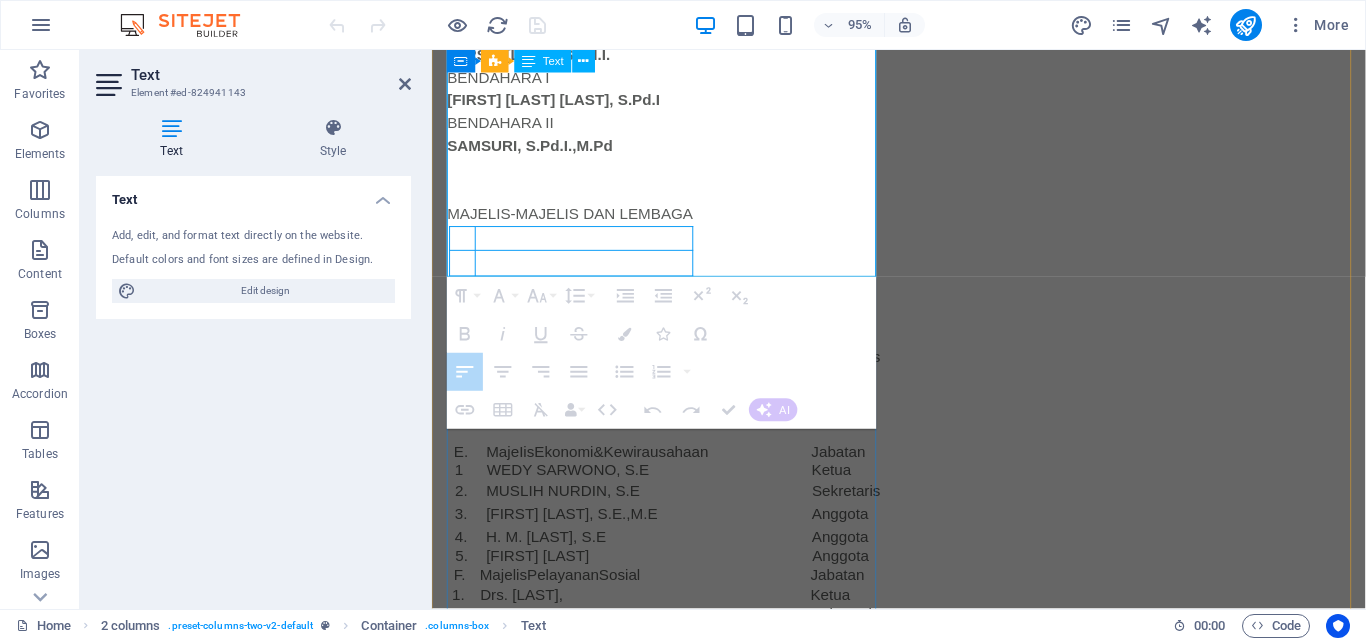 drag, startPoint x: 461, startPoint y: 251, endPoint x: 578, endPoint y: 269, distance: 118.37652 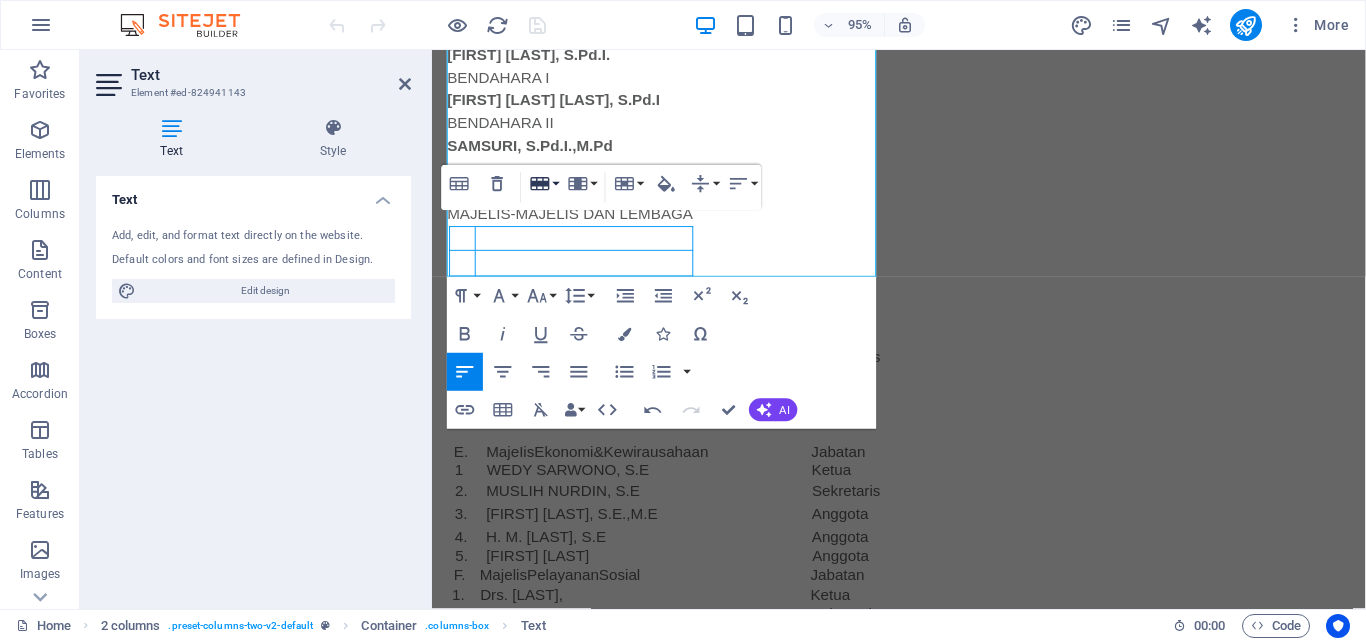 click on "Row" at bounding box center [544, 184] 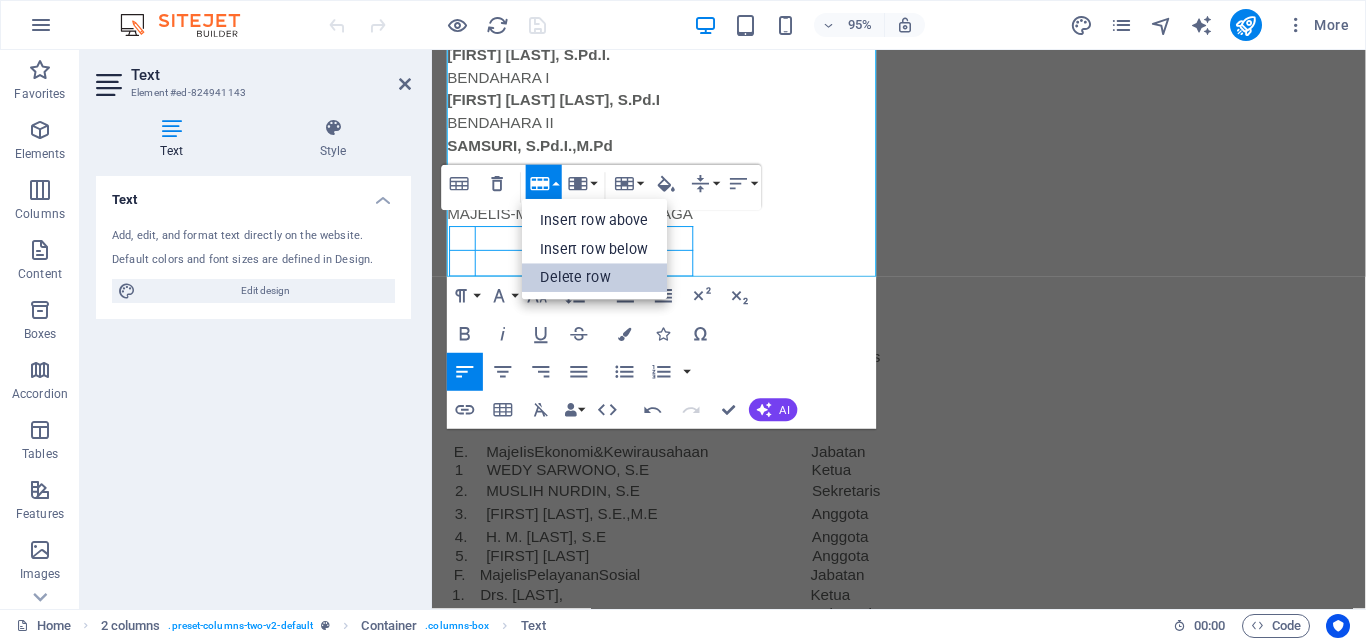click on "Delete row" at bounding box center (595, 278) 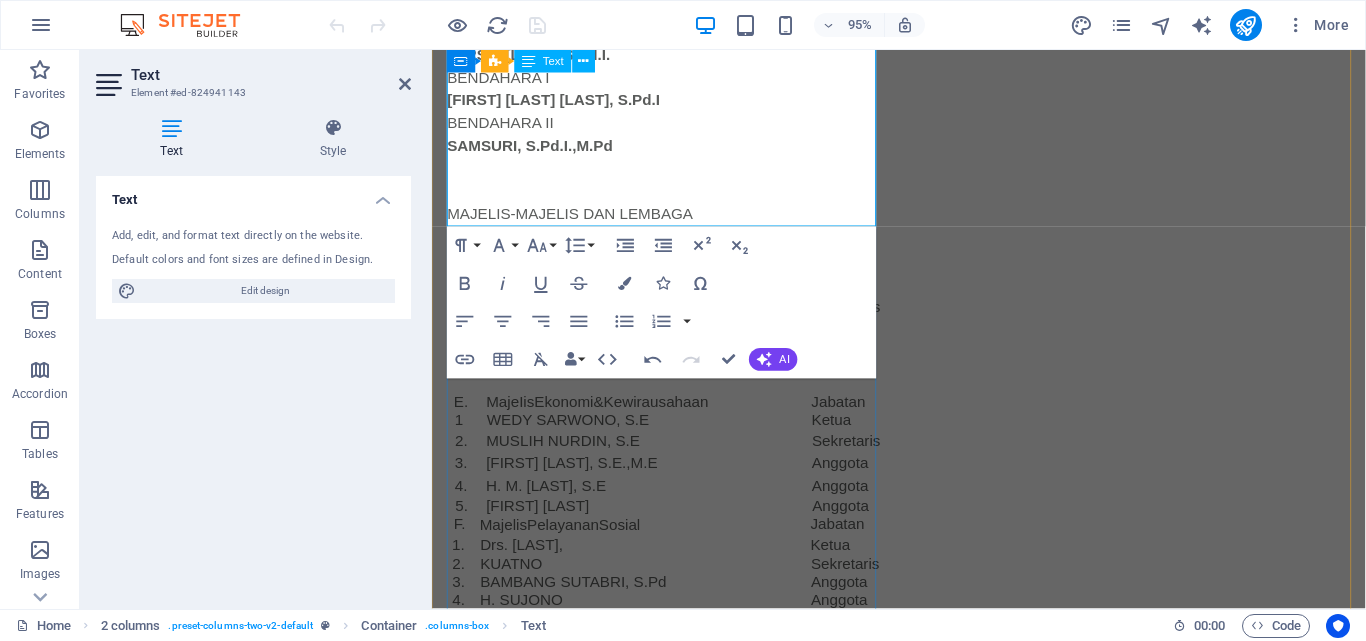 click on "MAJELIS-MAJELIS DAN LEMBAGA" at bounding box center [676, 224] 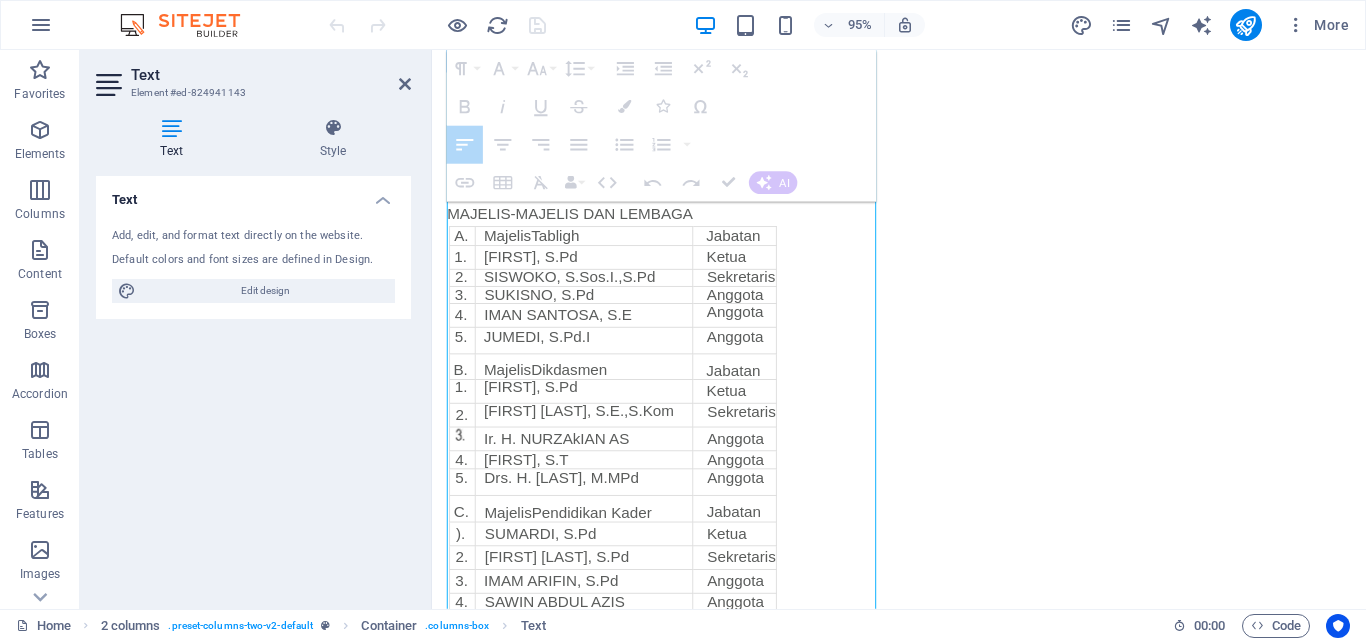 drag, startPoint x: 705, startPoint y: 404, endPoint x: 741, endPoint y: 417, distance: 38.27532 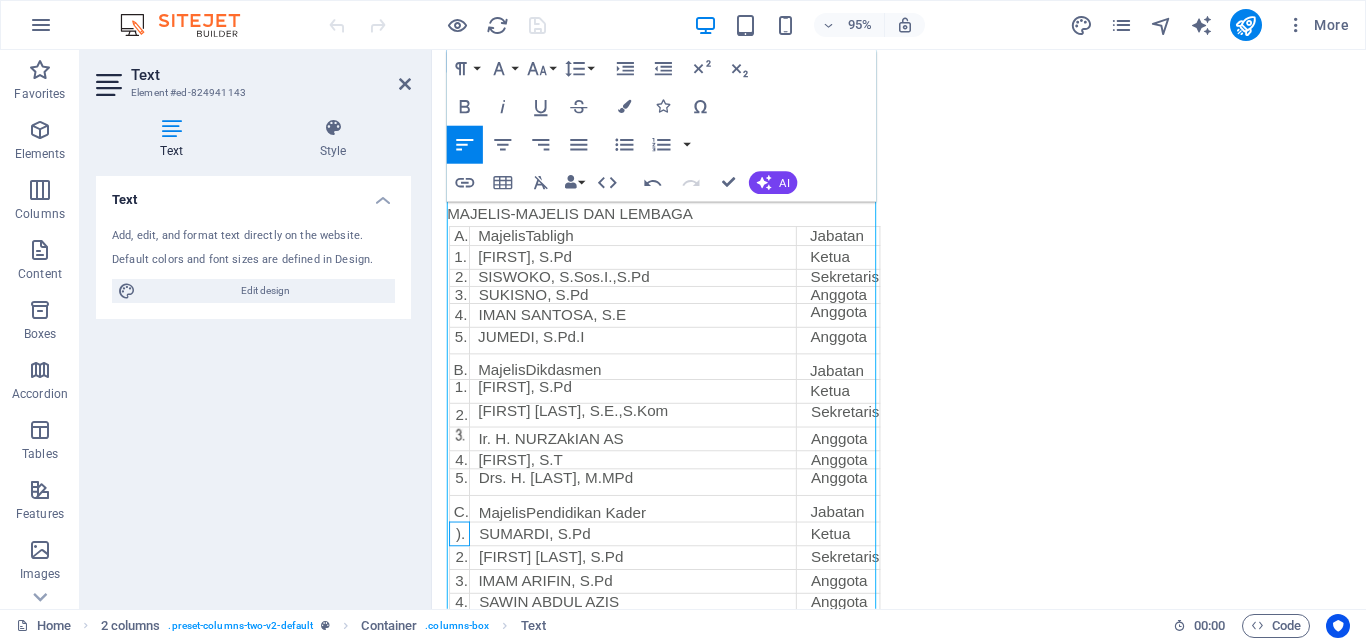 click on ")." at bounding box center [464, 560] 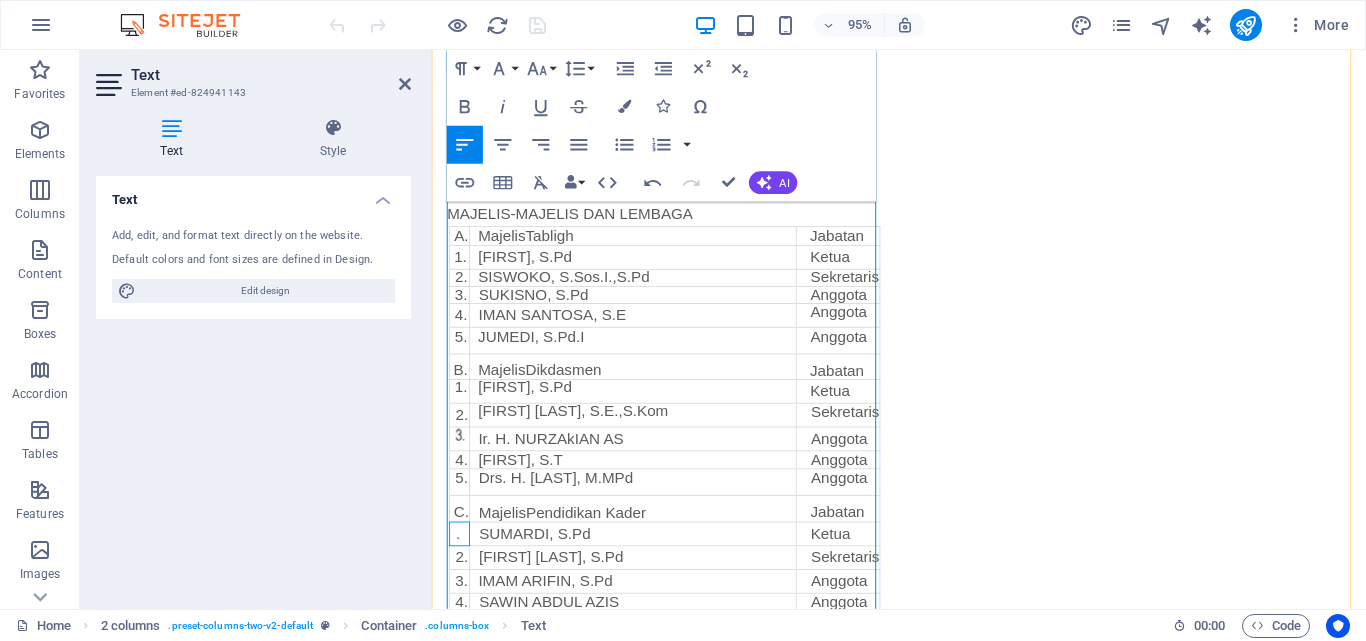 type 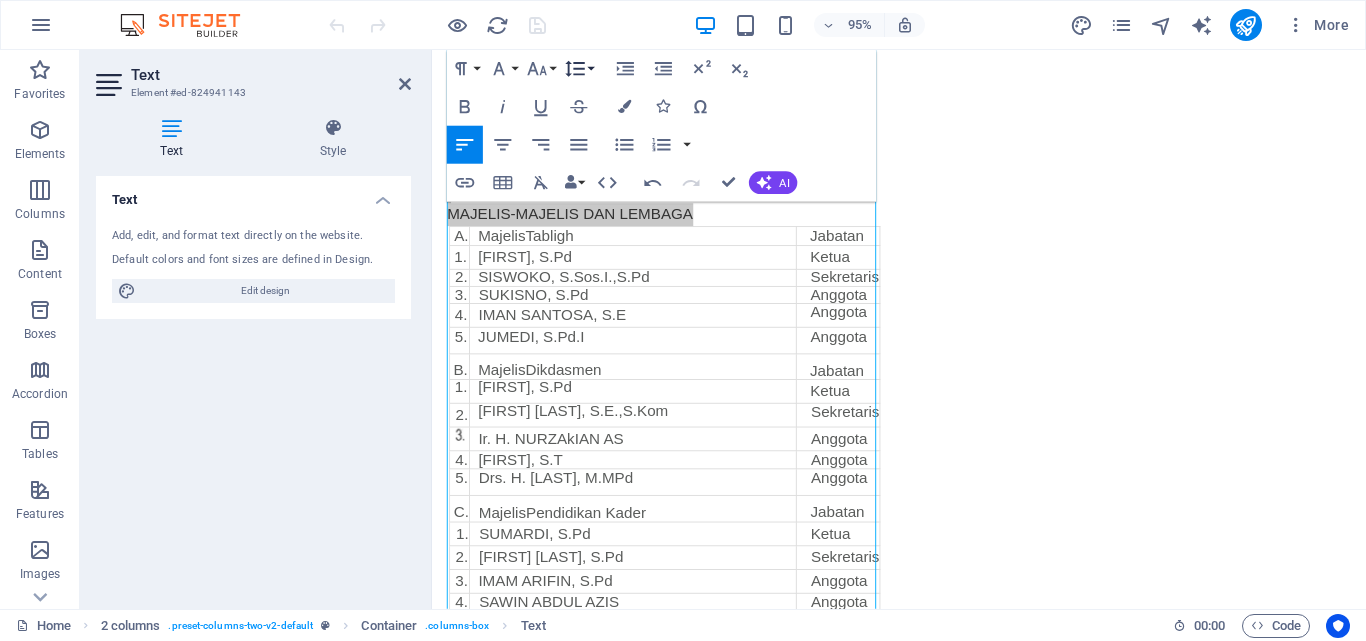 click 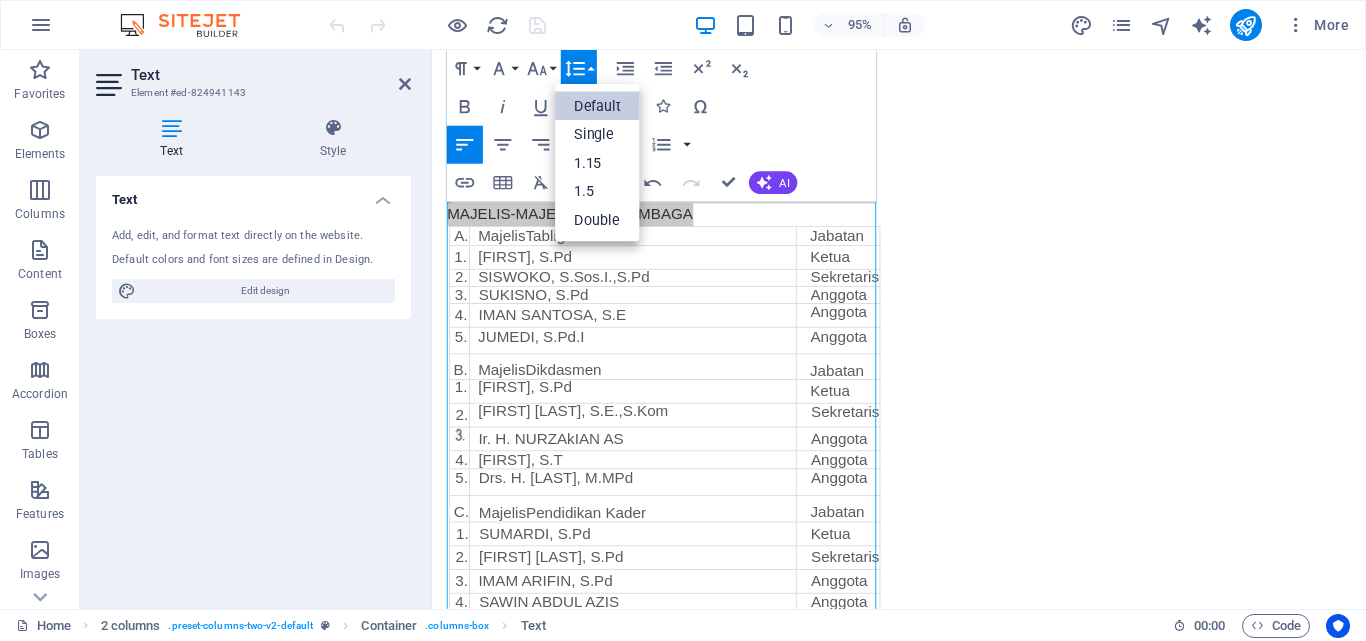 scroll, scrollTop: 0, scrollLeft: 0, axis: both 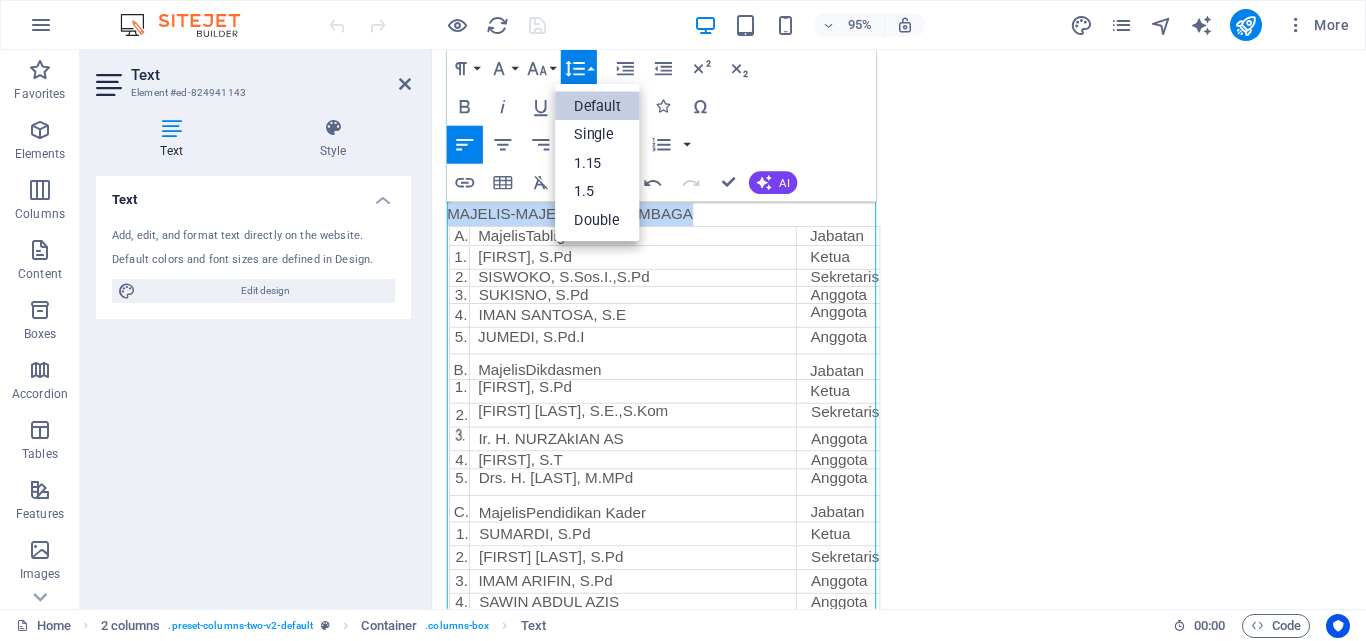 click on "Default" at bounding box center (598, 106) 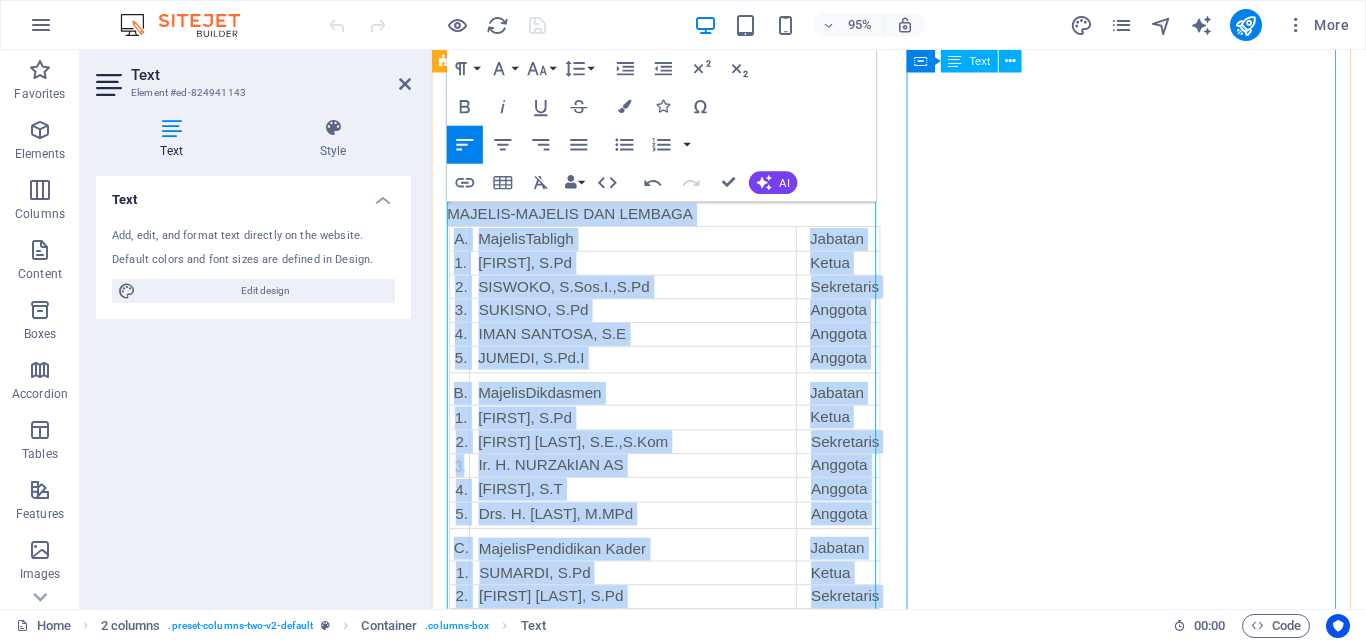 click on "D. NajelisWakaf&Kehartabendaan Jabatan 1 [FIRST] [LAST], S.IP Ketua 2. [FIRST] [LAST], A.Md Sekretaris 3 [LAST], Anggota 4. Drs. [LAST], Anggota 5 [LAST] Anggota E. MajeIisEkonomi&Kewirausahaan Jabatan 1 [FIRST] [LAST], S.E Ketua 2. [FIRST] [LAST], S.E Sekretaris 3. [FIRST] [LAST],S.E.,M.E Anggota 4. H. M. [LAST], S.E Anggota 5. [FIRST] [LAST] Anggota F. MajelisPelayananSosial Jabatan 1. Drs. [LAST], Ketua 2. [LAST] Sekretaris 3. [LAST] [LAST], S.Pd Anggota 4. H. [LAST] Anggota 5. [LAST] [LAST], SH Anggota G. MajelisPelayananKesehatanUmat Jabatan 1. [FIRST] [LAST], S.Kep.Us Ketua 2. [FIRST], S.Kep.Ns Sekretaris 3. [FIRST] [LAST], S.Kep.Ns Anggota 4. [FIRST], S.P Anggota 5. [FIRST], A.Mk Anggota H. MajelisTarjih&Tajdid Jabatan 1. [FIRST], S.Pd.I.,M.Pd Ketua 2. [FIRST] [LAST], S.Pd.I Sekretaris 3. [FIRST] [LAST] Anggota 4. [FIRST] [LAST] Anggota 5. M. [LAST], S.Pd.I Anggota I. LembagaBimbinganlbadah Haji Jabatan 1. H.M. [LAST], S.Pd Ketua 2. H. [LAST], S.Pd.,M.Pd Sekretaris 3. H. [LAST] [LAST] Anggota 4. 5." at bounding box center [676, 1219] 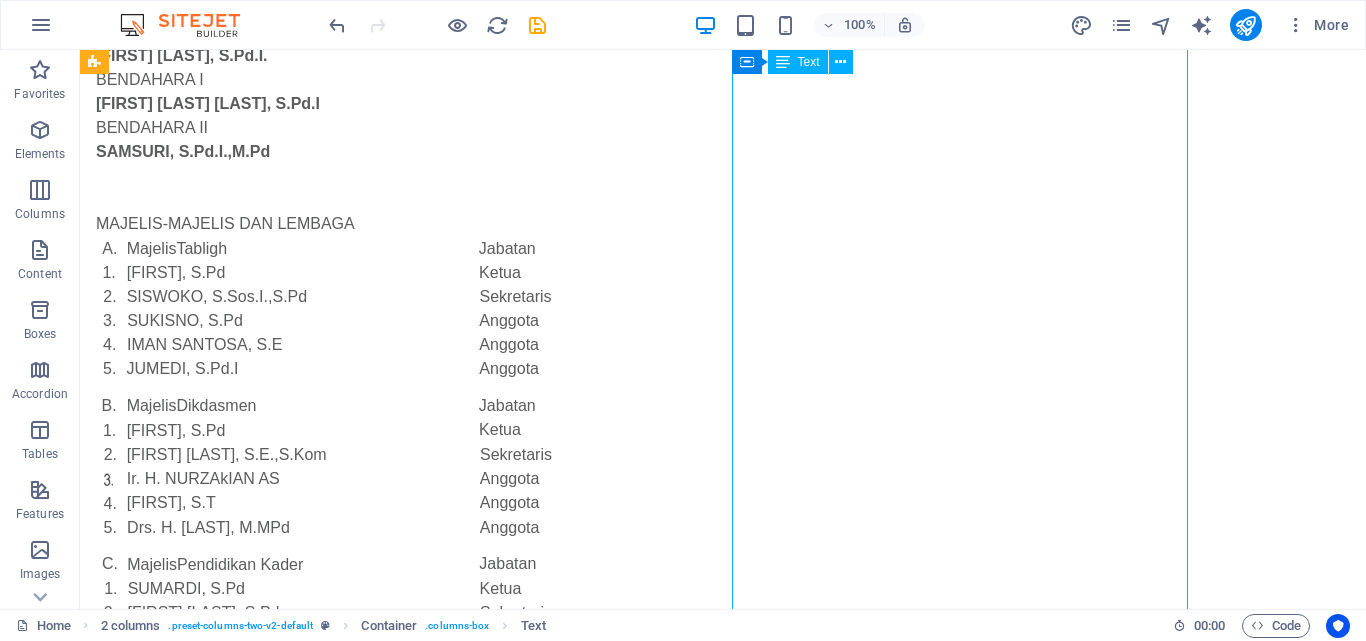 click on "D. NajelisWakaf&Kehartabendaan Jabatan 1 [FIRST] [LAST], S.IP Ketua 2. [FIRST] [LAST], A.Md Sekretaris 3 [LAST], Anggota 4. Drs. [LAST], Anggota 5 [LAST] Anggota E. MajeIisEkonomi&Kewirausahaan Jabatan 1 [FIRST] [LAST], S.E Ketua 2. [FIRST] [LAST], S.E Sekretaris 3. [FIRST] [LAST],S.E.,M.E Anggota 4. H. M. [LAST], S.E Anggota 5. [FIRST] [LAST] Anggota F. MajelisPelayananSosial Jabatan 1. Drs. [LAST], Ketua 2. [LAST] Sekretaris 3. [LAST] [LAST], S.Pd Anggota 4. H. [LAST] Anggota 5. [LAST] [LAST], SH Anggota G. MajelisPelayananKesehatanUmat Jabatan 1. [FIRST] [LAST], S.Kep.Us Ketua 2. [FIRST], S.Kep.Ns Sekretaris 3. [FIRST] [LAST], S.Kep.Ns Anggota 4. [FIRST], S.P Anggota 5. [FIRST], A.Mk Anggota H. MajelisTarjih&Tajdid Jabatan 1. [FIRST], S.Pd.I.,M.Pd Ketua 2. [FIRST] [LAST], S.Pd.I Sekretaris 3. [FIRST] [LAST] Anggota 4. [FIRST] [LAST] Anggota 5. M. [LAST], S.Pd.I Anggota I. LembagaBimbinganlbadah Haji Jabatan 1. H.M. [LAST], S.Pd Ketua 2. H. [LAST], S.Pd.,M.Pd Sekretaris 3. H. [LAST] [LAST] Anggota 4. 5." at bounding box center [324, 1203] 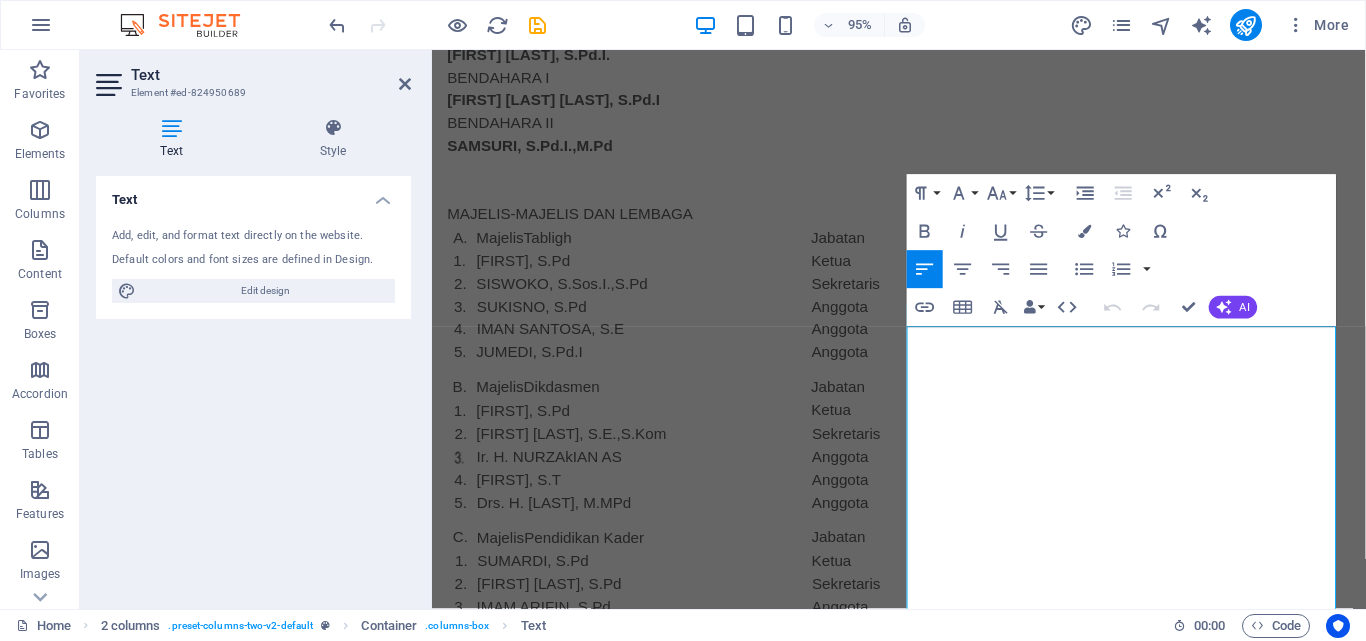 scroll, scrollTop: 275, scrollLeft: 0, axis: vertical 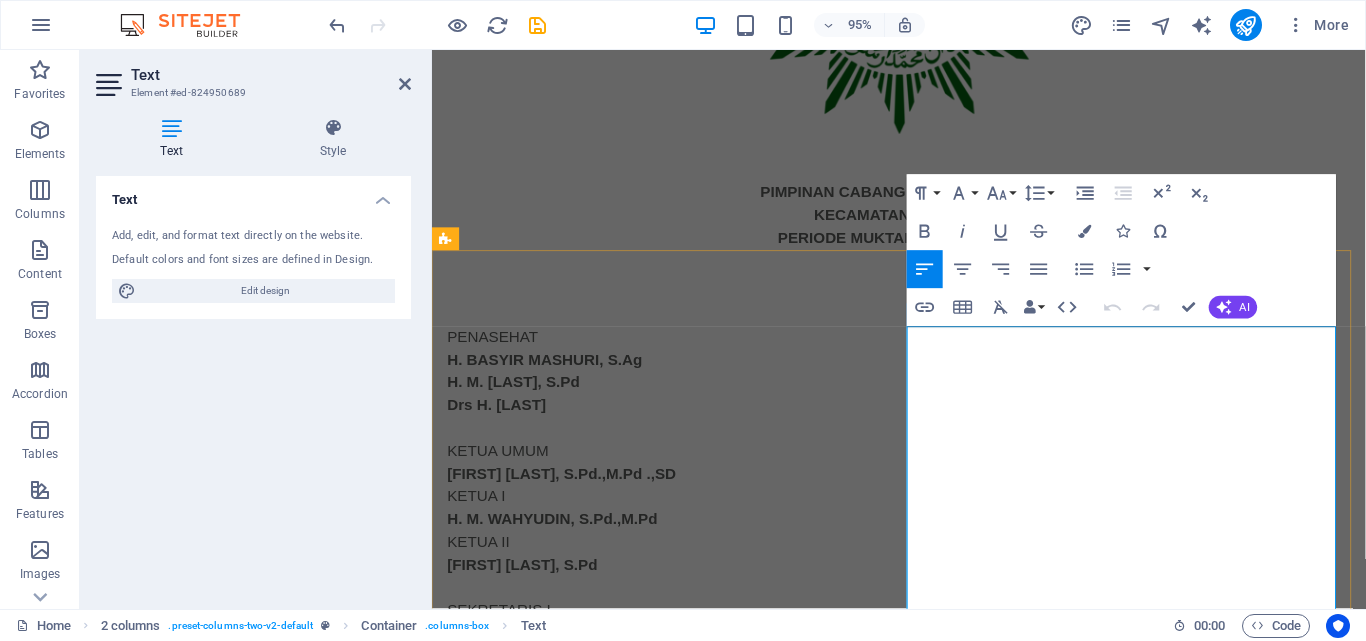 click on "TEGUH EKO PRIONO, A.Md" at bounding box center (651, 1445) 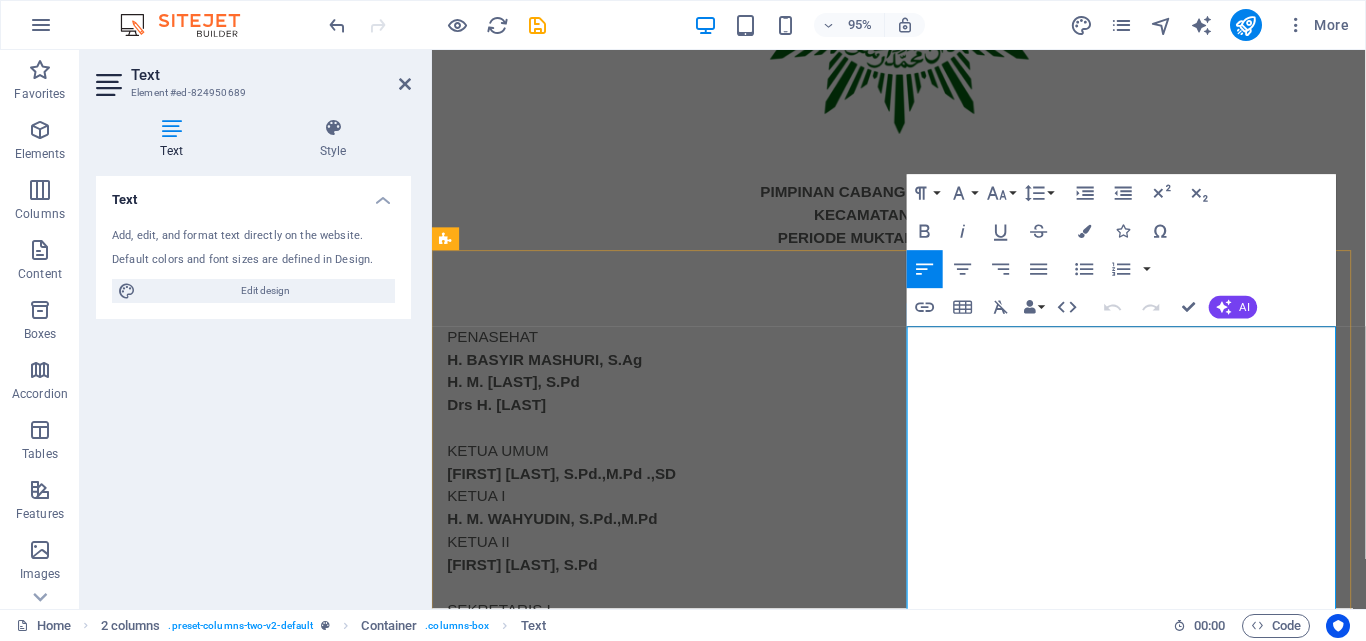 click on "TEGUH EKO PRIONO, A.Md" at bounding box center [651, 1445] 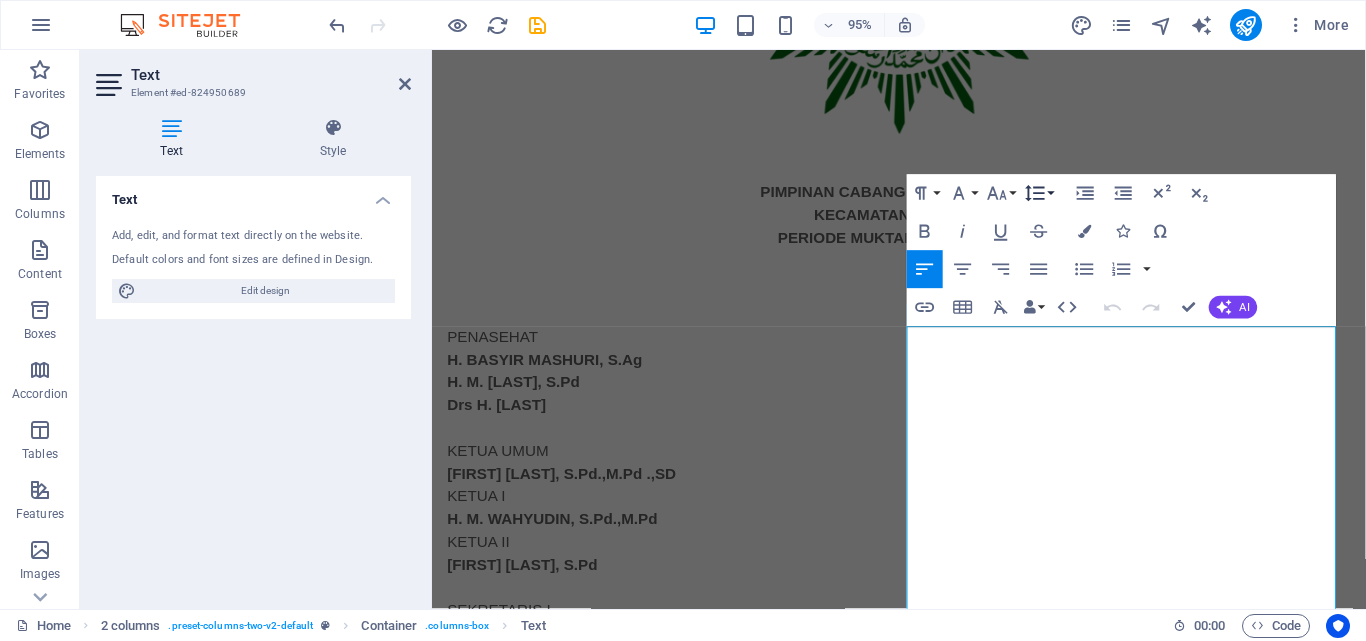 click 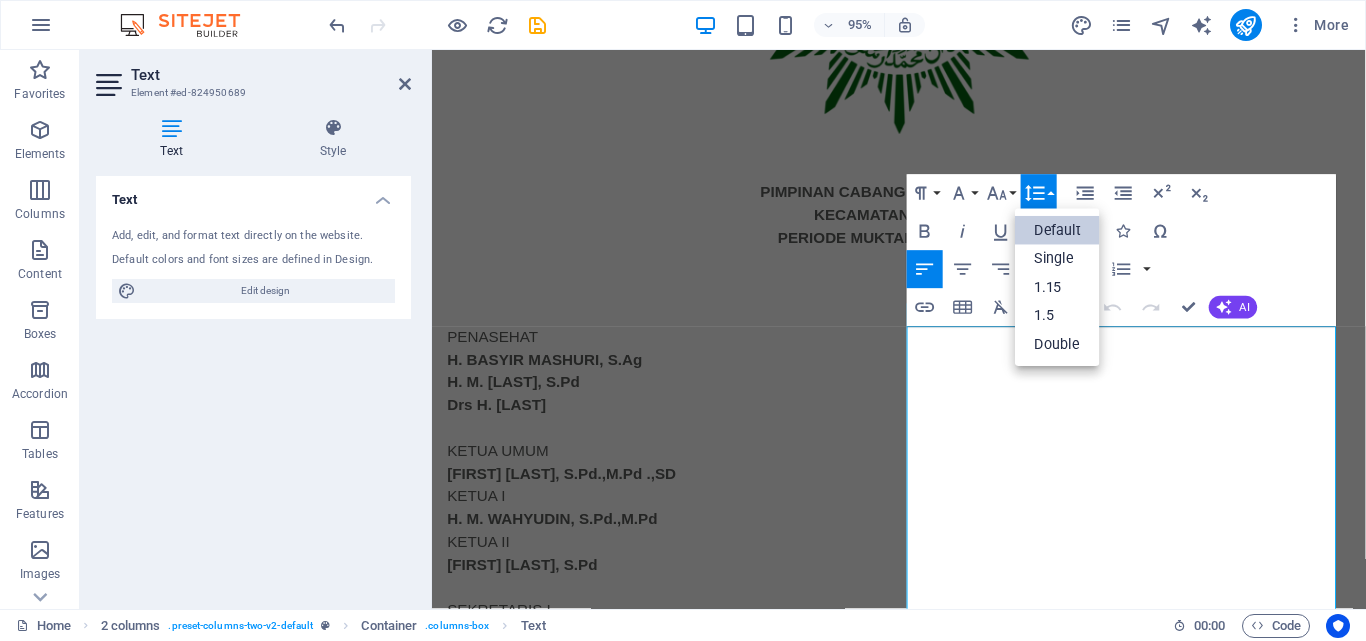 scroll, scrollTop: 0, scrollLeft: 0, axis: both 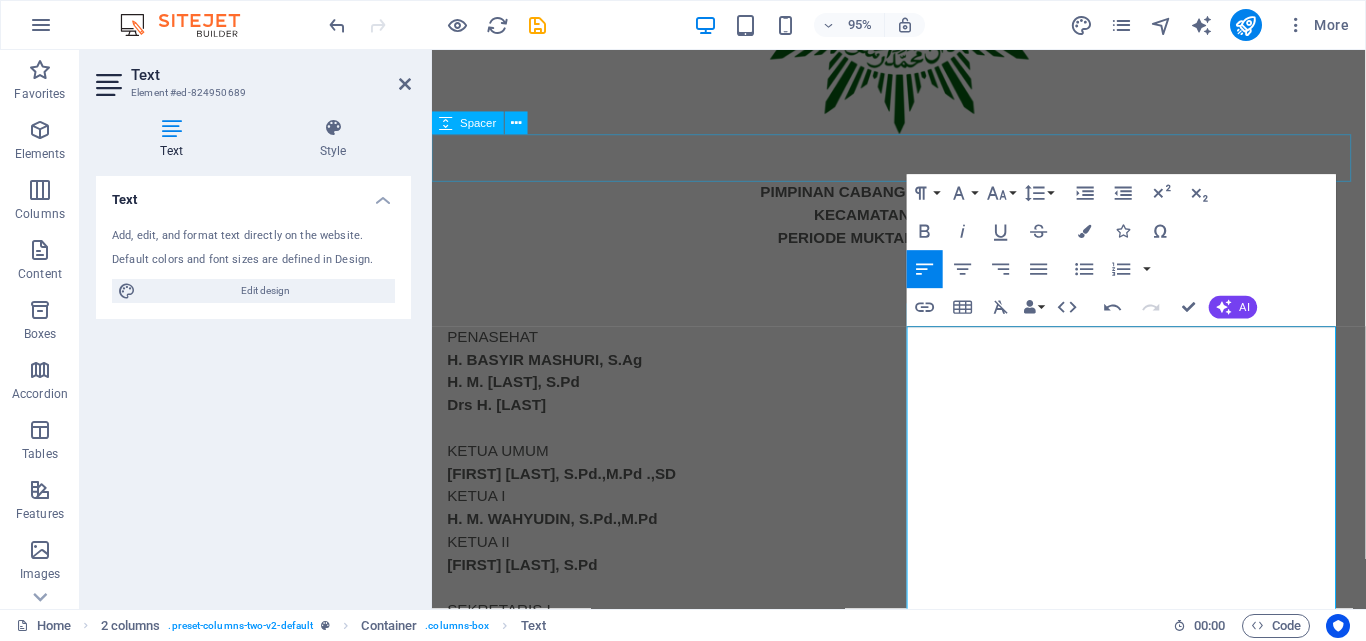 click at bounding box center [923, 164] 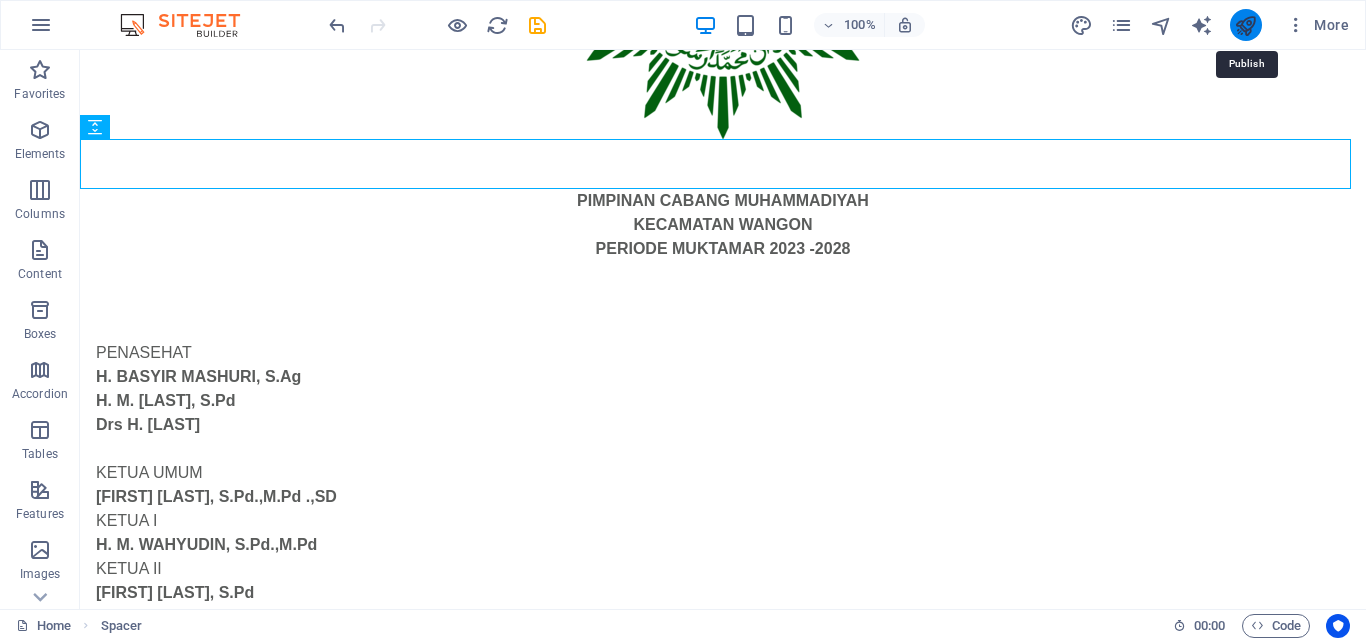 click at bounding box center (1245, 25) 